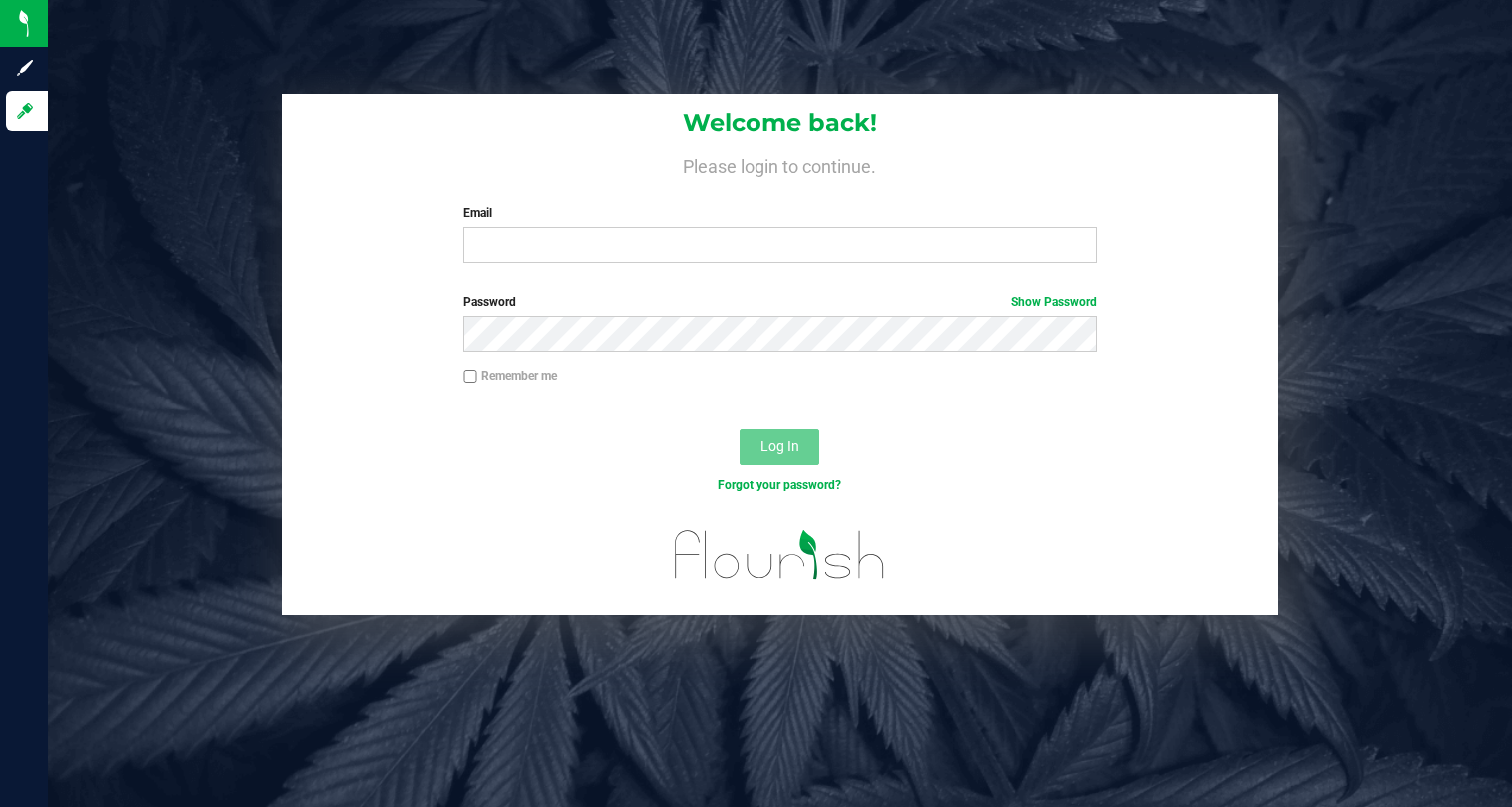 scroll, scrollTop: 0, scrollLeft: 0, axis: both 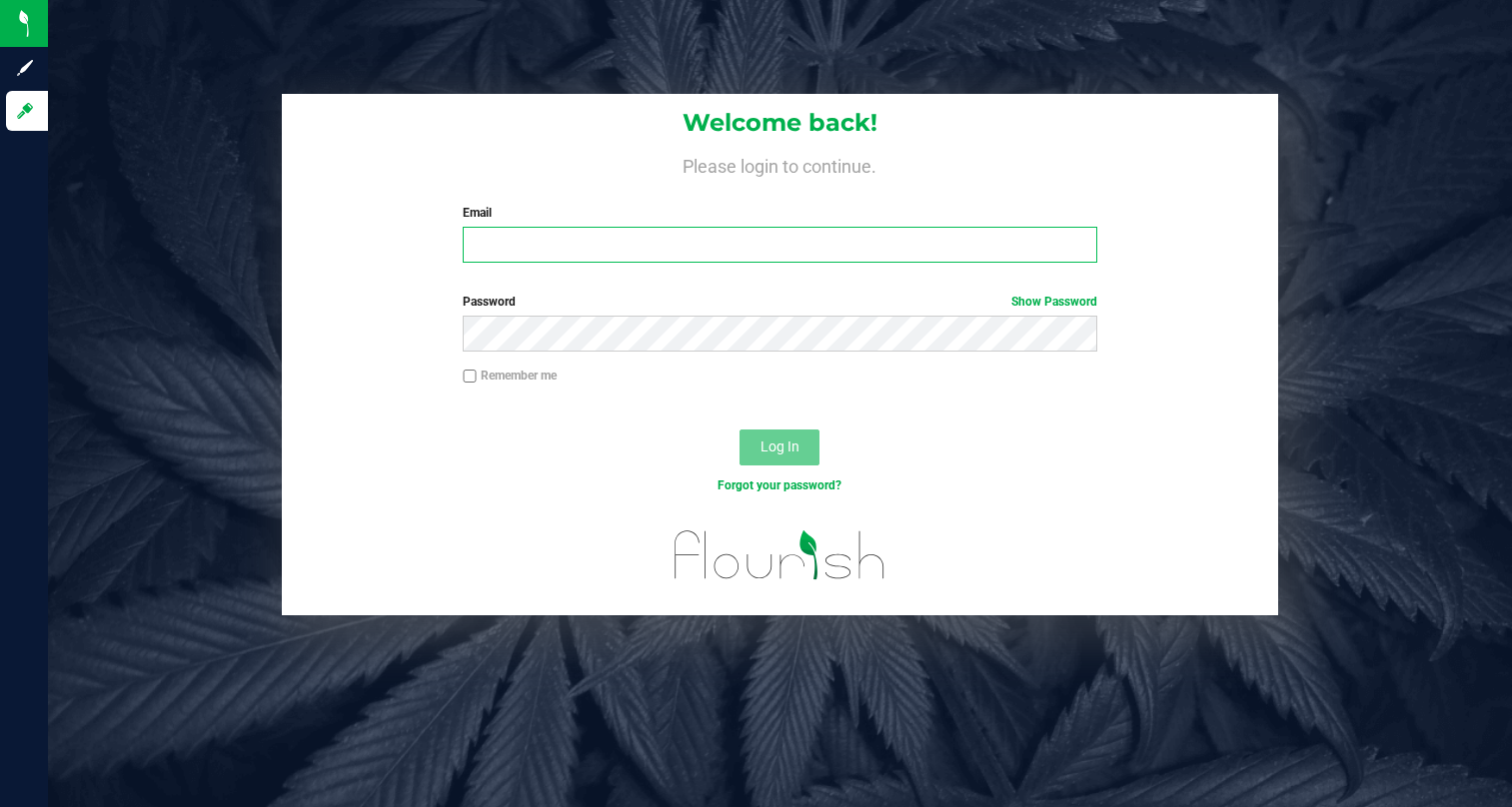type on "lcousin@liveparallel.com" 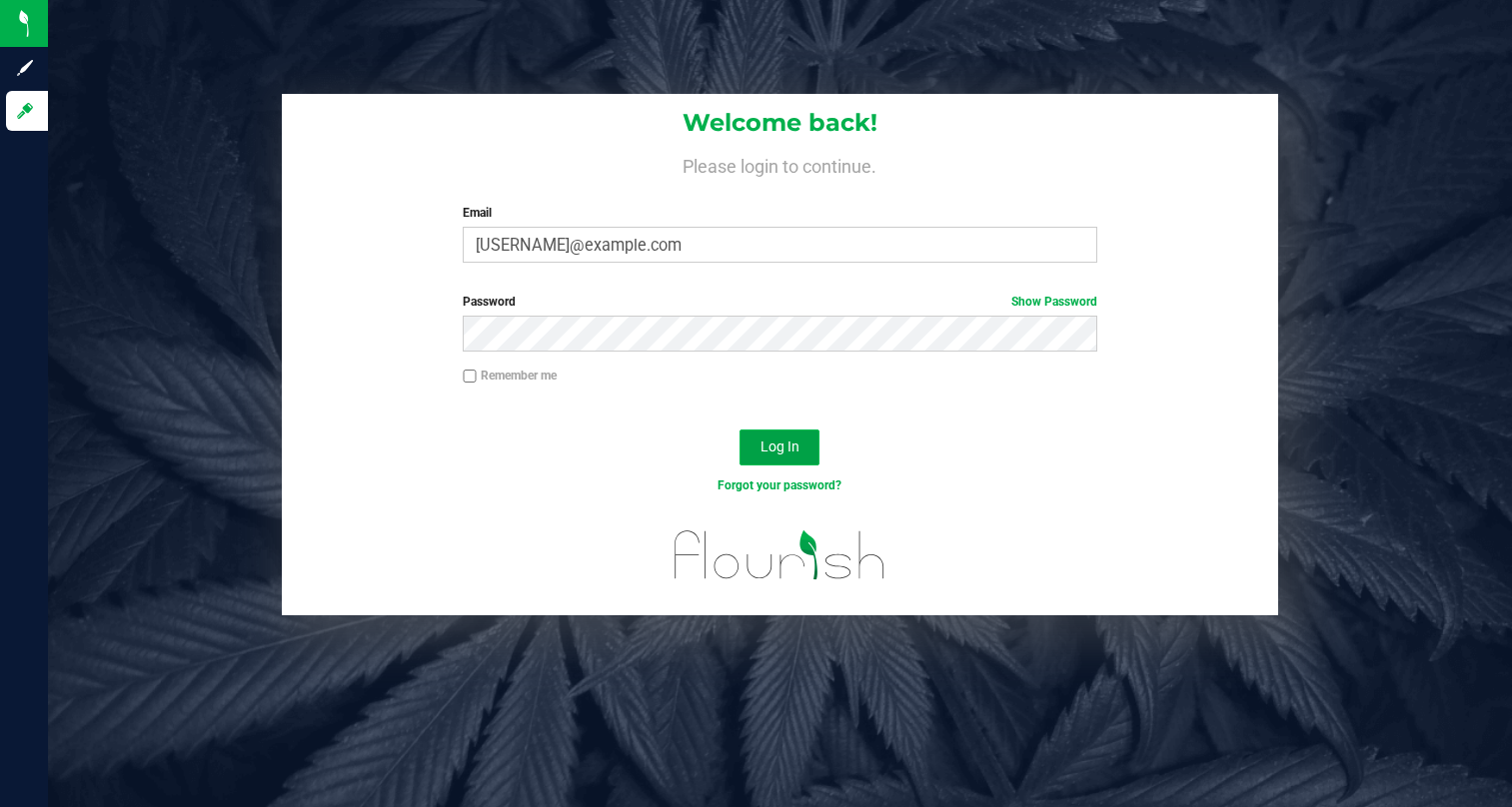 click on "Log In" at bounding box center (779, 447) 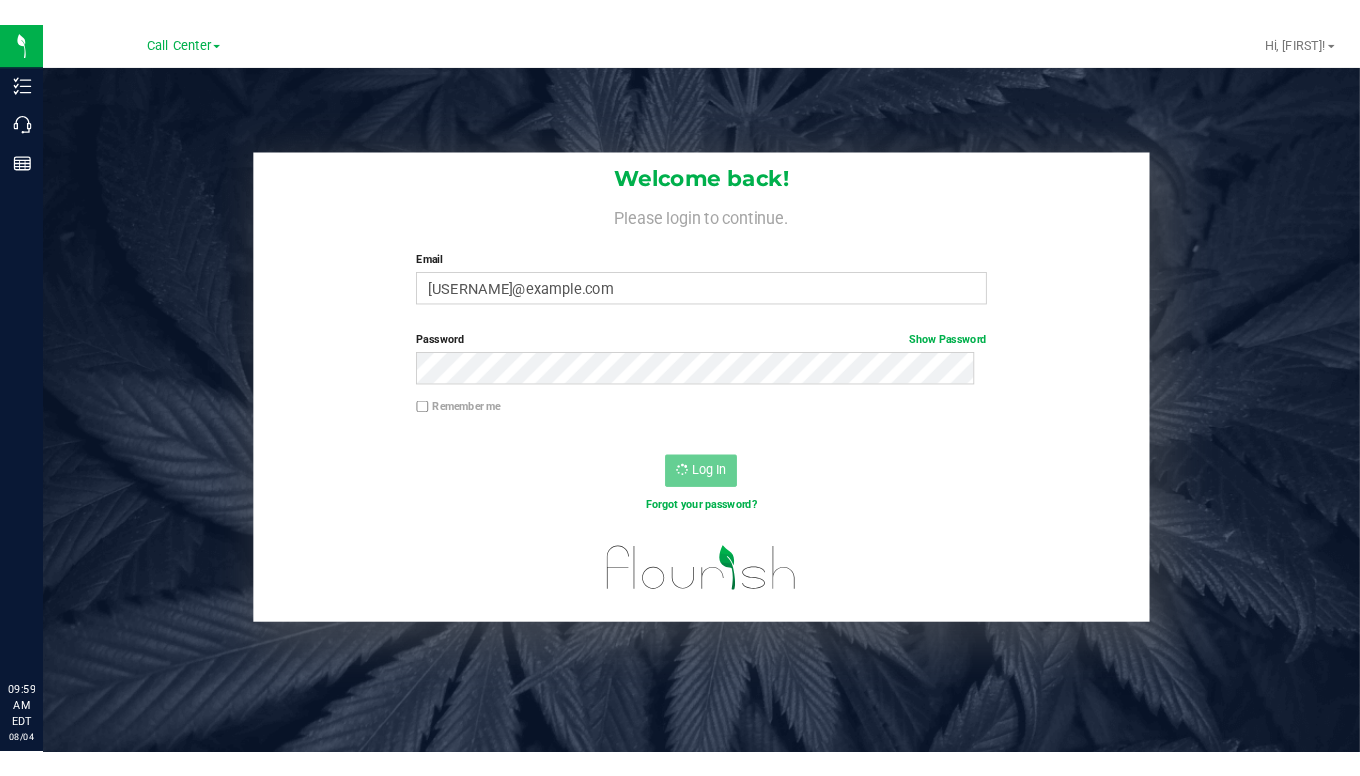 scroll, scrollTop: 0, scrollLeft: 0, axis: both 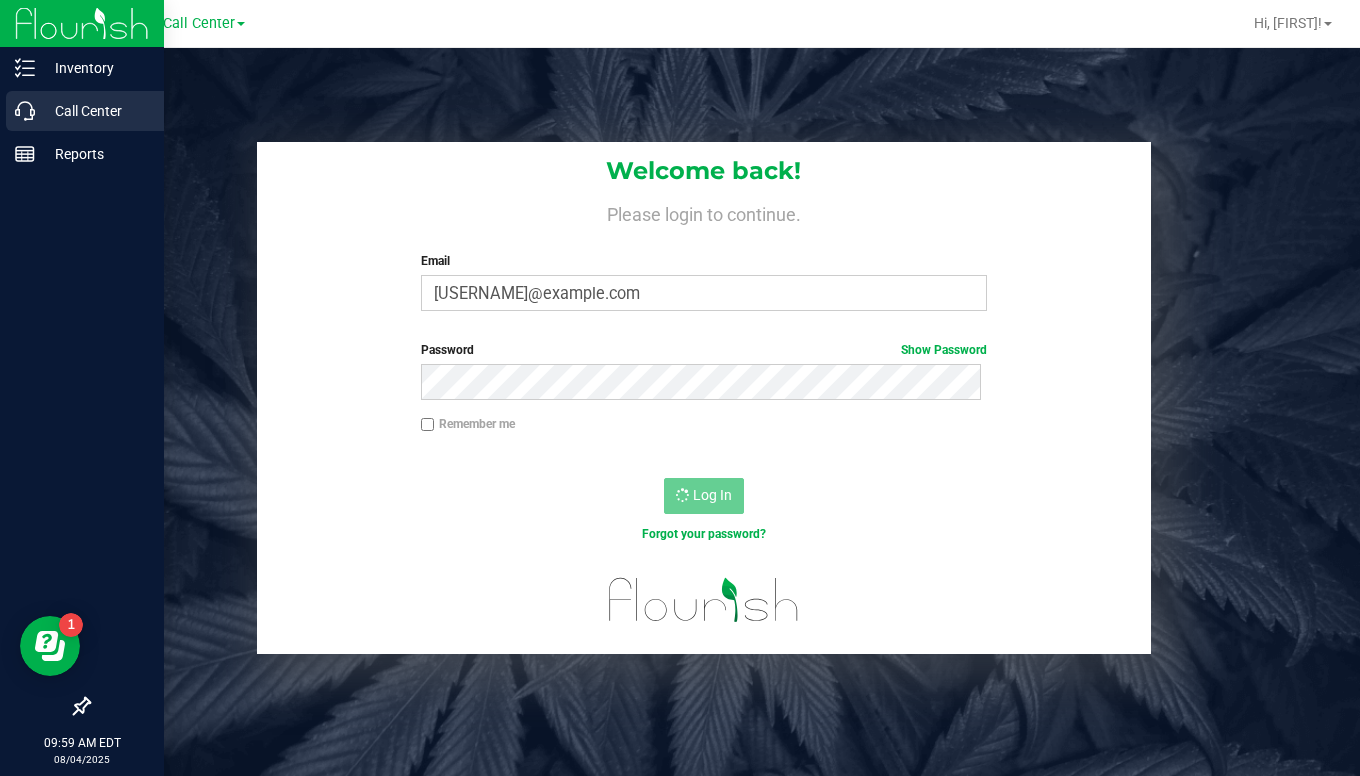click on "Call Center" at bounding box center (95, 111) 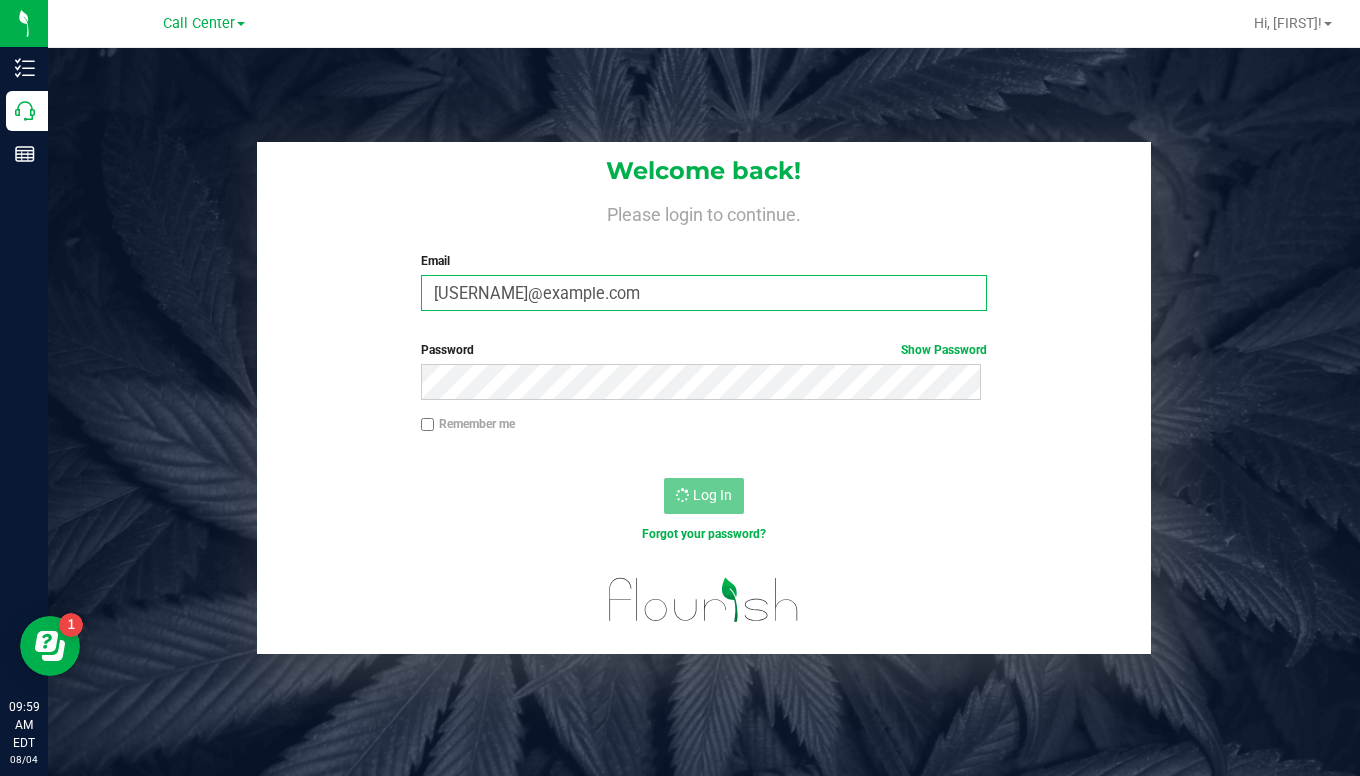 click on "[EMAIL]" at bounding box center [704, 293] 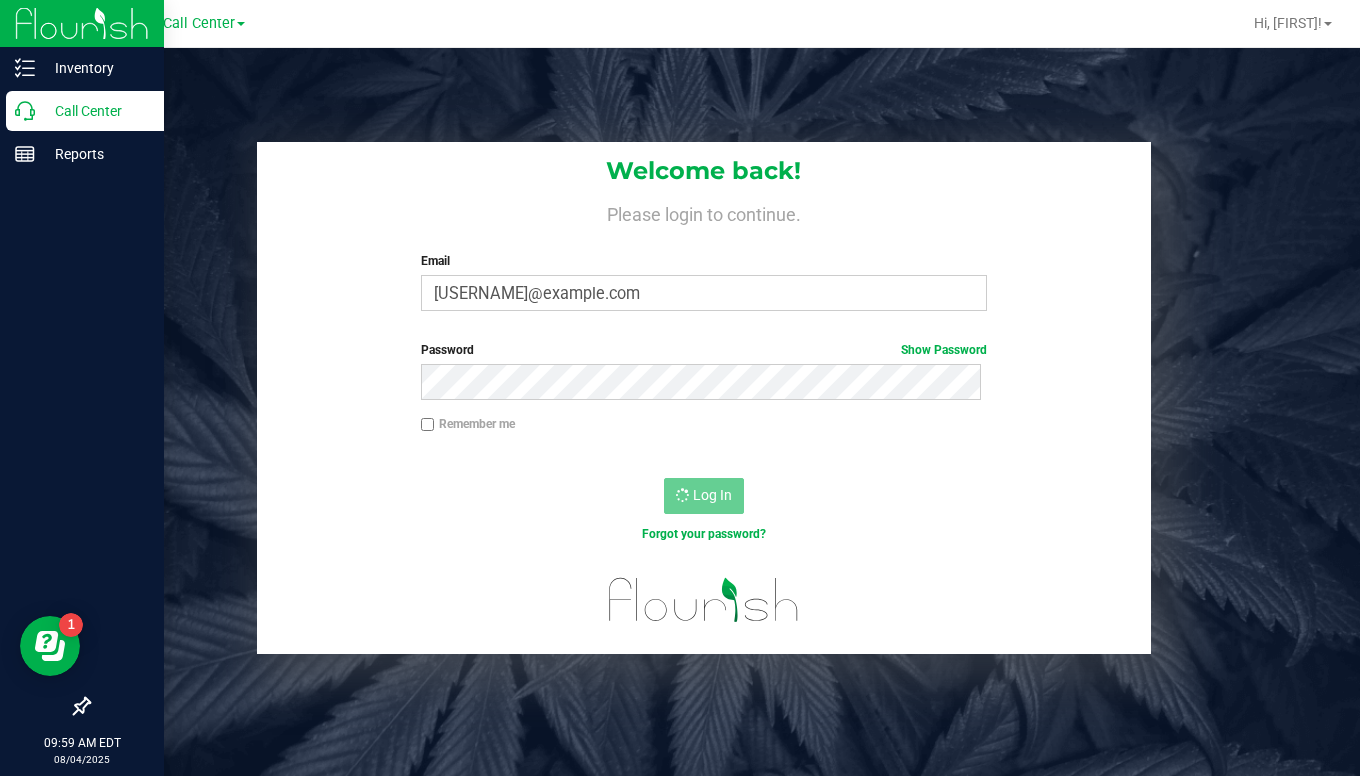 click on "Call Center" at bounding box center (95, 111) 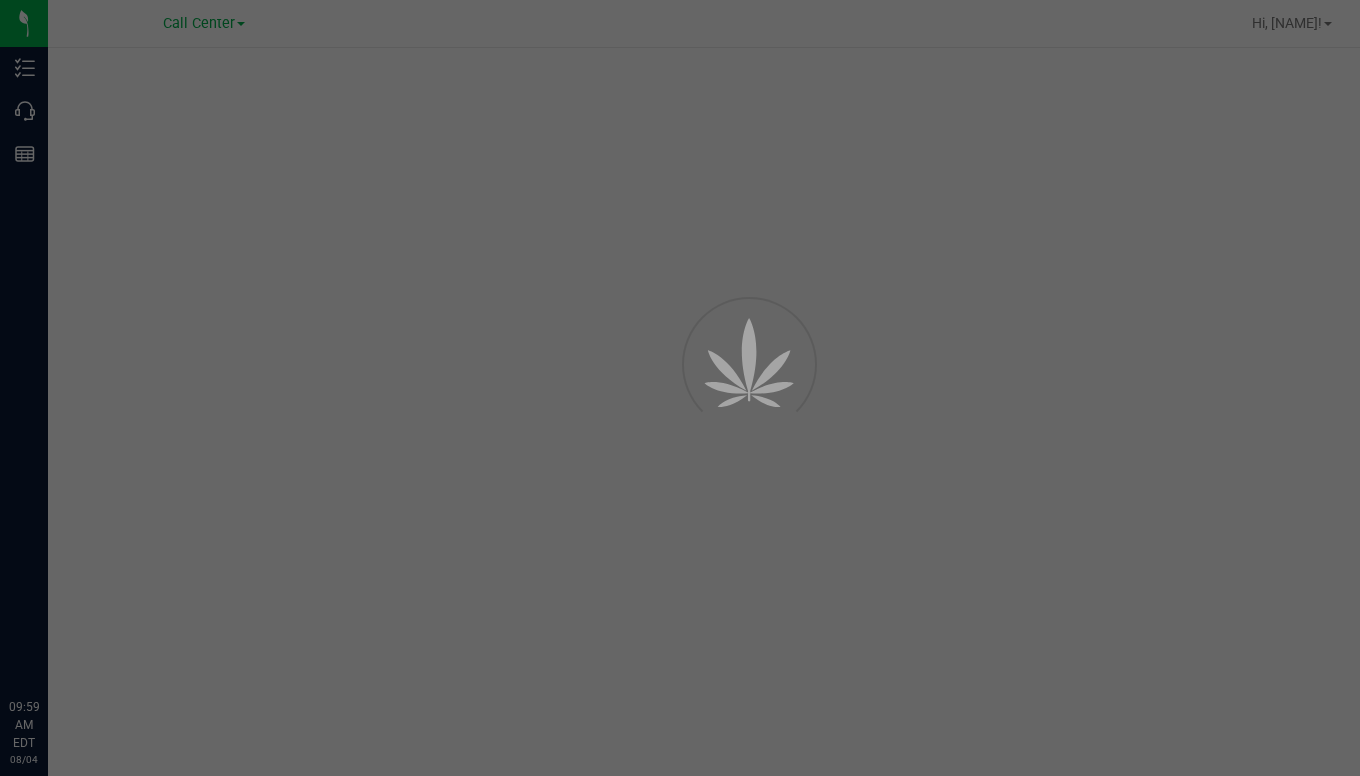 scroll, scrollTop: 0, scrollLeft: 0, axis: both 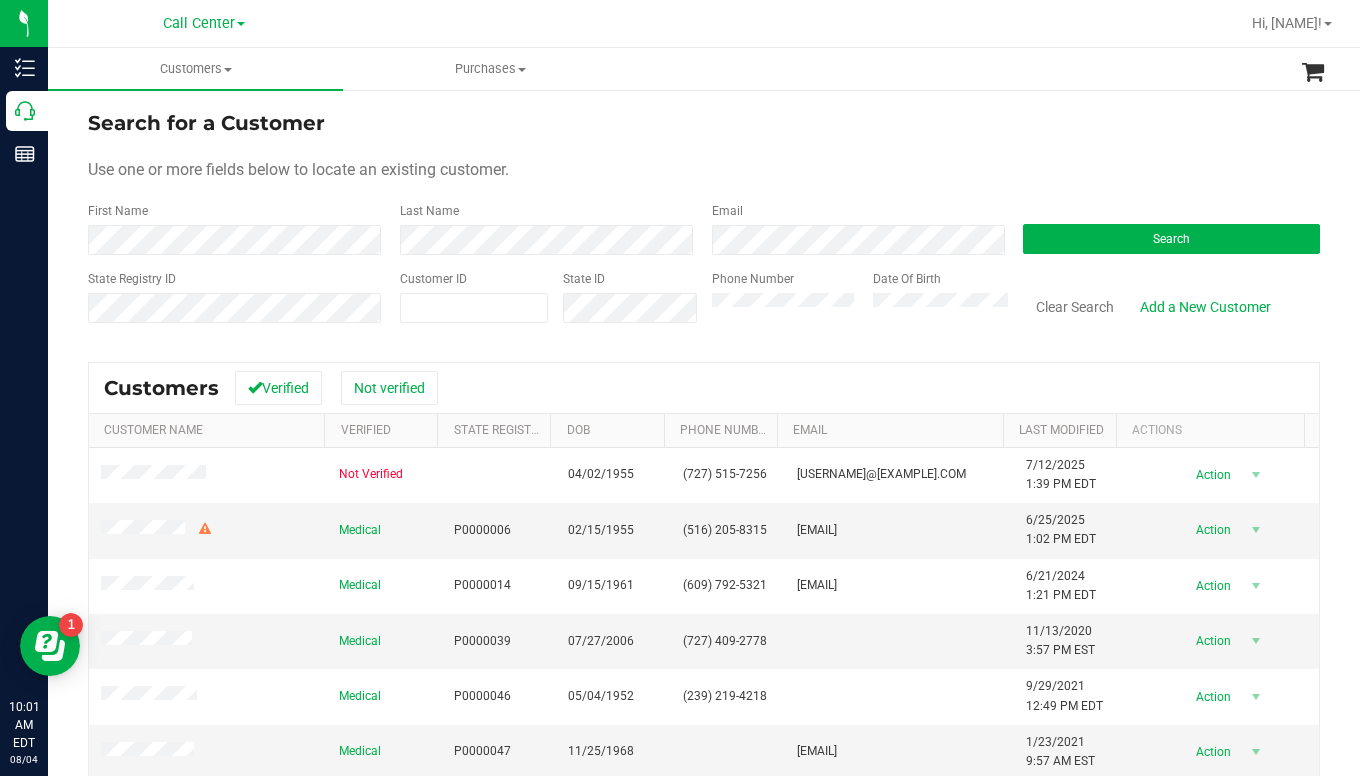 click on "Search for a Customer
Use one or more fields below to locate an existing customer.
First Name
Last Name
Email
Search
State Registry ID
Customer ID
State ID
Phone Number
Date Of Birth" at bounding box center (704, 224) 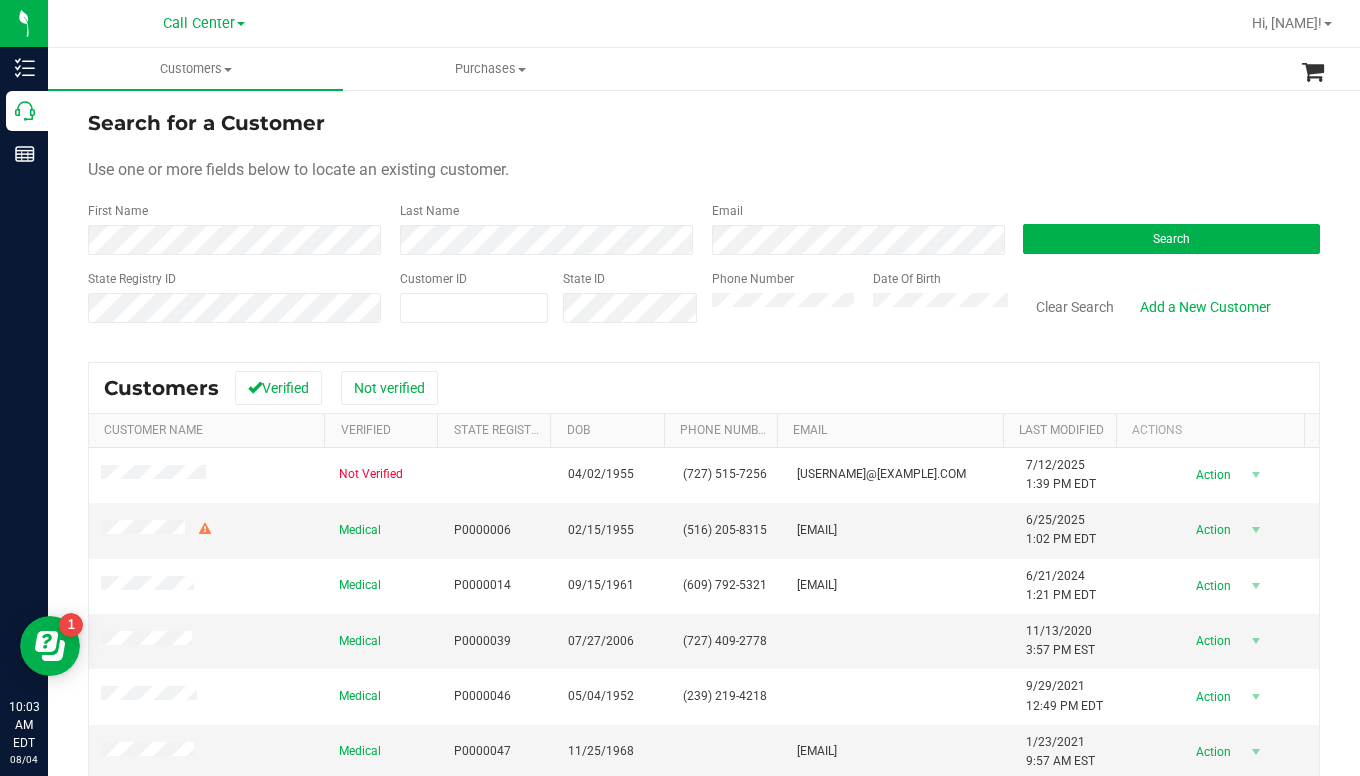 click on "Search for a Customer
Use one or more fields below to locate an existing customer.
First Name
Last Name
Email
Search
State Registry ID
Customer ID
State ID
Phone Number
Date Of Birth" at bounding box center (704, 224) 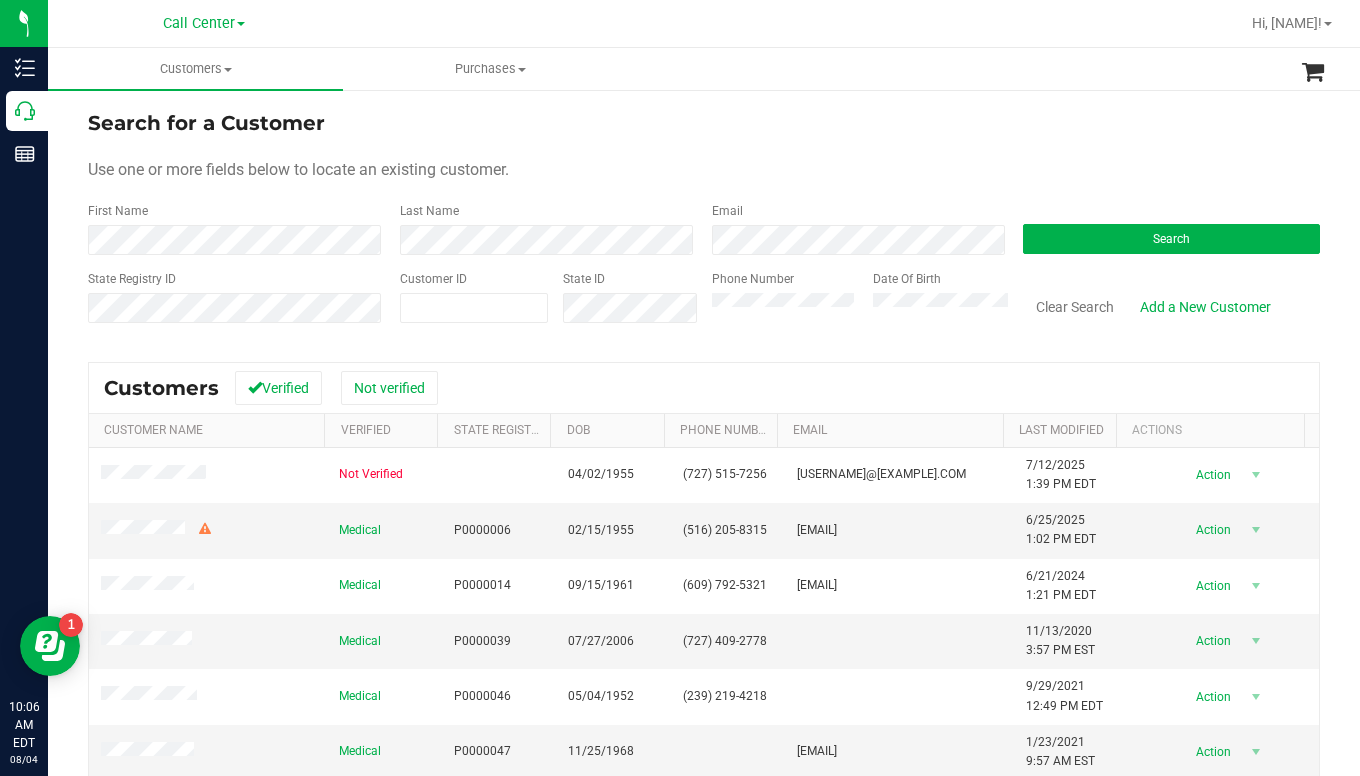 click on "Search for a Customer
Use one or more fields below to locate an existing customer.
First Name
Last Name
Email
Search
State Registry ID
Customer ID
State ID
Phone Number
Date Of Birth" at bounding box center [704, 224] 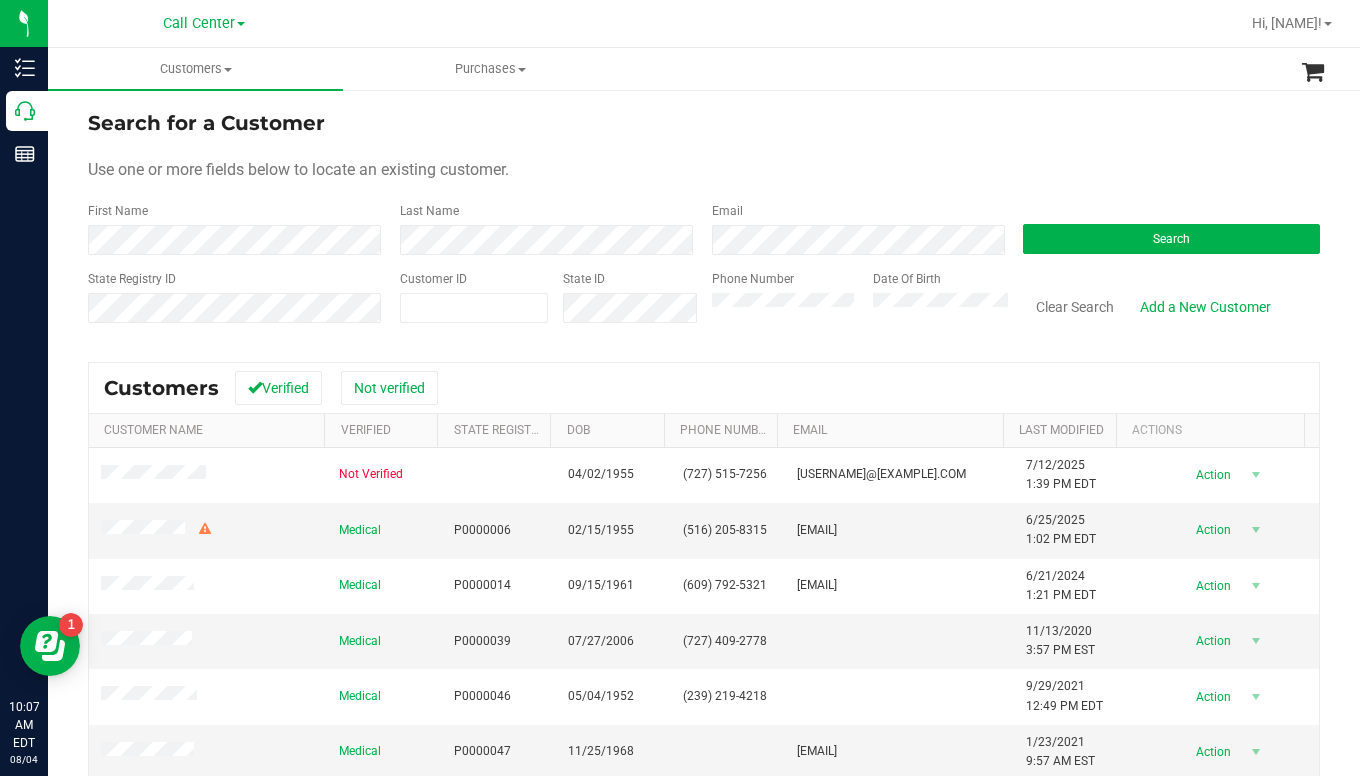 click on "Use one or more fields below to locate an existing customer." at bounding box center [704, 170] 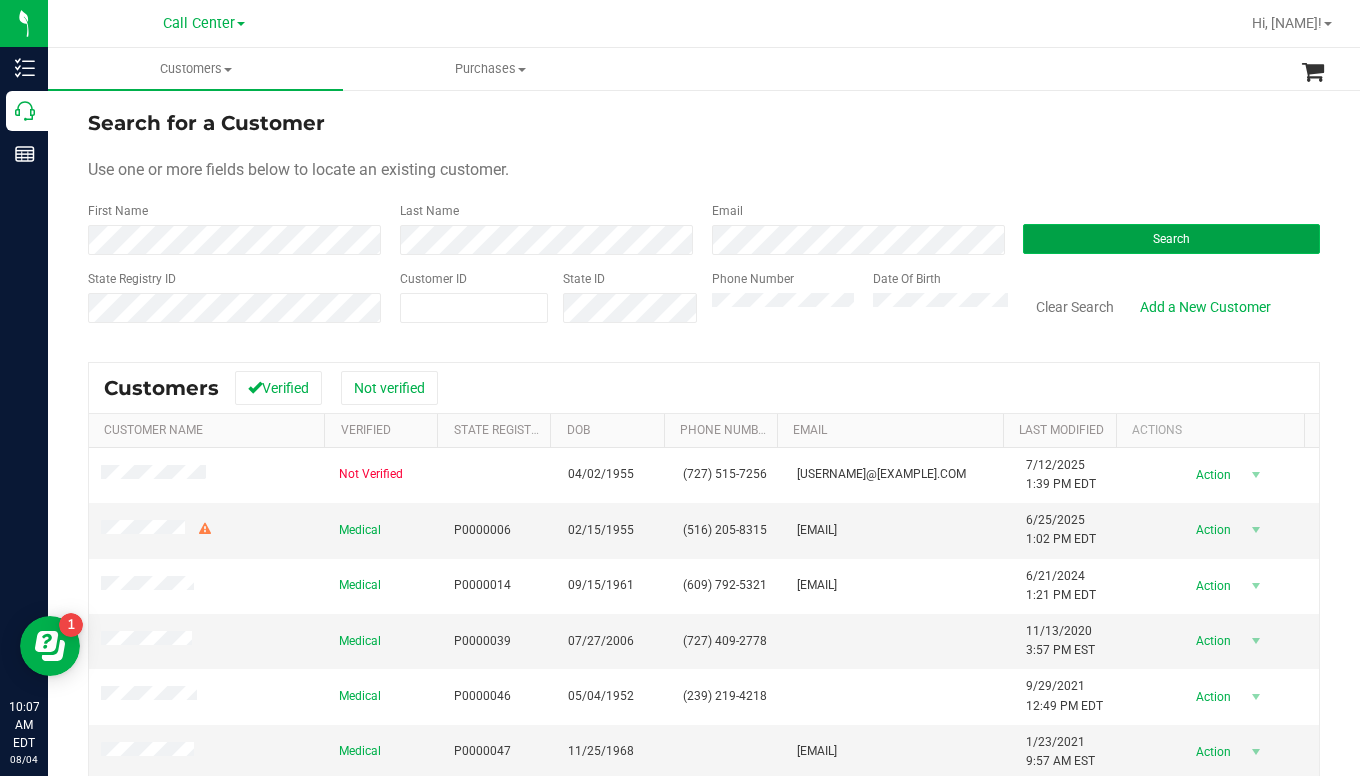 click on "Search" at bounding box center [1171, 239] 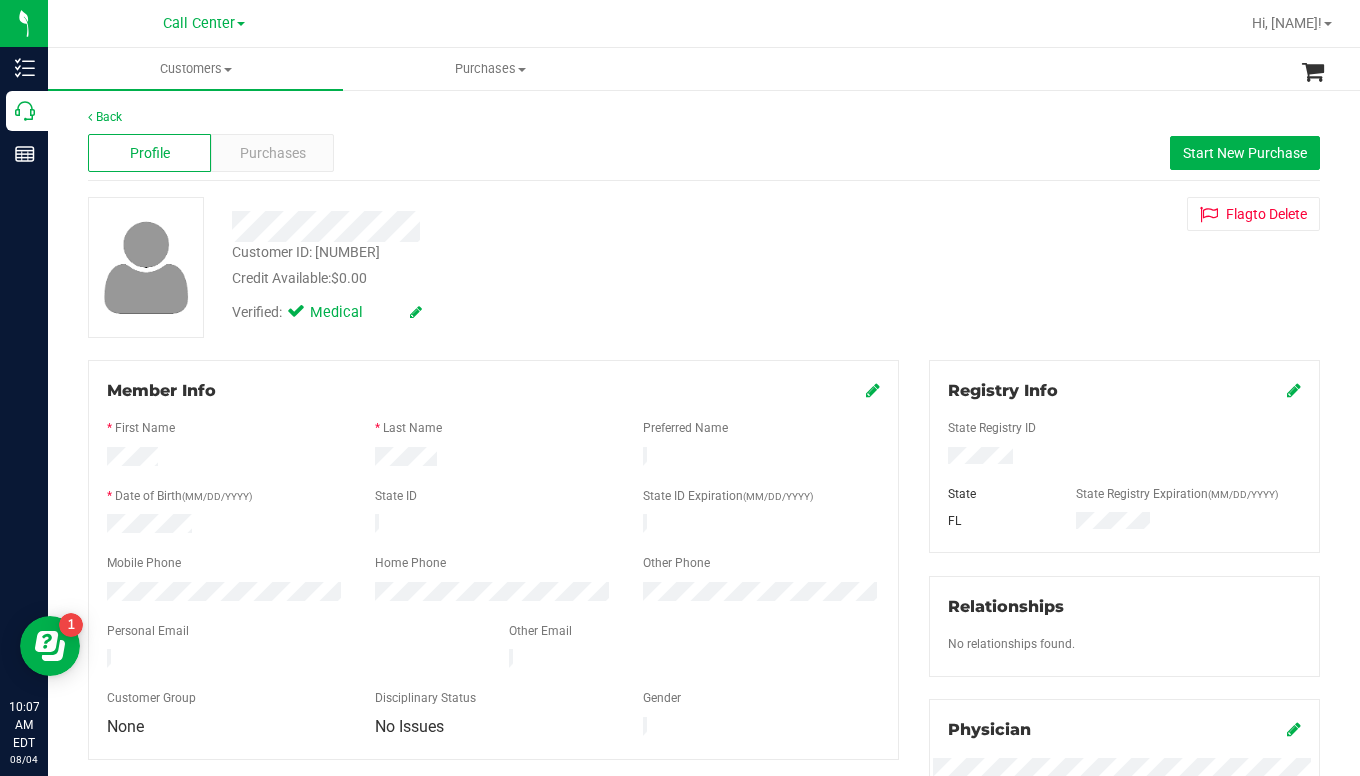 click on "Credit Available:
$0.00" at bounding box center [532, 278] 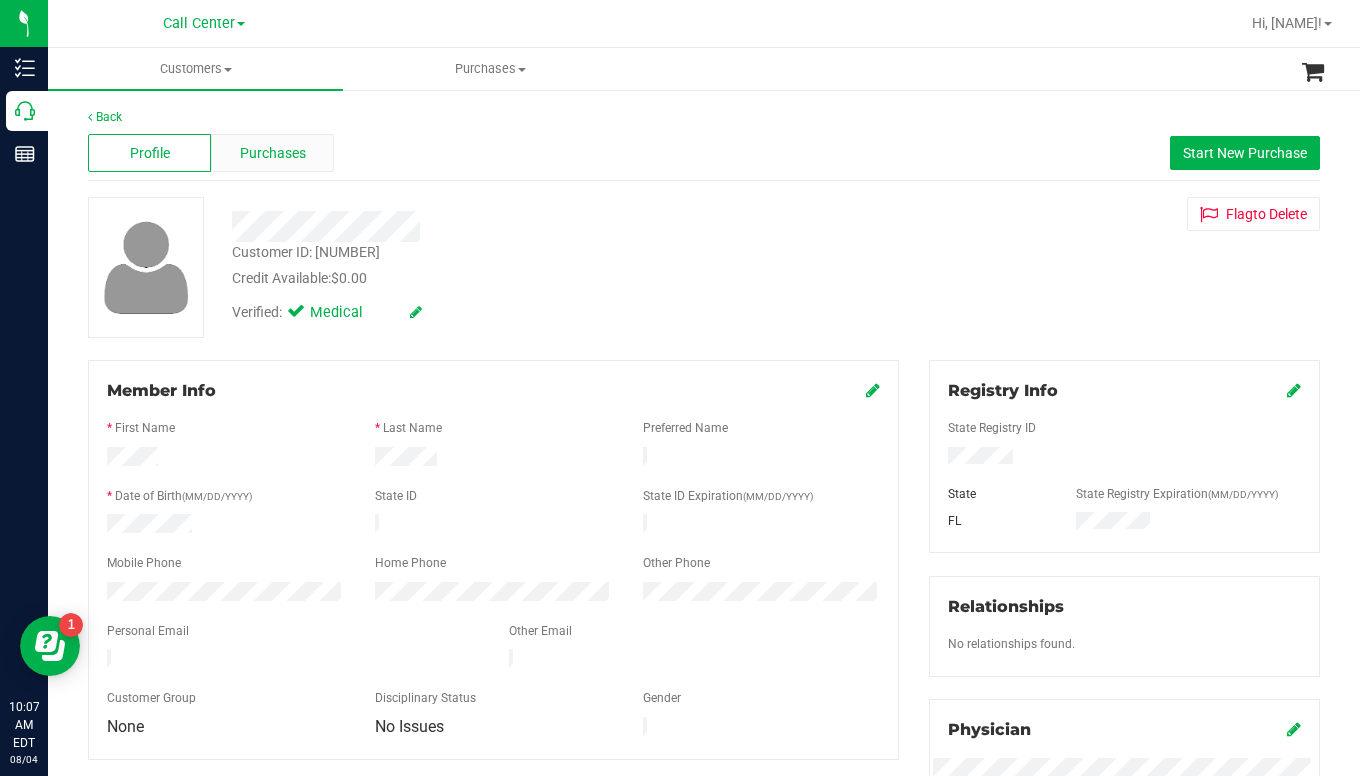 click on "Purchases" at bounding box center [273, 153] 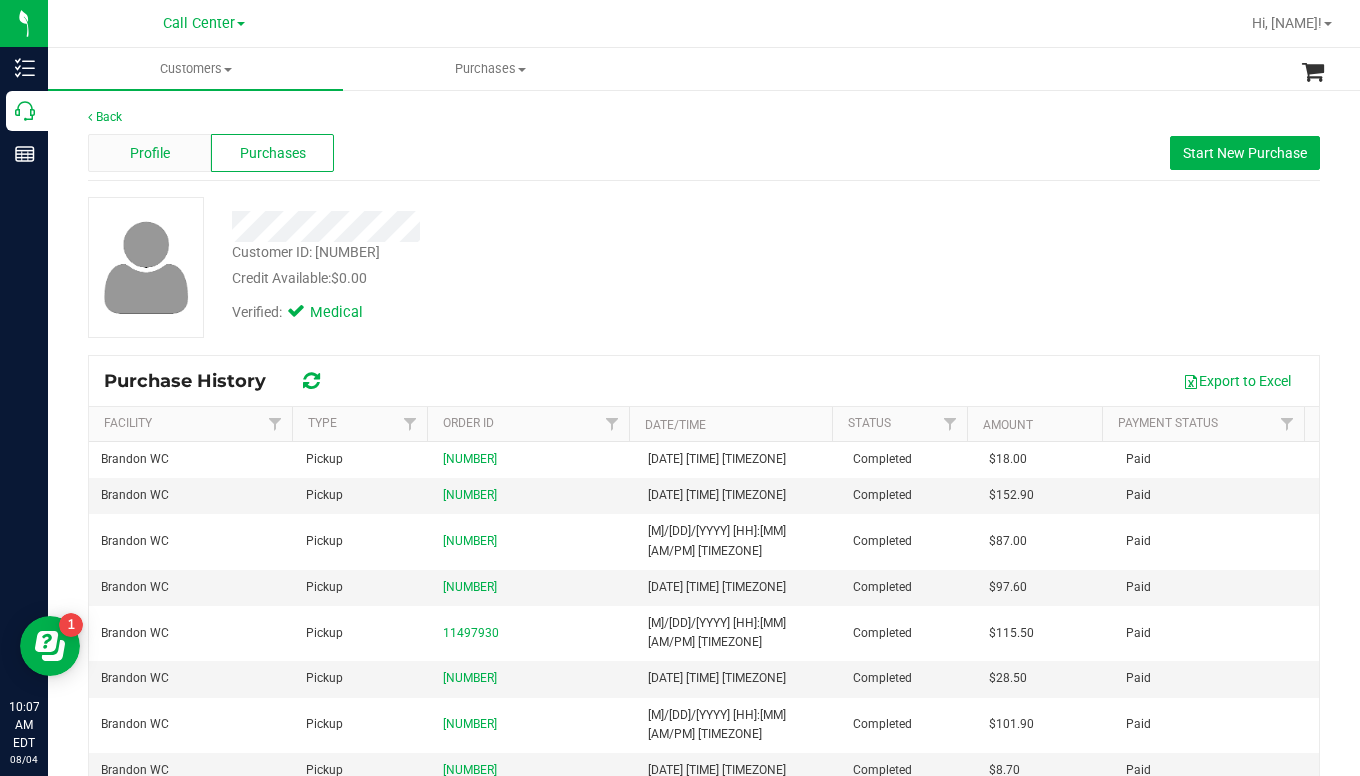 click on "Profile" at bounding box center [150, 153] 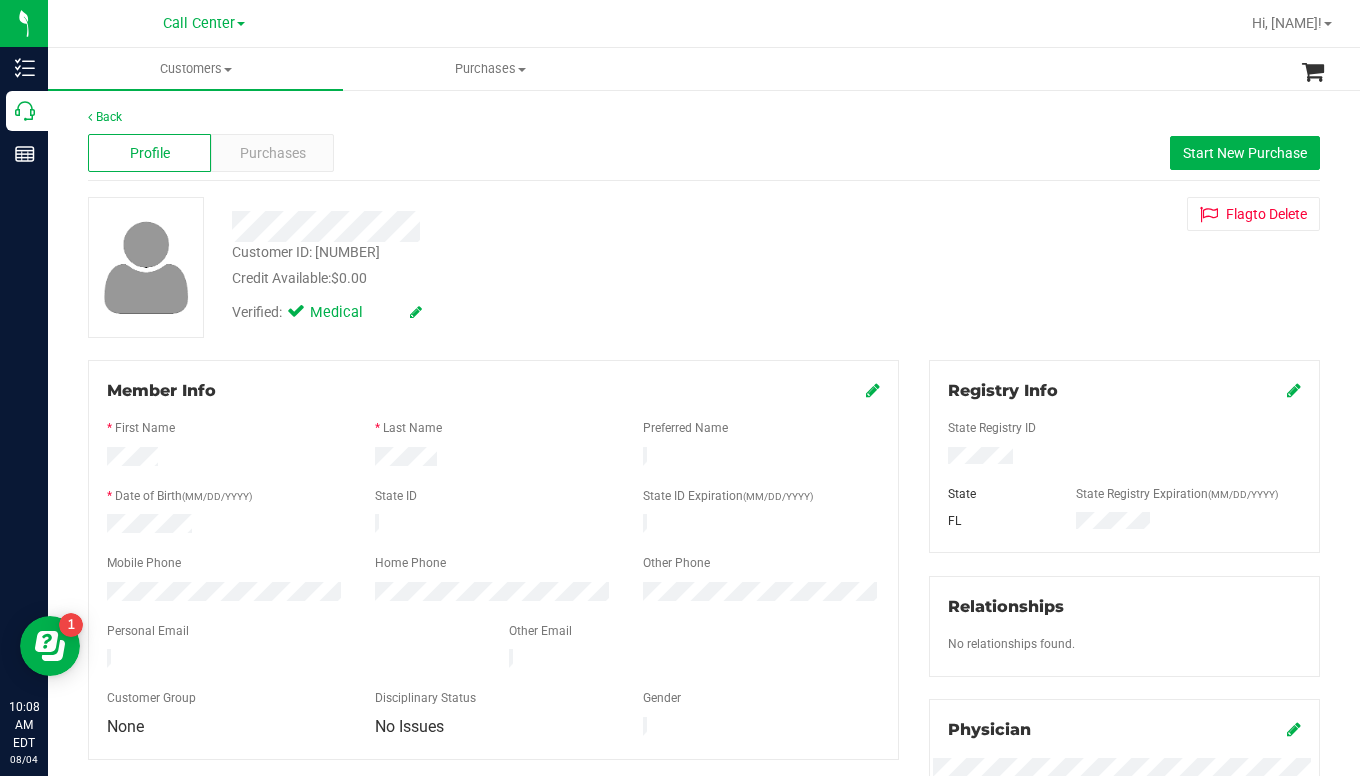 click on "Verified:
Medical" at bounding box center (532, 311) 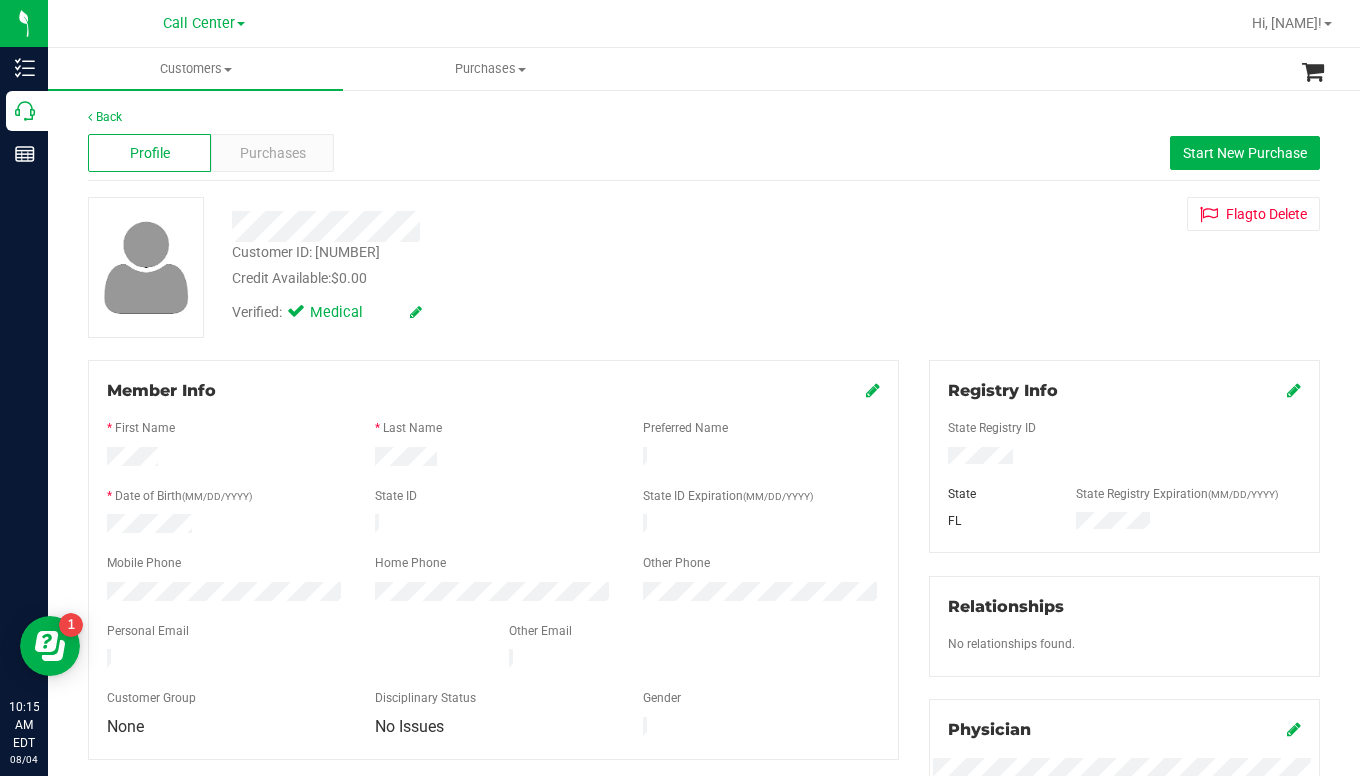 drag, startPoint x: 1119, startPoint y: 300, endPoint x: 1073, endPoint y: 301, distance: 46.010868 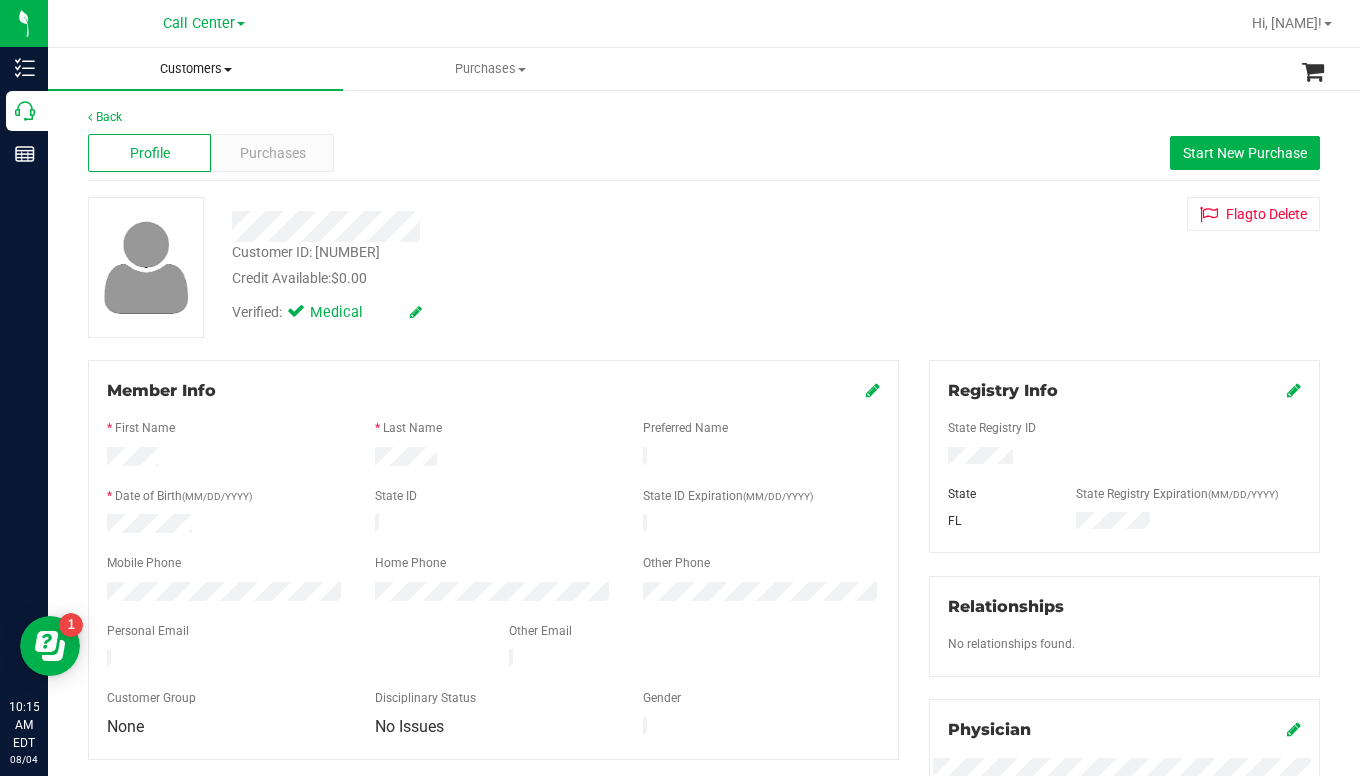 click on "Customers" at bounding box center [195, 69] 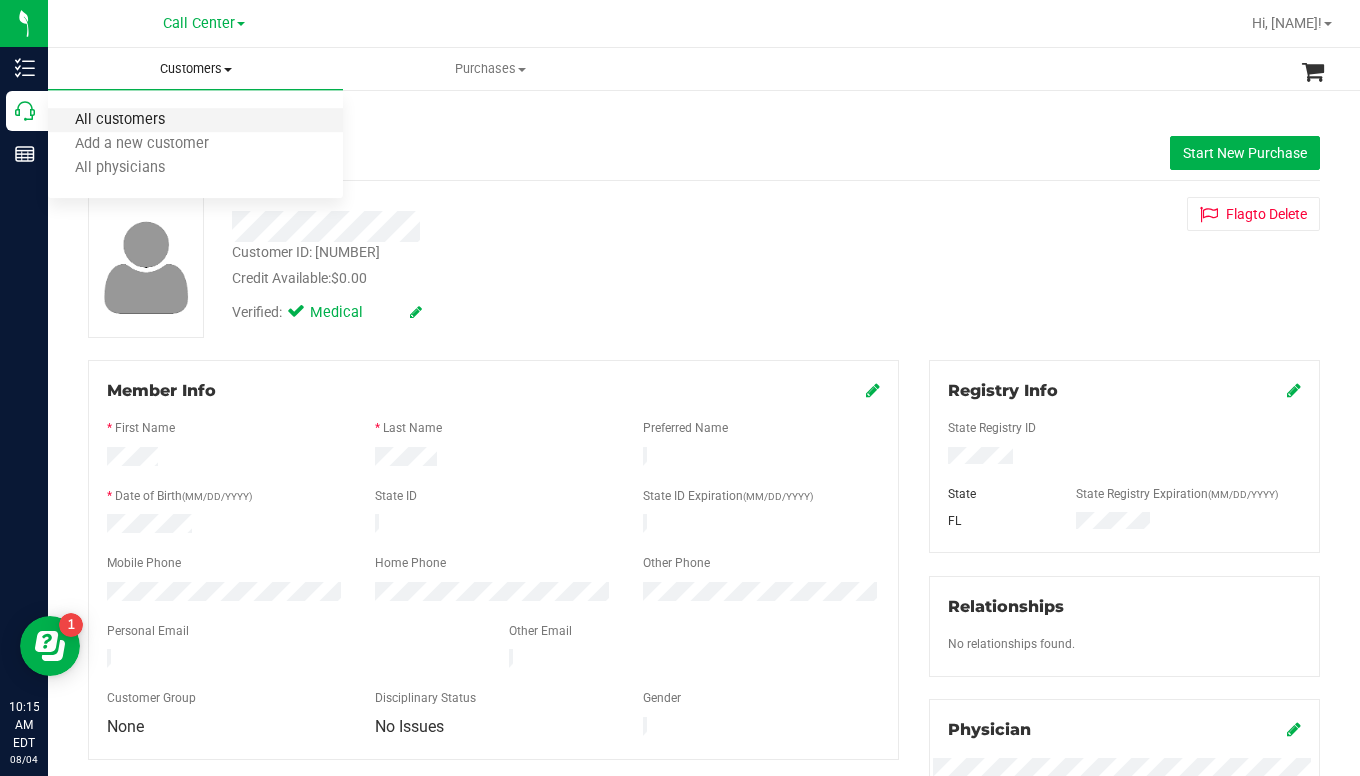 click on "All customers" at bounding box center (120, 120) 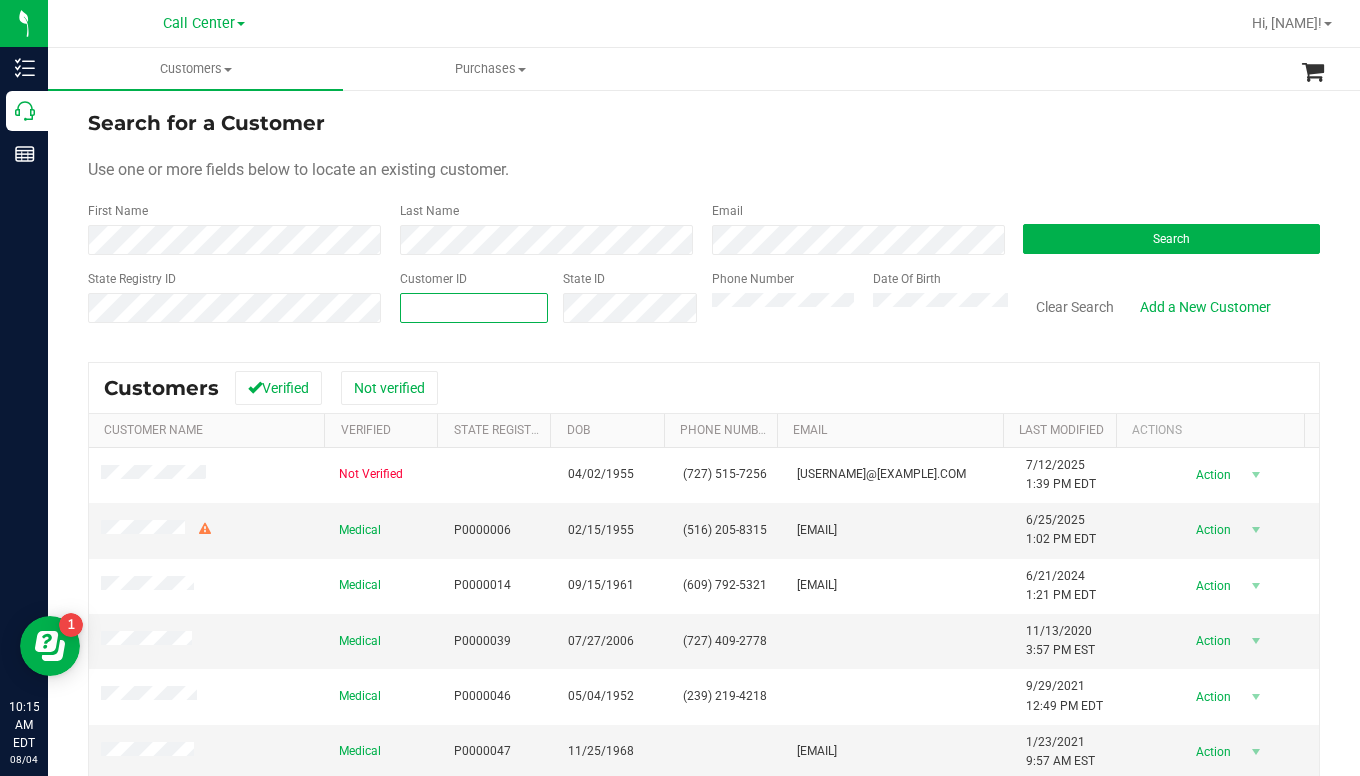 click at bounding box center [474, 308] 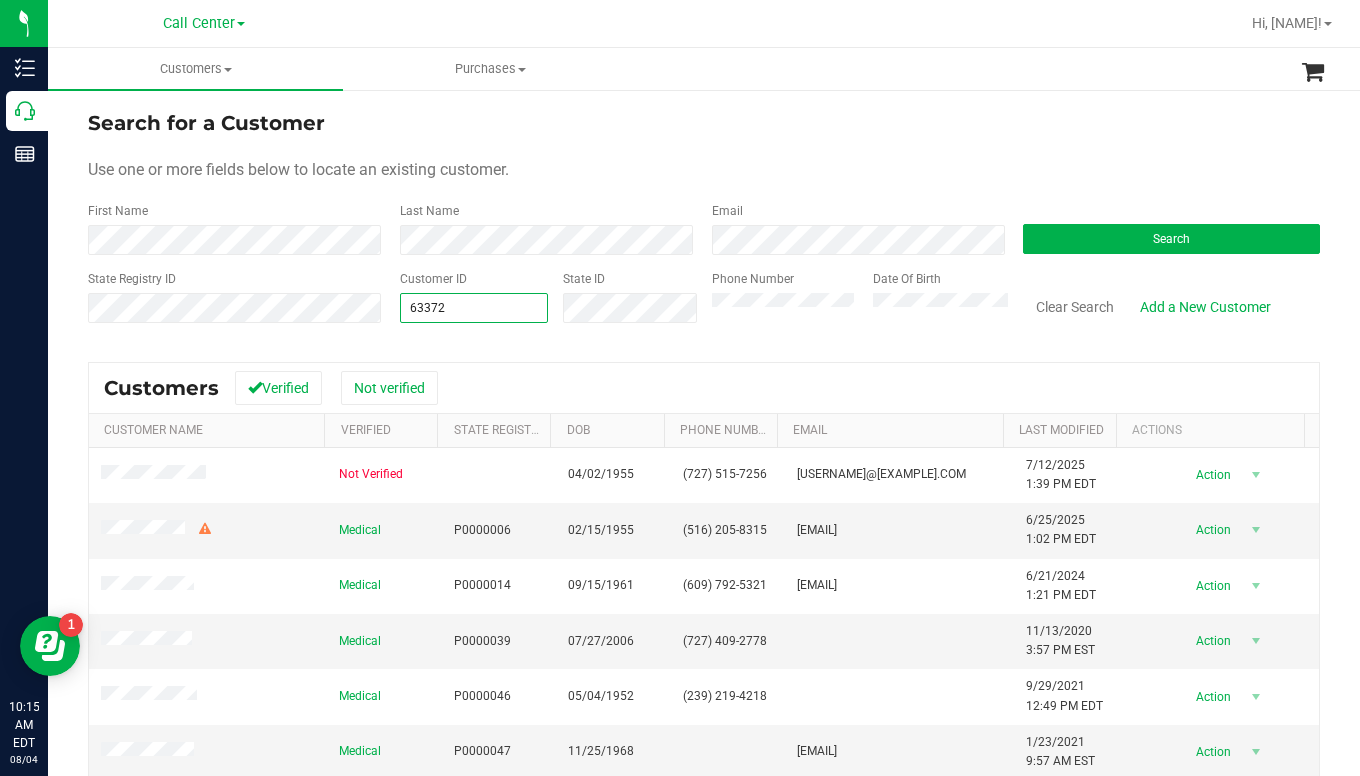 type on "[NUMBER]" 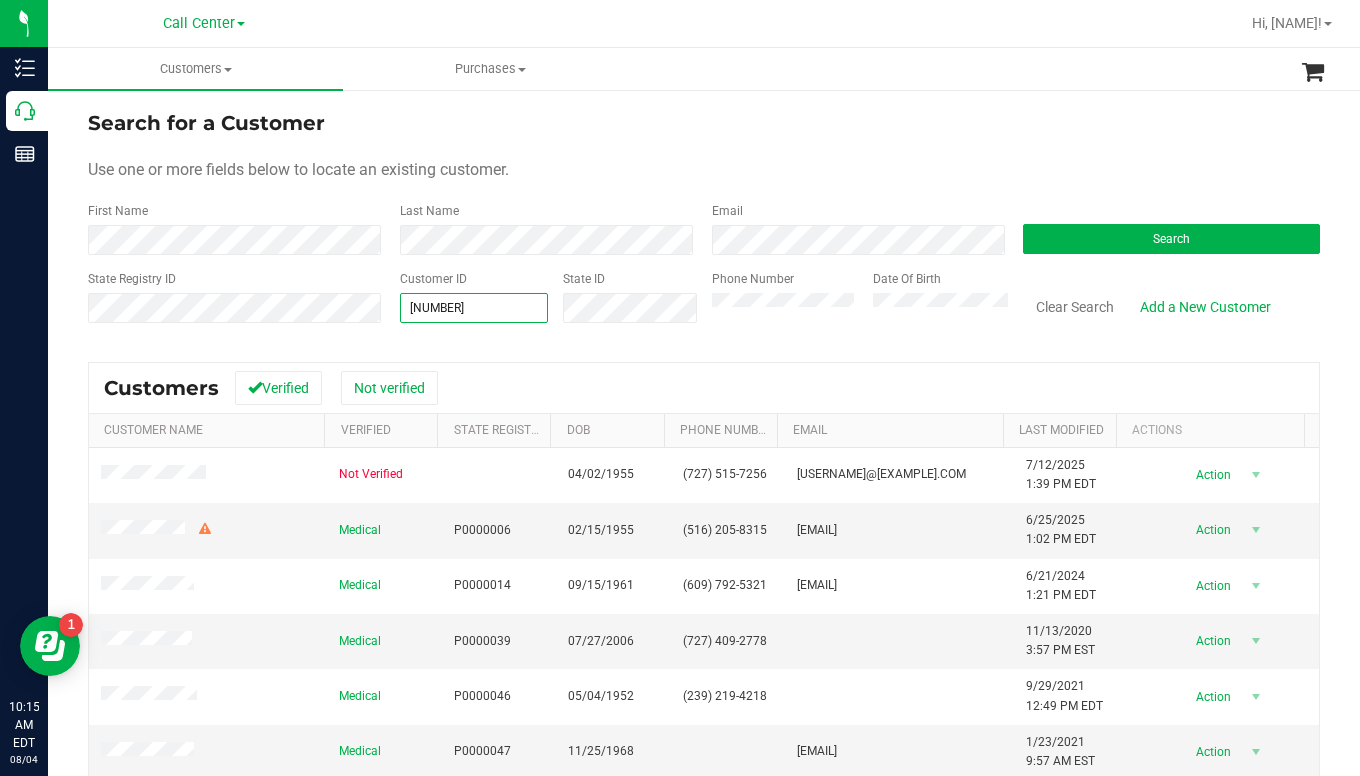 type on "[NUMBER]" 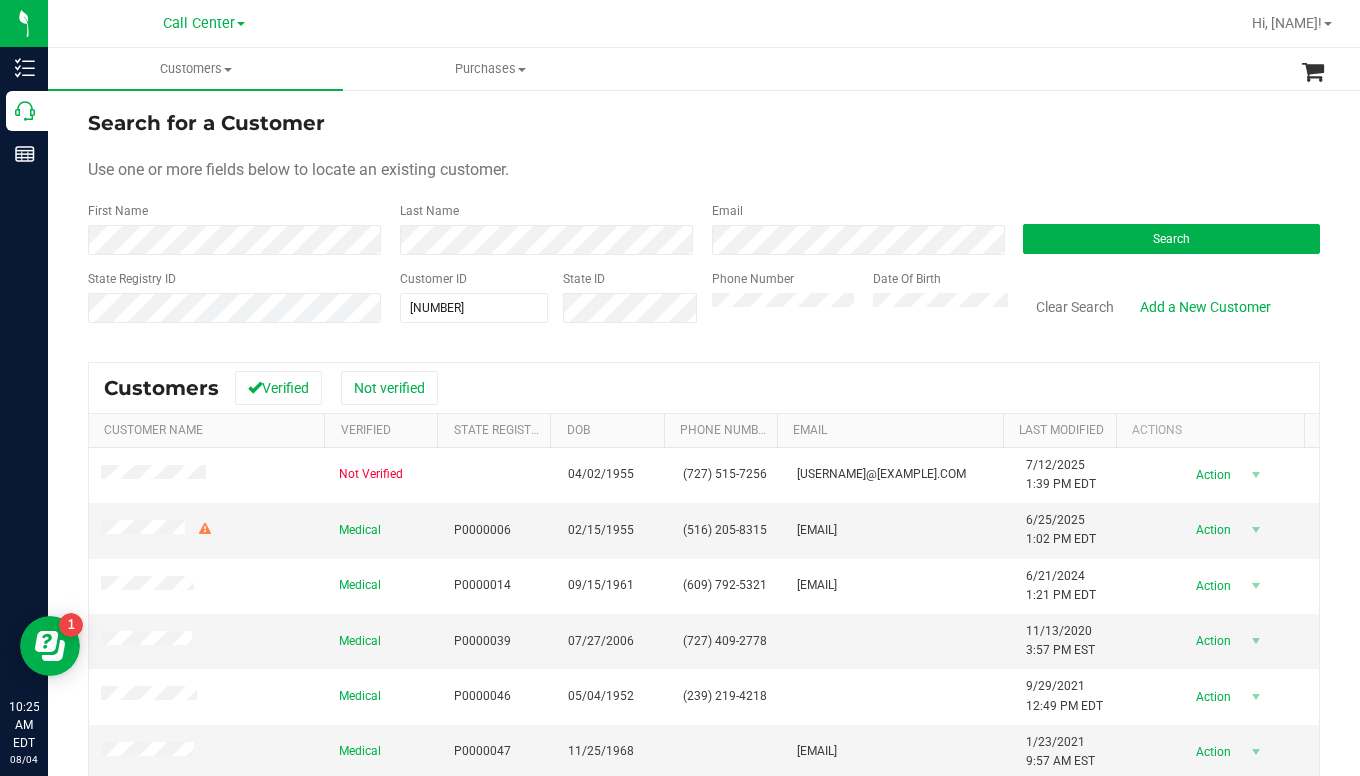 click on "Use one or more fields below to locate an existing customer." at bounding box center (704, 170) 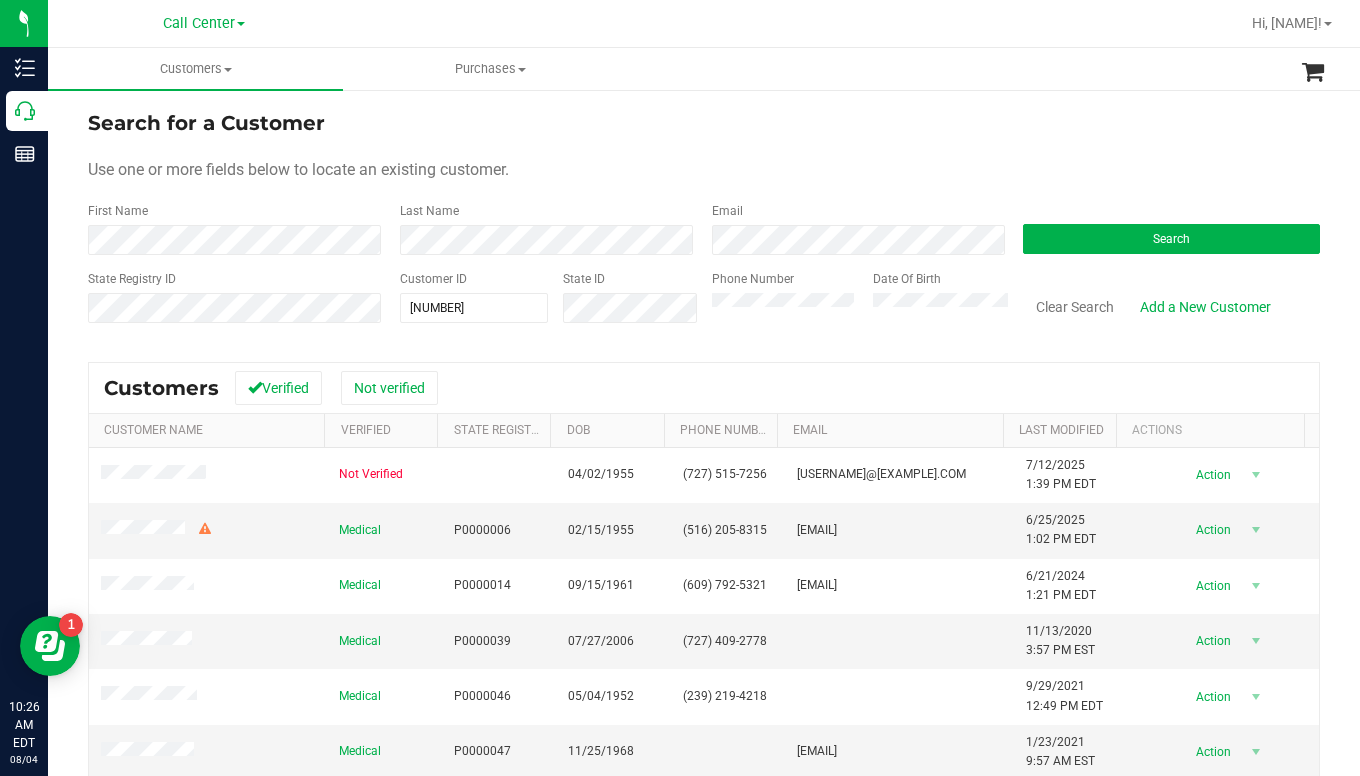 click on "Use one or more fields below to locate an existing customer." at bounding box center (704, 170) 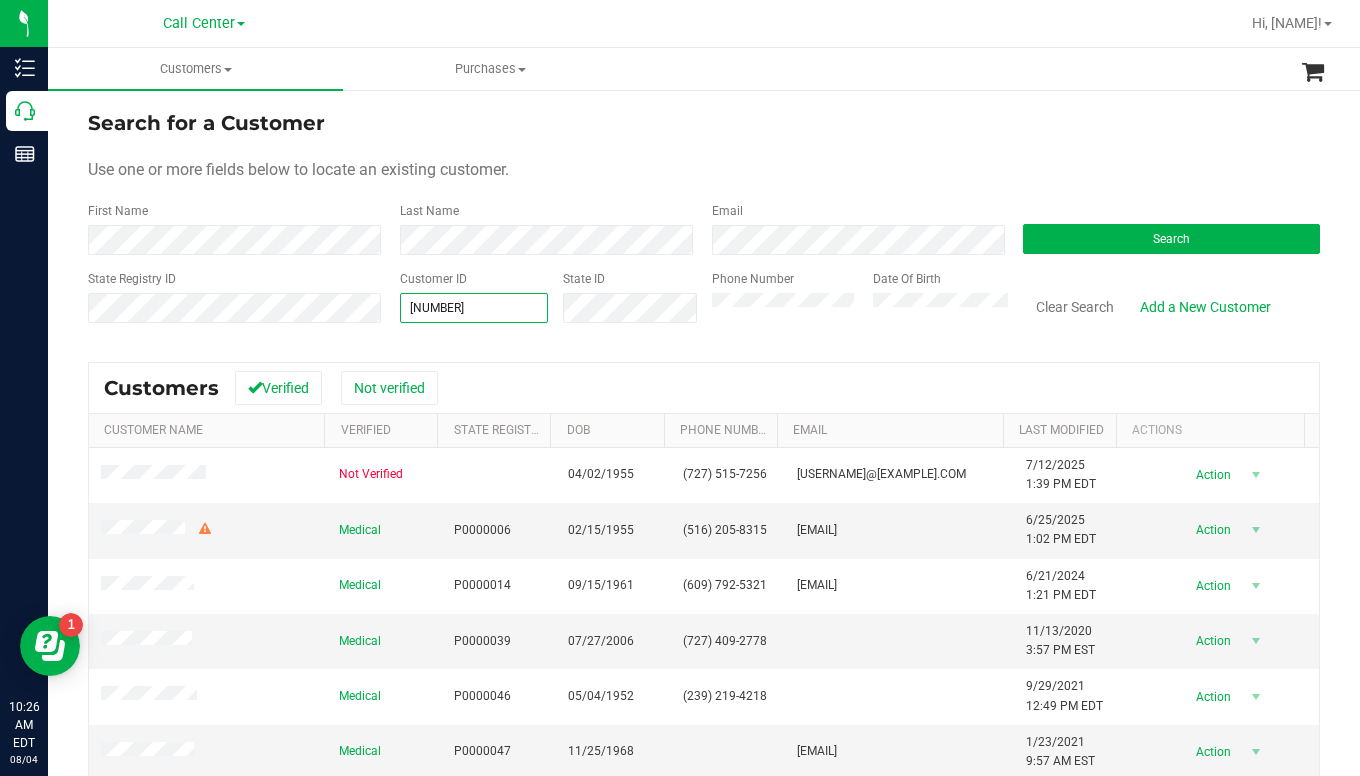 click on "[NUMBER] [NUMBER]" at bounding box center [474, 308] 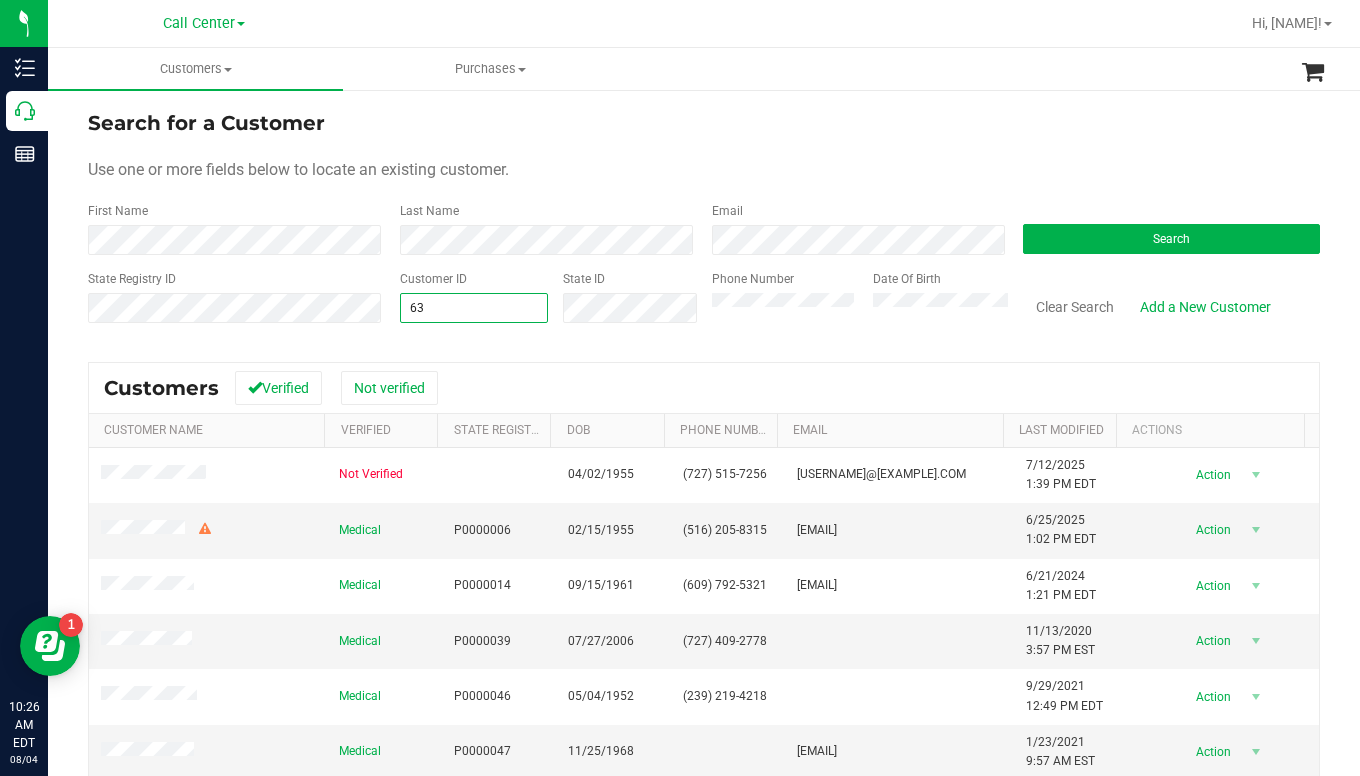 type on "6" 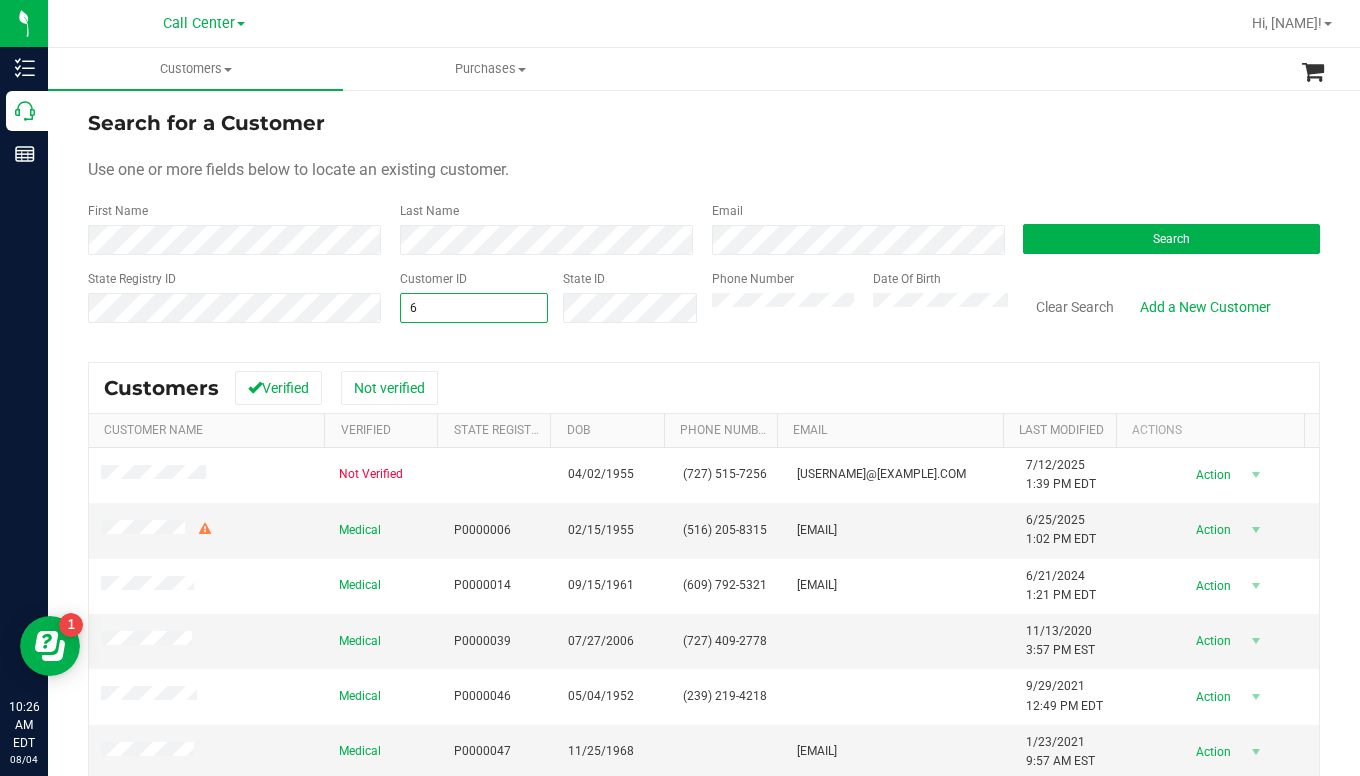 type 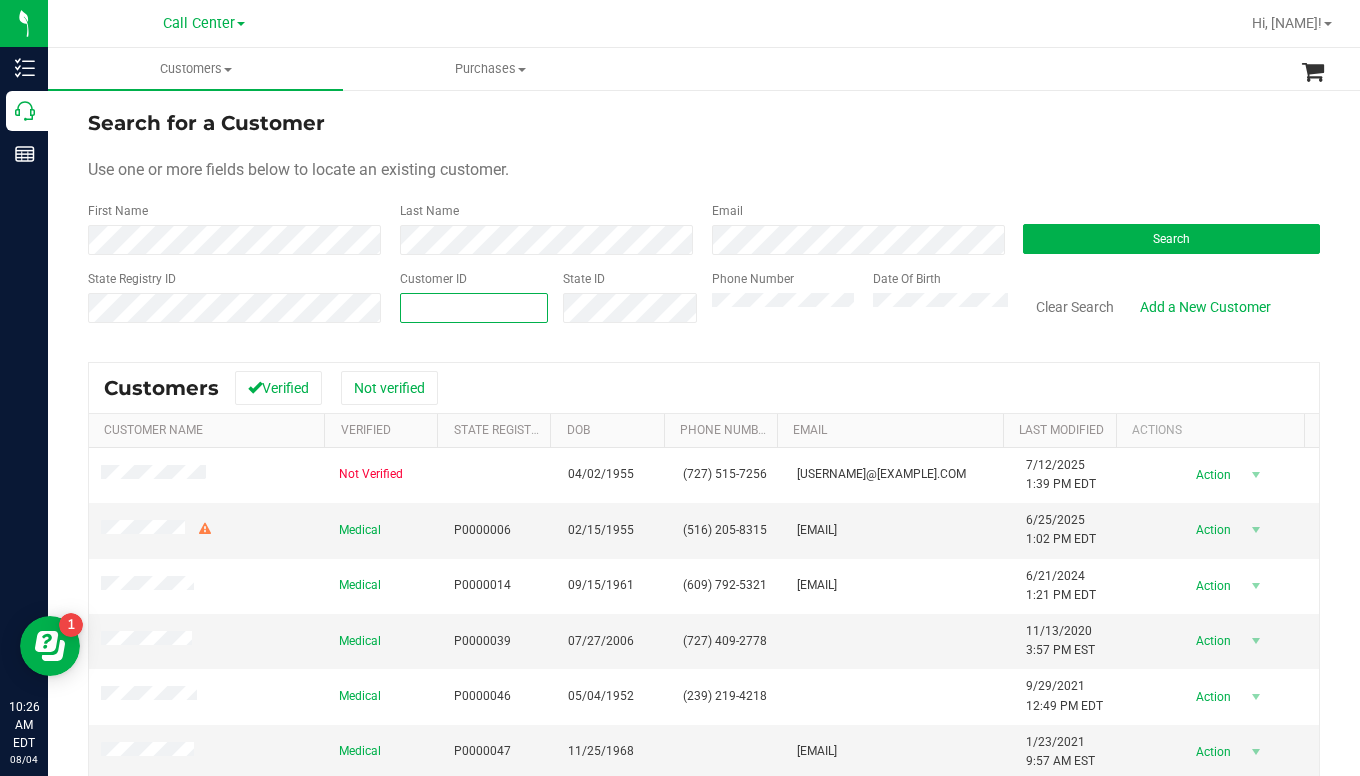 type 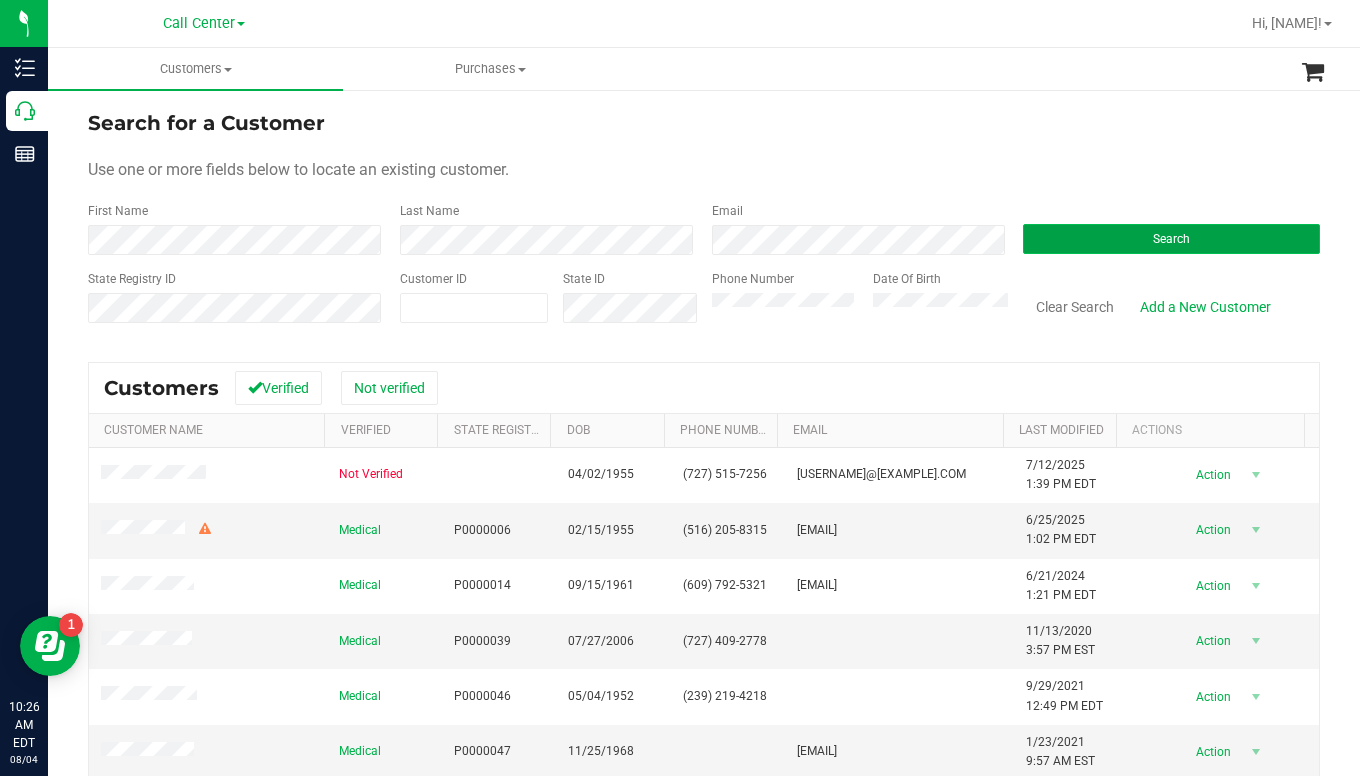 click on "Search" at bounding box center (1171, 239) 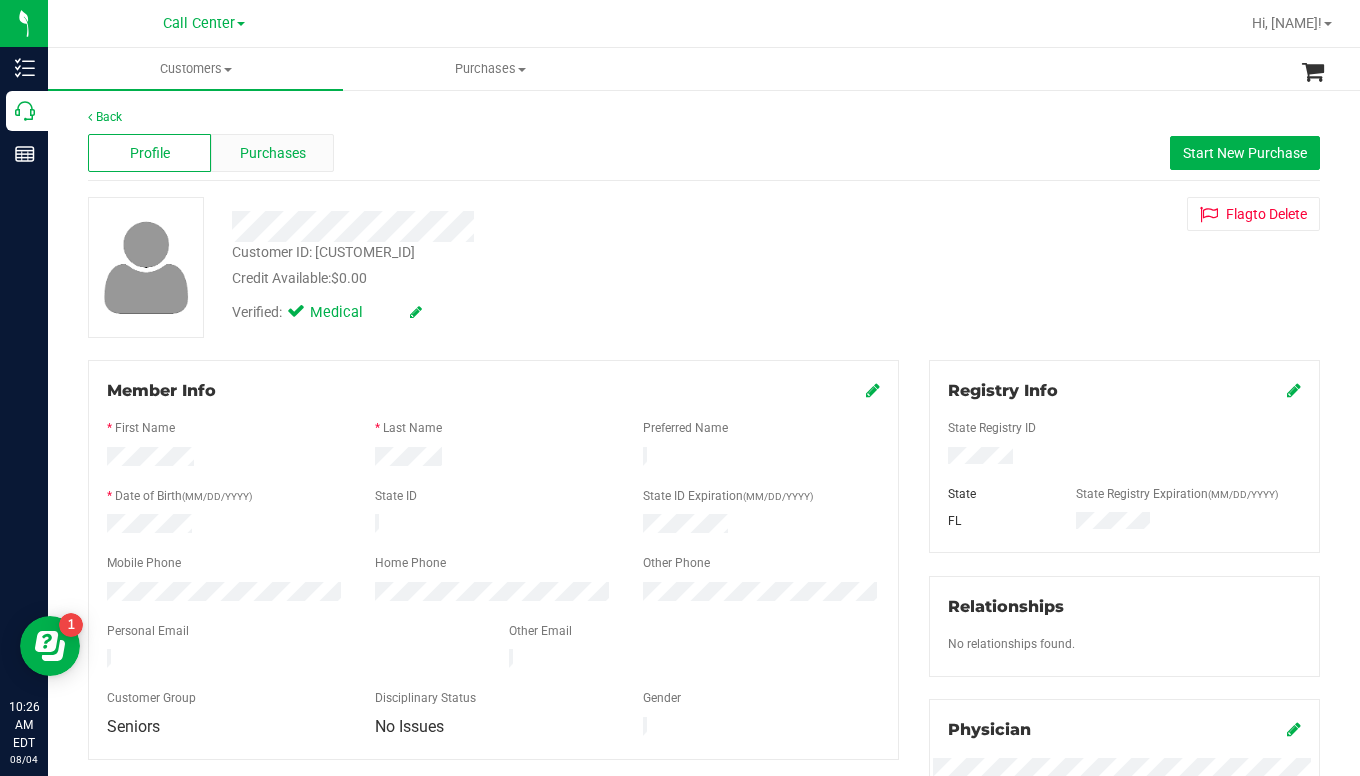 click on "Purchases" at bounding box center (273, 153) 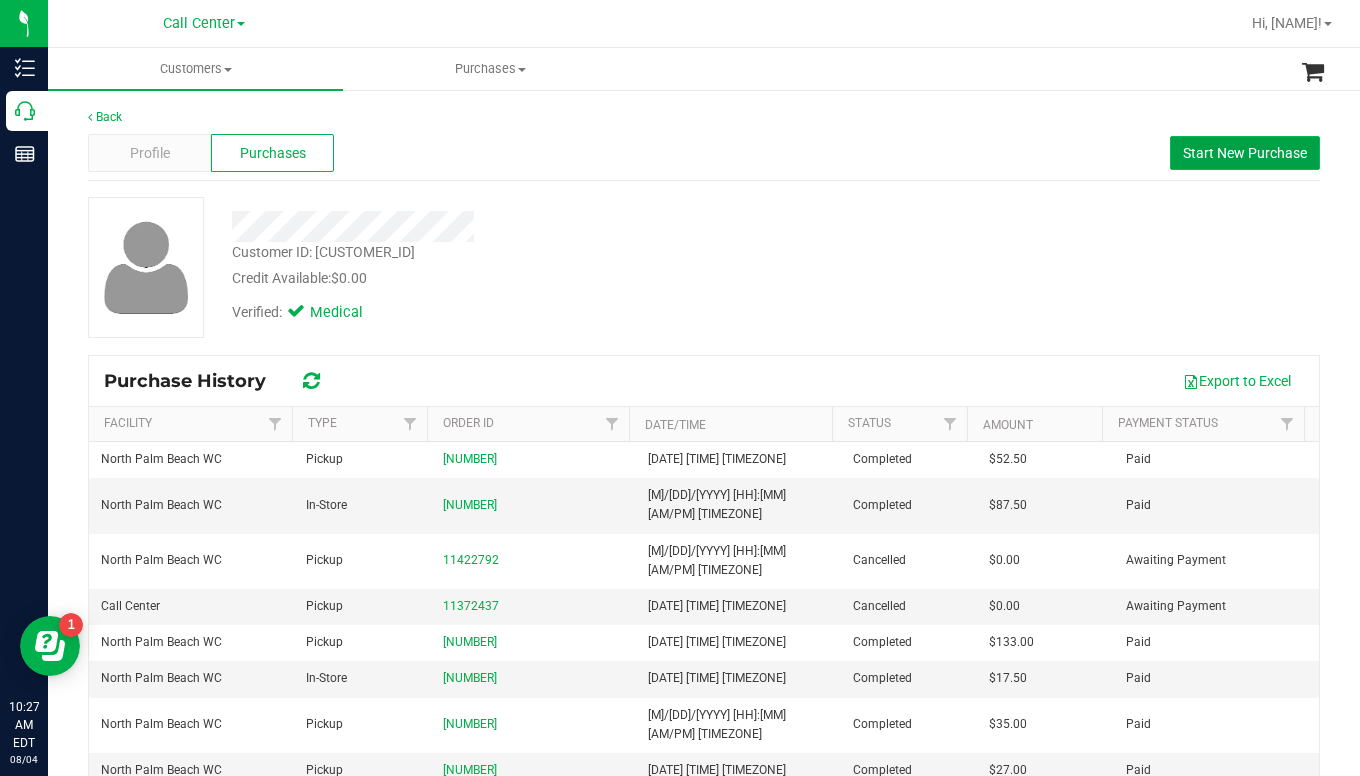 click on "Start New Purchase" at bounding box center [1245, 153] 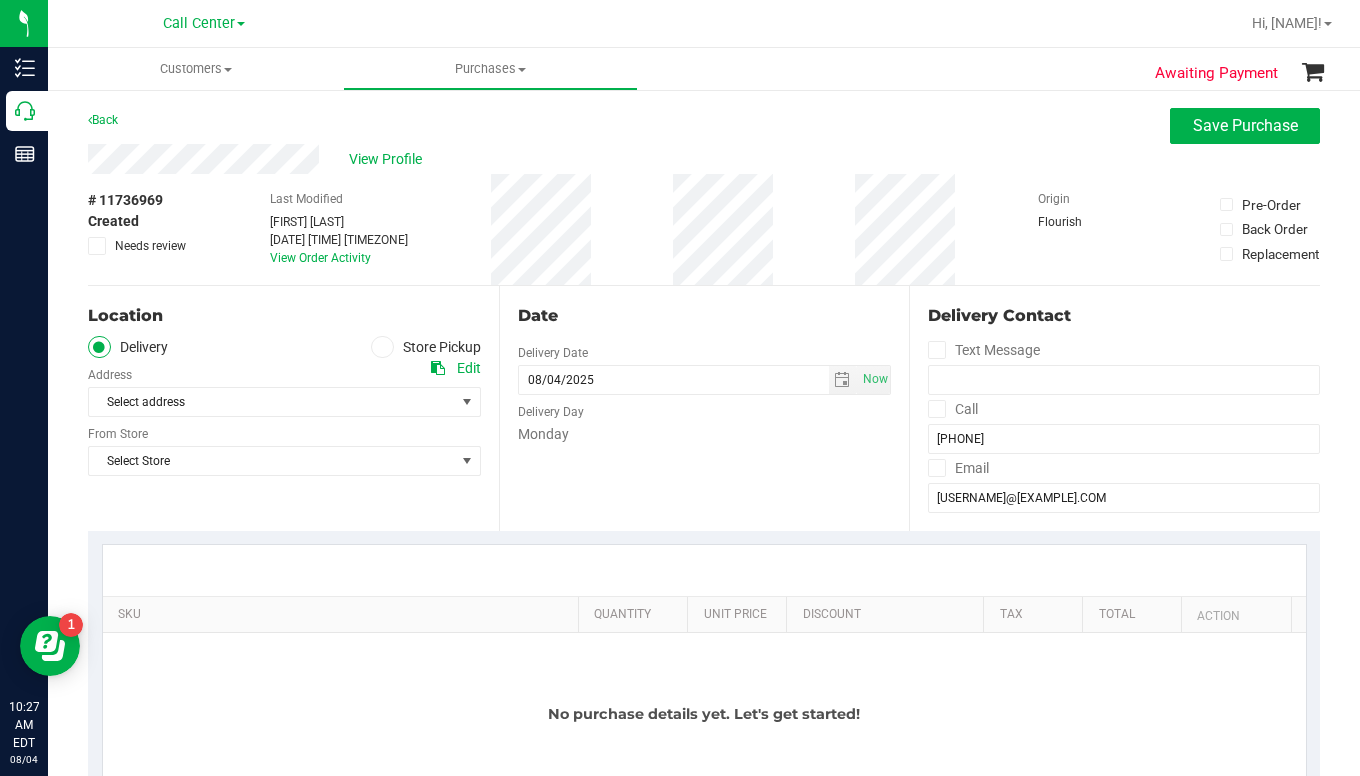 click at bounding box center (382, 347) 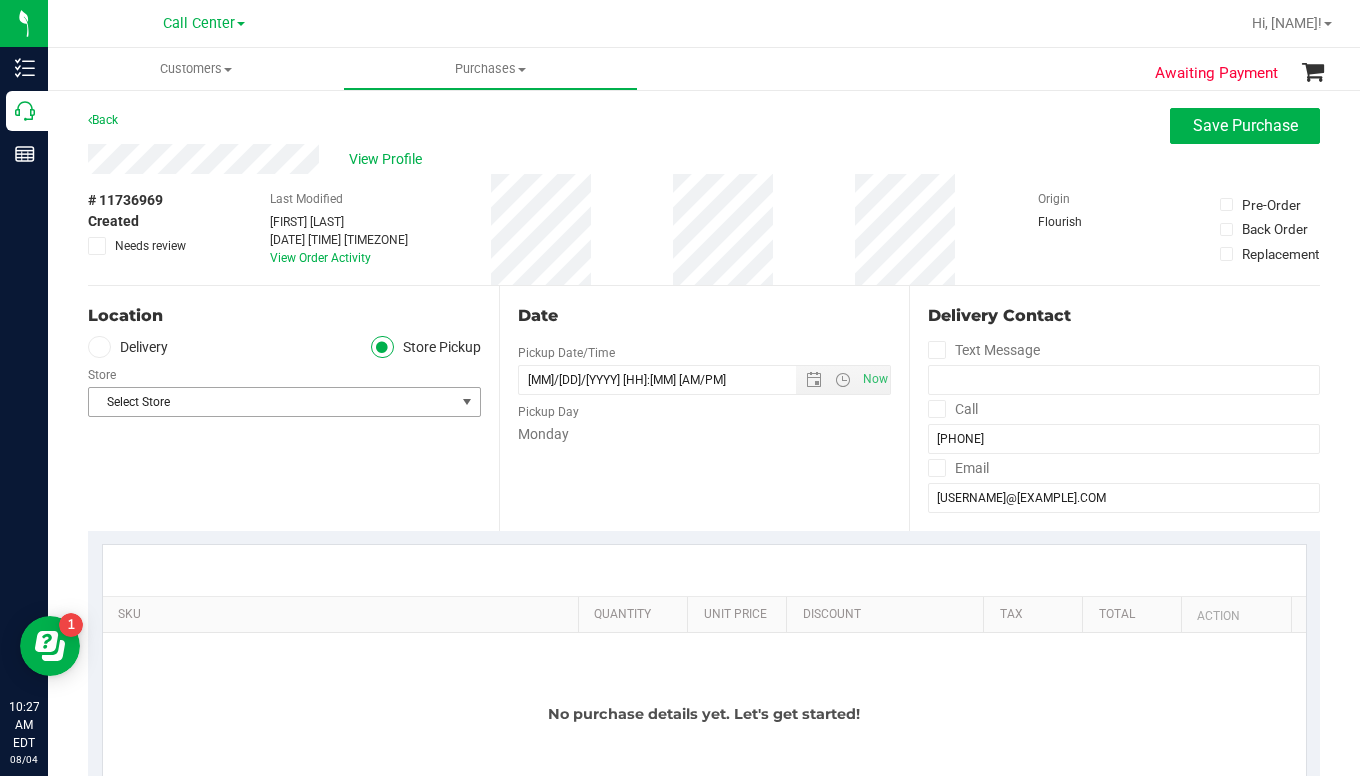 click on "Select Store" at bounding box center [272, 402] 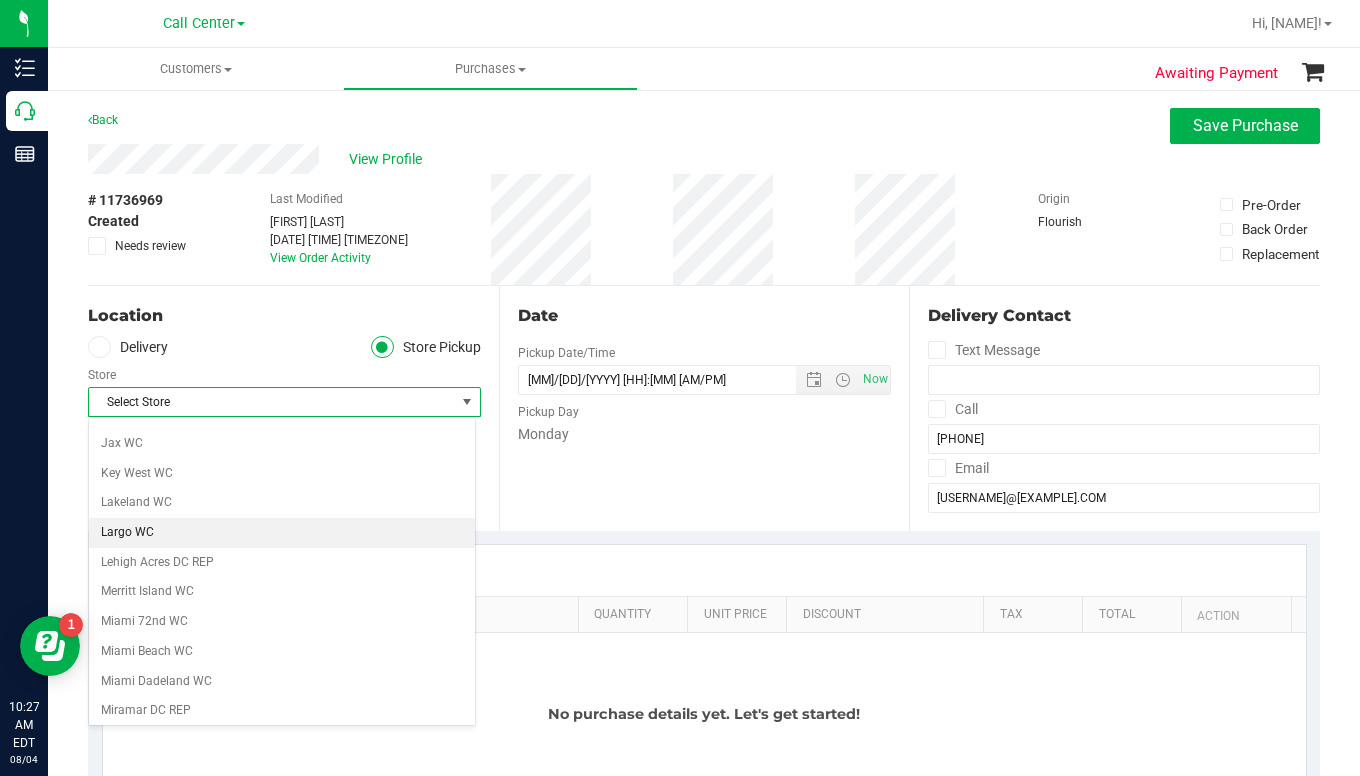 scroll, scrollTop: 600, scrollLeft: 0, axis: vertical 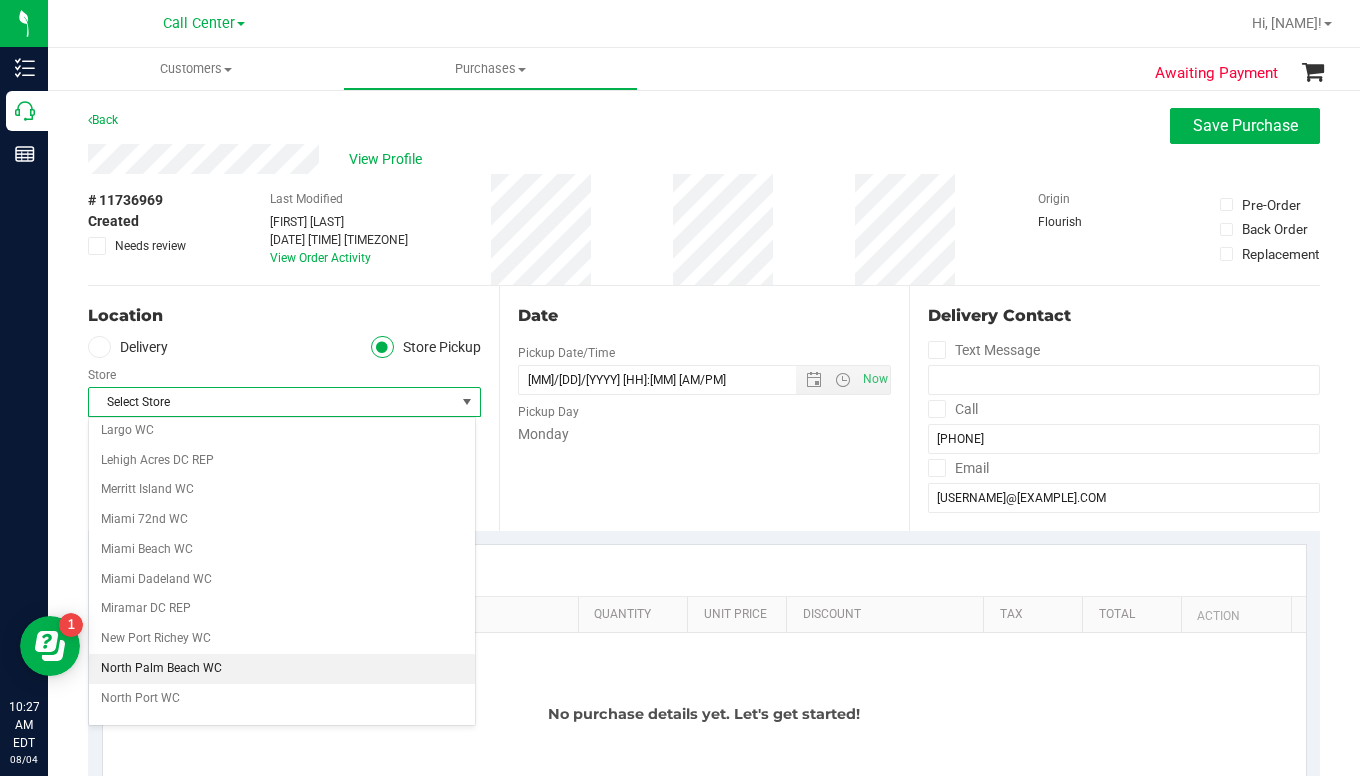 click on "North Palm Beach WC" at bounding box center (282, 669) 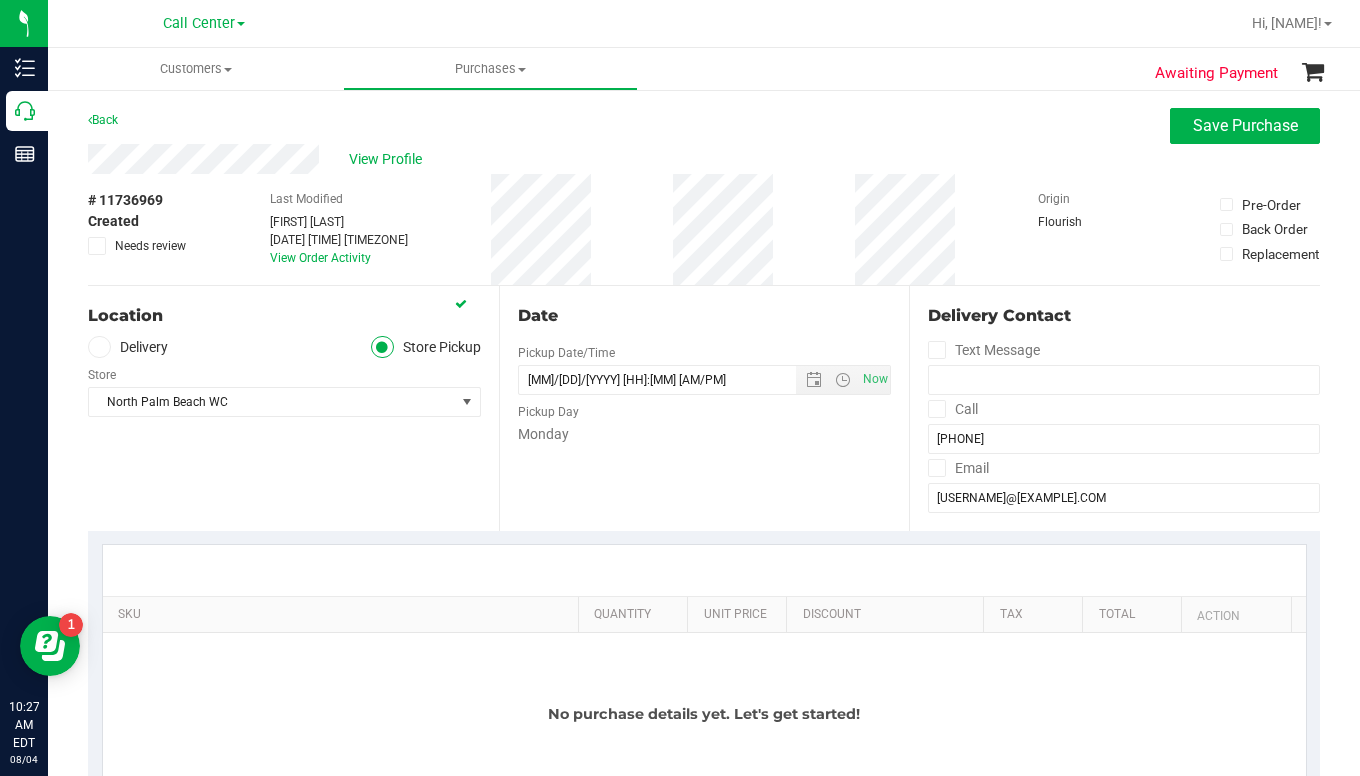 click on "Location
Delivery
Store Pickup
Store
North Palm Beach WC Select Store Bonita Springs WC Boynton Beach WC Bradenton WC Brandon WC Brooksville WC Call Center Clermont WC Crestview WC Deerfield Beach WC Delray Beach WC Deltona WC Ft Walton Beach WC Ft. Lauderdale WC Ft. Myers WC Gainesville WC Jax Atlantic WC JAX DC REP Jax WC Key West WC Lakeland WC Largo WC Lehigh Acres DC REP Merritt Island WC Miami 72nd WC Miami Beach WC Miami Dadeland WC Miramar DC REP New Port Richey WC North Palm Beach WC North Port WC Ocala WC Orange Park WC Orlando Colonial WC Orlando DC REP Orlando WC Oviedo WC Palm Bay WC Palm Coast WC Panama City WC Pensacola WC Tampa WC" at bounding box center (293, 408) 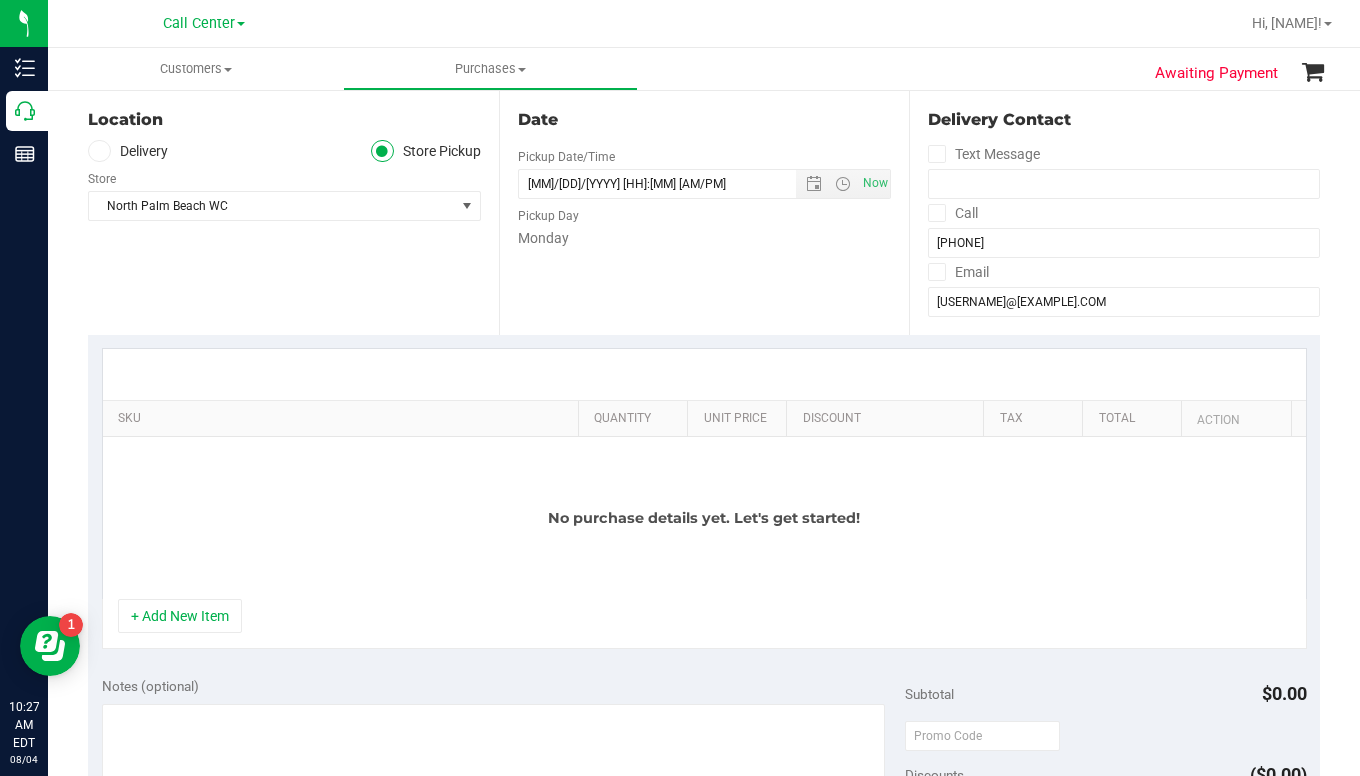 scroll, scrollTop: 200, scrollLeft: 0, axis: vertical 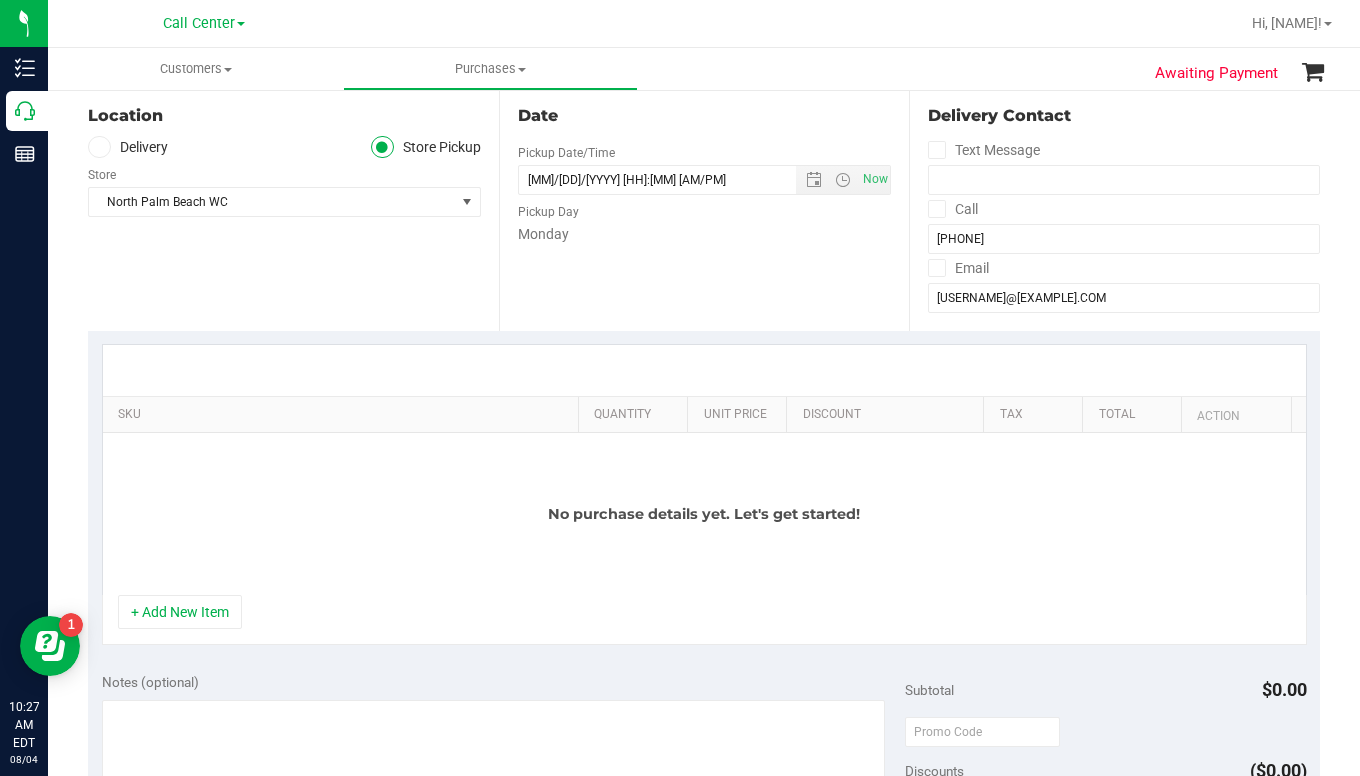 click on "Location
Delivery
Store Pickup
Store
North Palm Beach WC Select Store Bonita Springs WC Boynton Beach WC Bradenton WC Brandon WC Brooksville WC Call Center Clermont WC Crestview WC Deerfield Beach WC Delray Beach WC Deltona WC Ft Walton Beach WC Ft. Lauderdale WC Ft. Myers WC Gainesville WC Jax Atlantic WC JAX DC REP Jax WC Key West WC Lakeland WC Largo WC Lehigh Acres DC REP Merritt Island WC Miami 72nd WC Miami Beach WC Miami Dadeland WC Miramar DC REP New Port Richey WC North Palm Beach WC North Port WC Ocala WC Orange Park WC Orlando Colonial WC Orlando DC REP Orlando WC Oviedo WC Palm Bay WC Palm Coast WC Panama City WC Pensacola WC Tampa WC" at bounding box center (293, 208) 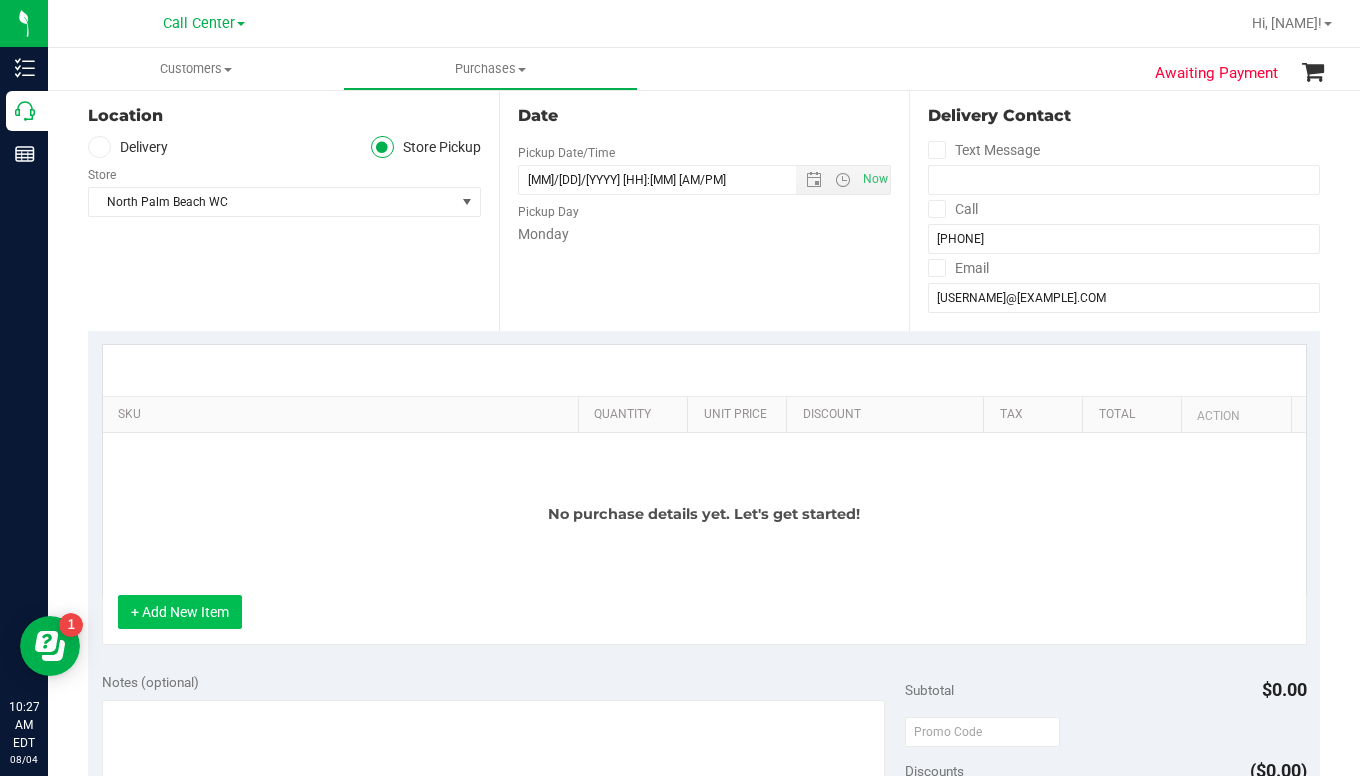 click on "+ Add New Item" at bounding box center [180, 612] 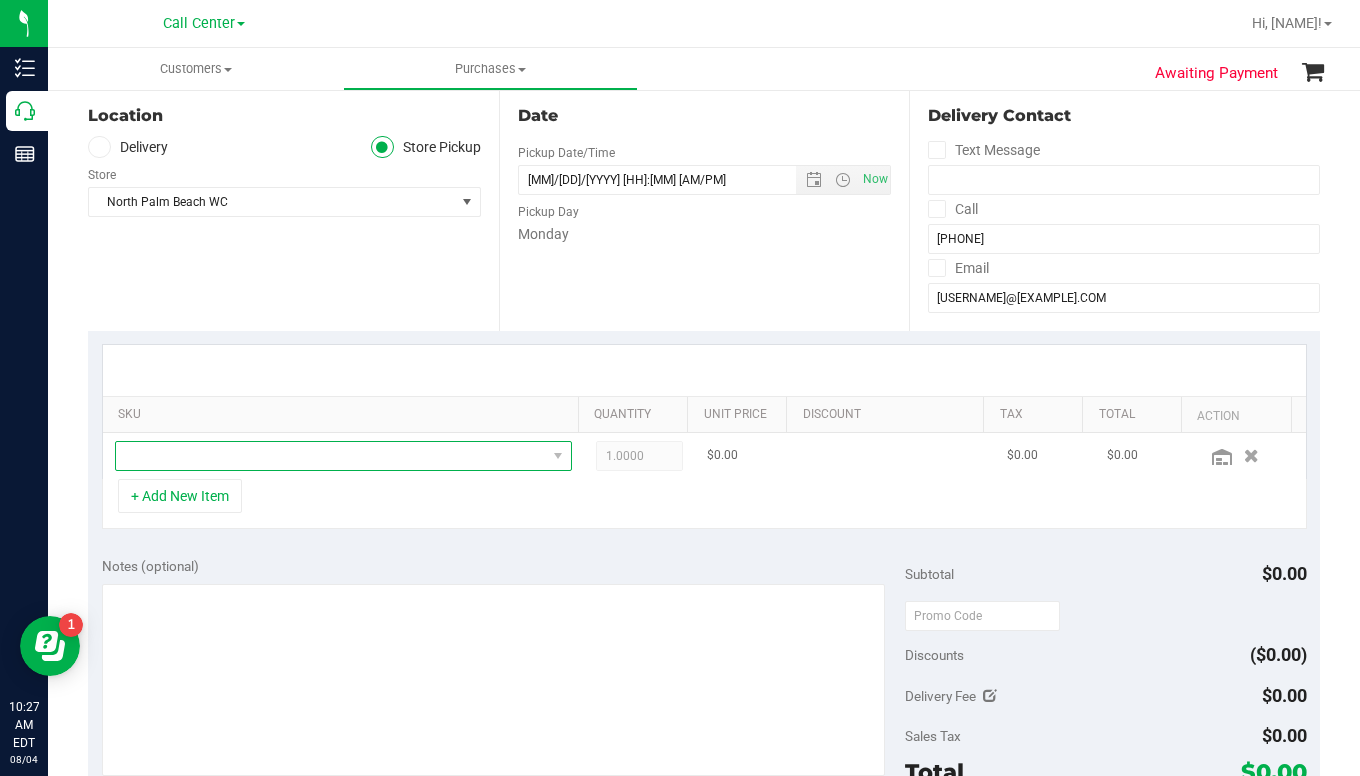 click at bounding box center (331, 456) 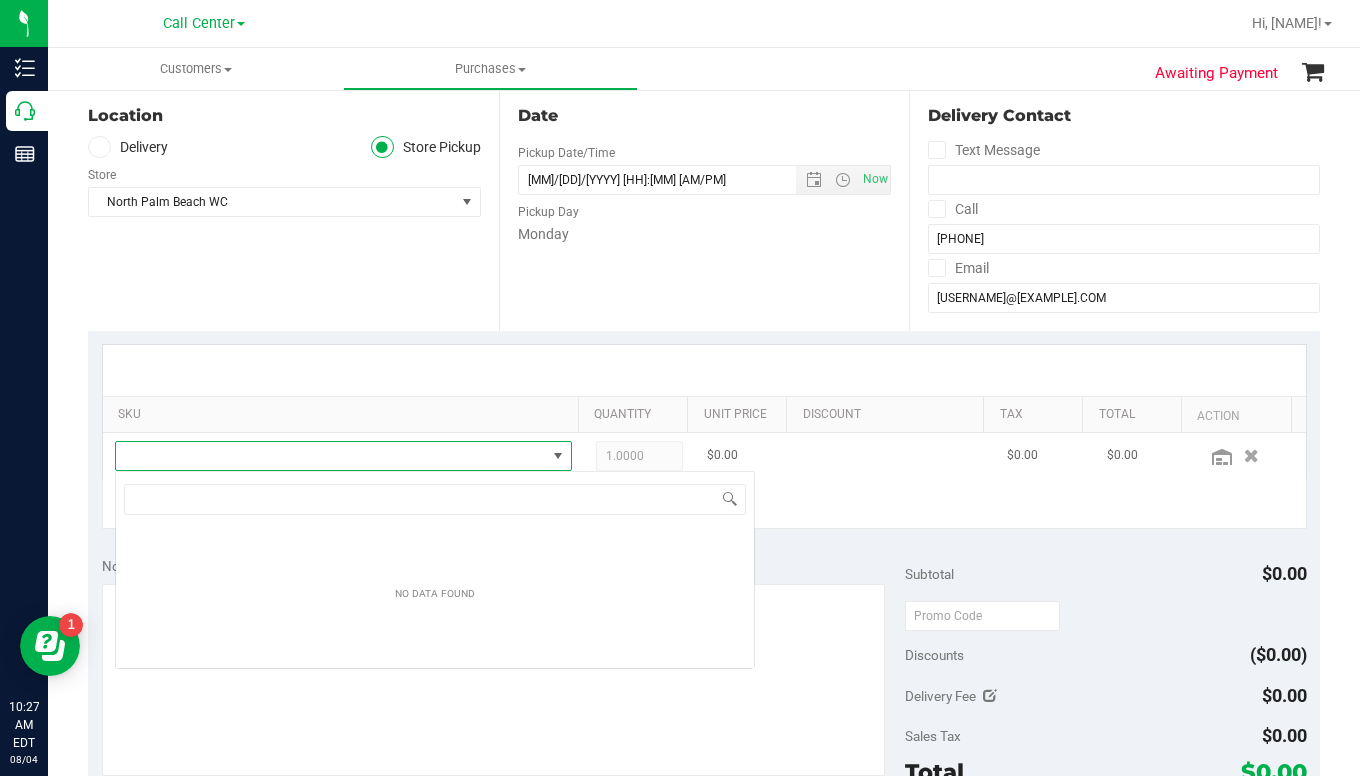 scroll, scrollTop: 99970, scrollLeft: 99555, axis: both 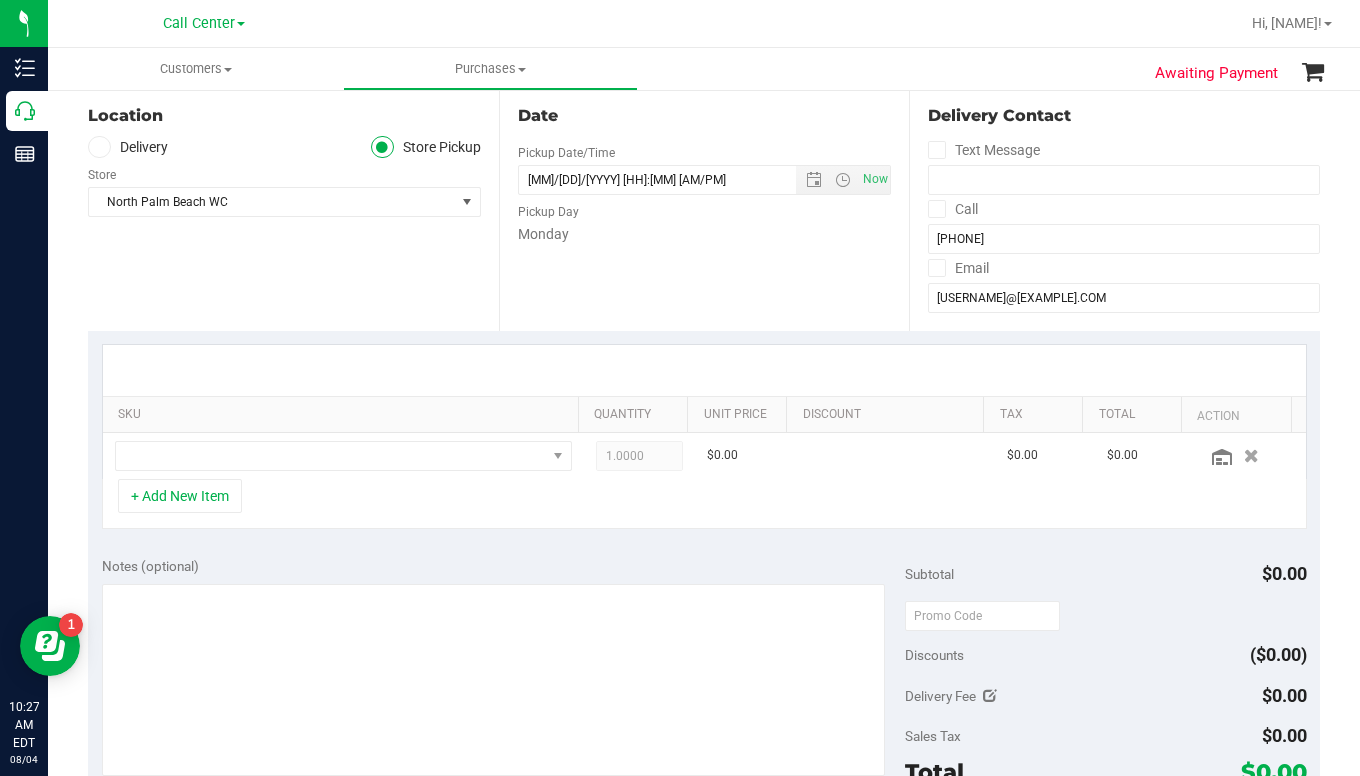 click on "Location
Delivery
Store Pickup
Store
North Palm Beach WC Select Store Bonita Springs WC Boynton Beach WC Bradenton WC Brandon WC Brooksville WC Call Center Clermont WC Crestview WC Deerfield Beach WC Delray Beach WC Deltona WC Ft Walton Beach WC Ft. Lauderdale WC Ft. Myers WC Gainesville WC Jax Atlantic WC JAX DC REP Jax WC Key West WC Lakeland WC Largo WC Lehigh Acres DC REP Merritt Island WC Miami 72nd WC Miami Beach WC Miami Dadeland WC Miramar DC REP New Port Richey WC North Palm Beach WC North Port WC Ocala WC Orange Park WC Orlando Colonial WC Orlando DC REP Orlando WC Oviedo WC Palm Bay WC Palm Coast WC Panama City WC Pensacola WC Tampa WC" at bounding box center (293, 208) 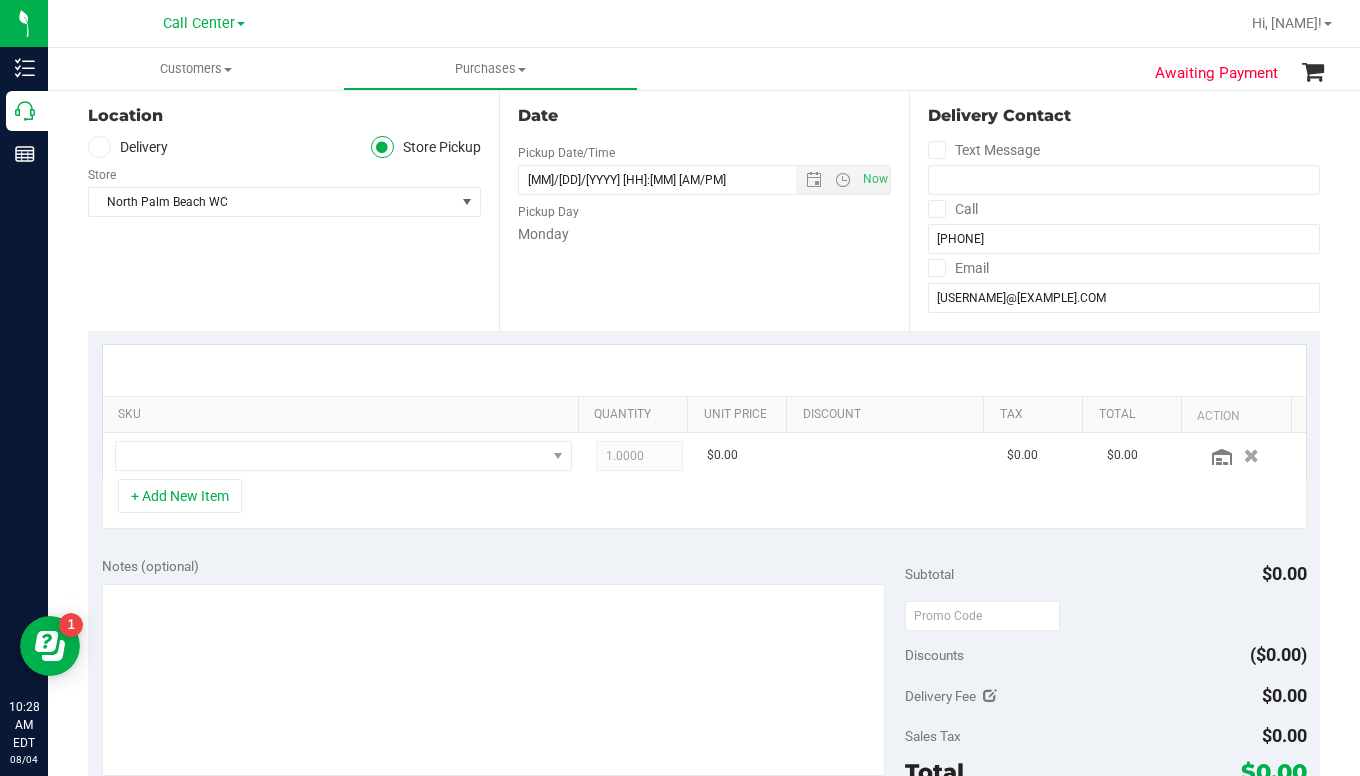 click on "Location
Delivery
Store Pickup
Store
North Palm Beach WC Select Store Bonita Springs WC Boynton Beach WC Bradenton WC Brandon WC Brooksville WC Call Center Clermont WC Crestview WC Deerfield Beach WC Delray Beach WC Deltona WC Ft Walton Beach WC Ft. Lauderdale WC Ft. Myers WC Gainesville WC Jax Atlantic WC JAX DC REP Jax WC Key West WC Lakeland WC Largo WC Lehigh Acres DC REP Merritt Island WC Miami 72nd WC Miami Beach WC Miami Dadeland WC Miramar DC REP New Port Richey WC North Palm Beach WC North Port WC Ocala WC Orange Park WC Orlando Colonial WC Orlando DC REP Orlando WC Oviedo WC Palm Bay WC Palm Coast WC Panama City WC Pensacola WC Tampa WC" at bounding box center [293, 208] 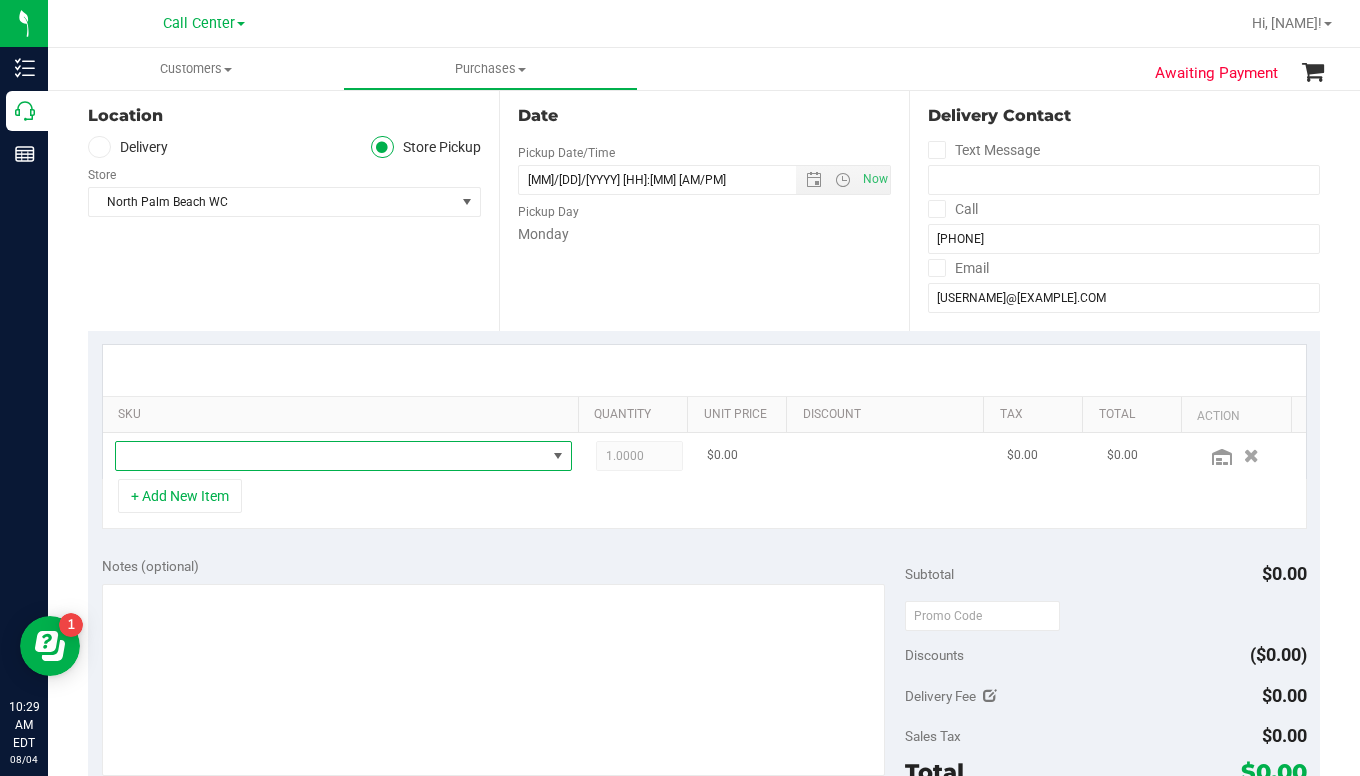 click at bounding box center [331, 456] 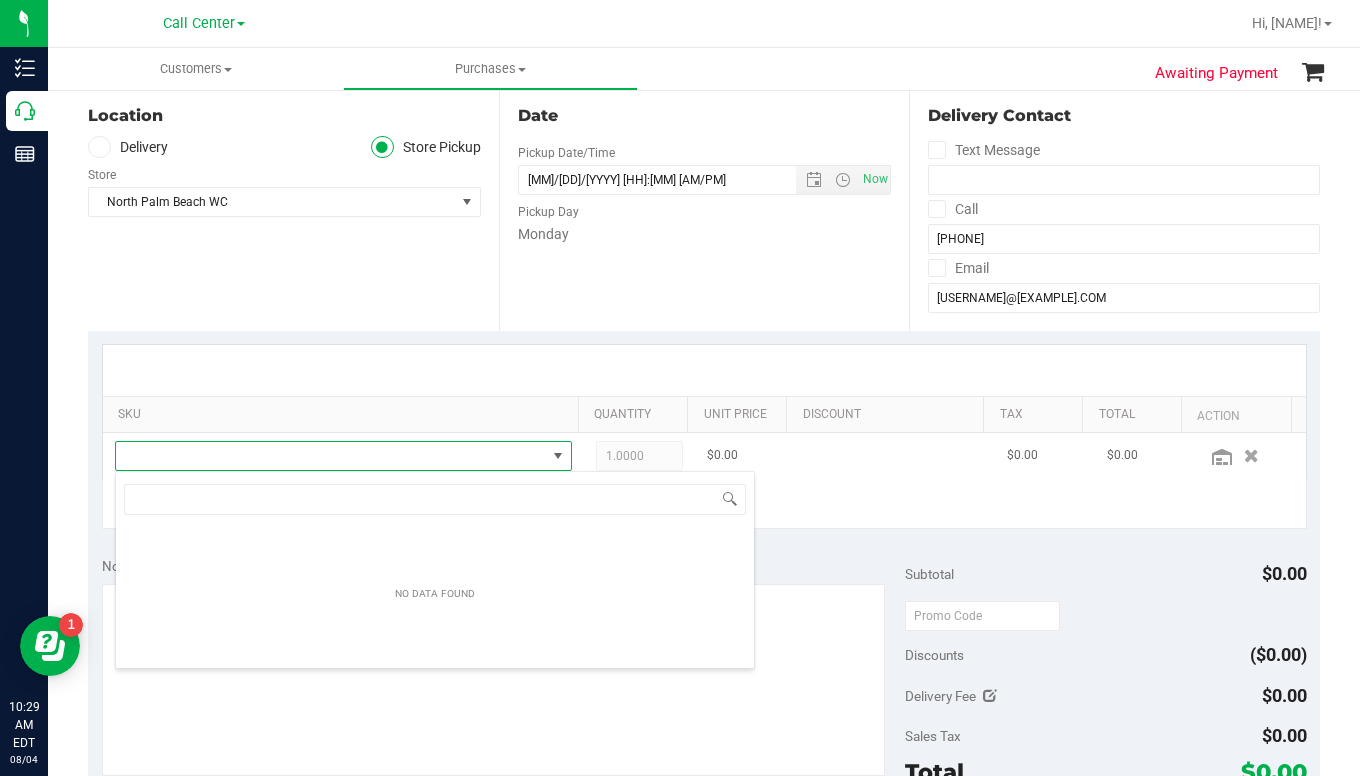 scroll, scrollTop: 99970, scrollLeft: 99555, axis: both 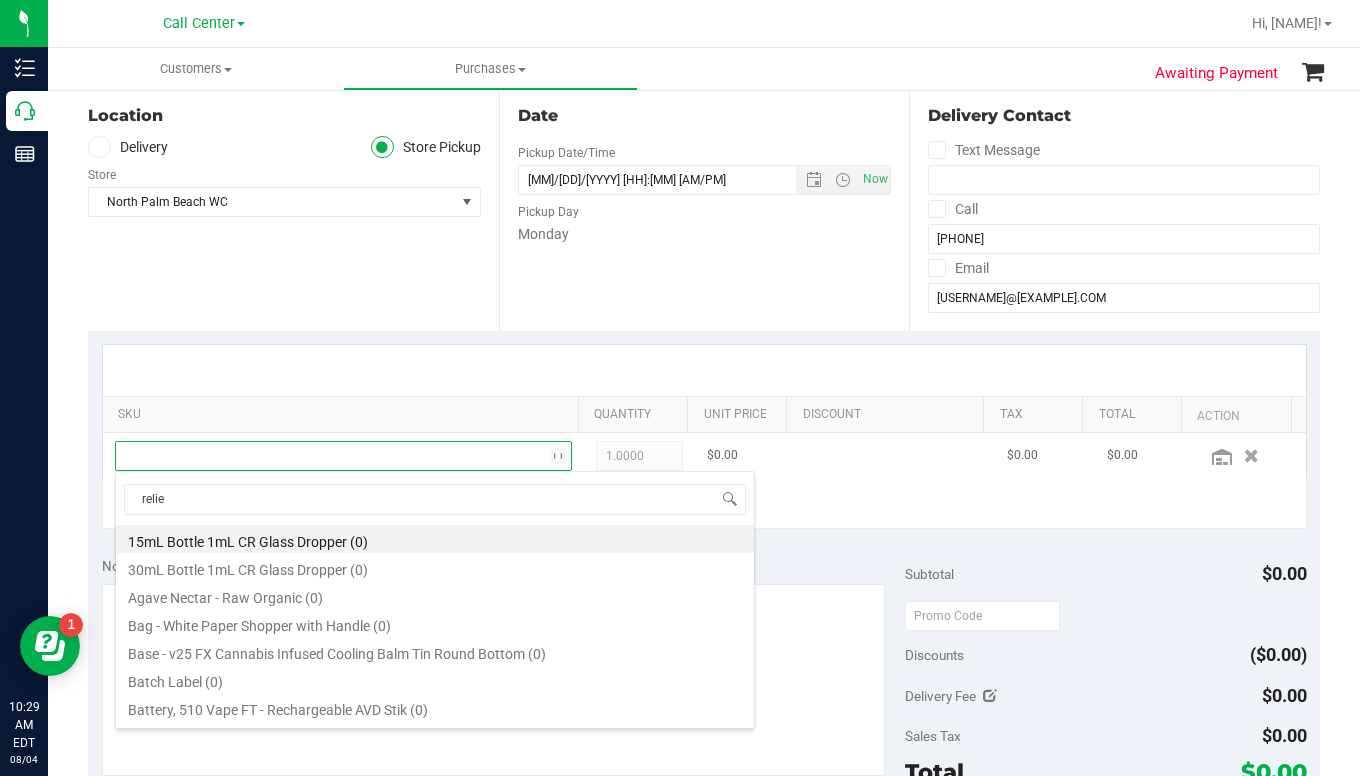 type on "relief" 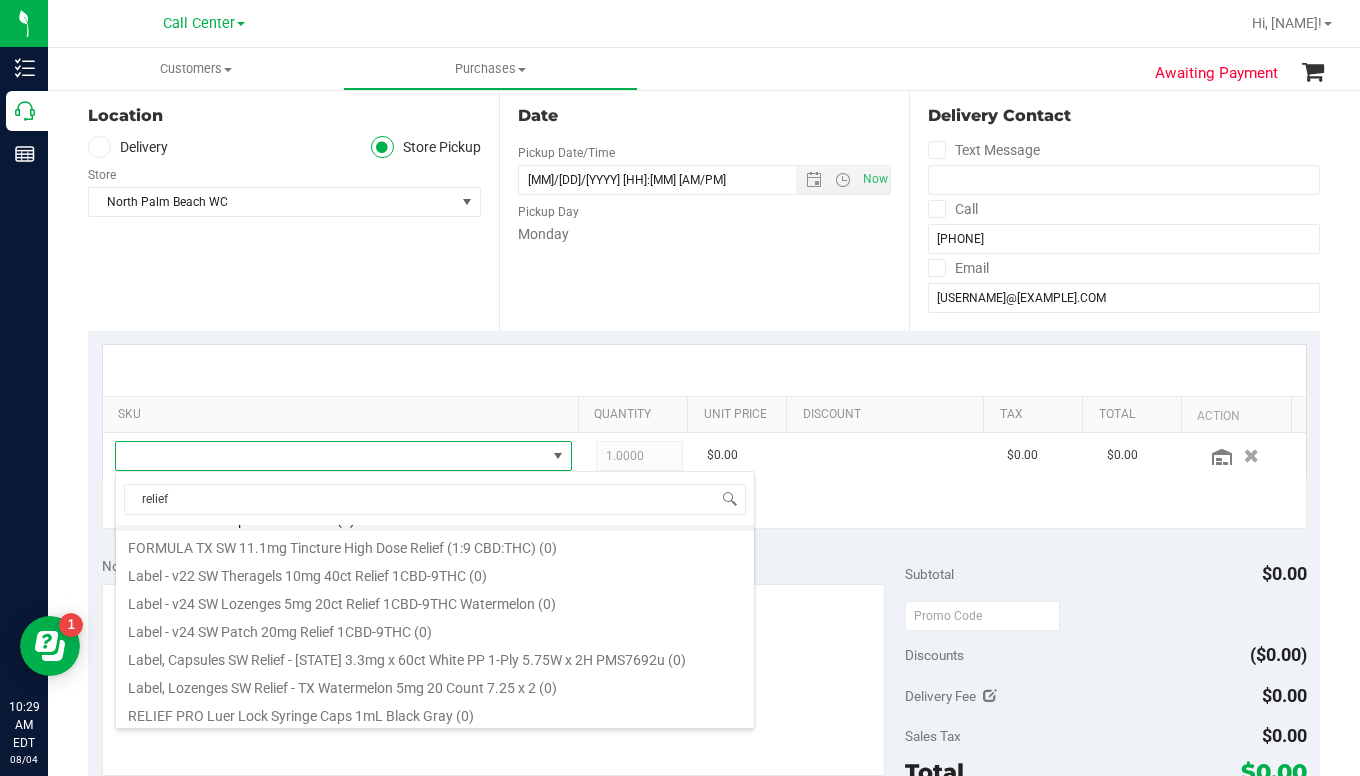 scroll, scrollTop: 500, scrollLeft: 0, axis: vertical 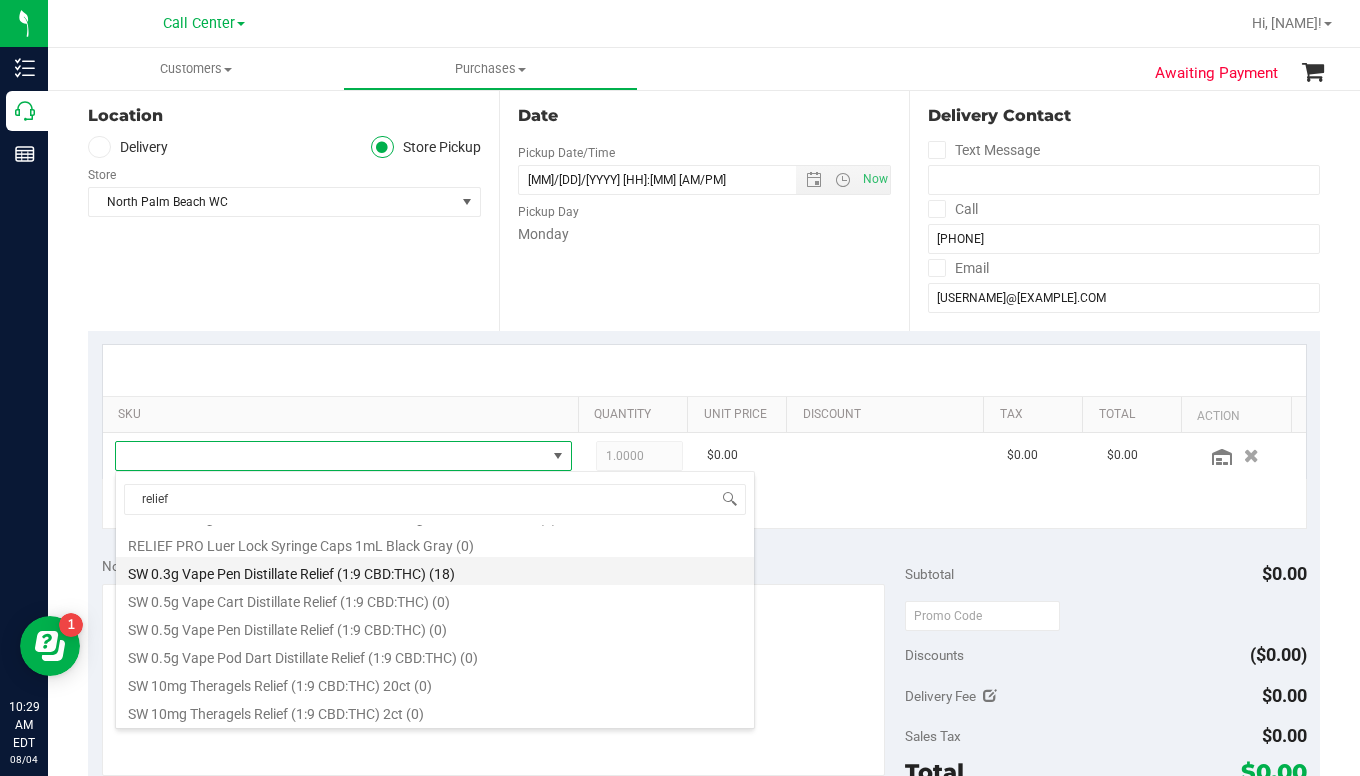click on "SW 0.3g Vape Pen Distillate Relief (1:9 CBD:THC) (18)" at bounding box center (435, 571) 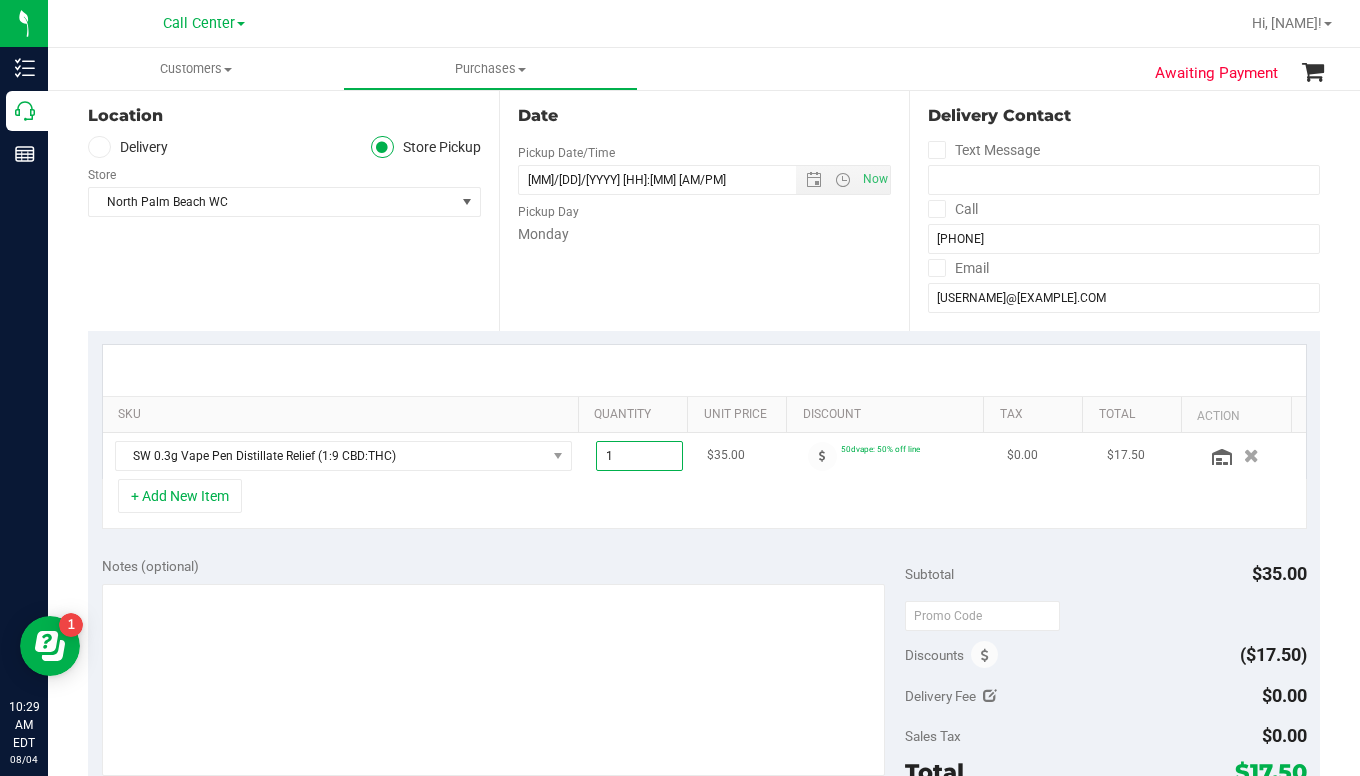 click on "1.00 1" at bounding box center (639, 456) 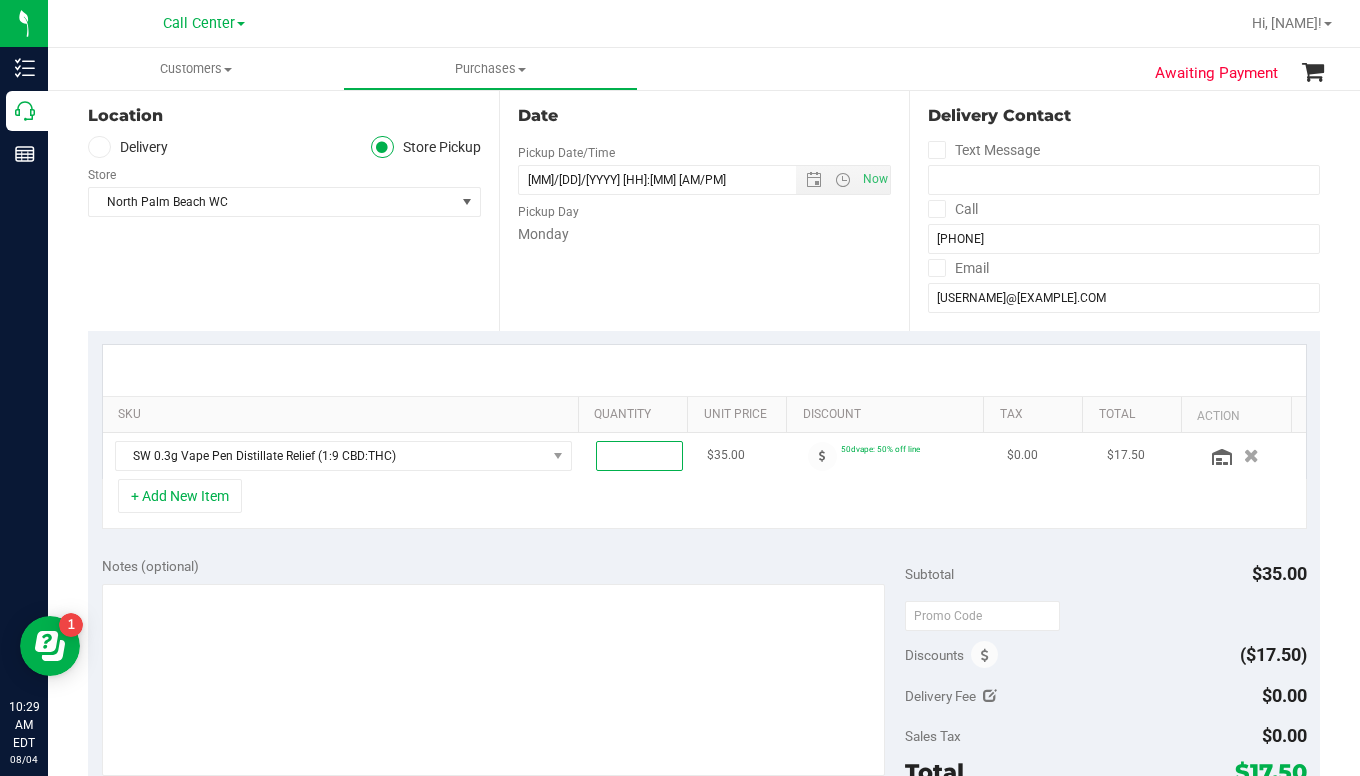 type on "2" 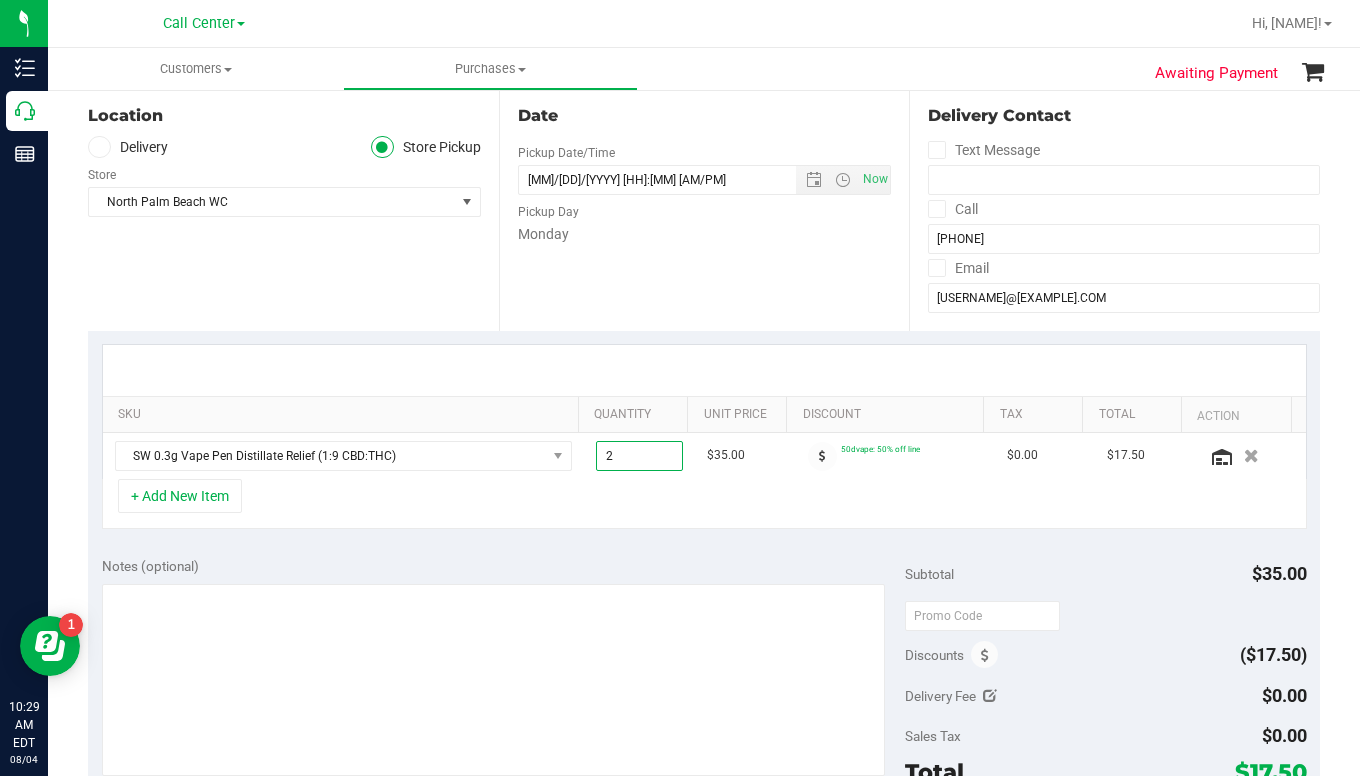 type on "2.00" 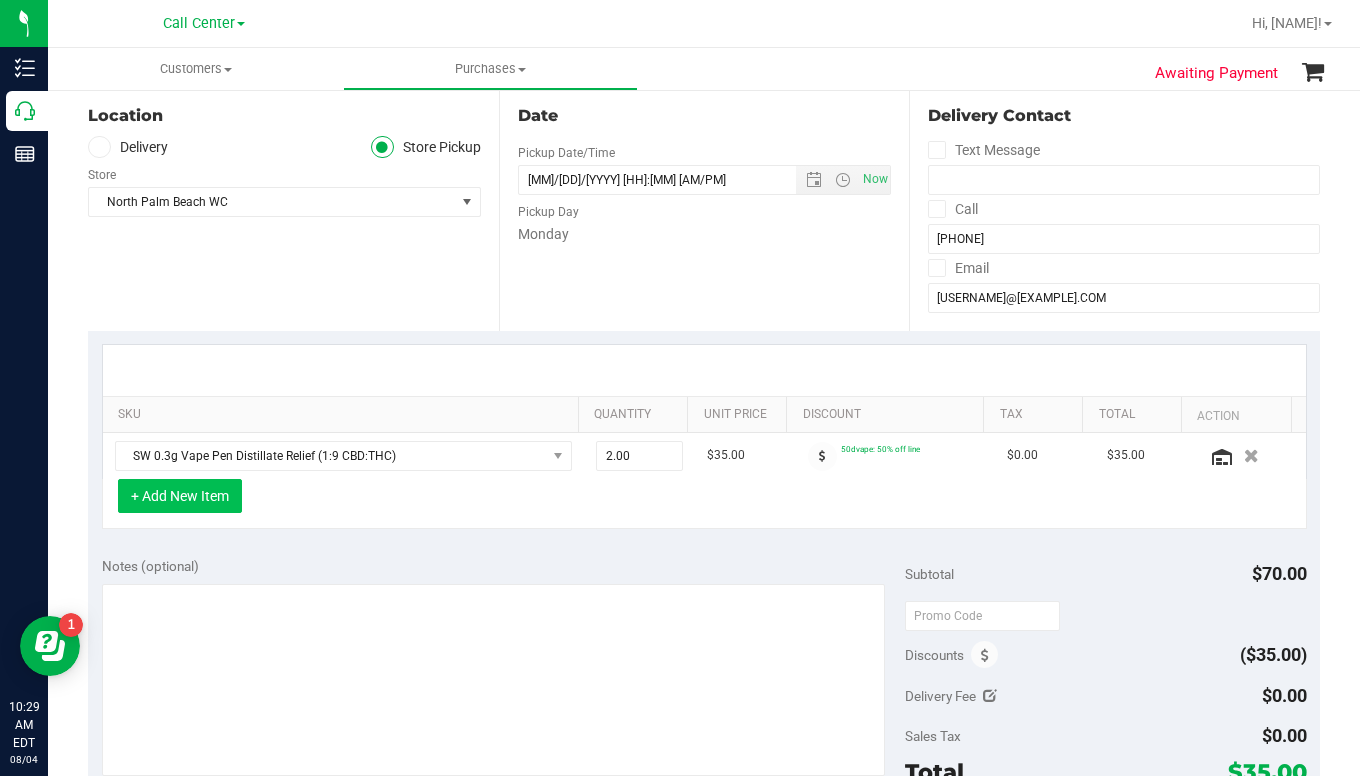 click on "+ Add New Item" at bounding box center (180, 496) 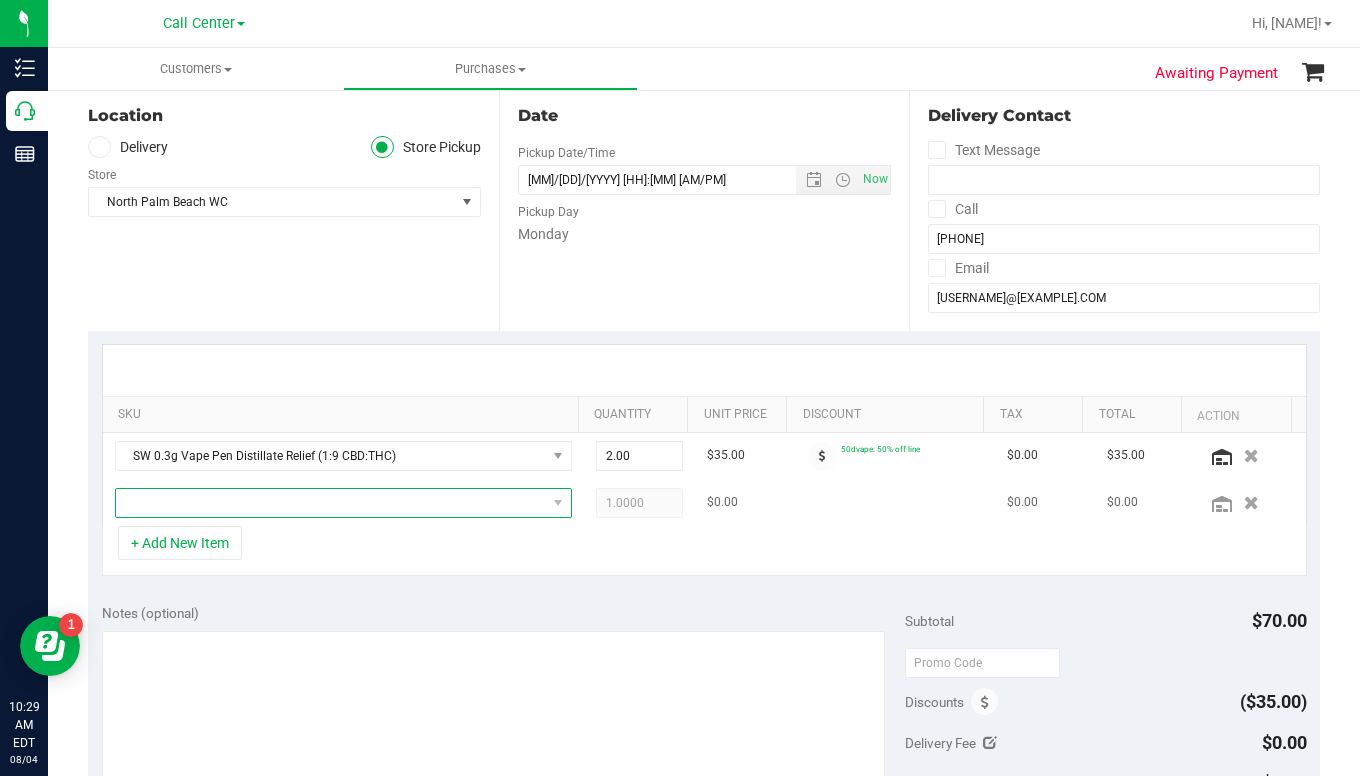 click at bounding box center (331, 503) 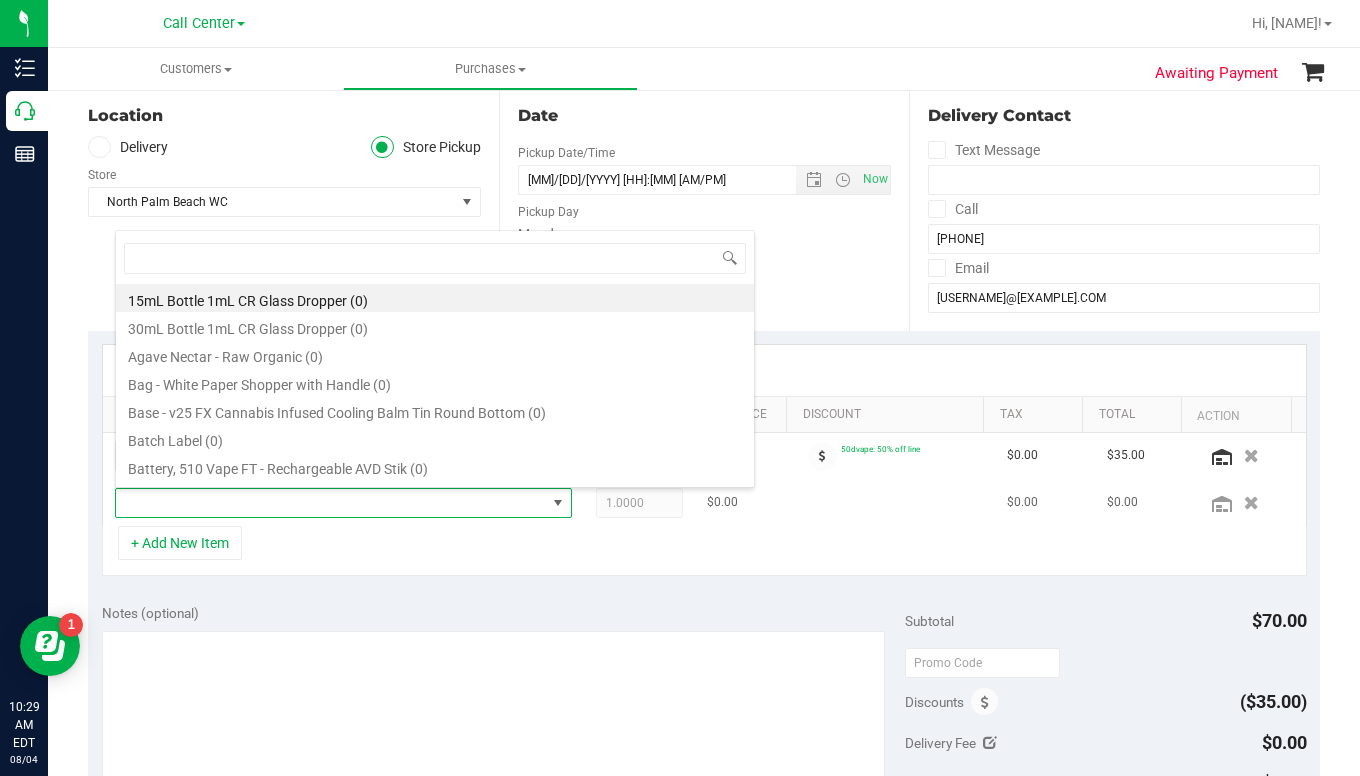 scroll, scrollTop: 99970, scrollLeft: 99555, axis: both 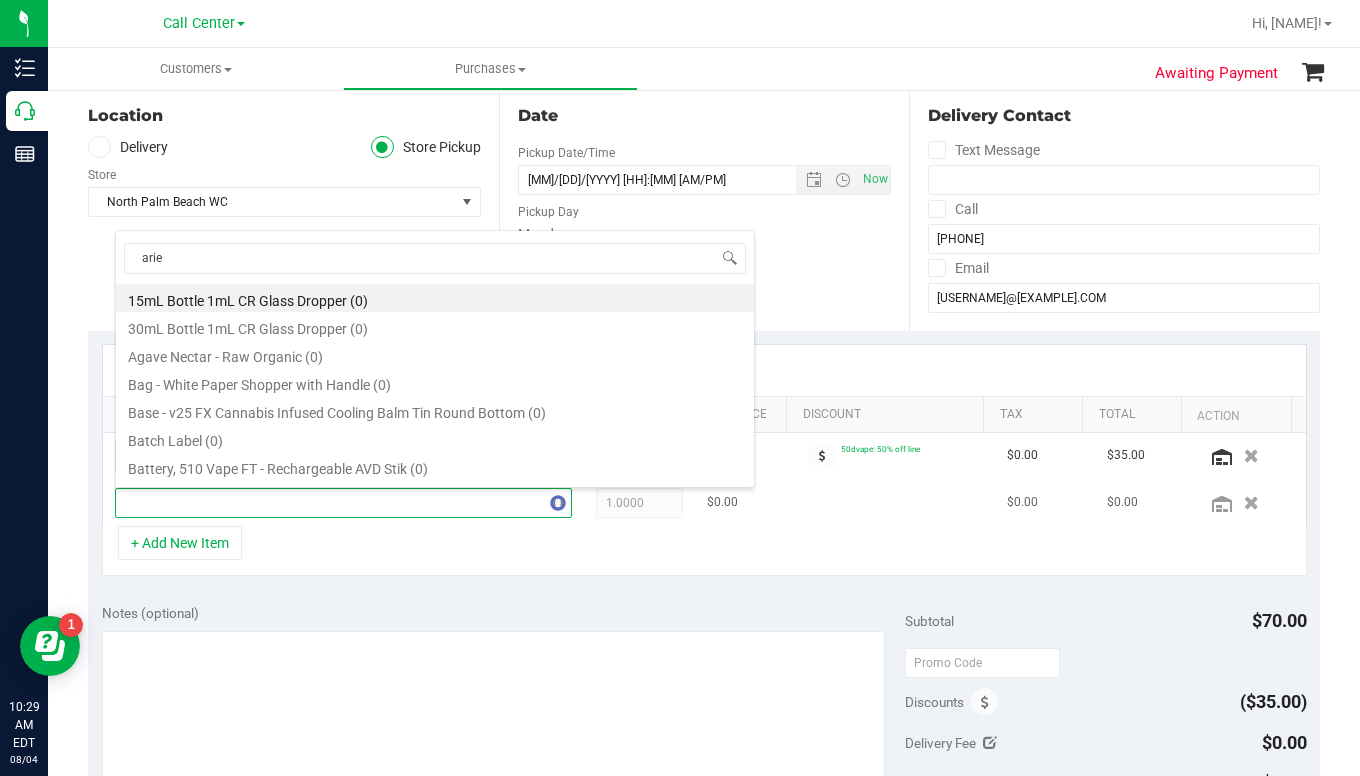 type on "aries" 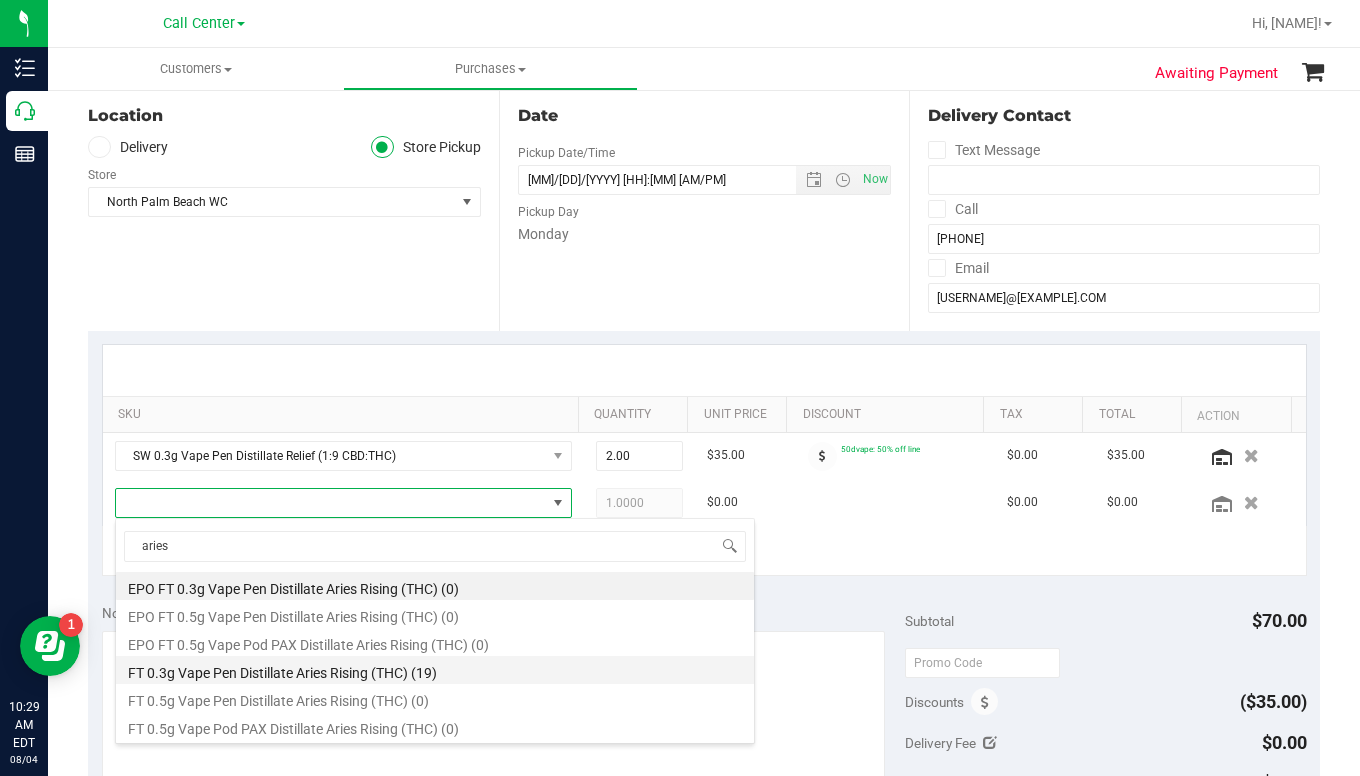 click on "FT 0.3g Vape Pen Distillate Aries Rising (THC) (19)" at bounding box center (435, 670) 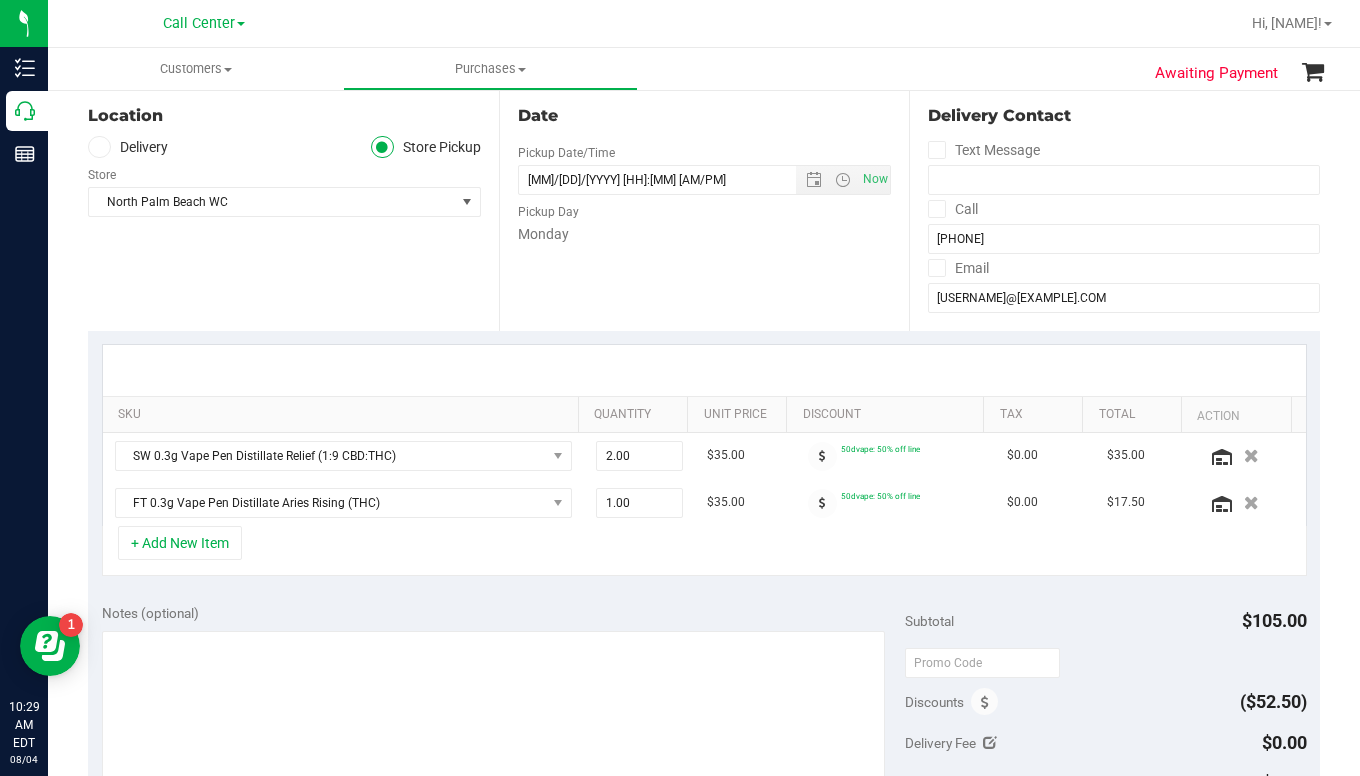 scroll, scrollTop: 0, scrollLeft: 0, axis: both 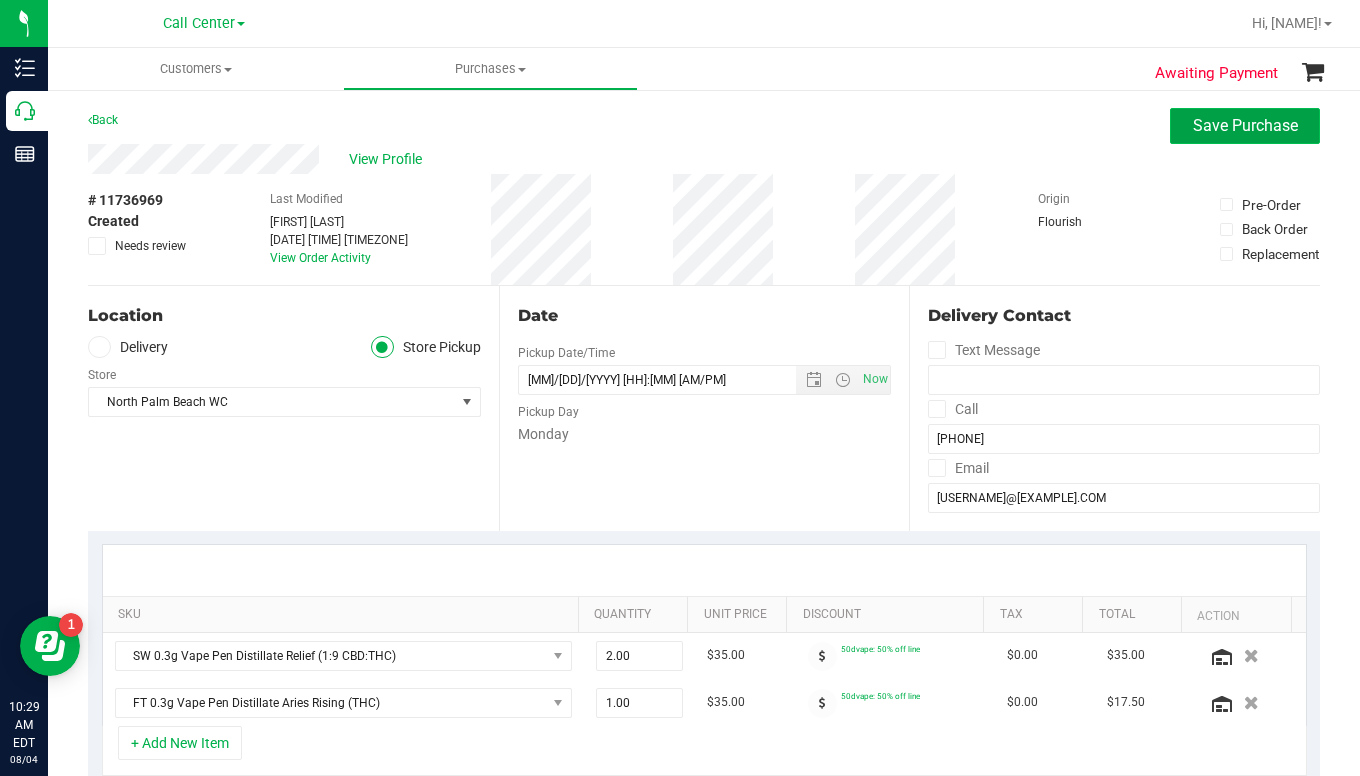 click on "Save Purchase" at bounding box center (1245, 125) 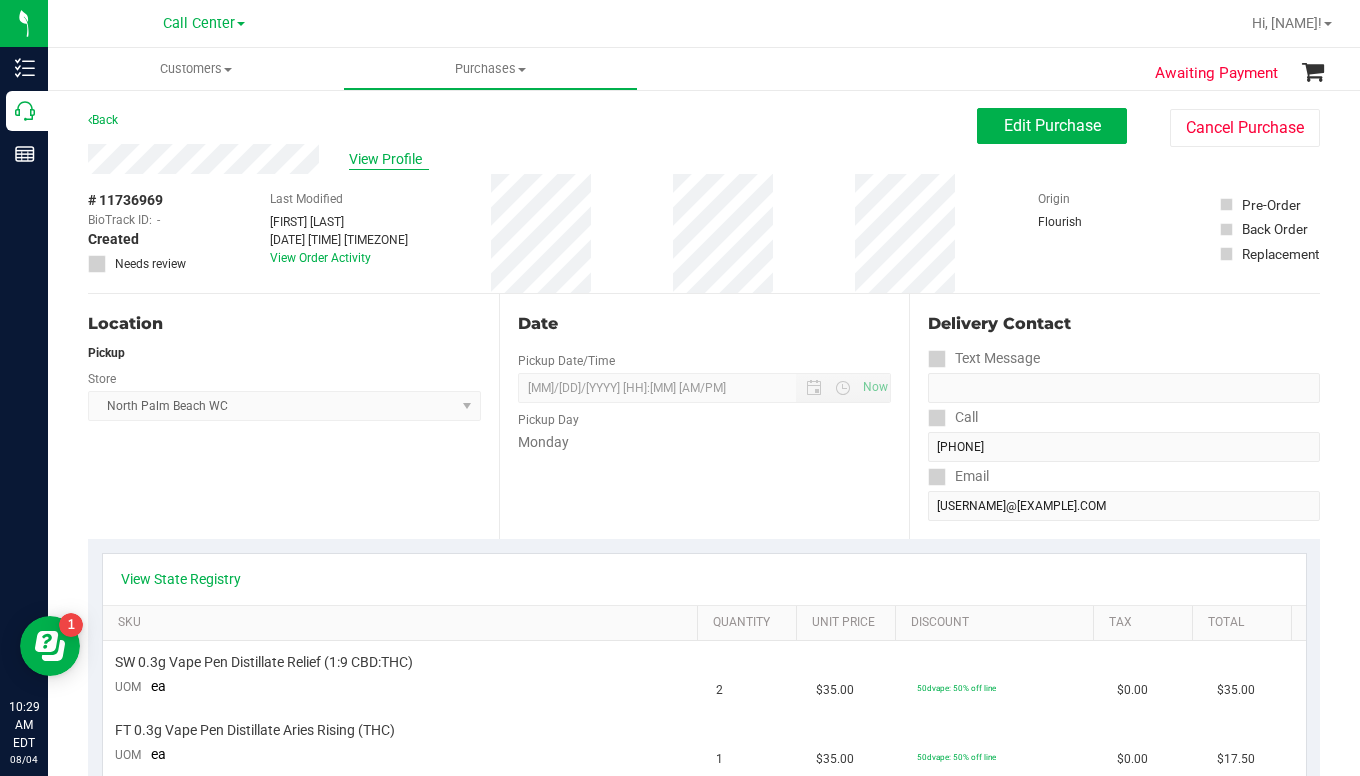 click on "View Profile" at bounding box center (389, 159) 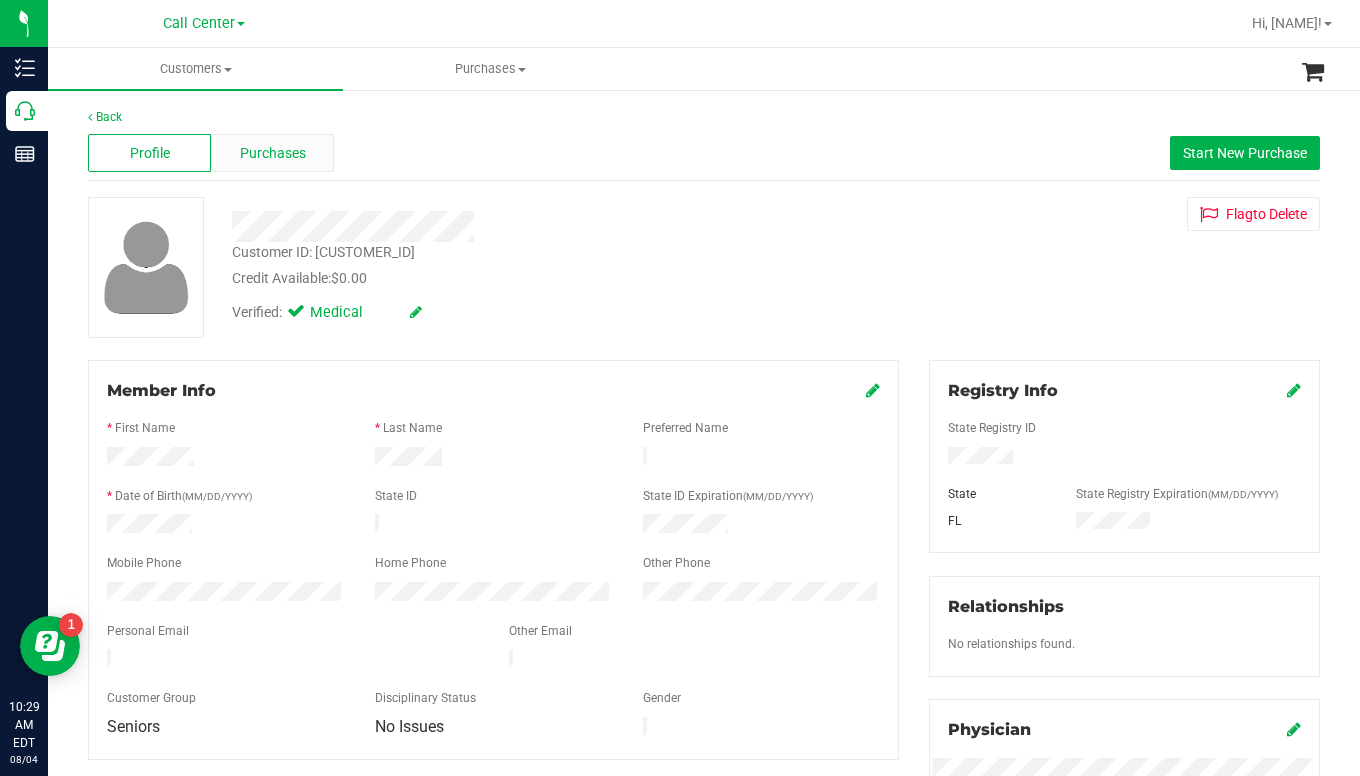 click on "Purchases" at bounding box center [273, 153] 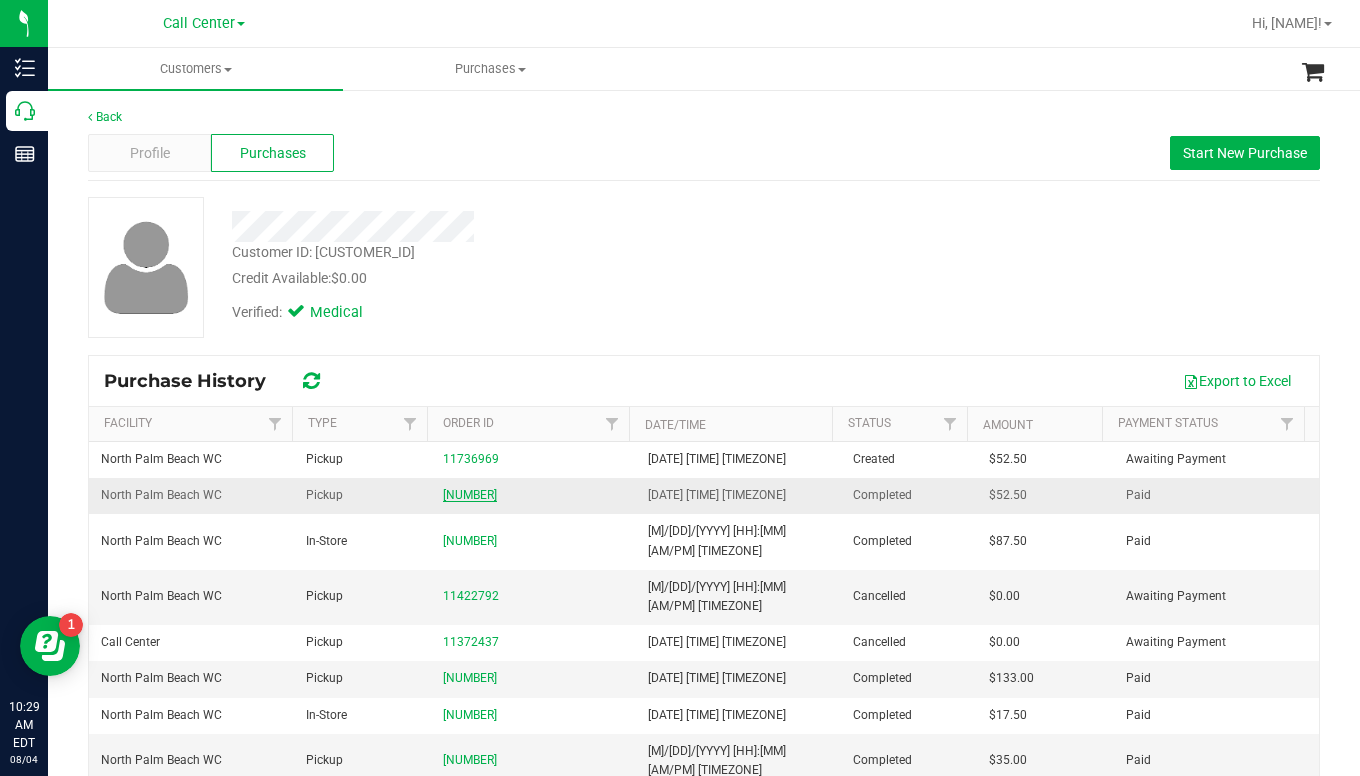 click on "[NUMBER]" at bounding box center (470, 495) 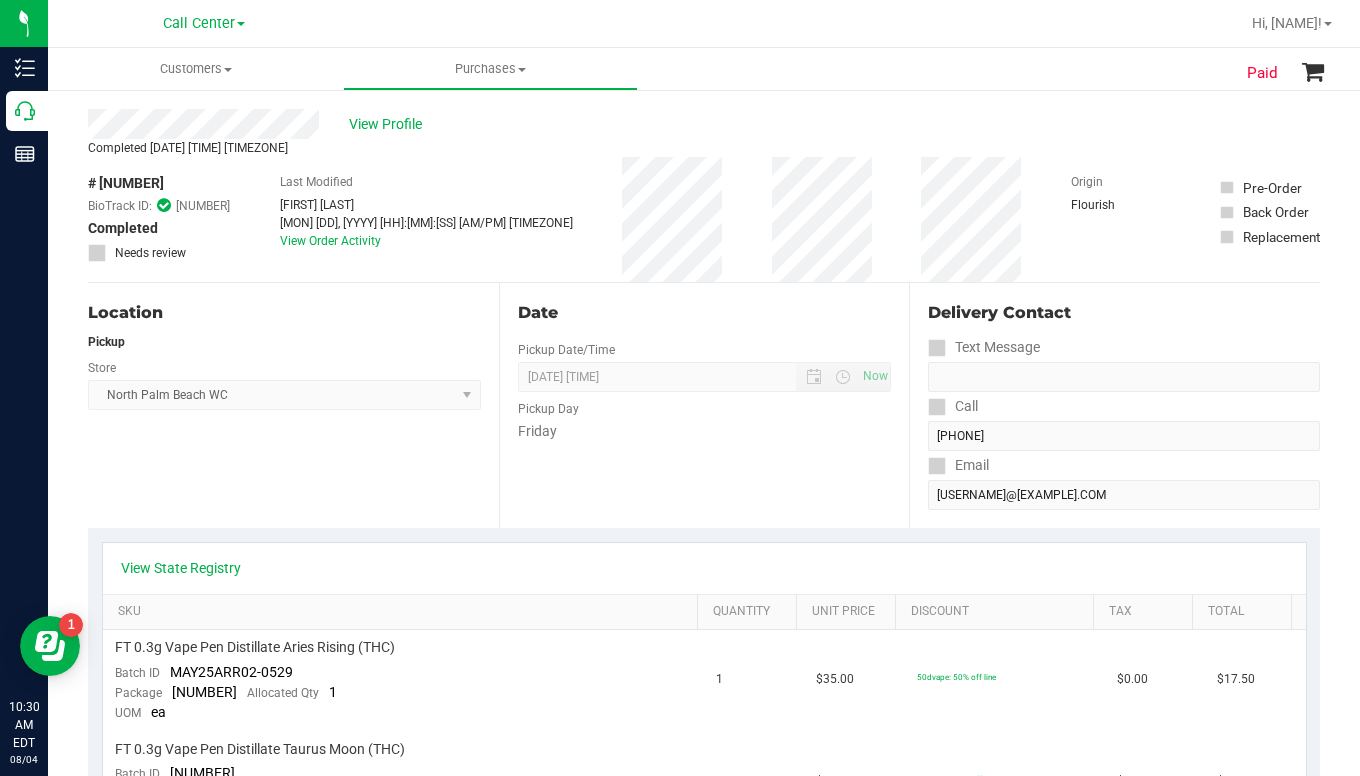 scroll, scrollTop: 0, scrollLeft: 0, axis: both 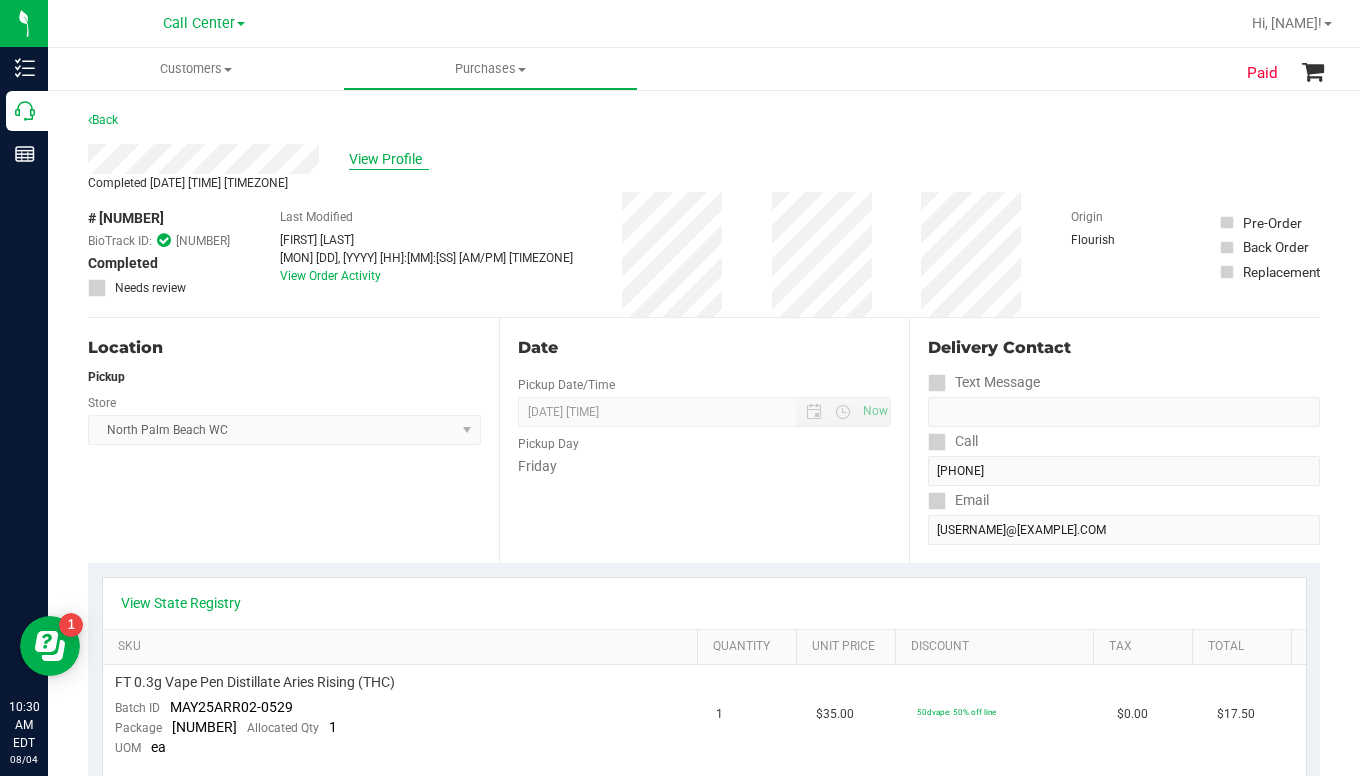 click on "View Profile" at bounding box center [389, 159] 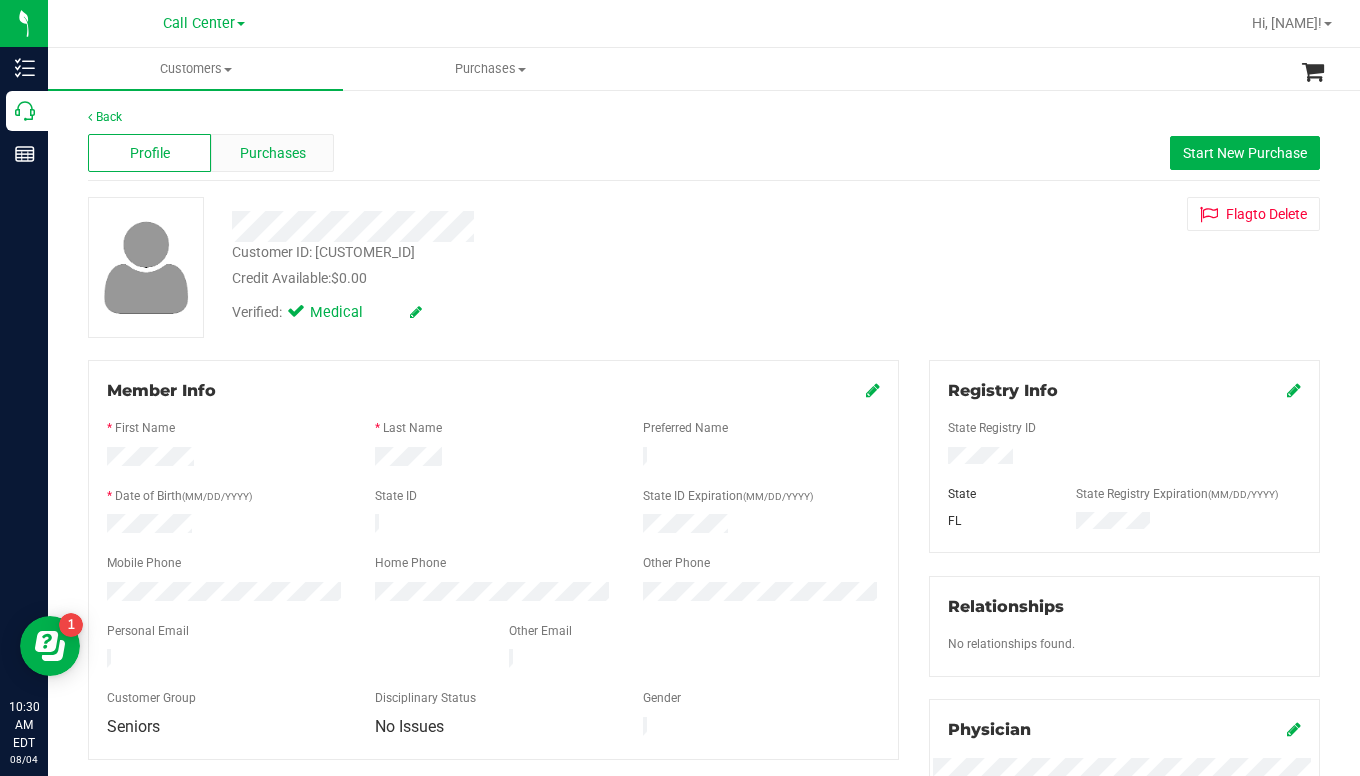 click on "Purchases" at bounding box center [273, 153] 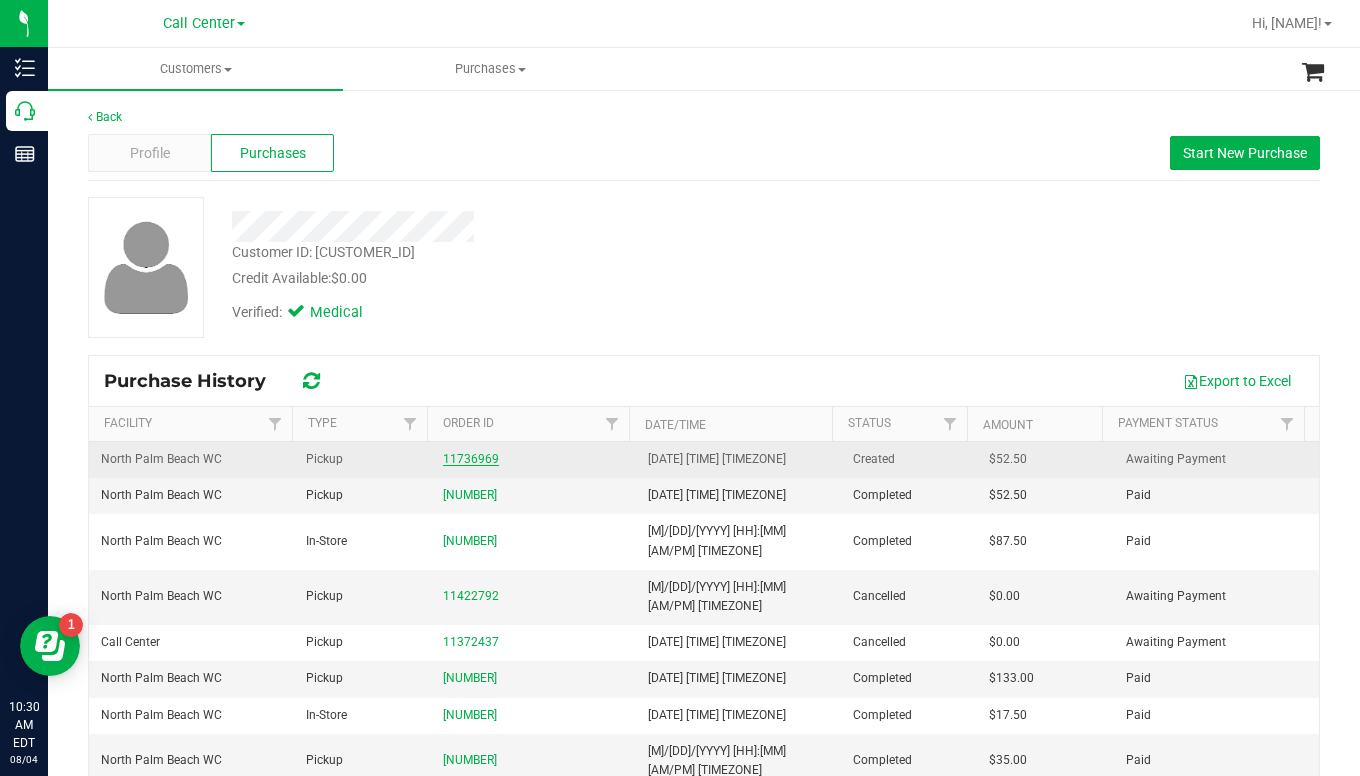 click on "11736969" at bounding box center (471, 459) 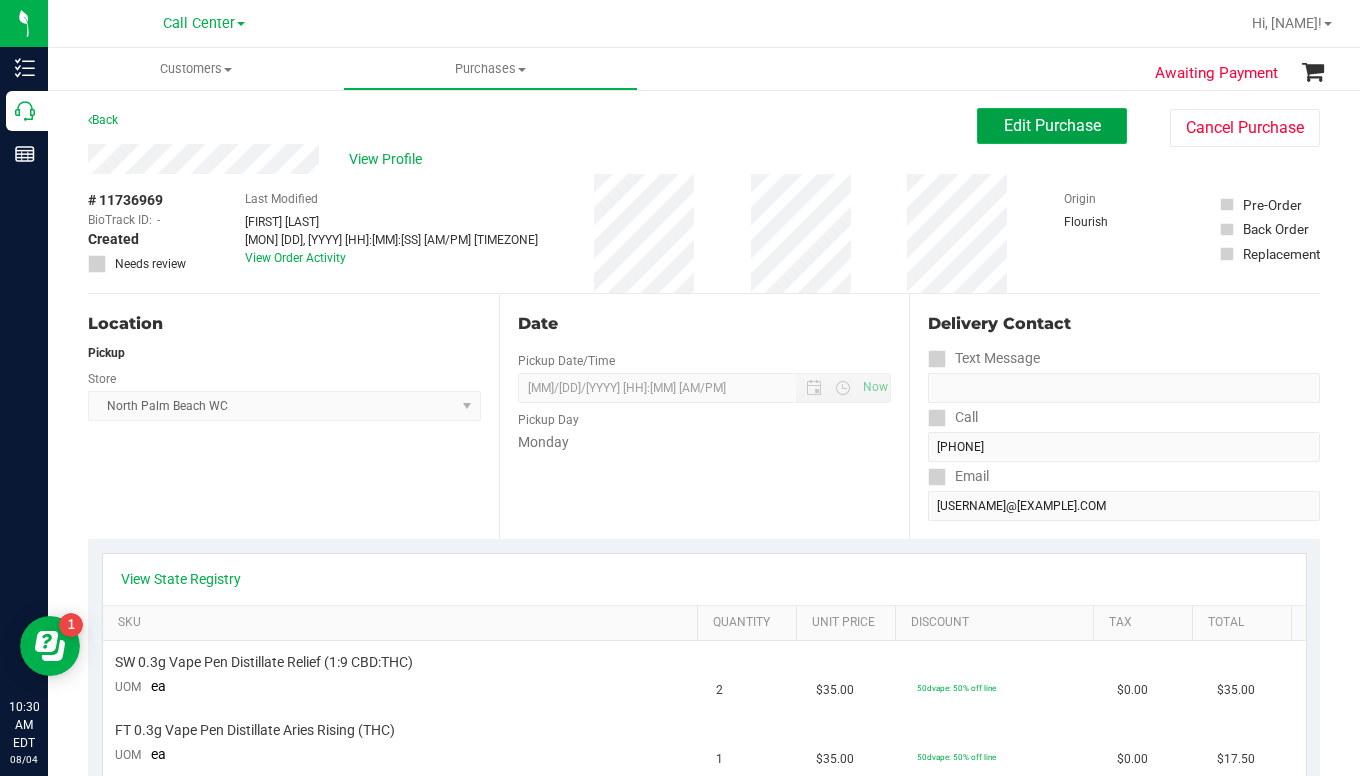click on "Edit Purchase" at bounding box center [1052, 125] 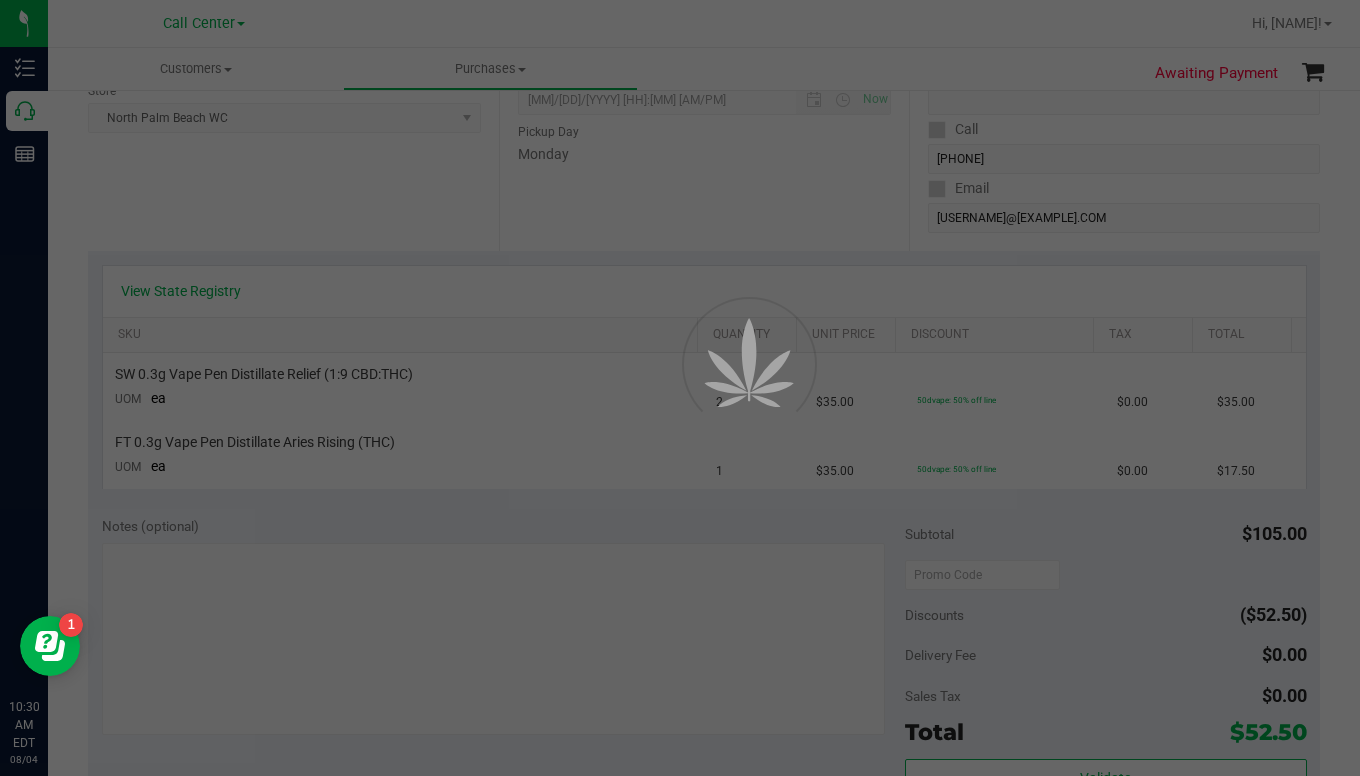 scroll, scrollTop: 300, scrollLeft: 0, axis: vertical 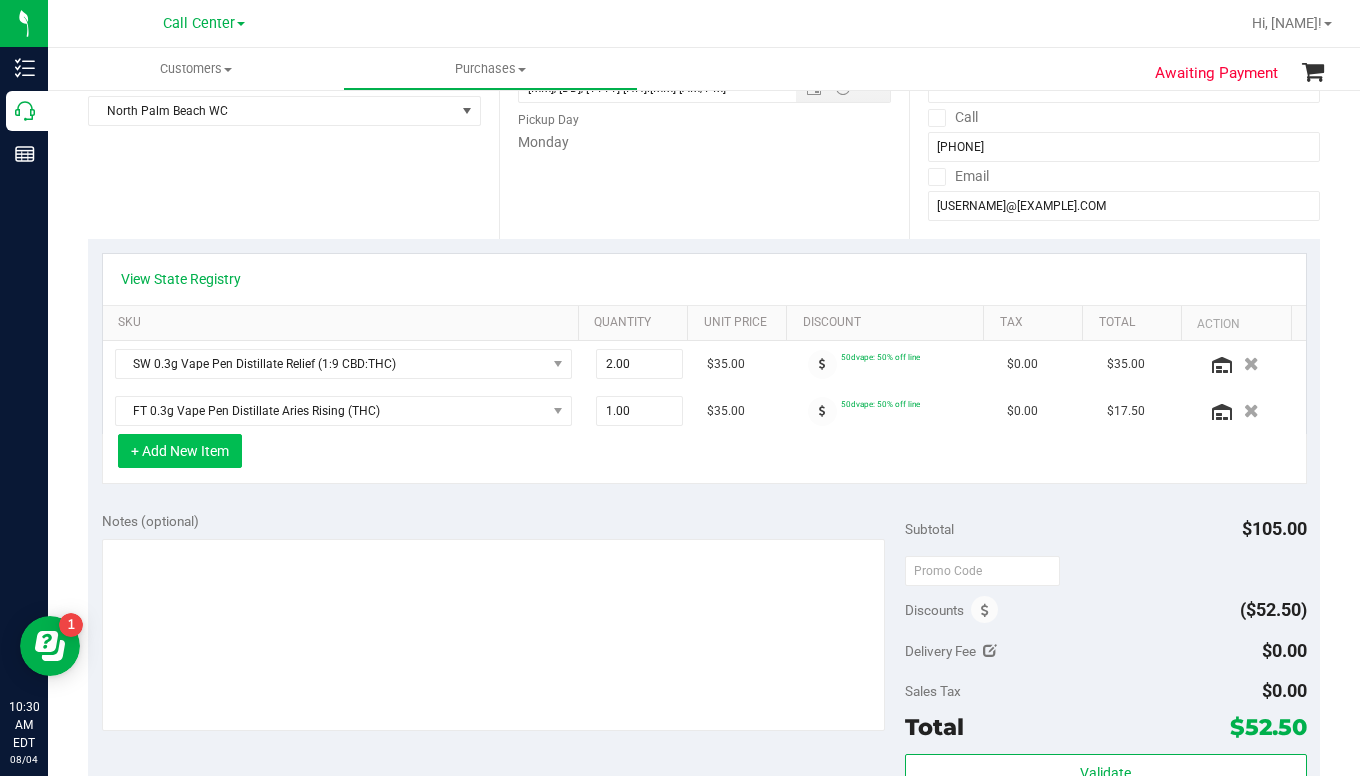 click on "+ Add New Item" at bounding box center [180, 451] 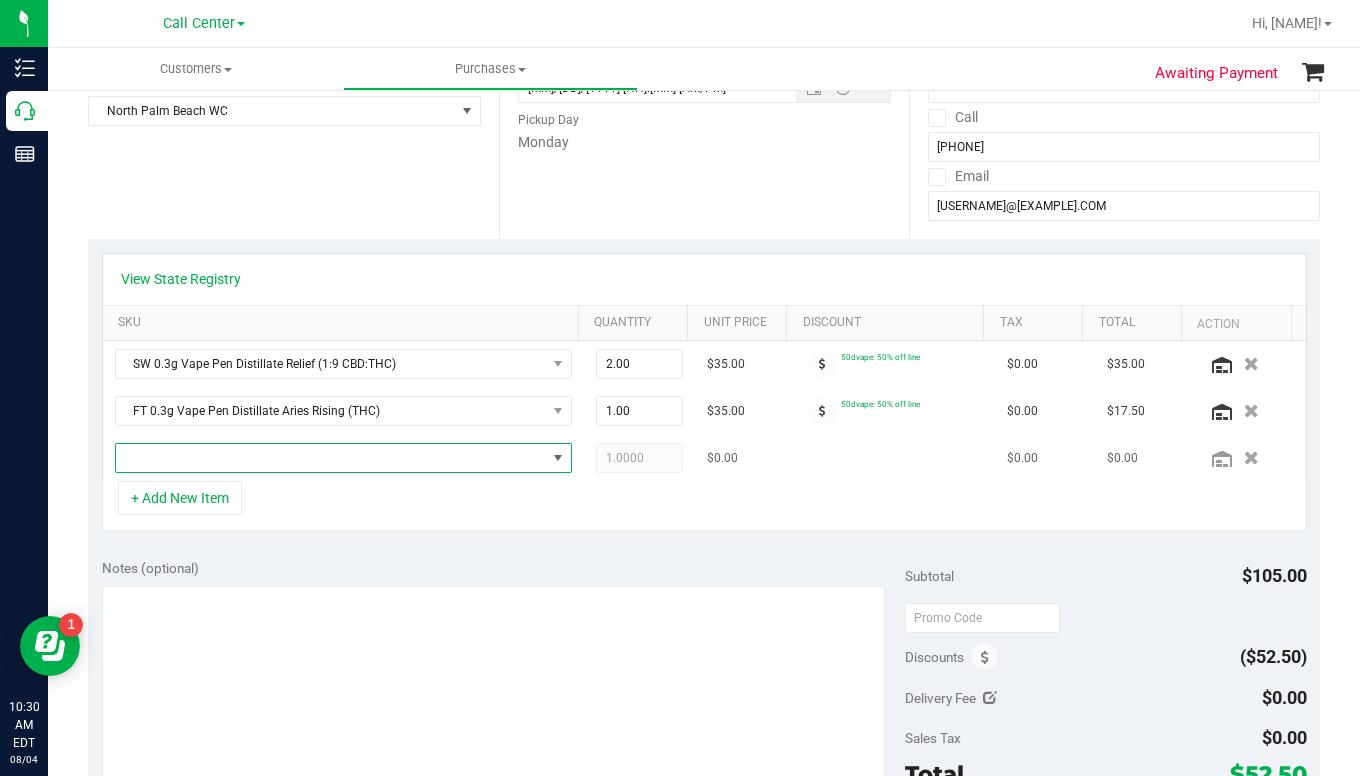 click at bounding box center [331, 458] 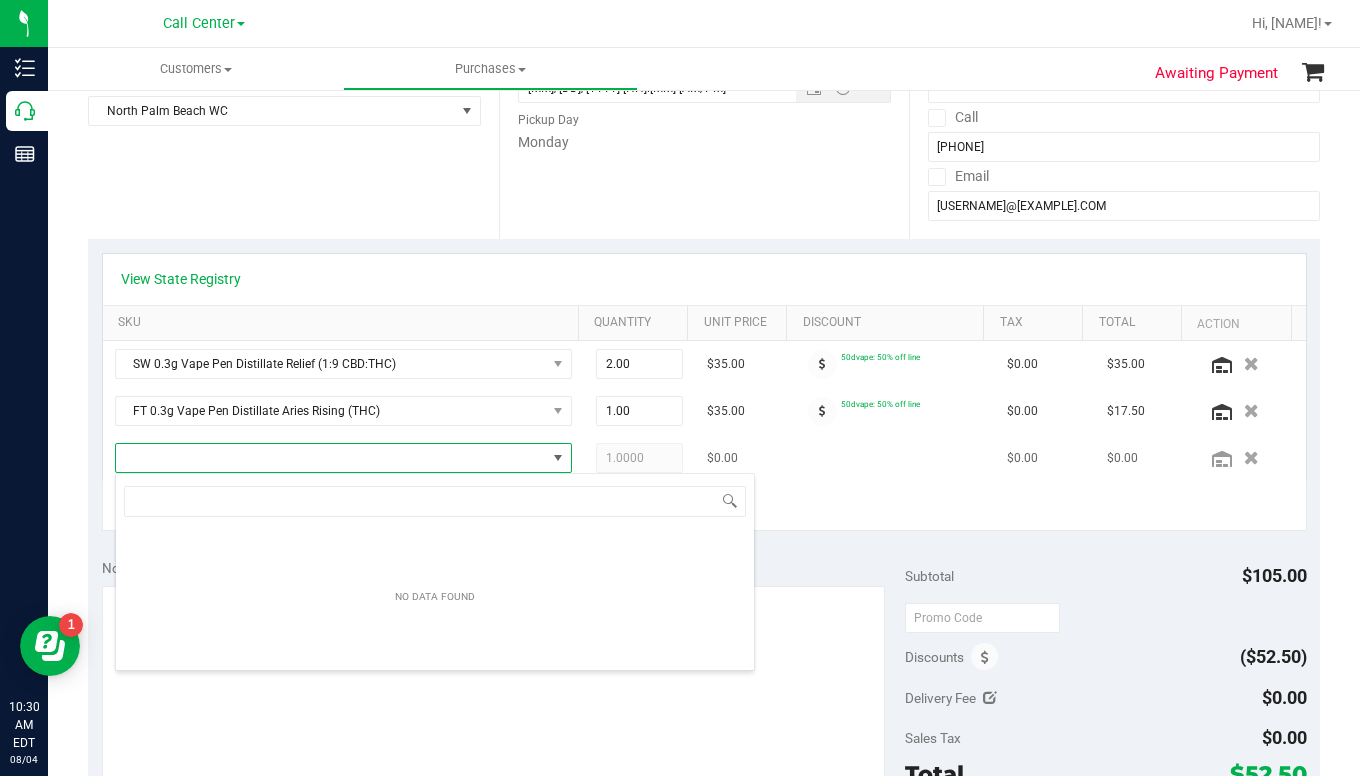 scroll, scrollTop: 99970, scrollLeft: 99555, axis: both 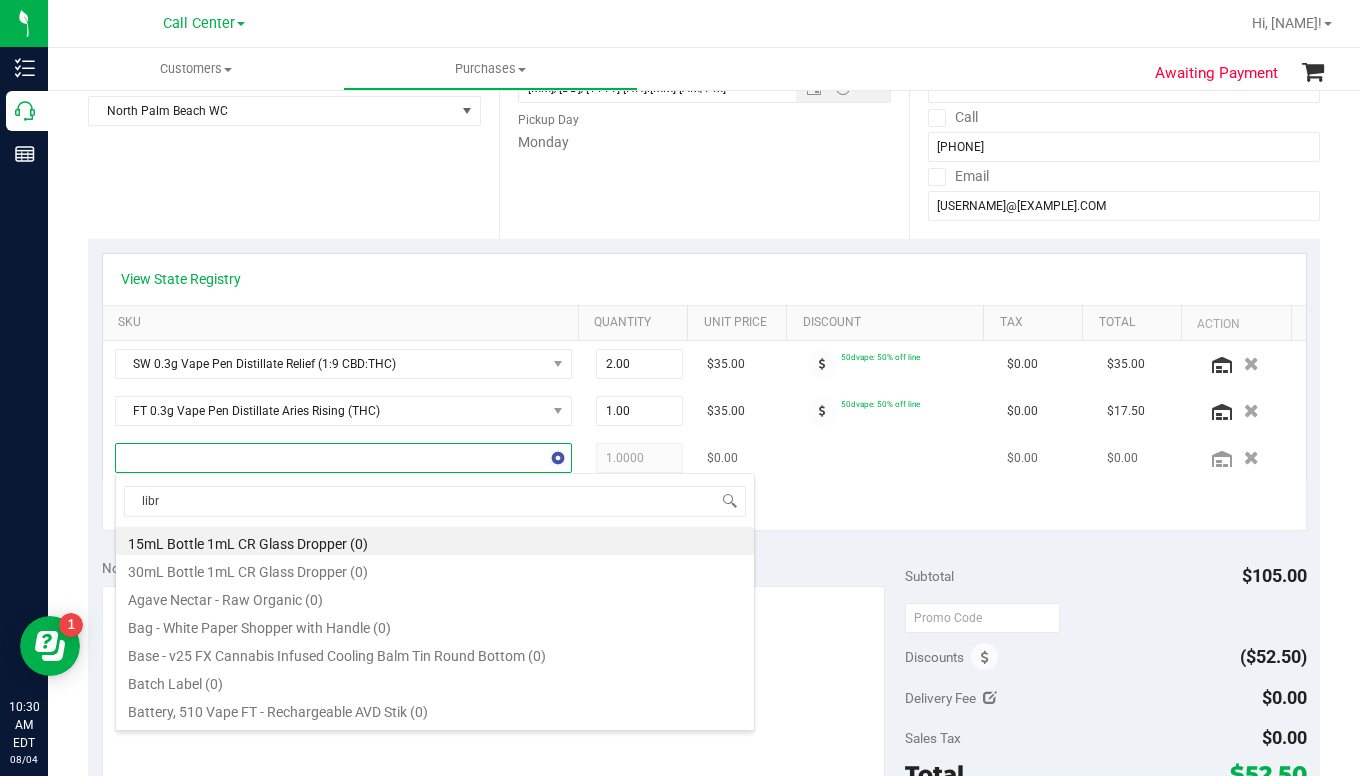 type on "libra" 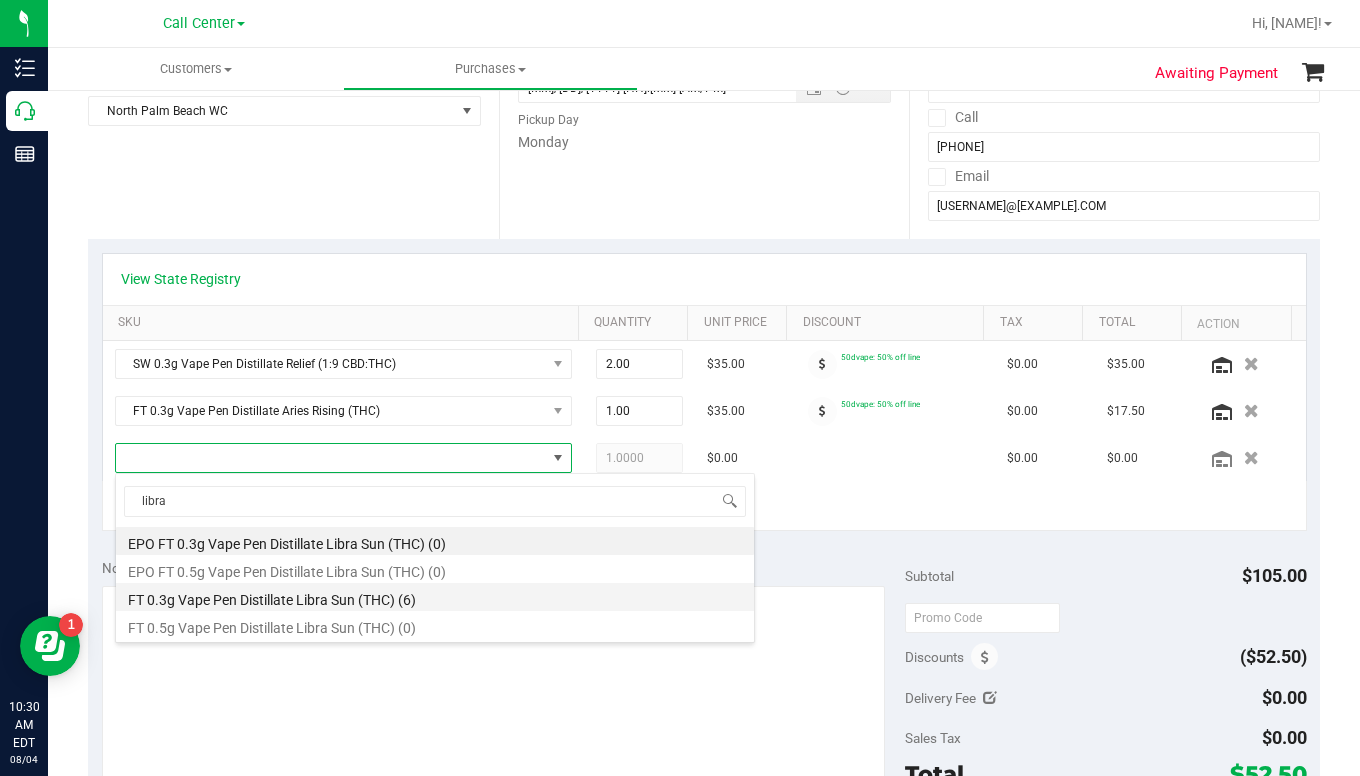 click on "FT 0.3g Vape Pen Distillate Libra Sun (THC) (6)" at bounding box center (435, 597) 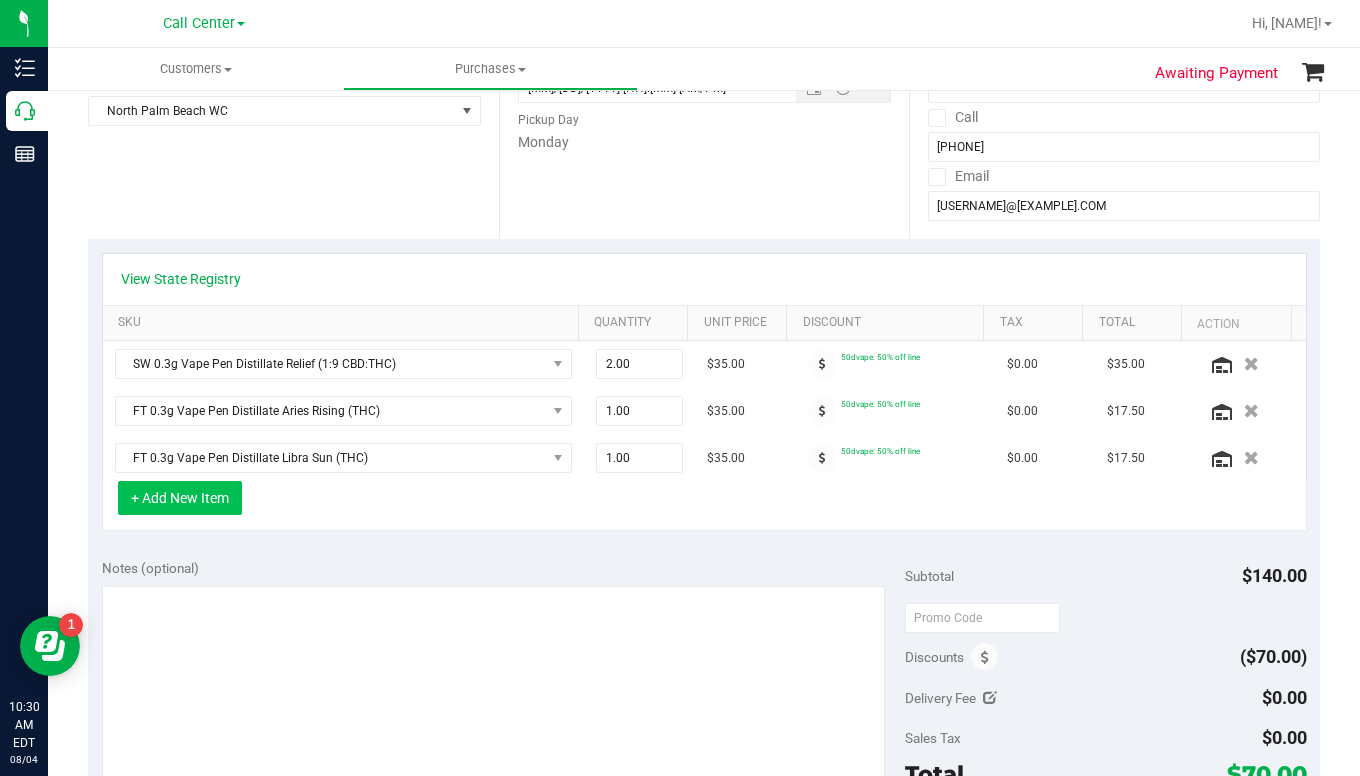 click on "+ Add New Item" at bounding box center (180, 498) 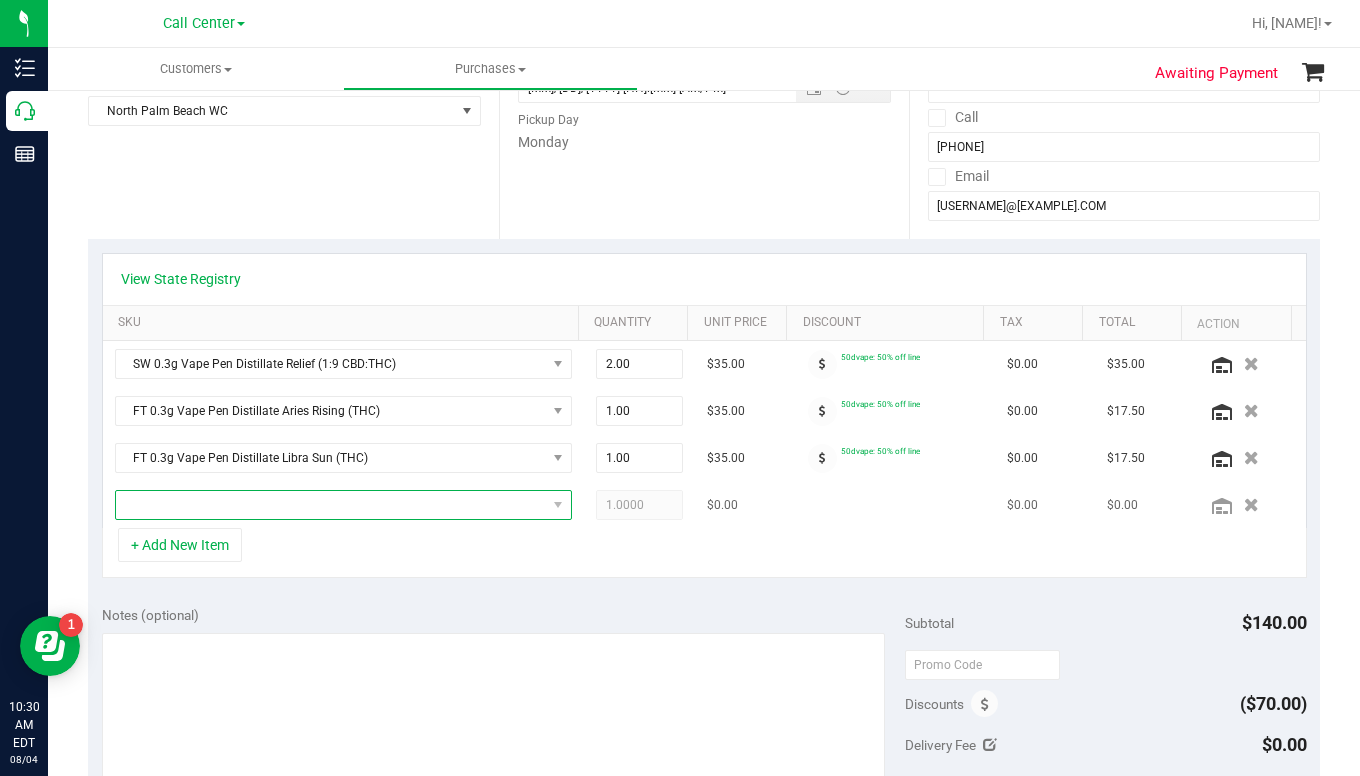 click at bounding box center [331, 505] 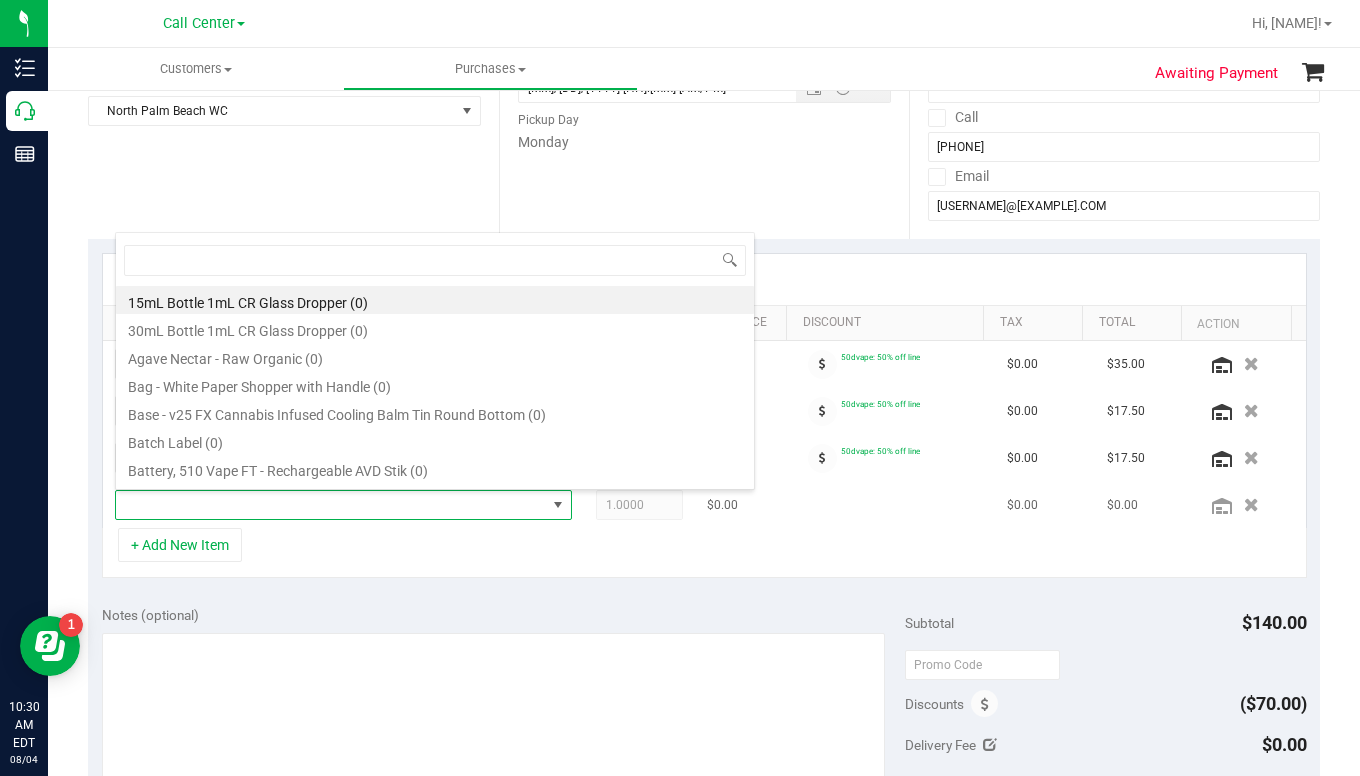 scroll, scrollTop: 99970, scrollLeft: 99555, axis: both 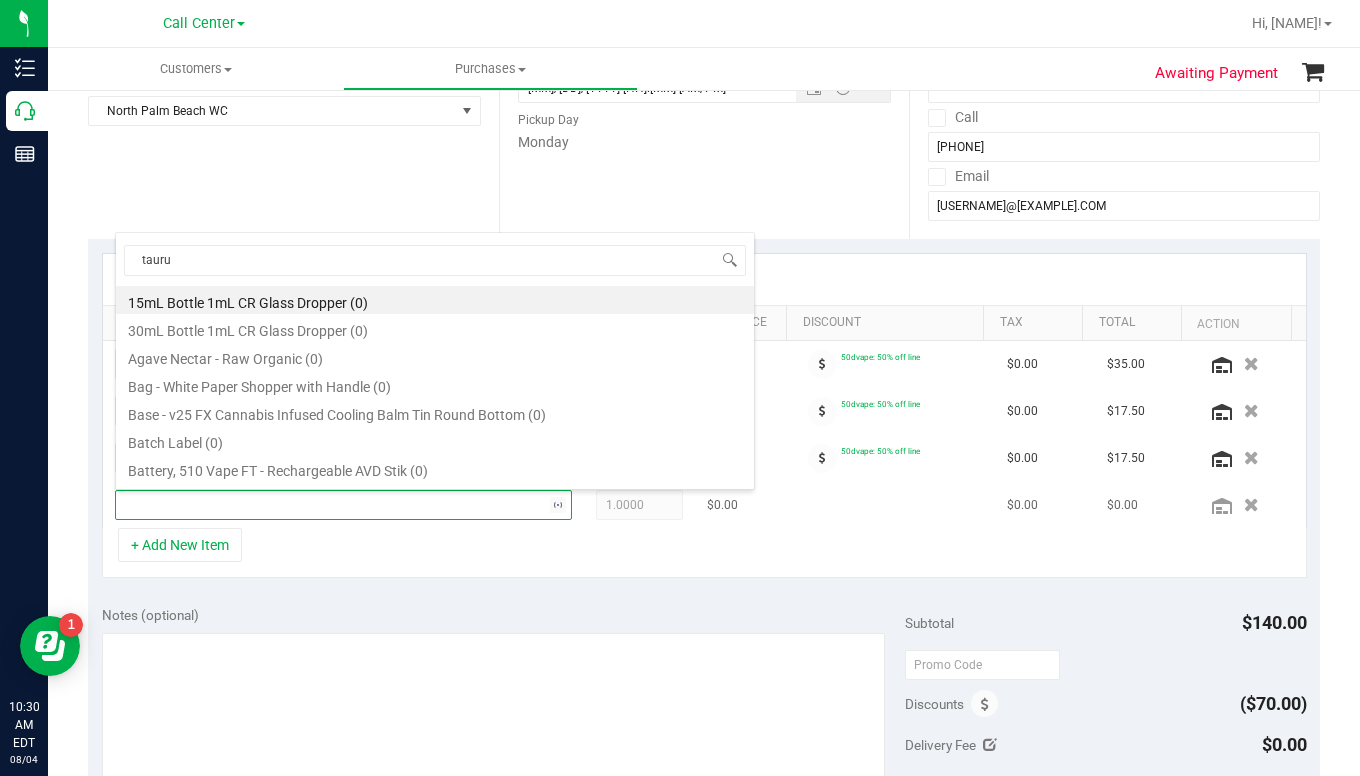 type on "taurus" 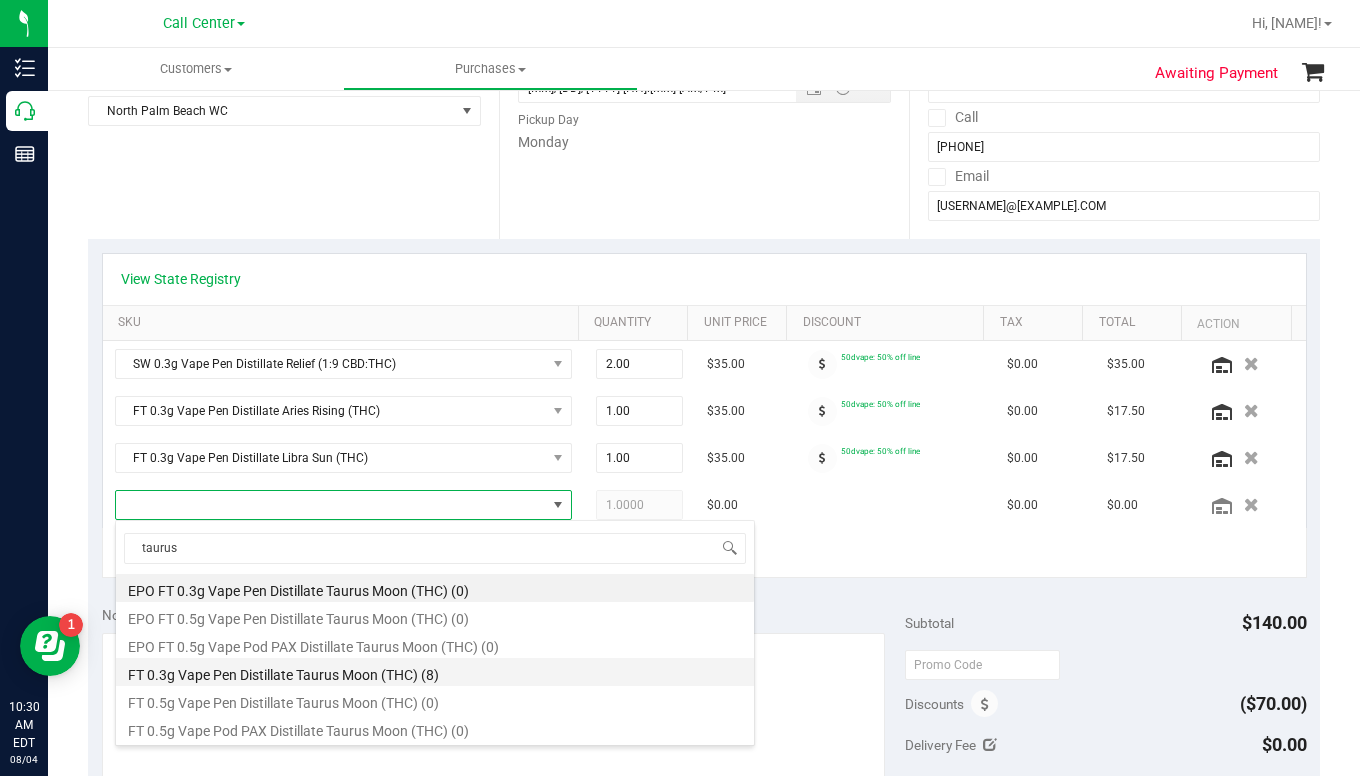 click on "FT 0.3g Vape Pen Distillate Taurus Moon (THC) (8)" at bounding box center [435, 672] 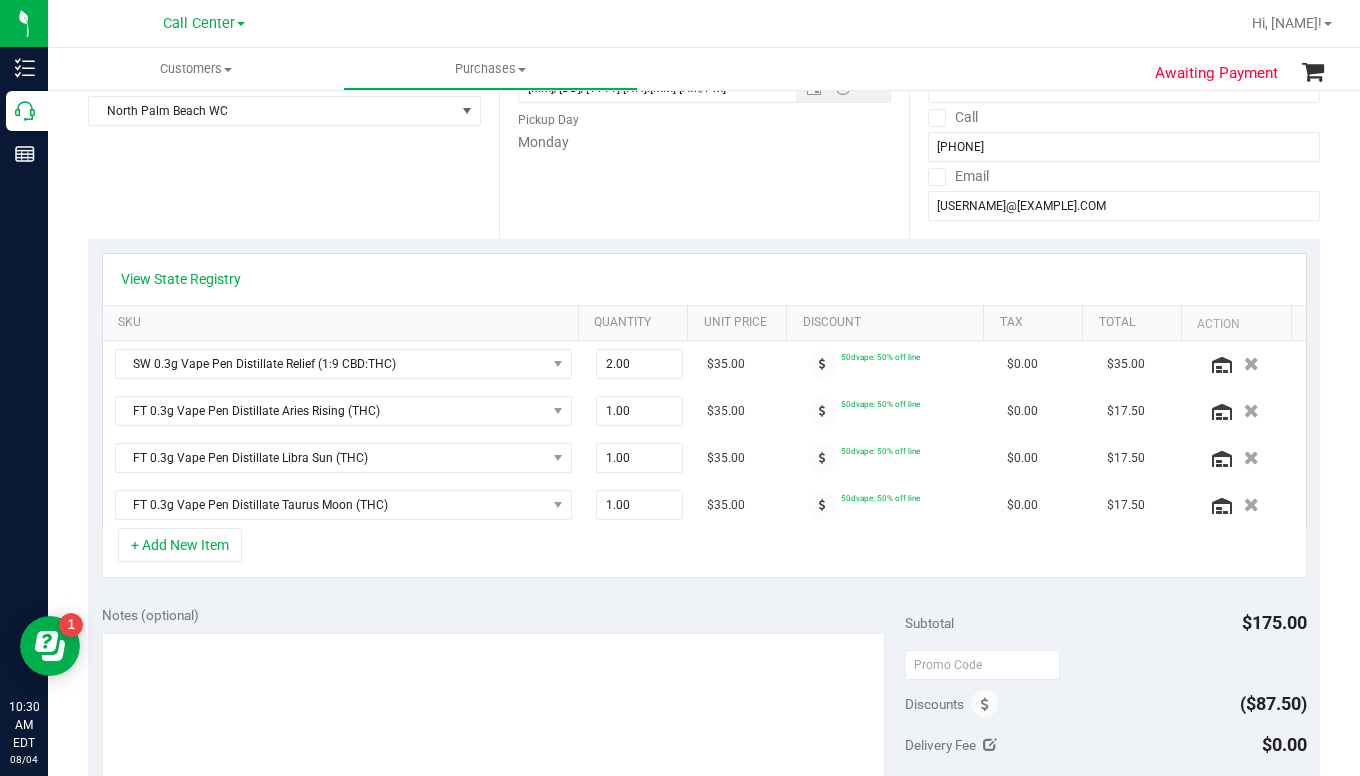 click on "+ Add New Item" at bounding box center (704, 553) 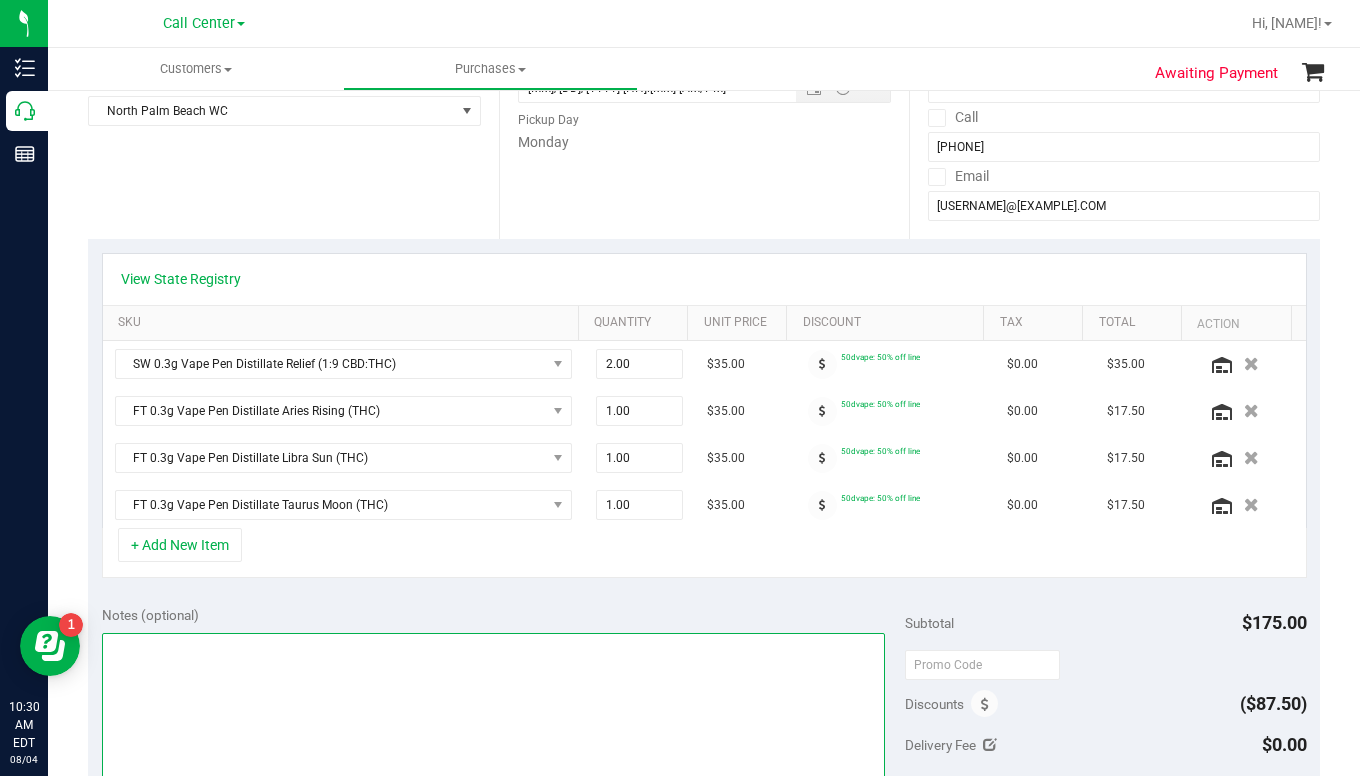 click at bounding box center (493, 729) 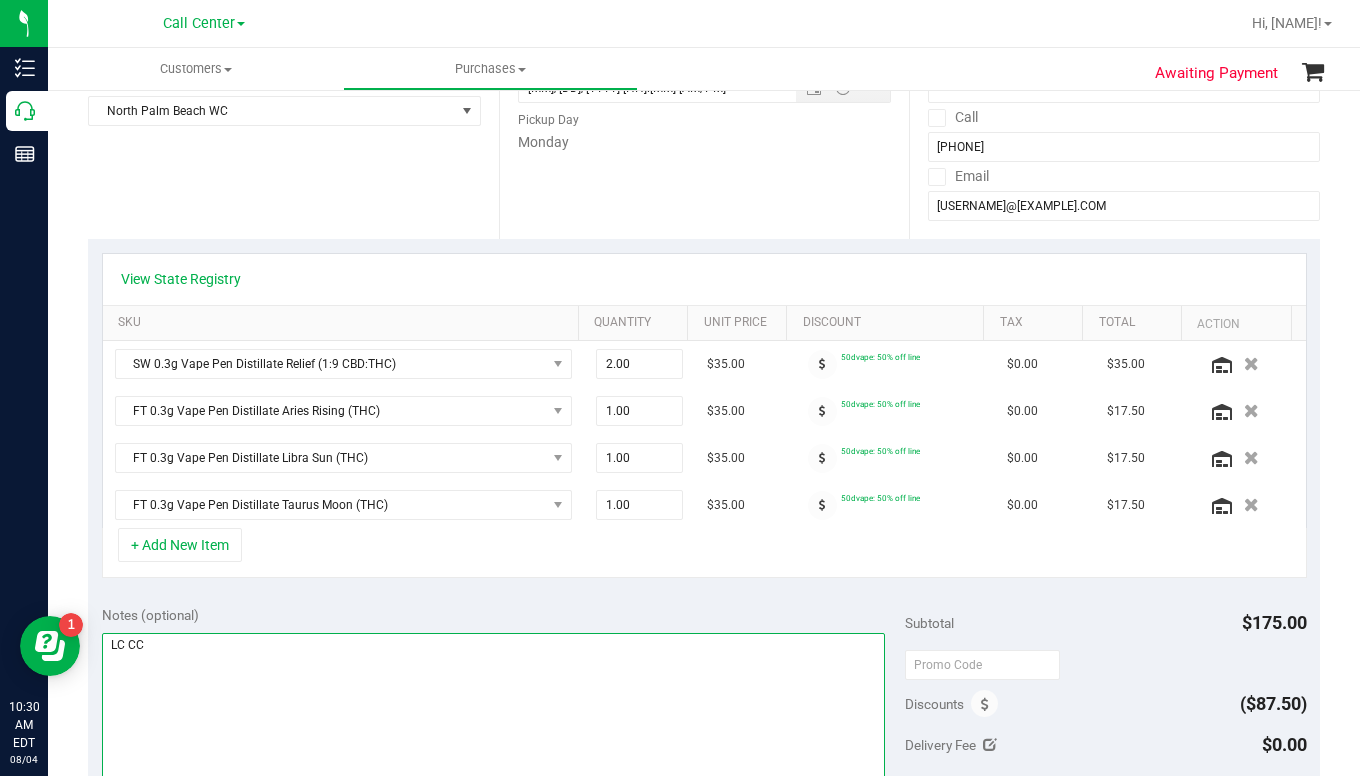 click at bounding box center [493, 729] 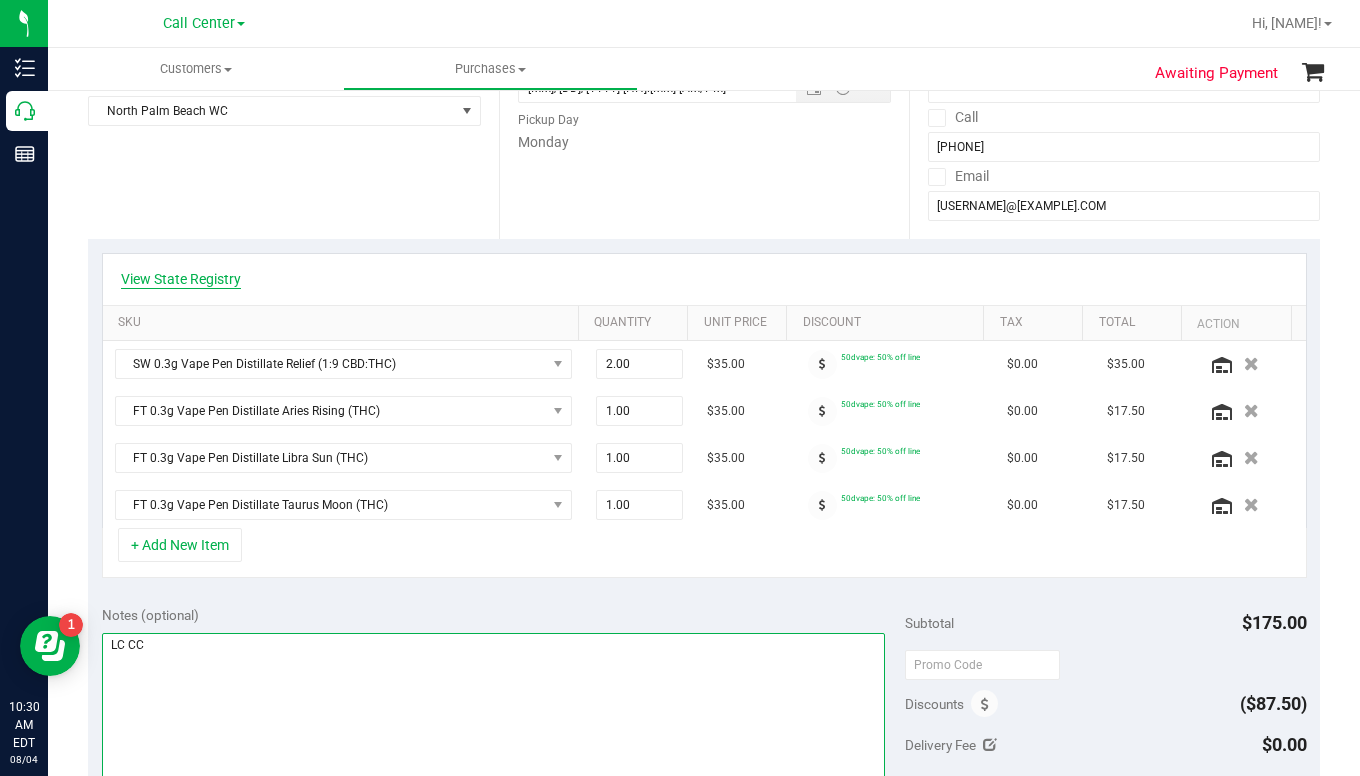 type on "LC CC" 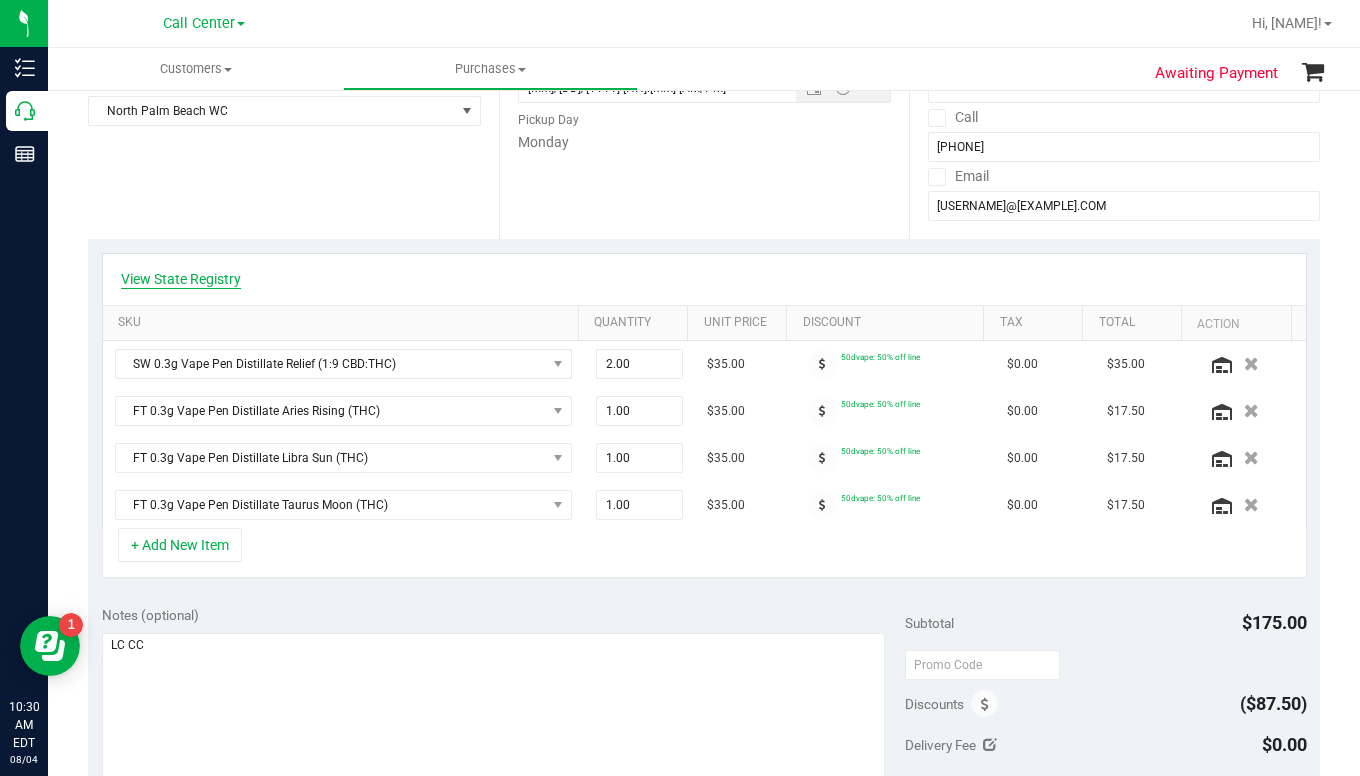 click on "View State Registry" at bounding box center (181, 279) 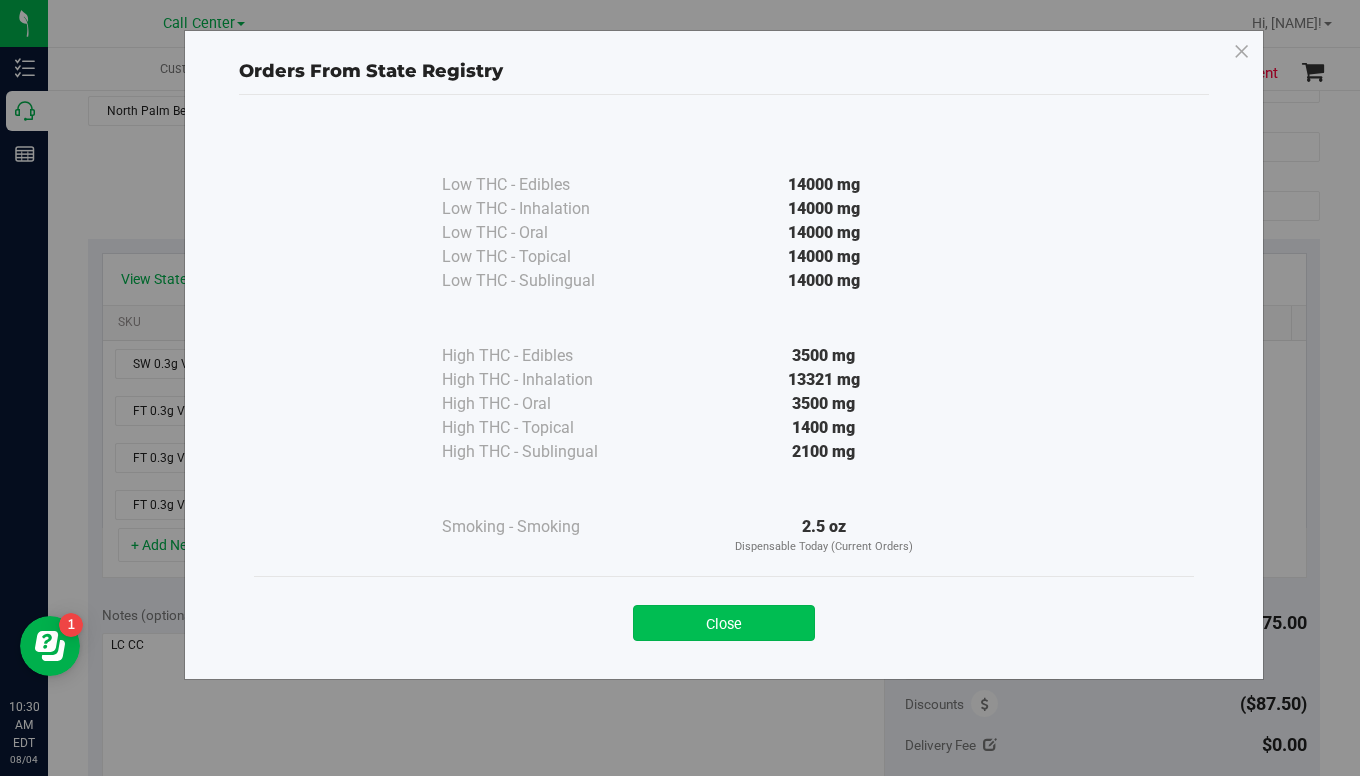 click on "Close" at bounding box center [724, 623] 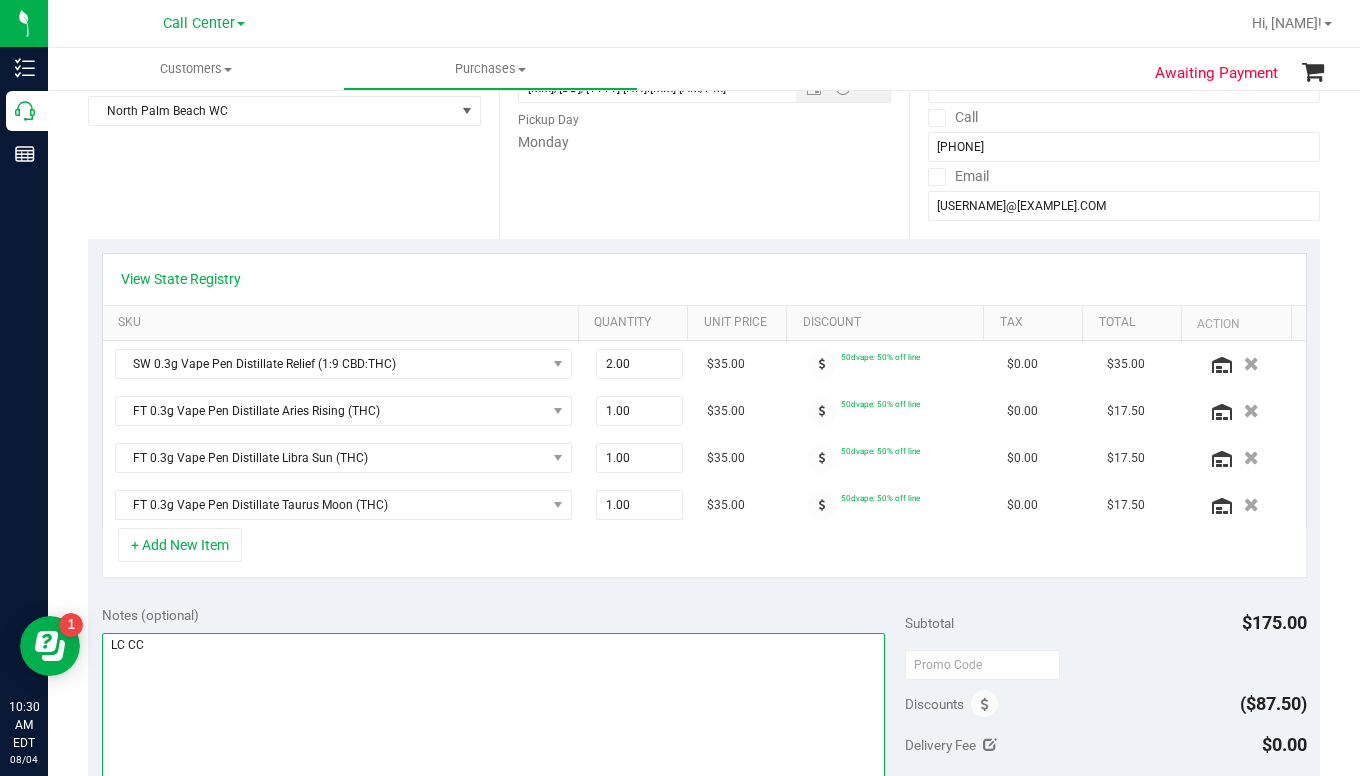 click at bounding box center (493, 729) 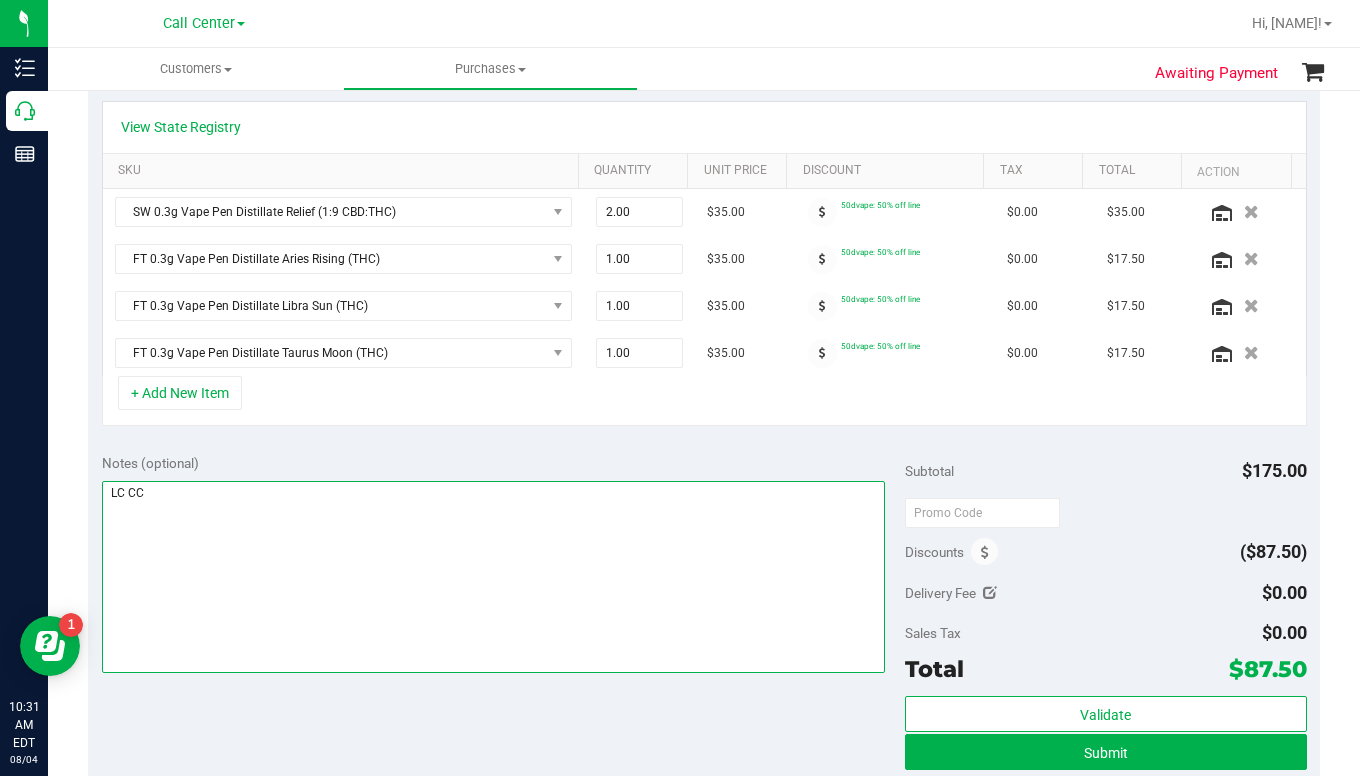 scroll, scrollTop: 300, scrollLeft: 0, axis: vertical 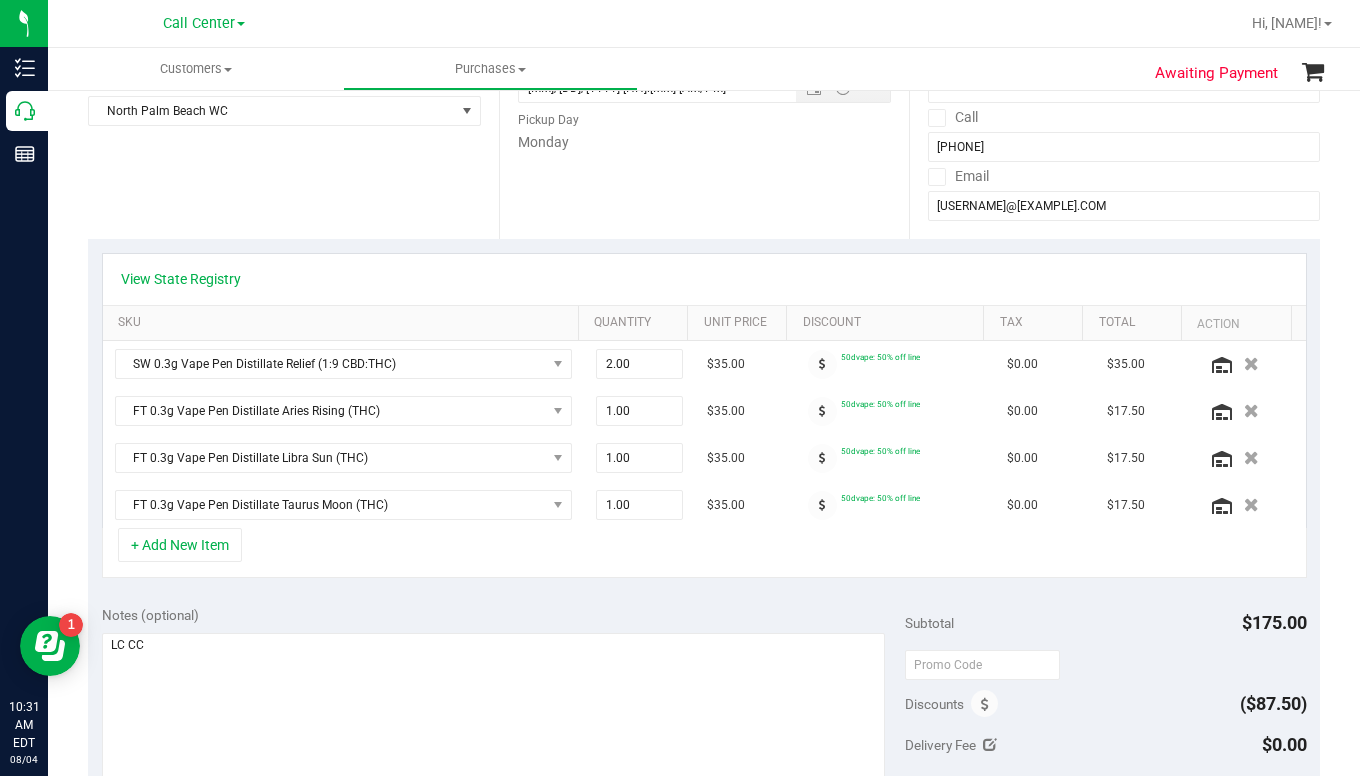 click on "Location
Delivery
Store Pickup
Store
North Palm Beach WC Select Store Bonita Springs WC Boynton Beach WC Bradenton WC Brandon WC Brooksville WC Call Center Clermont WC Crestview WC Deerfield Beach WC Delray Beach WC Deltona WC Ft Walton Beach WC Ft. Lauderdale WC Ft. Myers WC Gainesville WC Jax Atlantic WC JAX DC REP Jax WC Key West WC Lakeland WC Largo WC Lehigh Acres DC REP Merritt Island WC Miami 72nd WC Miami Beach WC Miami Dadeland WC Miramar DC REP New Port Richey WC North Palm Beach WC North Port WC Ocala WC Orange Park WC Orlando Colonial WC Orlando DC REP Orlando WC Oviedo WC Palm Bay WC Palm Coast WC Panama City WC Pensacola WC Tampa WC" at bounding box center (293, 116) 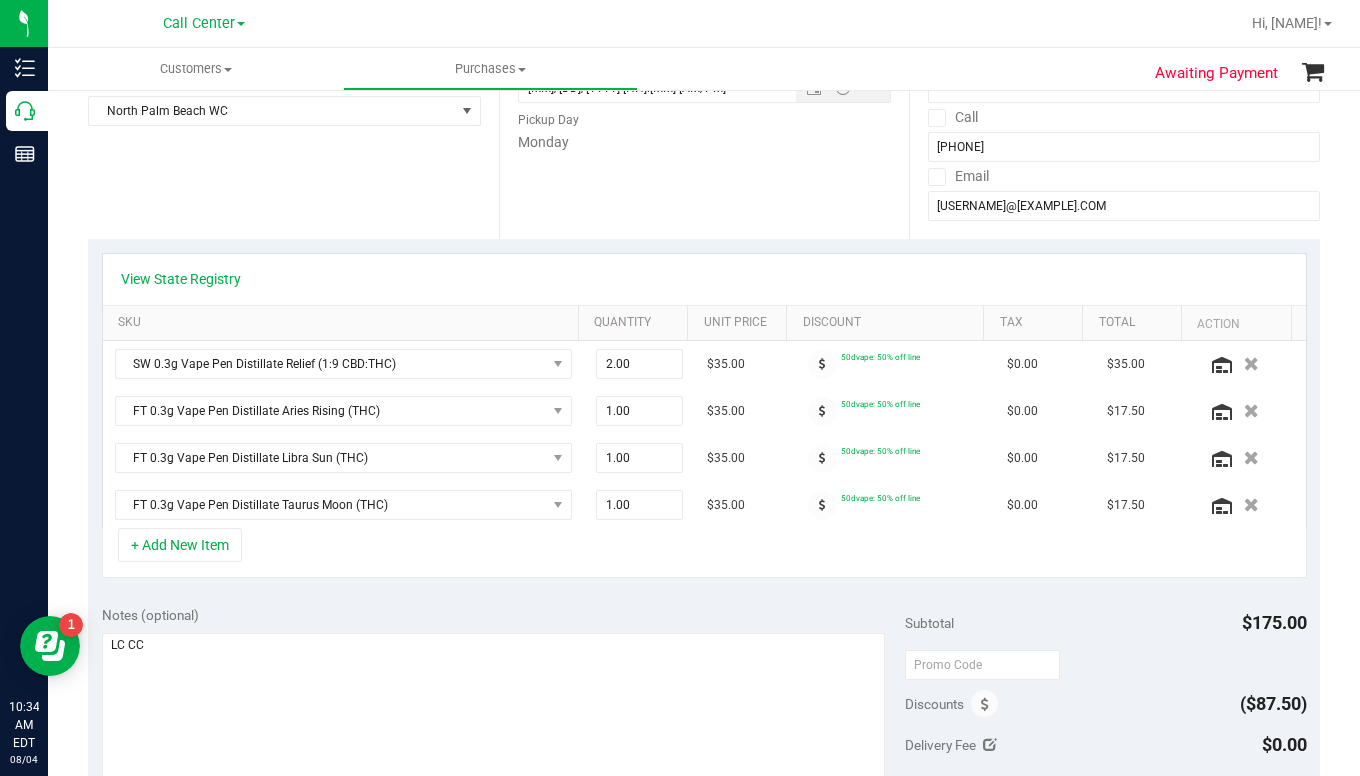 click on "Location
Delivery
Store Pickup
Store
North Palm Beach WC Select Store Bonita Springs WC Boynton Beach WC Bradenton WC Brandon WC Brooksville WC Call Center Clermont WC Crestview WC Deerfield Beach WC Delray Beach WC Deltona WC Ft Walton Beach WC Ft. Lauderdale WC Ft. Myers WC Gainesville WC Jax Atlantic WC JAX DC REP Jax WC Key West WC Lakeland WC Largo WC Lehigh Acres DC REP Merritt Island WC Miami 72nd WC Miami Beach WC Miami Dadeland WC Miramar DC REP New Port Richey WC North Palm Beach WC North Port WC Ocala WC Orange Park WC Orlando Colonial WC Orlando DC REP Orlando WC Oviedo WC Palm Bay WC Palm Coast WC Panama City WC Pensacola WC Tampa WC" at bounding box center [293, 116] 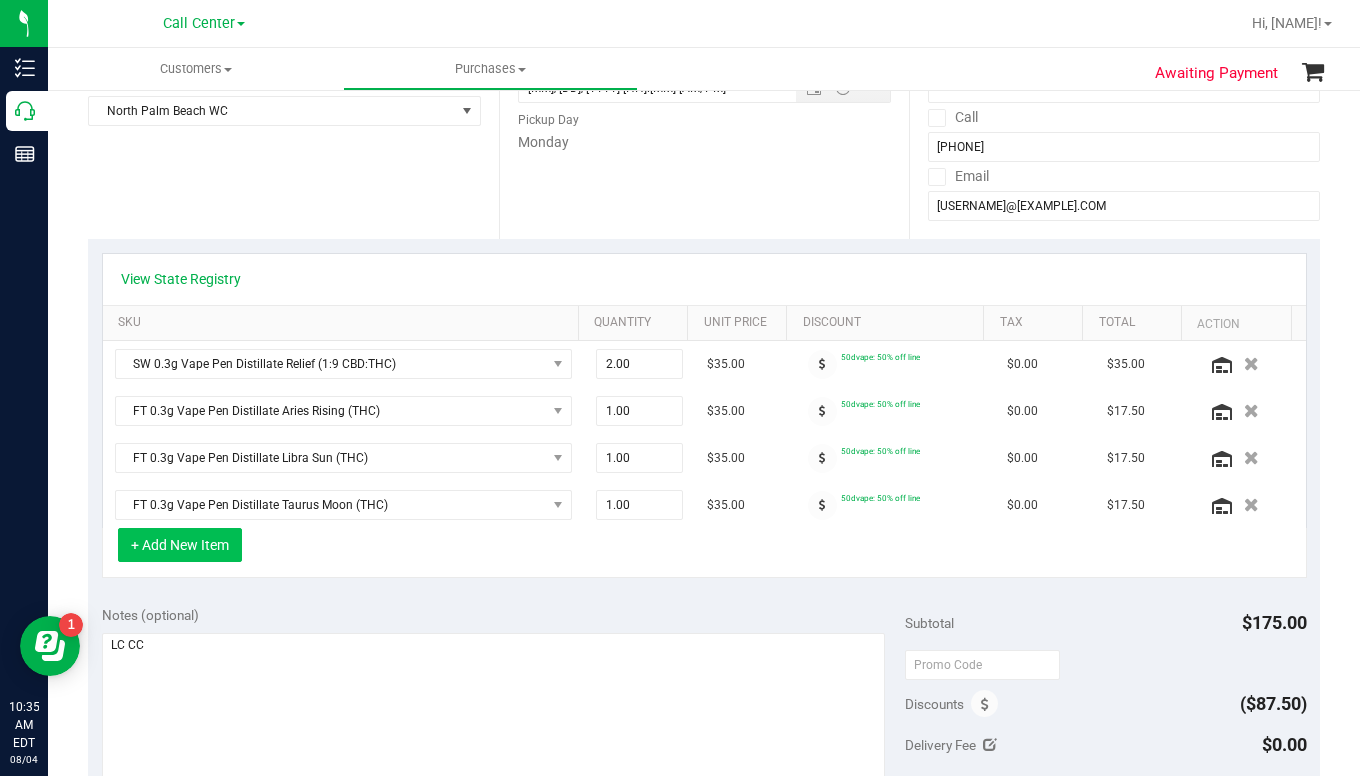 click on "+ Add New Item" at bounding box center [180, 545] 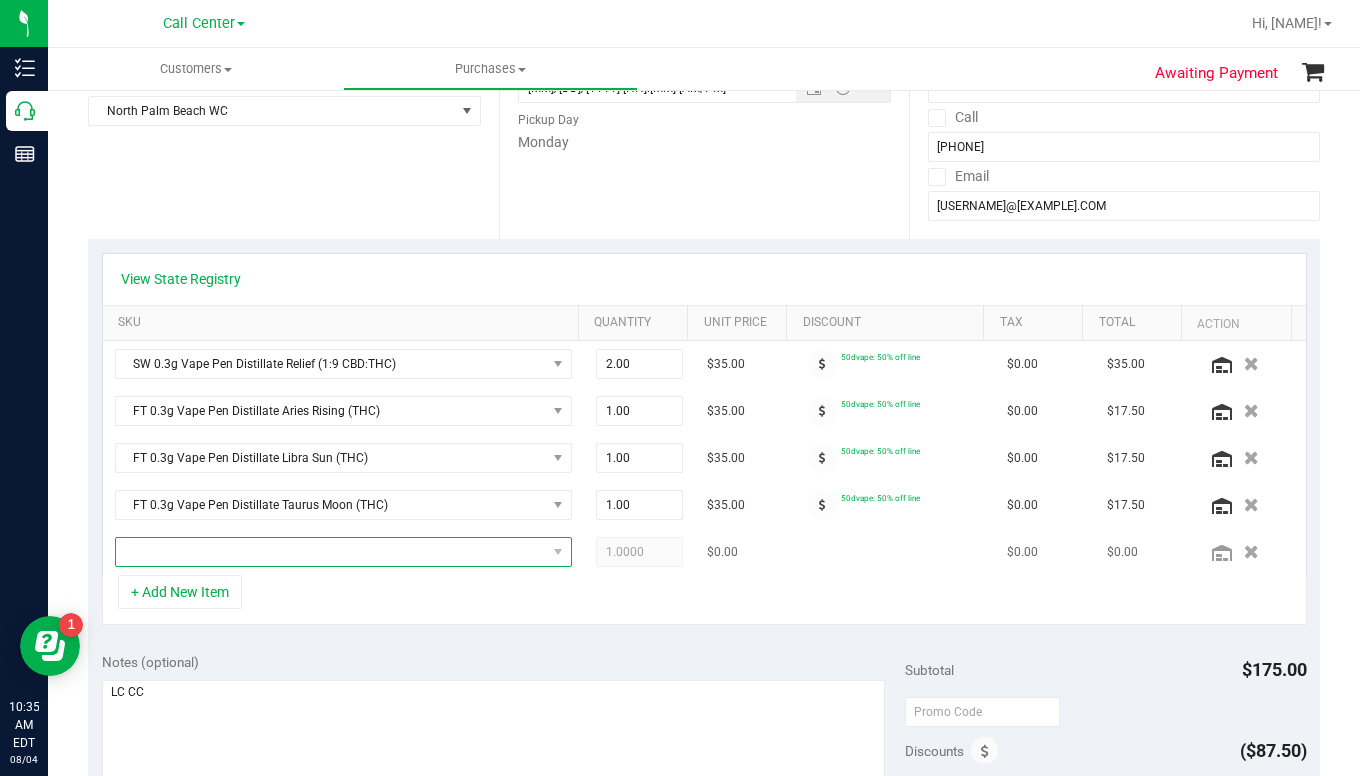 click at bounding box center [331, 552] 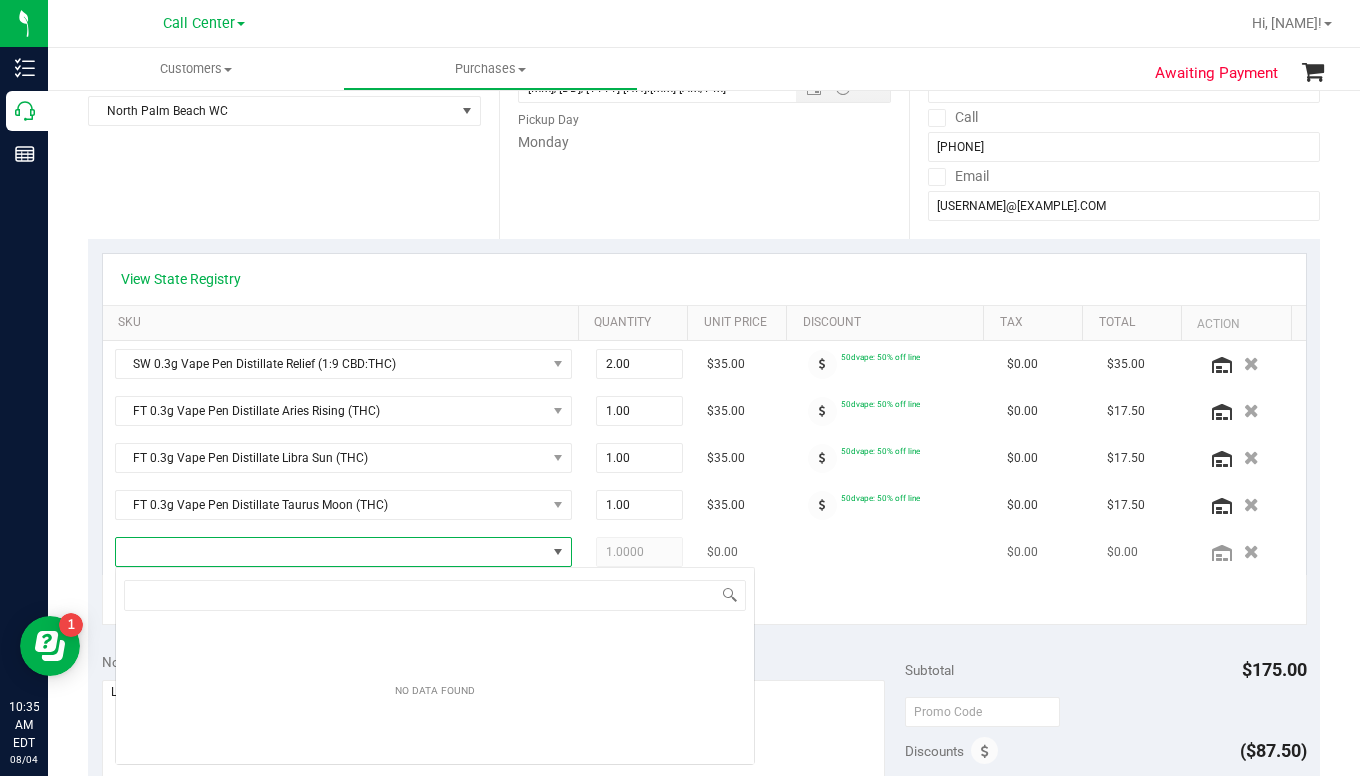 scroll, scrollTop: 99970, scrollLeft: 99555, axis: both 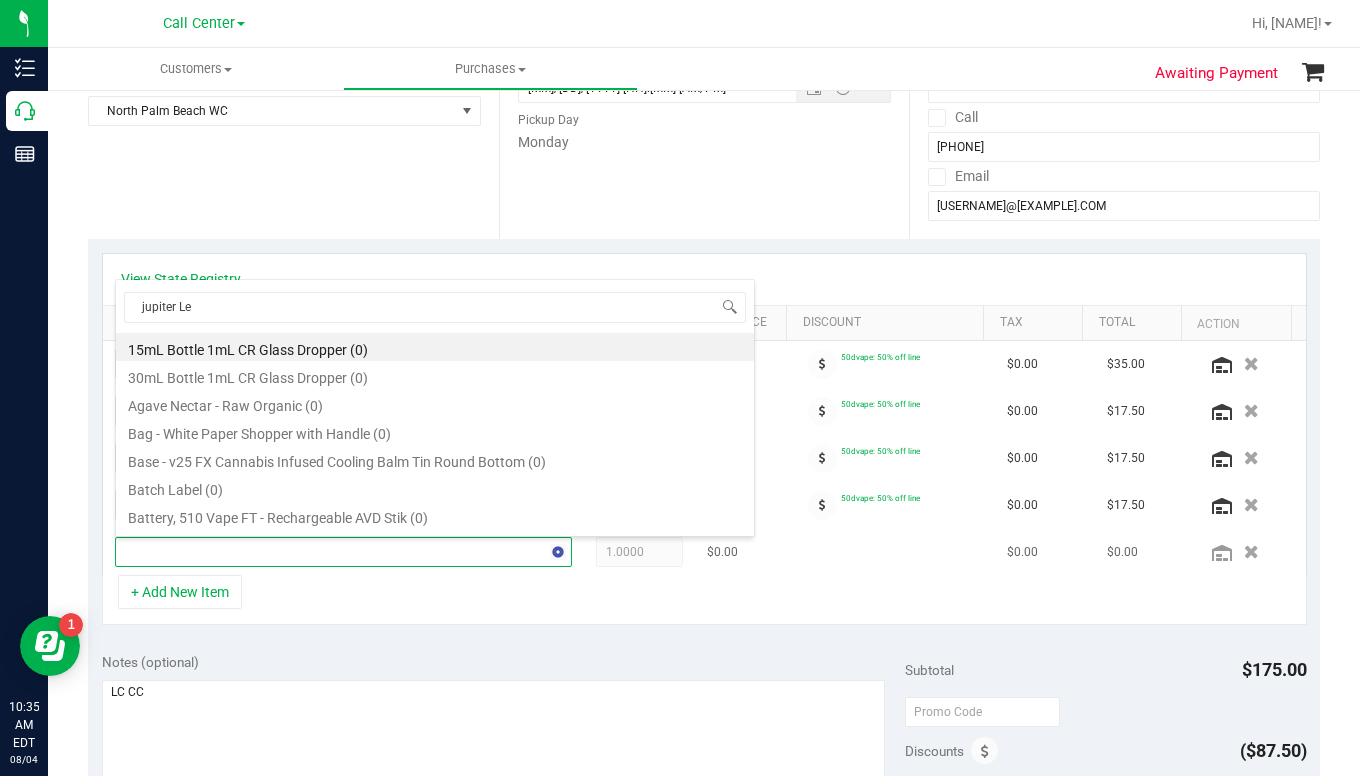 type on "[FIRST] [LAST]" 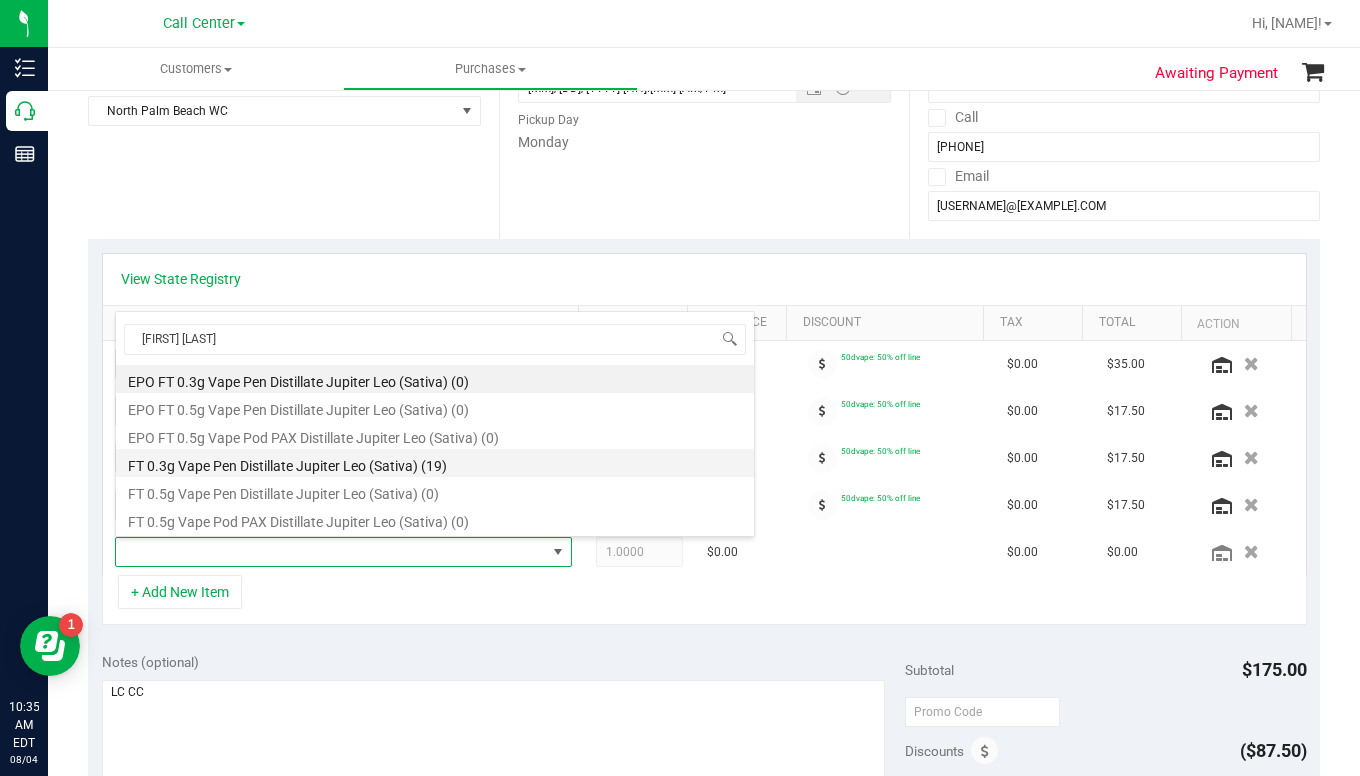 click on "FT 0.3g Vape Pen Distillate Jupiter Leo (Sativa) (19)" at bounding box center (435, 463) 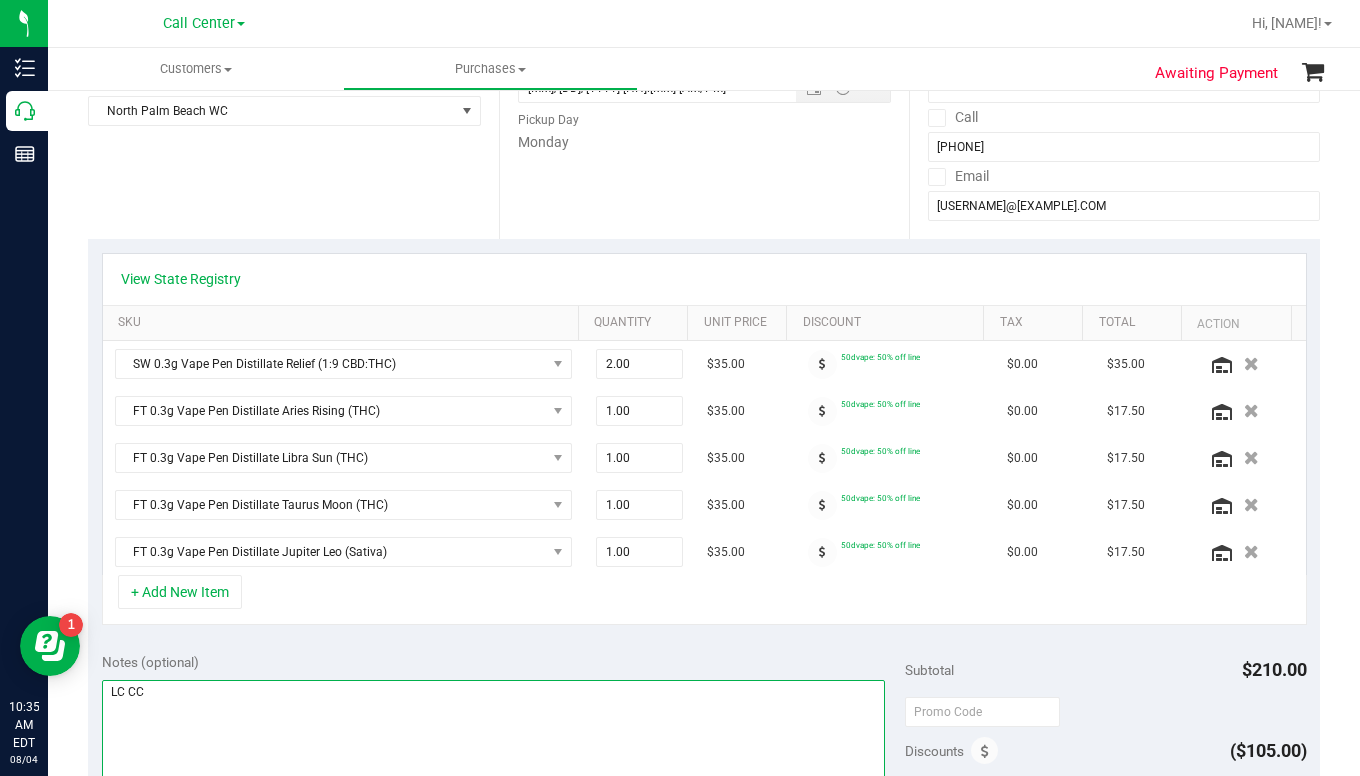 click at bounding box center (493, 776) 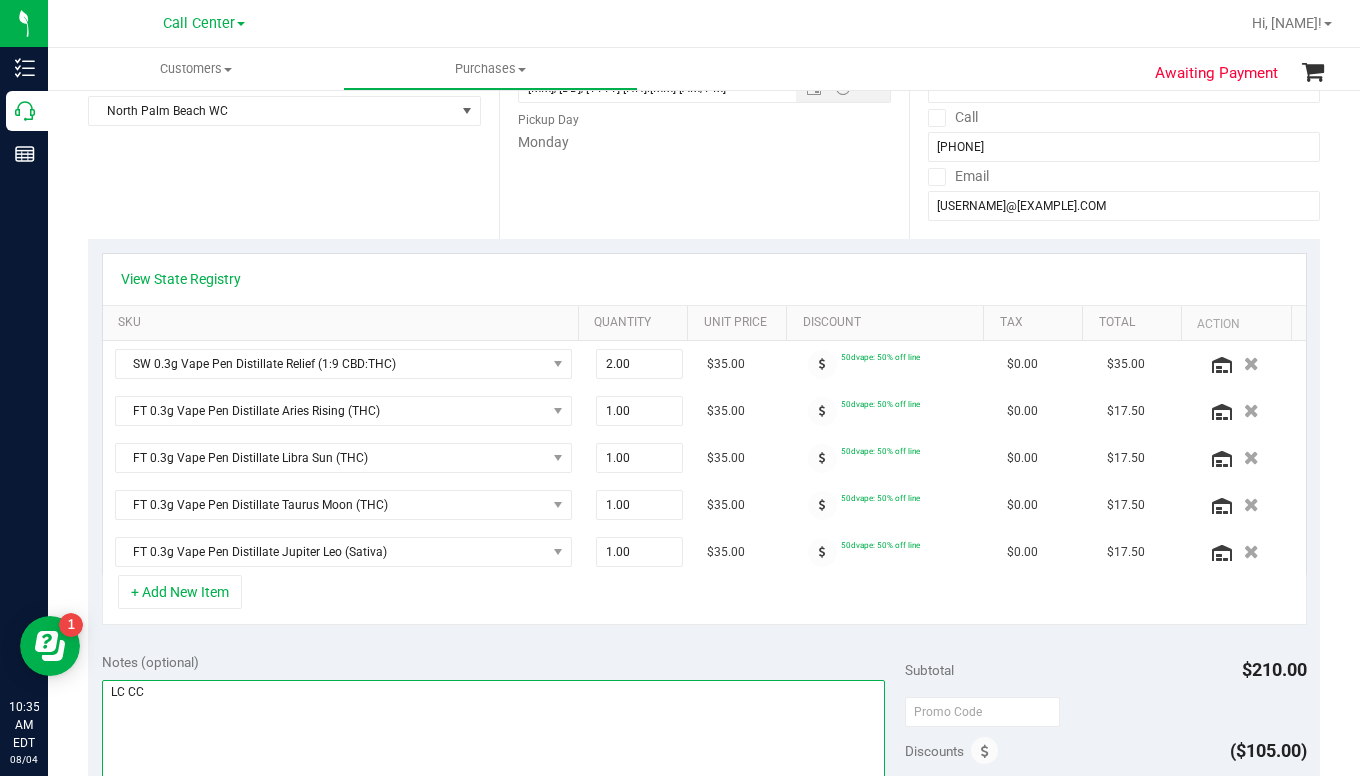 click at bounding box center (493, 776) 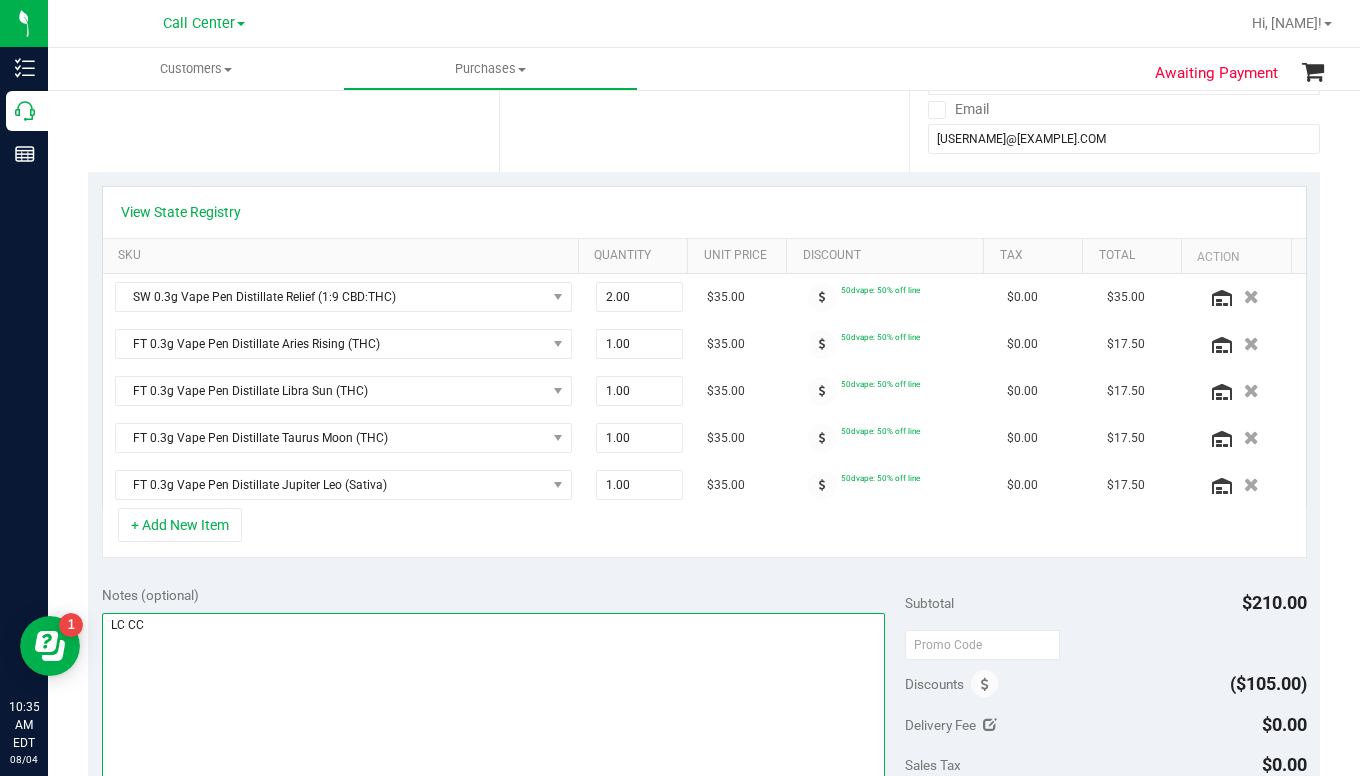 scroll, scrollTop: 400, scrollLeft: 0, axis: vertical 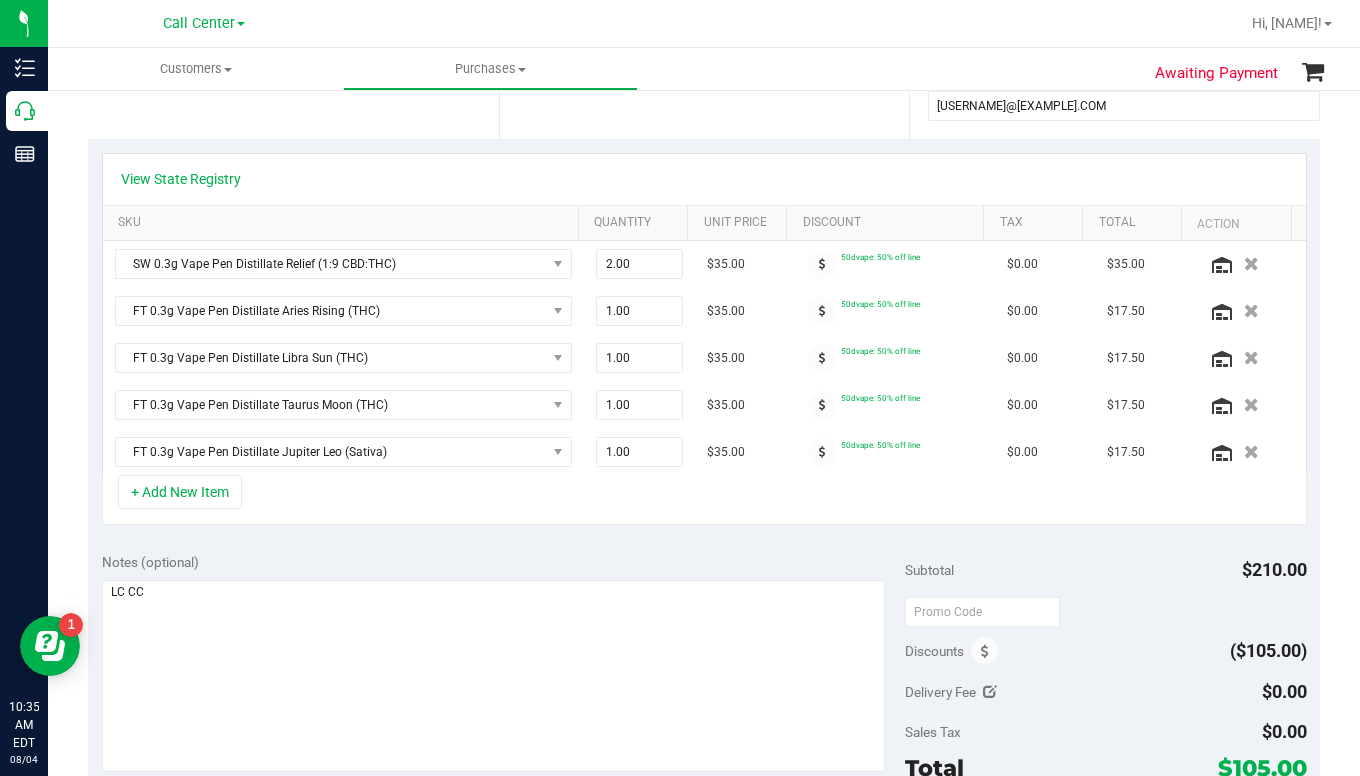 click on "Location
Delivery
Store Pickup
Store
North Palm Beach WC Select Store Bonita Springs WC Boynton Beach WC Bradenton WC Brandon WC Brooksville WC Call Center Clermont WC Crestview WC Deerfield Beach WC Delray Beach WC Deltona WC Ft Walton Beach WC Ft. Lauderdale WC Ft. Myers WC Gainesville WC Jax Atlantic WC JAX DC REP Jax WC Key West WC Lakeland WC Largo WC Lehigh Acres DC REP Merritt Island WC Miami 72nd WC Miami Beach WC Miami Dadeland WC Miramar DC REP New Port Richey WC North Palm Beach WC North Port WC Ocala WC Orange Park WC Orlando Colonial WC Orlando DC REP Orlando WC Oviedo WC Palm Bay WC Palm Coast WC Panama City WC Pensacola WC Tampa WC" at bounding box center (293, 16) 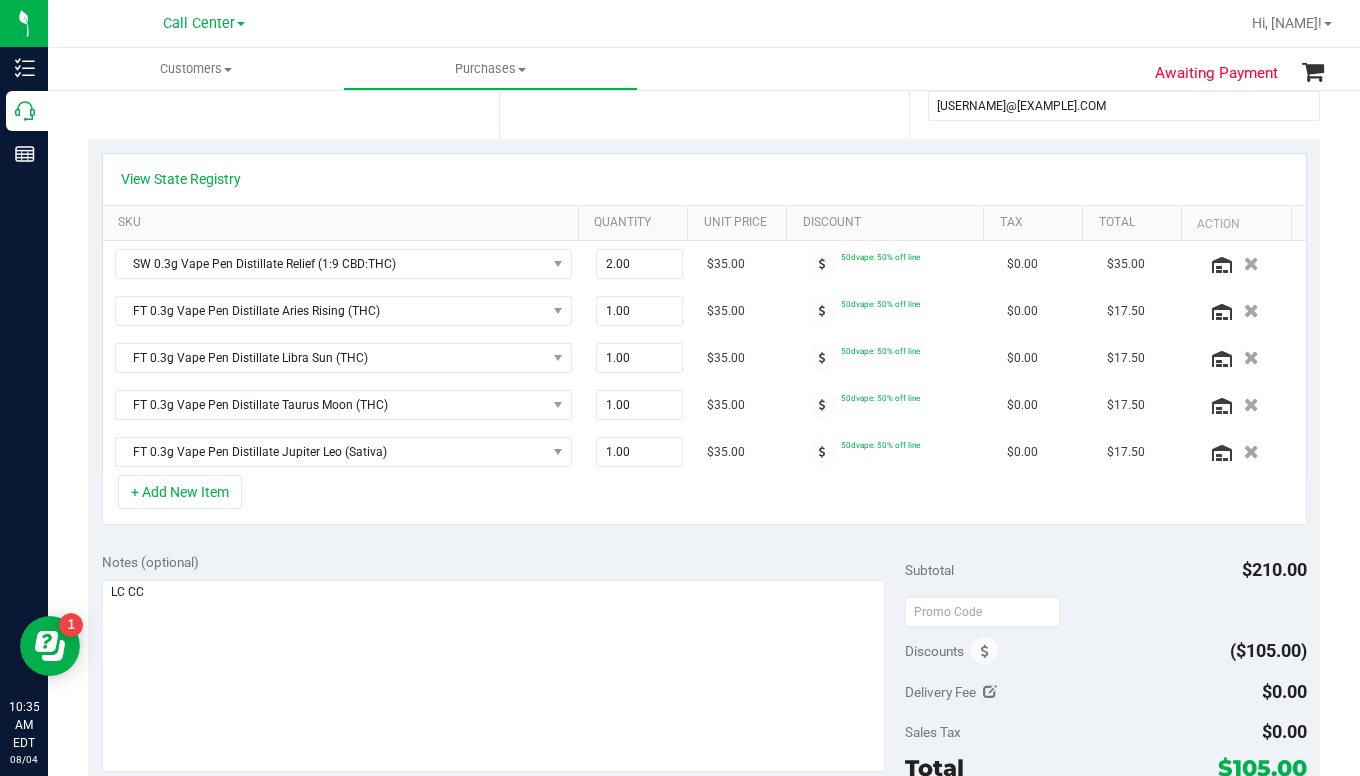 click on "Discounts
($105.00)" at bounding box center [1106, 651] 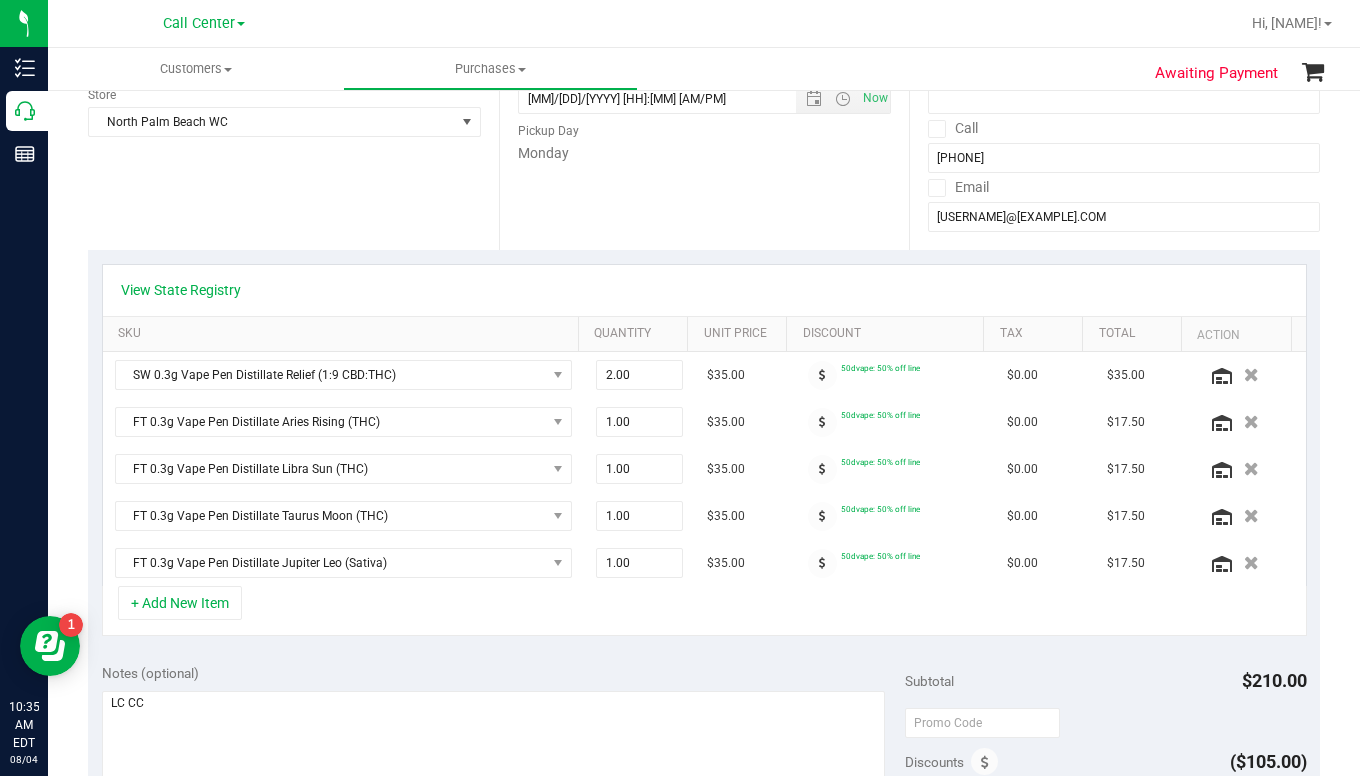 scroll, scrollTop: 100, scrollLeft: 0, axis: vertical 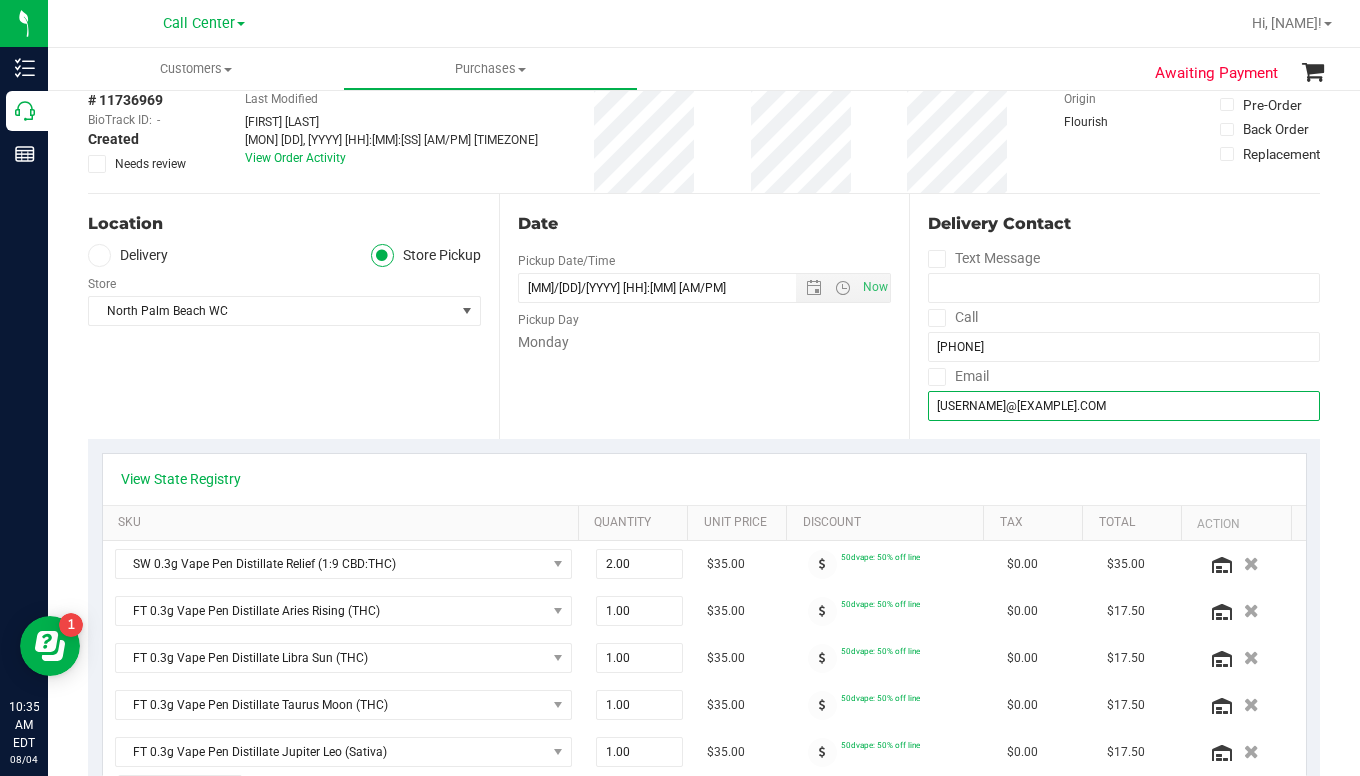 click on "[USERNAME]@[EXAMPLE].COM" at bounding box center [1124, 406] 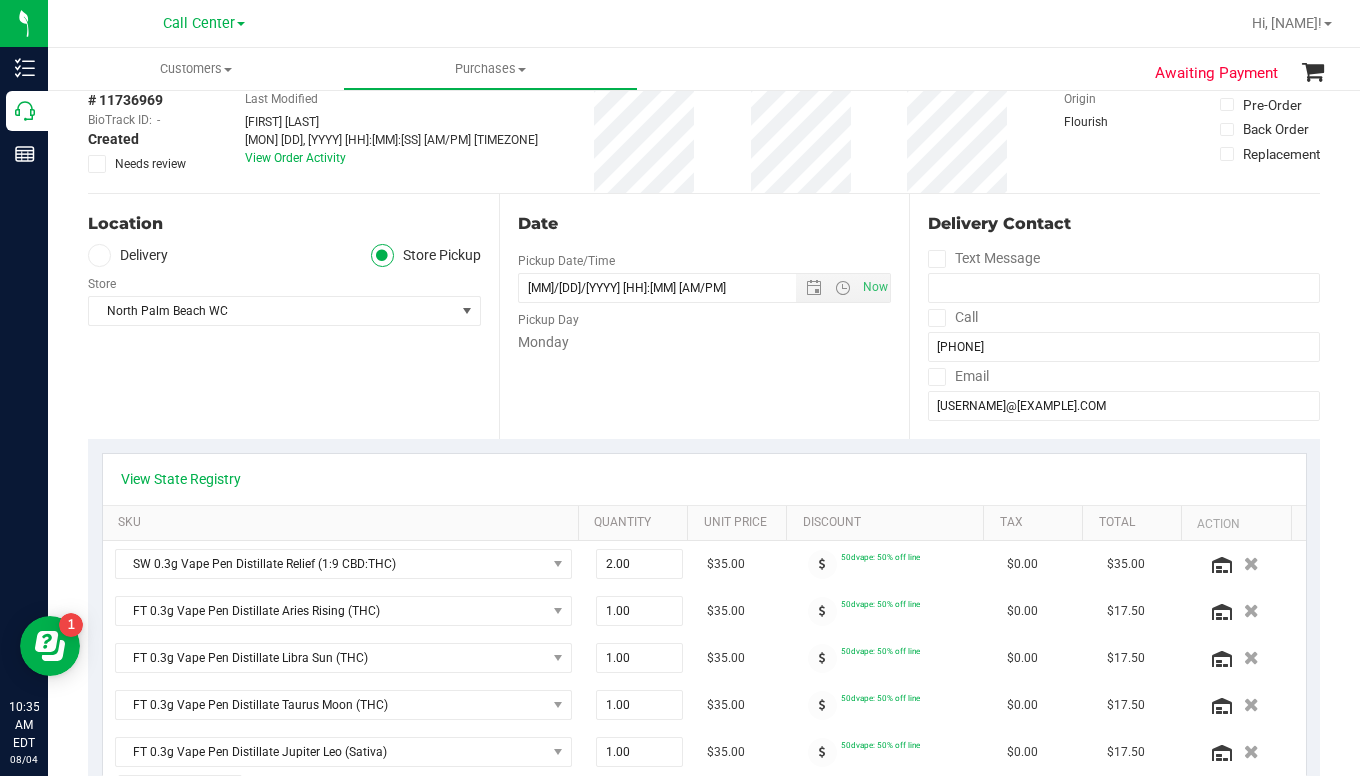 click on "Origin
Flourish" at bounding box center [1114, 133] 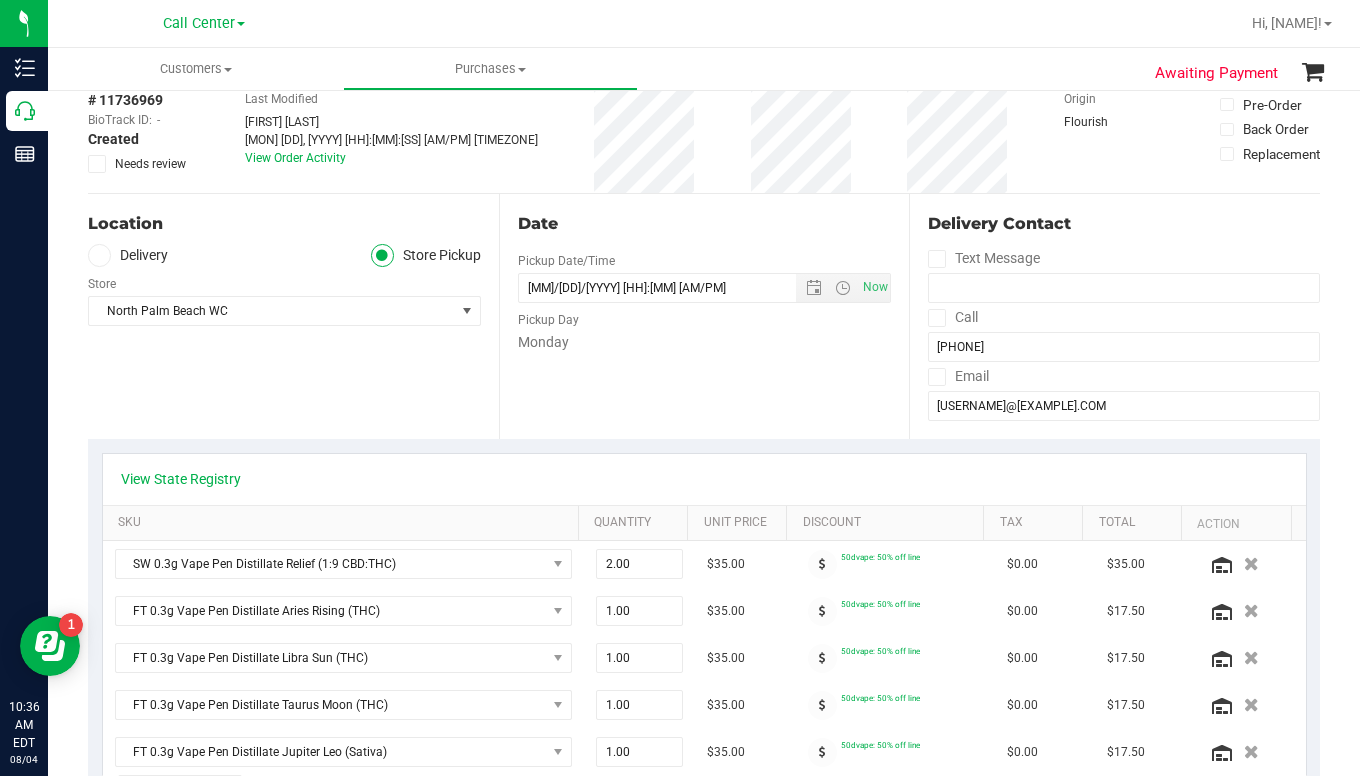 click on "Location
Delivery
Store Pickup
Store
North Palm Beach WC Select Store Bonita Springs WC Boynton Beach WC Bradenton WC Brandon WC Brooksville WC Call Center Clermont WC Crestview WC Deerfield Beach WC Delray Beach WC Deltona WC Ft Walton Beach WC Ft. Lauderdale WC Ft. Myers WC Gainesville WC Jax Atlantic WC JAX DC REP Jax WC Key West WC Lakeland WC Largo WC Lehigh Acres DC REP Merritt Island WC Miami 72nd WC Miami Beach WC Miami Dadeland WC Miramar DC REP New Port Richey WC North Palm Beach WC North Port WC Ocala WC Orange Park WC Orlando Colonial WC Orlando DC REP Orlando WC Oviedo WC Palm Bay WC Palm Coast WC Panama City WC Pensacola WC Tampa WC" at bounding box center [293, 316] 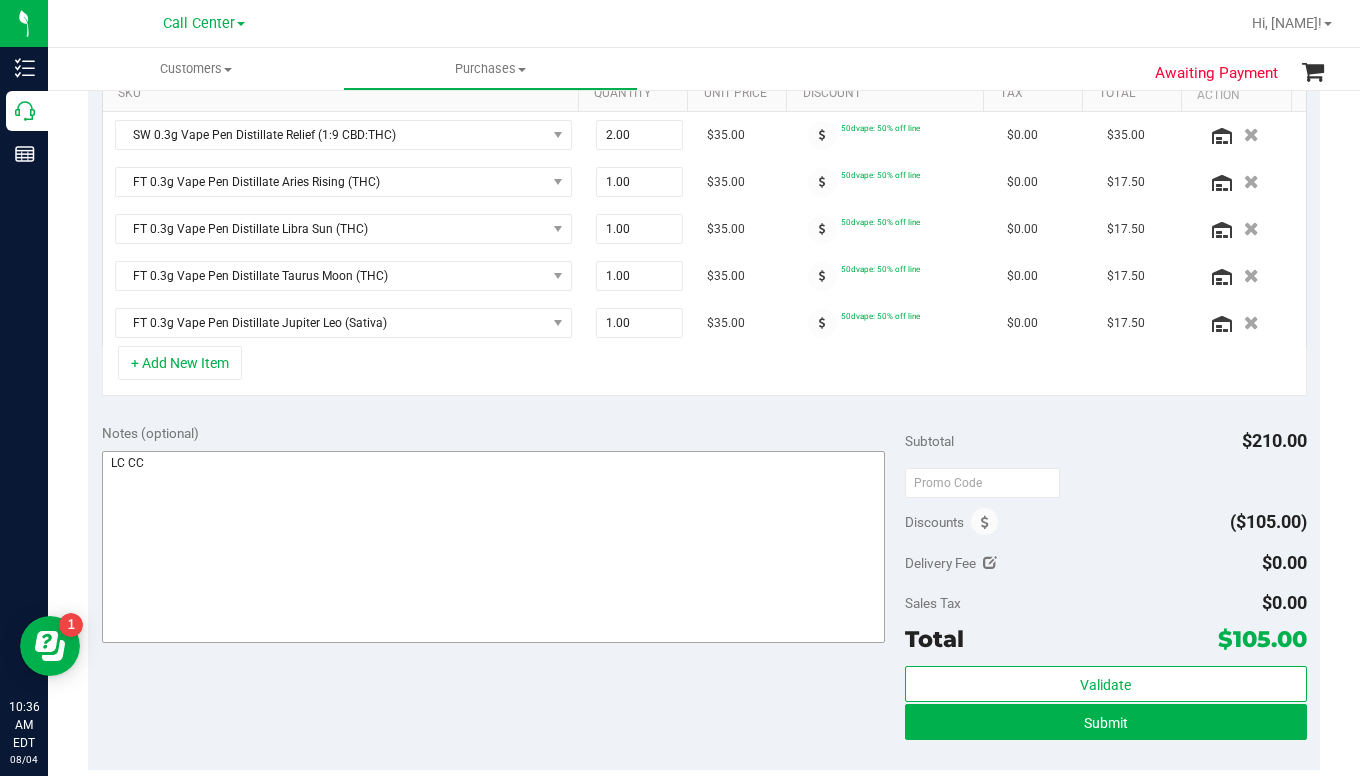 scroll, scrollTop: 500, scrollLeft: 0, axis: vertical 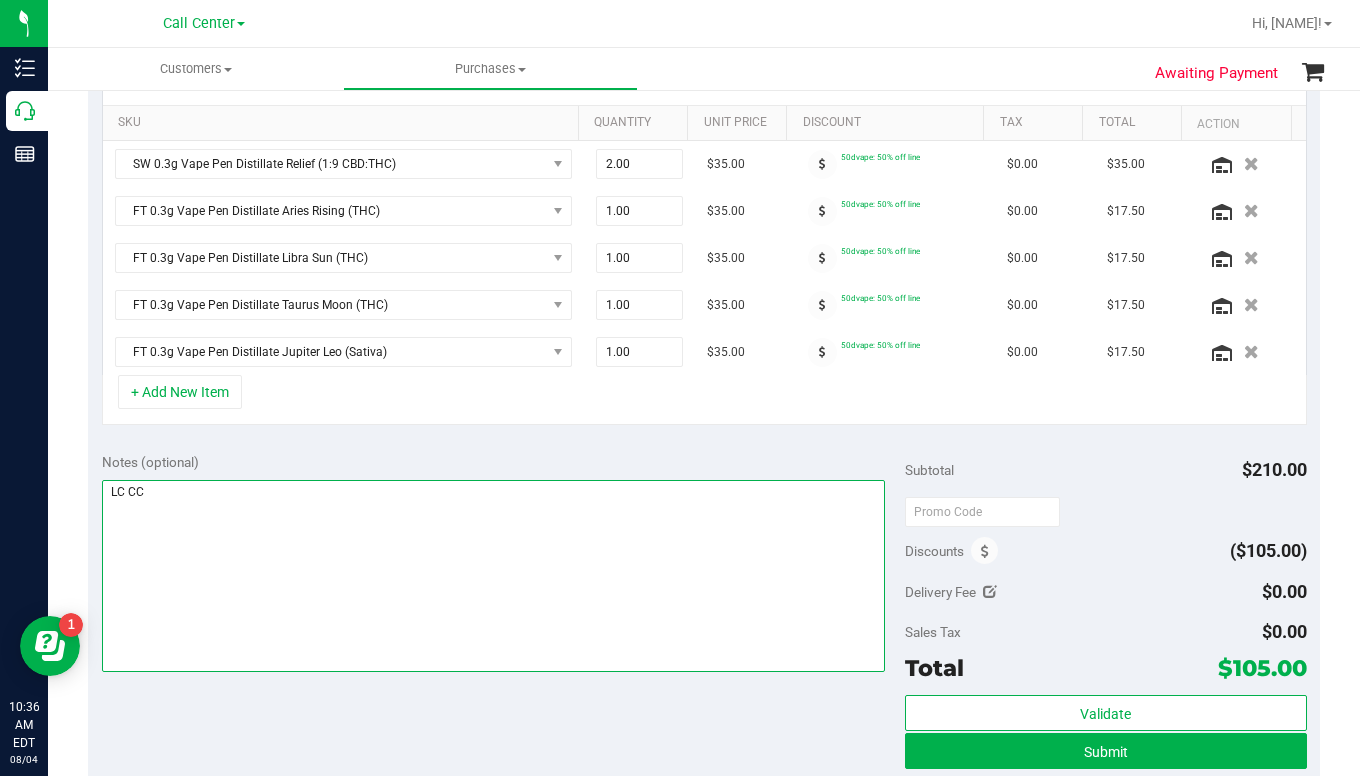 click at bounding box center [493, 576] 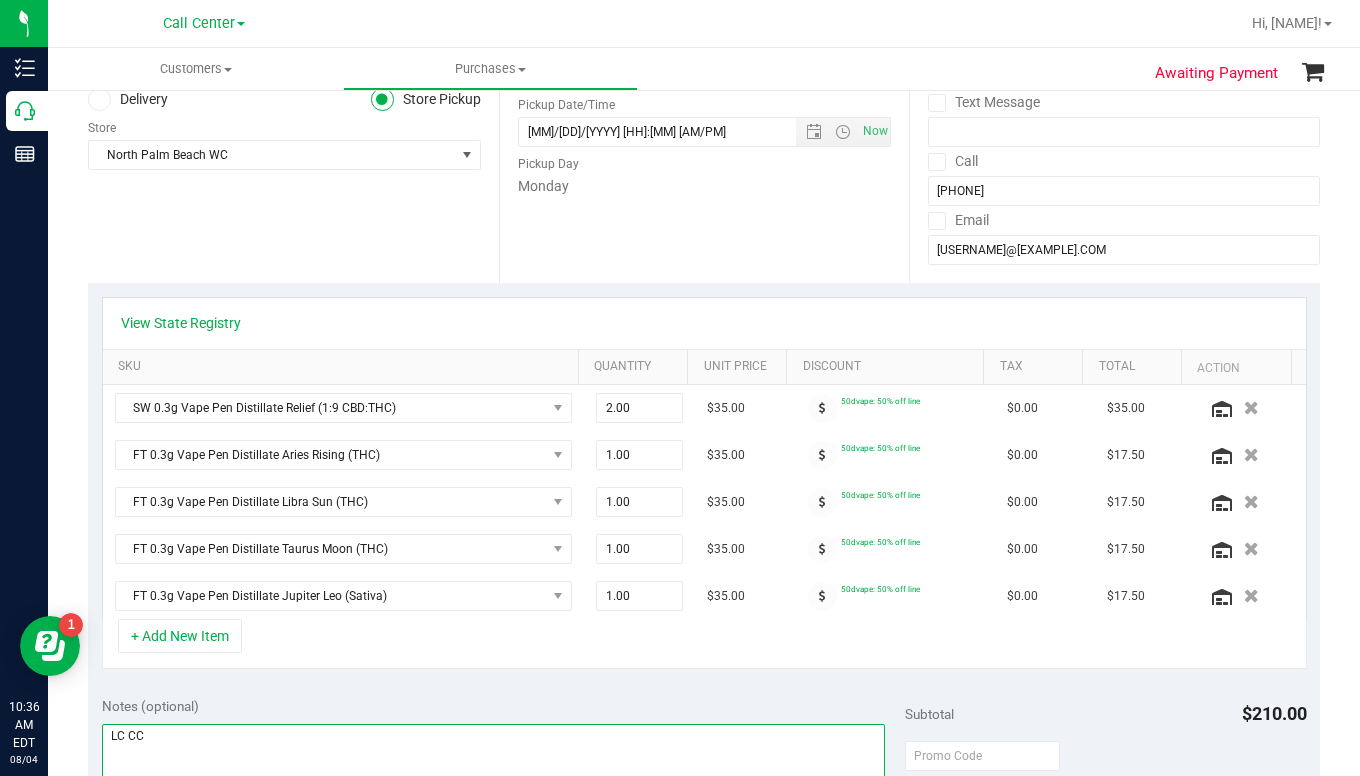 scroll, scrollTop: 200, scrollLeft: 0, axis: vertical 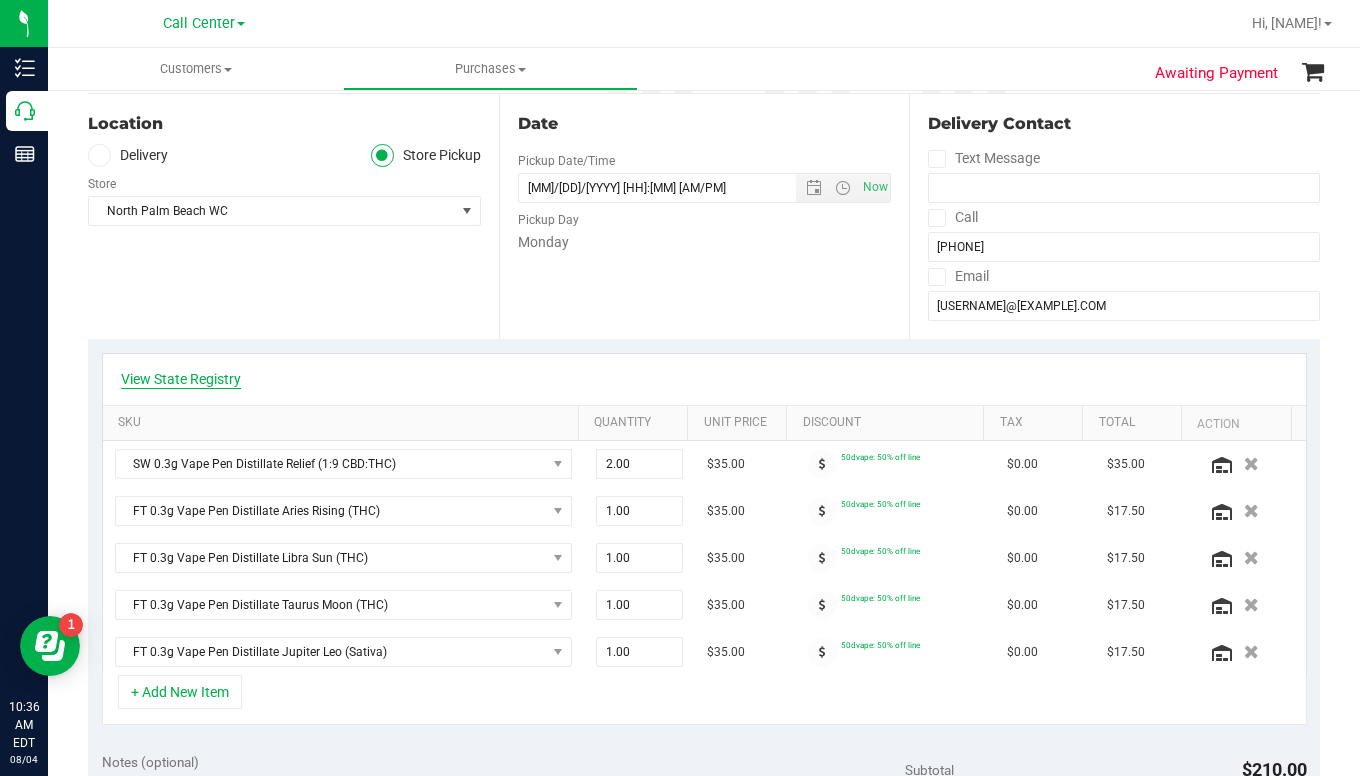 click on "View State Registry" at bounding box center [181, 379] 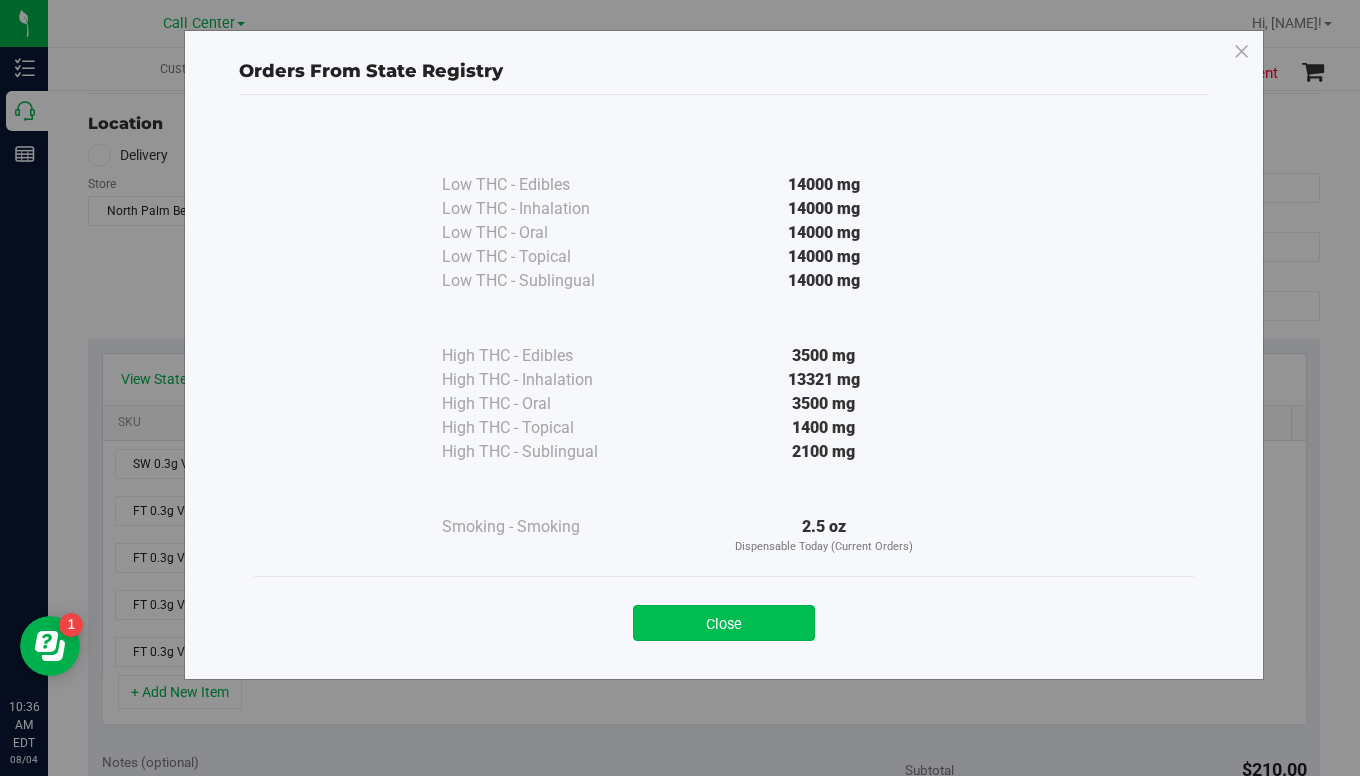 click on "Close" at bounding box center [724, 623] 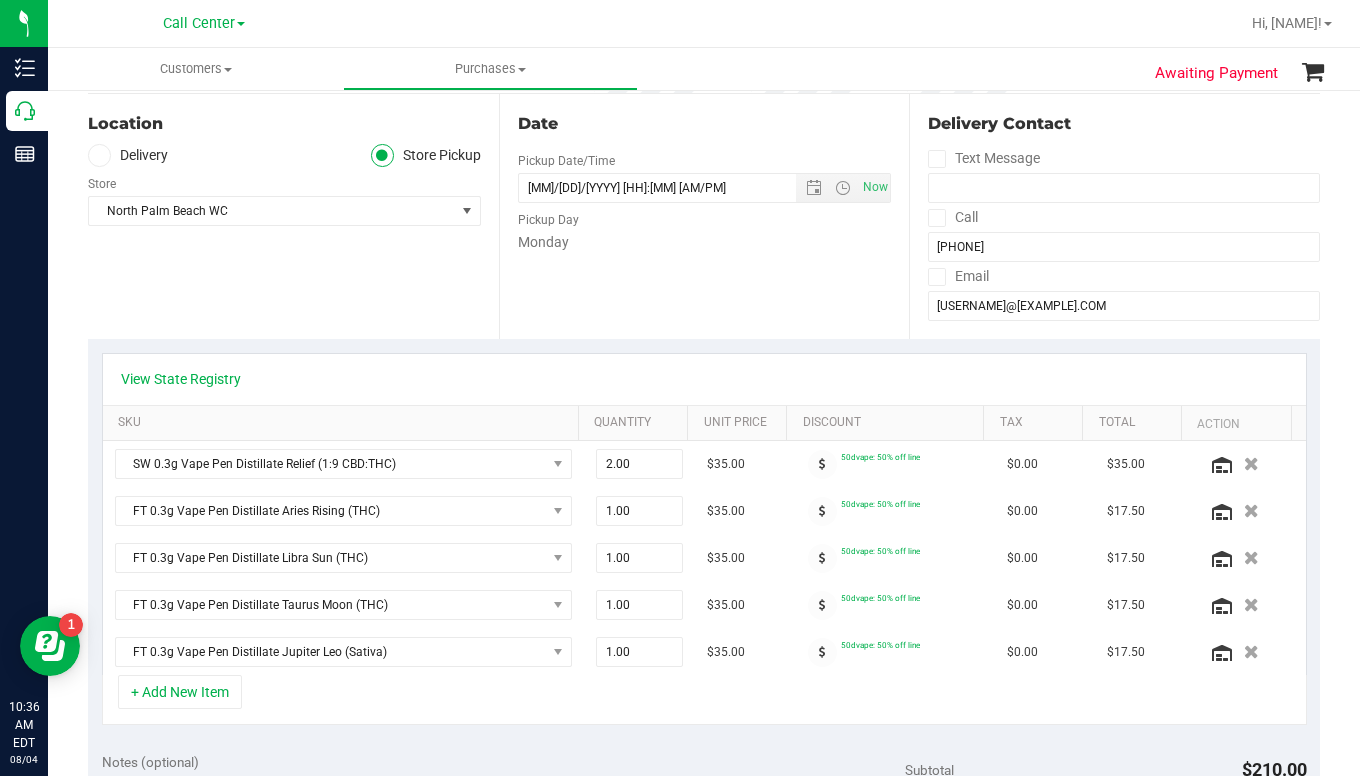 click on "+ Add New Item" at bounding box center (704, 700) 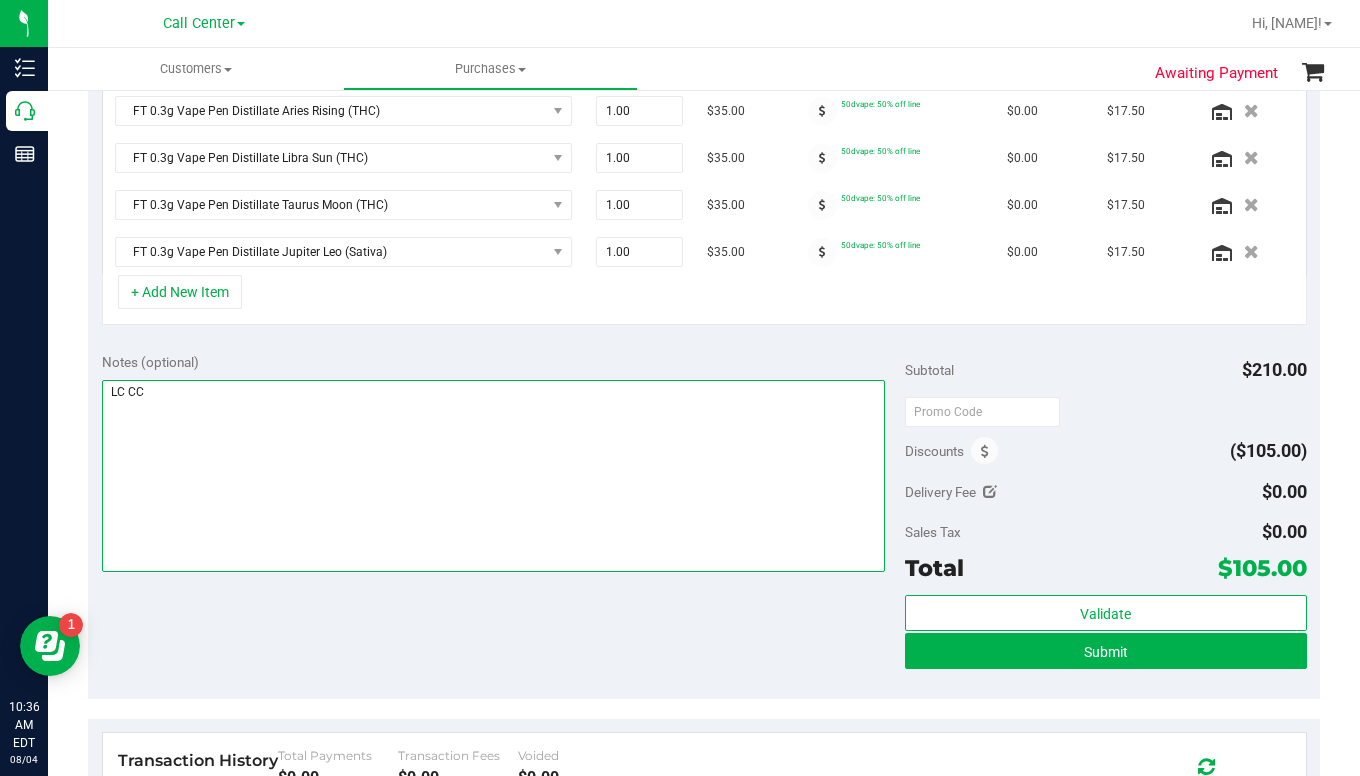 click at bounding box center [493, 476] 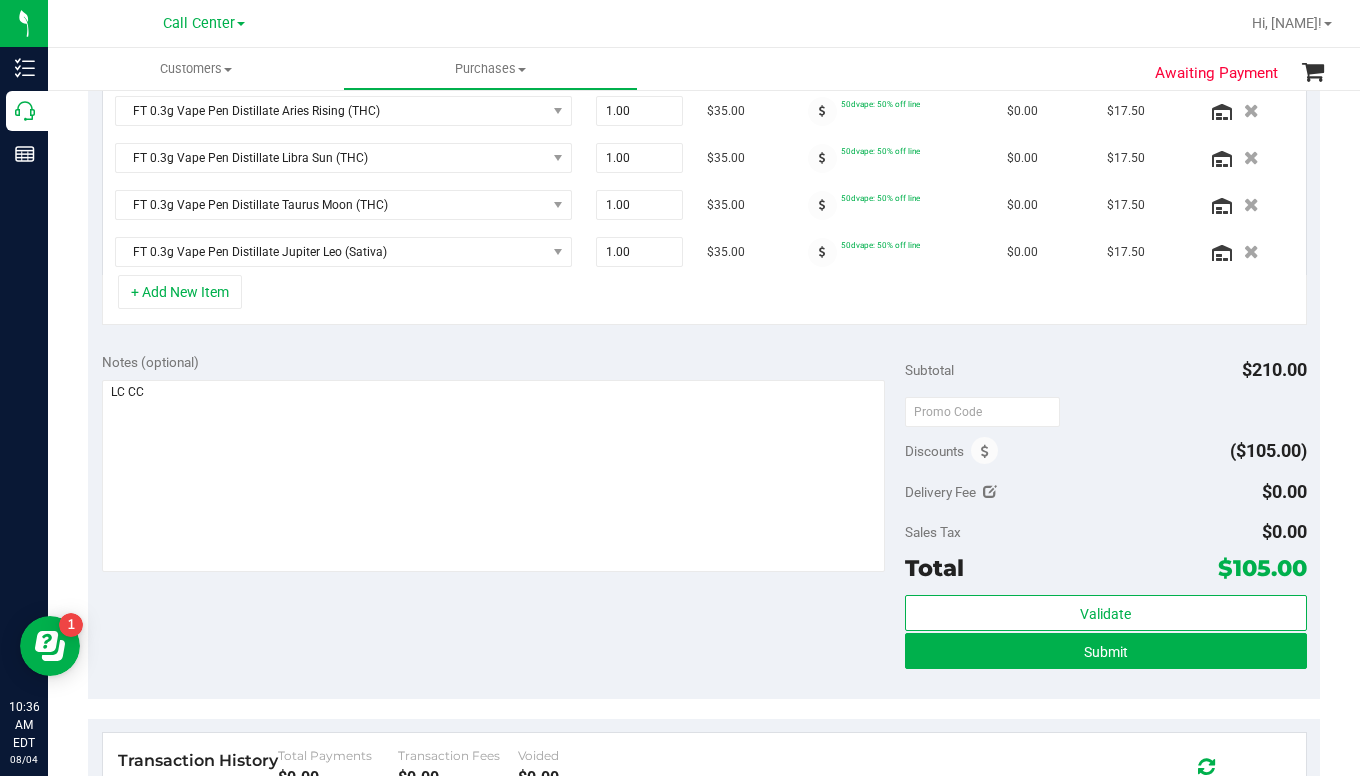 click on "Notes (optional)
Subtotal
$[PRICE]
Discounts
($[PRICE])
Delivery Fee
$0.00
Sales Tax
$0.00
Total" at bounding box center [704, 519] 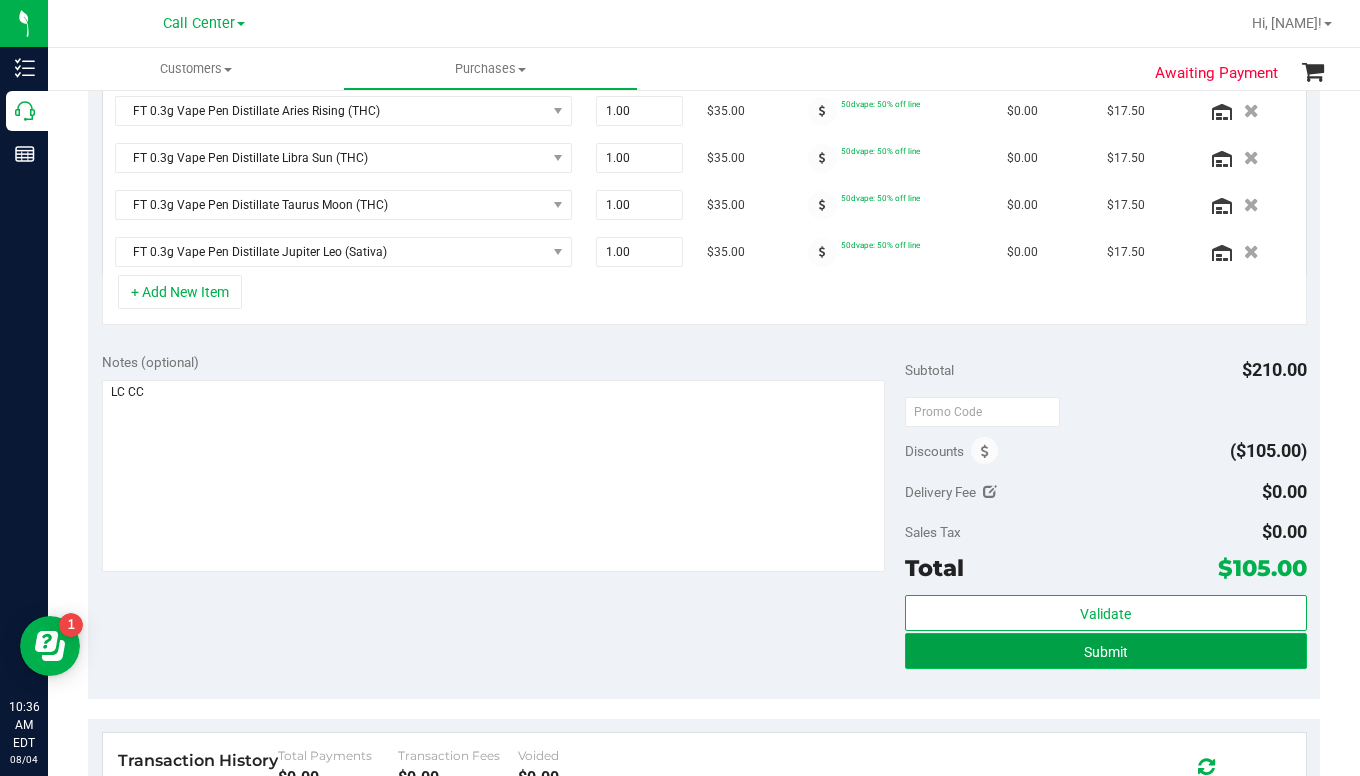 click on "Submit" at bounding box center (1106, 651) 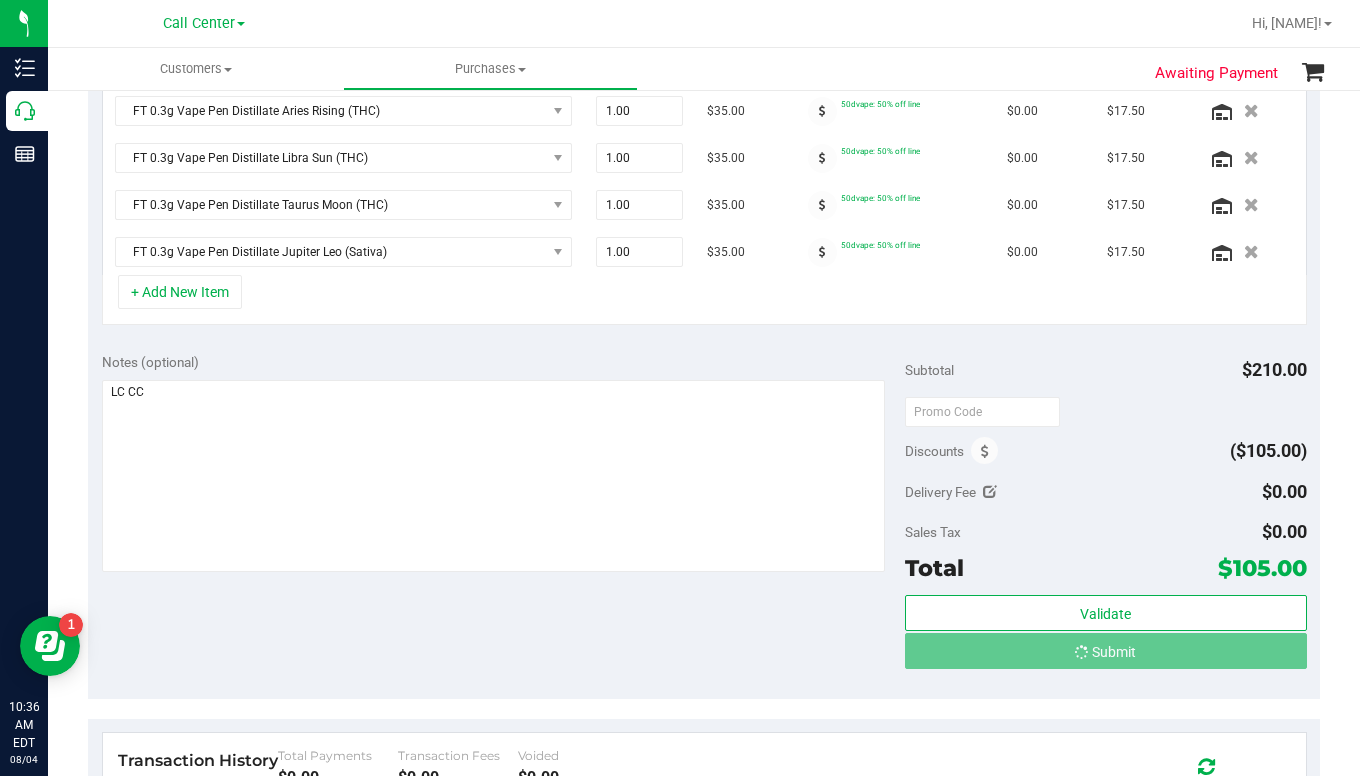 scroll, scrollTop: 569, scrollLeft: 0, axis: vertical 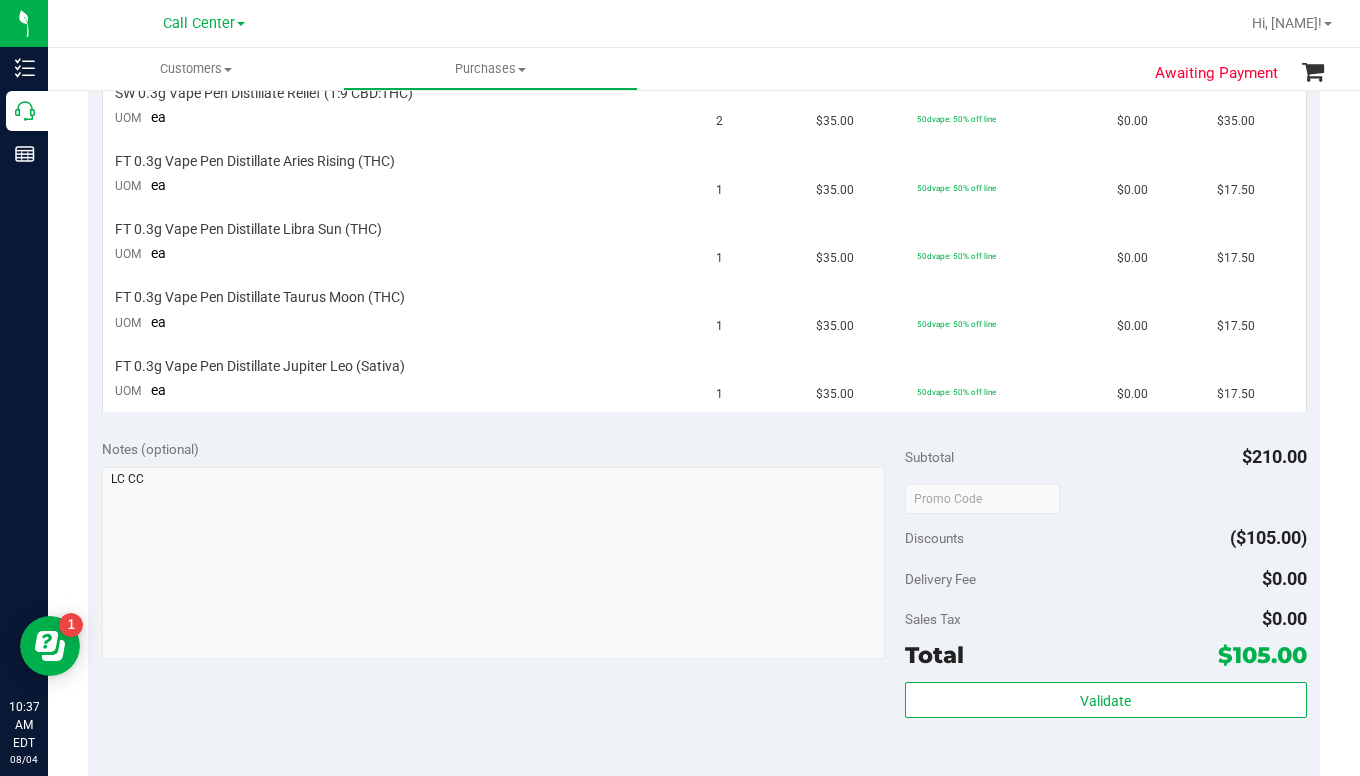 click on "Subtotal
$210.00
Discounts
($105.00)
Delivery Fee
$0.00
Sales Tax
$0.00
Total
$105.00
Validate" at bounding box center [1106, 605] 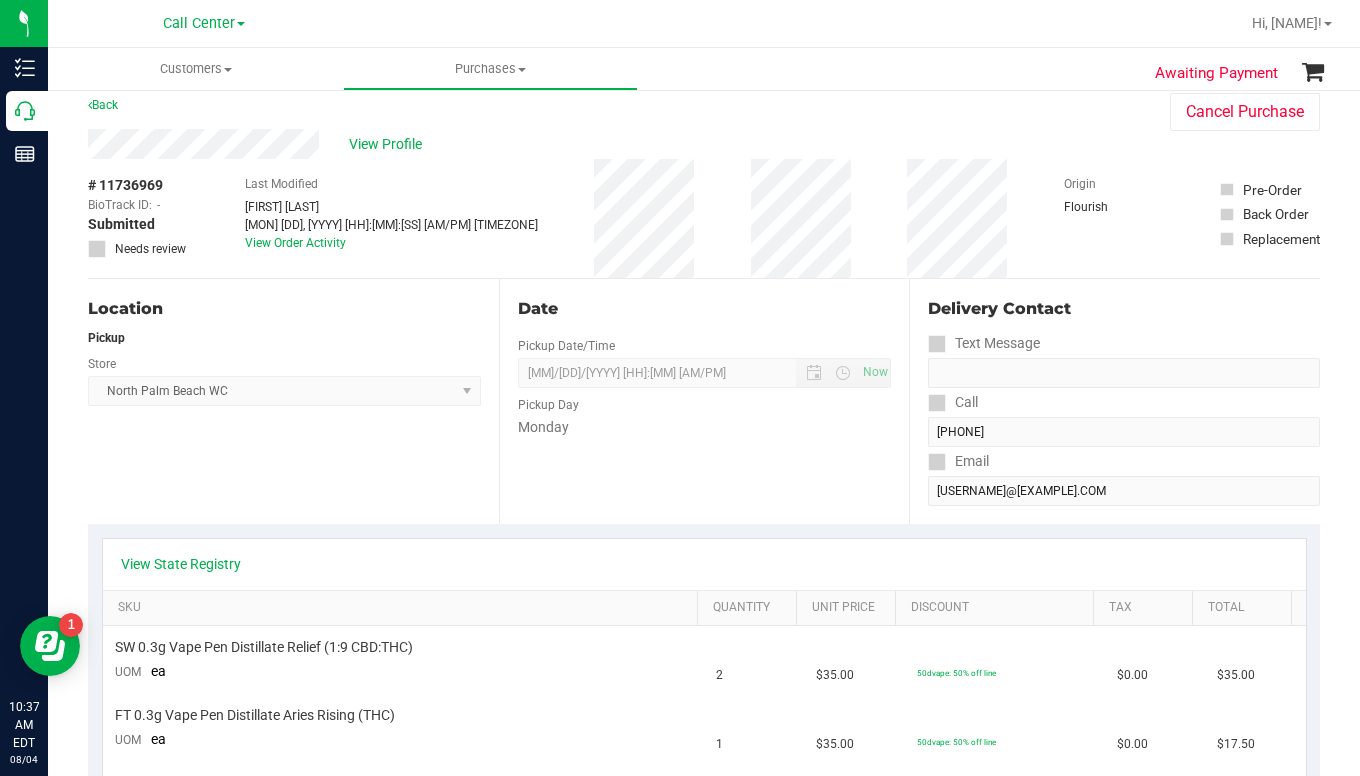 scroll, scrollTop: 0, scrollLeft: 0, axis: both 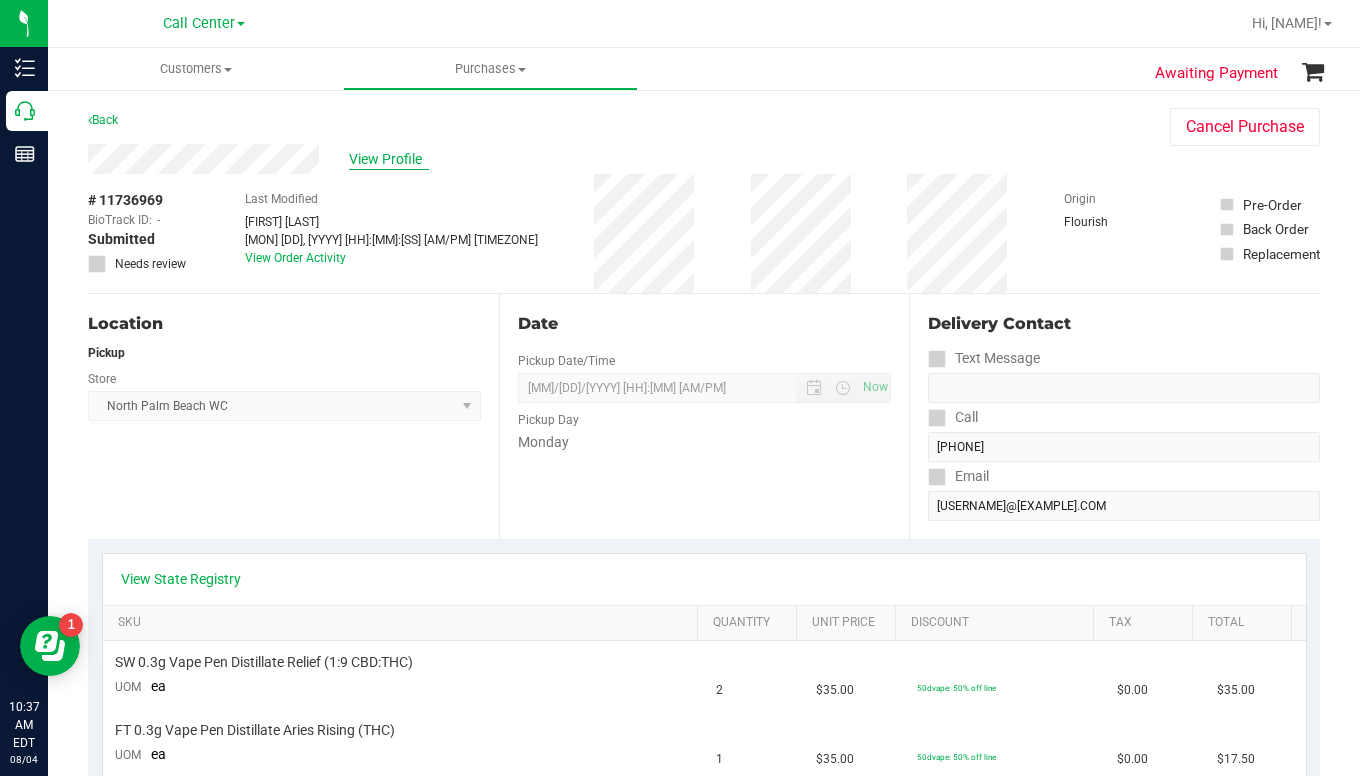 click on "View Profile" at bounding box center [389, 159] 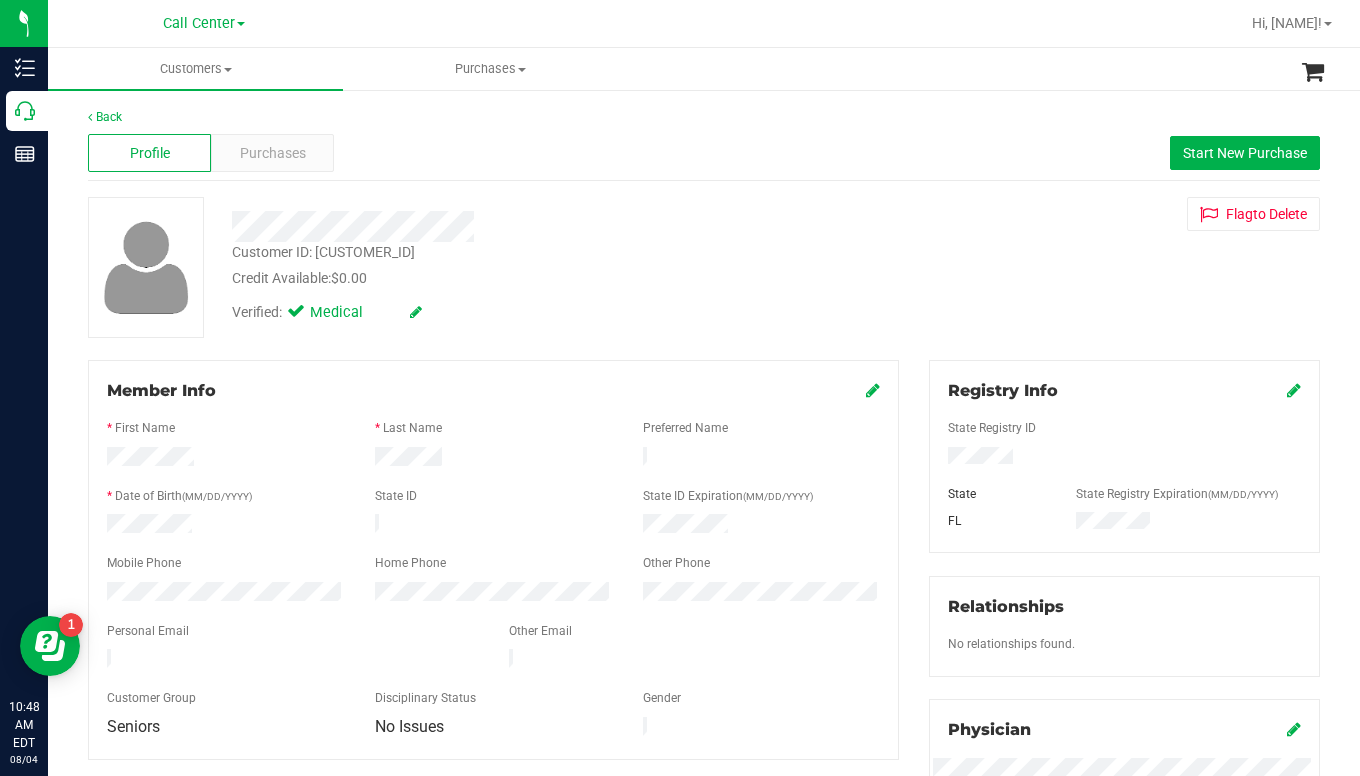 click on "Customer ID: [NUMBER]
Credit Available:
$0.00
Verified:
Medical
Flag  to Delete" at bounding box center (704, 267) 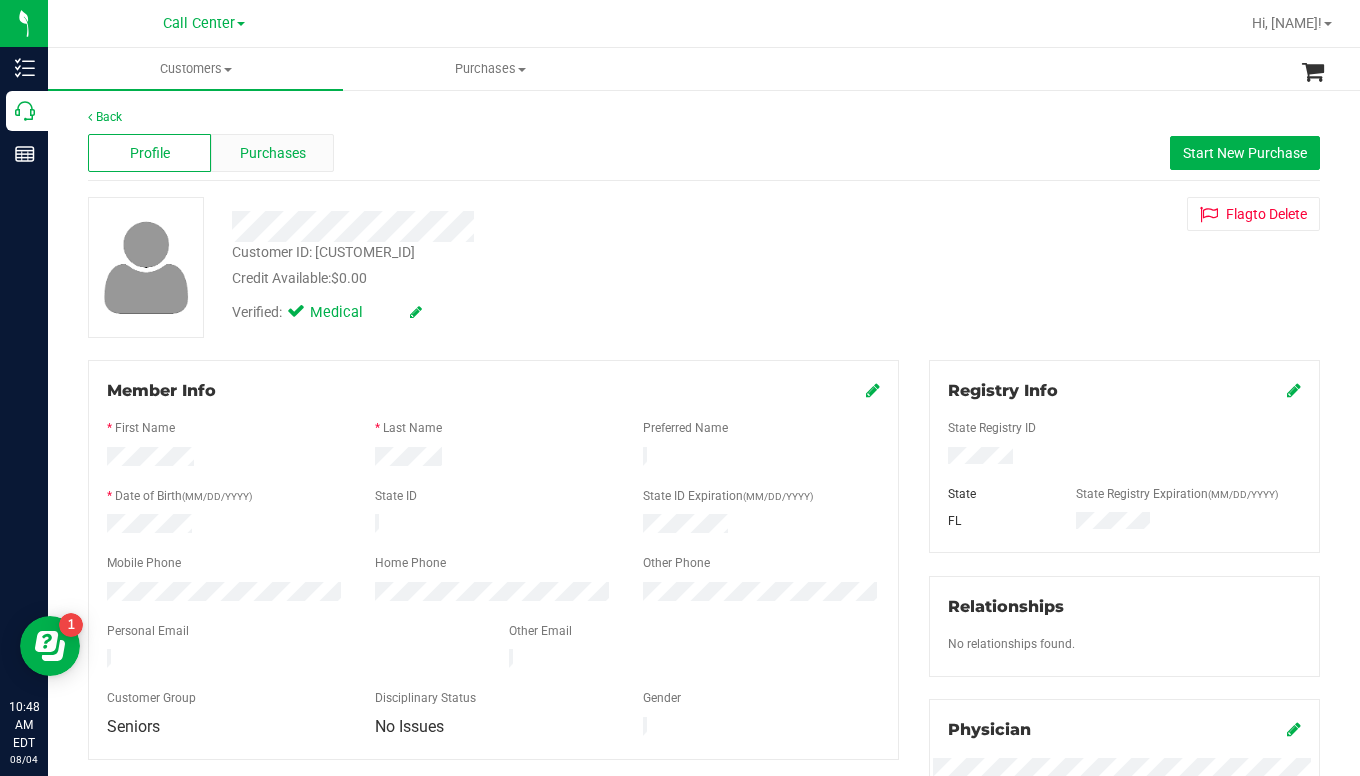 click on "Purchases" at bounding box center [273, 153] 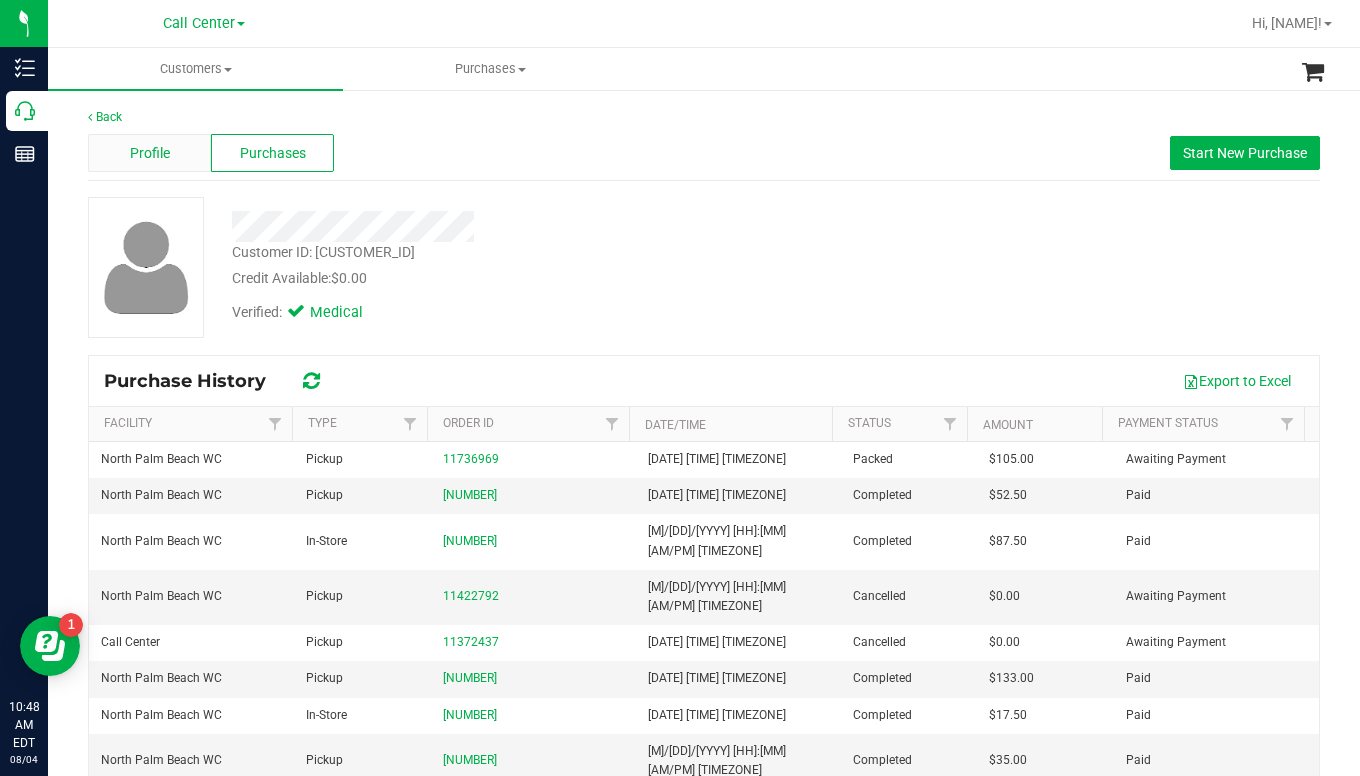 click on "Profile" at bounding box center (150, 153) 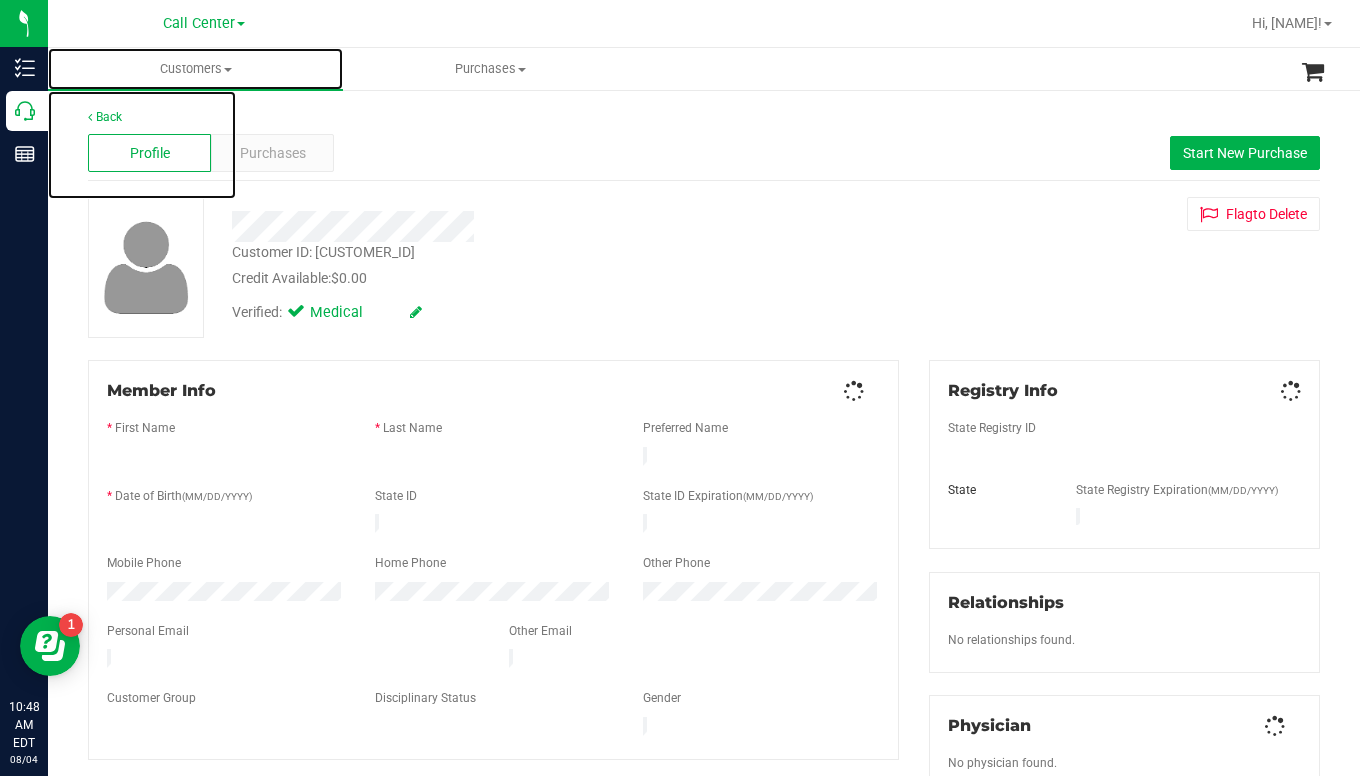 click at bounding box center [228, 70] 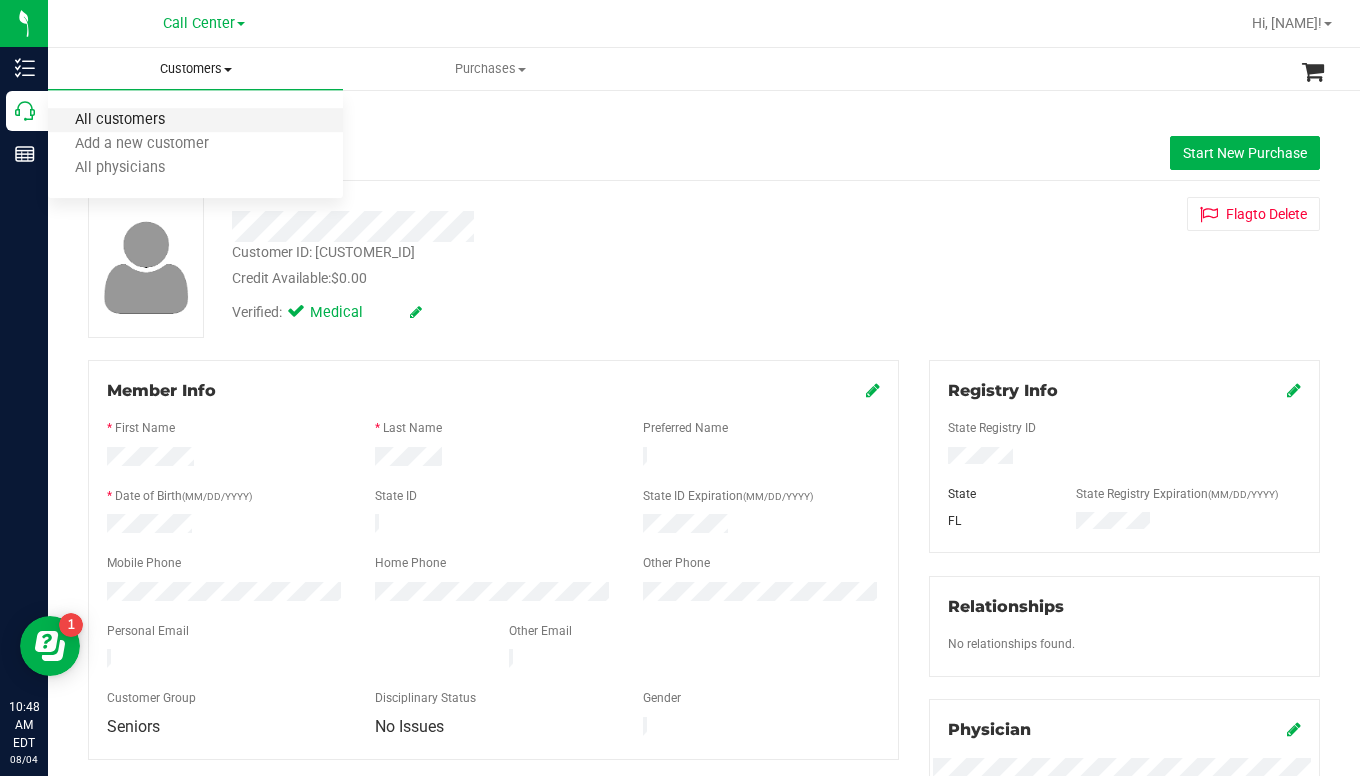 click on "All customers" at bounding box center (120, 120) 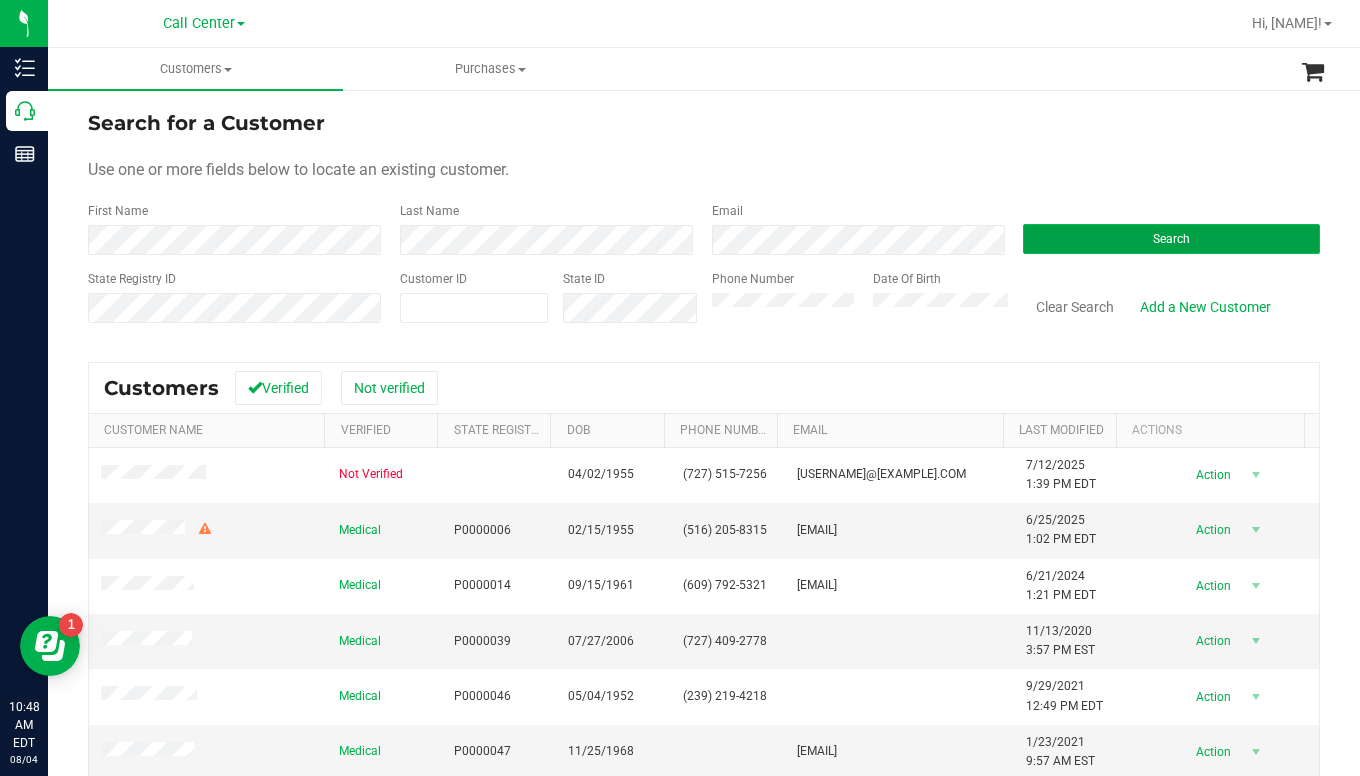 click on "Search" at bounding box center (1171, 239) 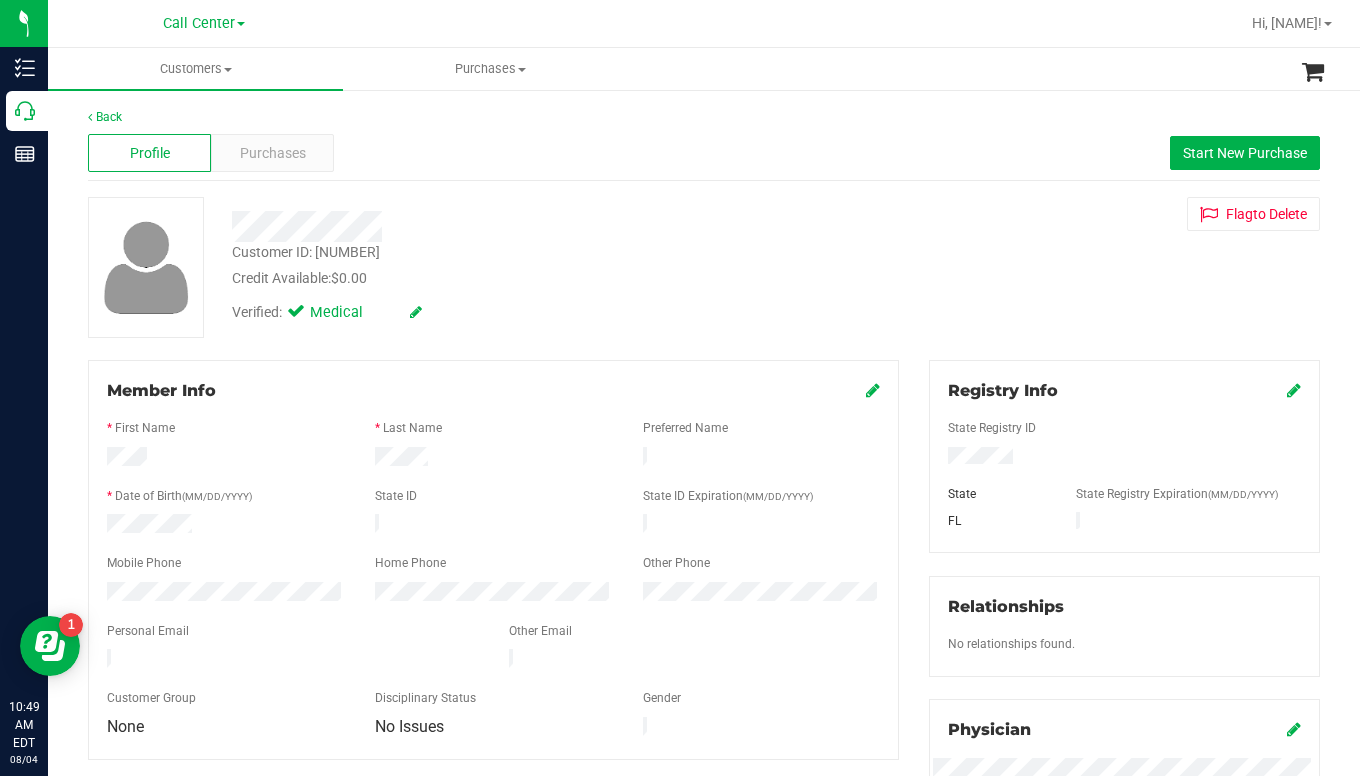 click on "Credit Available:
$0.00" at bounding box center [532, 278] 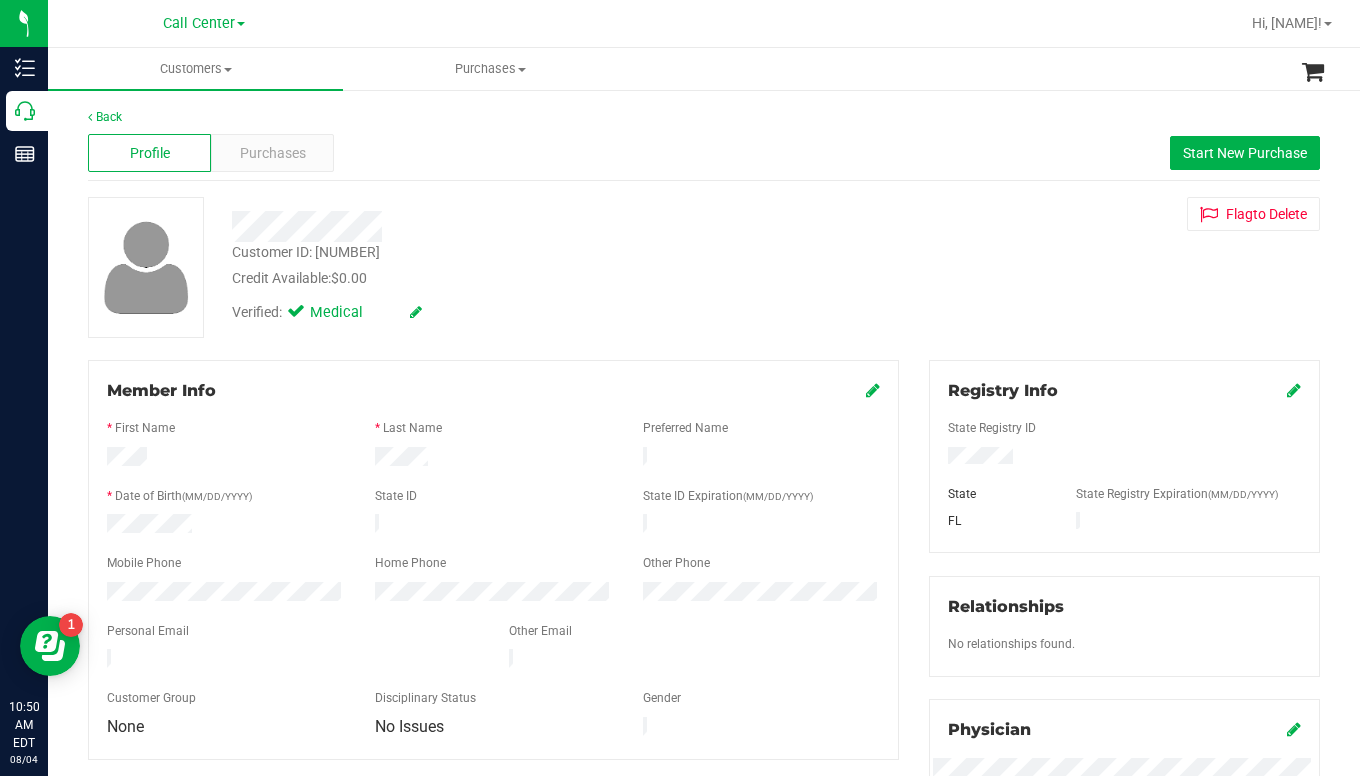 click on "Customer ID: [NUMBER]" at bounding box center (704, 267) 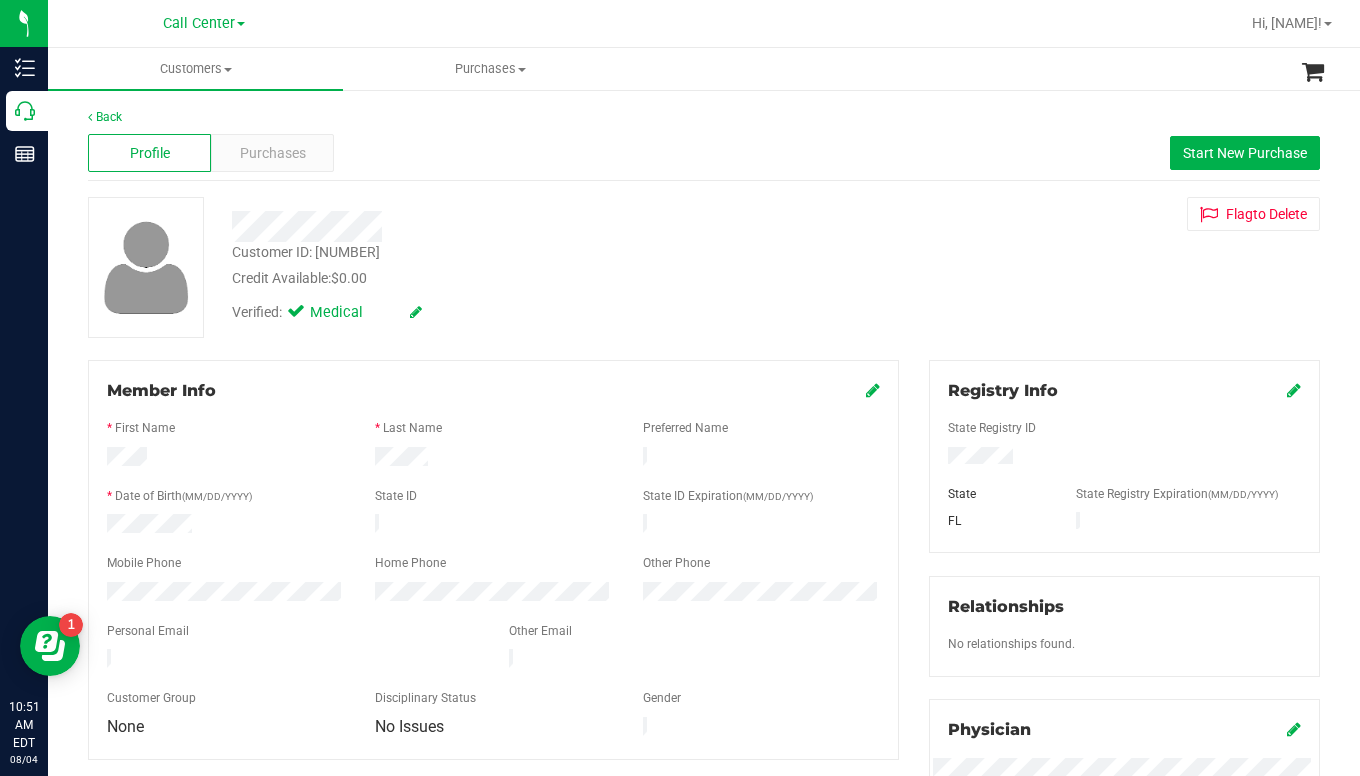 drag, startPoint x: 1073, startPoint y: 328, endPoint x: 906, endPoint y: 355, distance: 169.16855 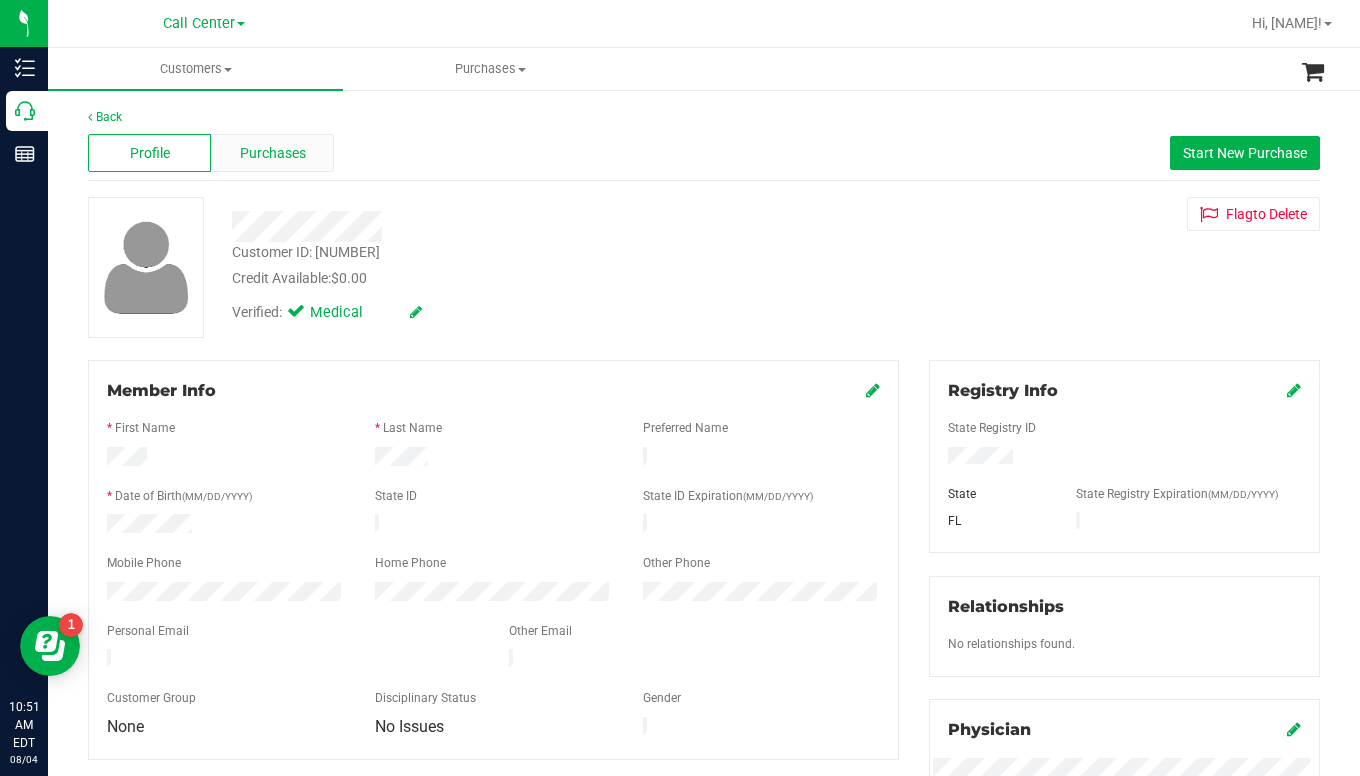 click on "Purchases" at bounding box center [273, 153] 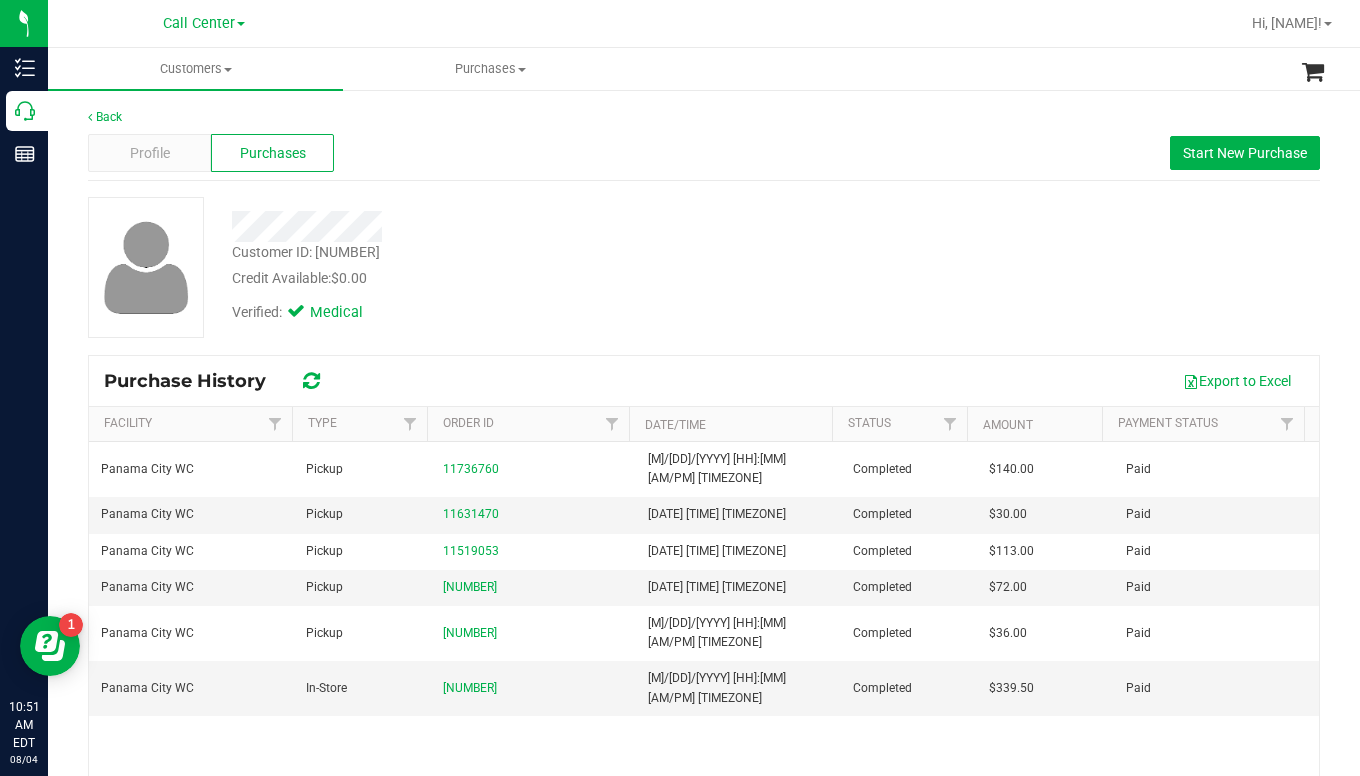 click on "Credit Available:
$0.00" at bounding box center [532, 278] 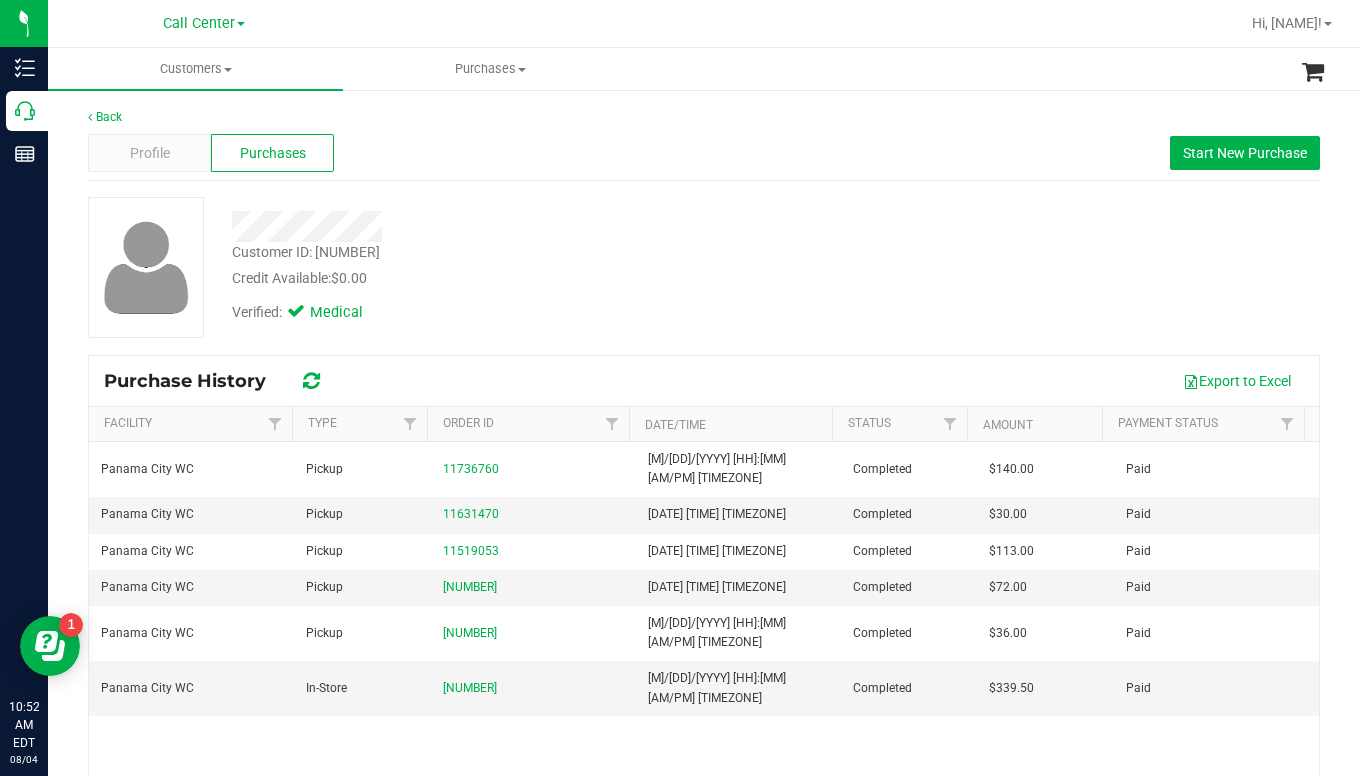 click on "Verified:
Medical" at bounding box center (532, 311) 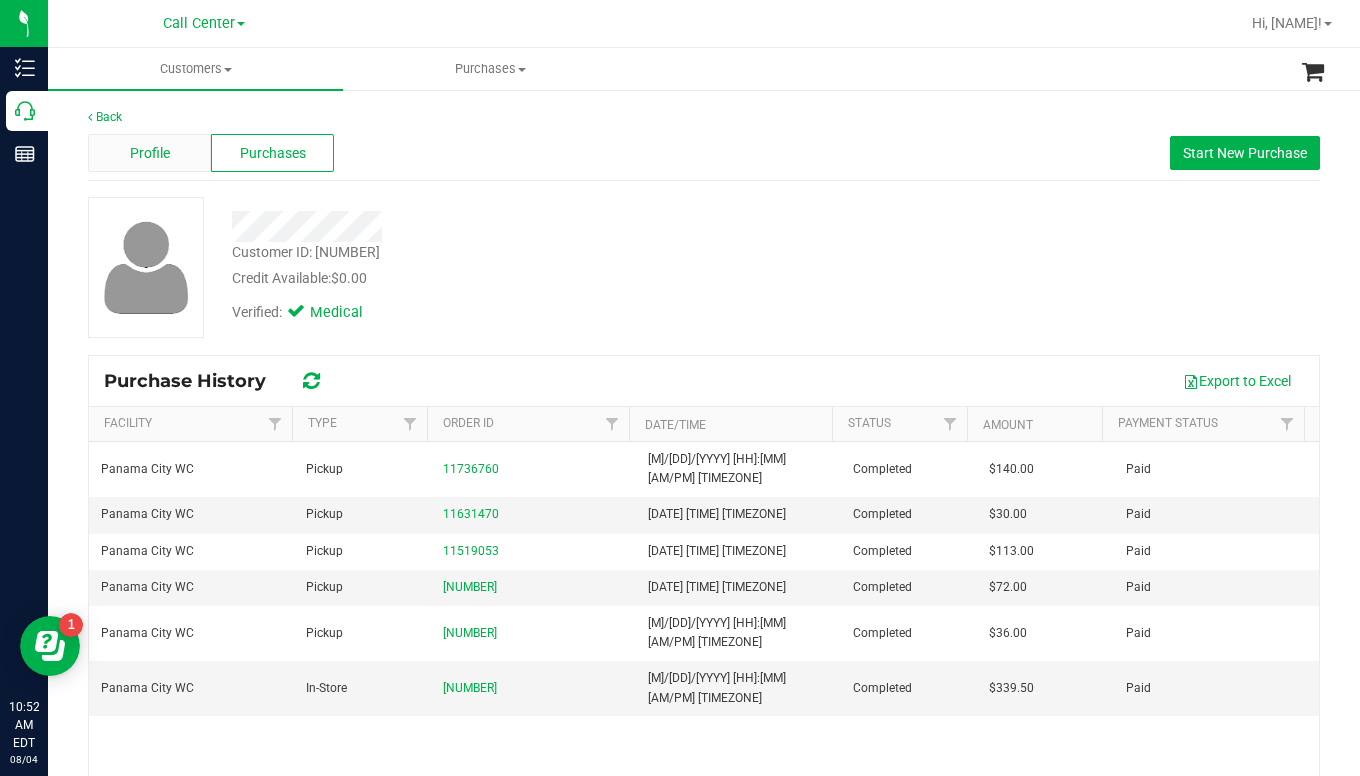 click on "Profile" at bounding box center (150, 153) 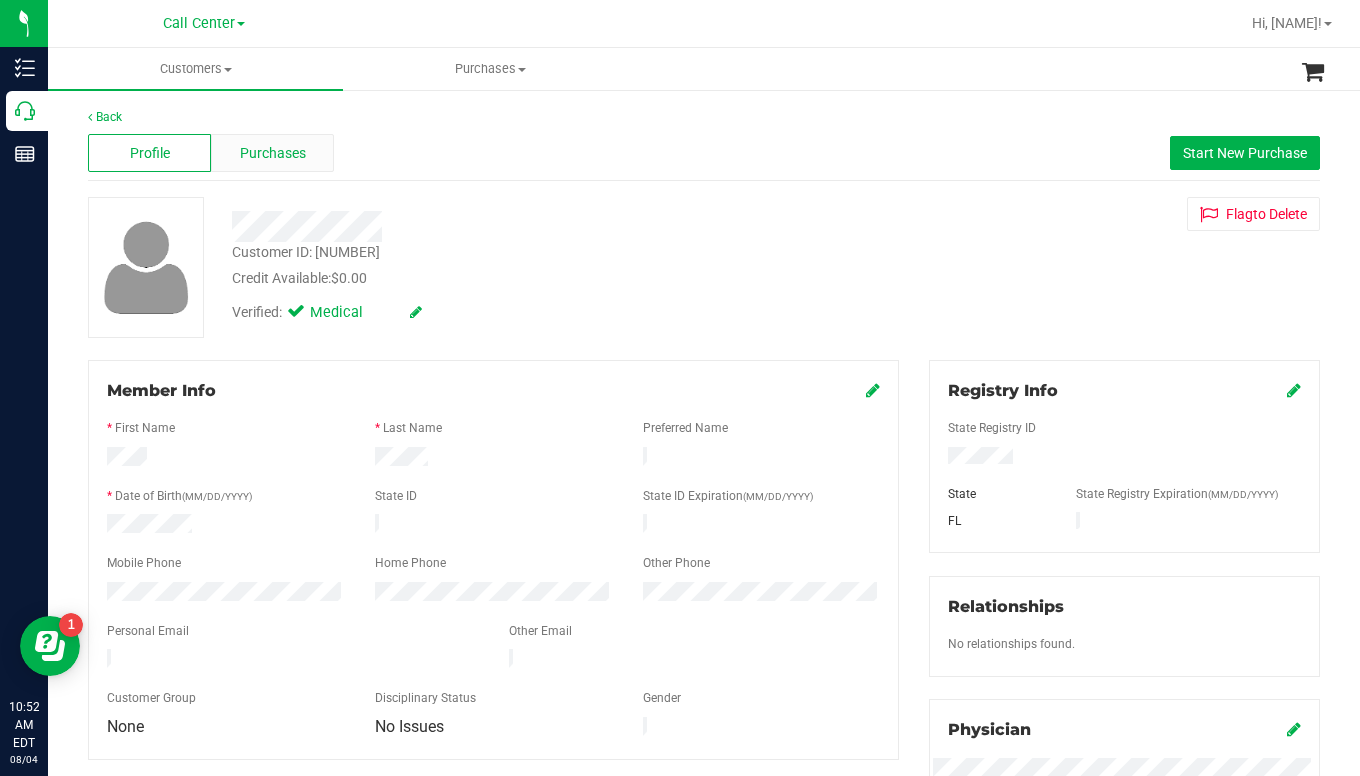 click on "Purchases" at bounding box center [272, 153] 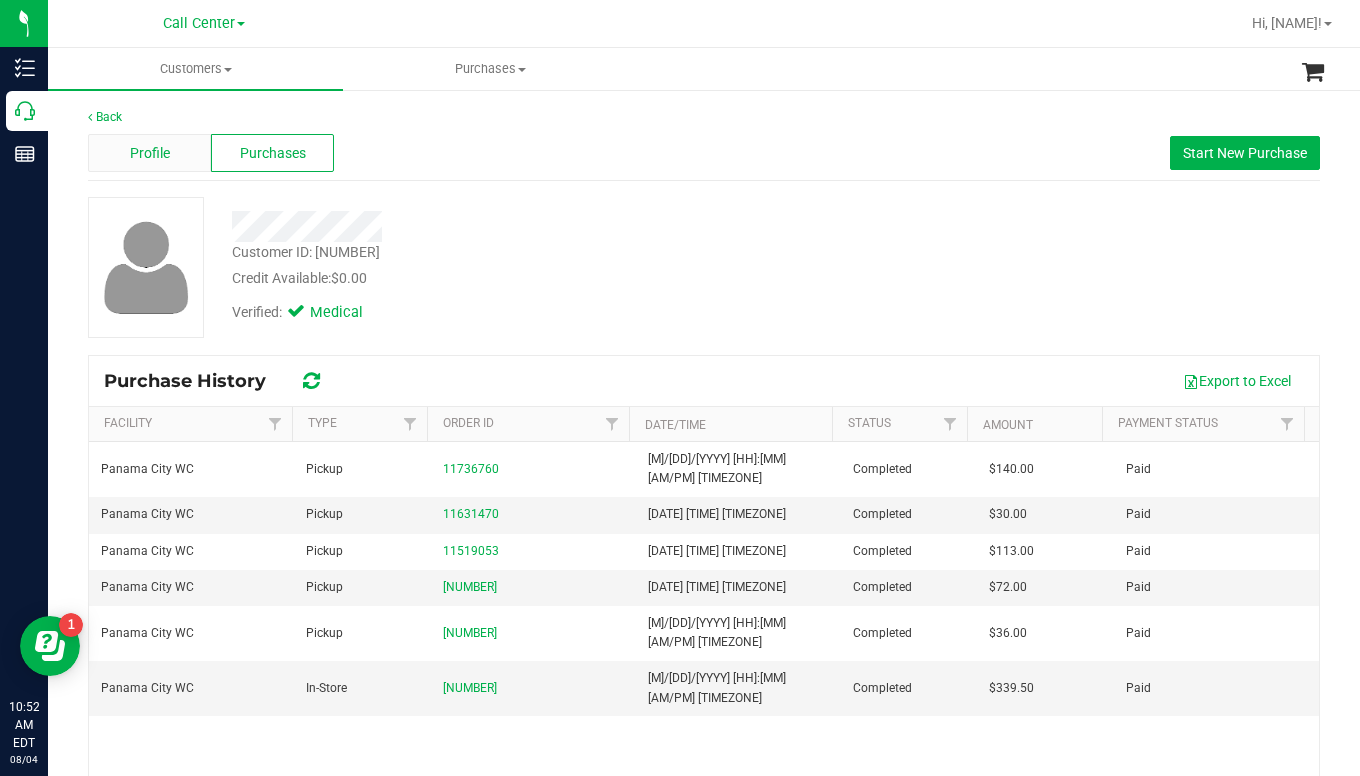 click on "Profile" at bounding box center (150, 153) 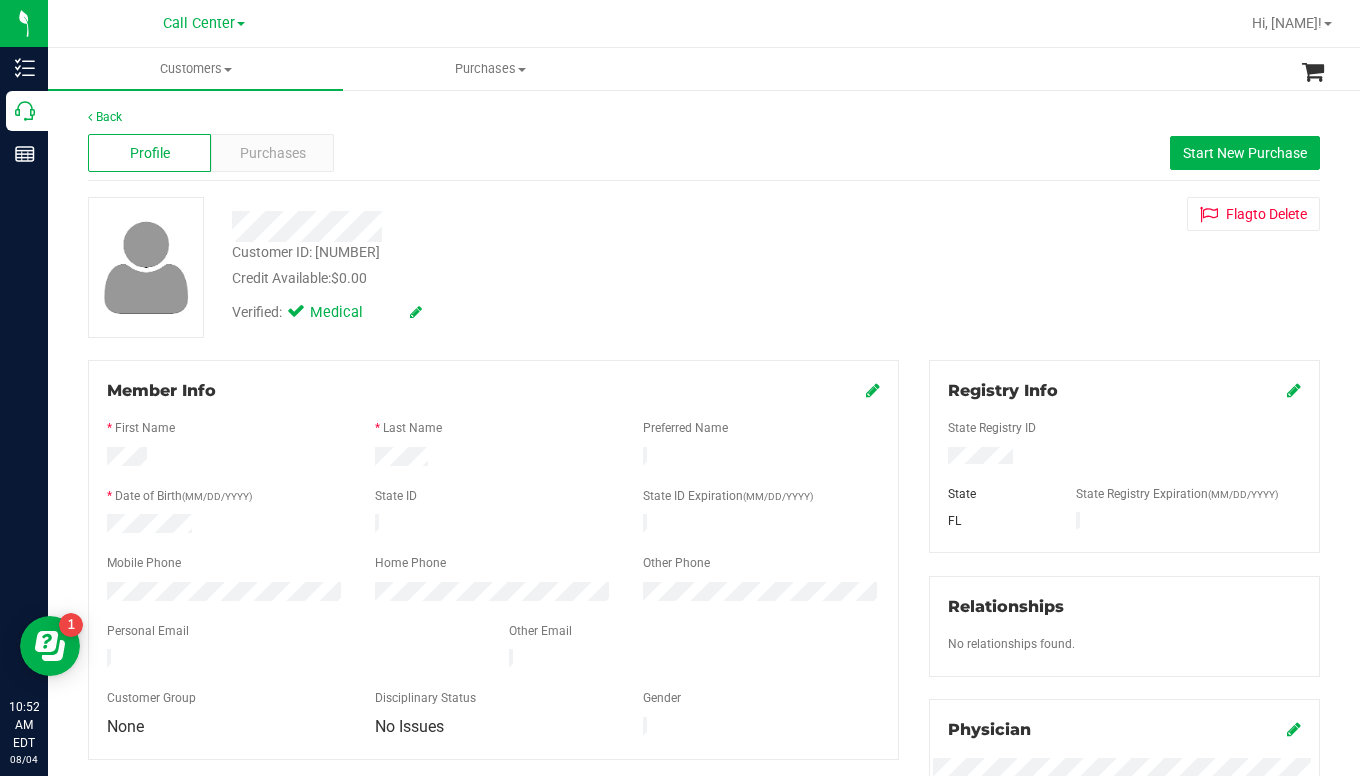 click on "Customer ID: [NUMBER]" at bounding box center [704, 267] 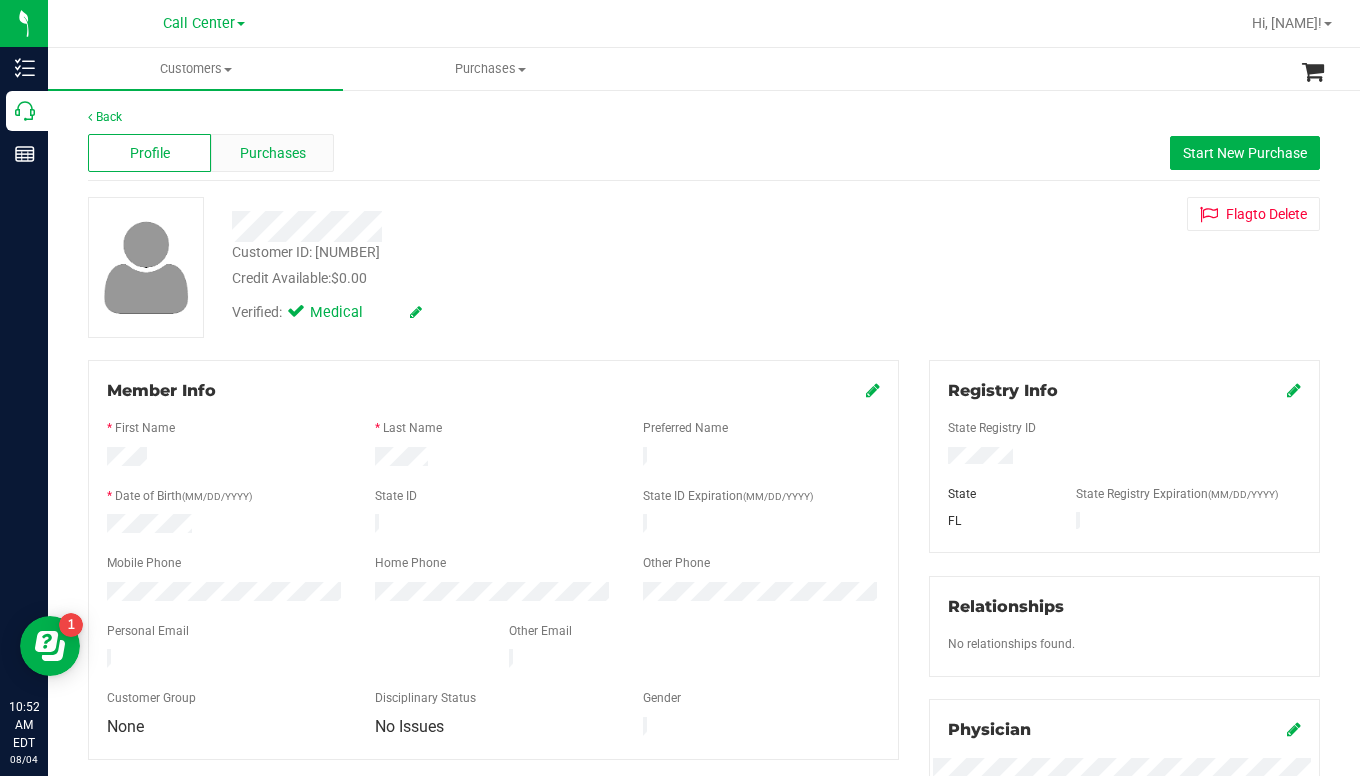 click on "Purchases" at bounding box center [273, 153] 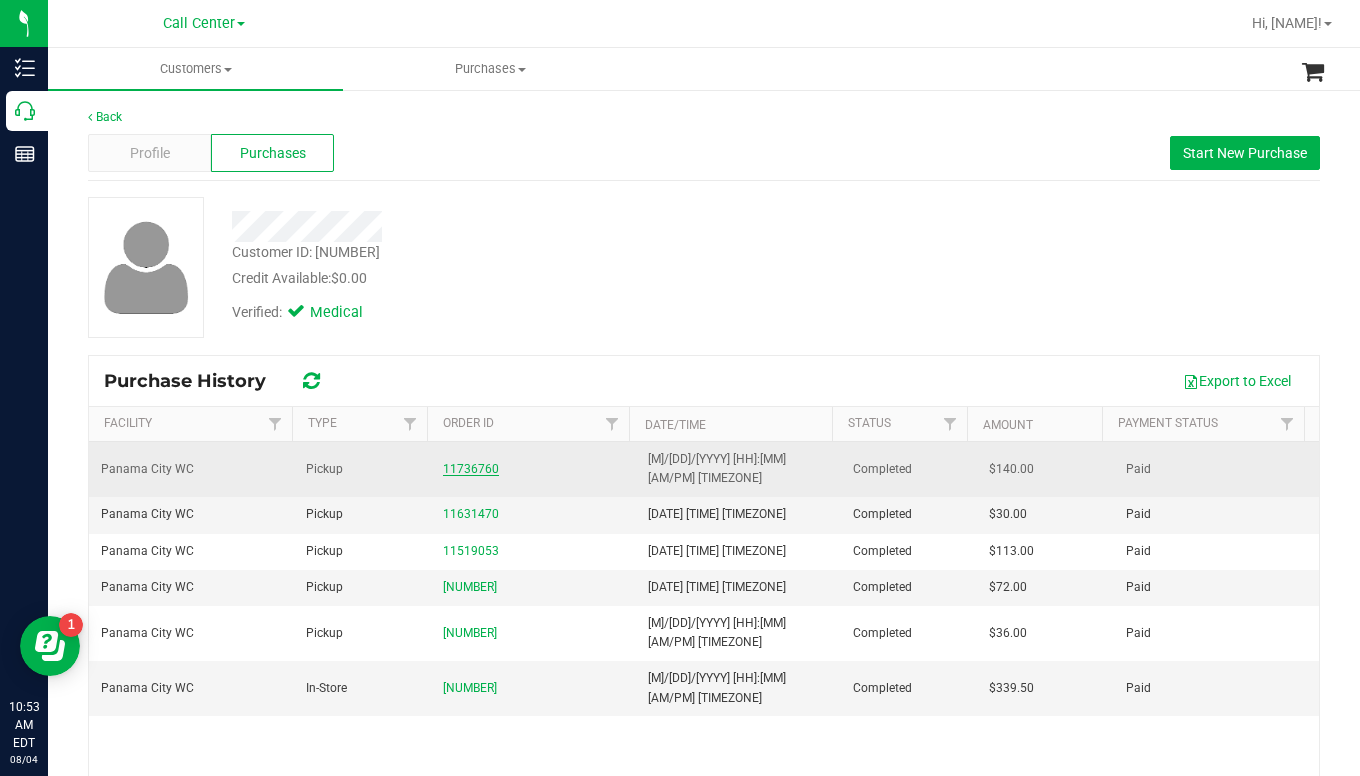 click on "11736760" at bounding box center [471, 469] 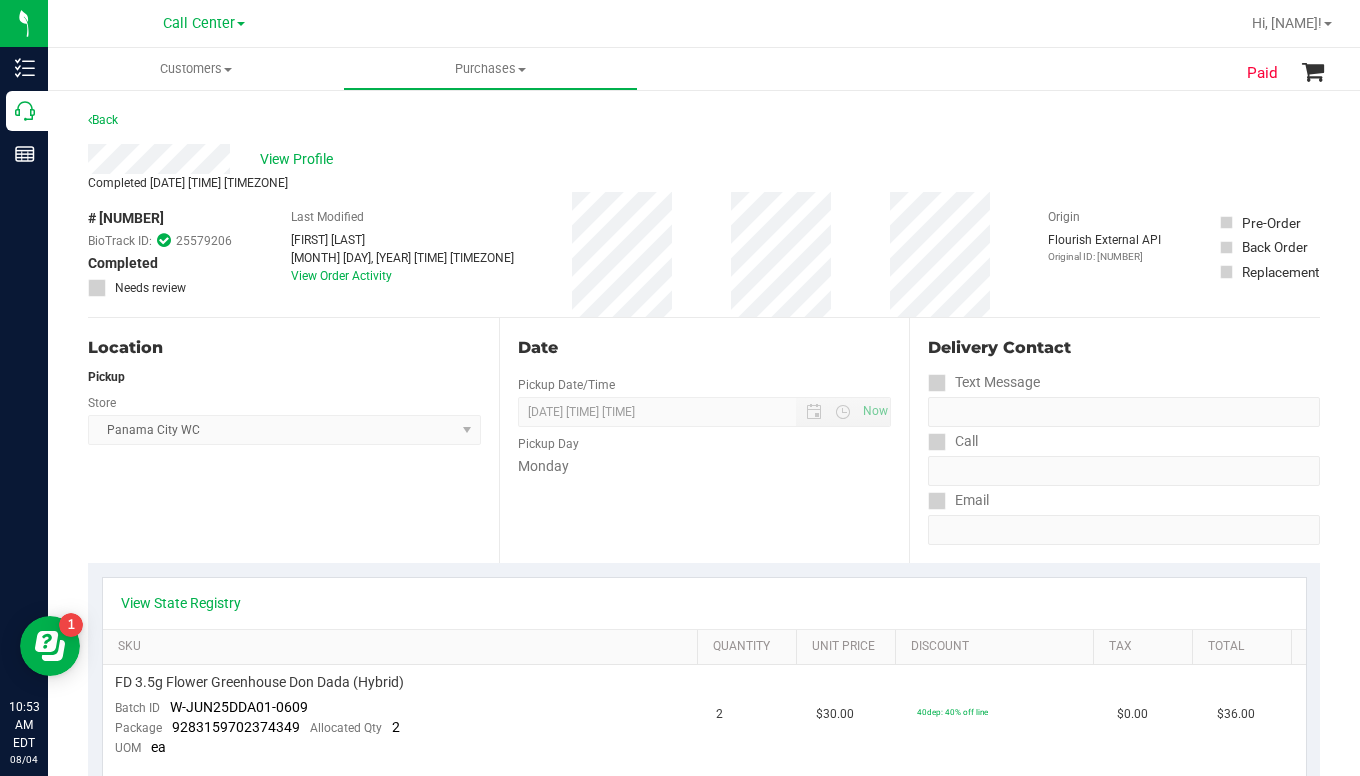 click on "Location
Pickup
Store
Panama City WC Select Store Bonita Springs WC Boynton Beach WC Bradenton WC Brandon WC Brooksville WC Call Center Clermont WC Crestview WC Deerfield Beach WC Delray Beach WC Deltona WC Ft Walton Beach WC Ft. Lauderdale WC Ft. Myers WC Gainesville WC Jax Atlantic WC JAX DC REP Jax WC Key West WC Lakeland WC Largo WC Lehigh Acres DC REP Merritt Island WC Miami 72nd WC Miami Beach WC Miami Dadeland WC Miramar DC REP New Port Richey WC North Palm Beach WC North Port WC Ocala WC Orange Park WC Orlando Colonial WC Orlando DC REP Orlando WC Oviedo WC Palm Bay WC Palm Coast WC Panama City WC Pensacola WC Port Orange WC Port St. Lucie WC Sebring WC South Tampa WC St. Pete WC Summerfield WC Tallahassee DC REP Tallahassee WC Tampa DC Testing Tampa Warehouse Tampa WC TX Austin DC TX Plano Retail WPB DC" at bounding box center [293, 440] 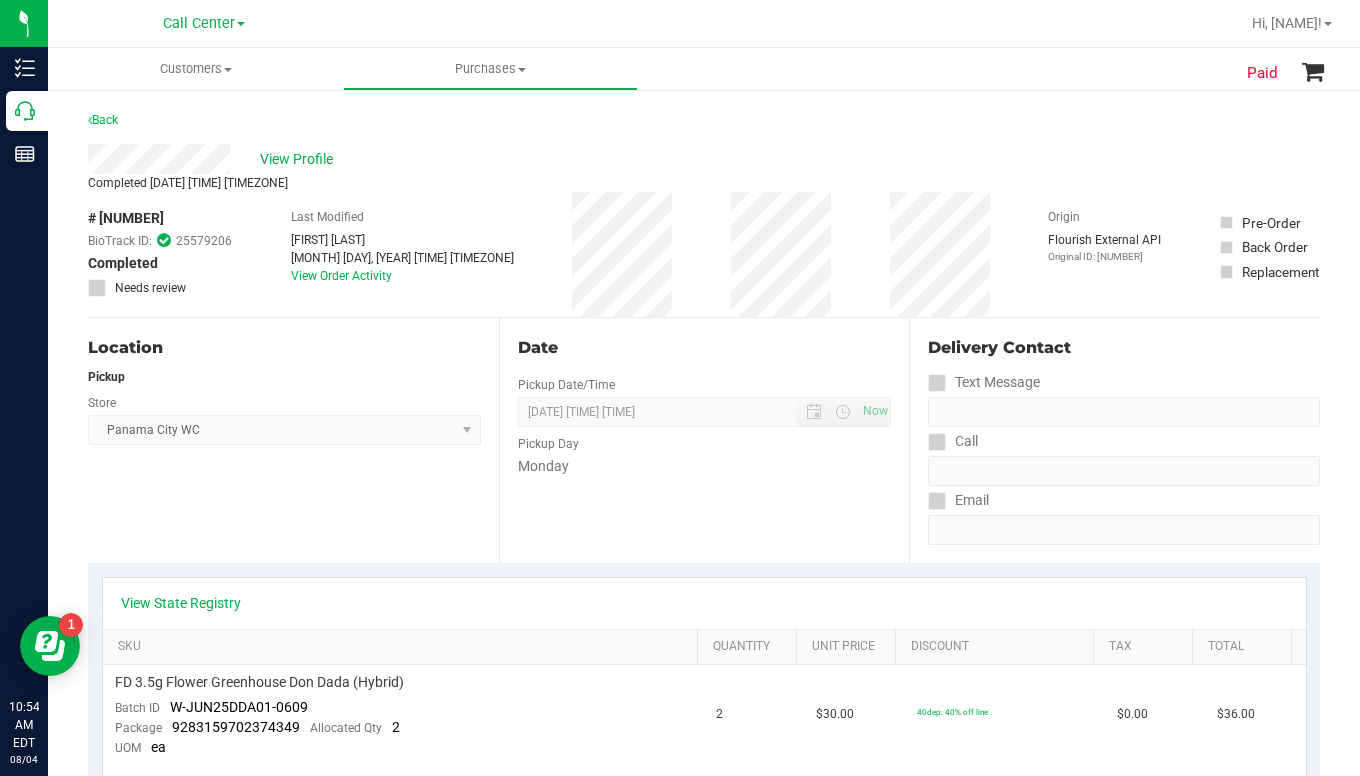 click on "Location
Pickup
Store
Panama City WC Select Store Bonita Springs WC Boynton Beach WC Bradenton WC Brandon WC Brooksville WC Call Center Clermont WC Crestview WC Deerfield Beach WC Delray Beach WC Deltona WC Ft Walton Beach WC Ft. Lauderdale WC Ft. Myers WC Gainesville WC Jax Atlantic WC JAX DC REP Jax WC Key West WC Lakeland WC Largo WC Lehigh Acres DC REP Merritt Island WC Miami 72nd WC Miami Beach WC Miami Dadeland WC Miramar DC REP New Port Richey WC North Palm Beach WC North Port WC Ocala WC Orange Park WC Orlando Colonial WC Orlando DC REP Orlando WC Oviedo WC Palm Bay WC Palm Coast WC Panama City WC Pensacola WC Port Orange WC Port St. Lucie WC Sebring WC South Tampa WC St. Pete WC Summerfield WC Tallahassee DC REP Tallahassee WC Tampa DC Testing Tampa Warehouse Tampa WC TX Austin DC TX Plano Retail WPB DC" at bounding box center [293, 440] 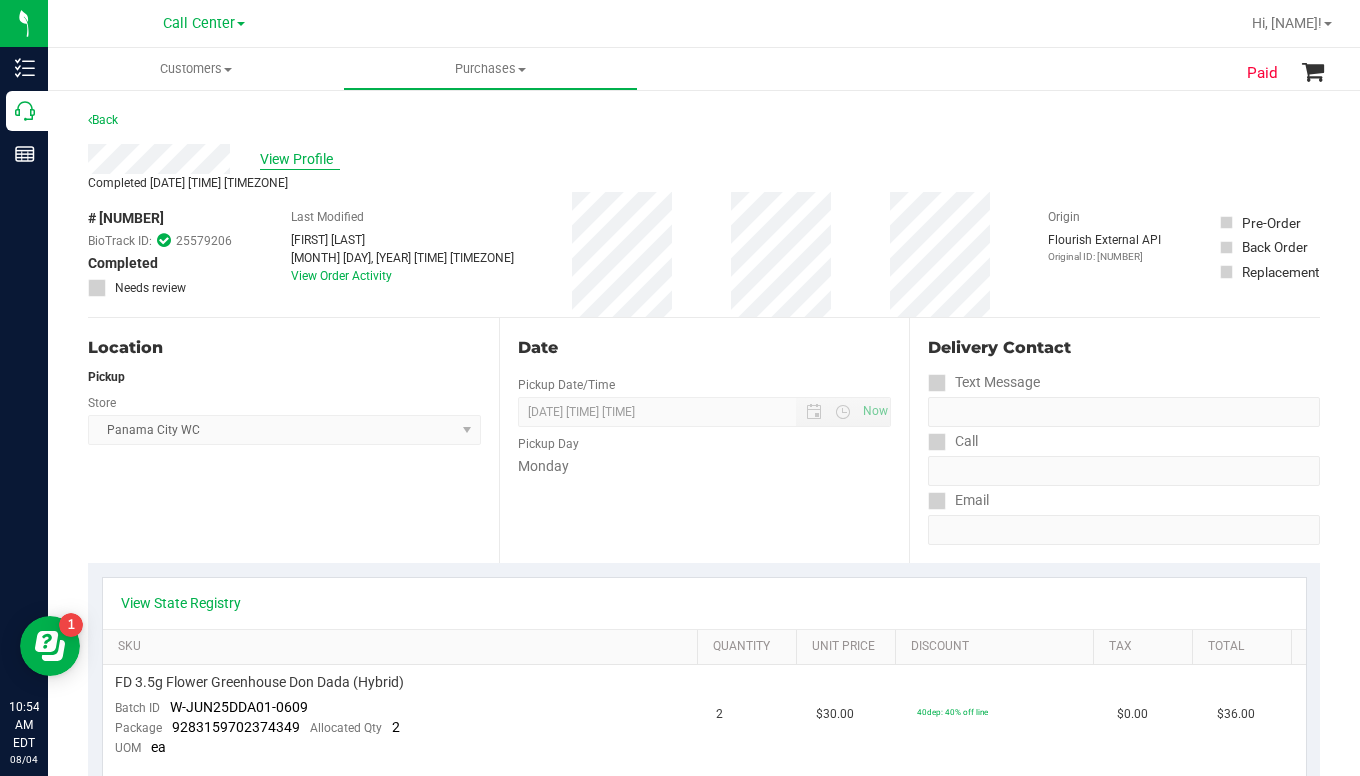click on "View Profile" at bounding box center [300, 159] 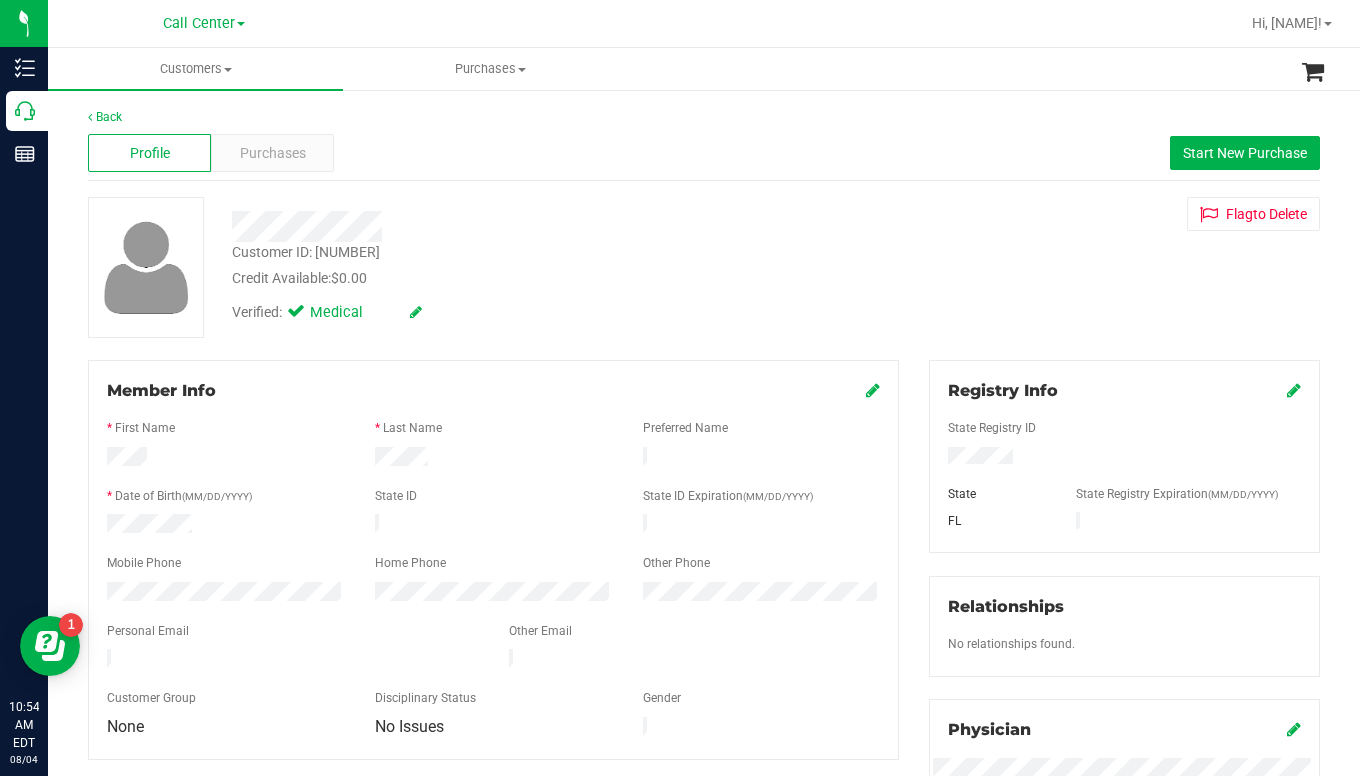 click on "Customer ID: [NUMBER]
Credit Available:
$0.00" at bounding box center (532, 265) 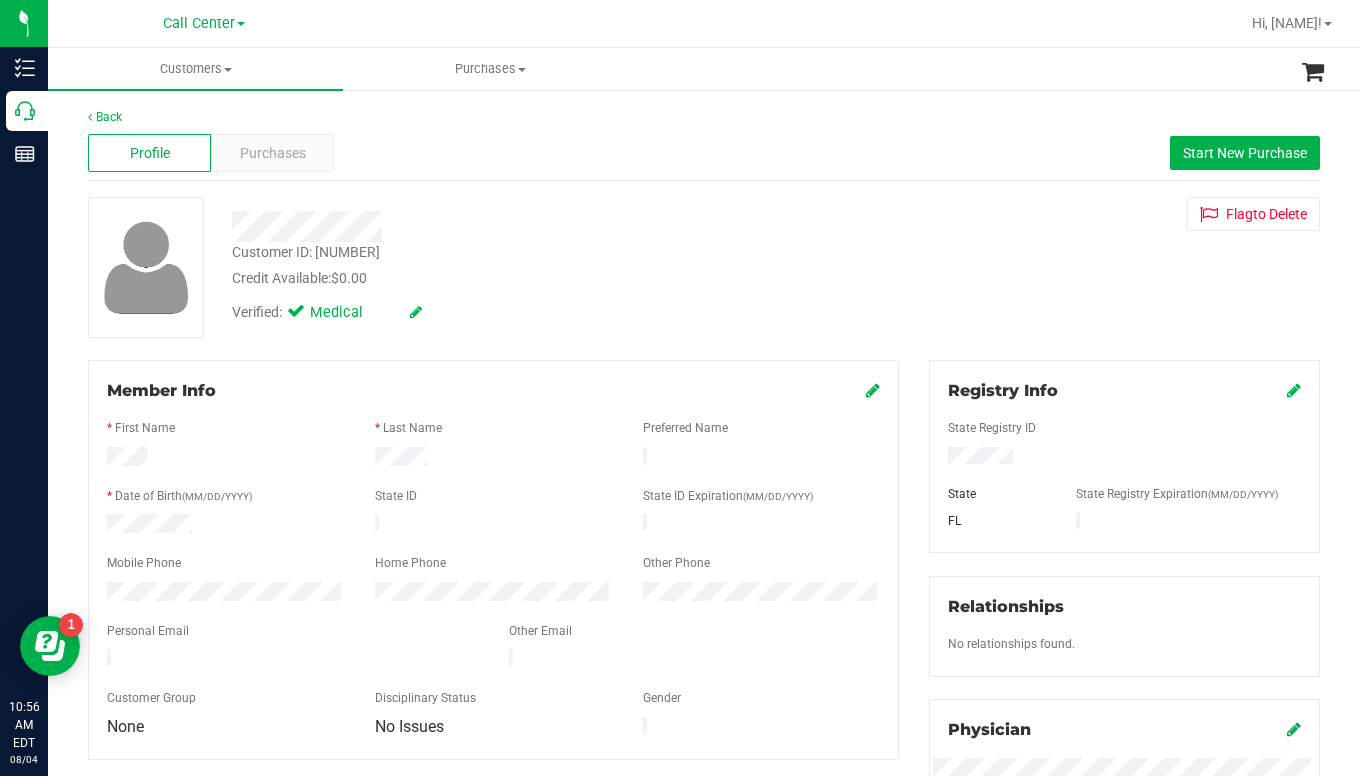 click on "Customer ID: [NUMBER]" at bounding box center (704, 267) 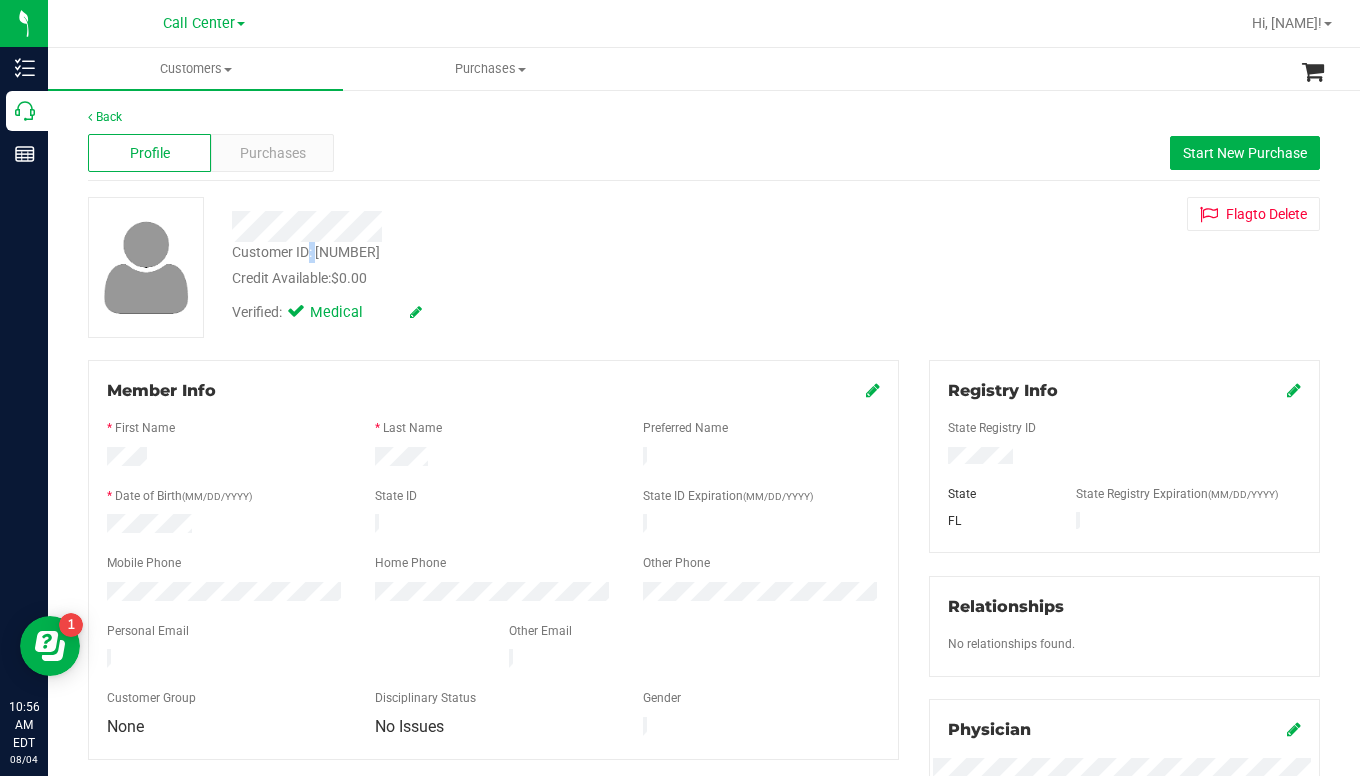 click on "Customer ID: [NUMBER]" at bounding box center [306, 252] 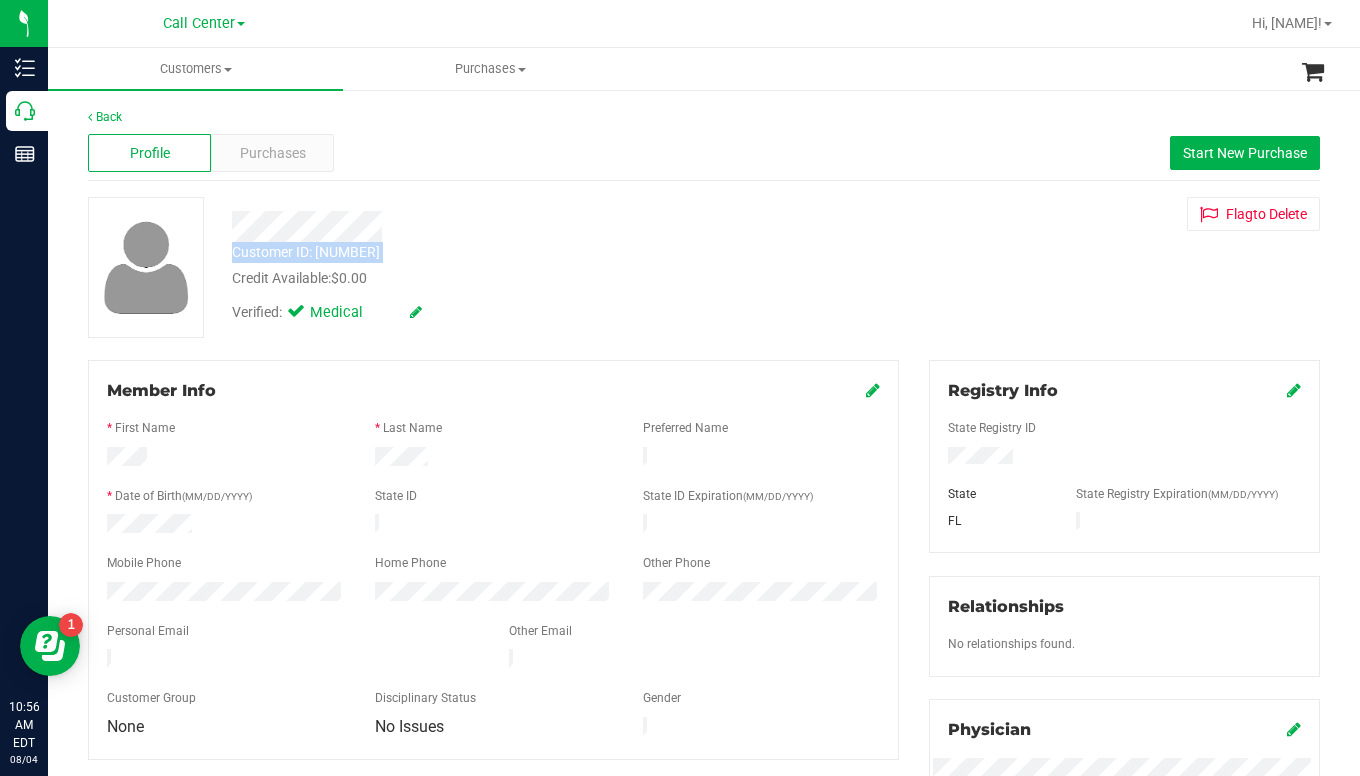 click on "Customer ID: [NUMBER]" at bounding box center (306, 252) 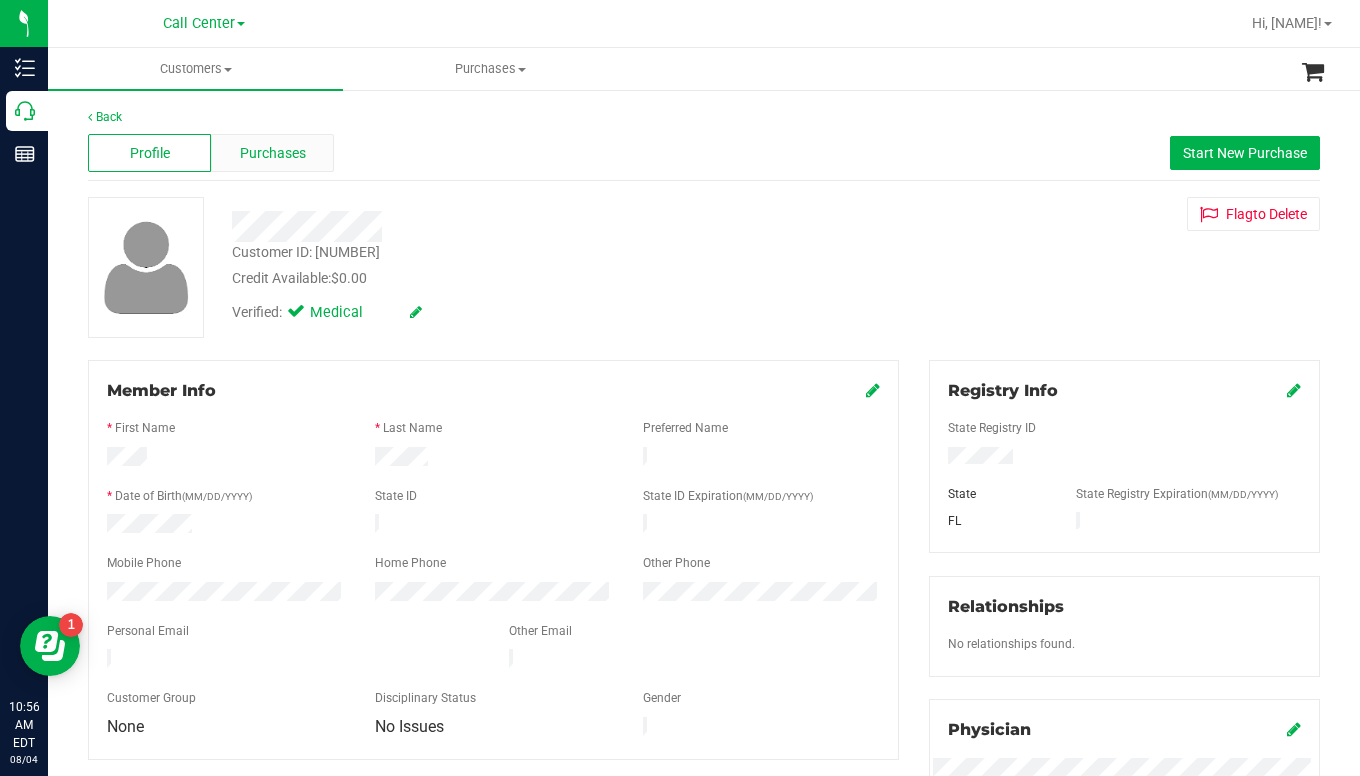 click on "Purchases" at bounding box center (273, 153) 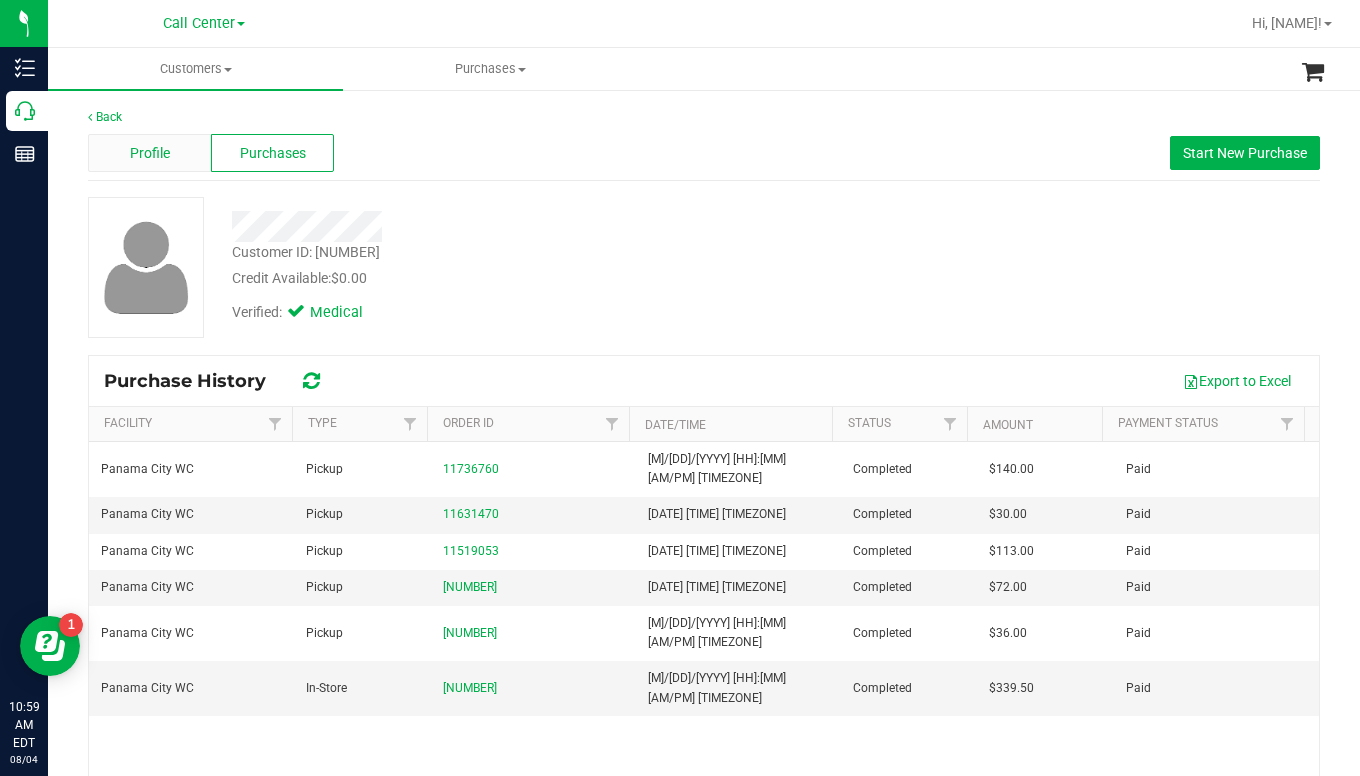 click on "Profile" at bounding box center [149, 153] 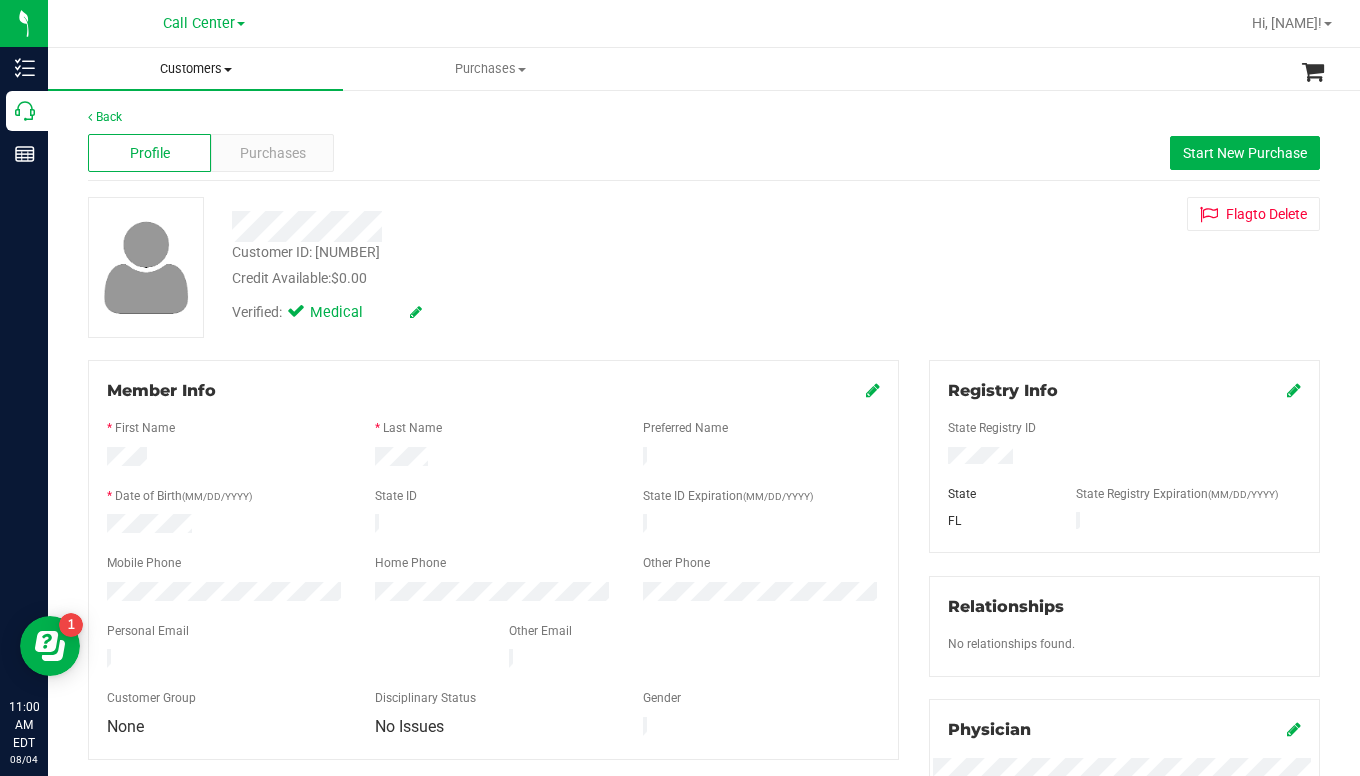 drag, startPoint x: 228, startPoint y: 69, endPoint x: 203, endPoint y: 84, distance: 29.15476 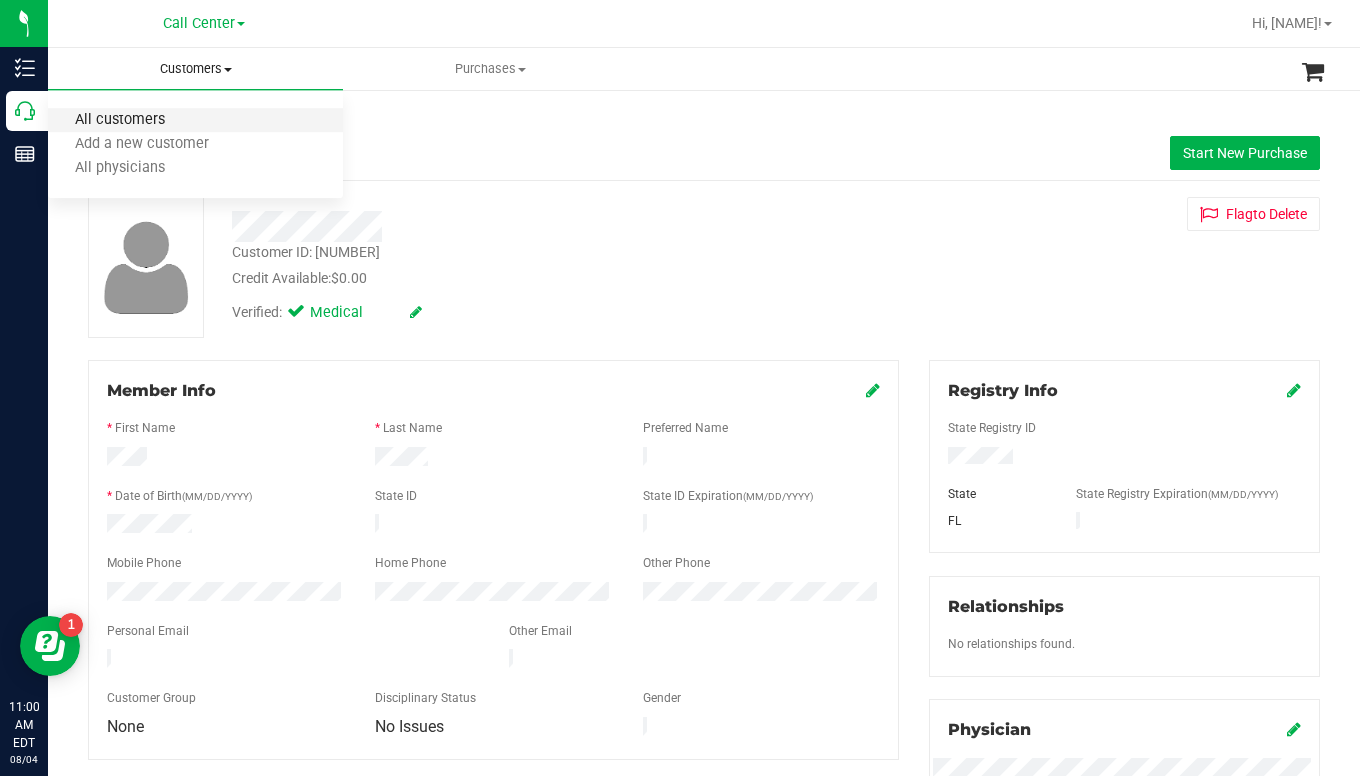 click on "All customers" at bounding box center [120, 120] 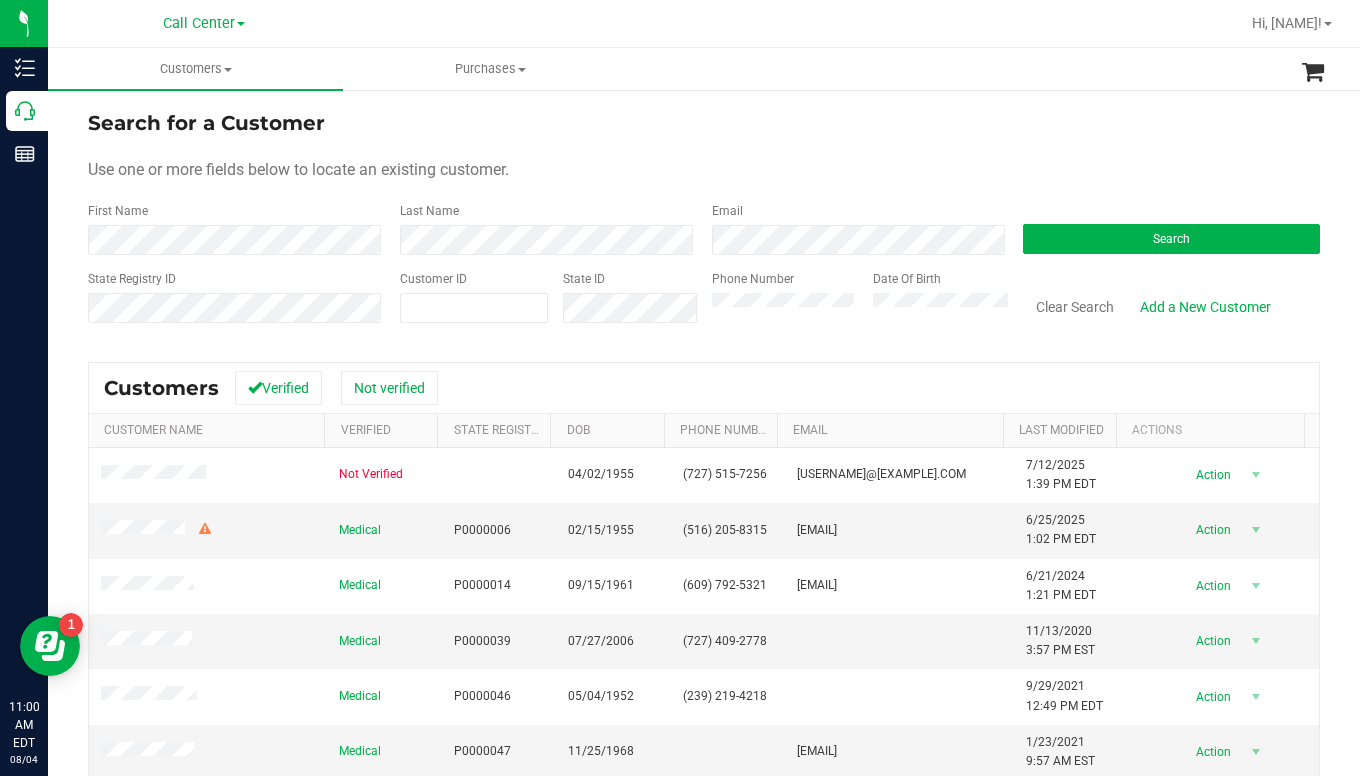 click on "Search" at bounding box center [1164, 228] 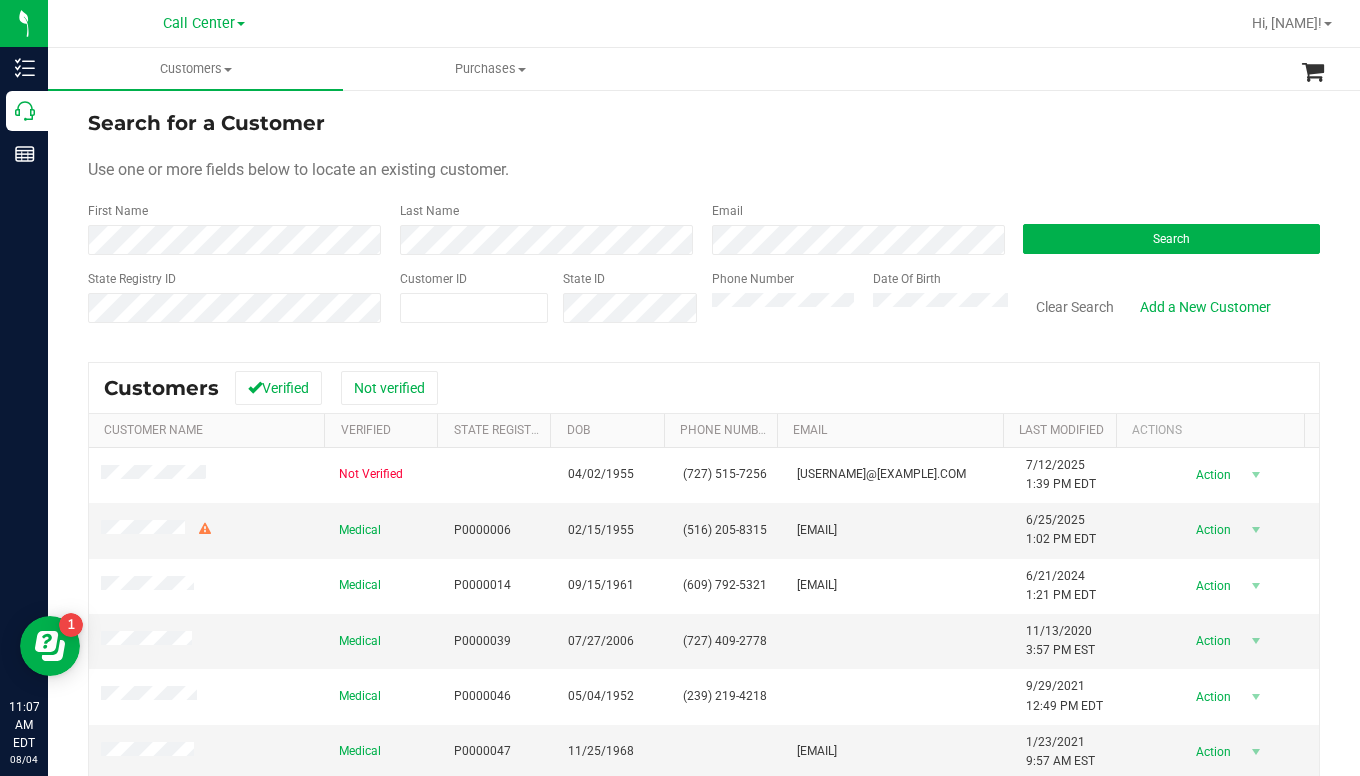 click on "Search for a Customer
Use one or more fields below to locate an existing customer.
First Name
Last Name
Email
Search
State Registry ID
Customer ID
State ID
Phone Number
Date Of Birth" at bounding box center [704, 224] 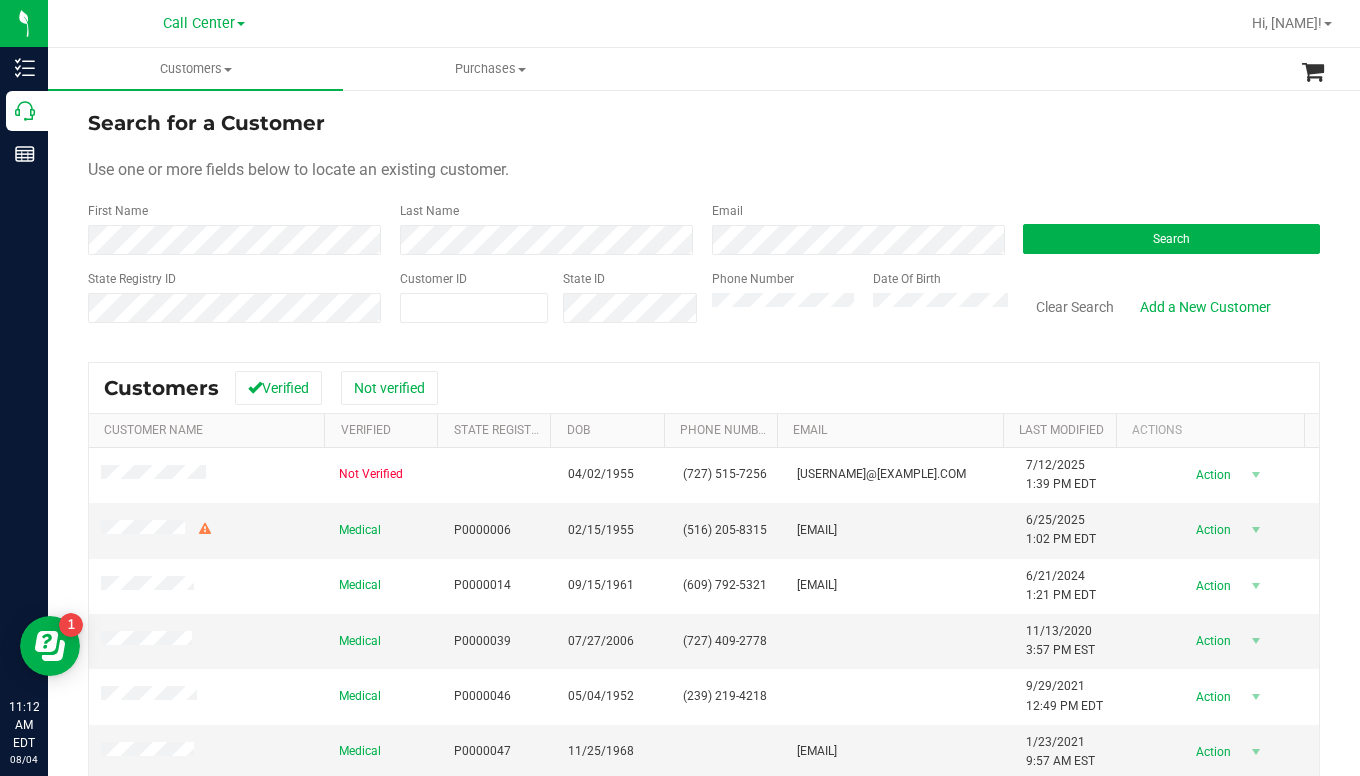 click on "Search for a Customer
Use one or more fields below to locate an existing customer.
First Name
Last Name
Email
Search
State Registry ID
Customer ID
State ID
Phone Number
Date Of Birth" at bounding box center [704, 224] 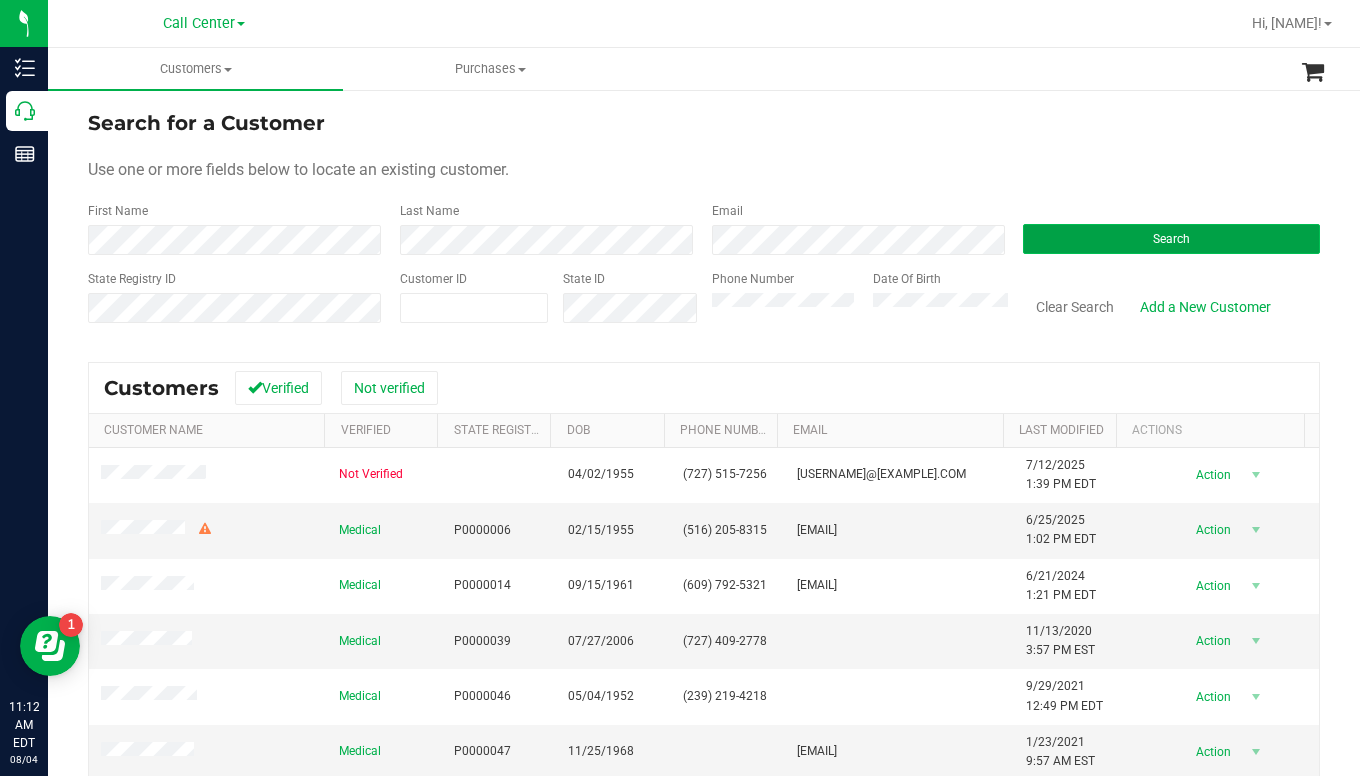 click on "Search" at bounding box center [1171, 239] 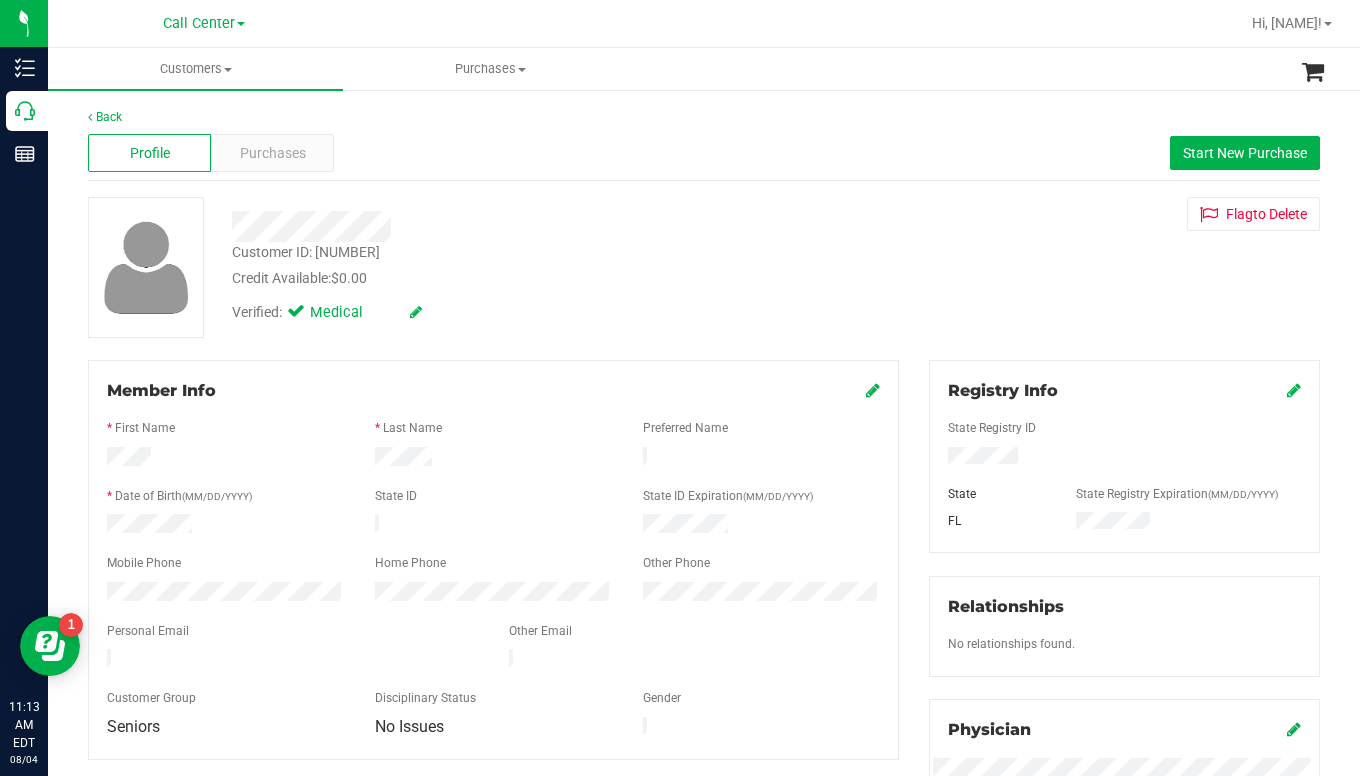 click on "Customer ID: [NUMBER]" at bounding box center [704, 745] 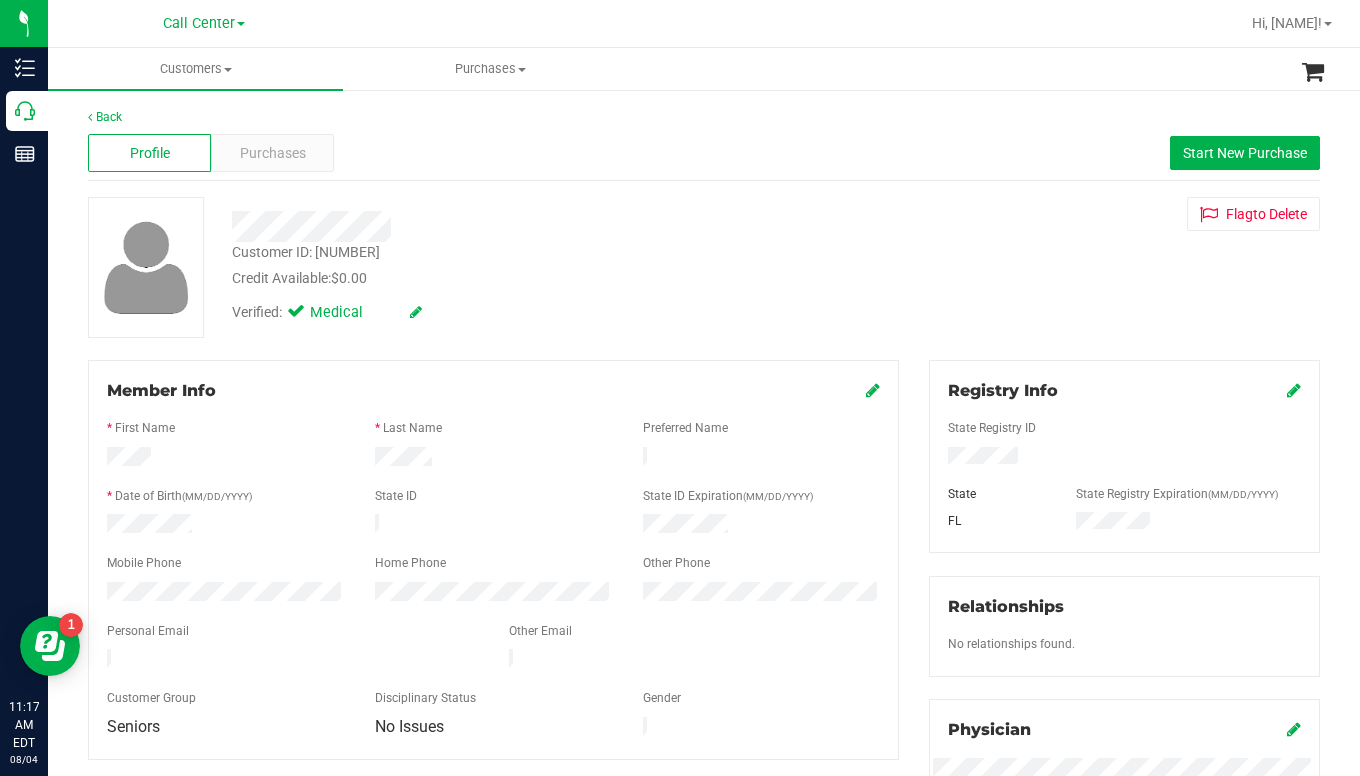click on "Customer ID: [CUSTOMER_ID]
Credit Available:
$0.00
Verified:
Medical
Flag  to Delete" at bounding box center (704, 267) 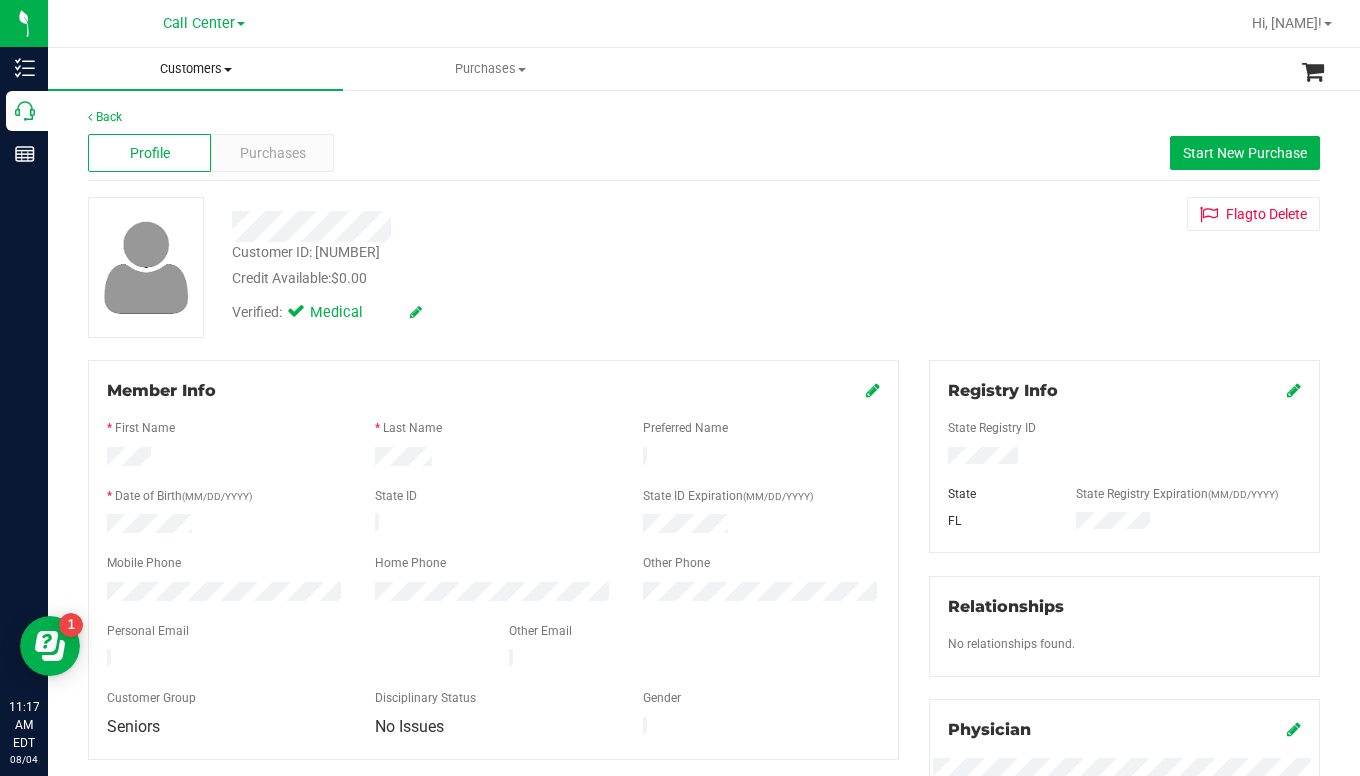 click at bounding box center (228, 70) 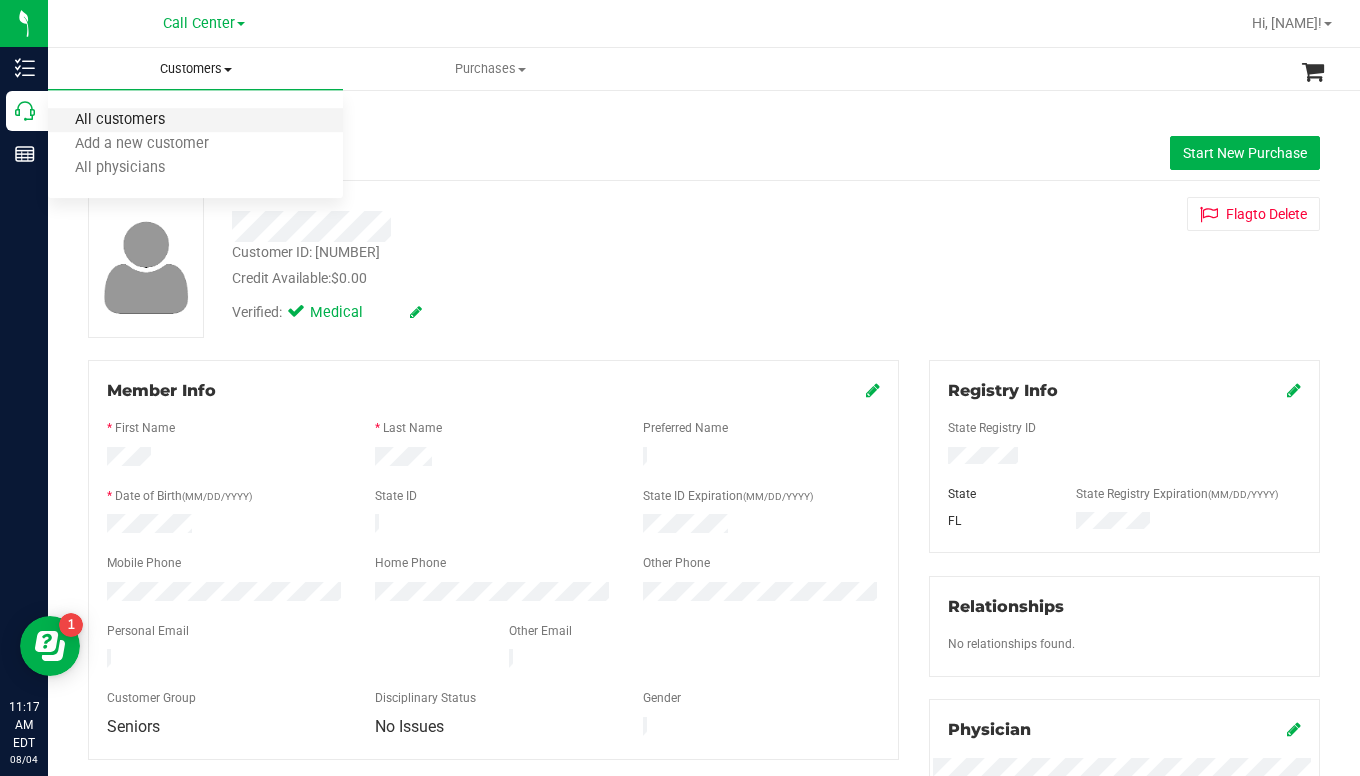 click on "All customers" at bounding box center (120, 120) 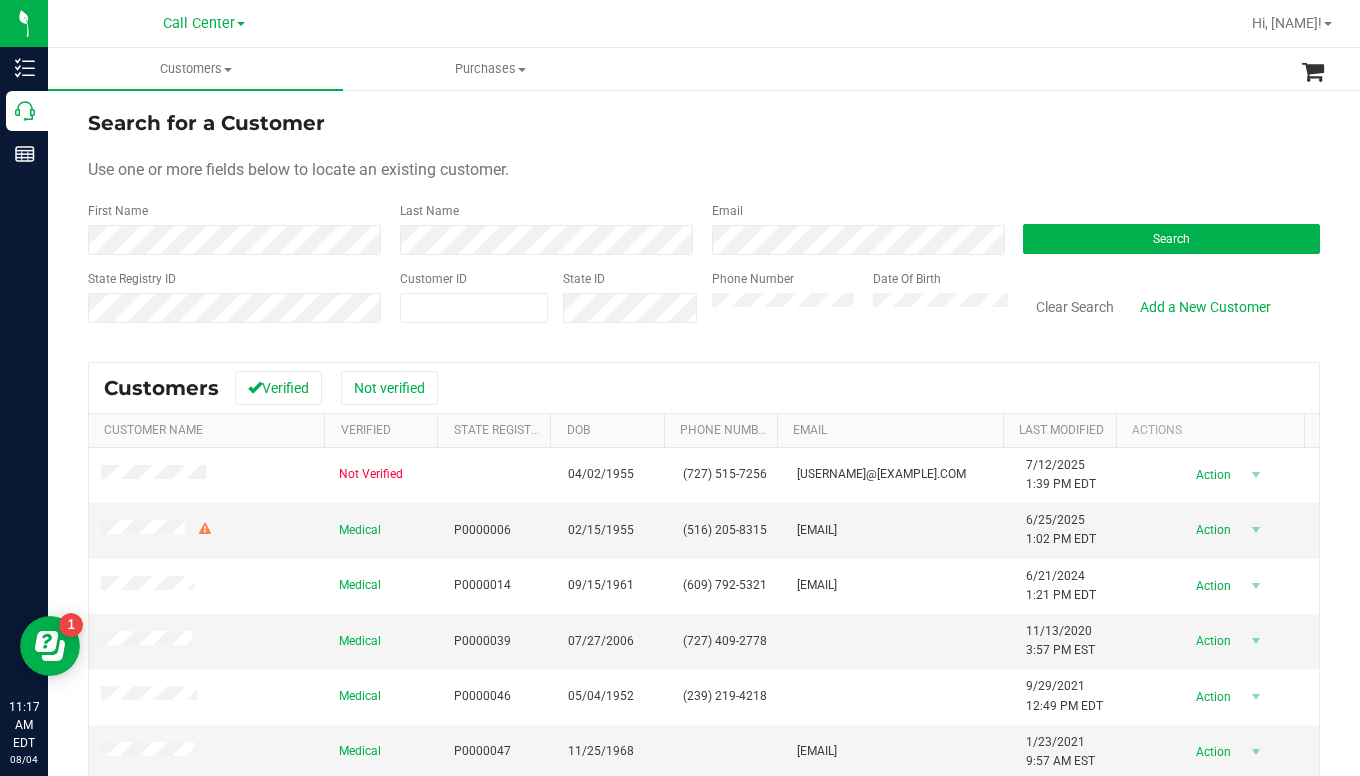click on "Search for a Customer
Use one or more fields below to locate an existing customer.
First Name
Last Name
Email
Search
State Registry ID
Customer ID
State ID
Phone Number
Date Of Birth" at bounding box center (704, 224) 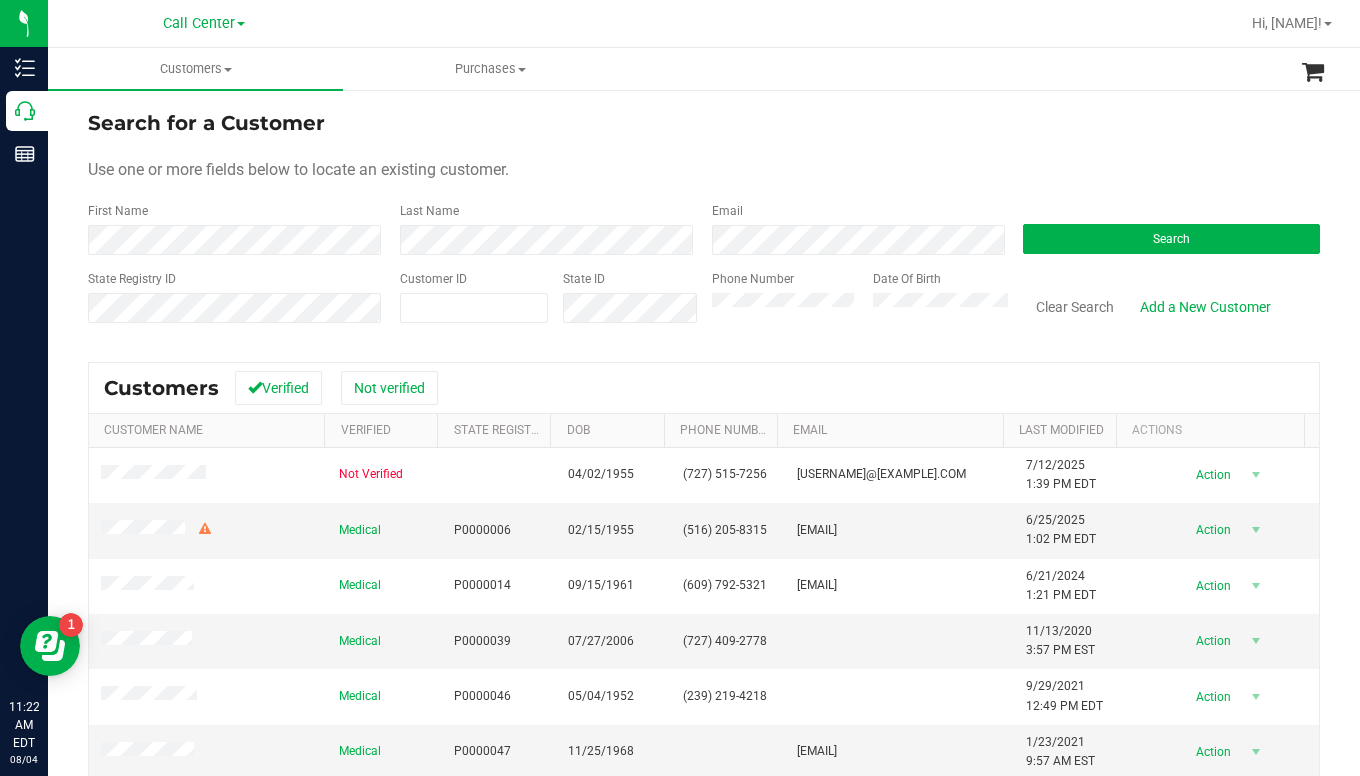 click on "Search for a Customer
Use one or more fields below to locate an existing customer.
First Name
Last Name
Email
Search
State Registry ID
Customer ID
State ID
Phone Number
Date Of Birth" at bounding box center [704, 224] 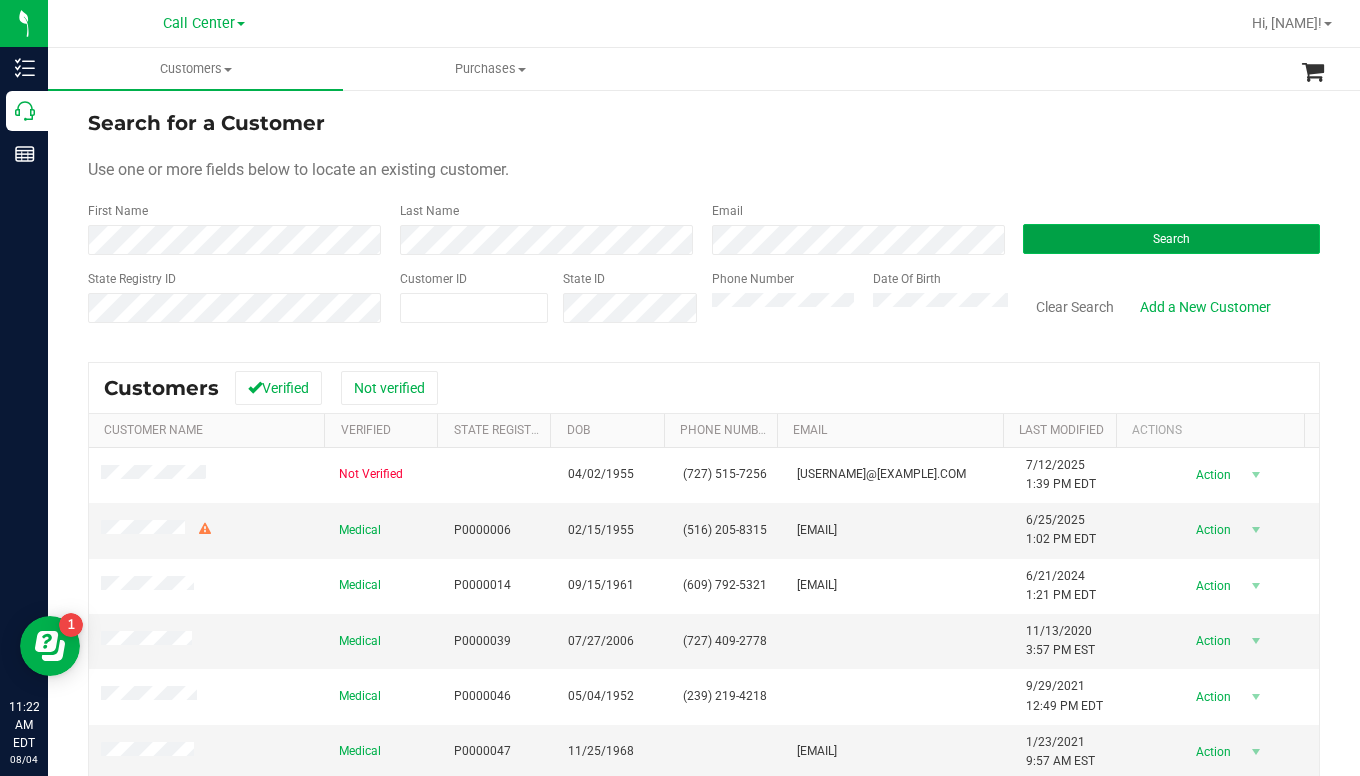 click on "Search" at bounding box center (1171, 239) 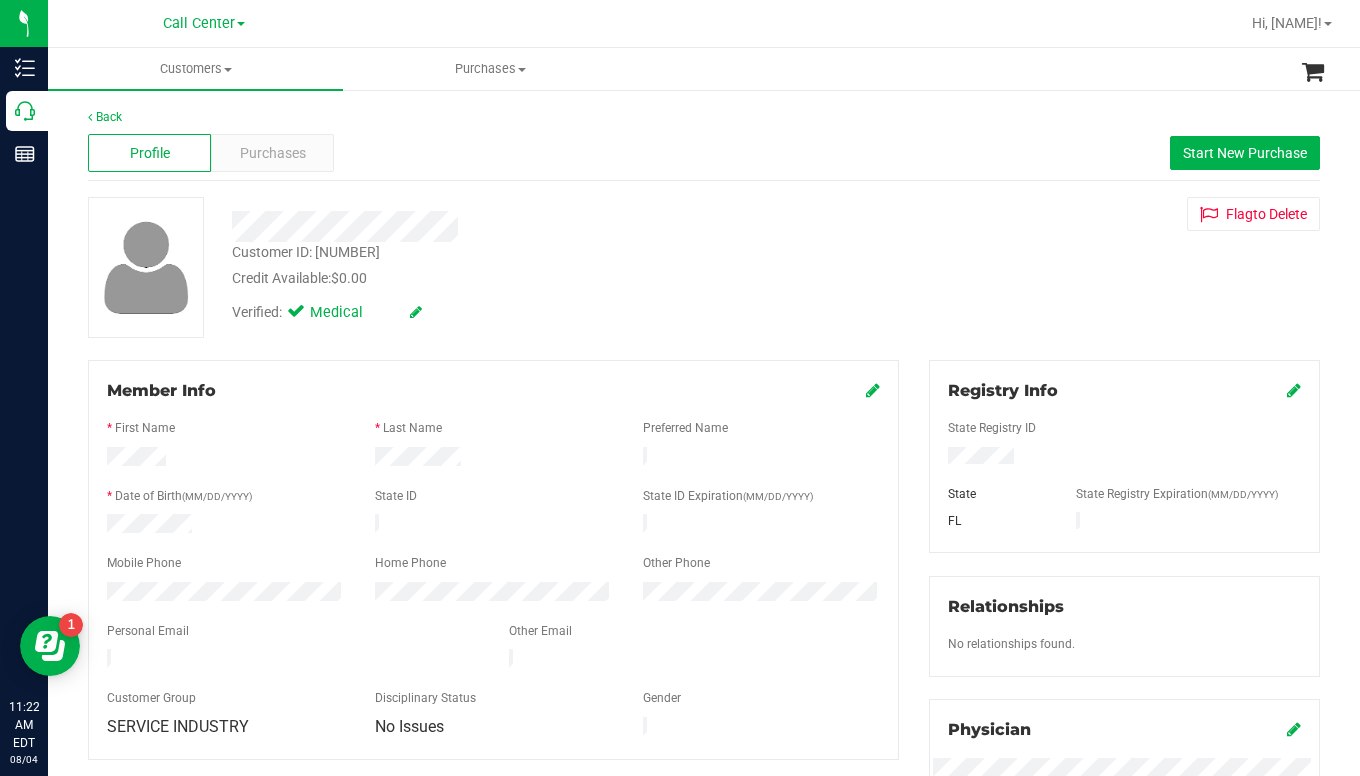 click on "Member Info
*
First Name
*
Last Name
Preferred Name
*
Date of Birth
(MM/DD/YYYY)
State ID
State ID Expiration
(MM/DD/YYYY)" at bounding box center [493, 560] 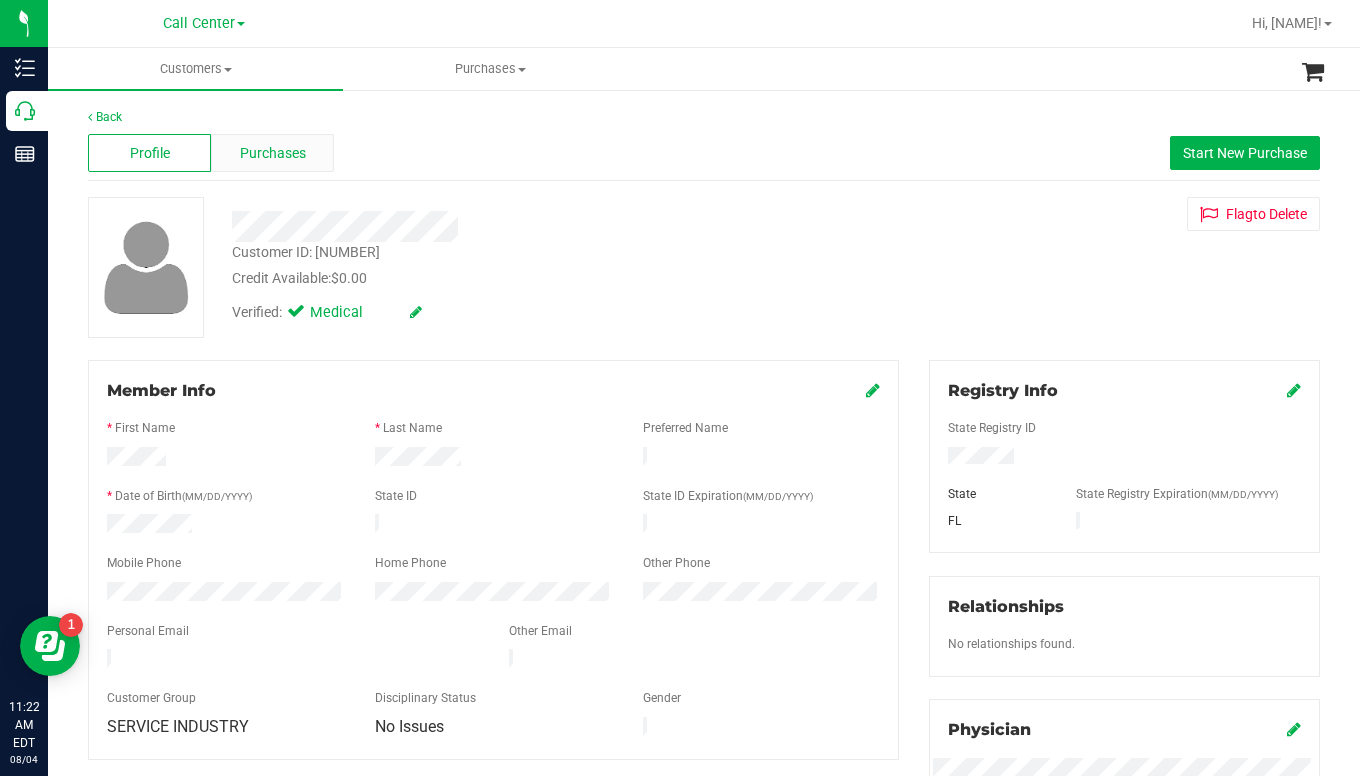 click on "Purchases" at bounding box center (273, 153) 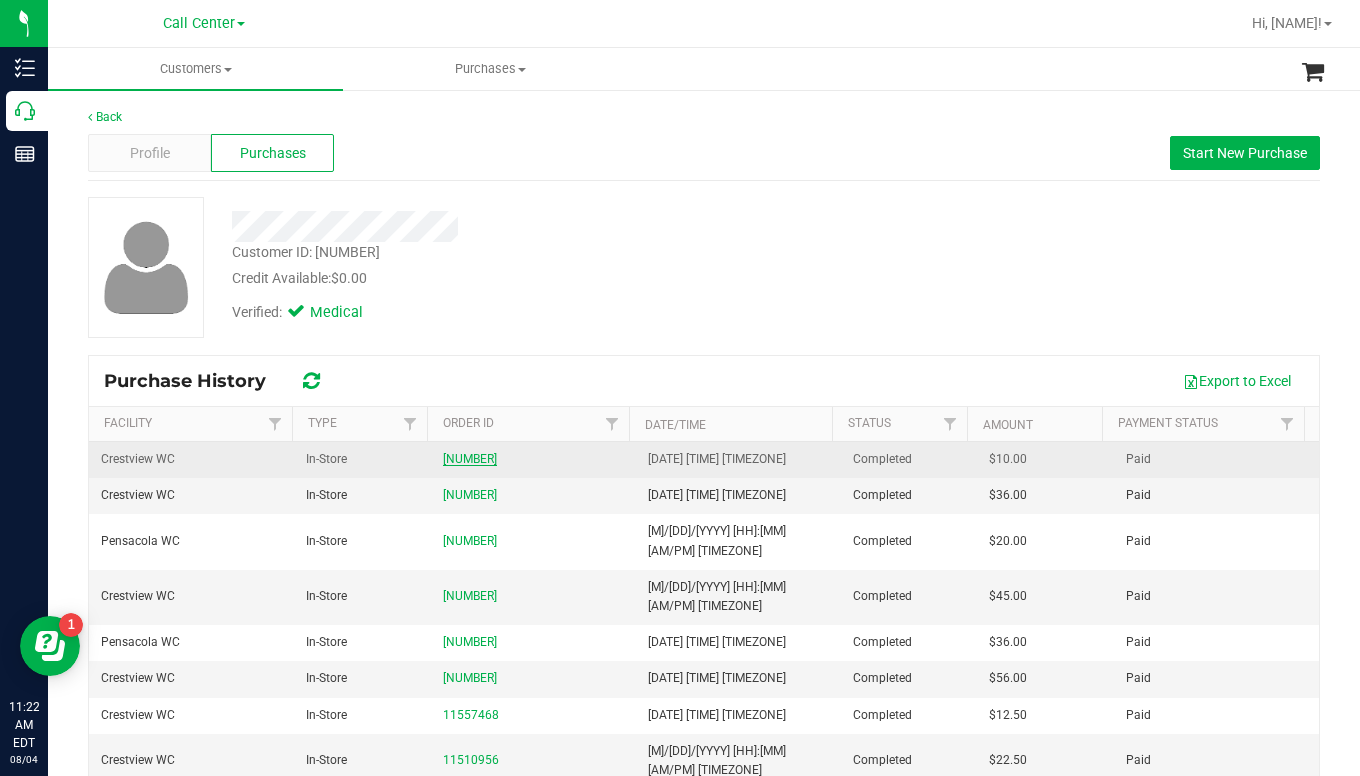 click on "[NUMBER]" at bounding box center (470, 459) 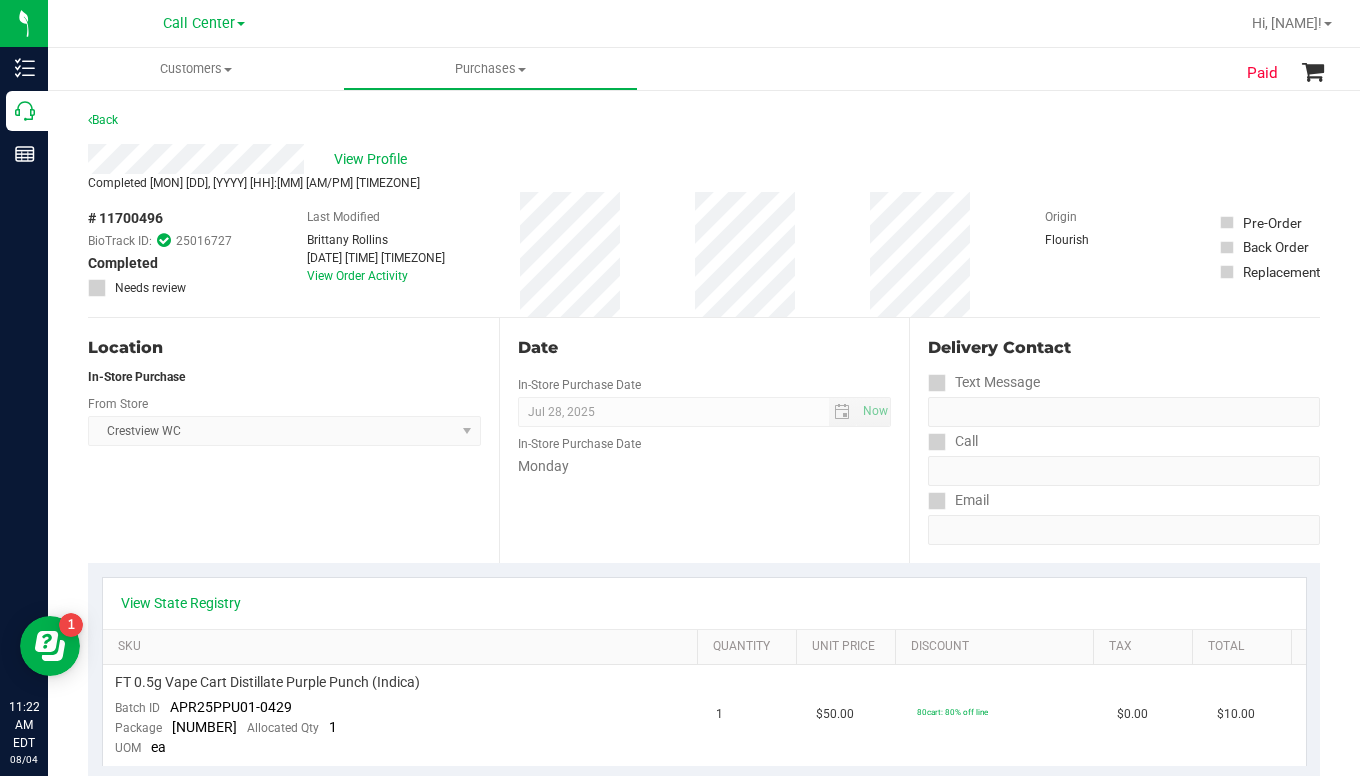 click on "Location
In-Store Purchase
From Store
Crestview WC Select Store Bonita Springs WC Boynton Beach WC Bradenton WC Brandon WC Brooksville WC Call Center Clermont WC Crestview WC Deerfield Beach WC Delray Beach WC Deltona WC Ft Walton Beach WC Ft. Lauderdale WC Ft. Myers WC Gainesville WC Jax Atlantic WC JAX DC REP Jax WC Key West WC Lakeland WC Largo WC Lehigh Acres DC REP Merritt Island WC Miami 72nd WC Miami Beach WC Miami Dadeland WC Miramar DC REP New Port Richey WC North Palm Beach WC North Port WC Ocala WC Orange Park WC Orlando Colonial WC Orlando DC REP Orlando WC Oviedo WC Palm Bay WC Palm Coast WC Panama City WC Pensacola WC Port Orange WC Port St. Lucie WC Sebring WC South Tampa WC St. Pete WC Summerfield WC Tallahassee DC REP Tallahassee WC Tampa DC Testing Tampa Warehouse Tampa WC TX Austin DC TX Plano Retail" at bounding box center (293, 440) 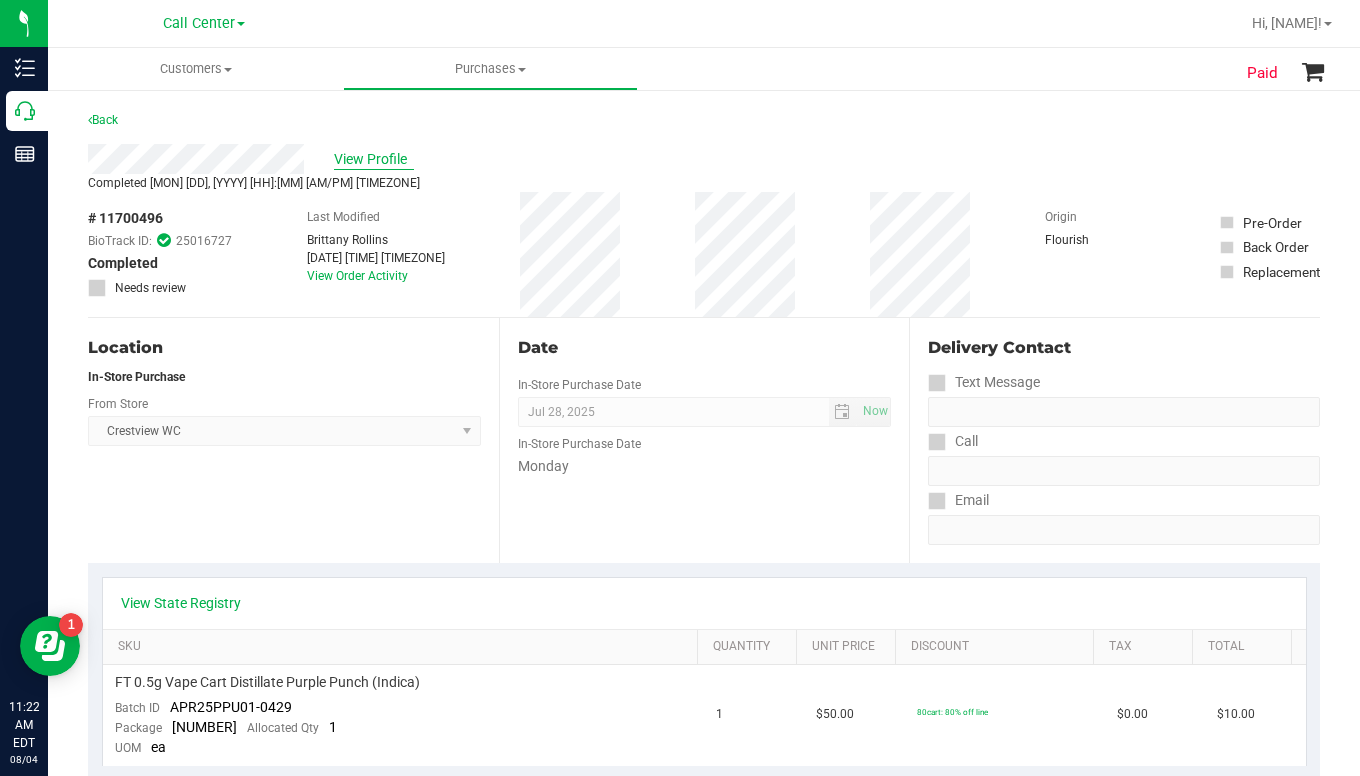 click on "View Profile" at bounding box center (374, 159) 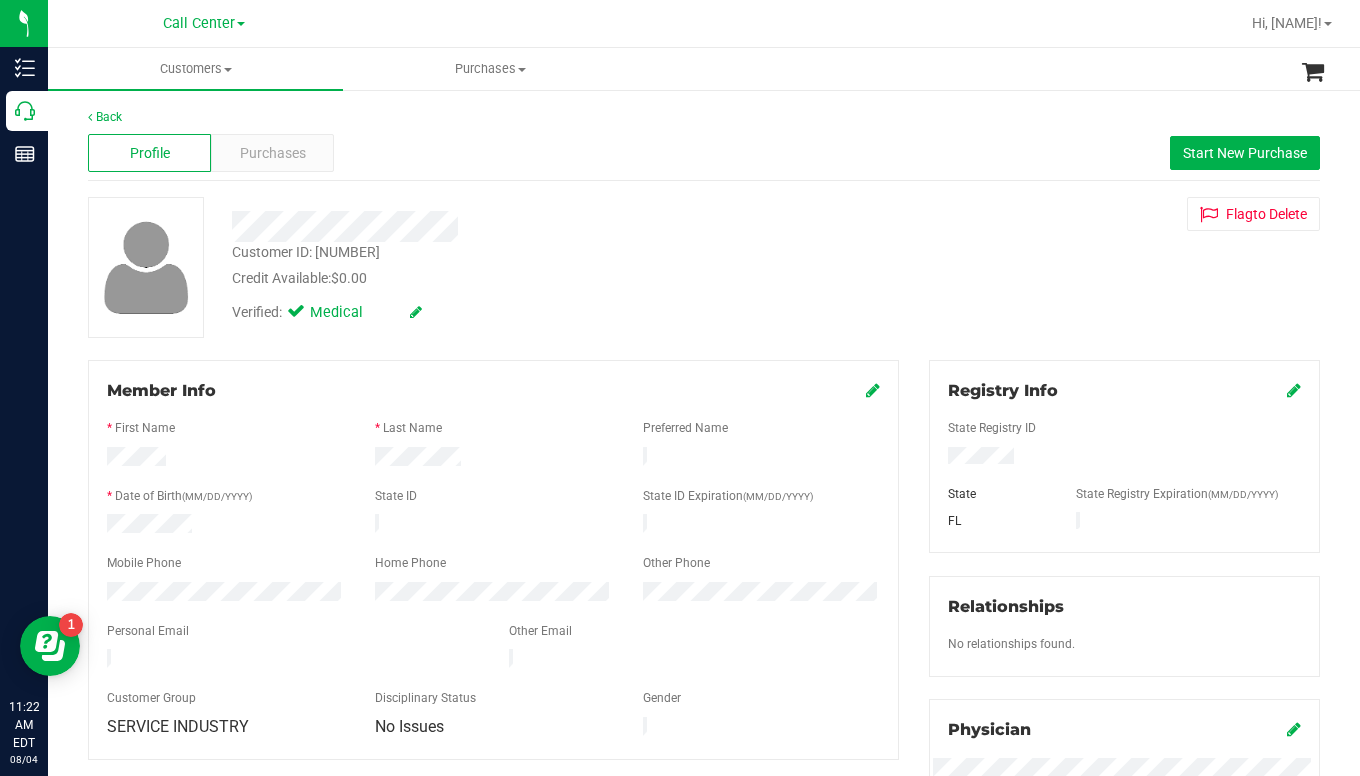 click on "Credit Available:
$0.00" at bounding box center (532, 278) 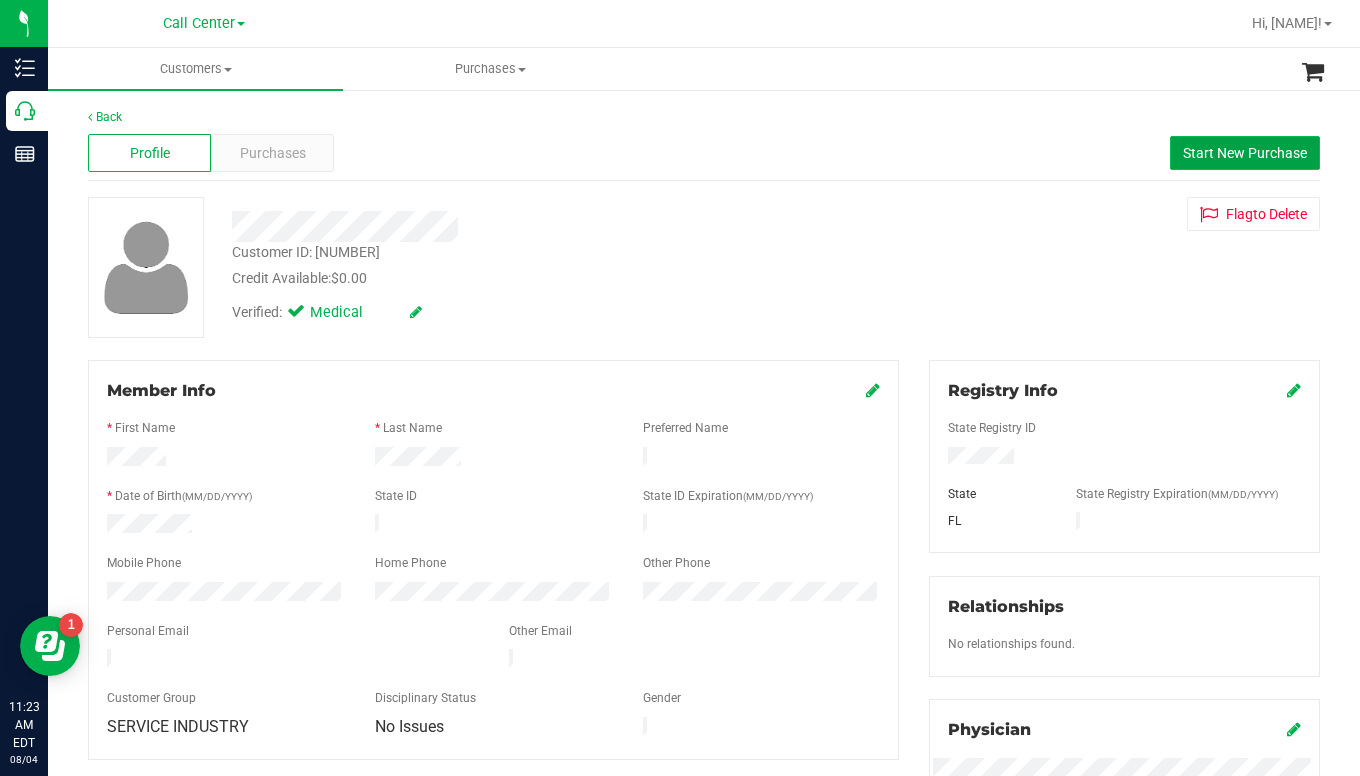 click on "Start New Purchase" at bounding box center (1245, 153) 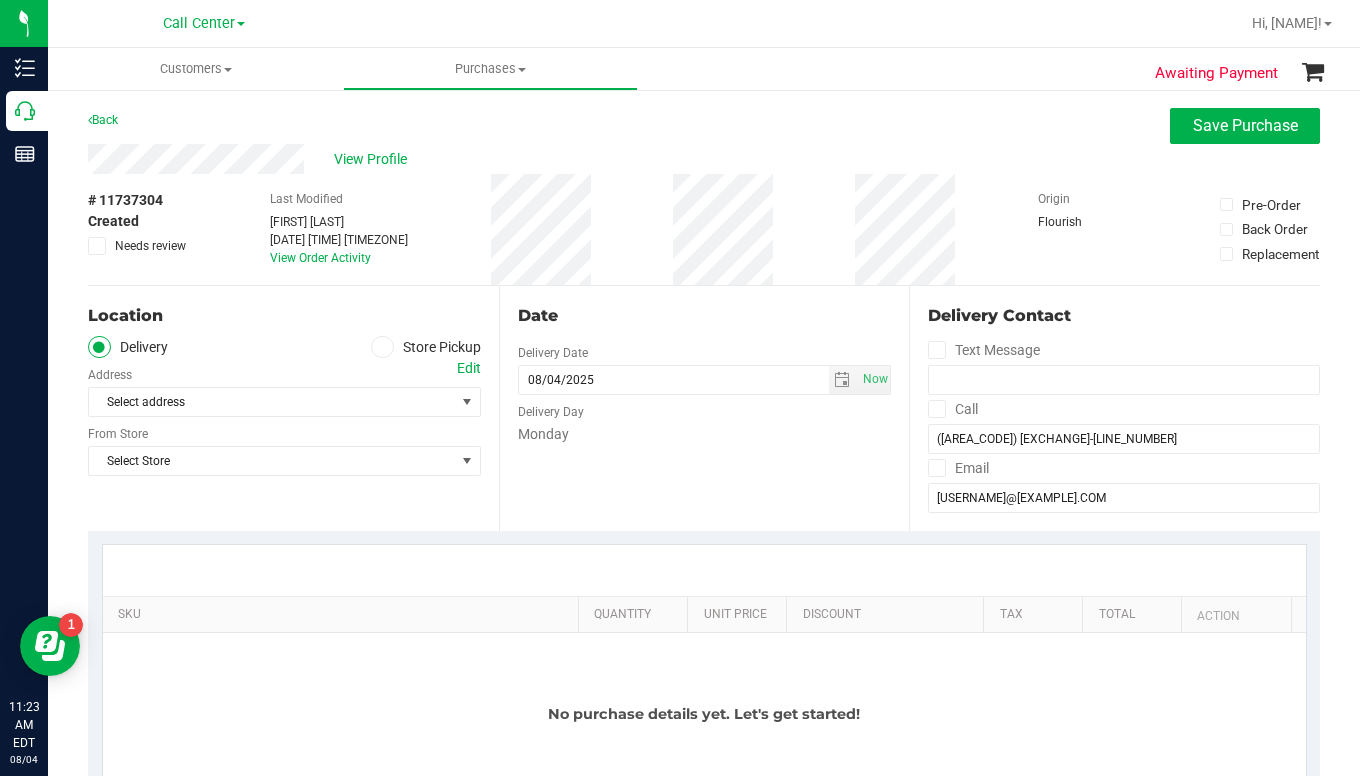 click at bounding box center (382, 347) 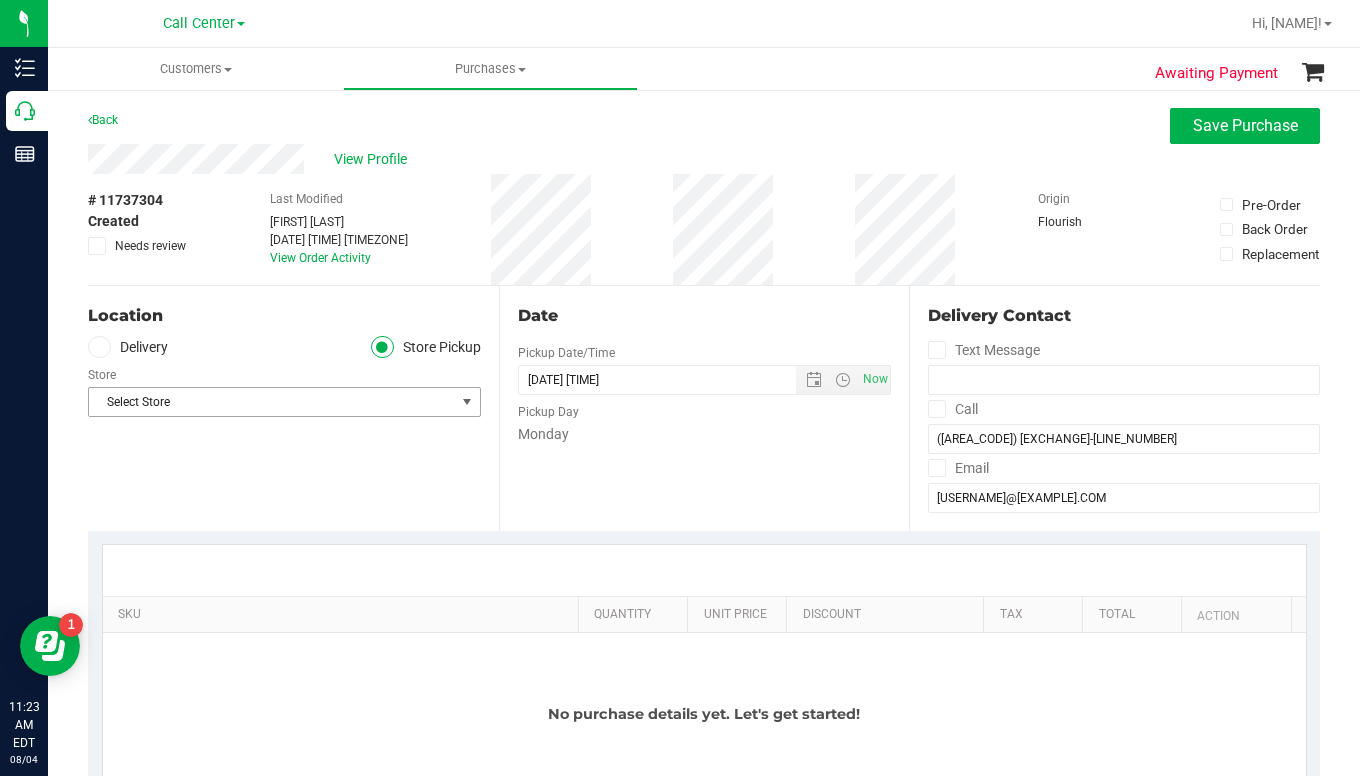 click on "Select Store" at bounding box center (272, 402) 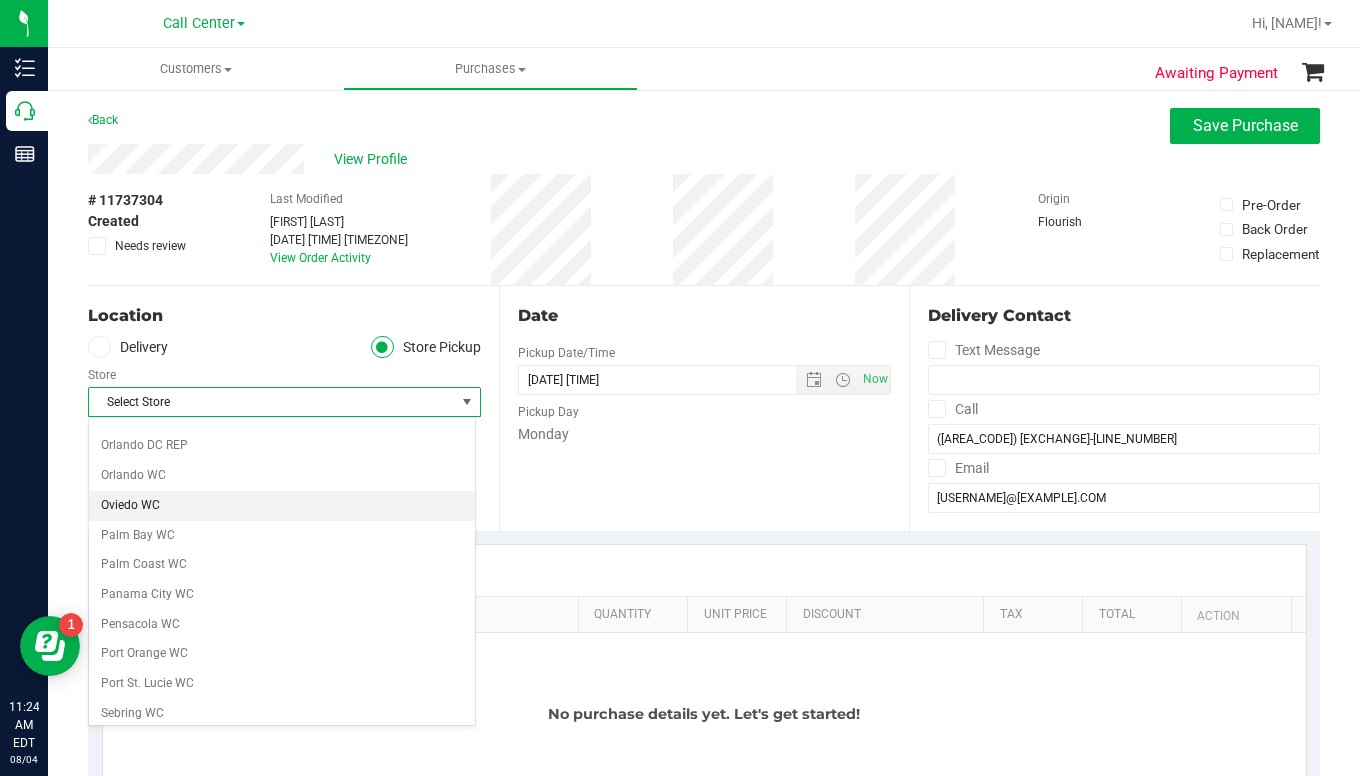 scroll, scrollTop: 1000, scrollLeft: 0, axis: vertical 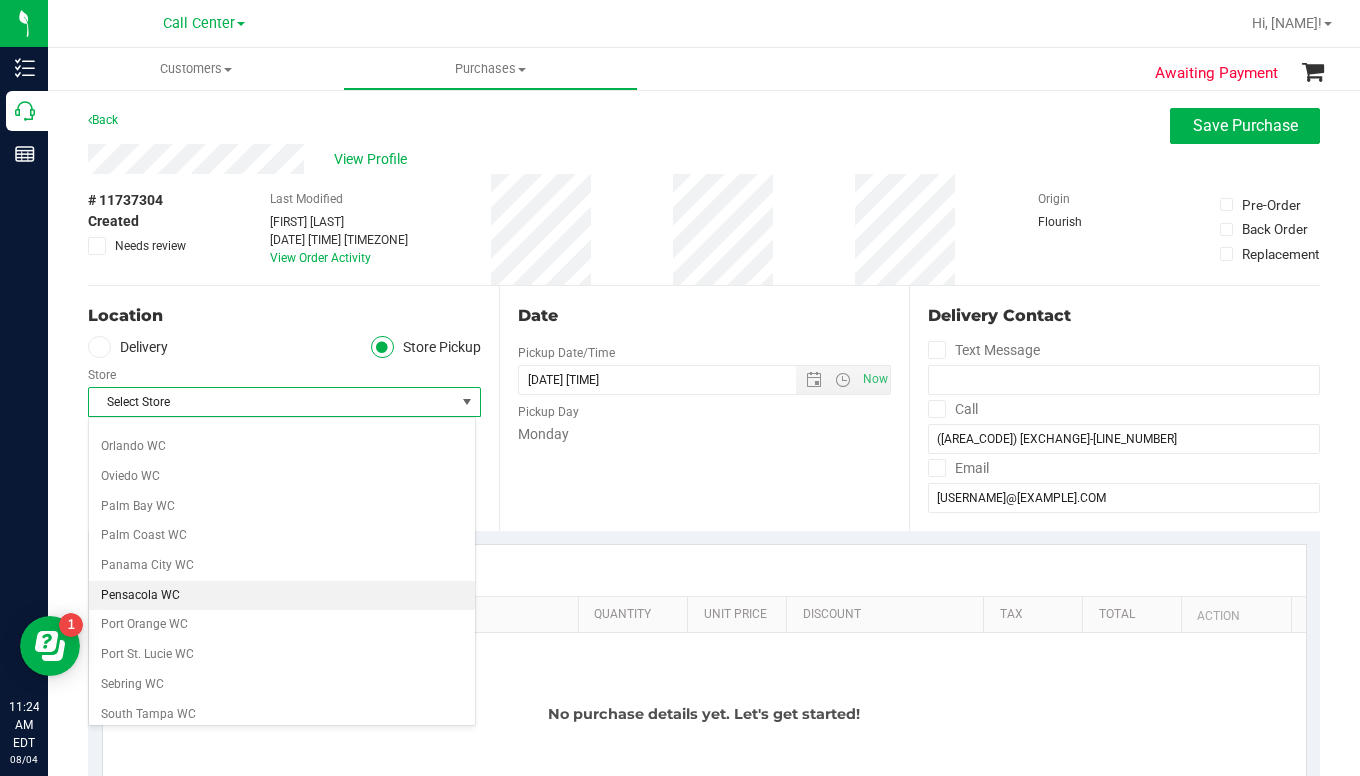 click on "Pensacola WC" at bounding box center (282, 596) 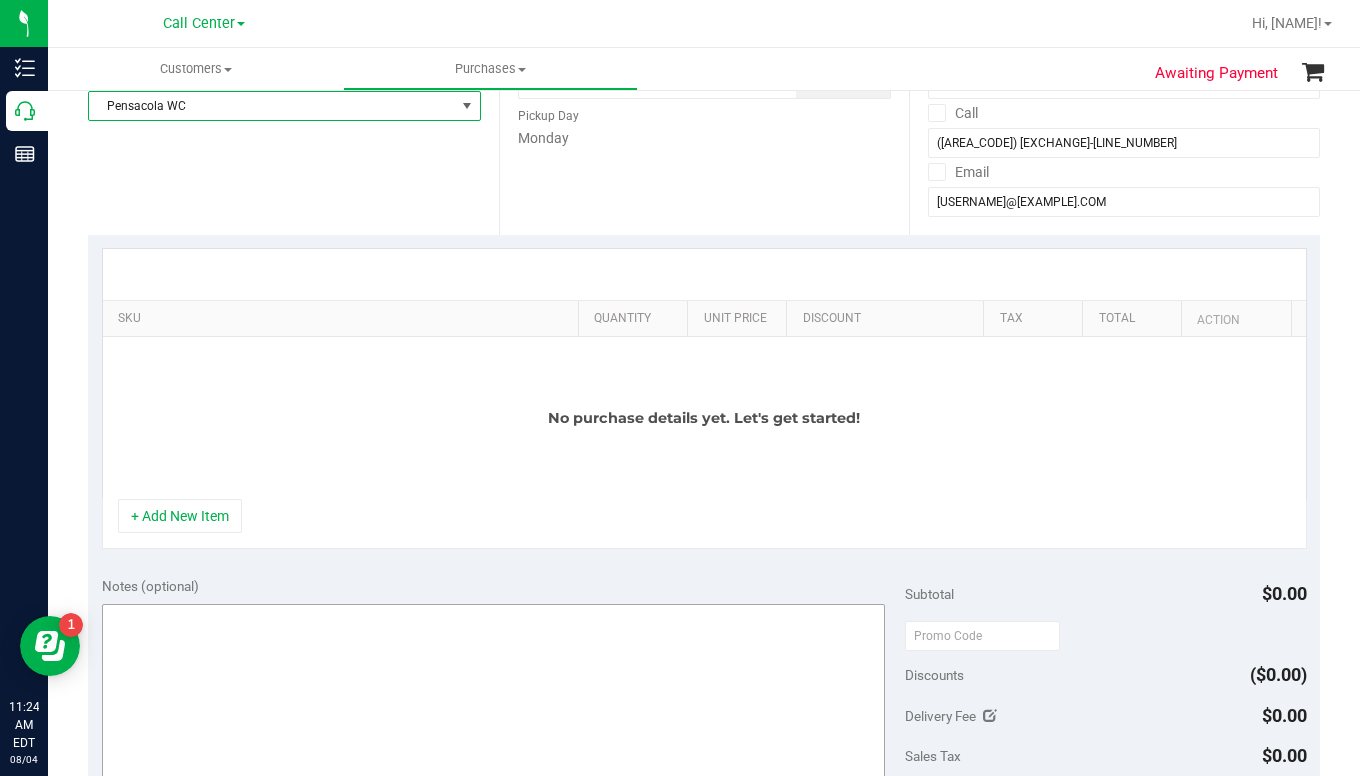 scroll, scrollTop: 300, scrollLeft: 0, axis: vertical 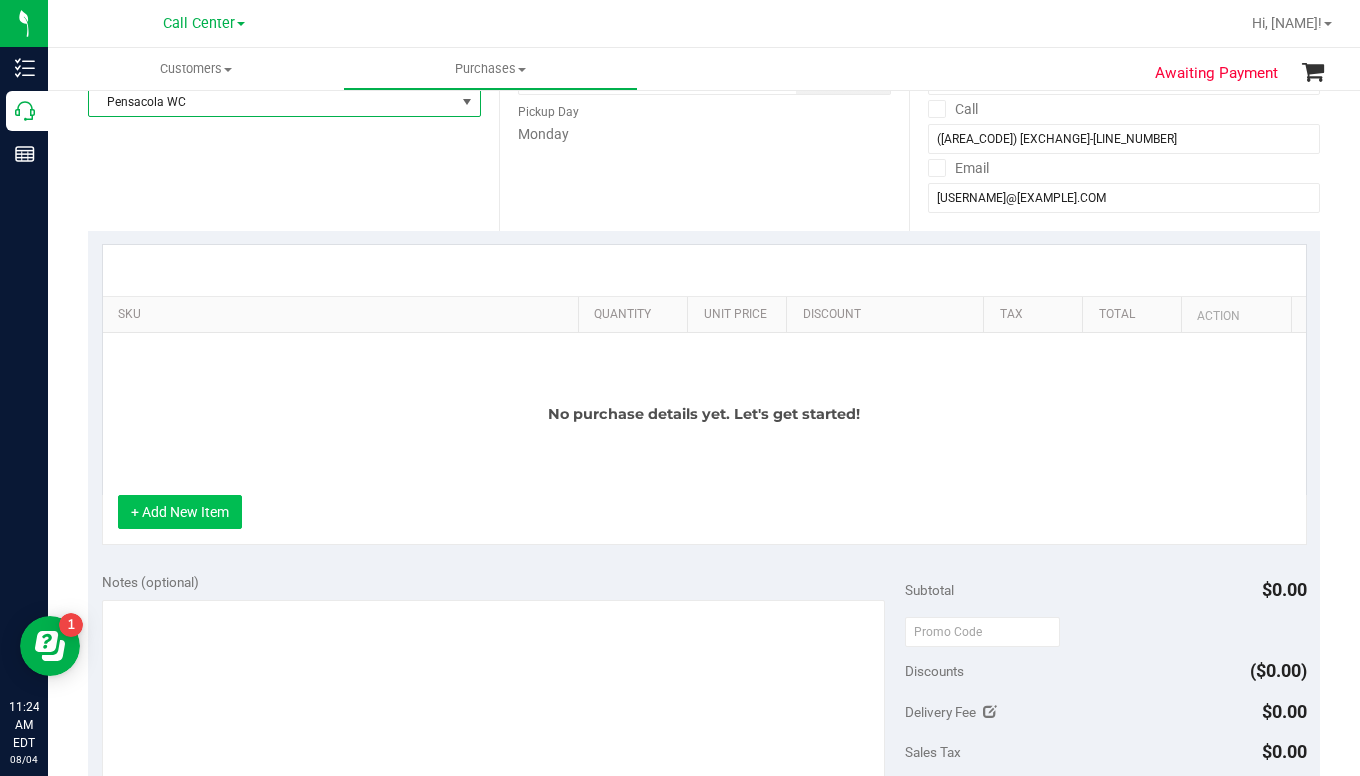 click on "+ Add New Item" at bounding box center (180, 512) 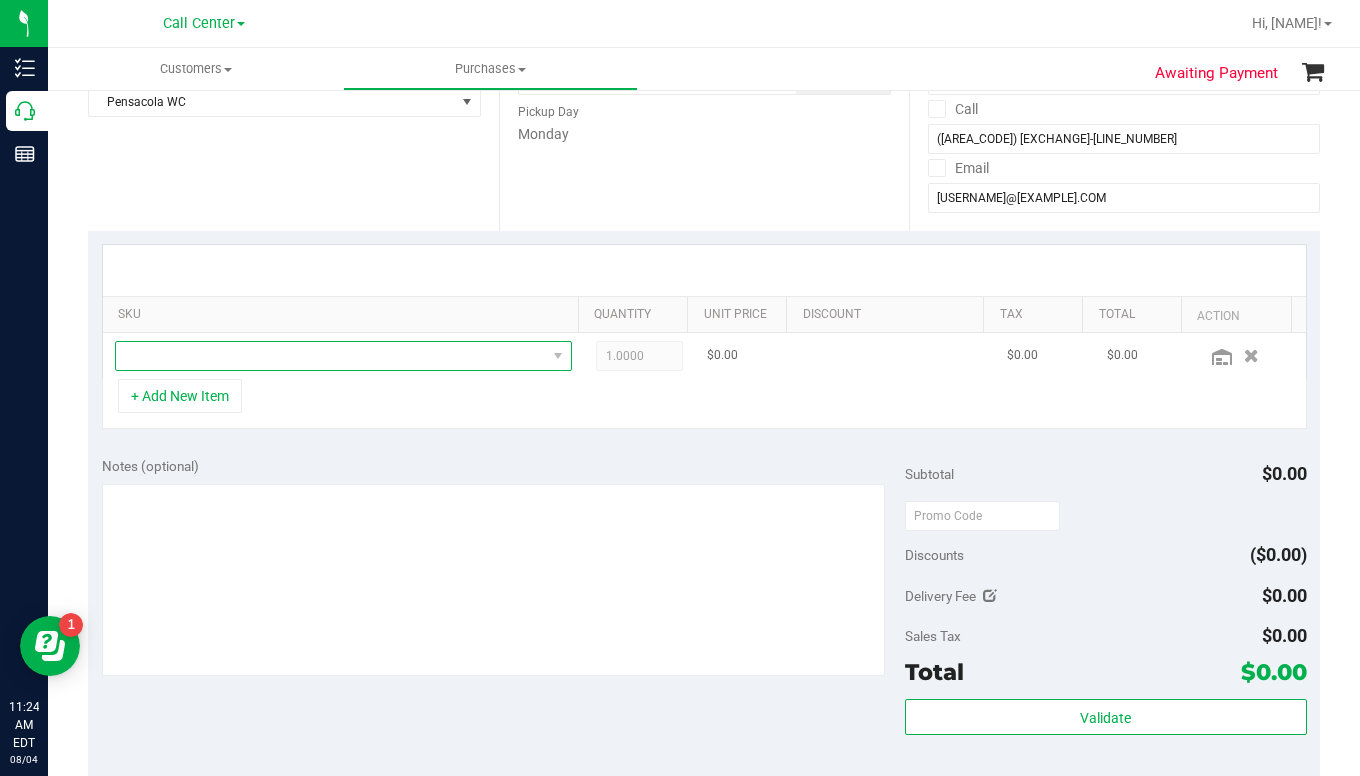 click at bounding box center (331, 356) 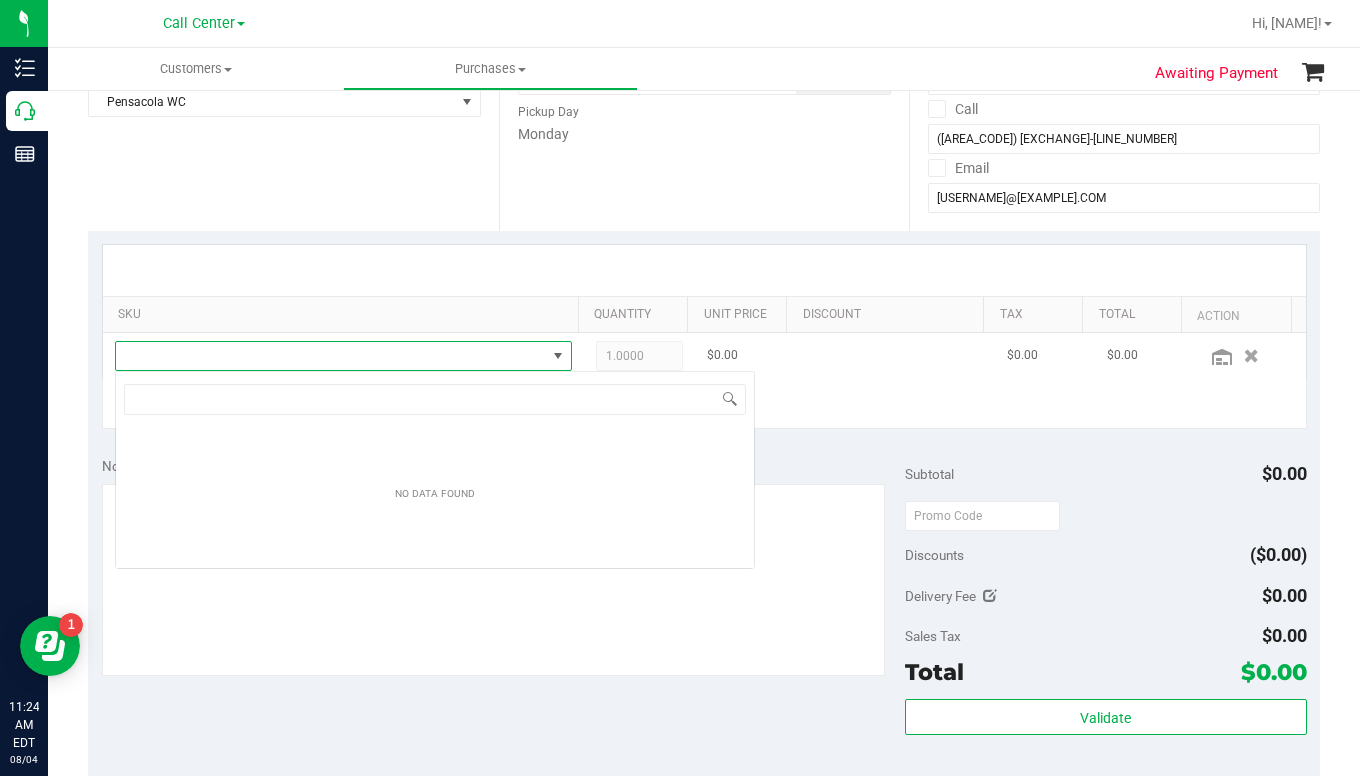 scroll, scrollTop: 99970, scrollLeft: 99555, axis: both 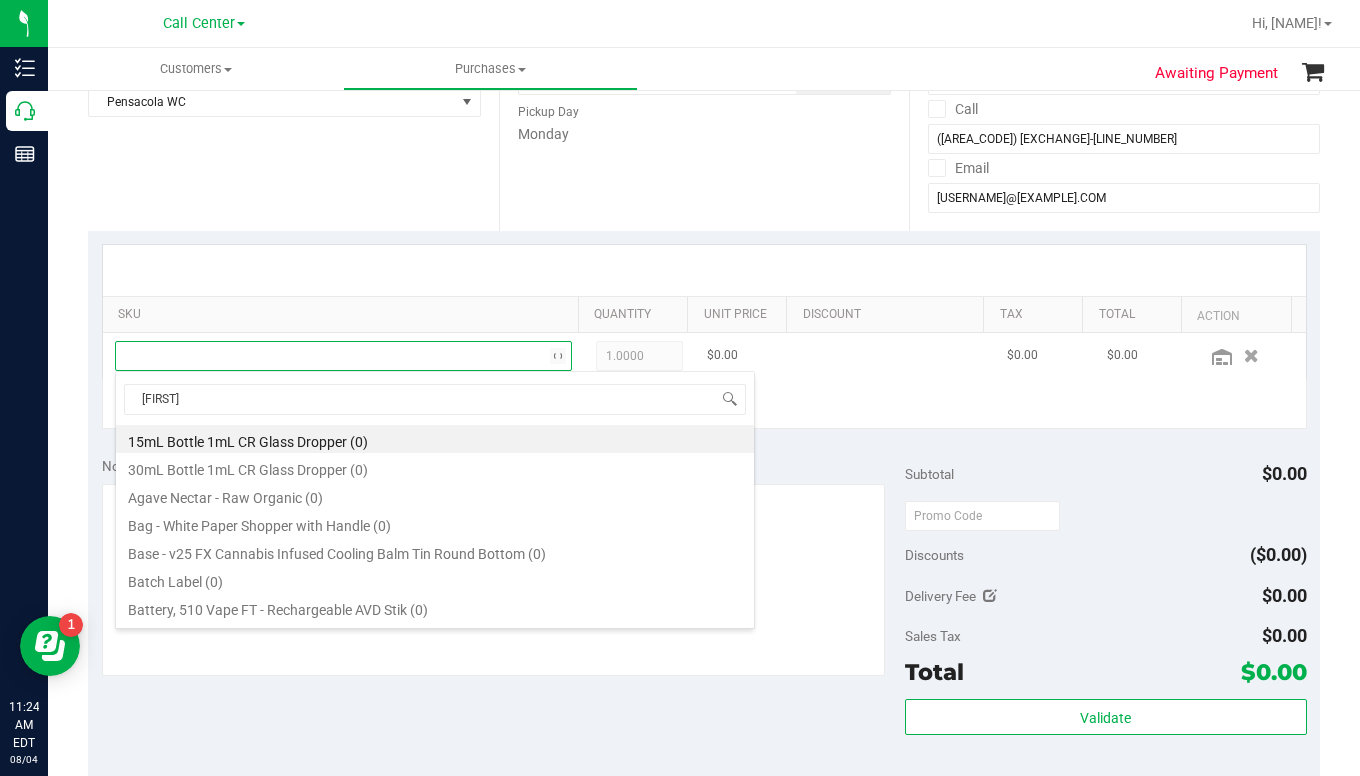 type on "[FIRST]" 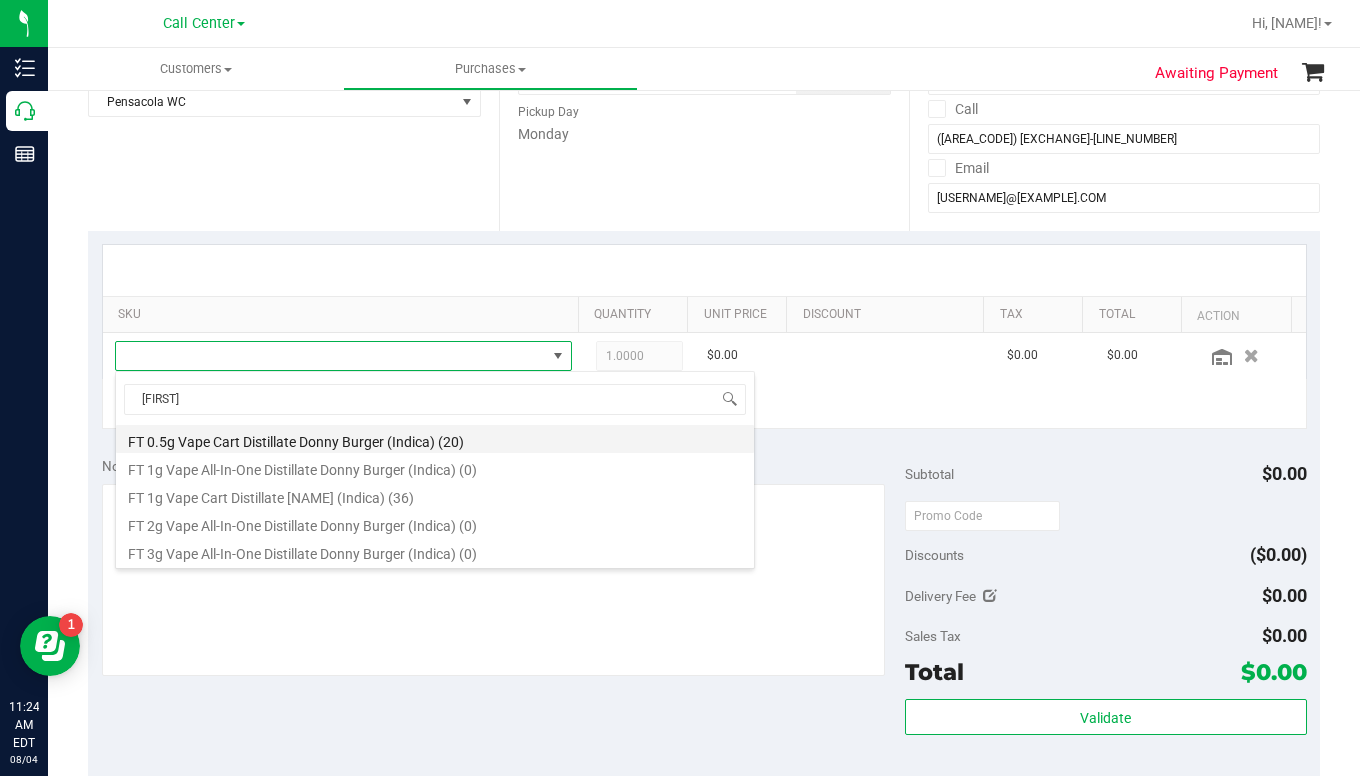 click on "FT 0.5g Vape Cart Distillate Donny Burger (Indica) (20)" at bounding box center (435, 439) 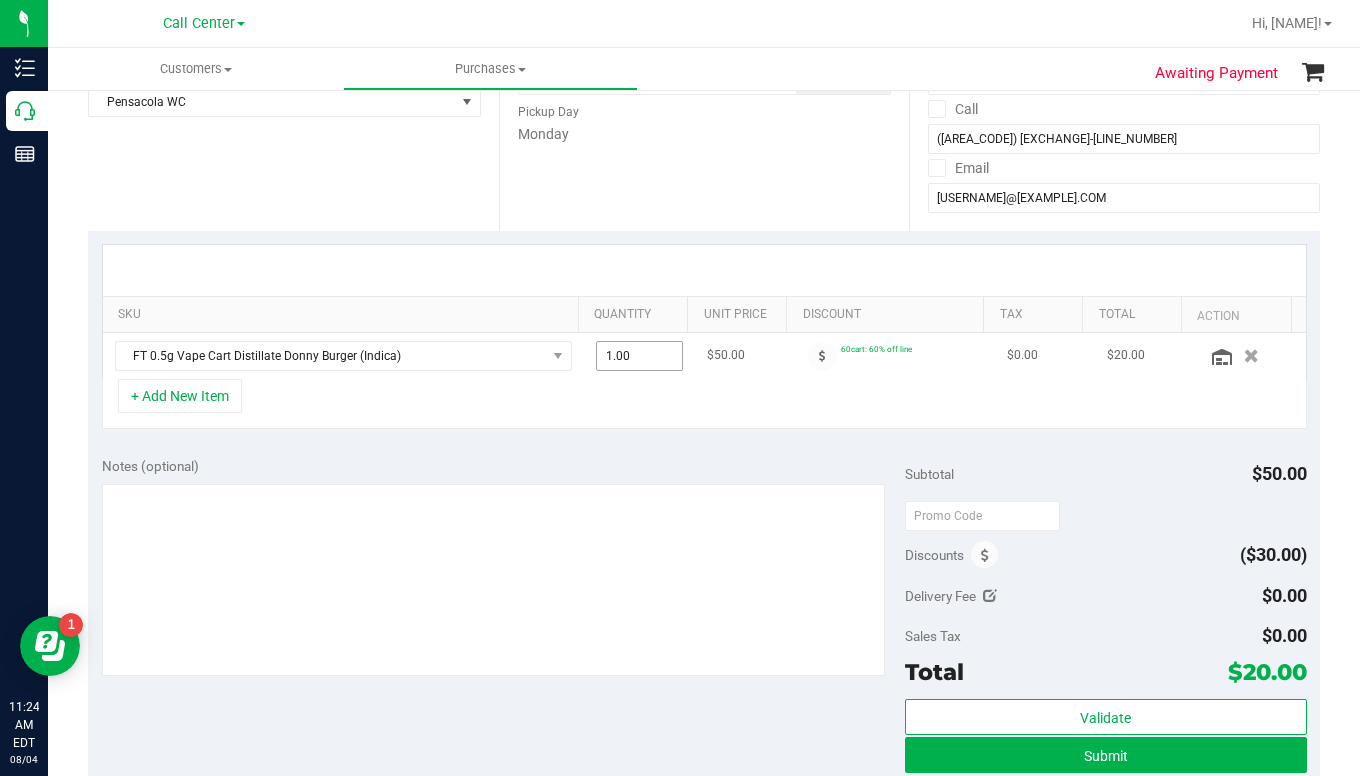 click on "1.00 1" at bounding box center (639, 356) 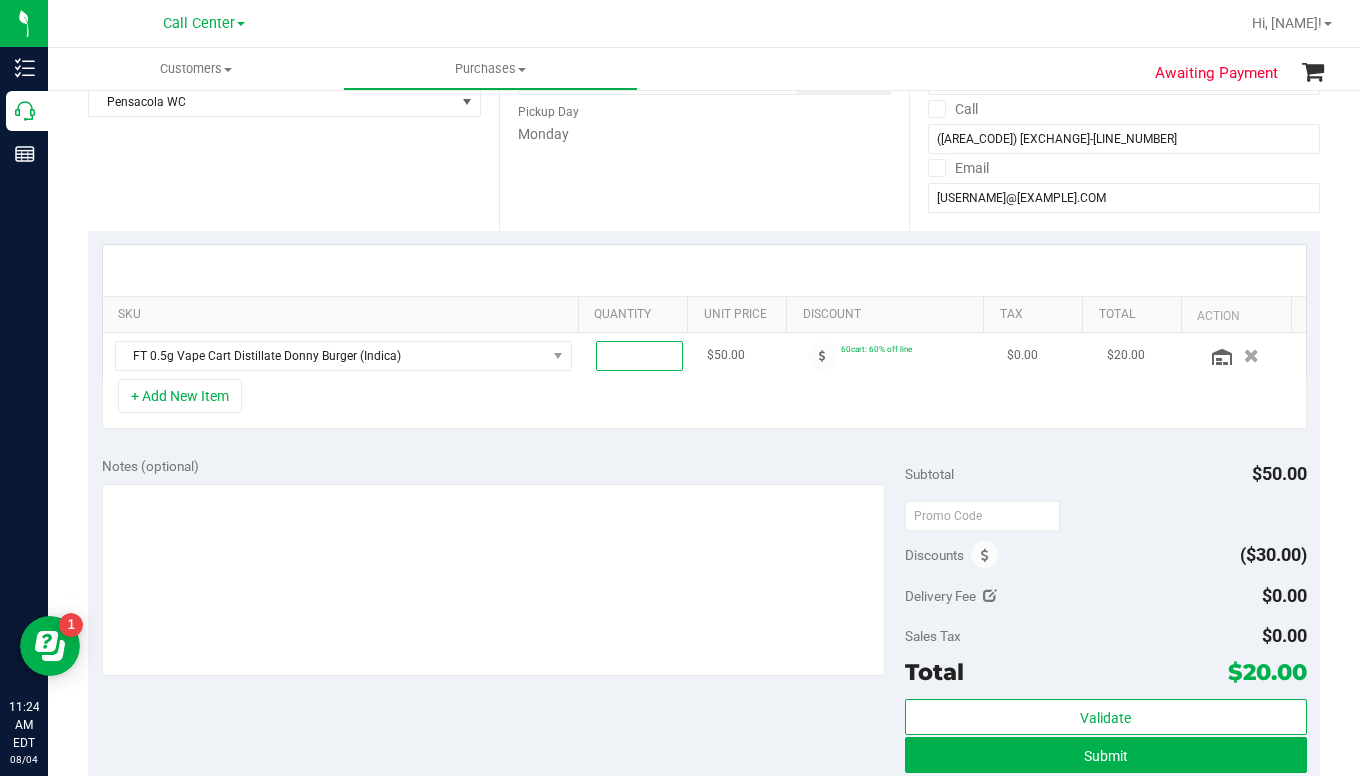 type on "2" 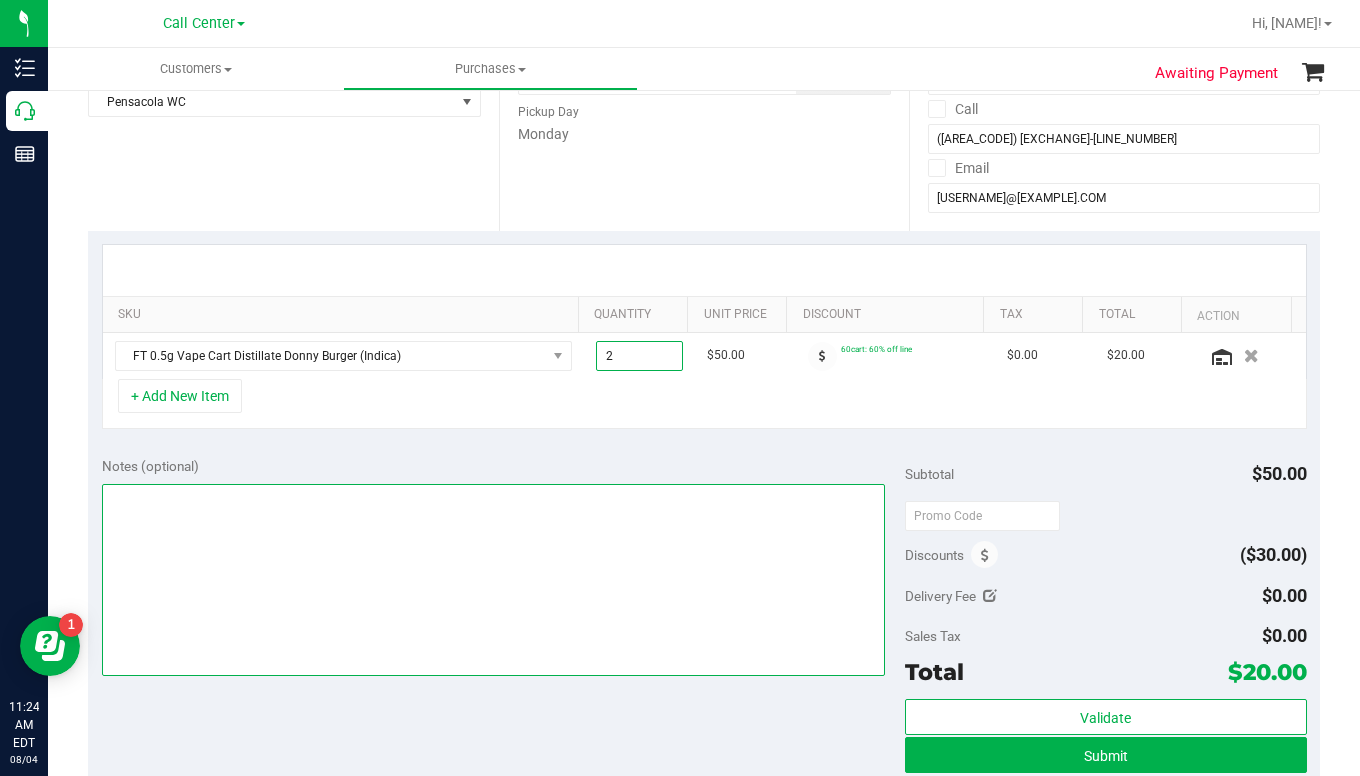 type on "2.00" 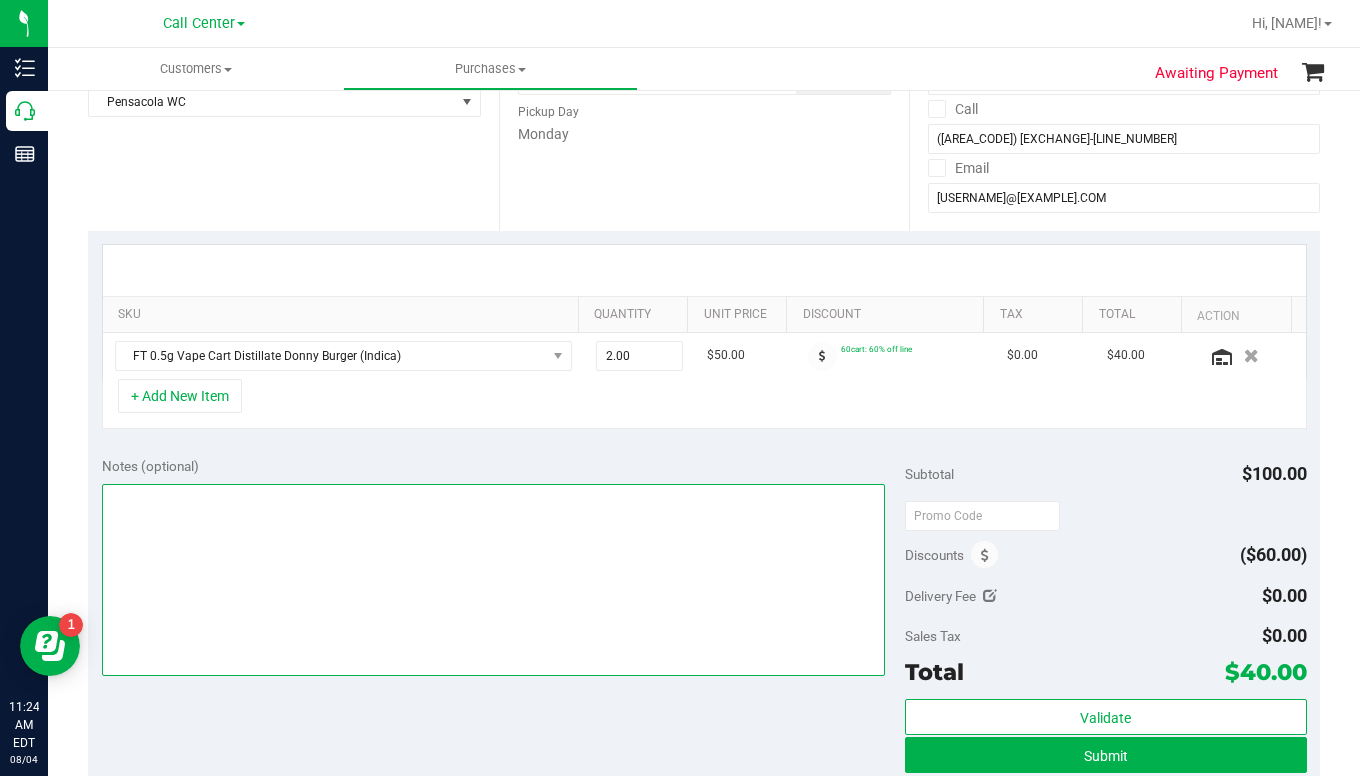 click at bounding box center [493, 580] 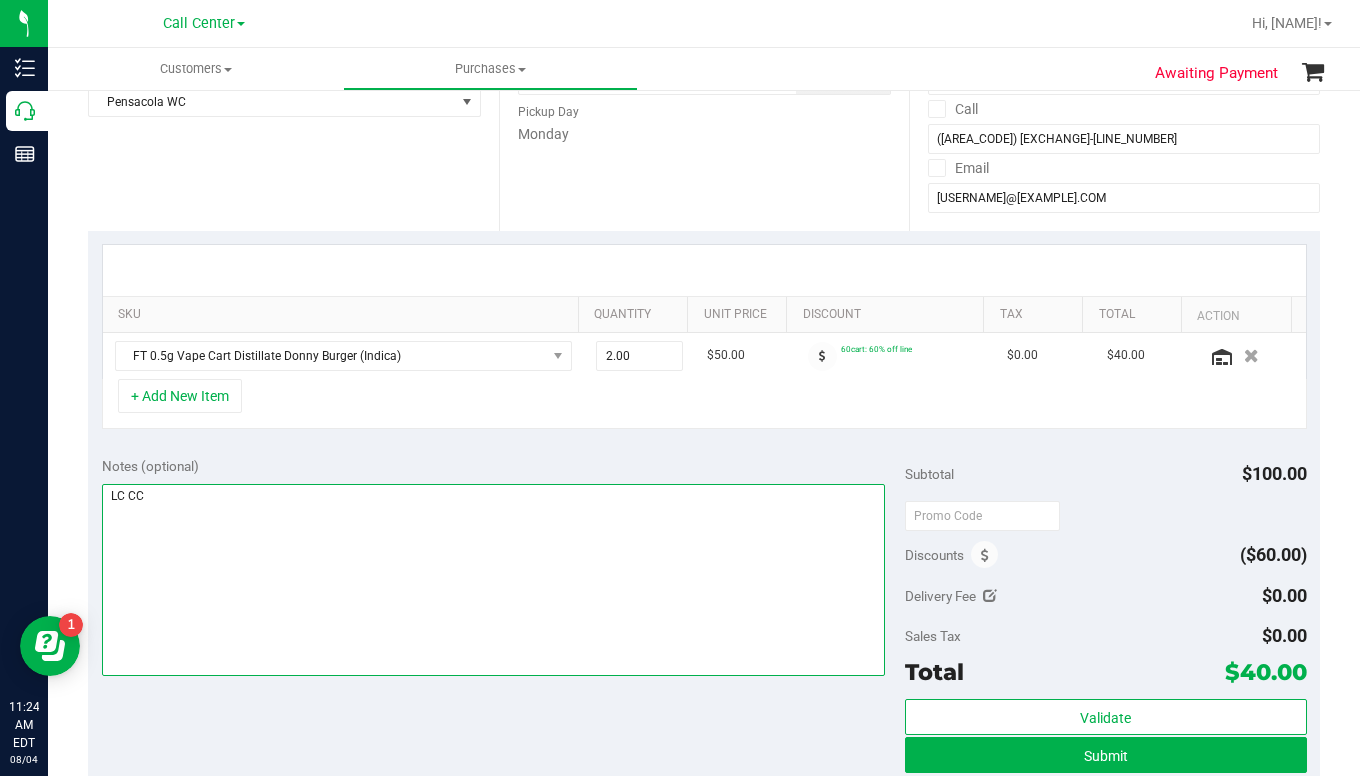 click at bounding box center [493, 580] 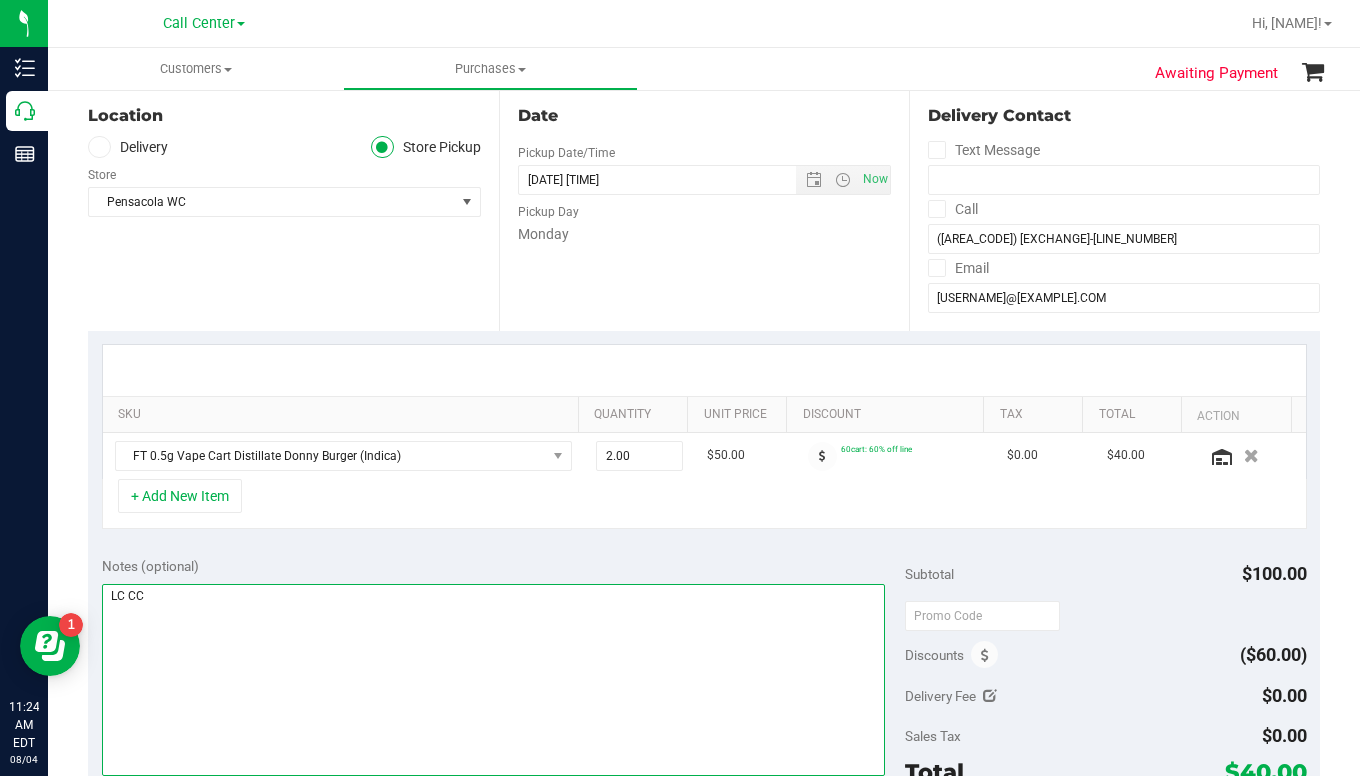 type on "LC CC" 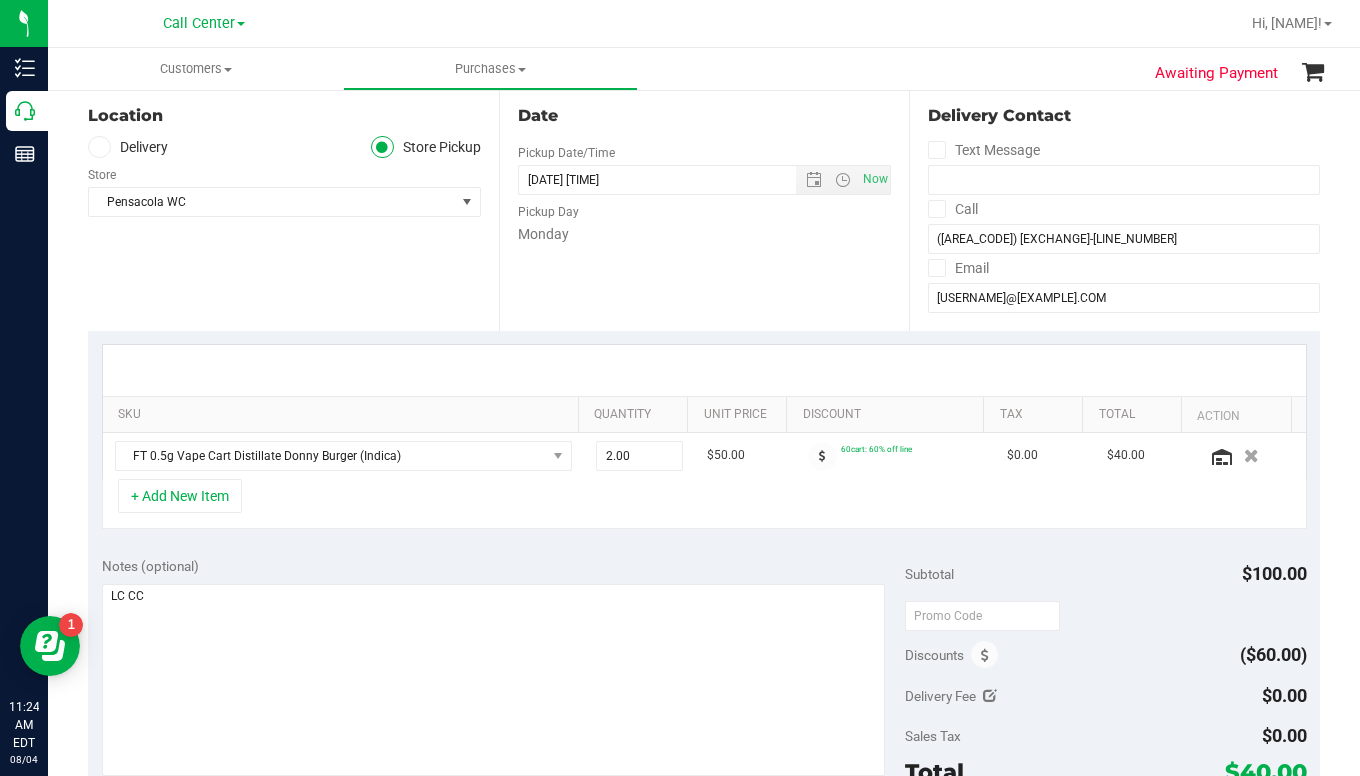 click on "SKU Quantity Unit Price Discount Tax Total Action
FT 0.5g Vape Cart Distillate Donny Burger (Indica)
2.00 2
$50.00
60cart:
60%
off
line
$0.00
$40.00
+ Add New Item" at bounding box center [704, 437] 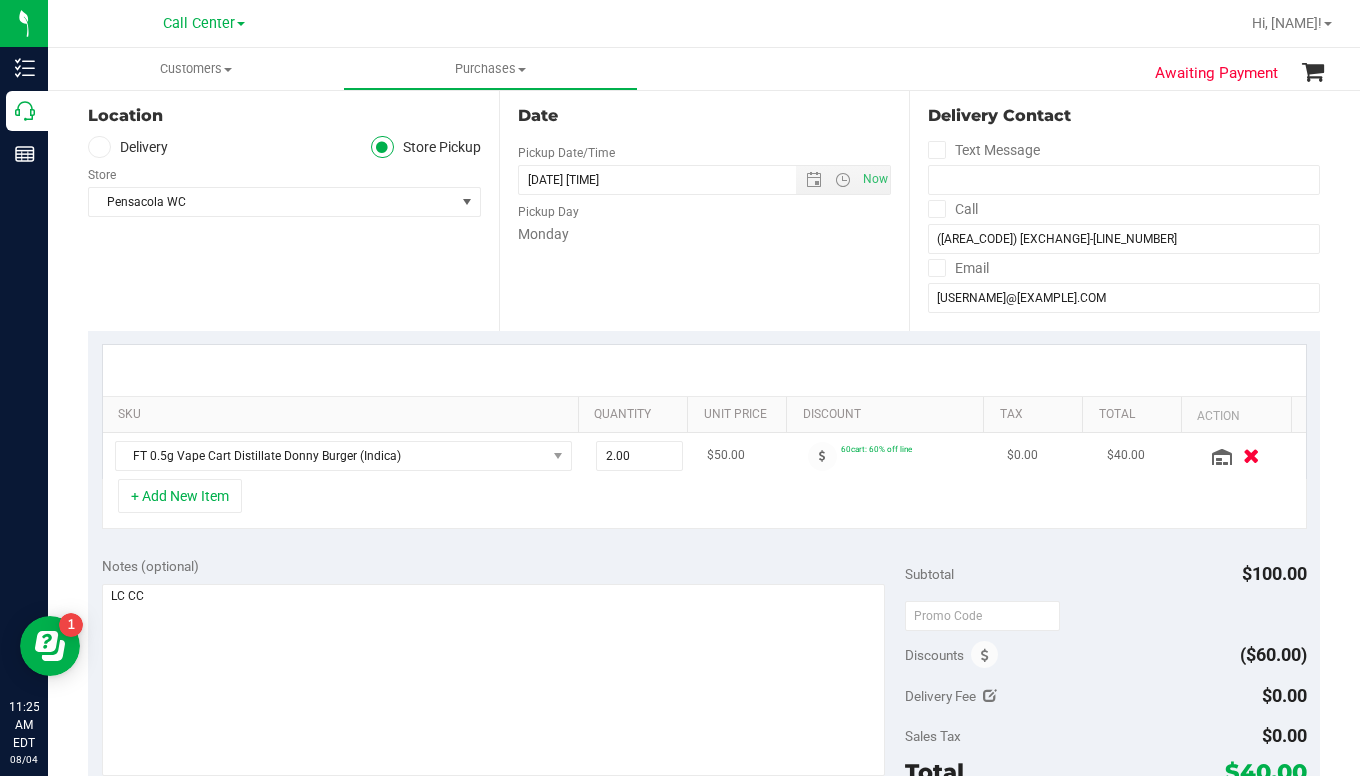 click at bounding box center (1252, 455) 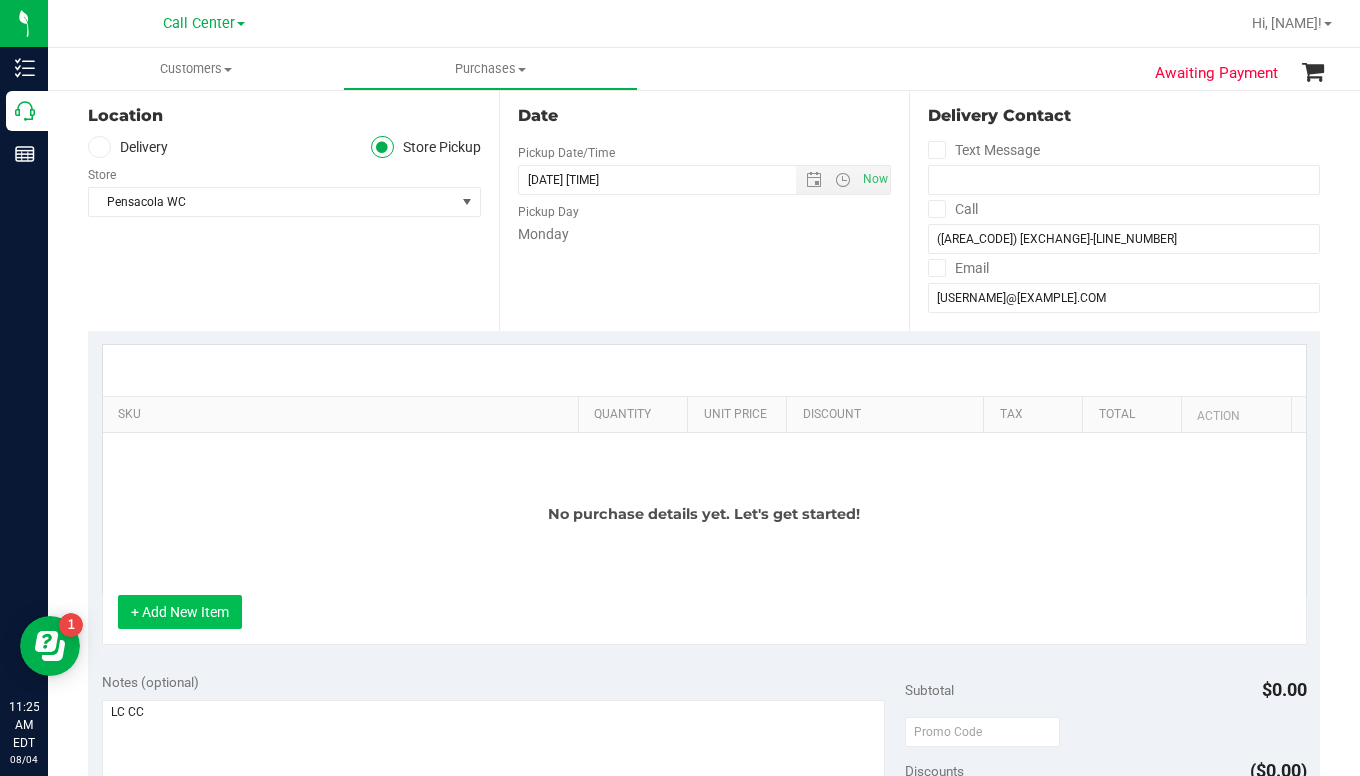 click on "+ Add New Item" at bounding box center (180, 612) 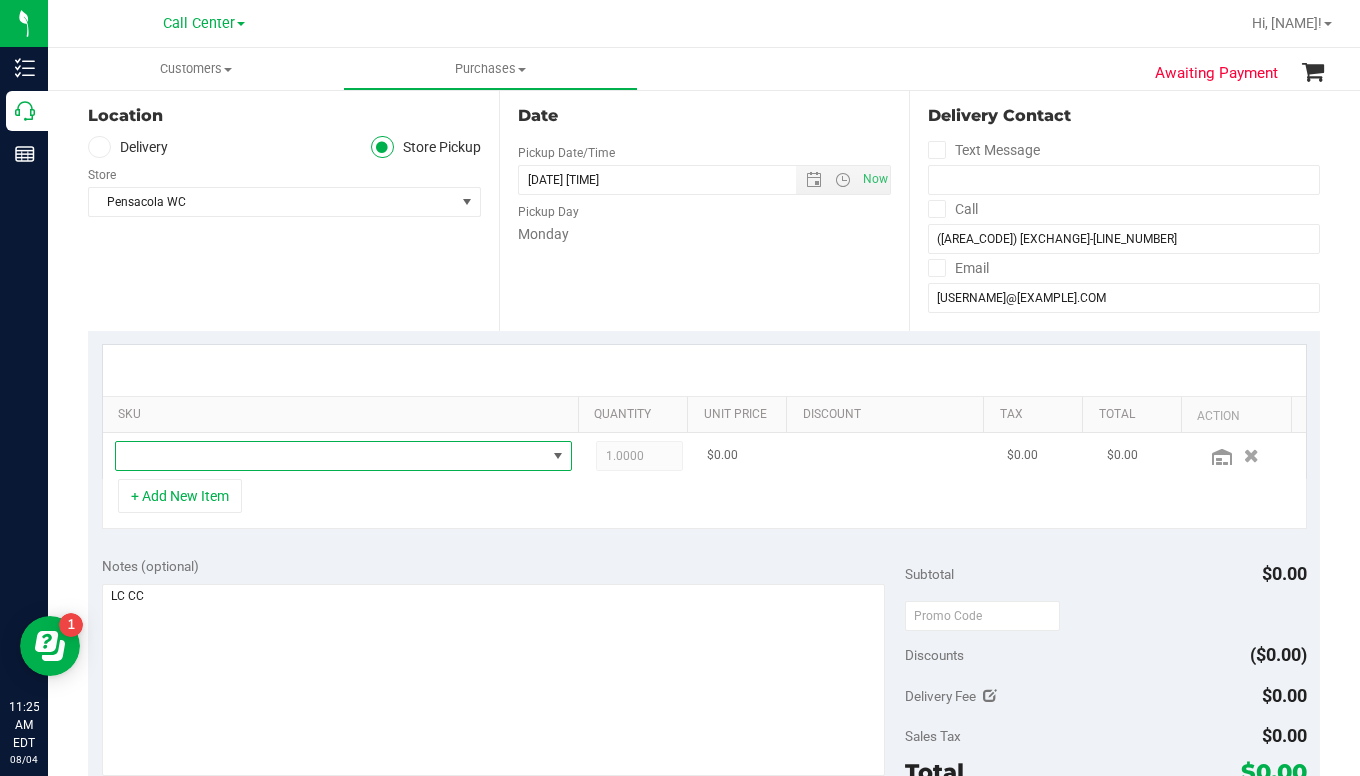 click at bounding box center (331, 456) 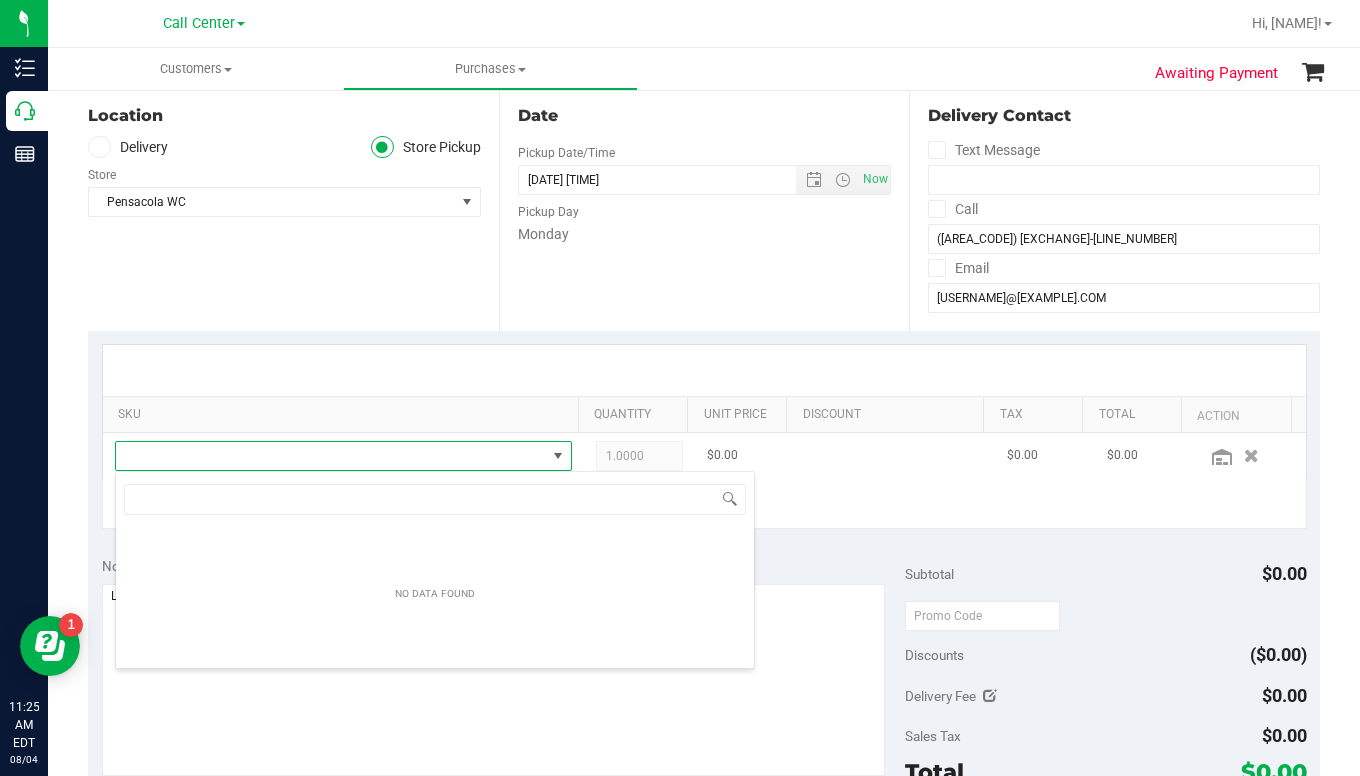 scroll, scrollTop: 99970, scrollLeft: 99555, axis: both 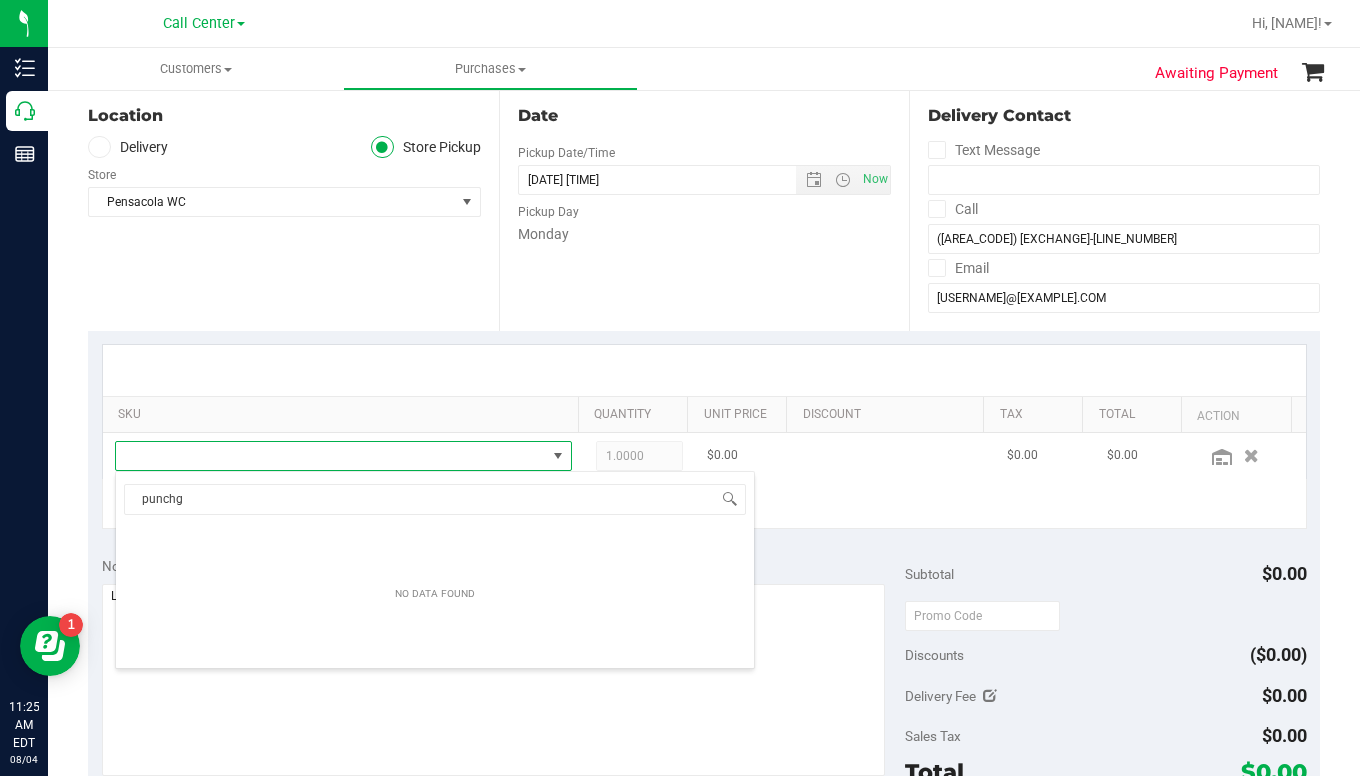 type on "punch" 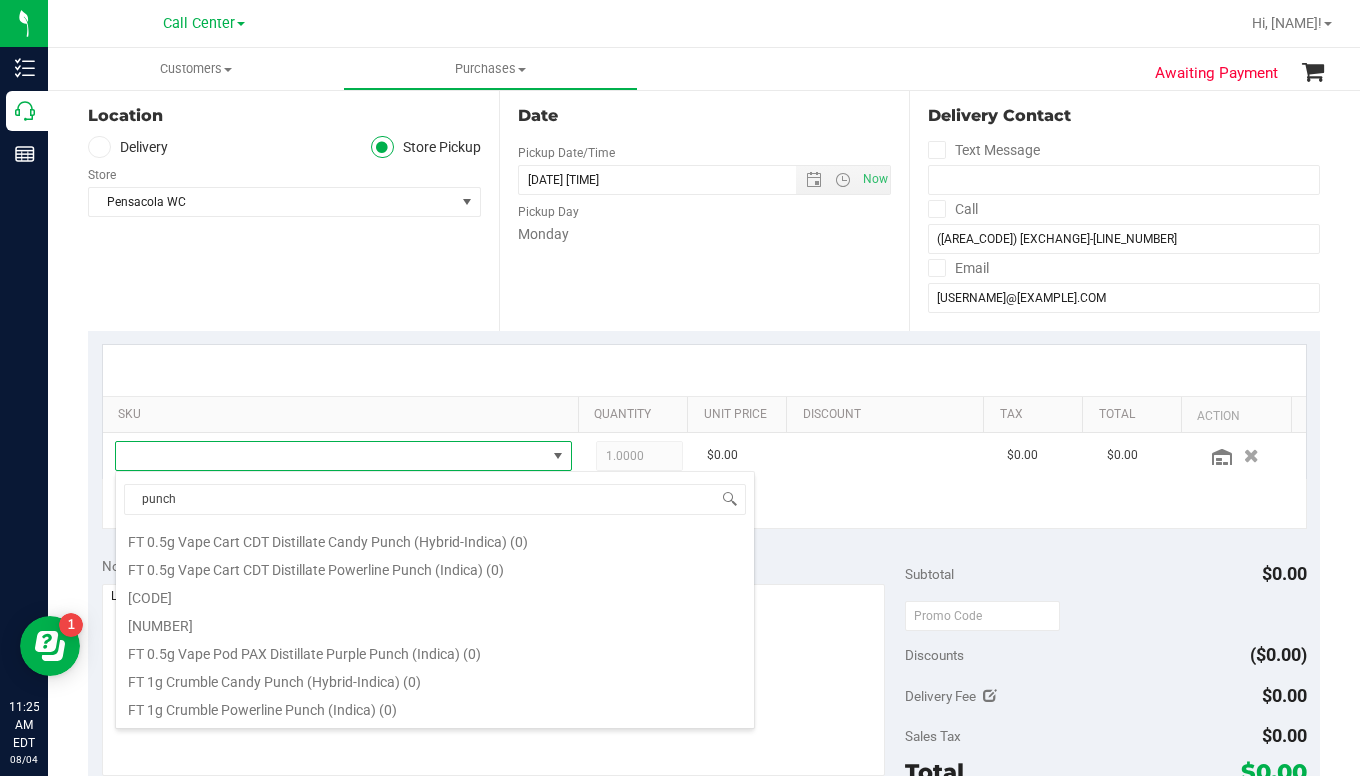 scroll, scrollTop: 200, scrollLeft: 0, axis: vertical 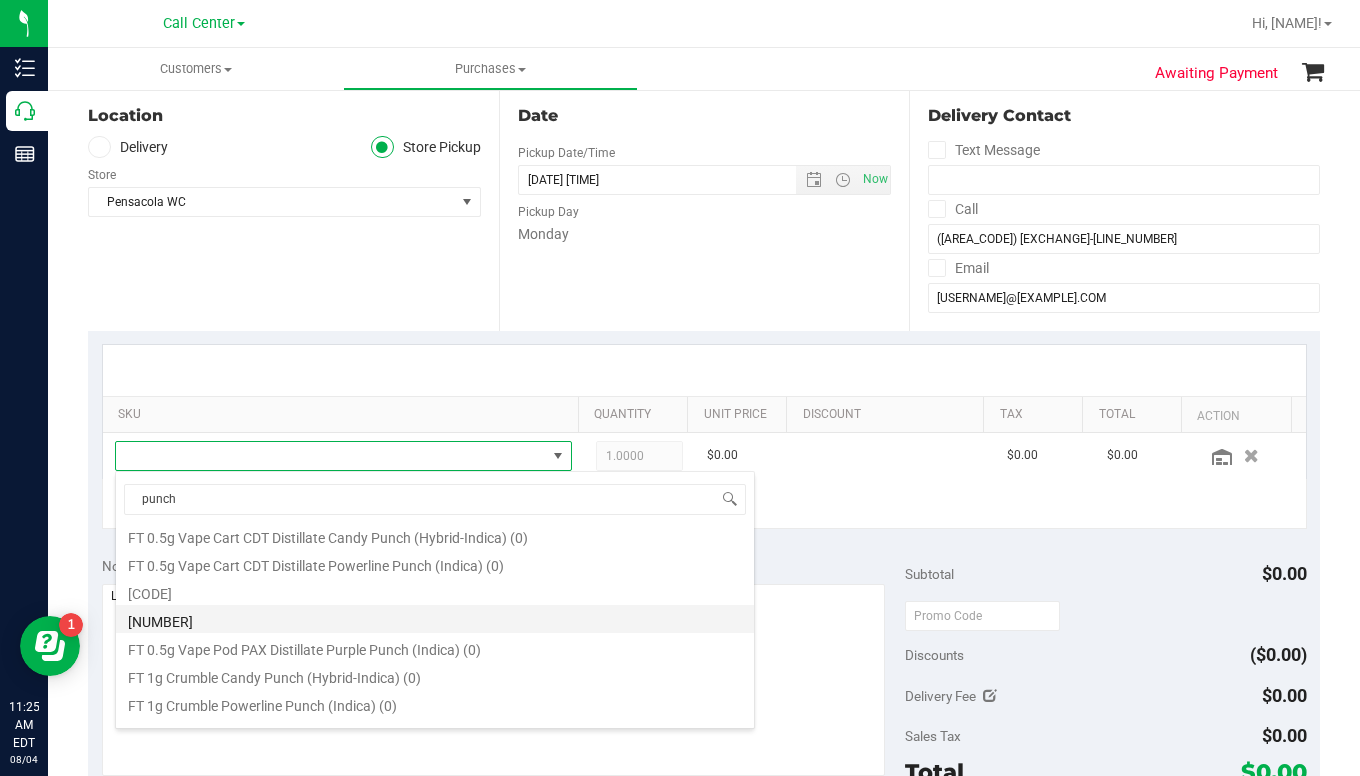 click on "[NUMBER]" at bounding box center (435, 619) 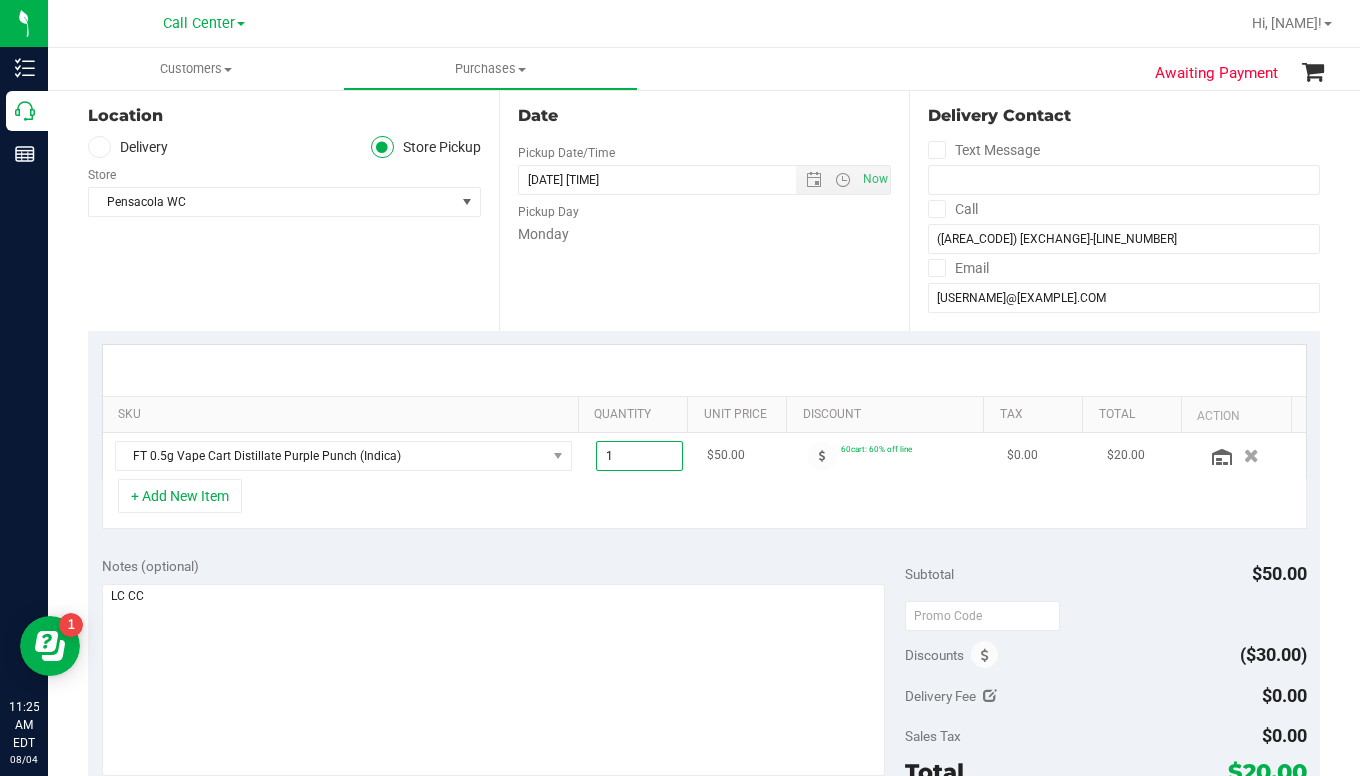 click on "1.00 1" at bounding box center [639, 456] 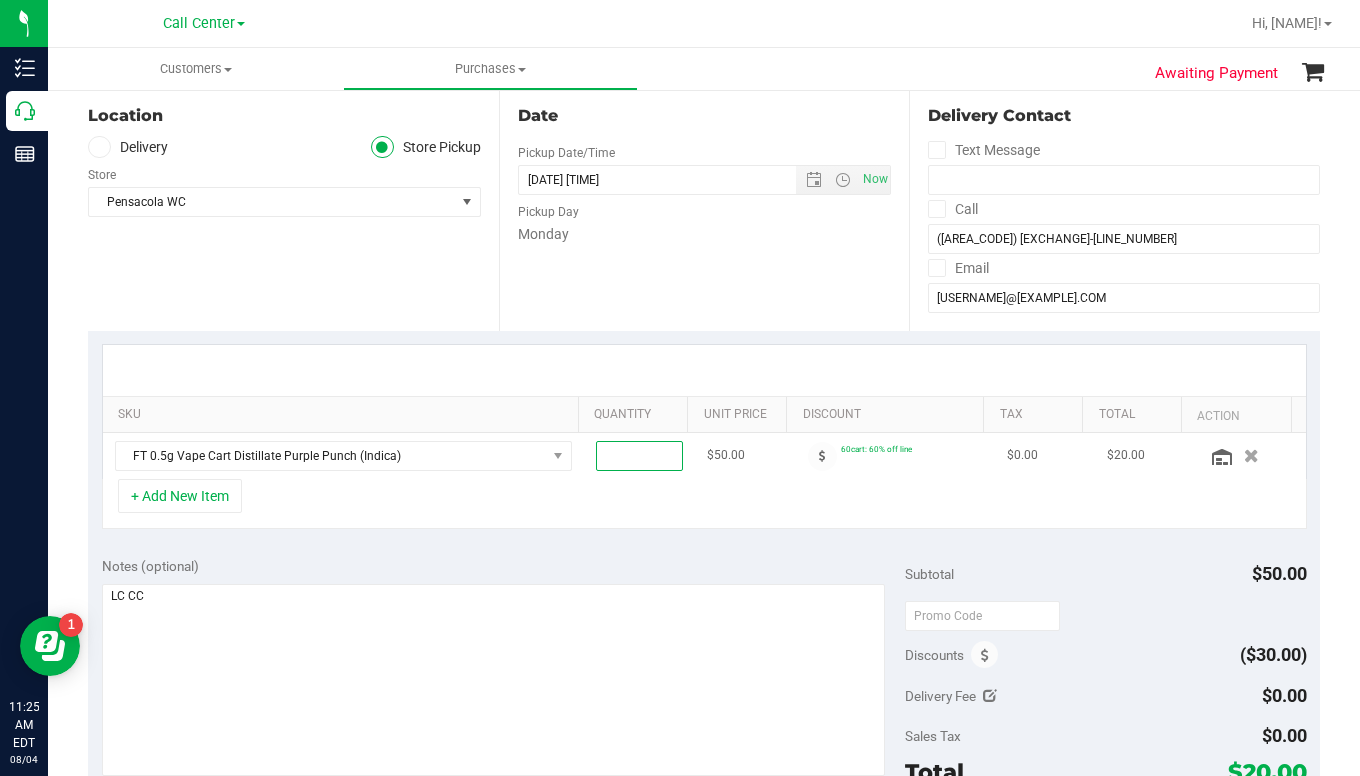 type on "2" 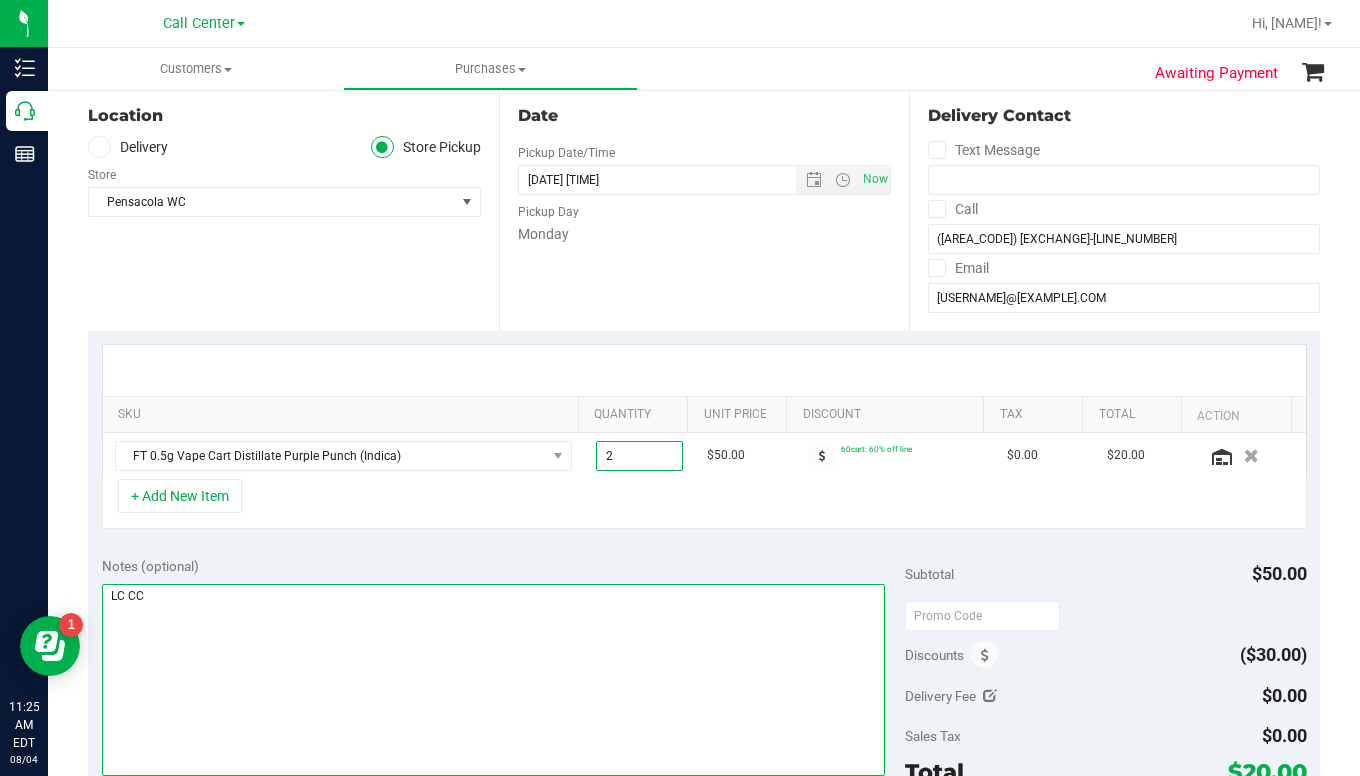 type on "2.00" 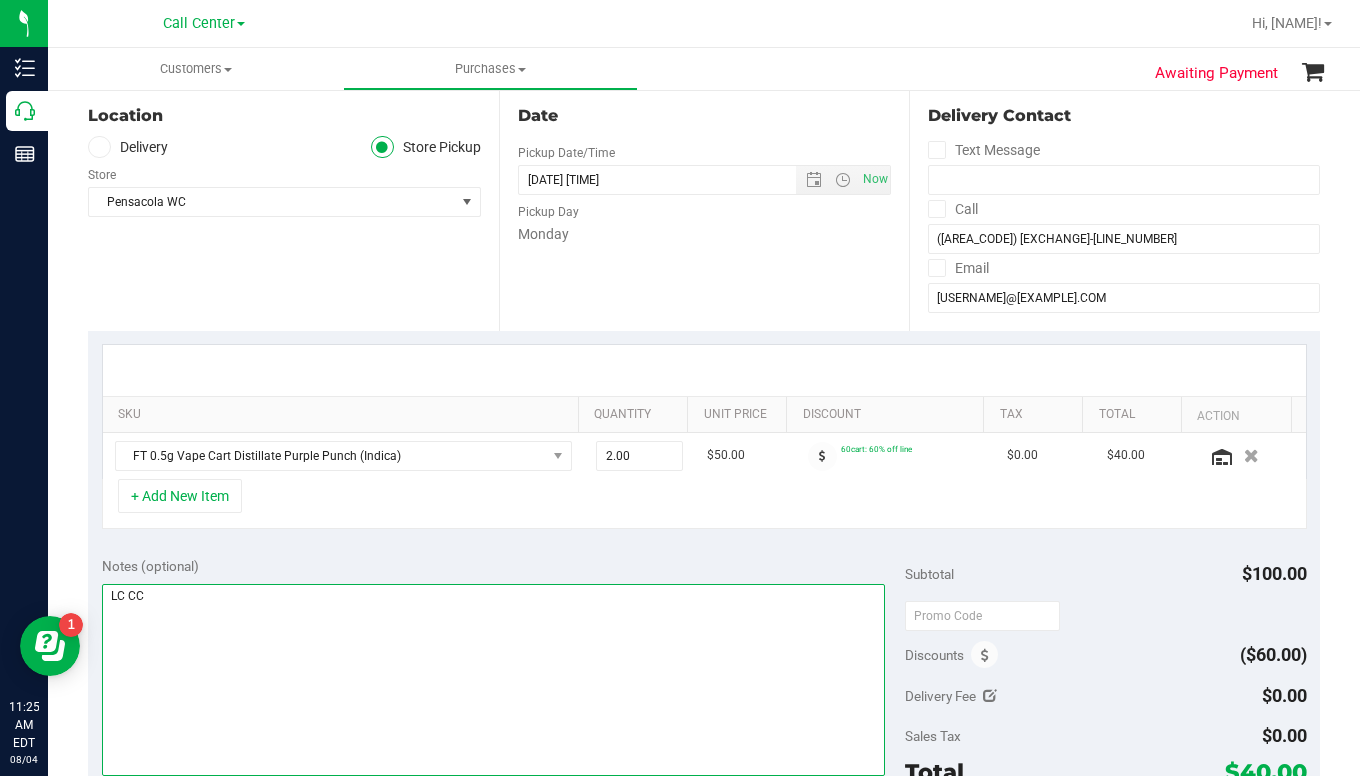 click at bounding box center [493, 680] 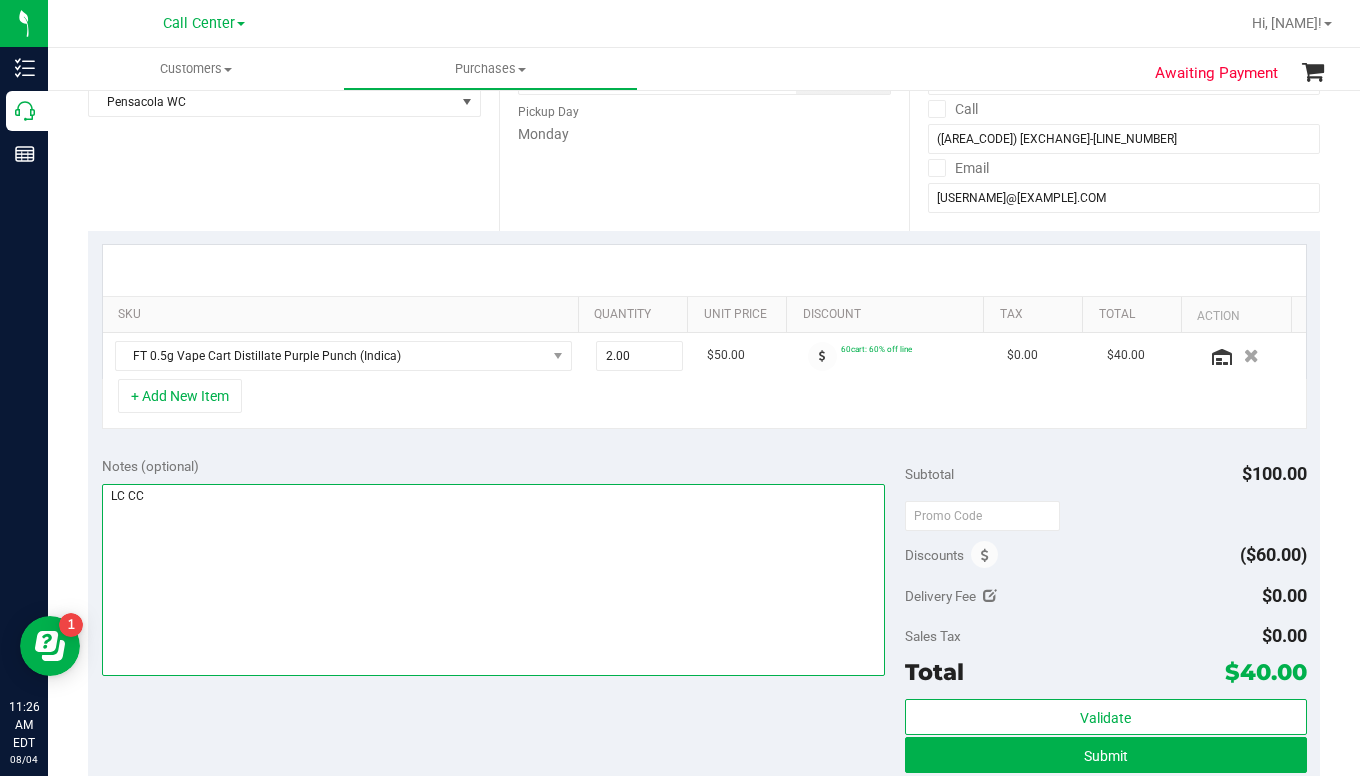 click at bounding box center (493, 580) 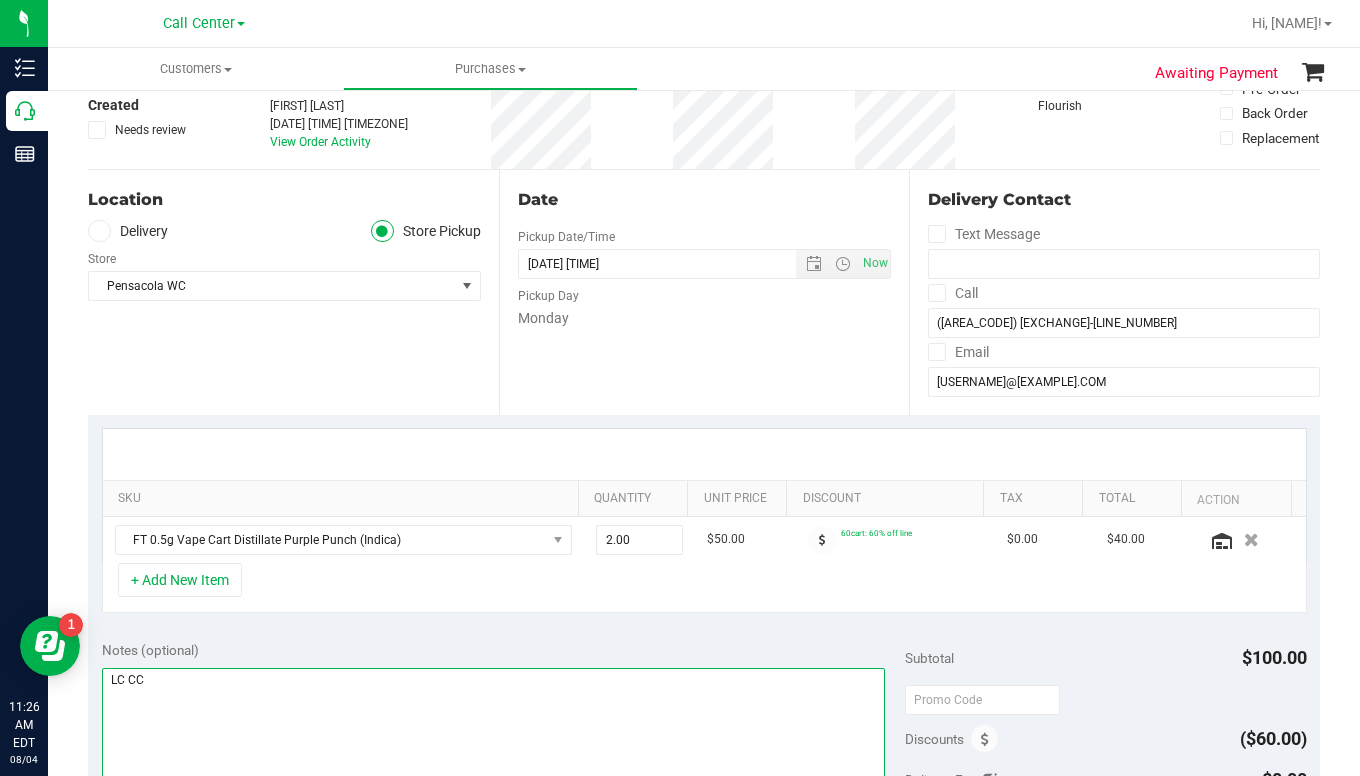 scroll, scrollTop: 100, scrollLeft: 0, axis: vertical 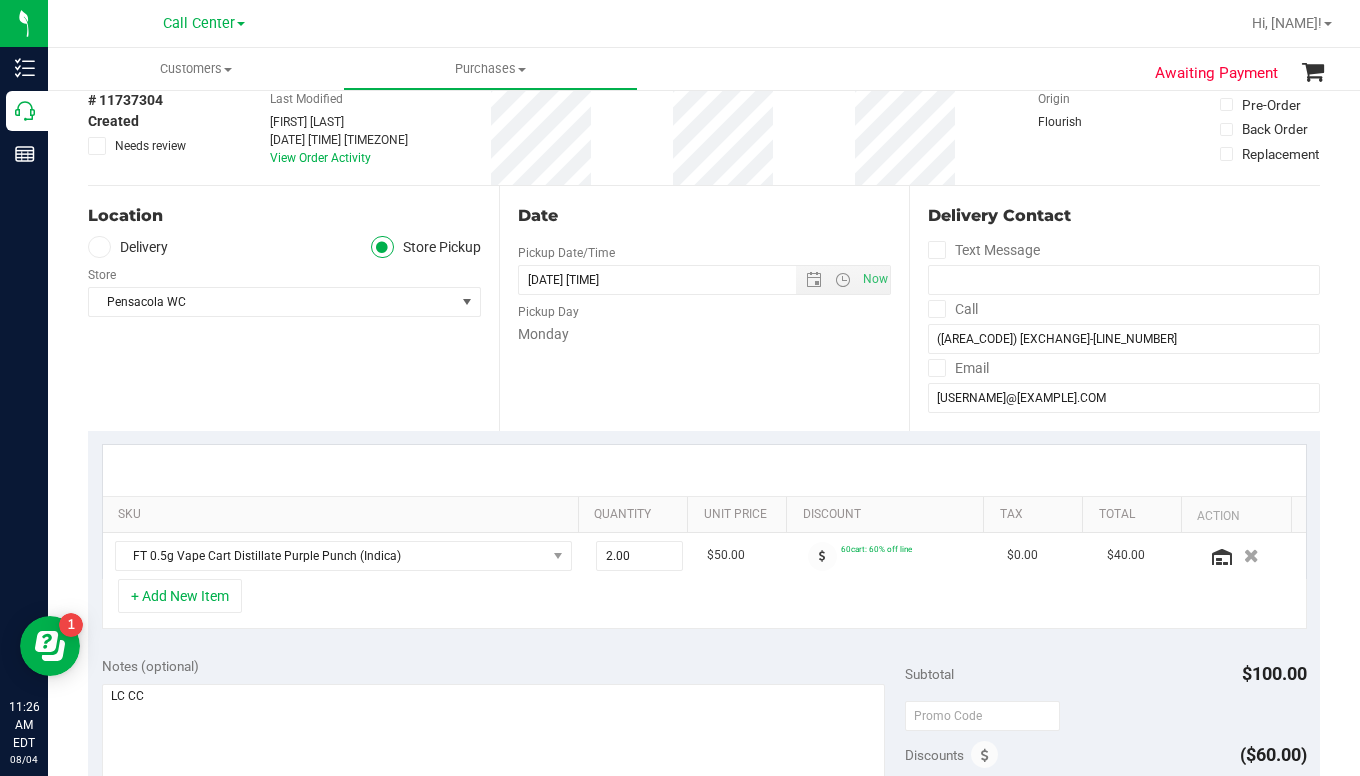 click on "Location
Delivery
Store Pickup
Store
Pensacola WC Select Store Bonita Springs WC Boynton Beach WC Bradenton WC Brandon WC Brooksville WC Call Center Clermont WC Crestview WC Deerfield Beach WC Delray Beach WC Deltona WC Ft Walton Beach WC Ft. Lauderdale WC Ft. Myers WC Gainesville WC Jax Atlantic WC JAX DC REP Jax WC Key West WC Lakeland WC Largo WC Lehigh Acres DC REP Merritt Island WC Miami 72nd WC Miami Beach WC Miami Dadeland WC Miramar DC REP New Port Richey WC North Palm Beach WC North Port WC Ocala WC Orange Park WC Orlando Colonial WC Orlando DC REP Orlando WC Oviedo WC Palm Bay WC Palm Coast WC Panama City WC Pensacola WC Port Orange WC" at bounding box center (293, 308) 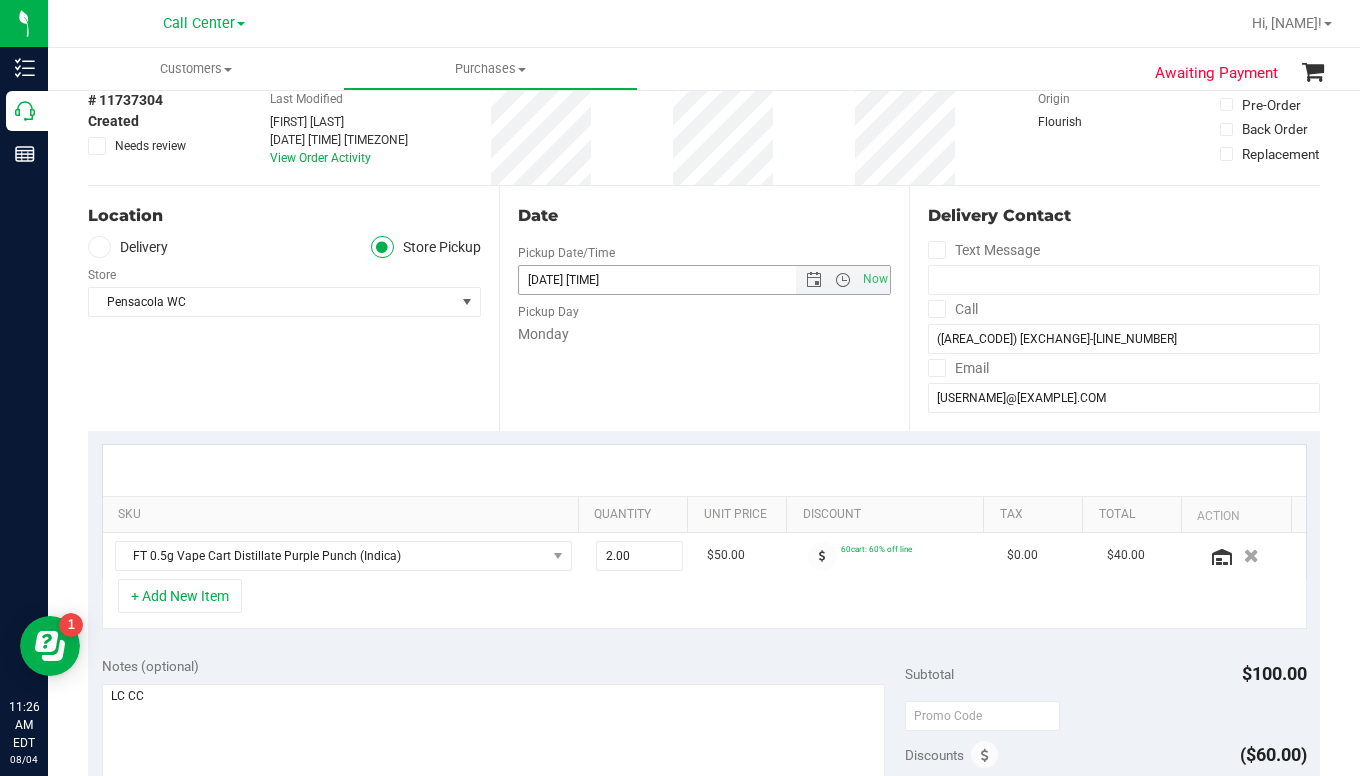 scroll, scrollTop: 0, scrollLeft: 0, axis: both 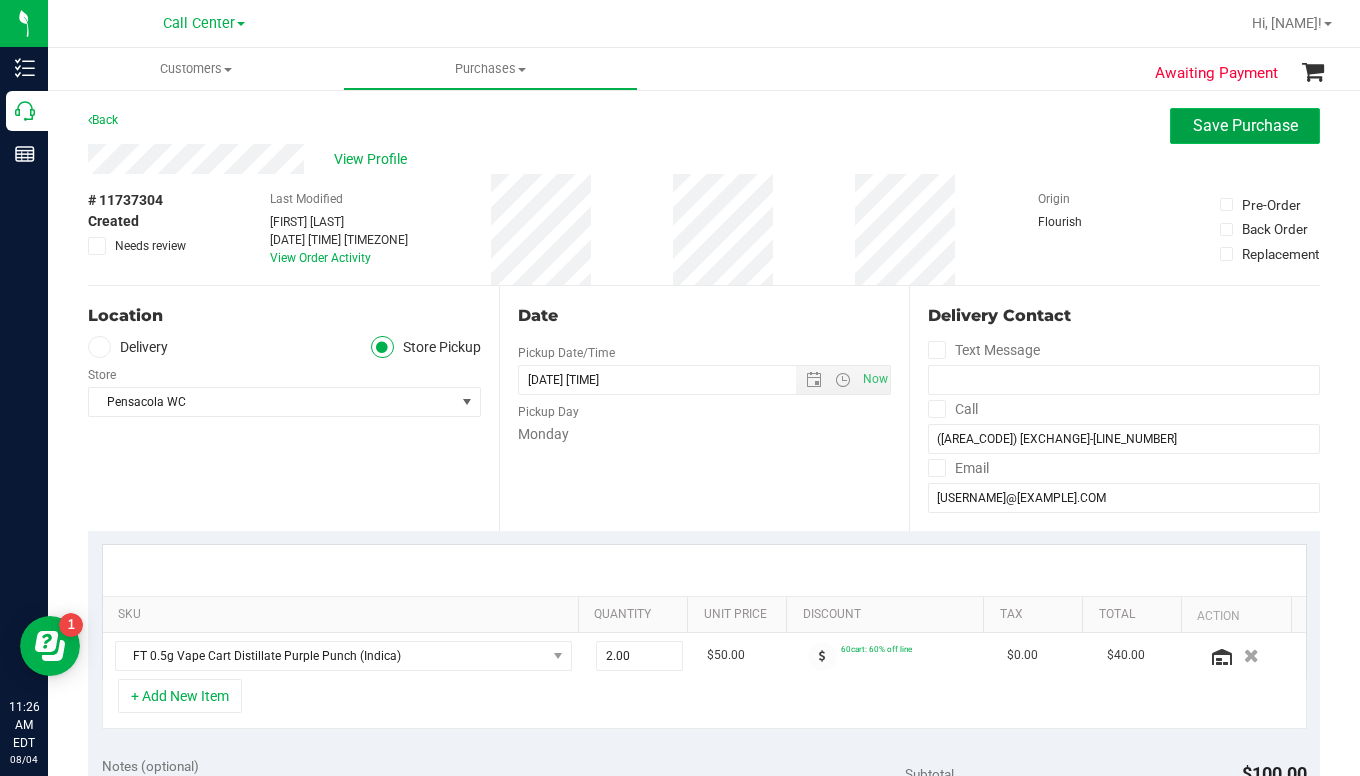 click on "Save Purchase" at bounding box center [1245, 125] 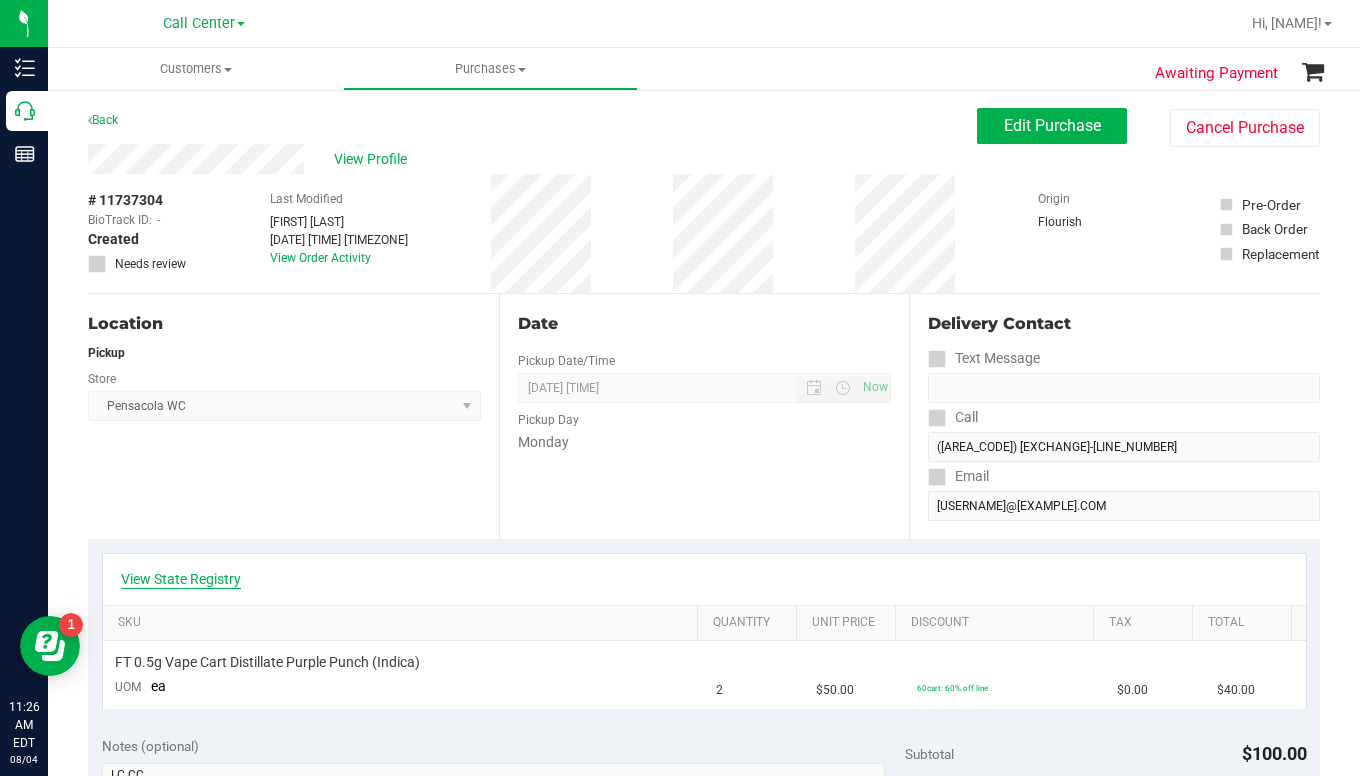 click on "View State Registry" at bounding box center (181, 579) 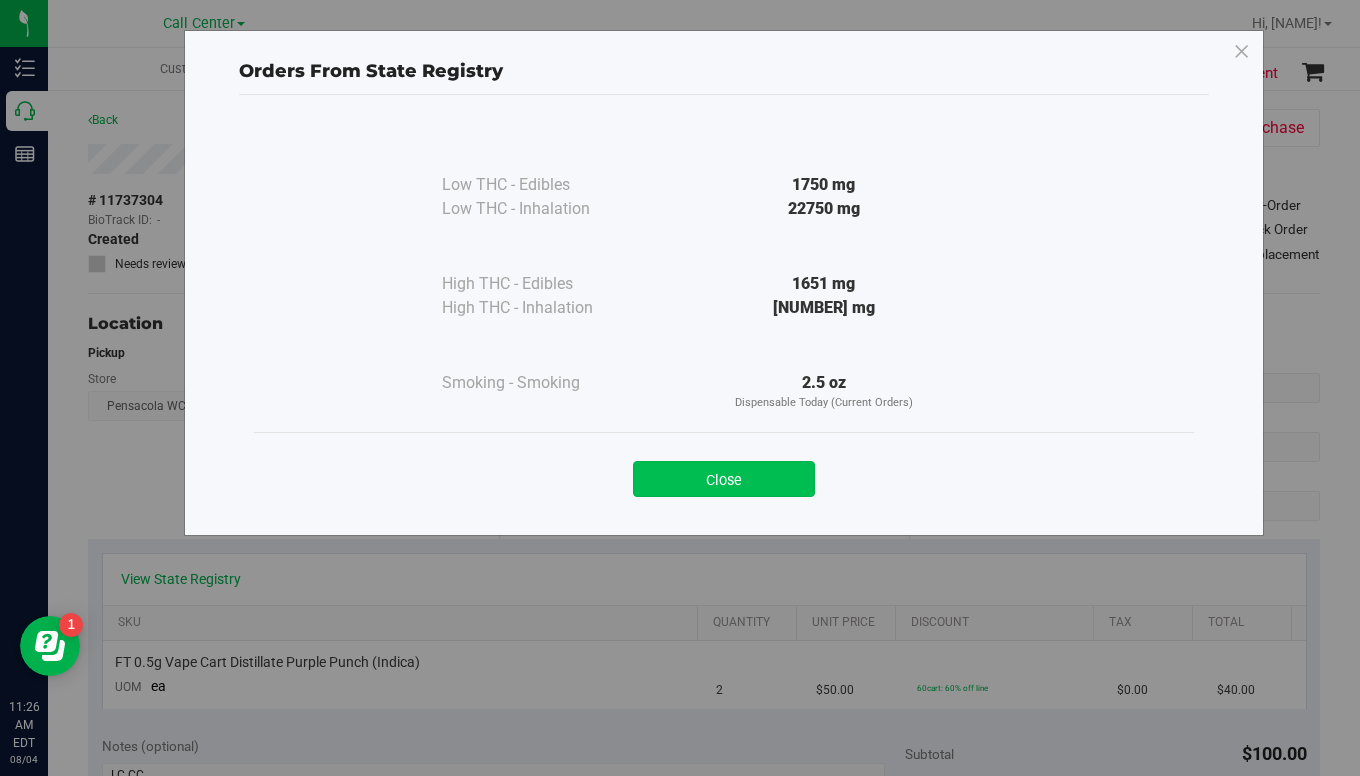 click on "Close" at bounding box center (724, 479) 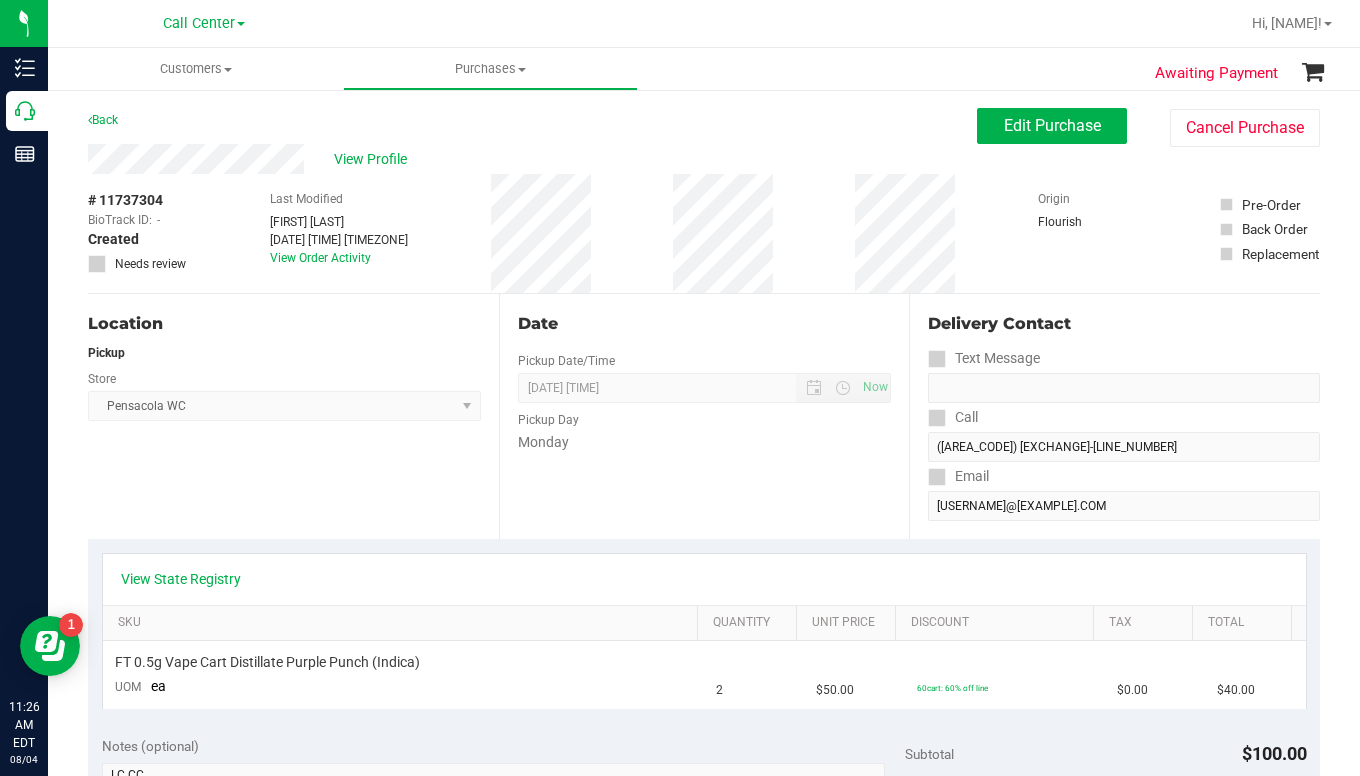 click on "Location
Pickup
Store
Pensacola WC Select Store Bonita Springs WC Boynton Beach WC Bradenton WC Brandon WC Brooksville WC Call Center Clermont WC Crestview WC Deerfield Beach WC Delray Beach WC Deltona WC Ft Walton Beach WC Ft. Lauderdale WC Ft. Myers WC Gainesville WC Jax Atlantic WC JAX DC REP Jax WC Key West WC Lakeland WC Largo WC Lehigh Acres DC REP Merritt Island WC Miami 72nd WC Miami Beach WC Miami Dadeland WC Miramar DC REP New Port Richey WC North Palm Beach WC North Port WC Ocala WC Orange Park WC Orlando Colonial WC Orlando DC REP Orlando WC Oviedo WC Palm Bay WC Palm Coast WC Panama City WC Pensacola WC Port Orange WC Port St. Lucie WC Sebring WC South Tampa WC St. Pete WC Summerfield WC Tallahassee DC REP Tallahassee WC Tampa DC Testing Tampa Warehouse Tampa WC TX Austin DC TX Plano Retail WPB DC WPB WC" at bounding box center [293, 416] 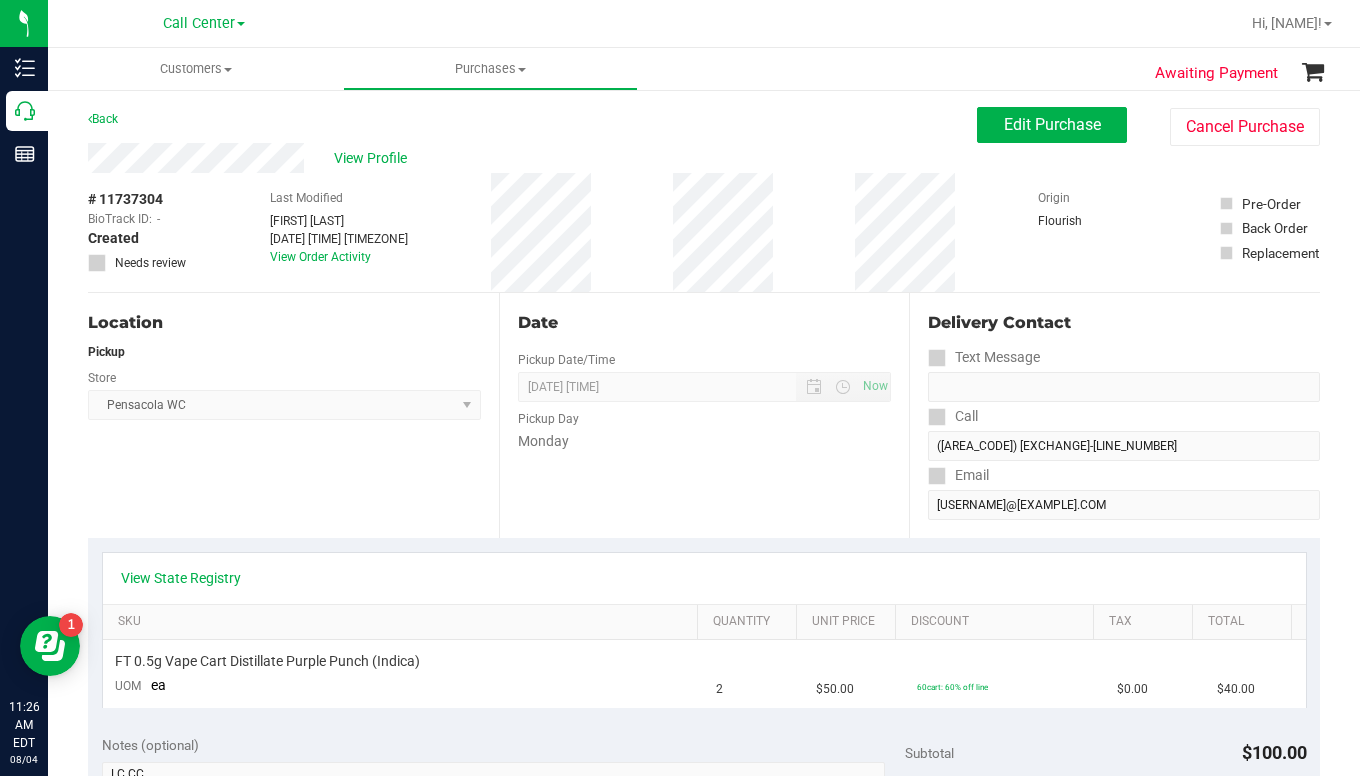 scroll, scrollTop: 0, scrollLeft: 0, axis: both 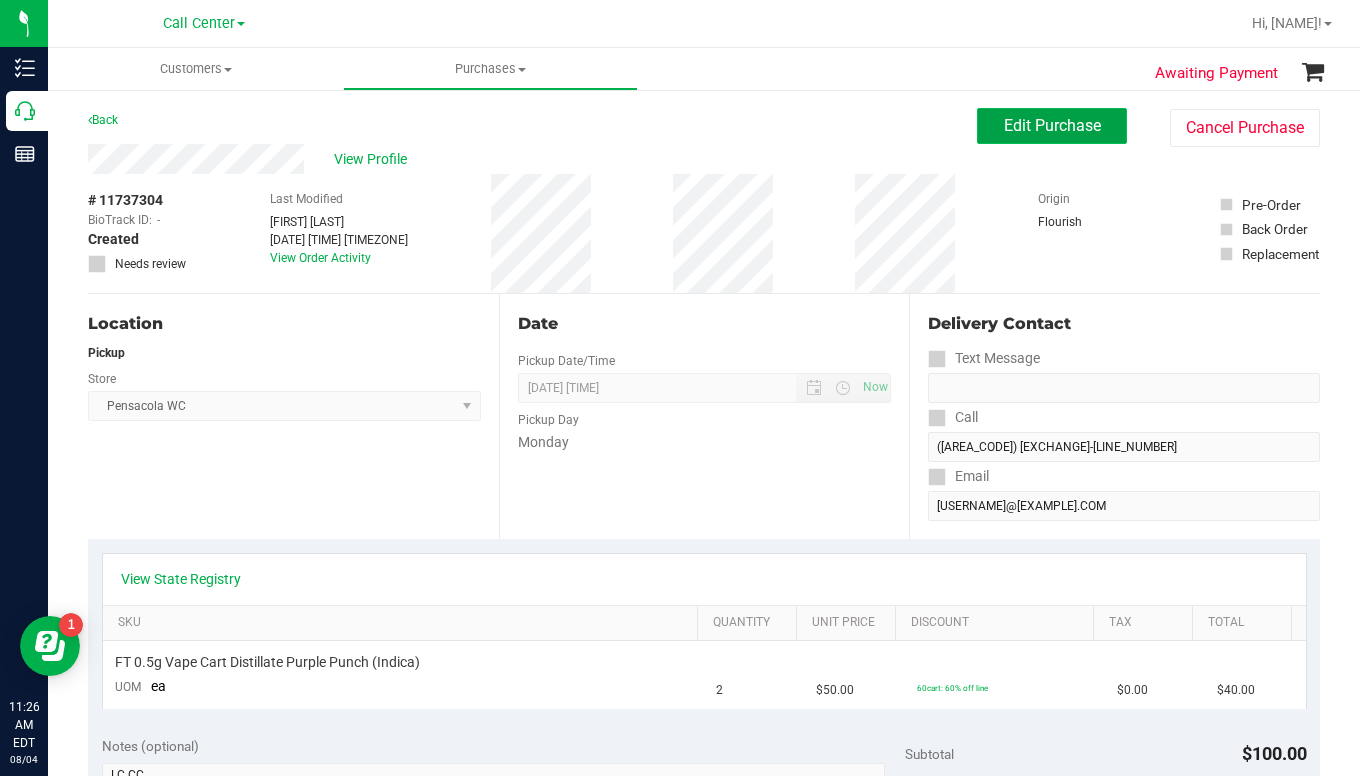 click on "Edit Purchase" at bounding box center (1052, 125) 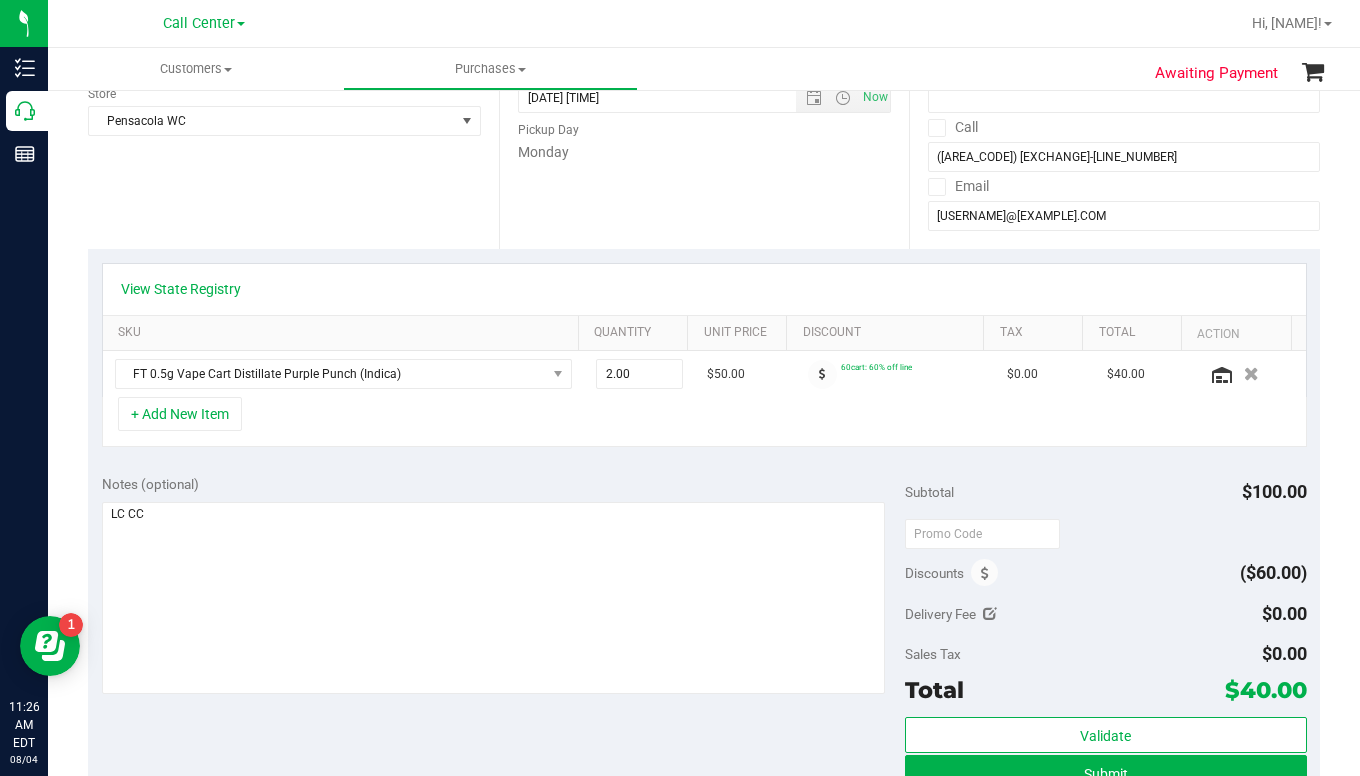 scroll, scrollTop: 300, scrollLeft: 0, axis: vertical 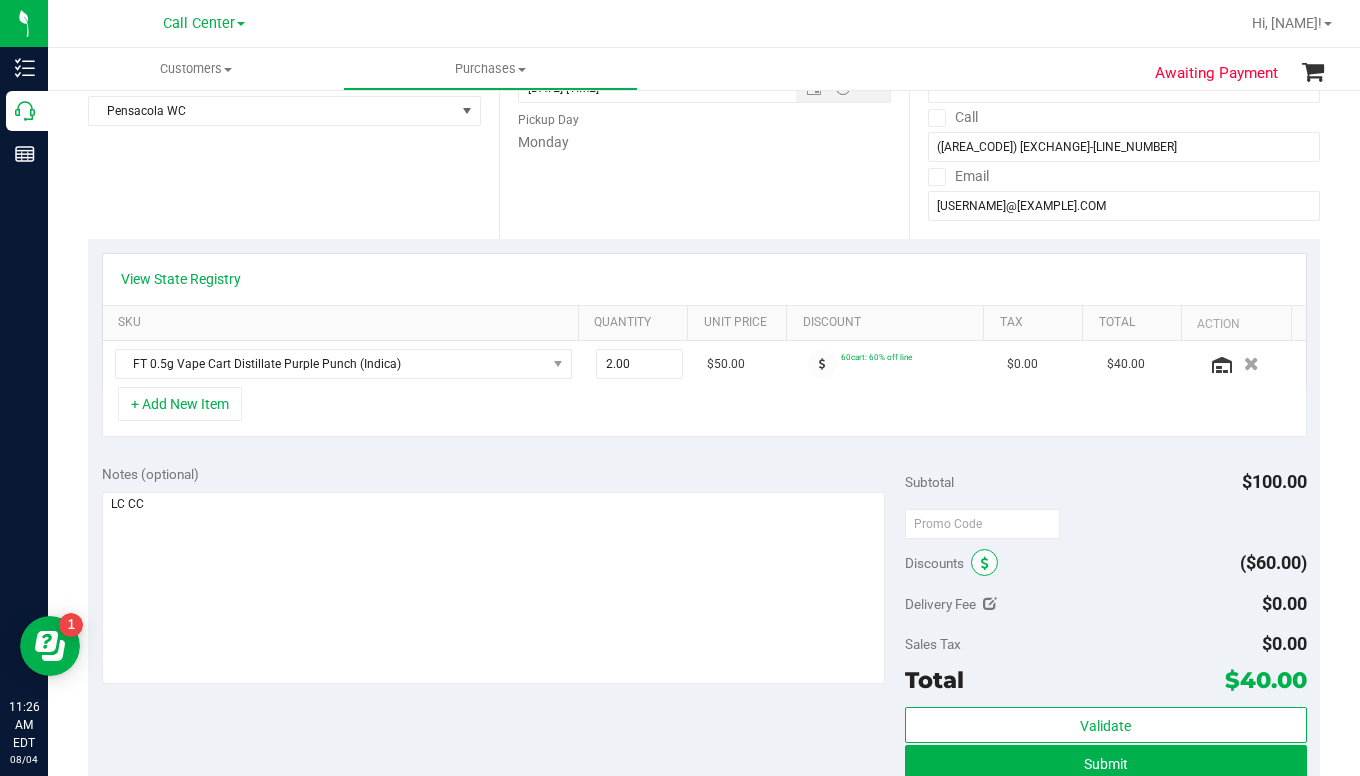 click at bounding box center (985, 564) 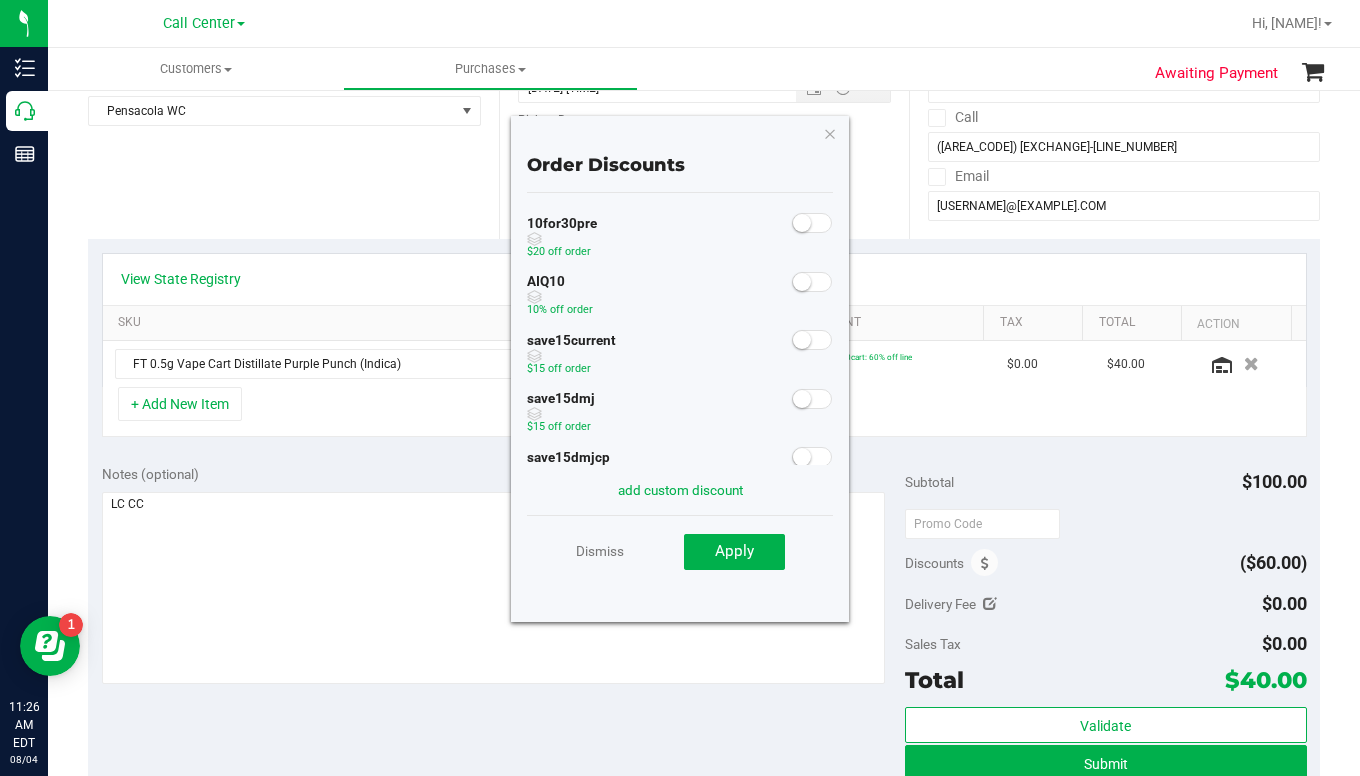 click at bounding box center [802, 282] 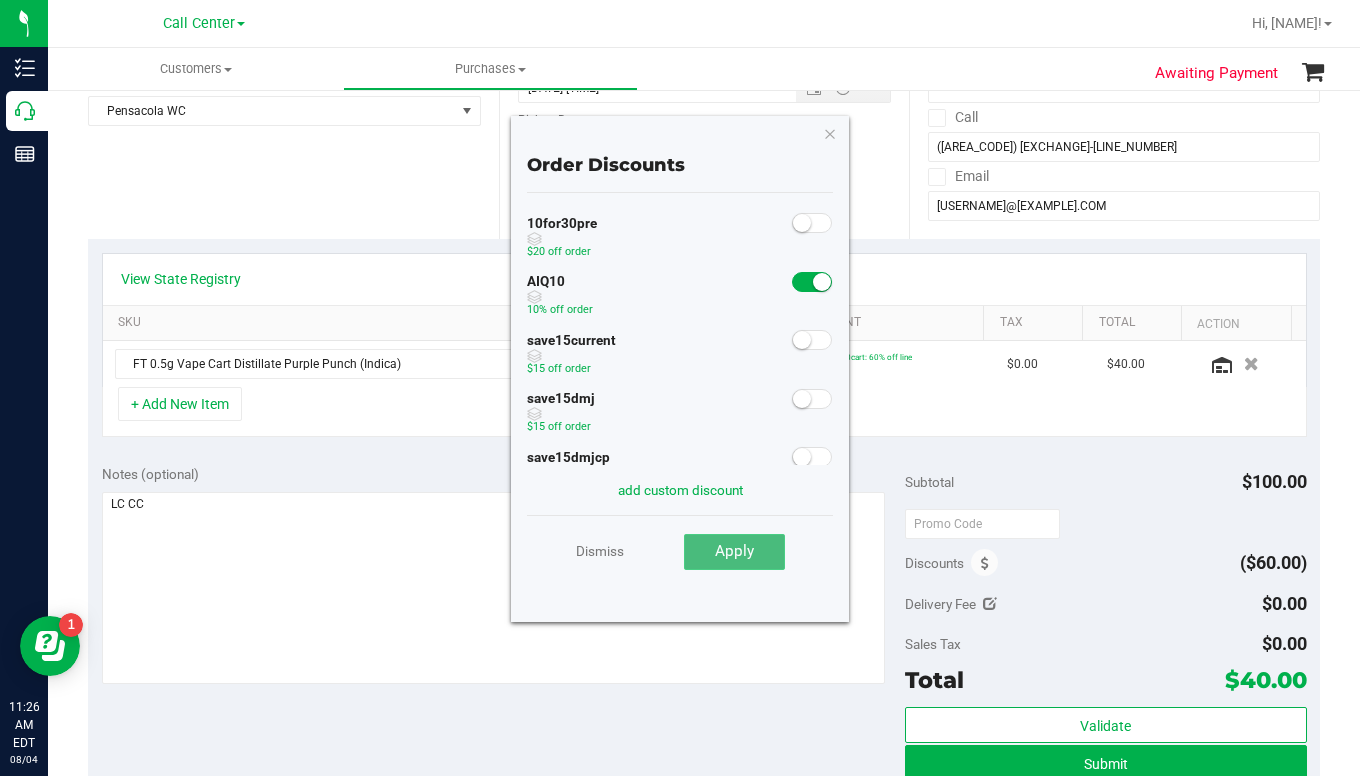 click on "Apply" at bounding box center (734, 552) 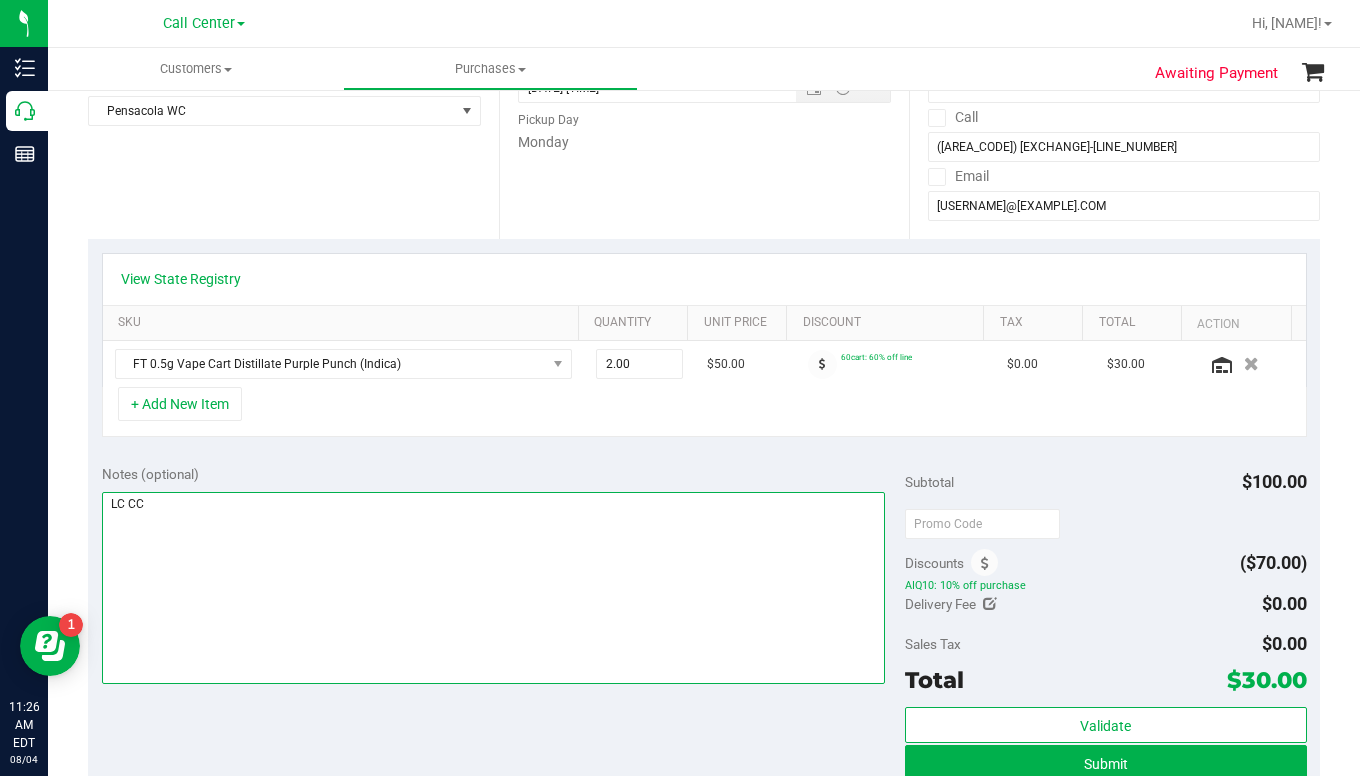 click at bounding box center (493, 588) 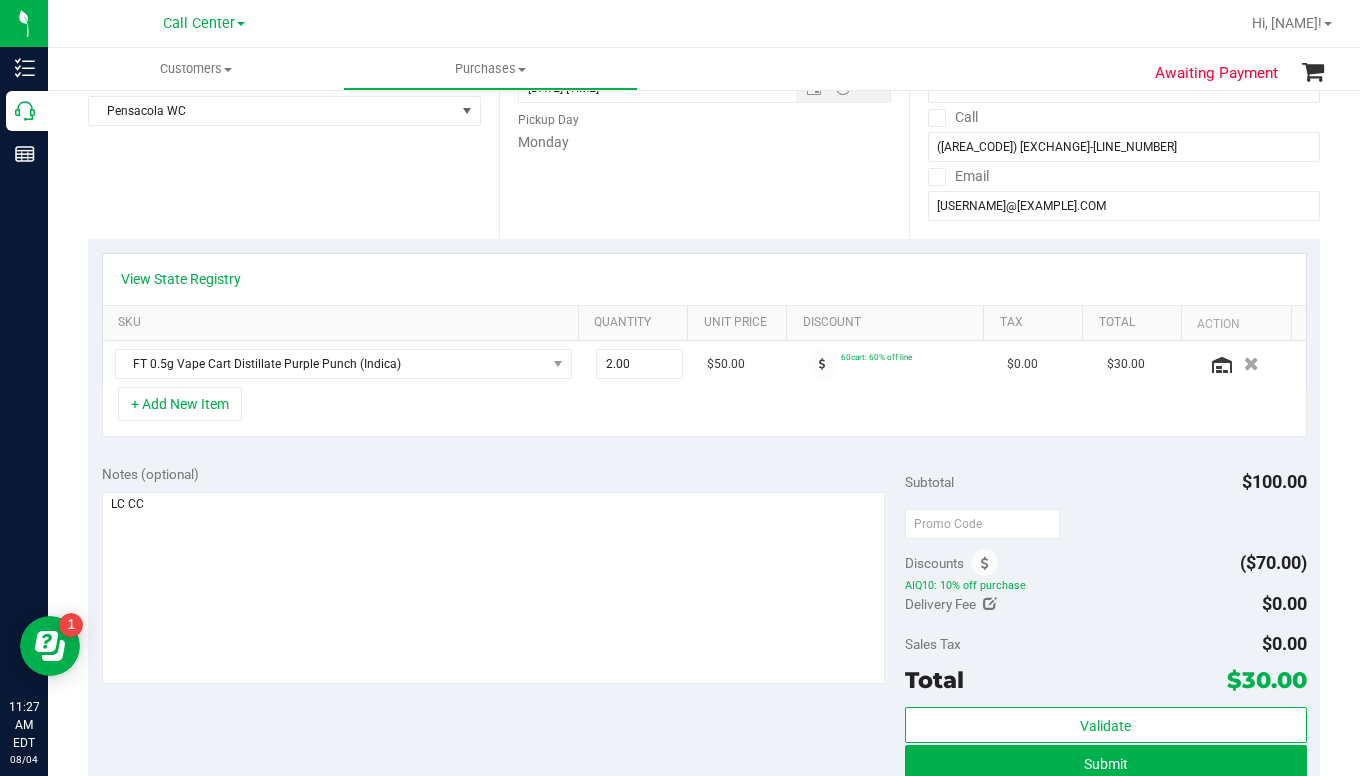 click on "AIQ10:
10%
off
purchase" at bounding box center [1106, 586] 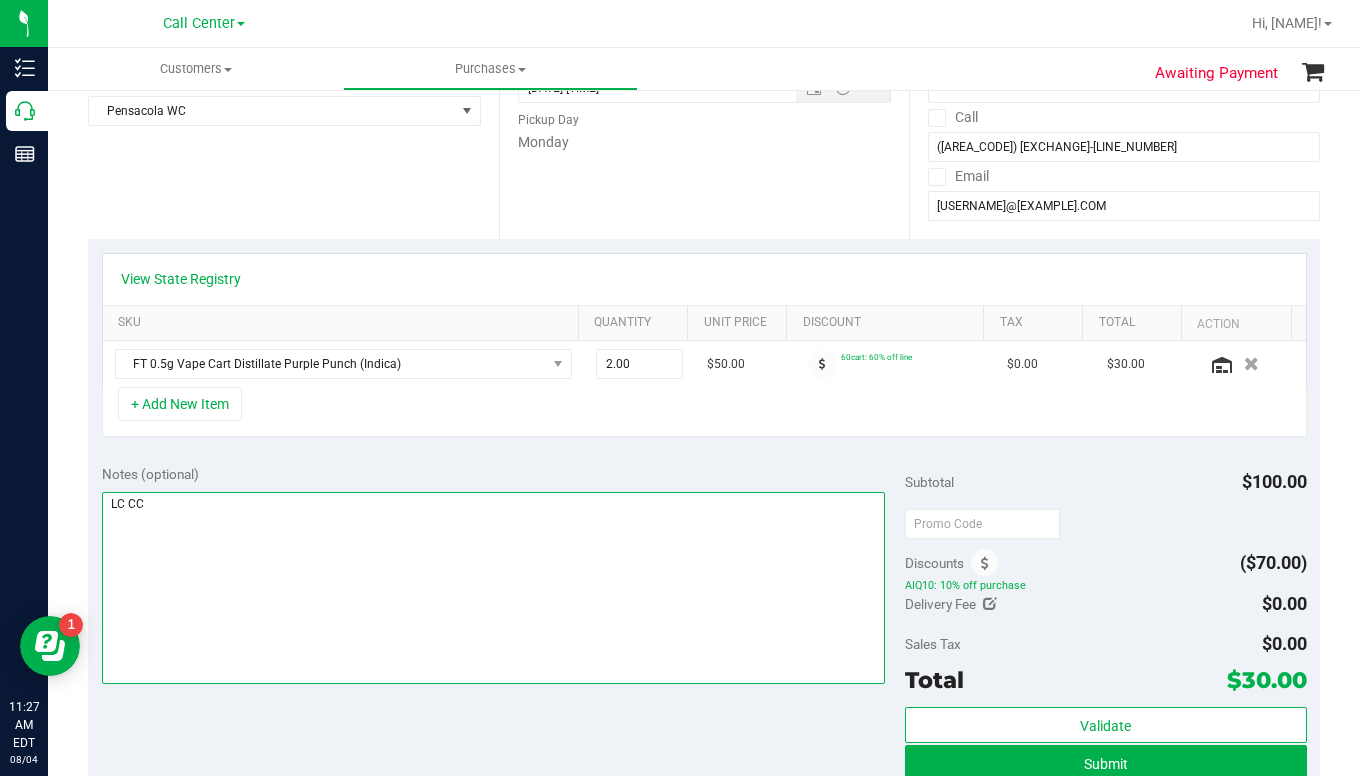 click at bounding box center [493, 588] 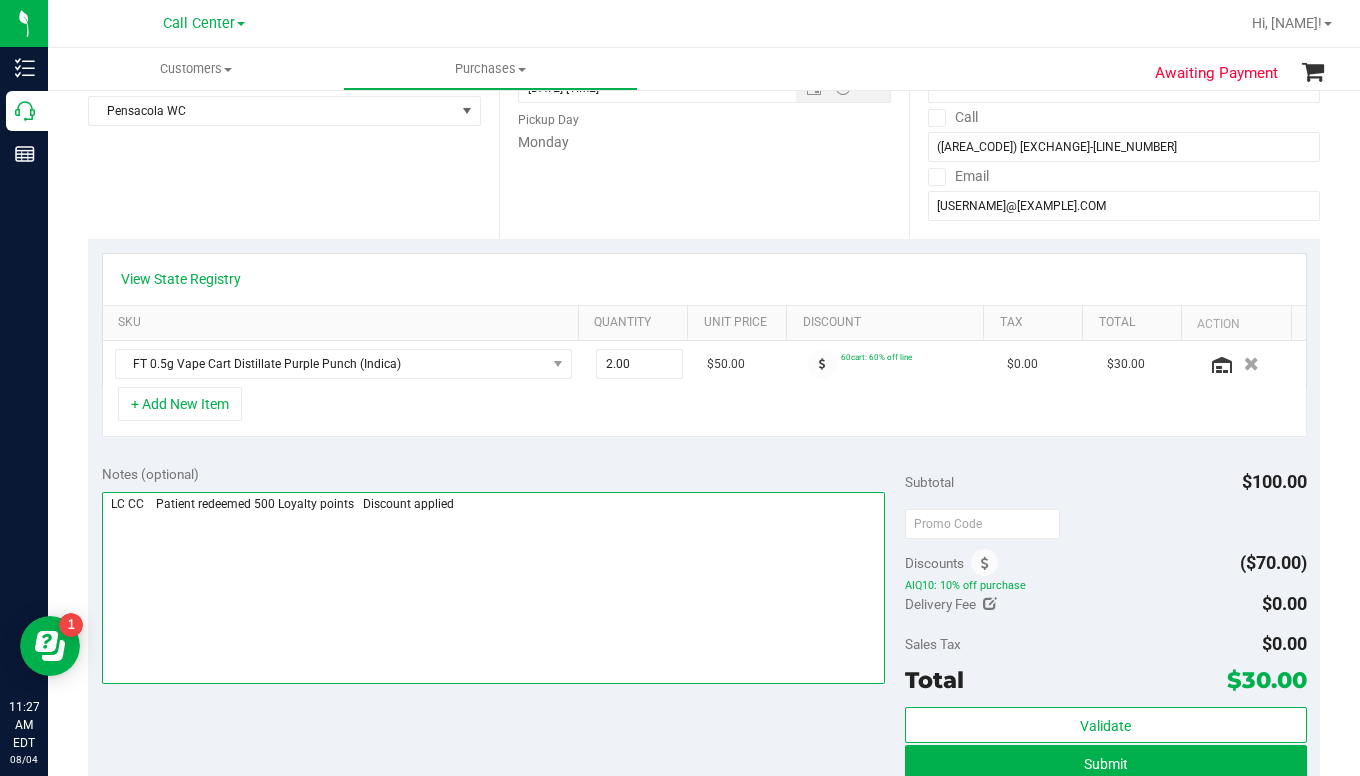 click at bounding box center (493, 588) 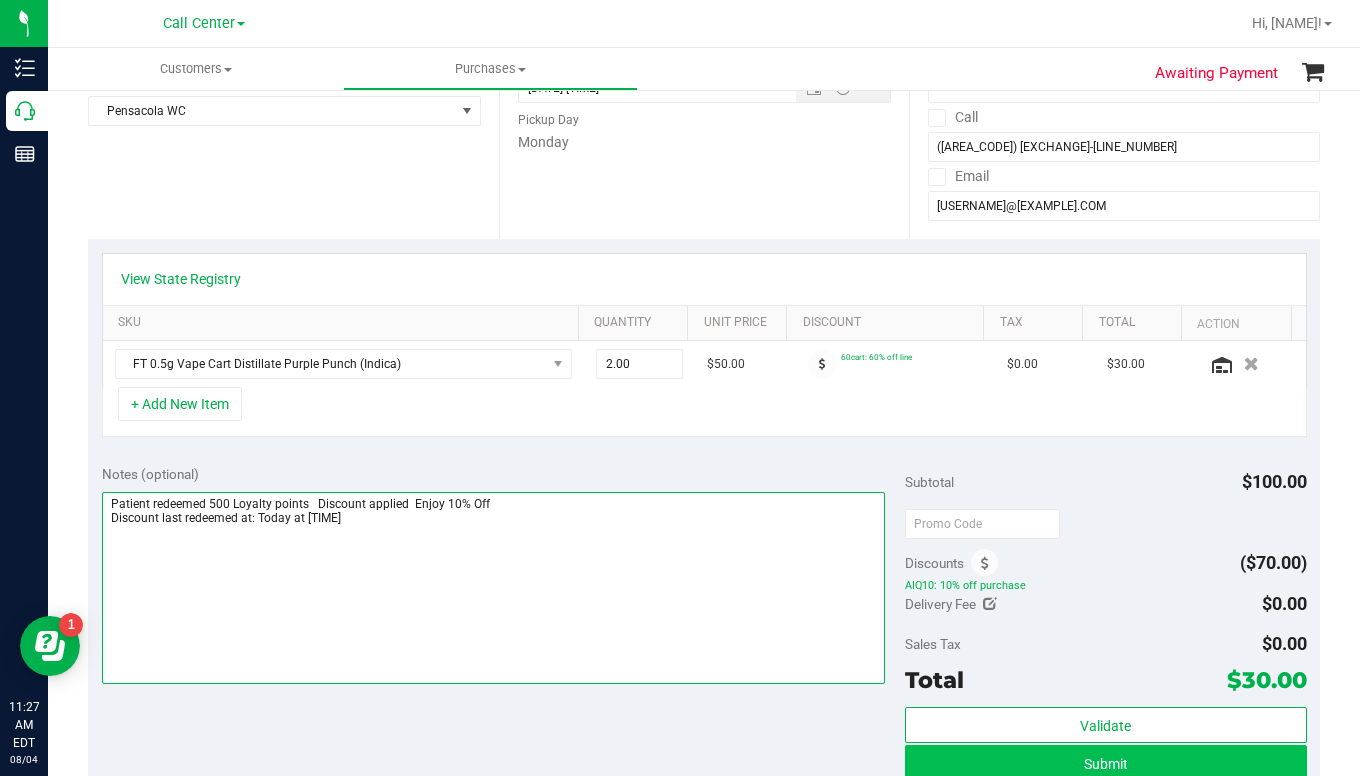 type on "Patient redeemed 500 Loyalty points   Discount applied  Enjoy 10% Off
Discount last redeemed at: Today at [TIME]" 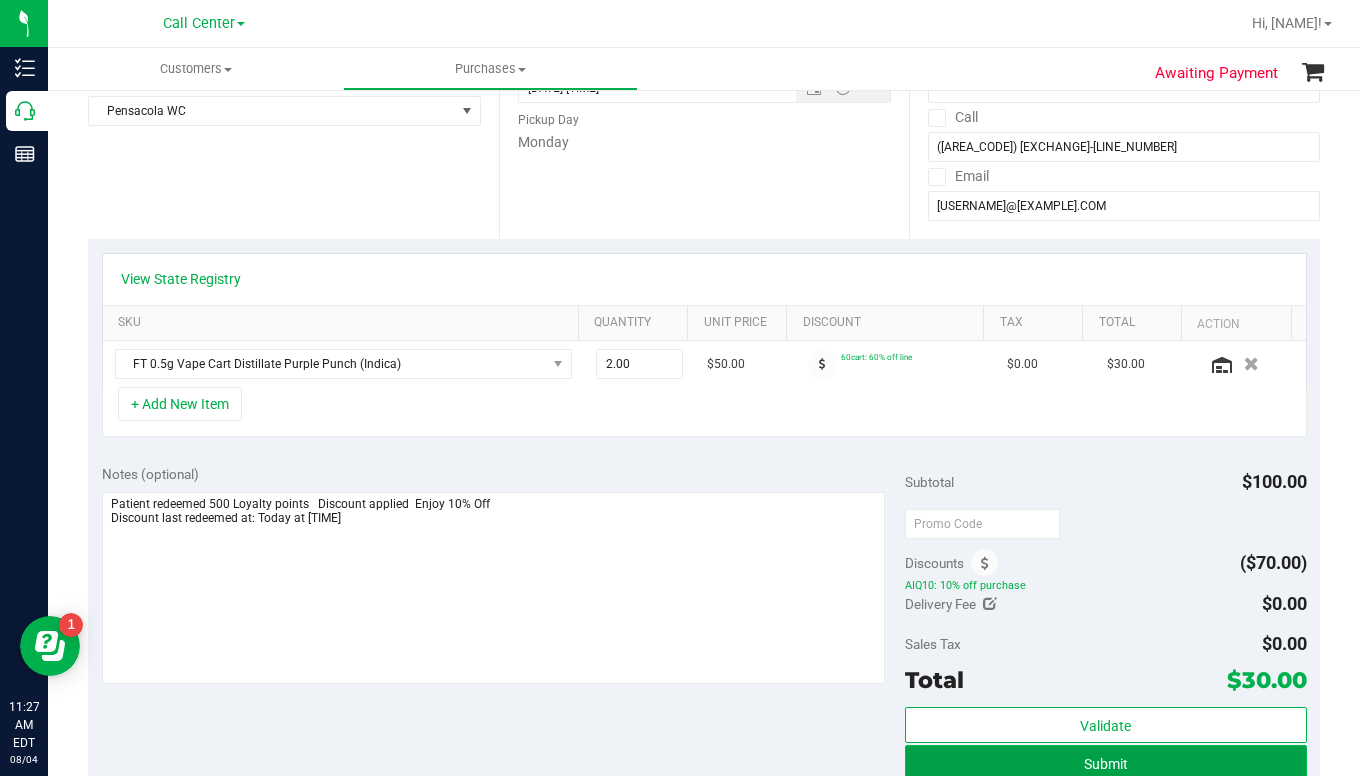 click on "Submit" at bounding box center (1106, 763) 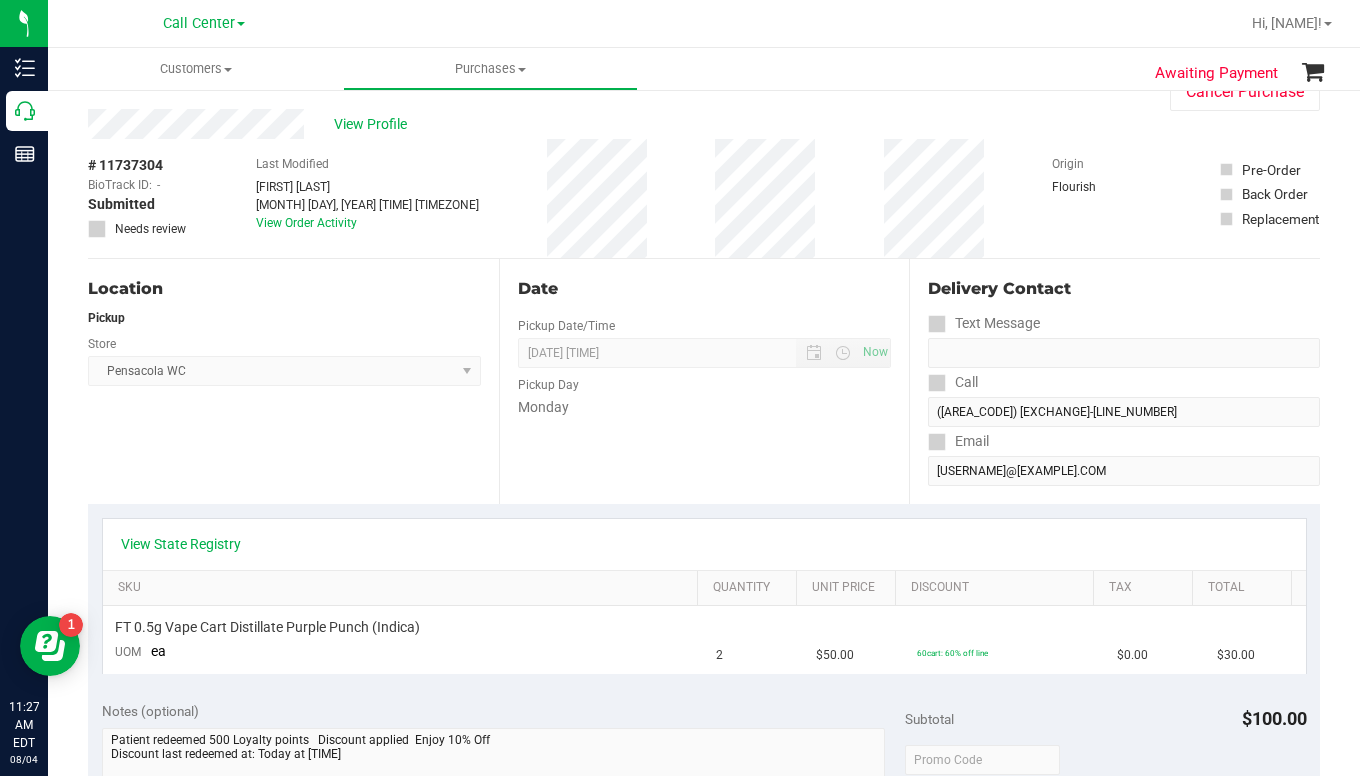 scroll, scrollTop: 0, scrollLeft: 0, axis: both 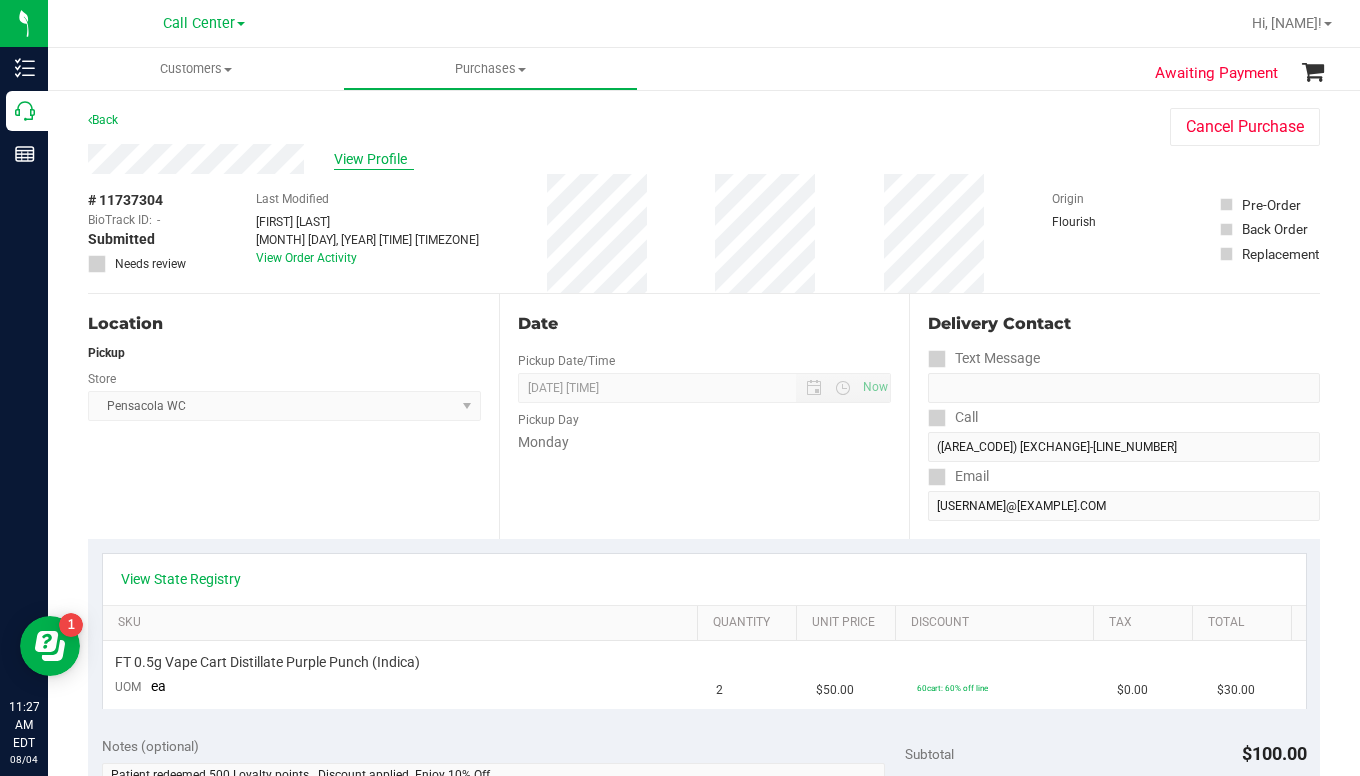 click on "View Profile" at bounding box center (374, 159) 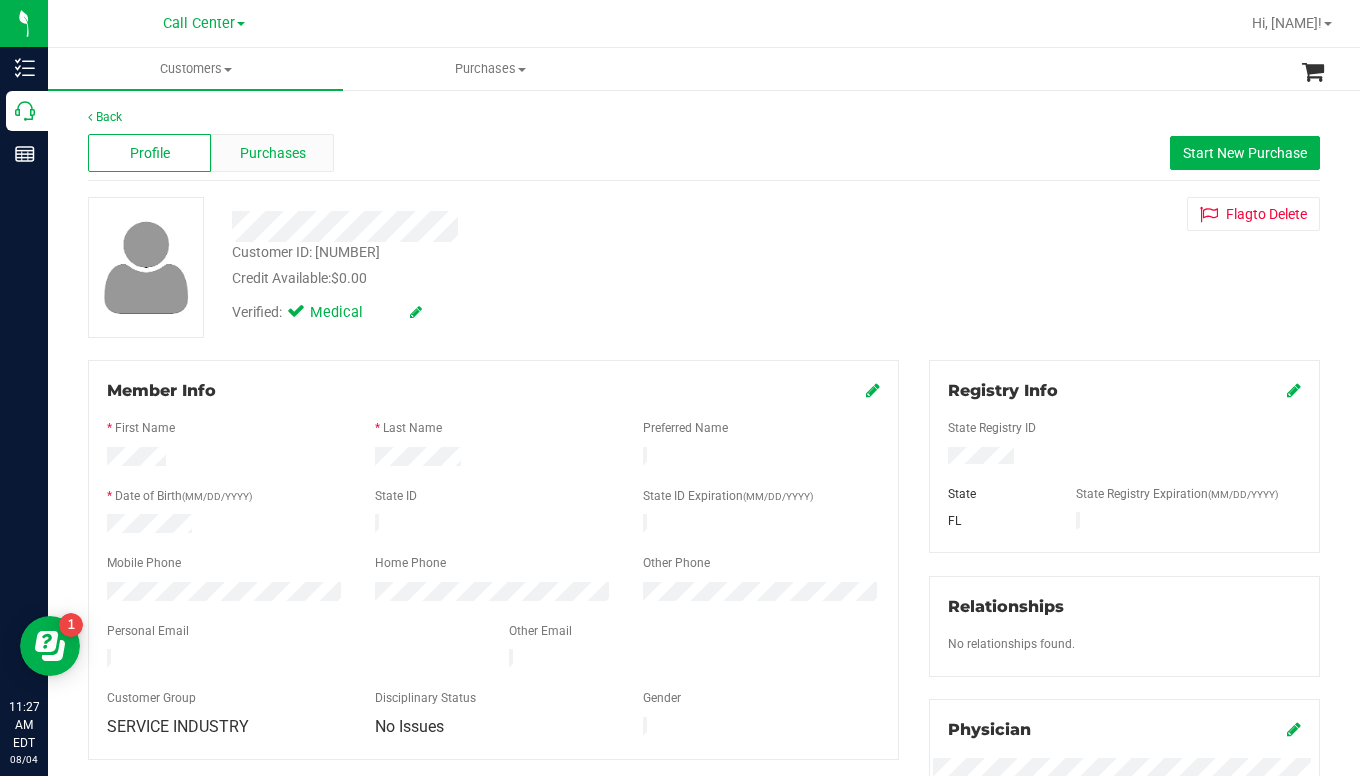 click on "Purchases" at bounding box center (273, 153) 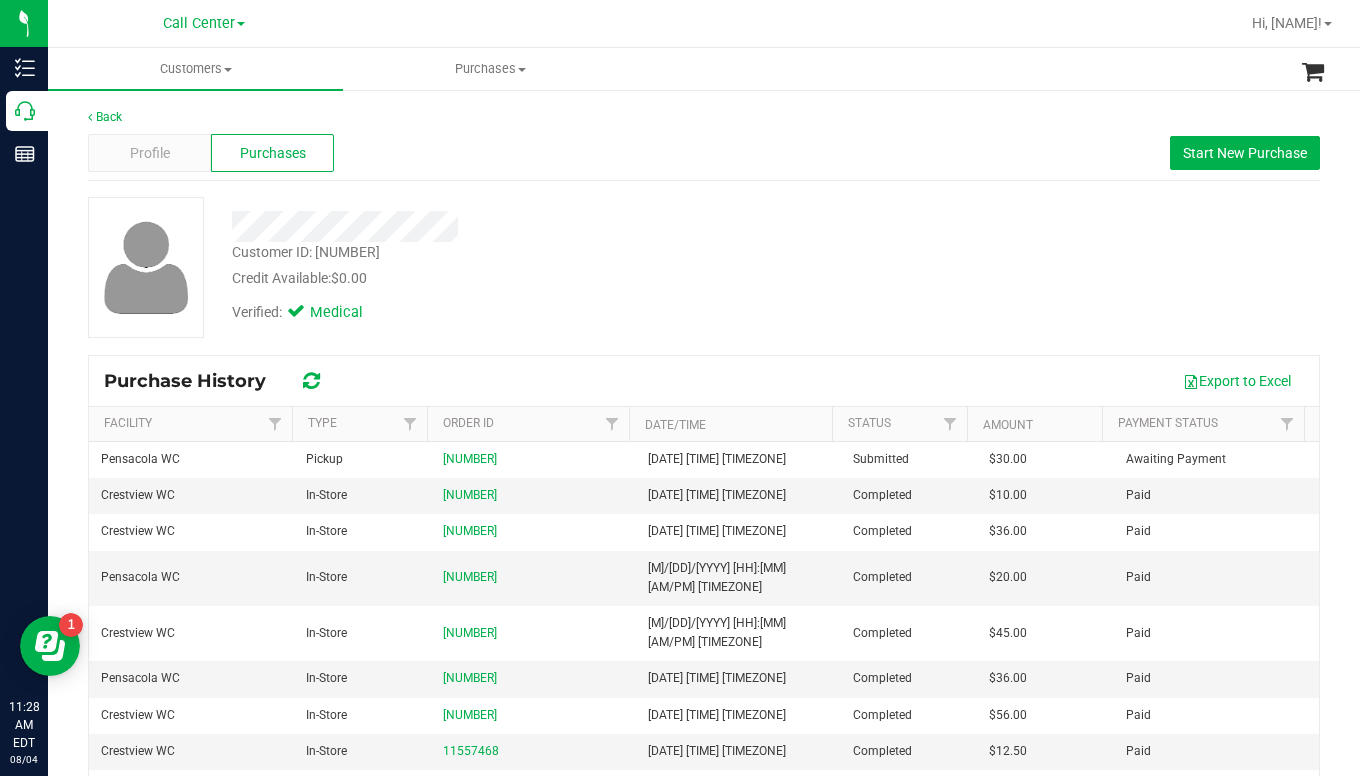 click on "Customer ID: [NUMBER]" at bounding box center (704, 267) 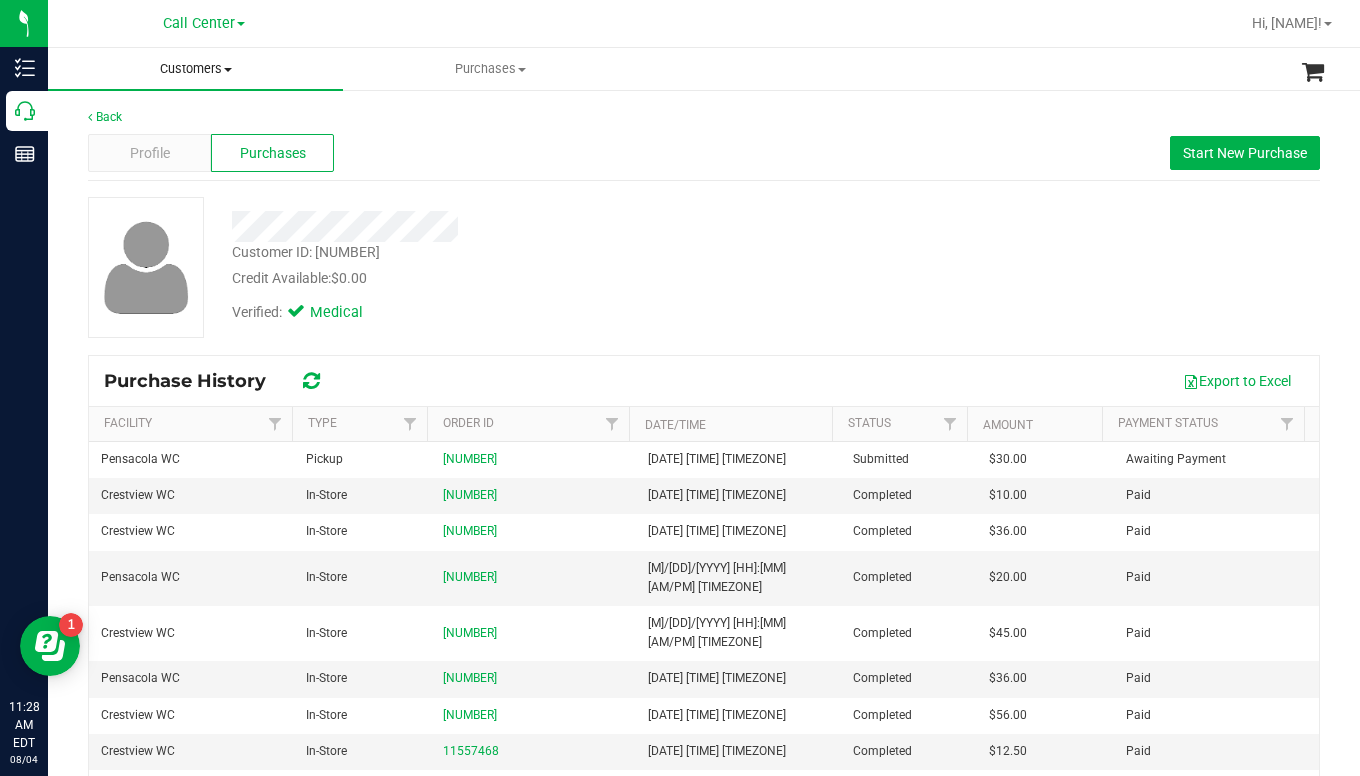 click at bounding box center (228, 70) 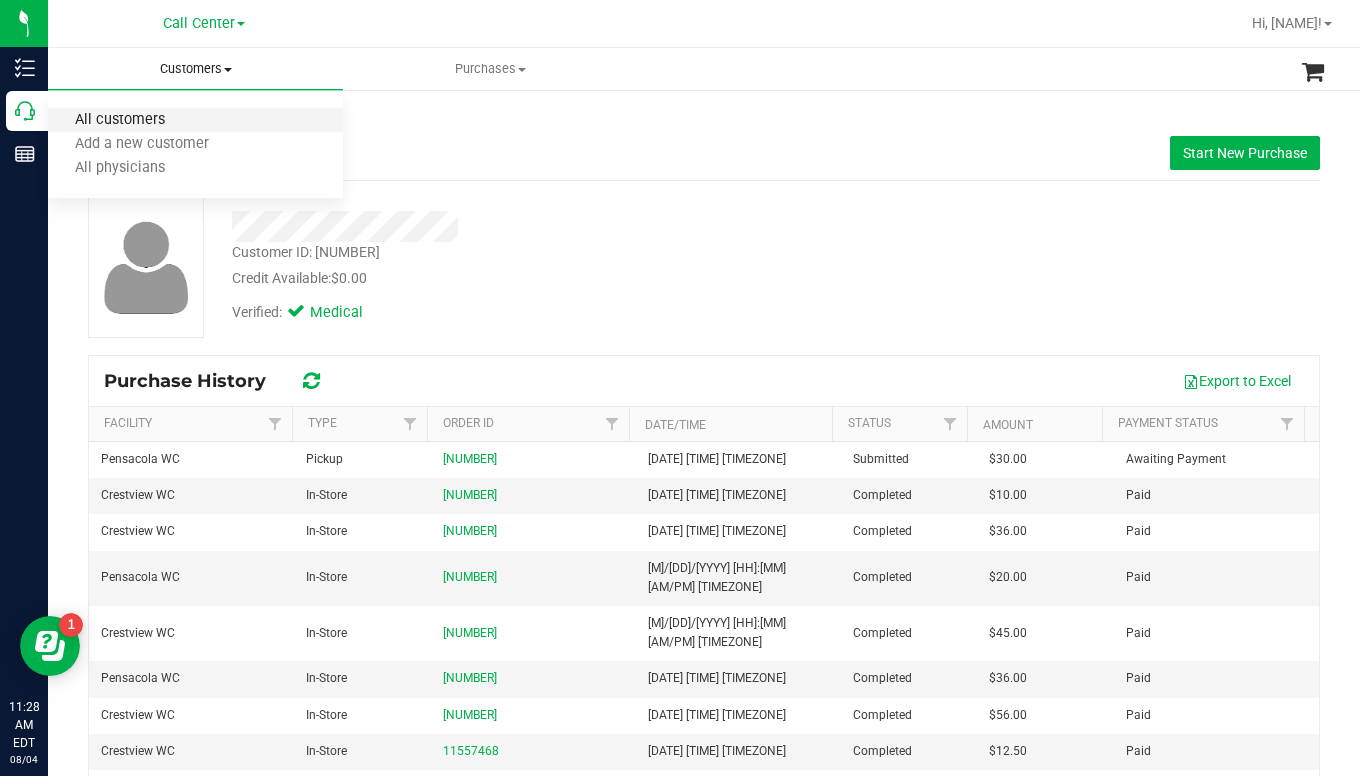 click on "All customers" at bounding box center (120, 120) 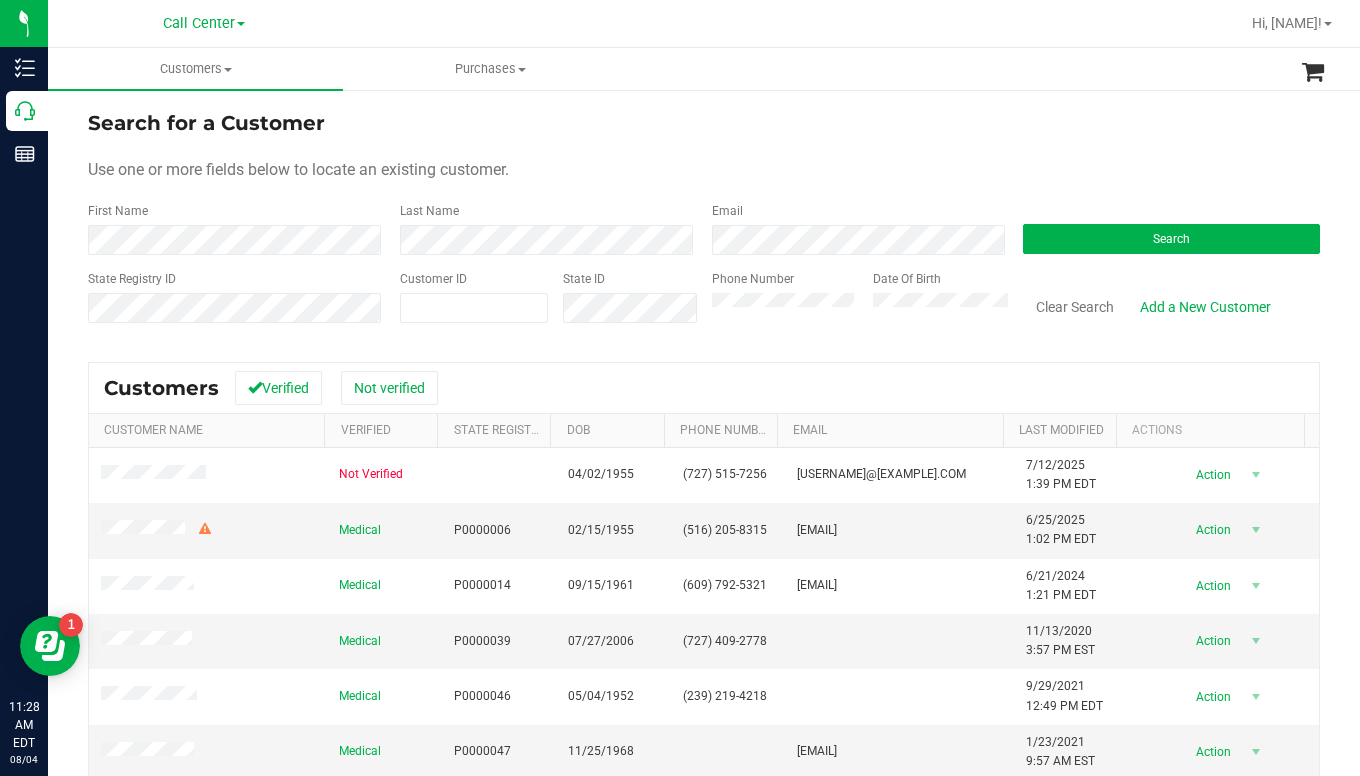 click on "Search for a Customer
Use one or more fields below to locate an existing customer.
First Name
Last Name
Email
Search
State Registry ID
Customer ID
State ID
Phone Number
Date Of Birth" at bounding box center [704, 224] 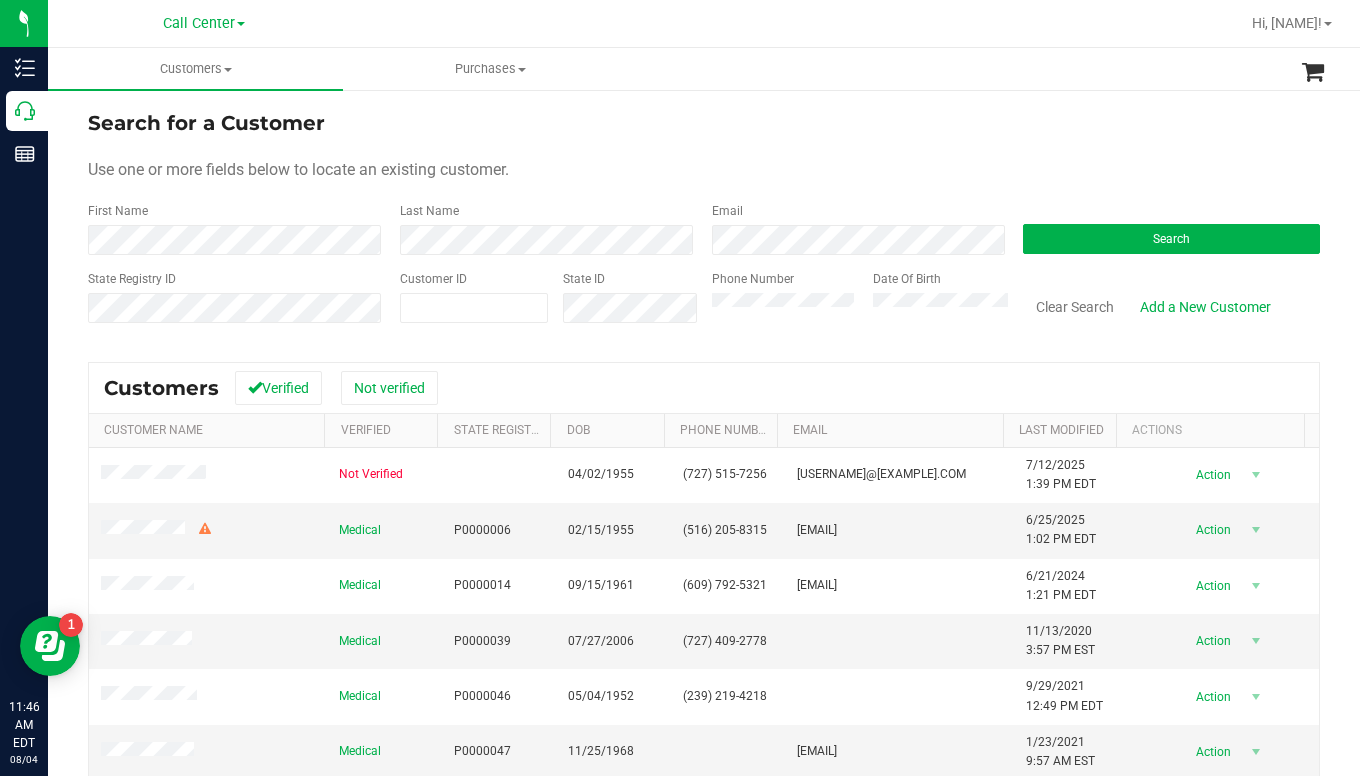 click on "Search for a Customer" at bounding box center (704, 123) 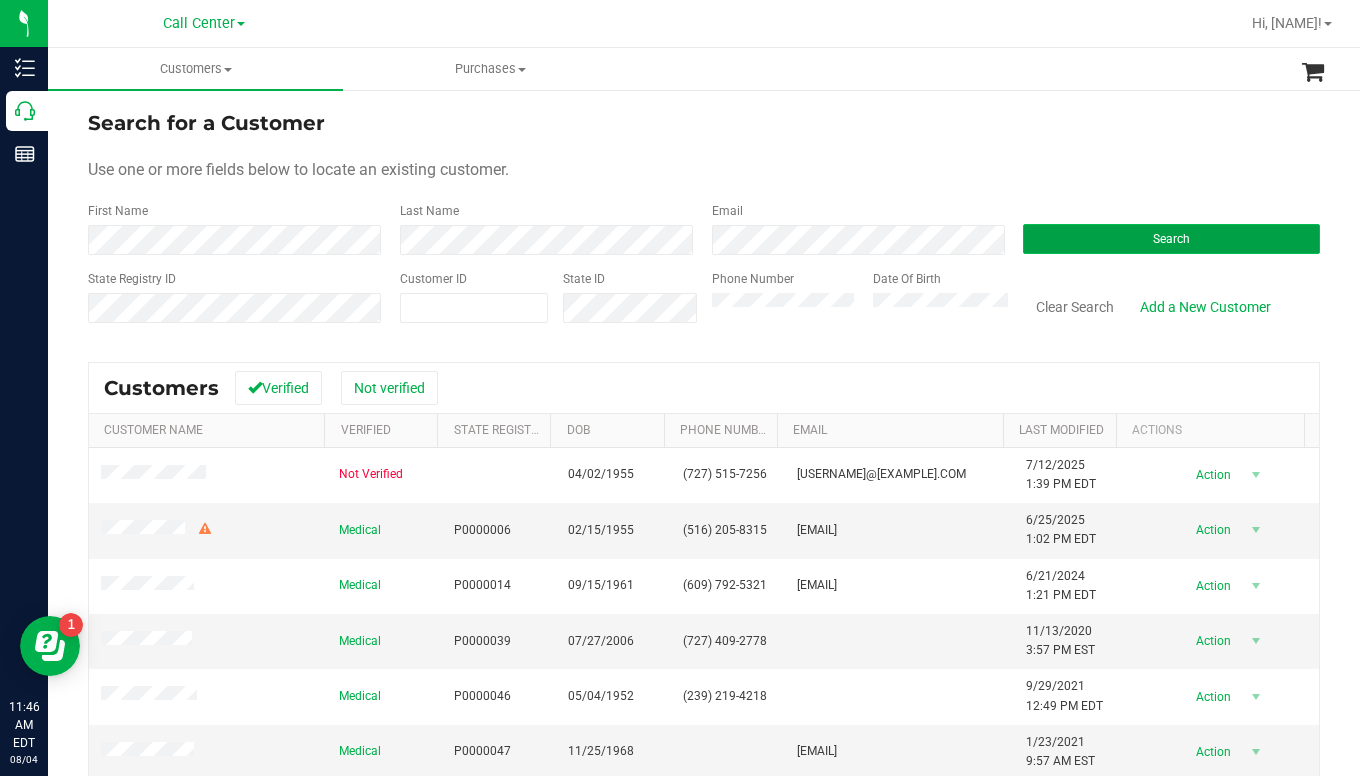 click on "Search" at bounding box center [1171, 239] 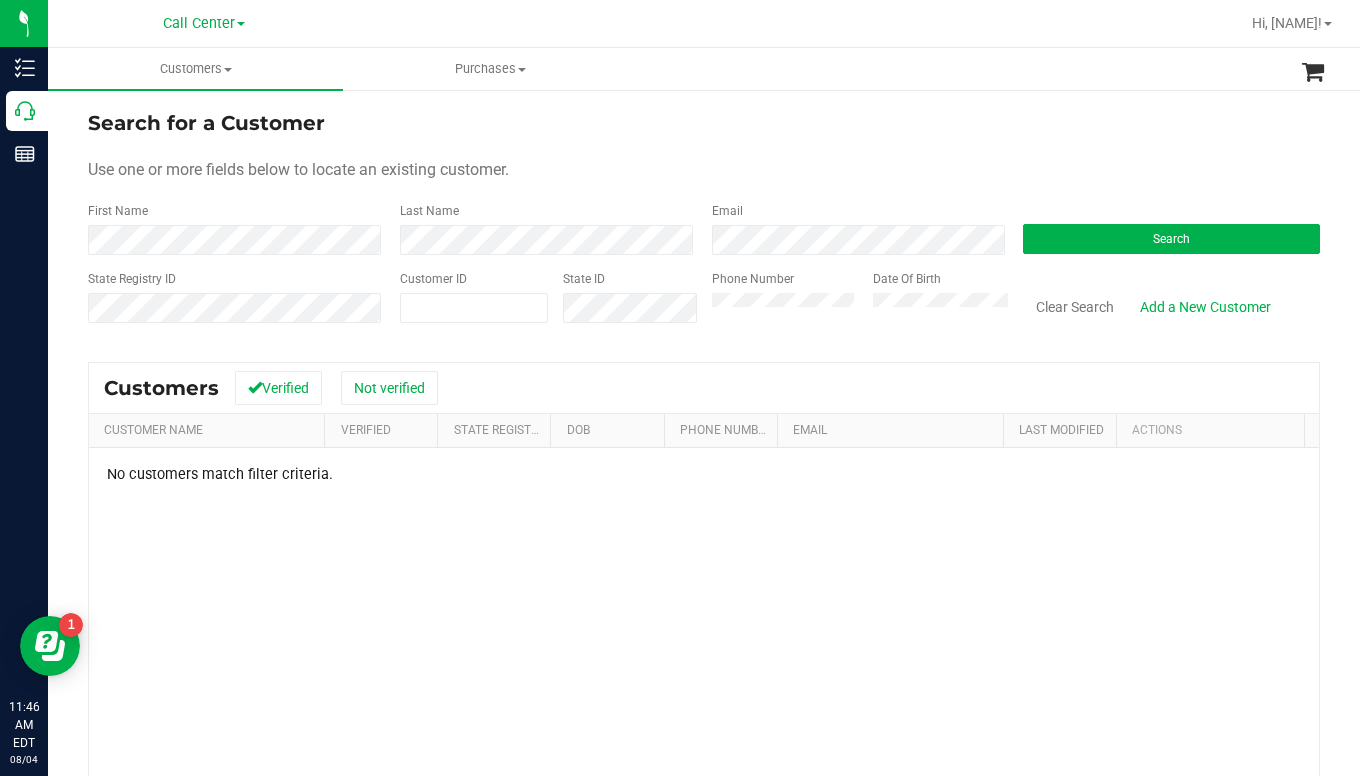 click on "Search for a Customer
Use one or more fields below to locate an existing customer.
First Name
Last Name
Email
Search
State Registry ID
Customer ID
State ID
Phone Number
Date Of Birth" at bounding box center (704, 224) 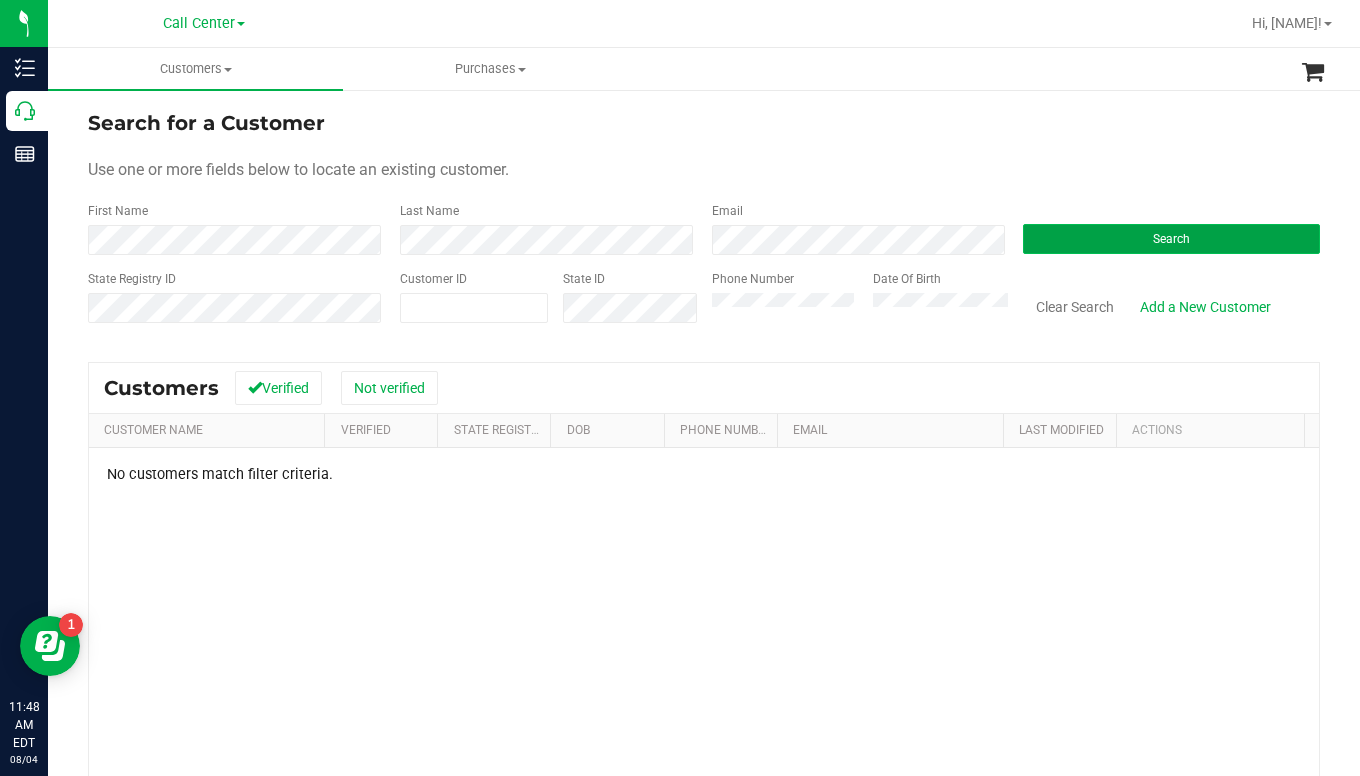 click on "Search" at bounding box center [1171, 239] 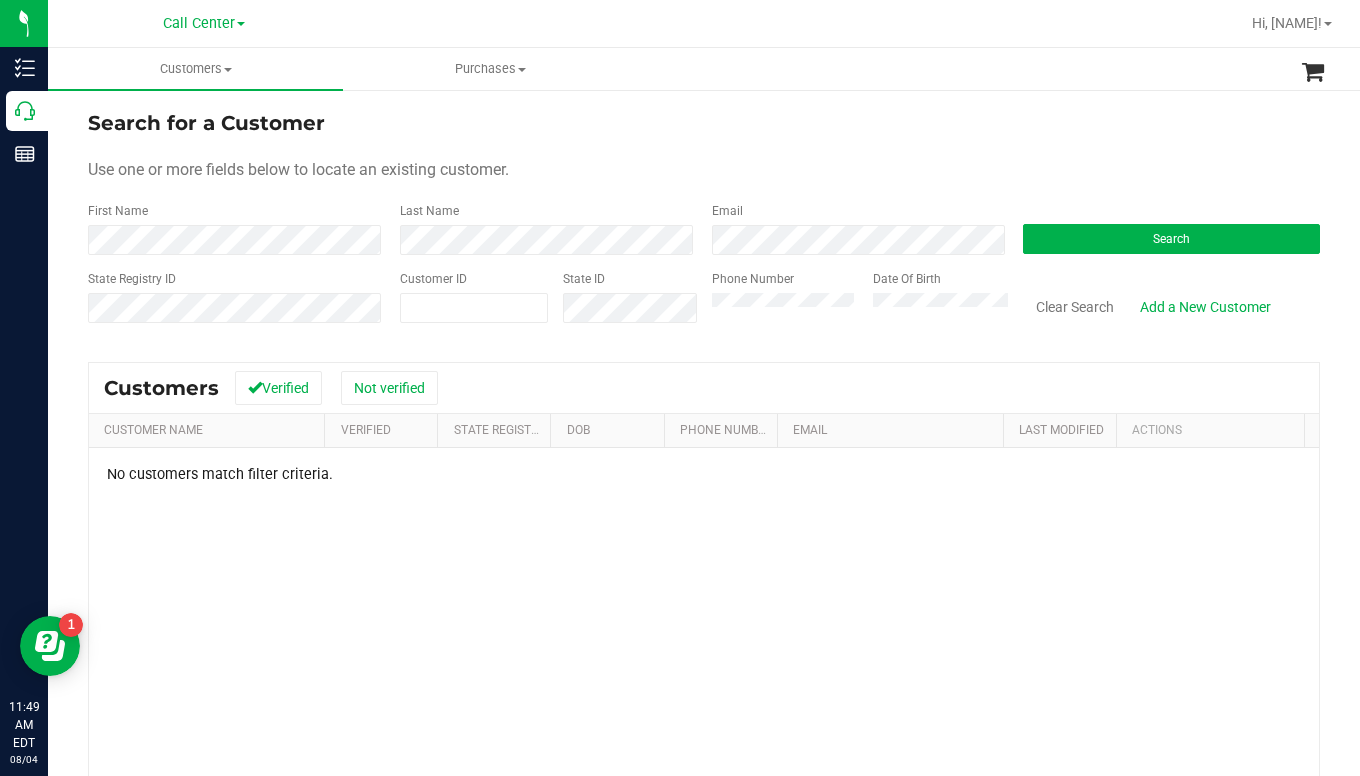 click on "No customers match filter criteria." at bounding box center [704, 701] 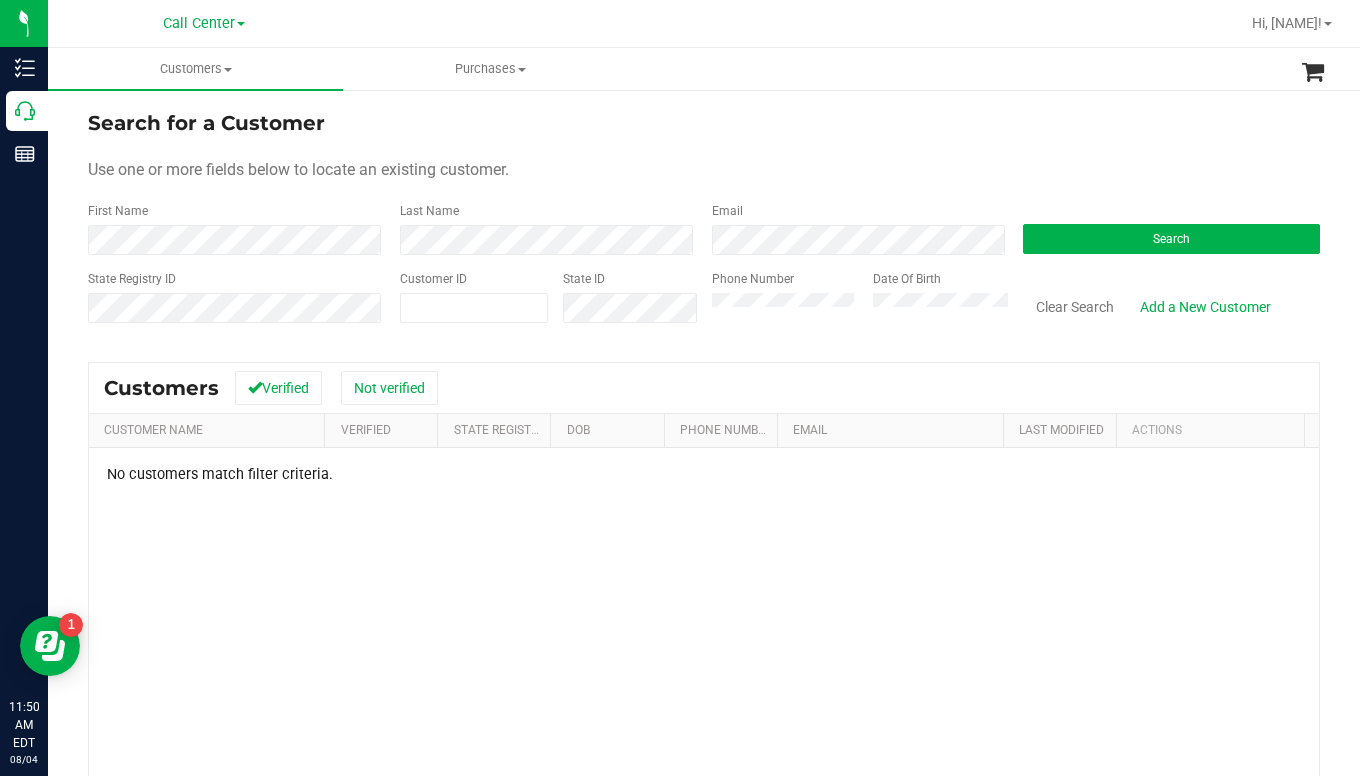 click on "Use one or more fields below to locate an existing customer." at bounding box center [704, 170] 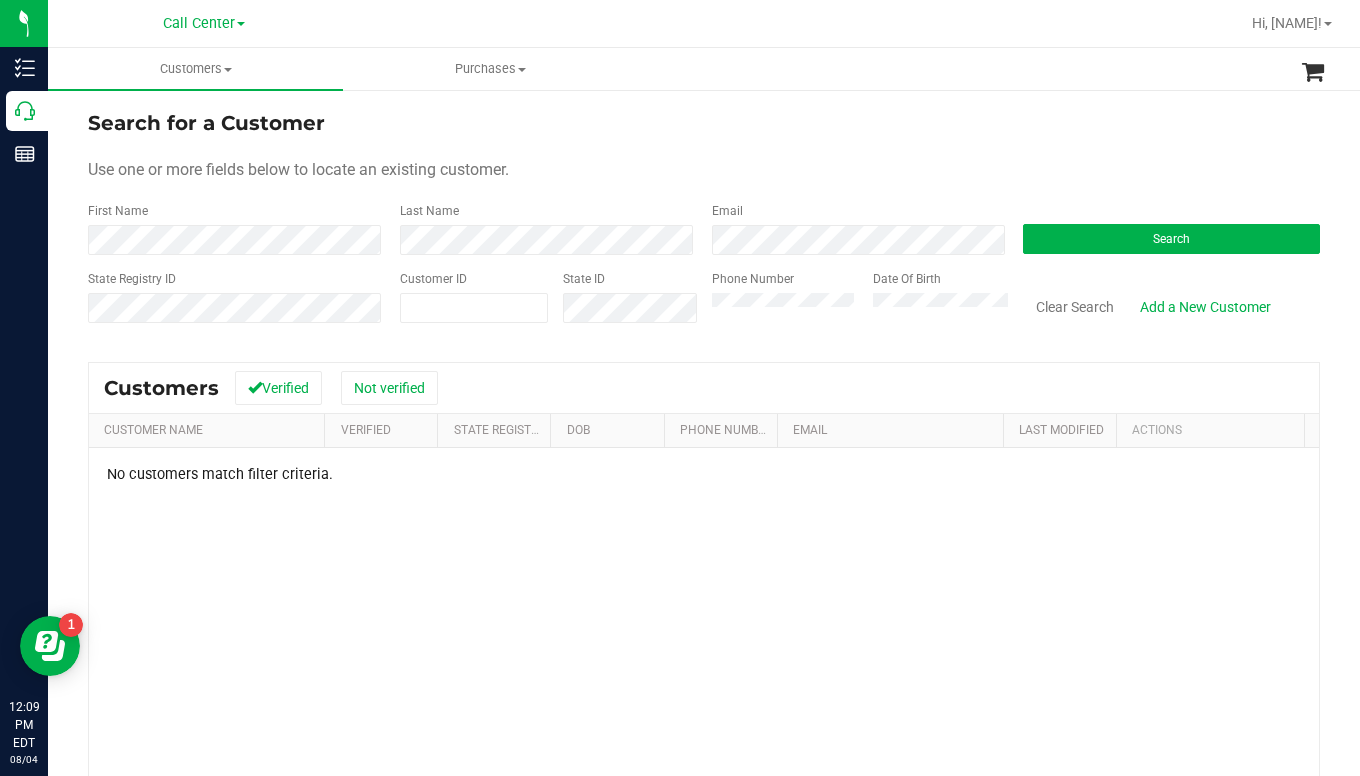 click on "Use one or more fields below to locate an existing customer." at bounding box center (704, 170) 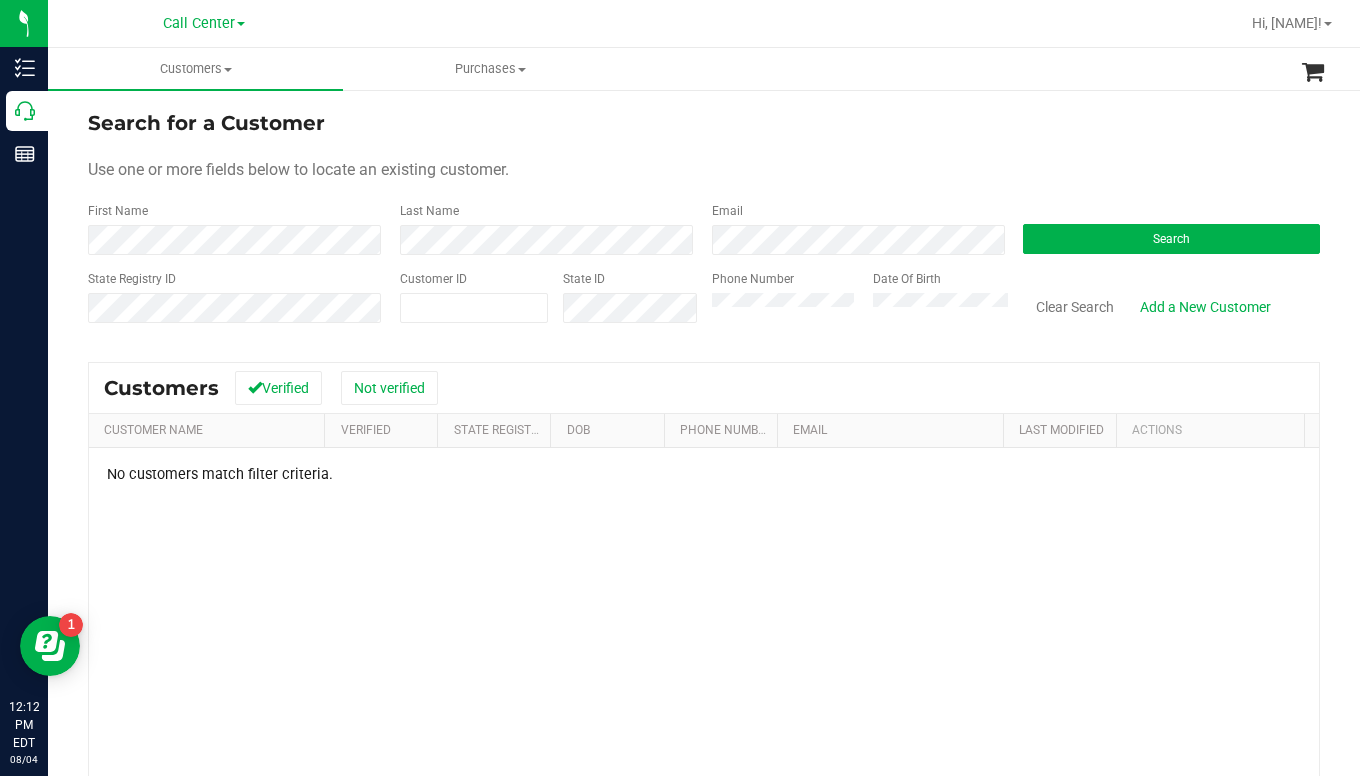 click on "Use one or more fields below to locate an existing customer." at bounding box center (704, 170) 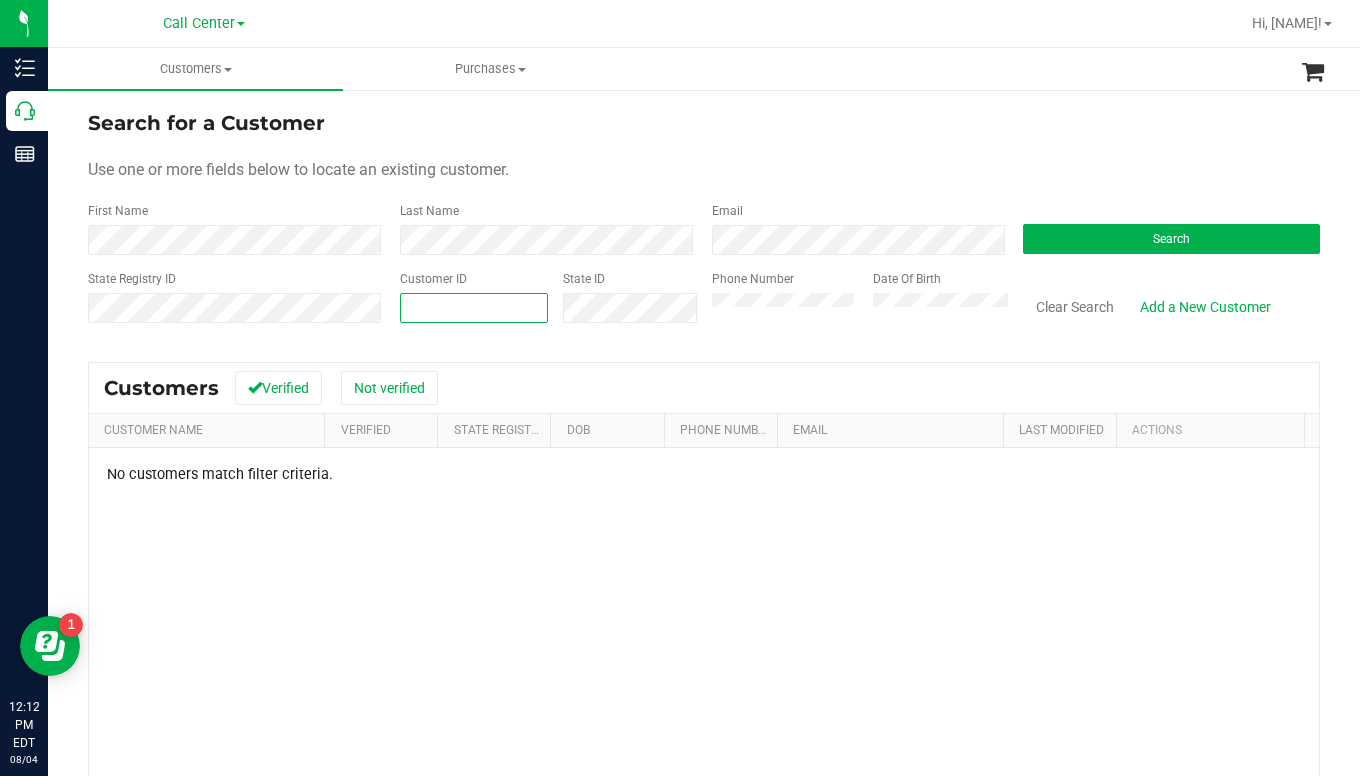 click at bounding box center [474, 308] 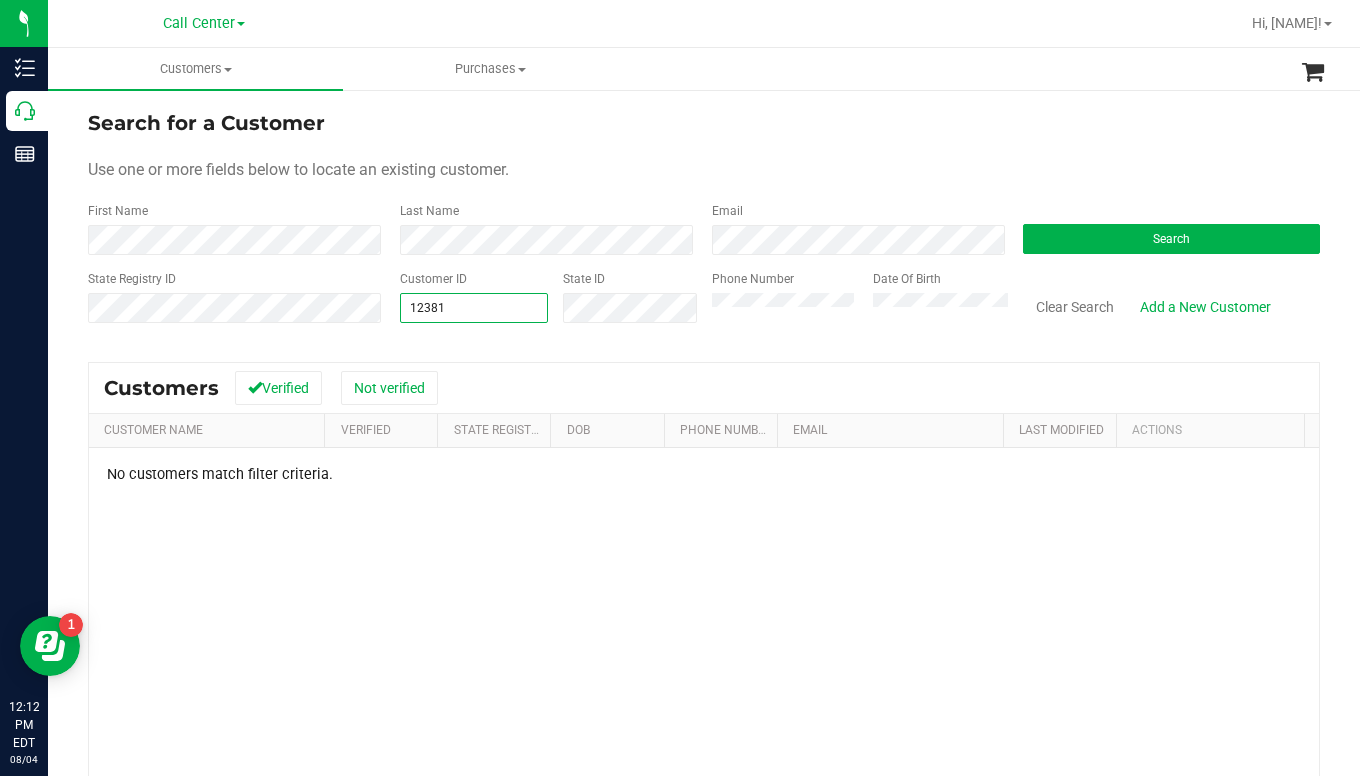 type on "[NUMBER]" 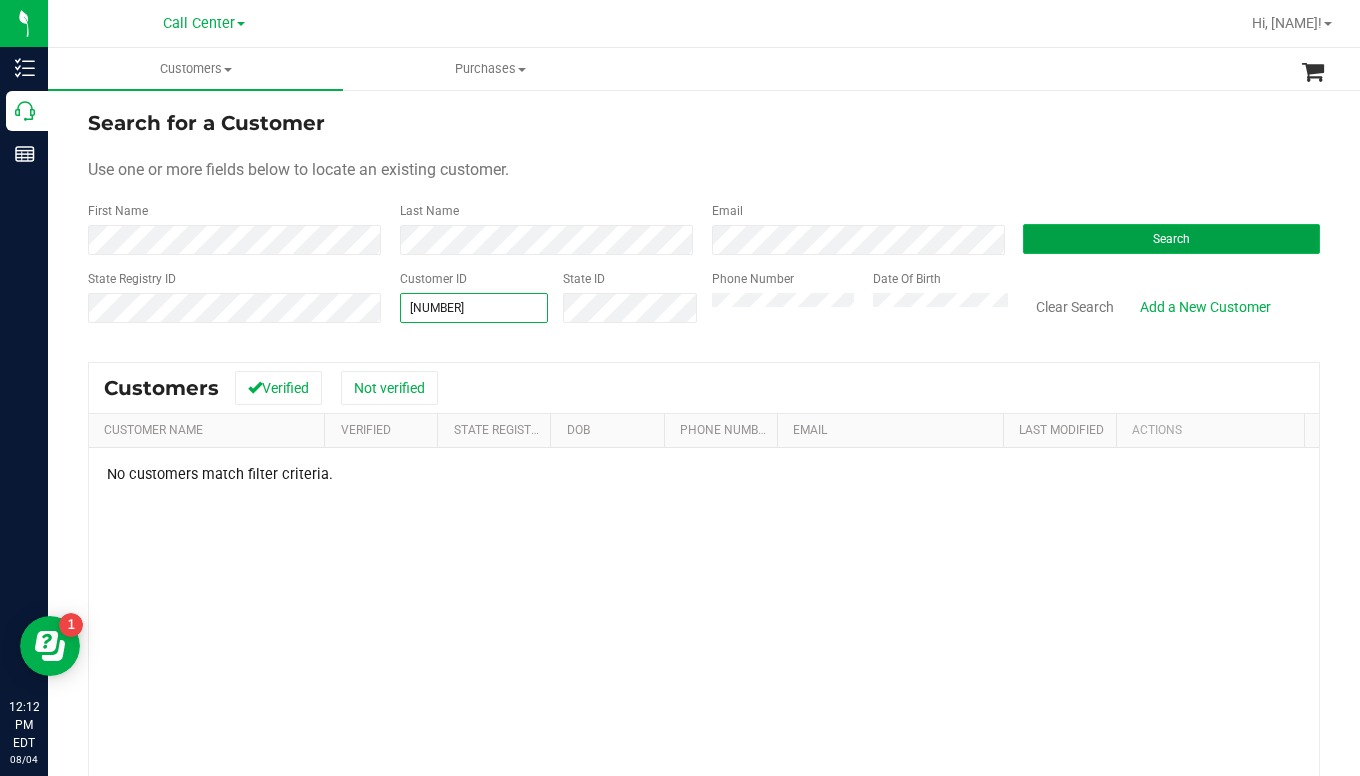type on "[NUMBER]" 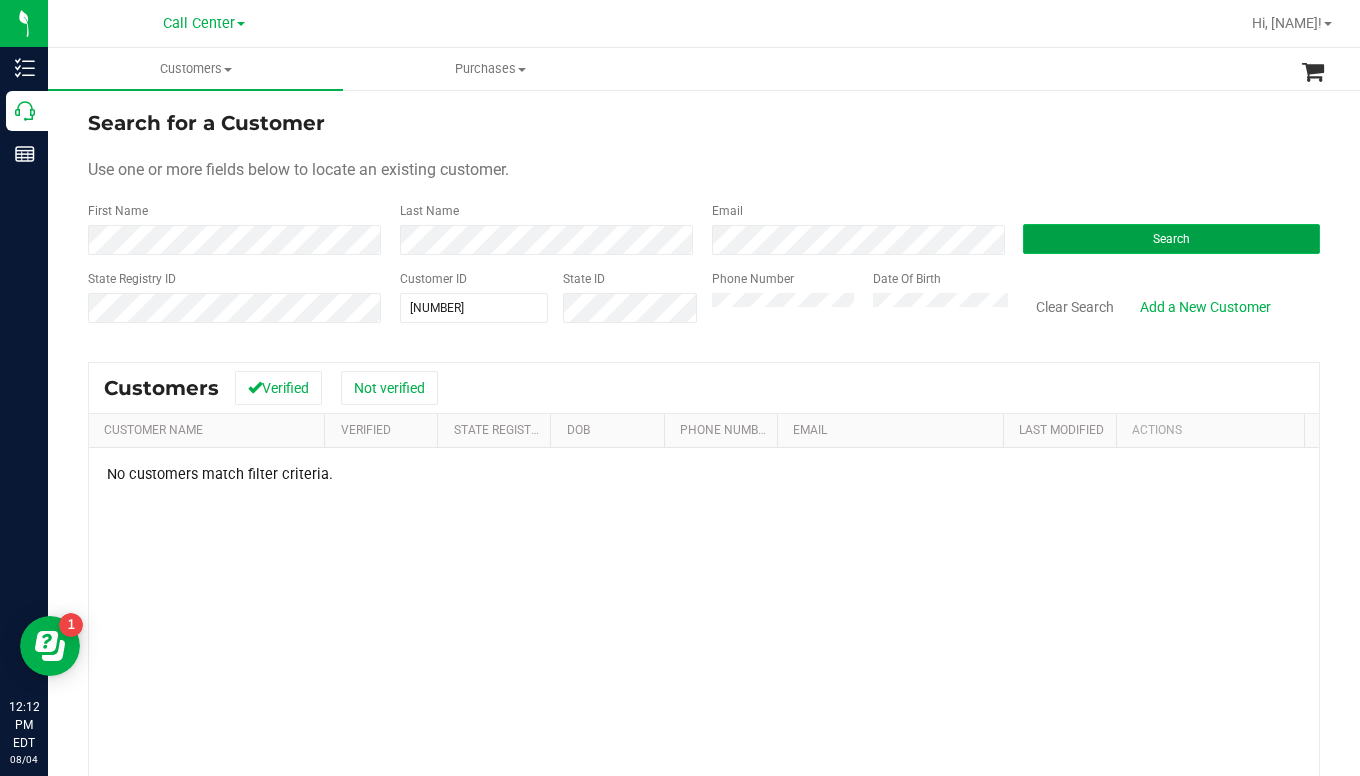 click on "Search" at bounding box center [1171, 239] 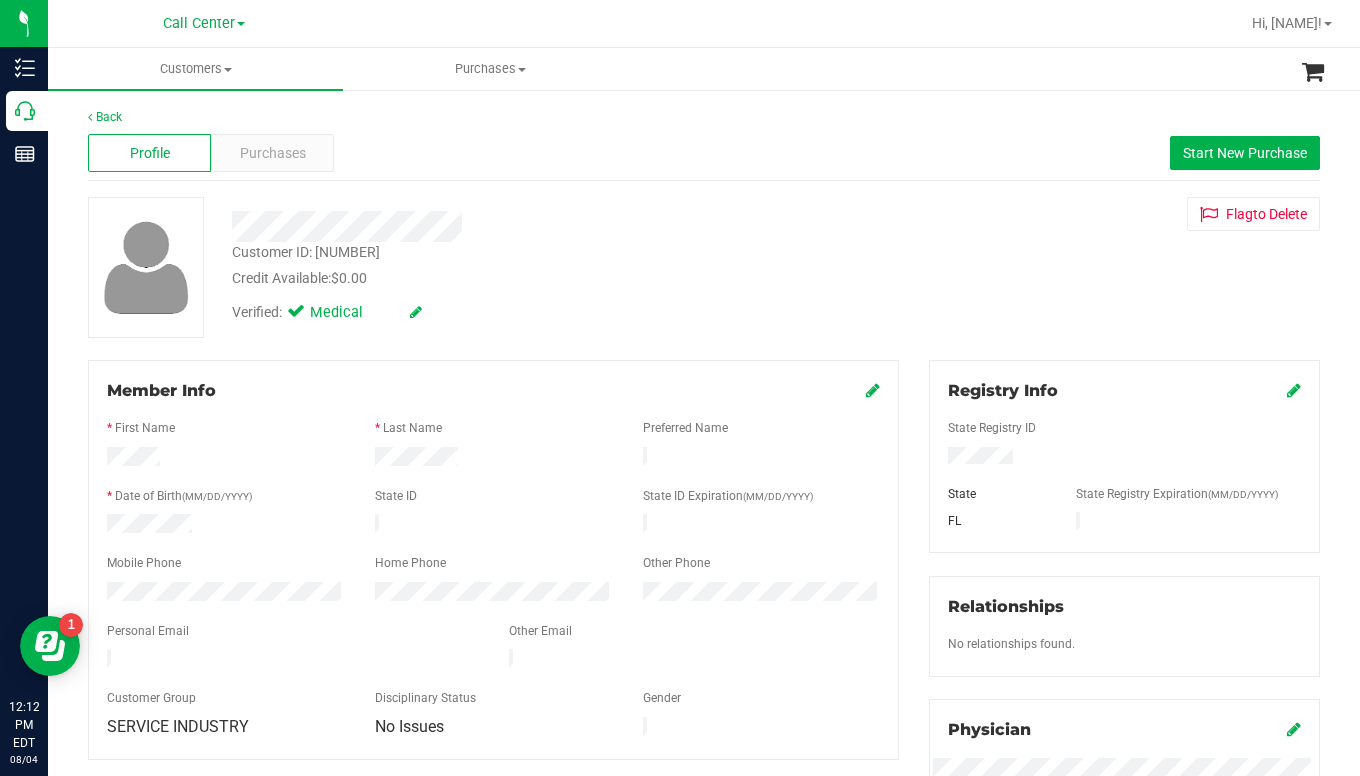 click on "Customer ID: [NUMBER]" at bounding box center (704, 267) 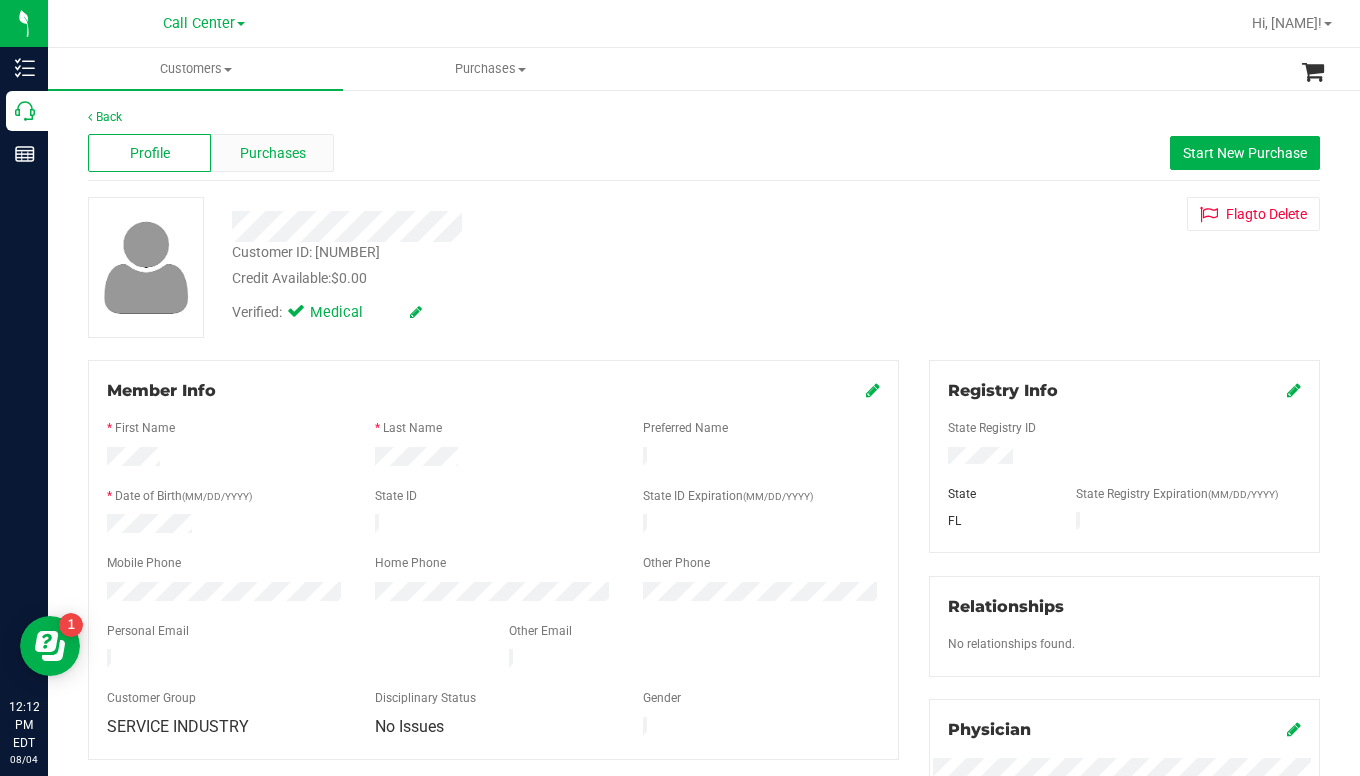 click on "Purchases" at bounding box center [273, 153] 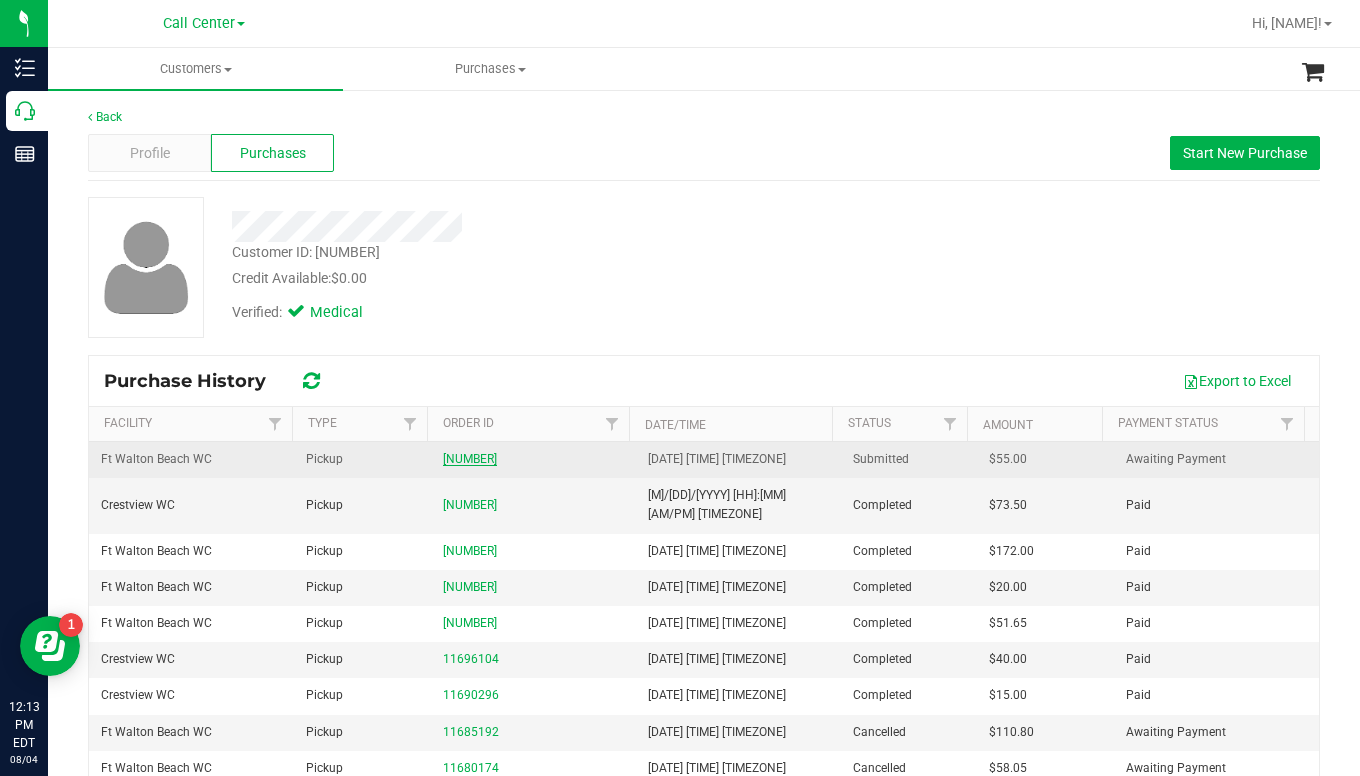 click on "[NUMBER]" at bounding box center (470, 459) 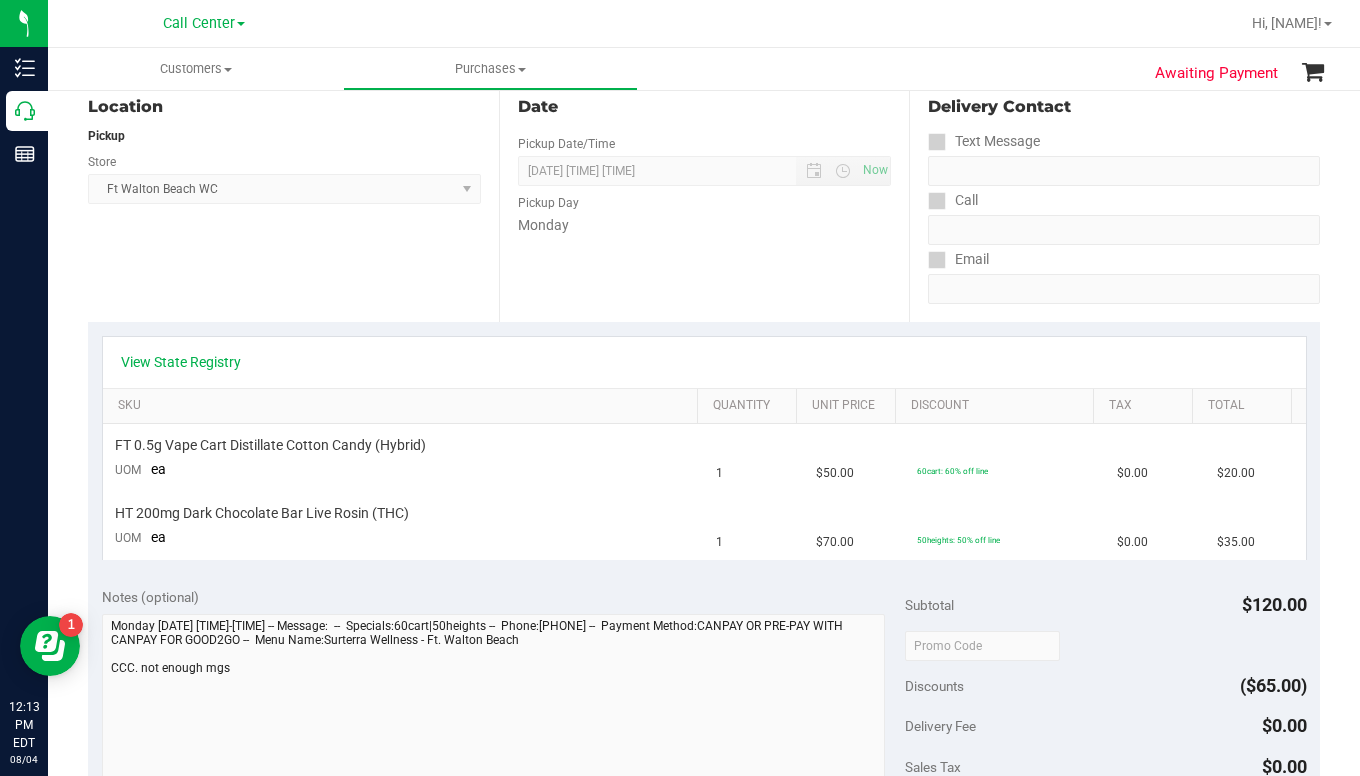 scroll, scrollTop: 300, scrollLeft: 0, axis: vertical 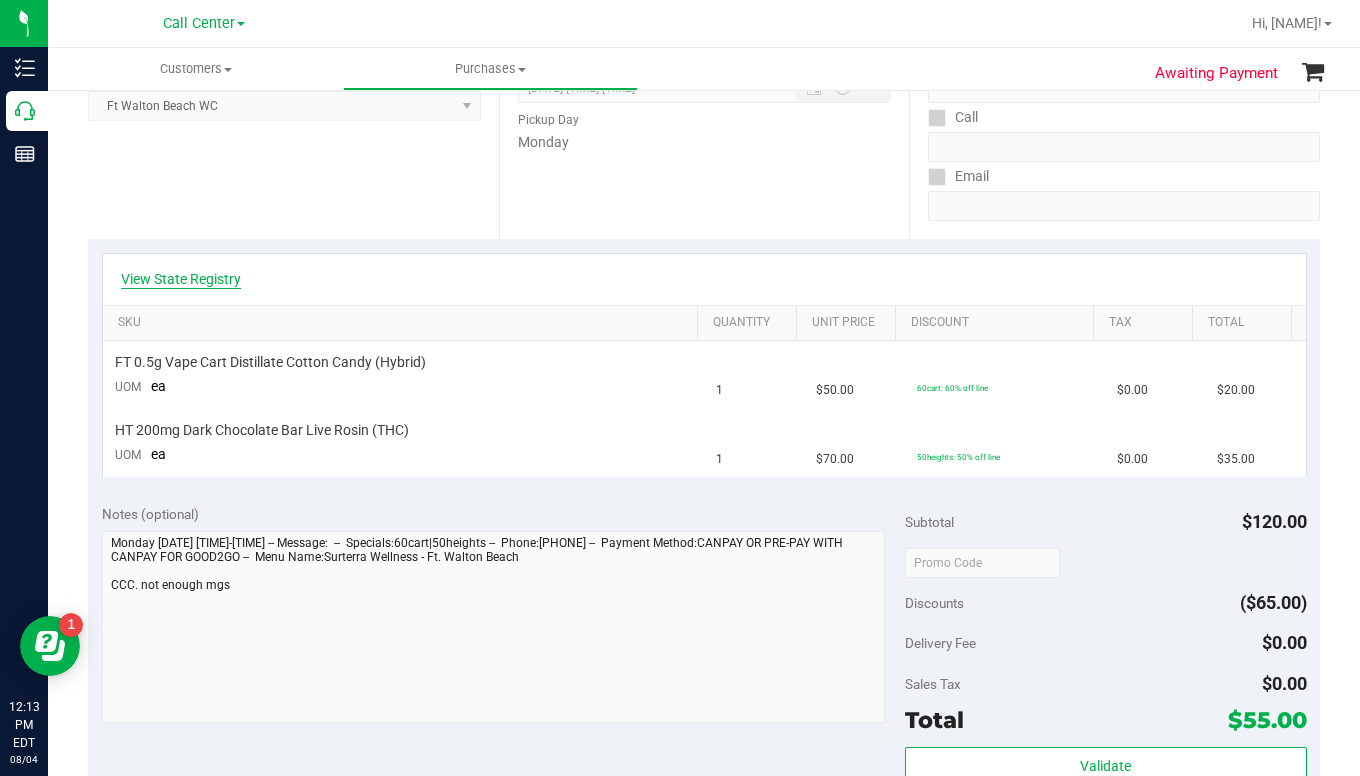 click on "View State Registry" at bounding box center [181, 279] 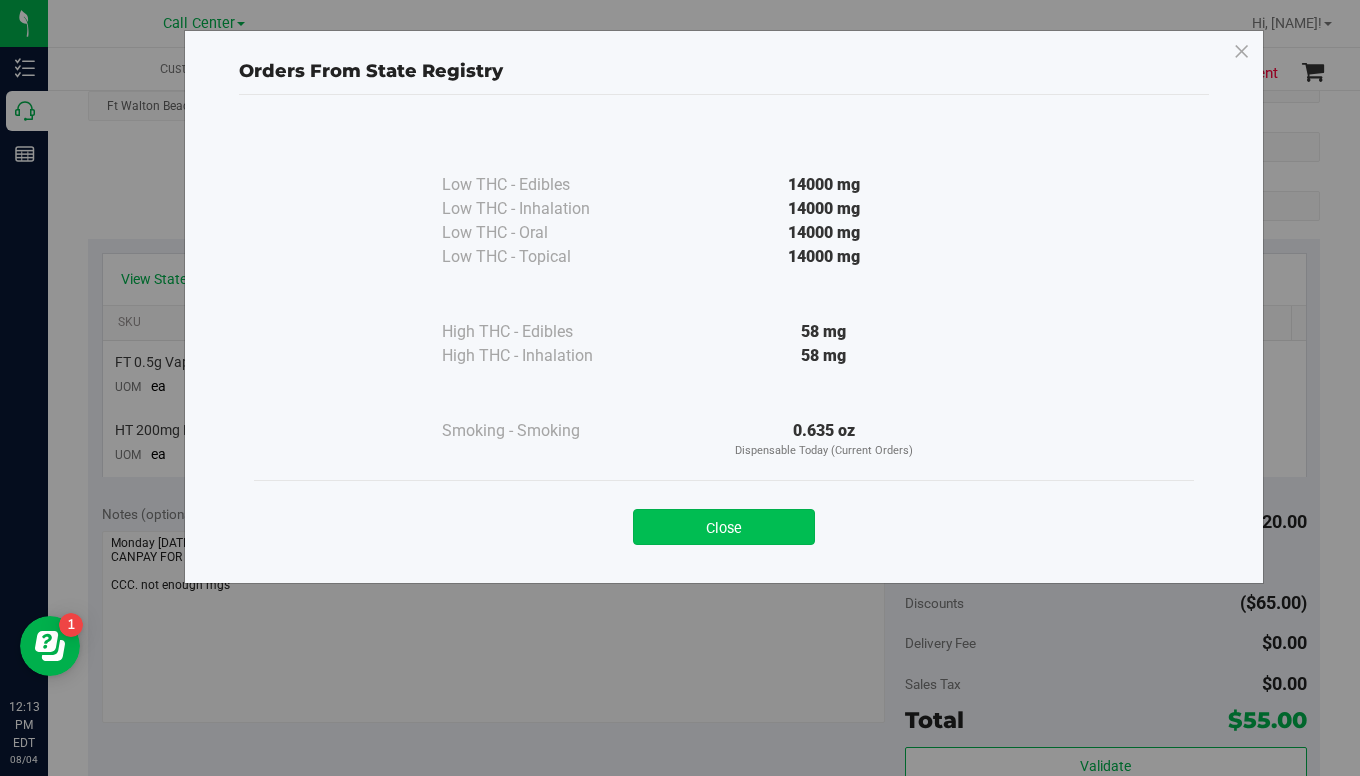 click on "Close" at bounding box center [724, 527] 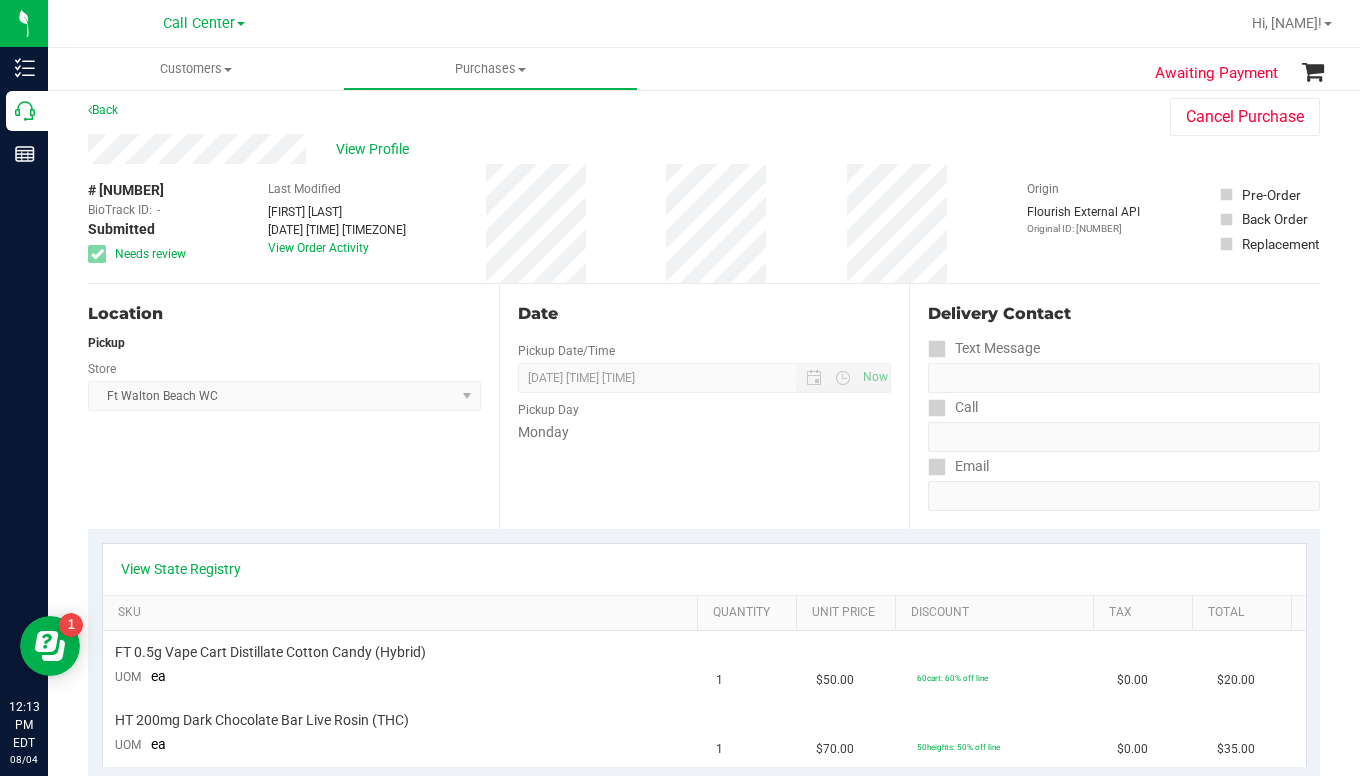 scroll, scrollTop: 0, scrollLeft: 0, axis: both 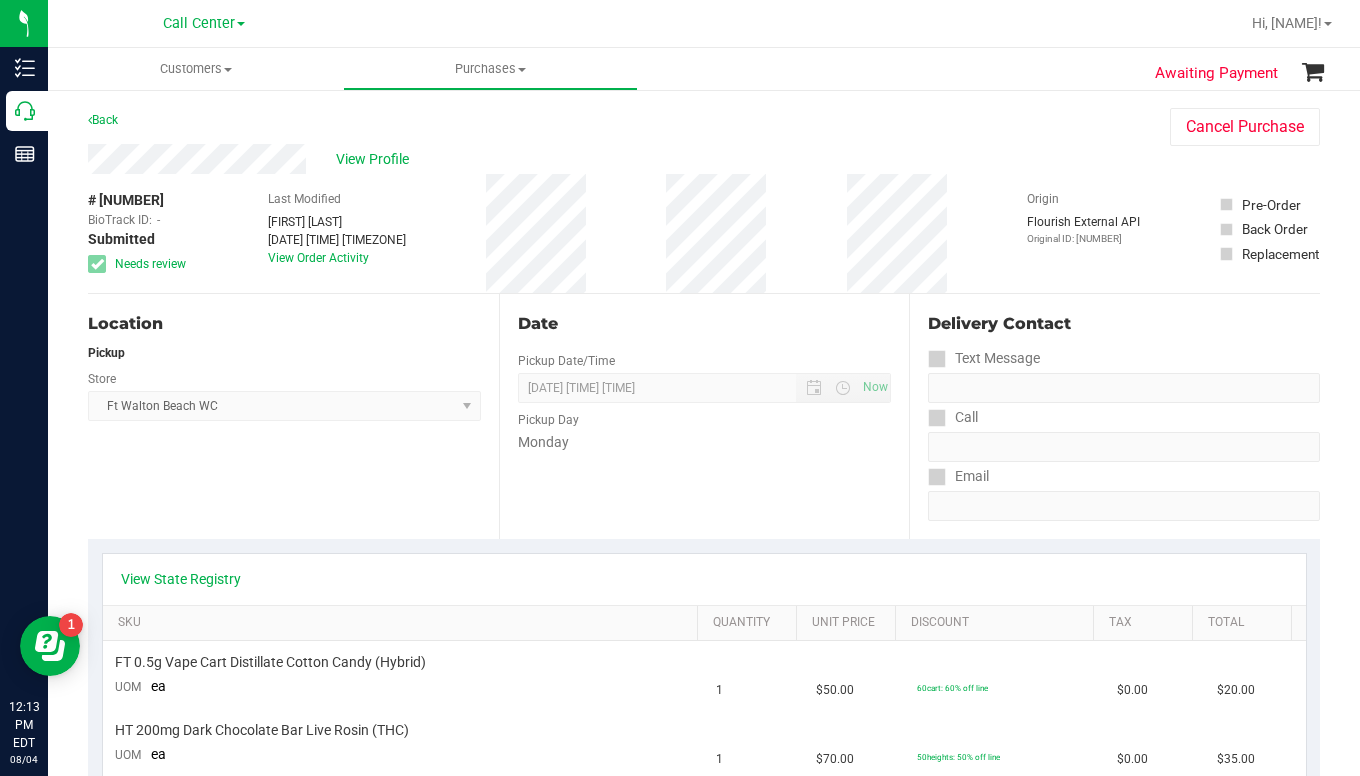 click on "Location
Pickup
Store
Ft Walton Beach WC Select Store Bonita Springs WC Boynton Beach WC Bradenton WC Brandon WC Brooksville WC Call Center Clermont WC Crestview WC Deerfield Beach WC Delray Beach WC Deltona WC Ft Walton Beach WC Ft. Lauderdale WC Ft. Myers WC Gainesville WC Jax Atlantic WC JAX DC REP Jax WC Key West WC Lakeland WC Largo WC Lehigh Acres DC REP Merritt Island WC Miami 72nd WC Miami Beach WC Miami Dadeland WC Miramar DC REP New Port Richey WC North Palm Beach WC North Port WC Ocala WC Orange Park WC Orlando Colonial WC Orlando DC REP Orlando WC Oviedo WC Palm Bay WC Palm Coast WC Panama City WC Pensacola WC Port Orange WC Port St. Lucie WC Sebring WC South Tampa WC St. Pete WC Summerfield WC Tallahassee DC REP Tallahassee WC Tampa DC Testing Tampa Warehouse Tampa WC TX Austin DC TX Plano Retail WPB DC" at bounding box center (293, 416) 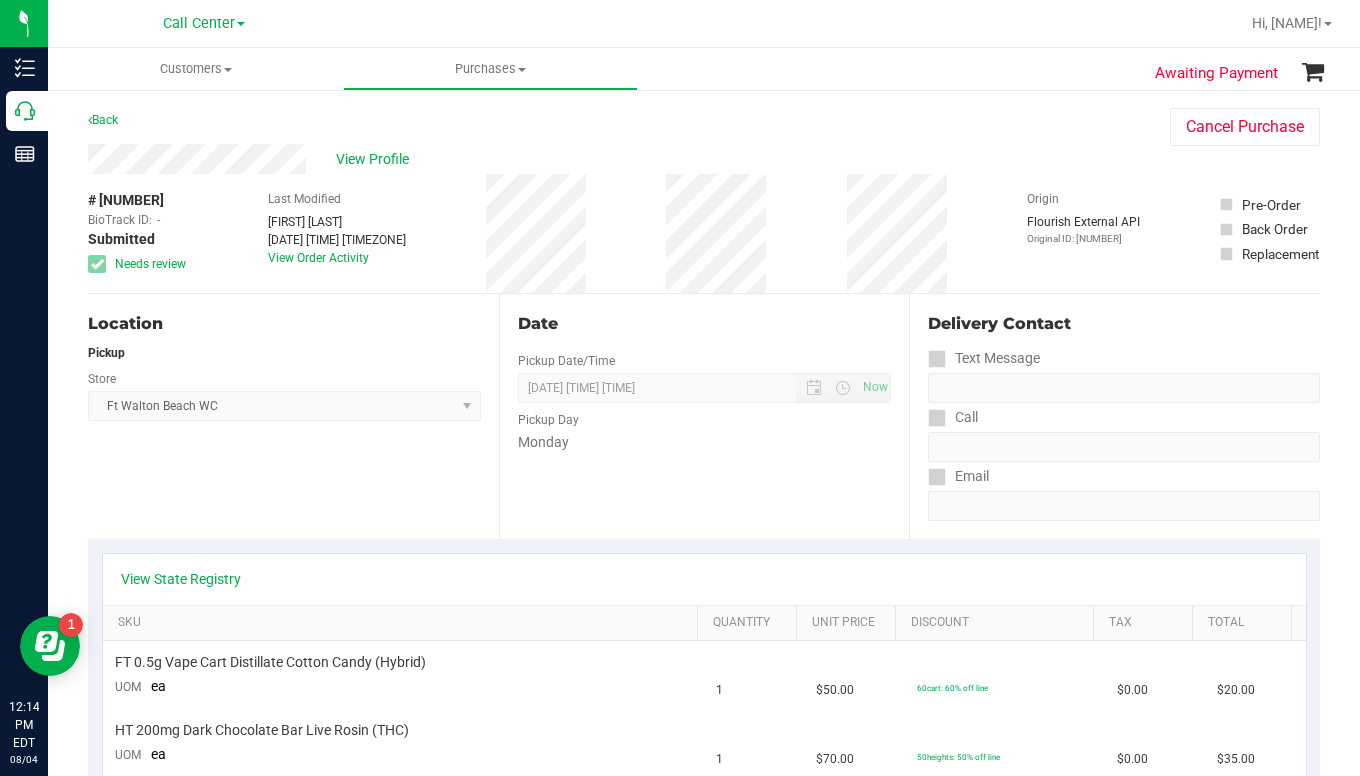 click on "View Profile" at bounding box center (609, 159) 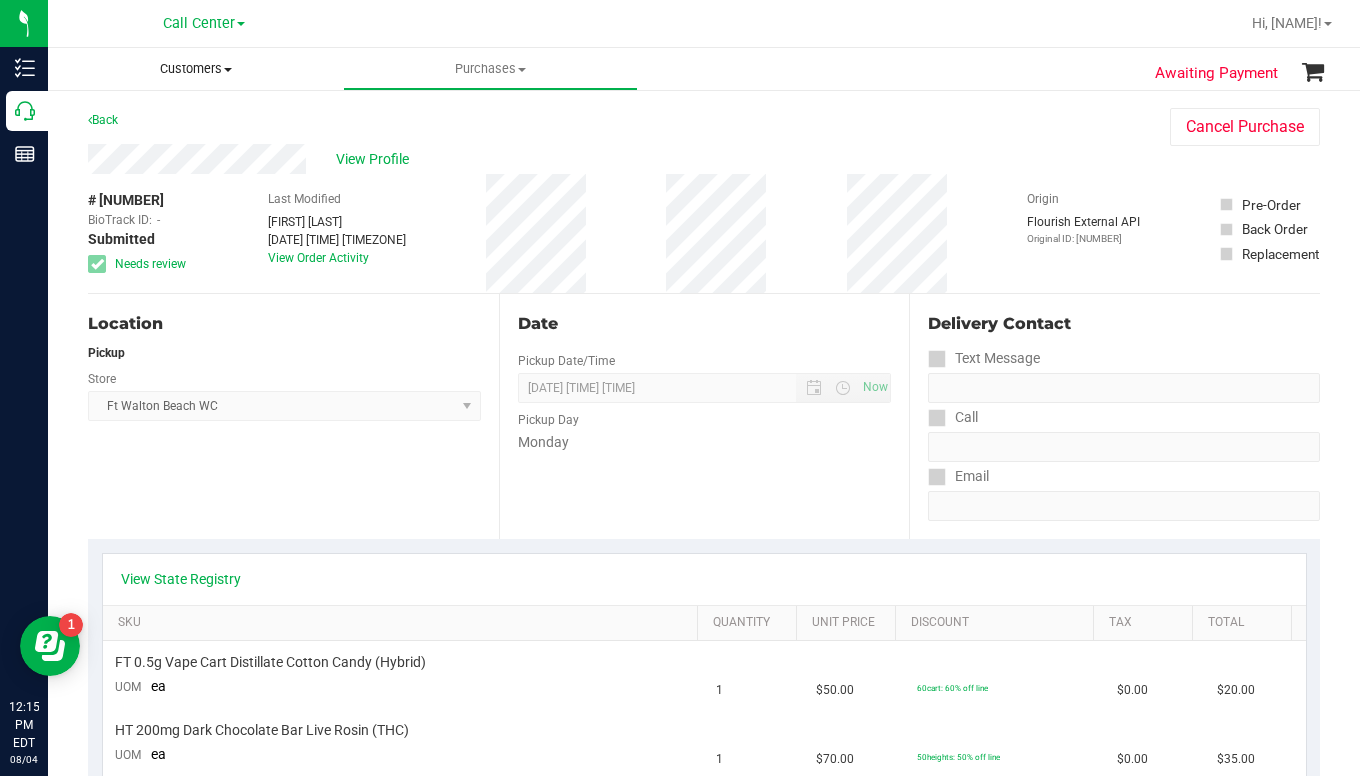 drag, startPoint x: 228, startPoint y: 68, endPoint x: 220, endPoint y: 87, distance: 20.615528 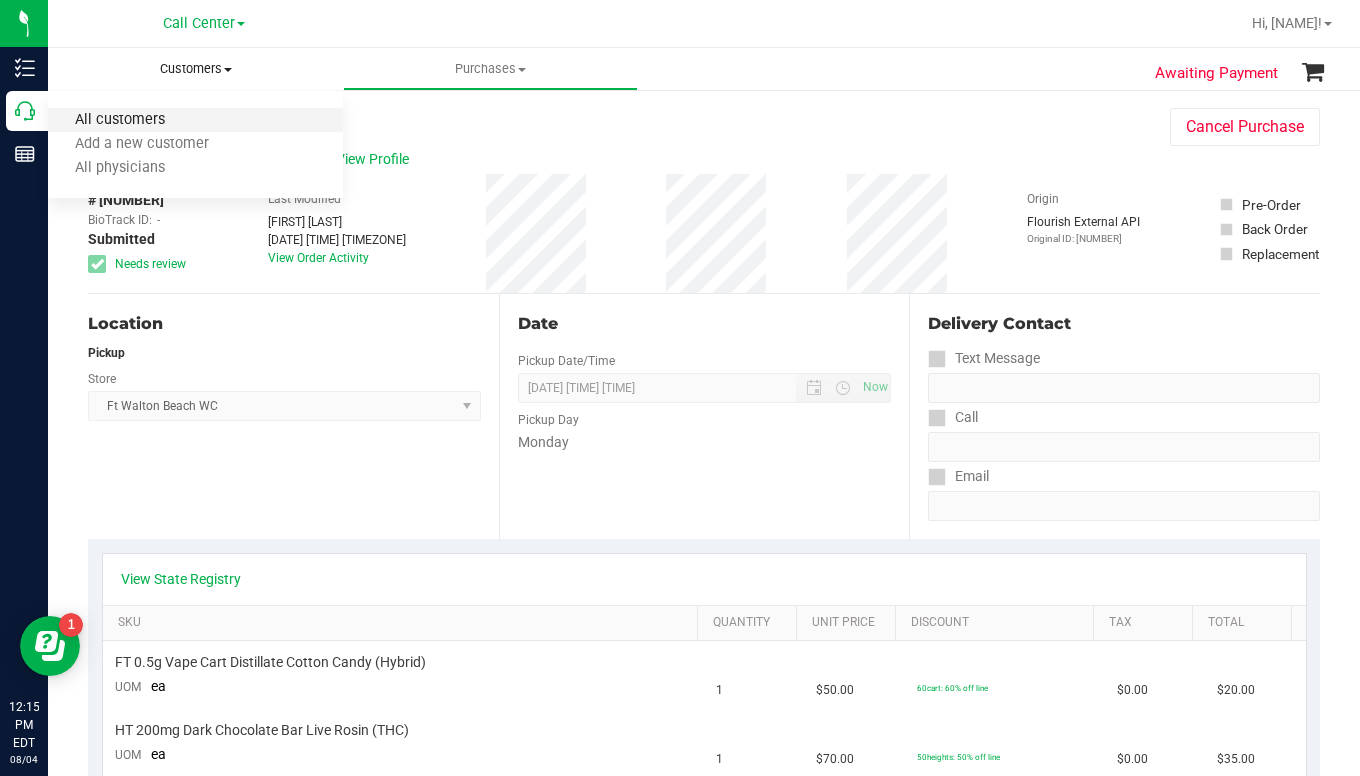 click on "All customers" at bounding box center [120, 120] 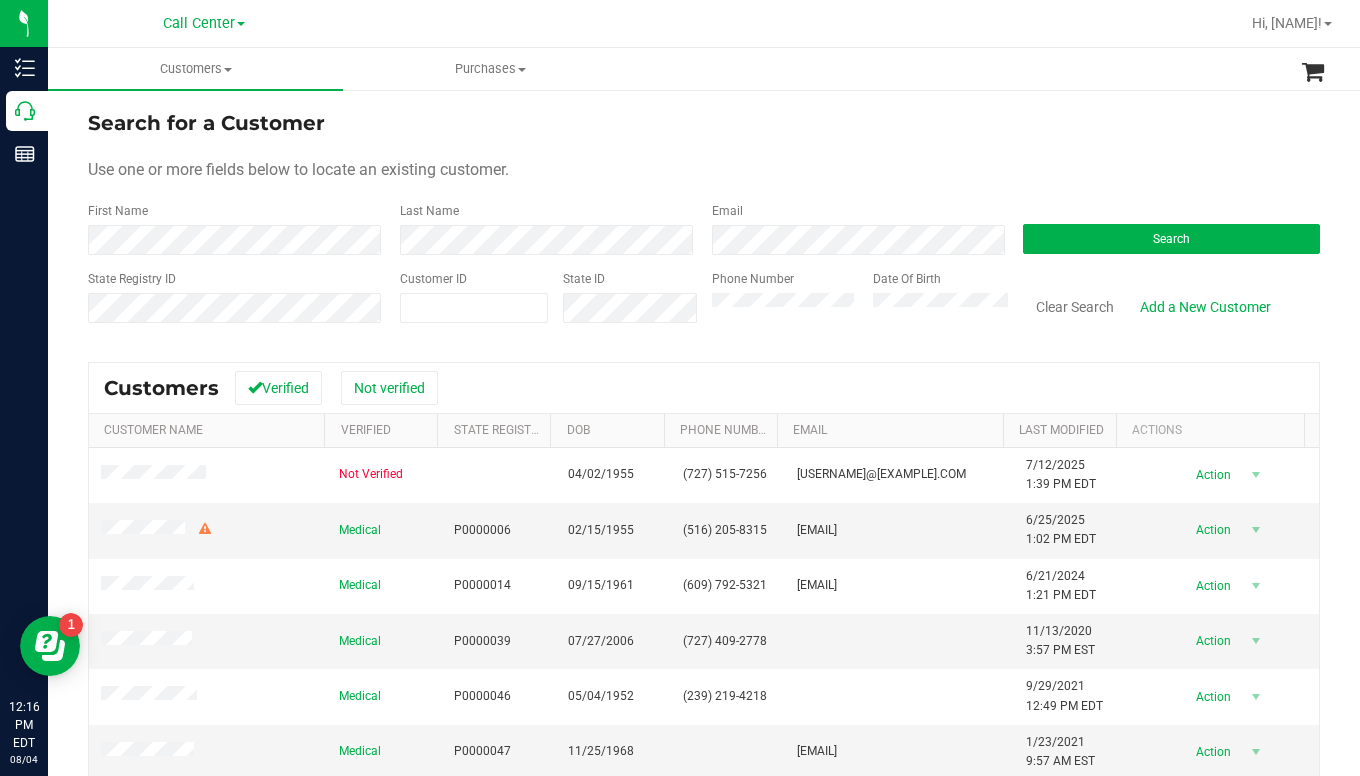 click on "Use one or more fields below to locate an existing customer." at bounding box center (704, 170) 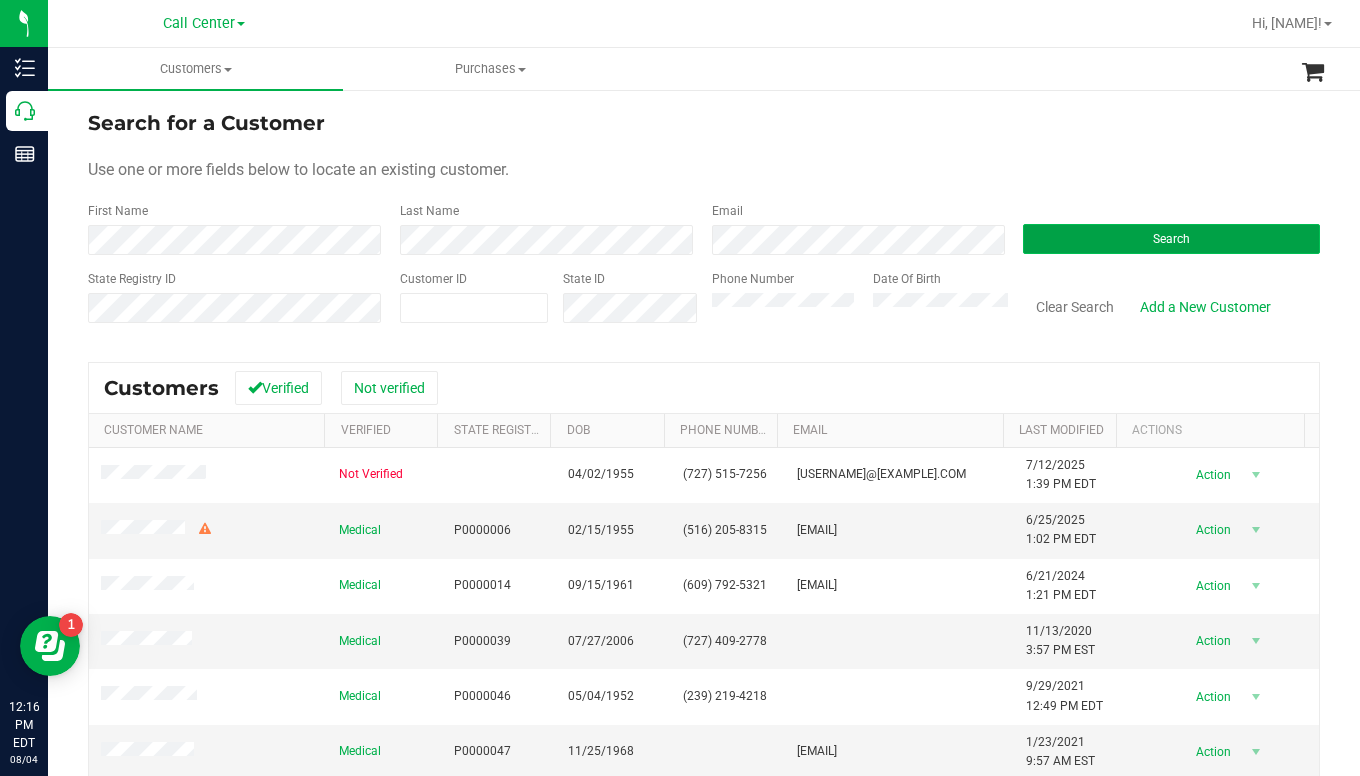 click on "Search" at bounding box center [1171, 239] 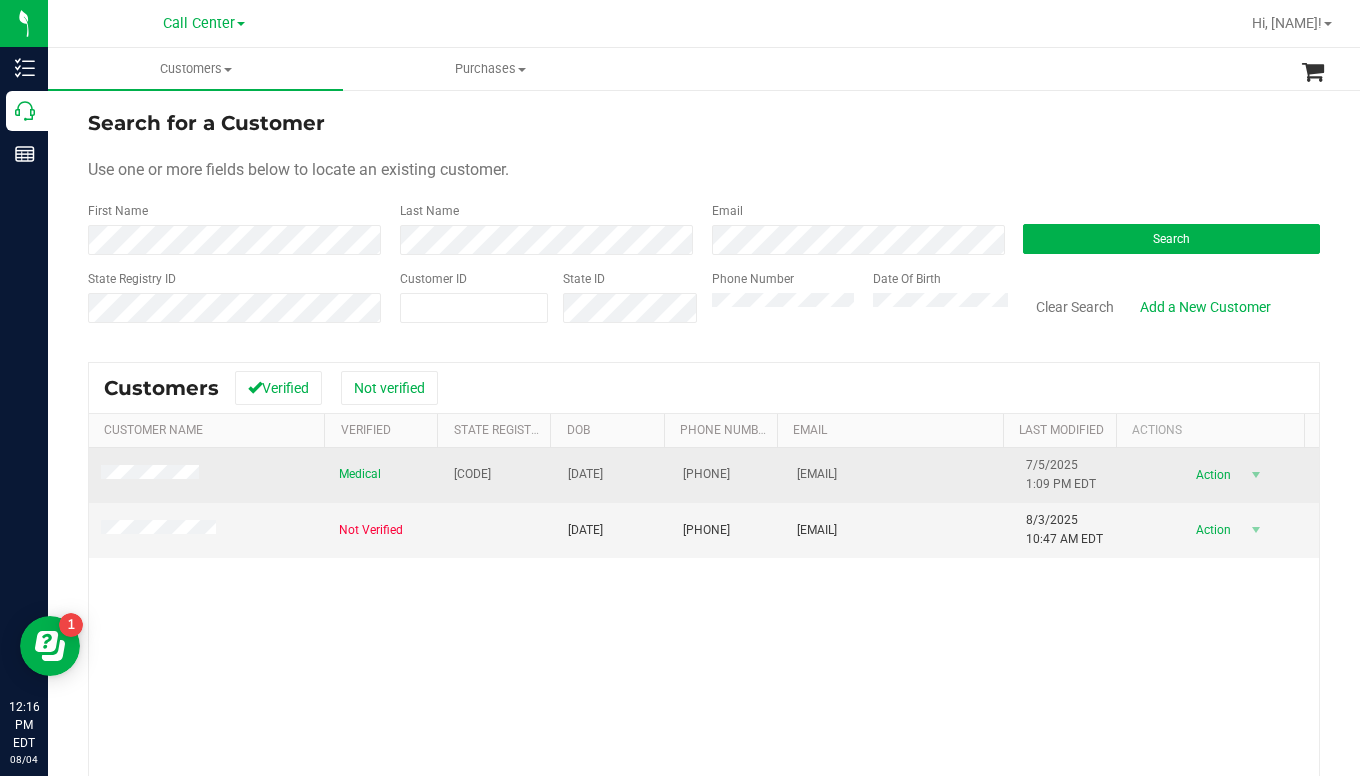 click at bounding box center (153, 475) 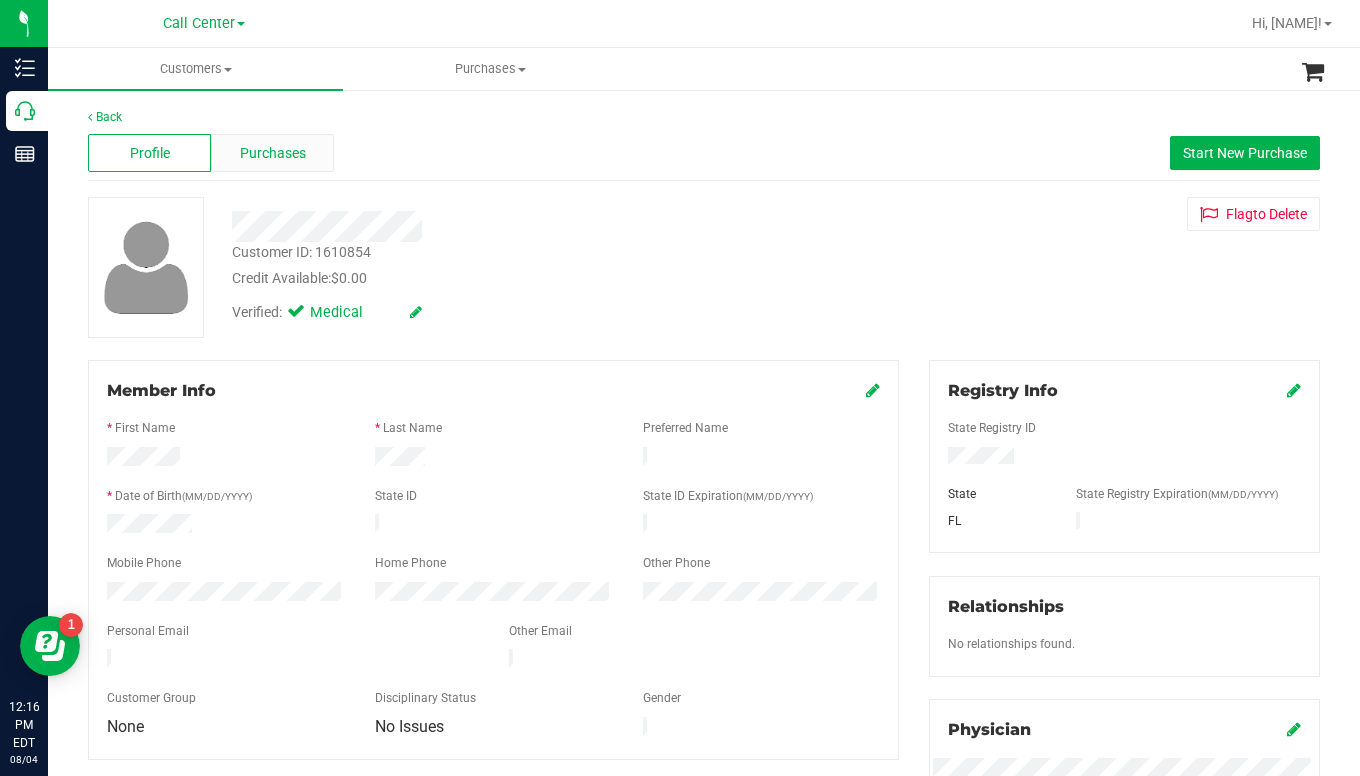 click on "Purchases" at bounding box center (273, 153) 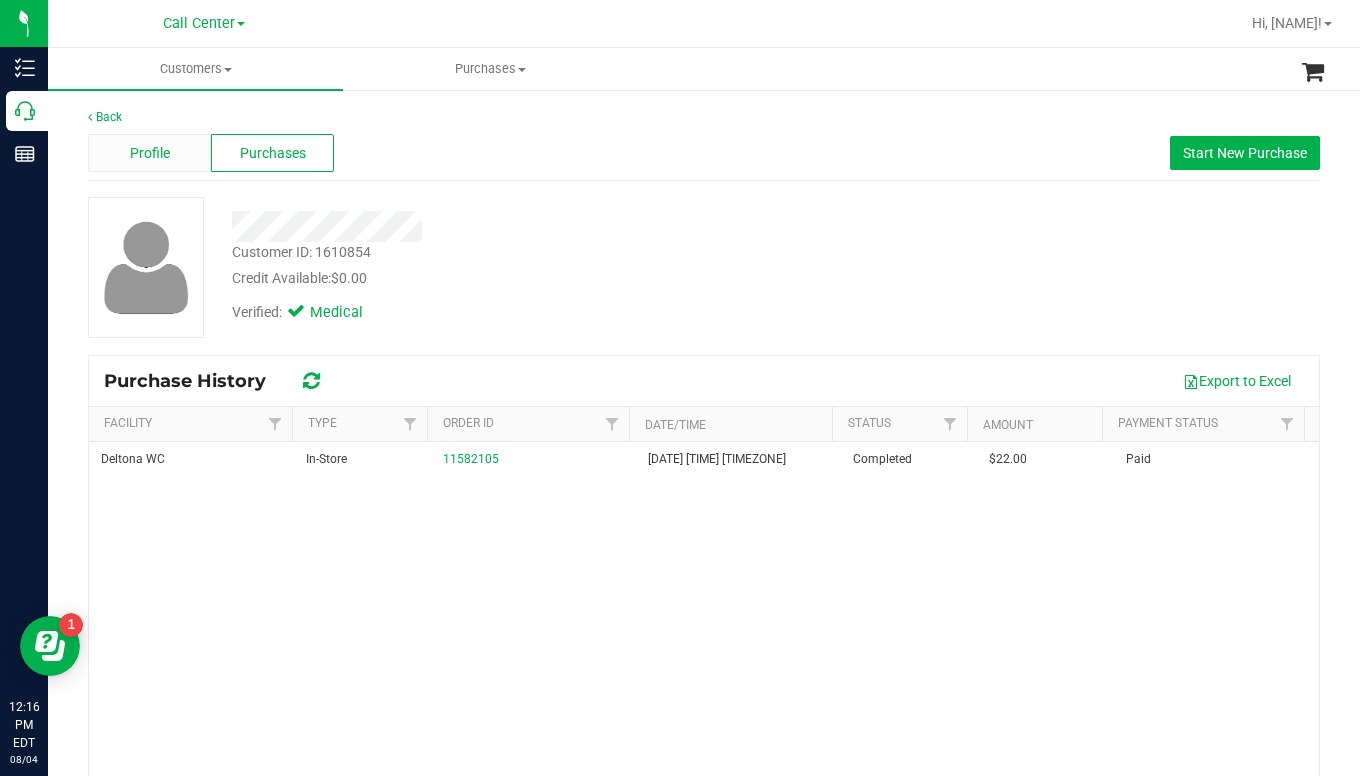click on "Profile" at bounding box center (150, 153) 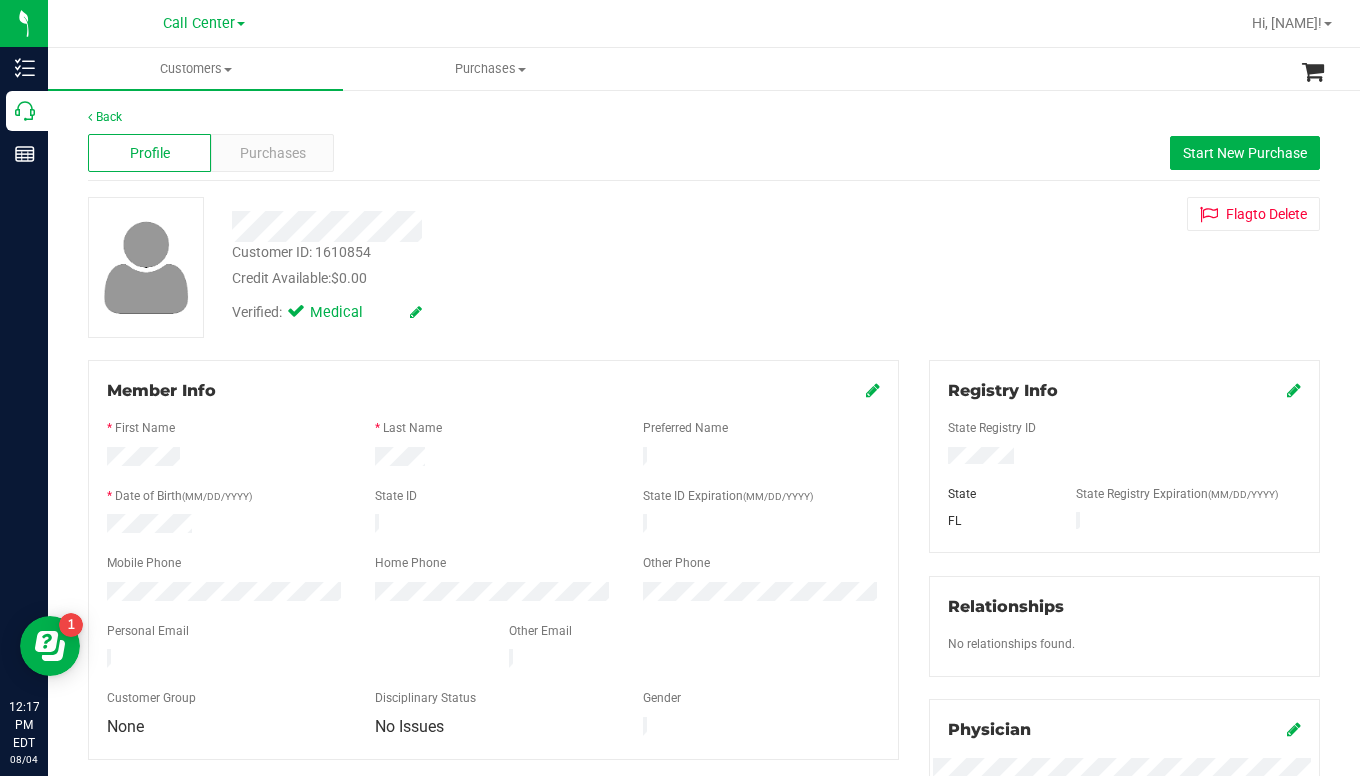 click on "Credit Available:
$0.00" at bounding box center (532, 278) 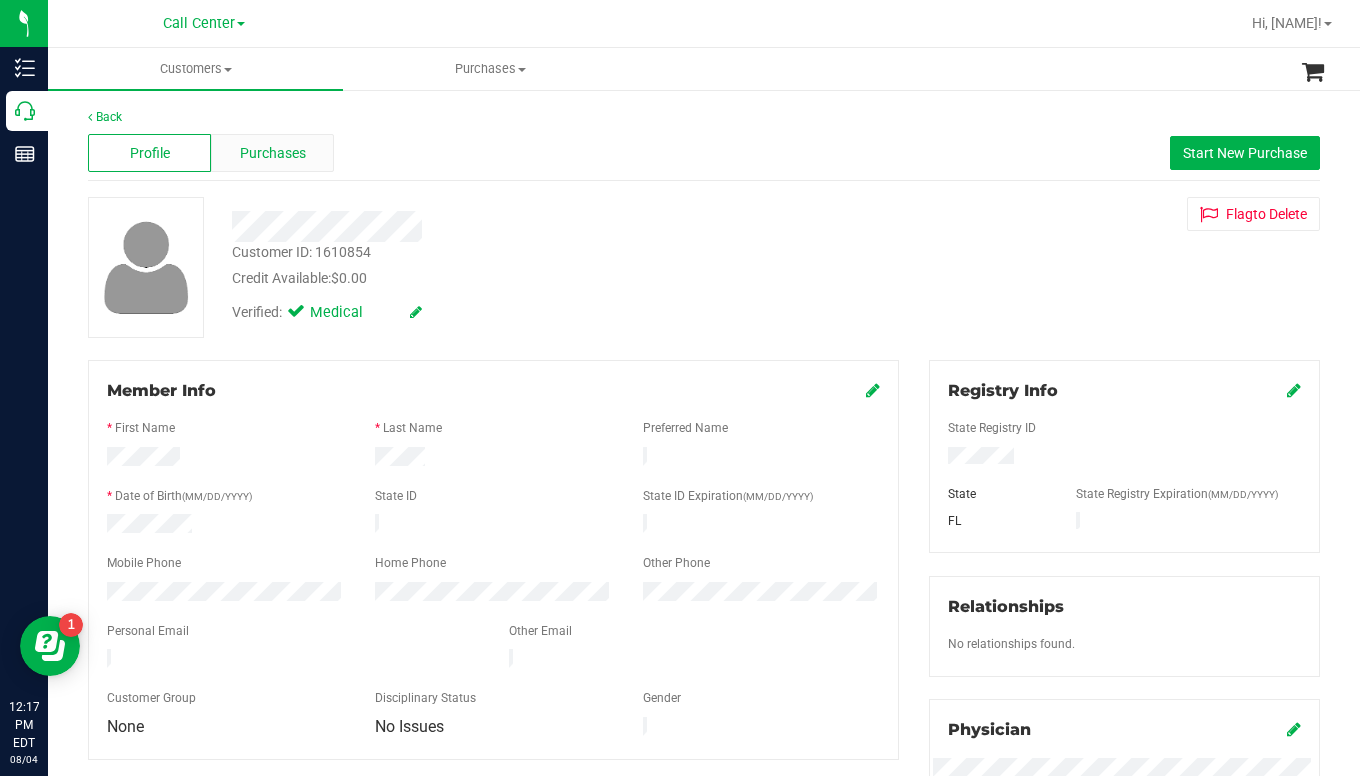 click on "Purchases" at bounding box center (273, 153) 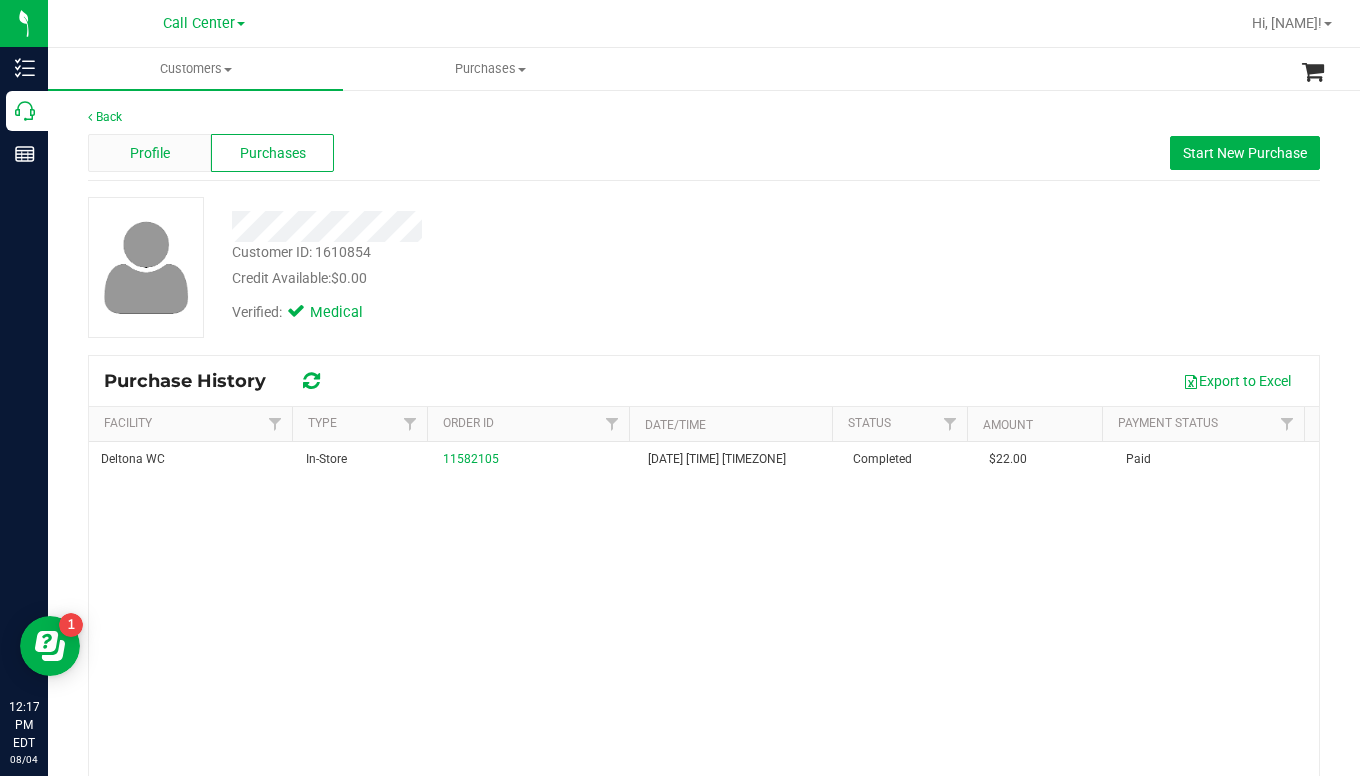 click on "Profile" at bounding box center (150, 153) 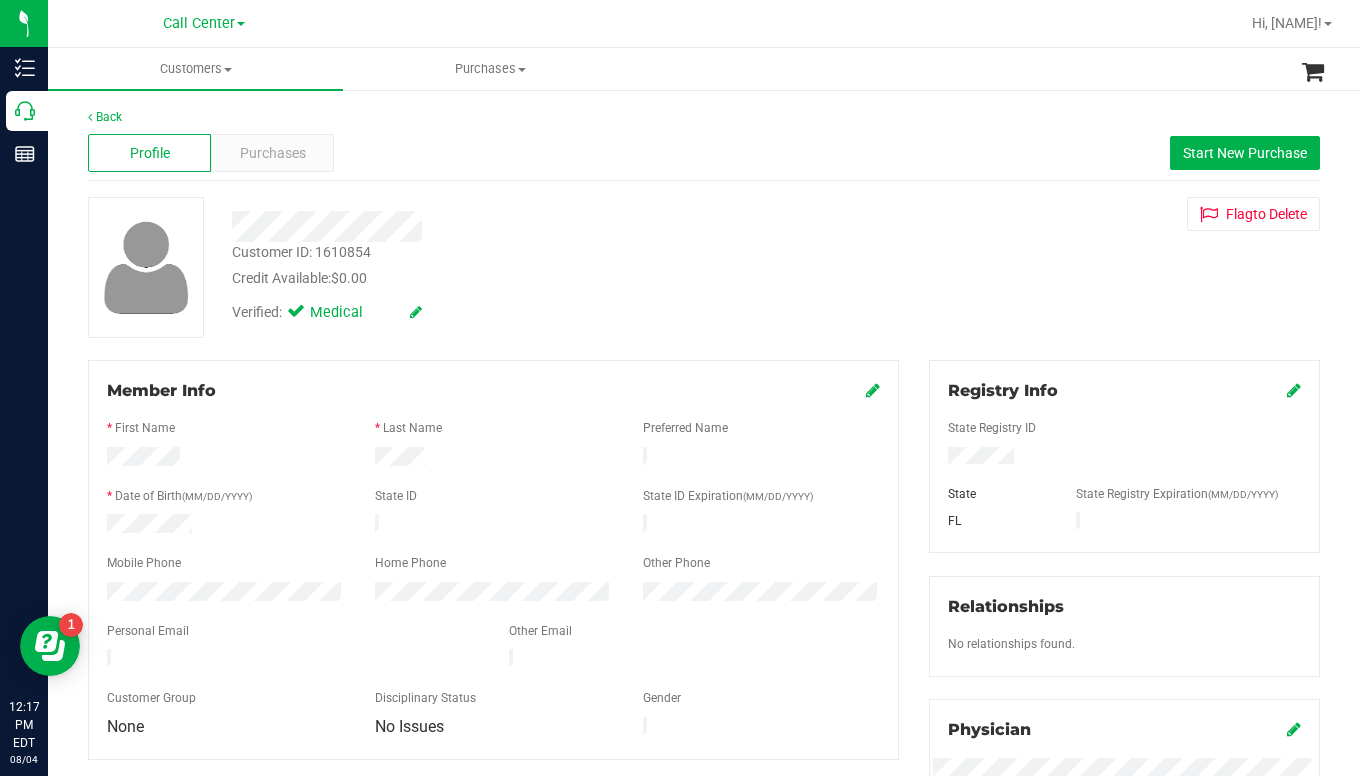 click on "Credit Available:
$0.00" at bounding box center [532, 278] 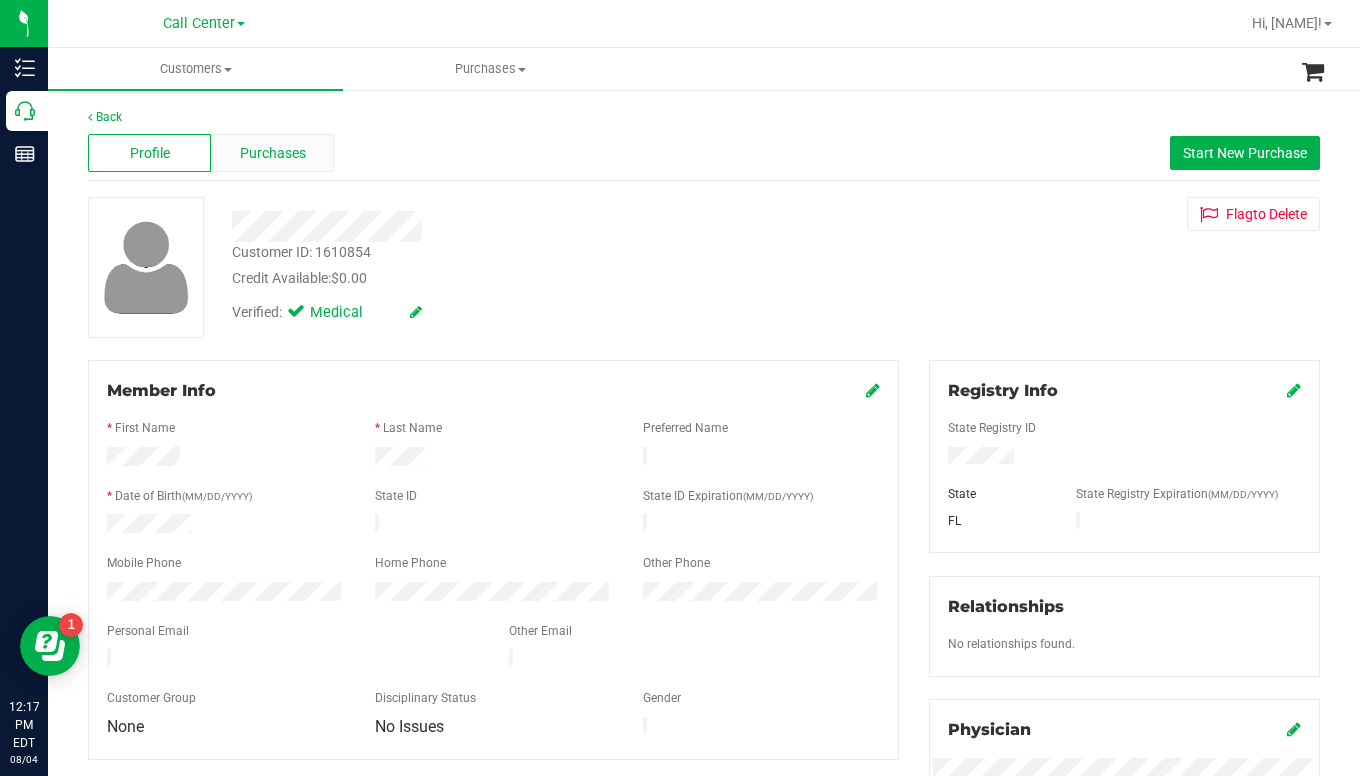 click on "Purchases" at bounding box center [273, 153] 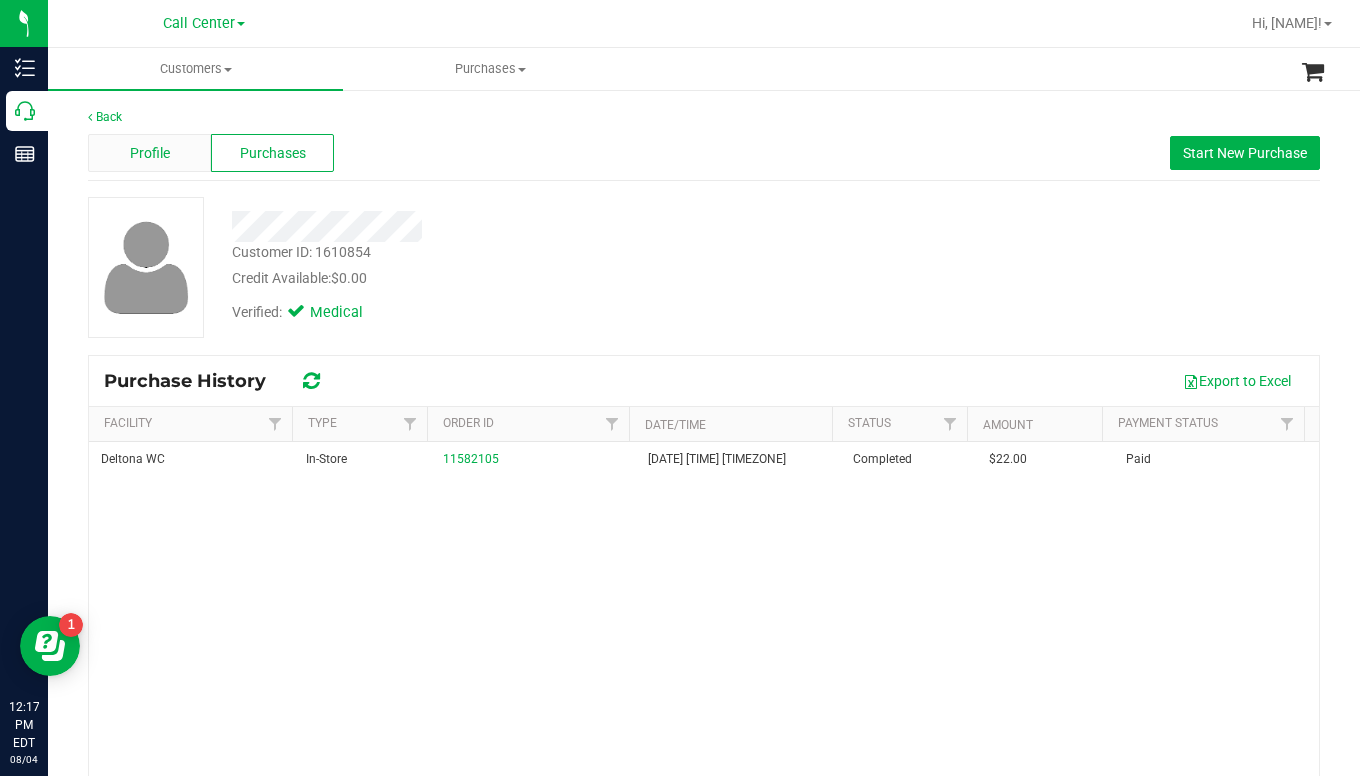 click on "Profile" at bounding box center [150, 153] 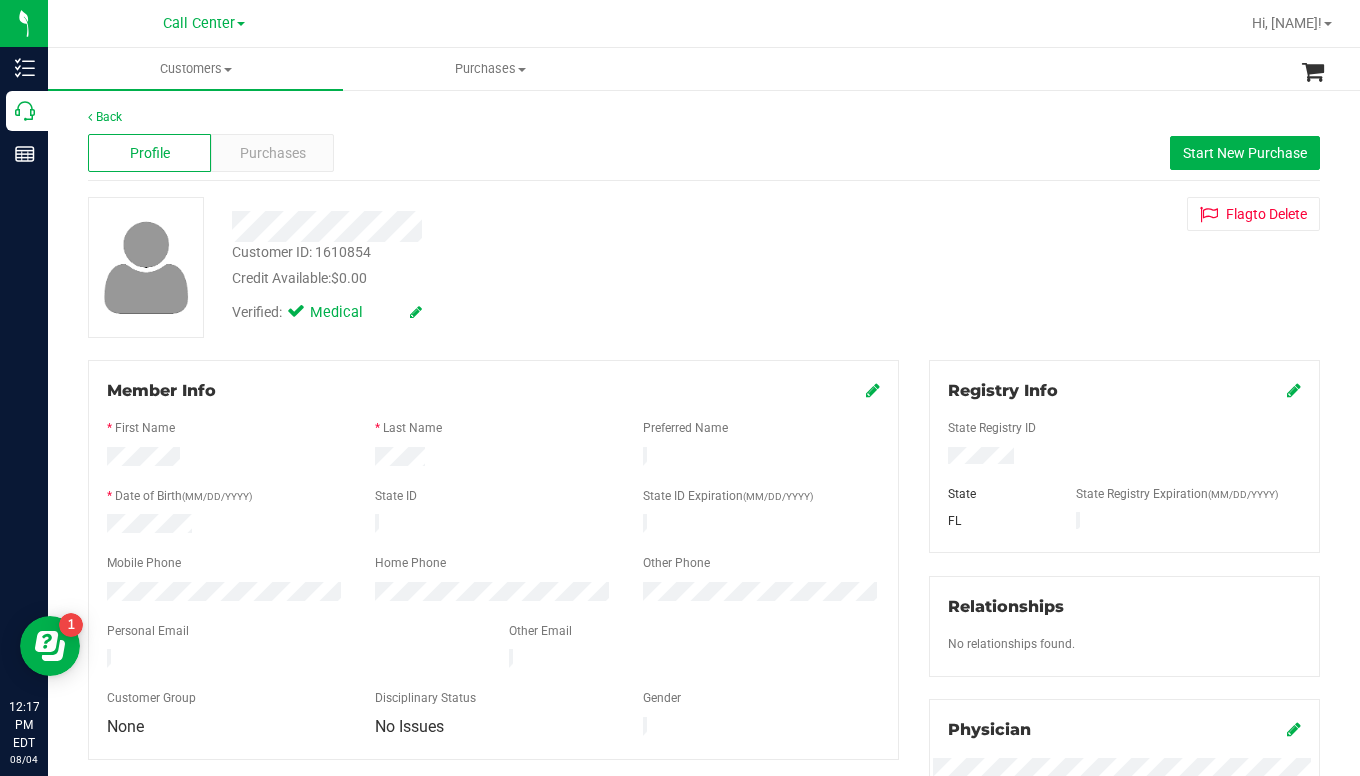 click on "Back
Profile
Purchases
Start New Purchase
Customer ID: [CUSTOMER_ID]
Credit Available:
$0.00
Verified:
Medical" at bounding box center (704, 745) 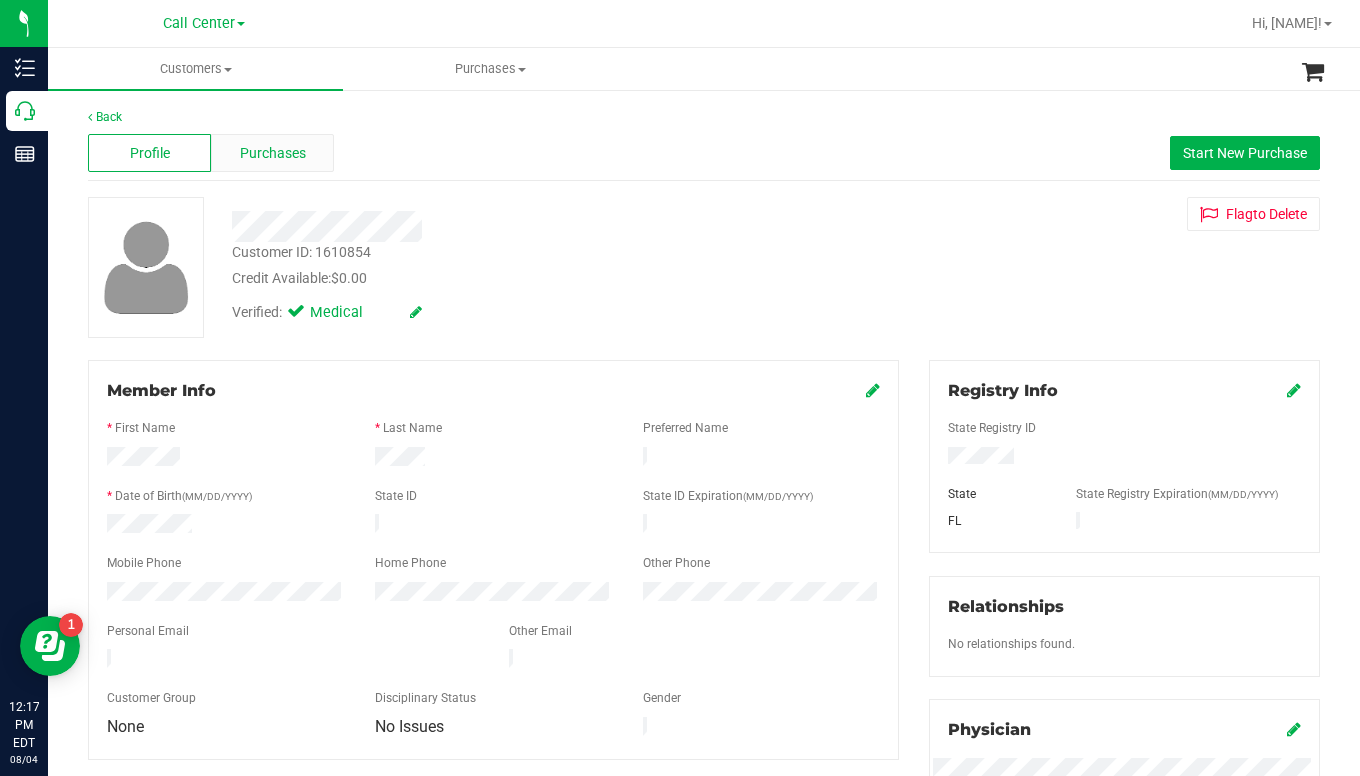 click on "Purchases" at bounding box center [273, 153] 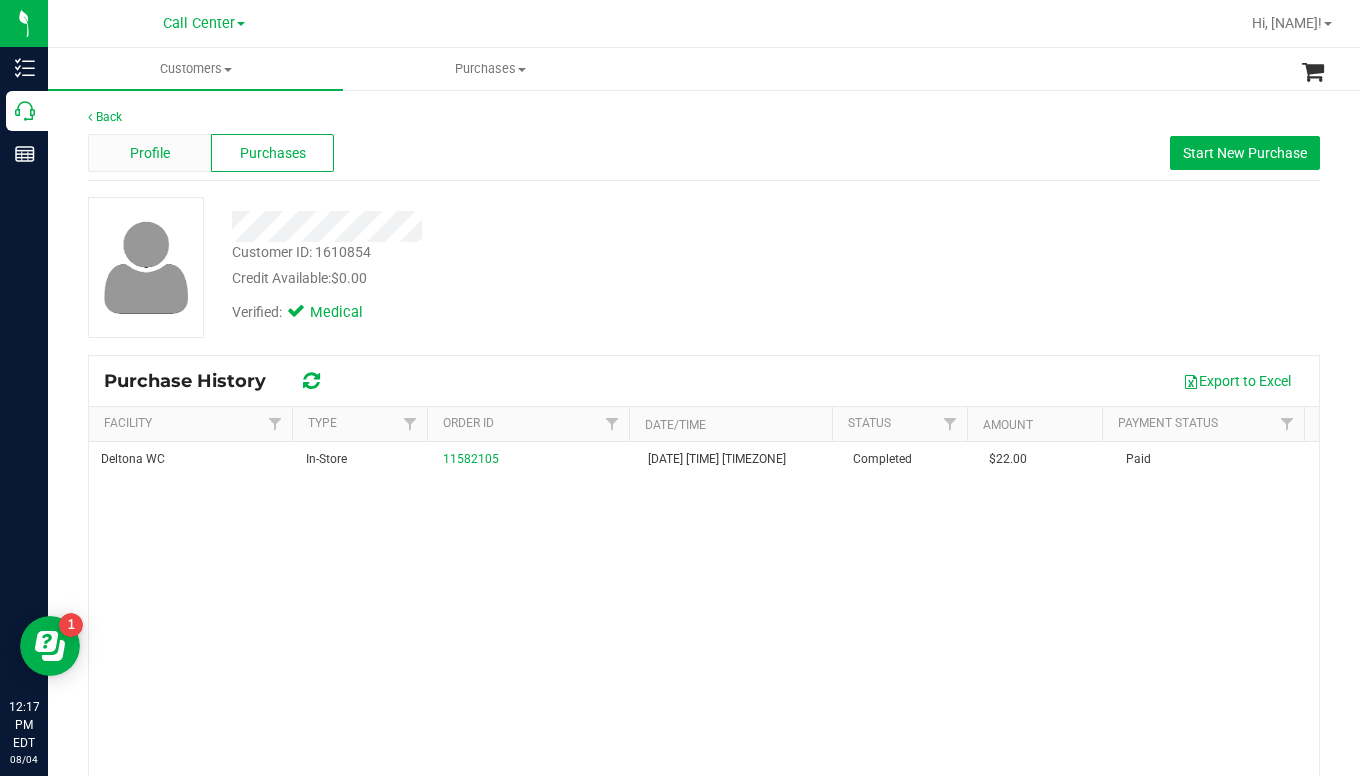 click on "Profile" at bounding box center [150, 153] 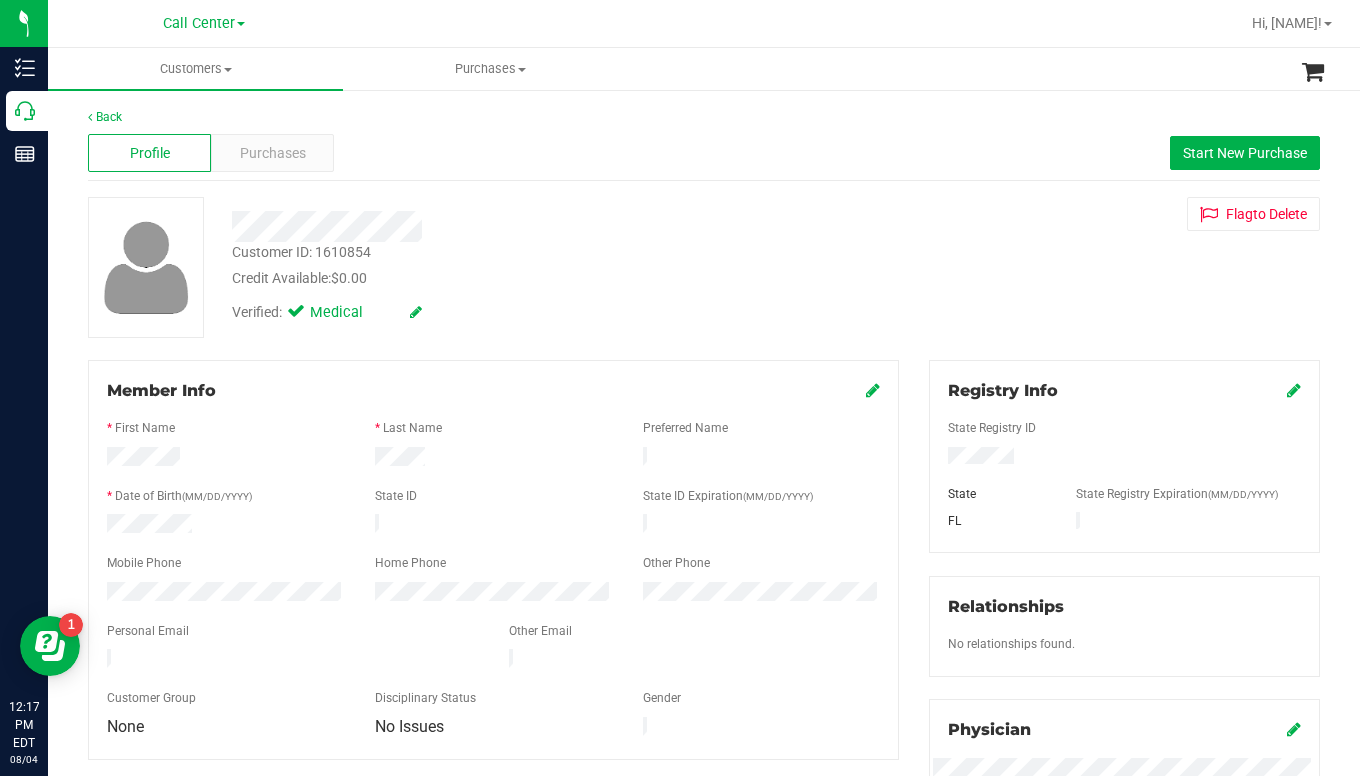 click on "Back
Profile
Purchases
Start New Purchase
Customer ID: [CUSTOMER_ID]
Credit Available:
$0.00
Verified:
Medical" at bounding box center (704, 745) 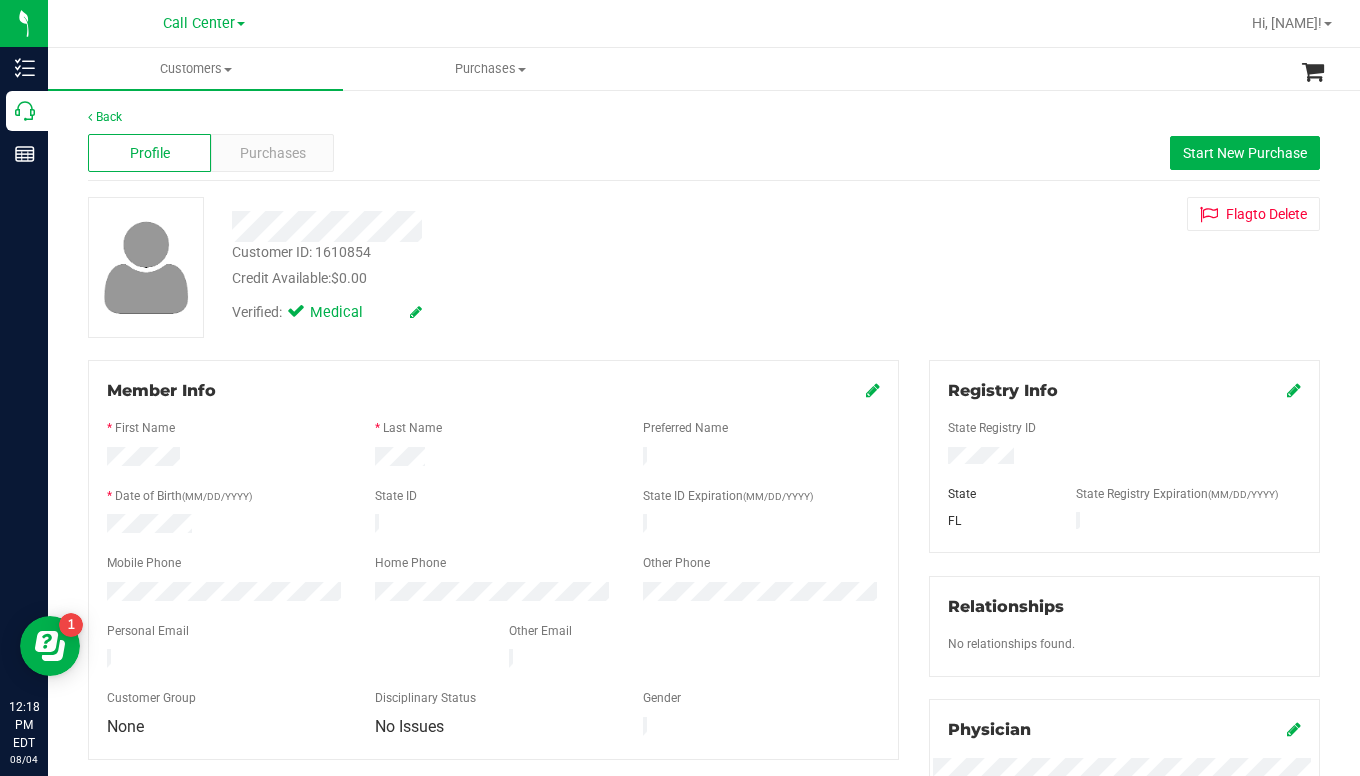 click on "Verified:
Medical" at bounding box center [532, 311] 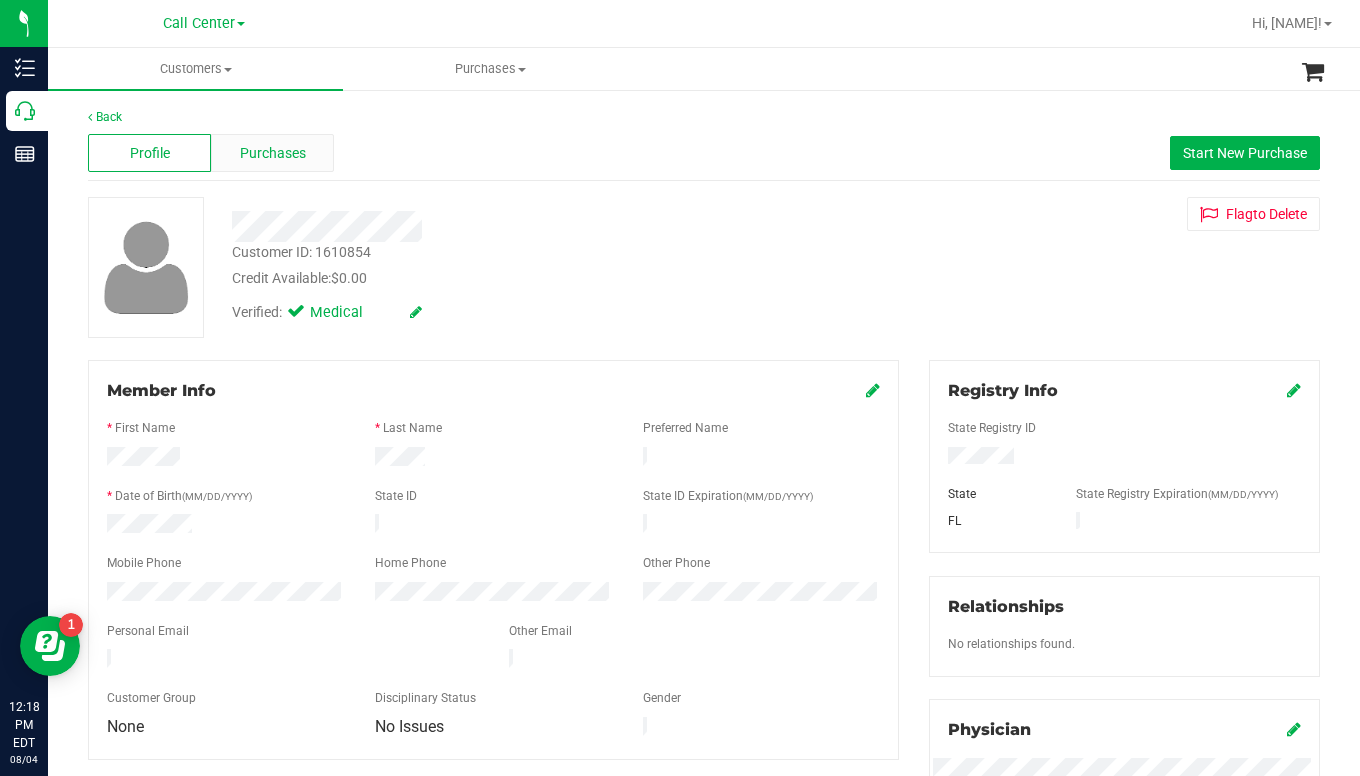 click on "Purchases" at bounding box center [272, 153] 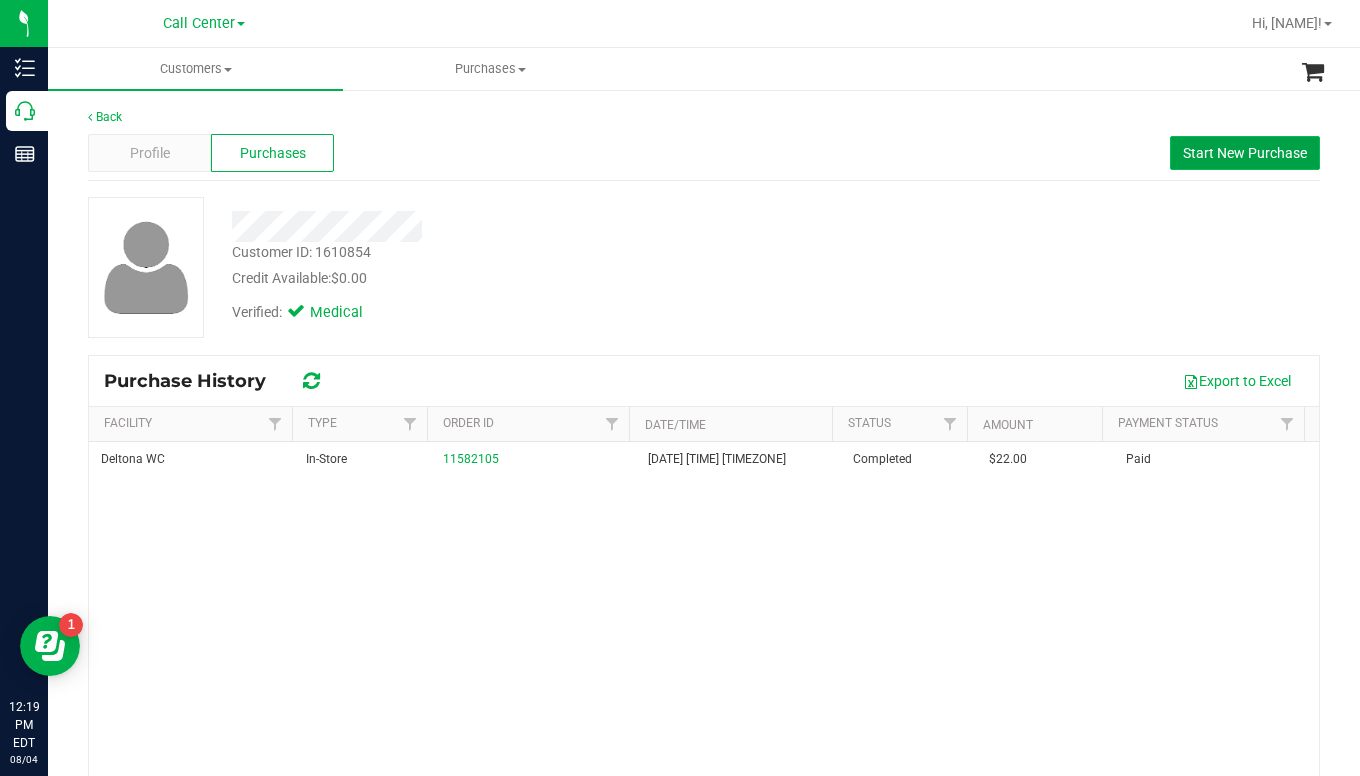 click on "Start New Purchase" at bounding box center [1245, 153] 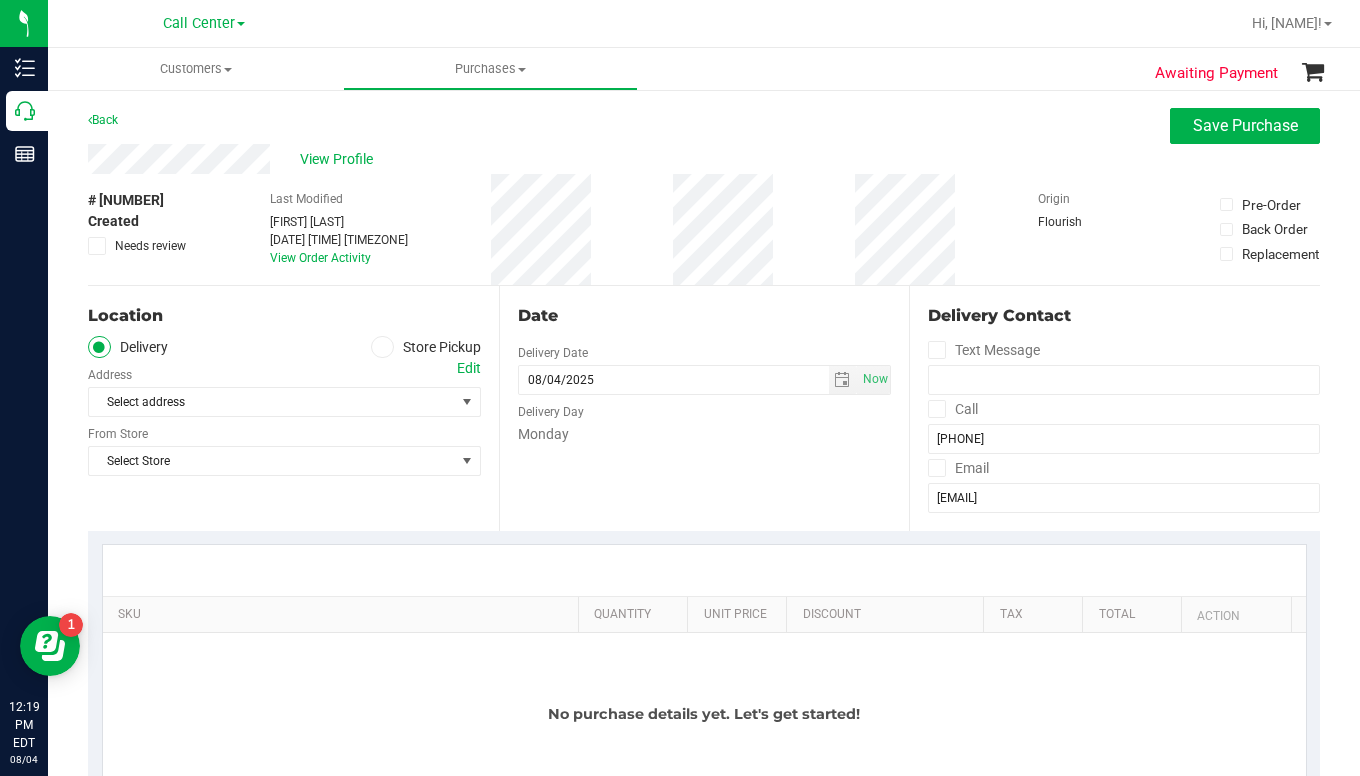 drag, startPoint x: 375, startPoint y: 347, endPoint x: 360, endPoint y: 356, distance: 17.492855 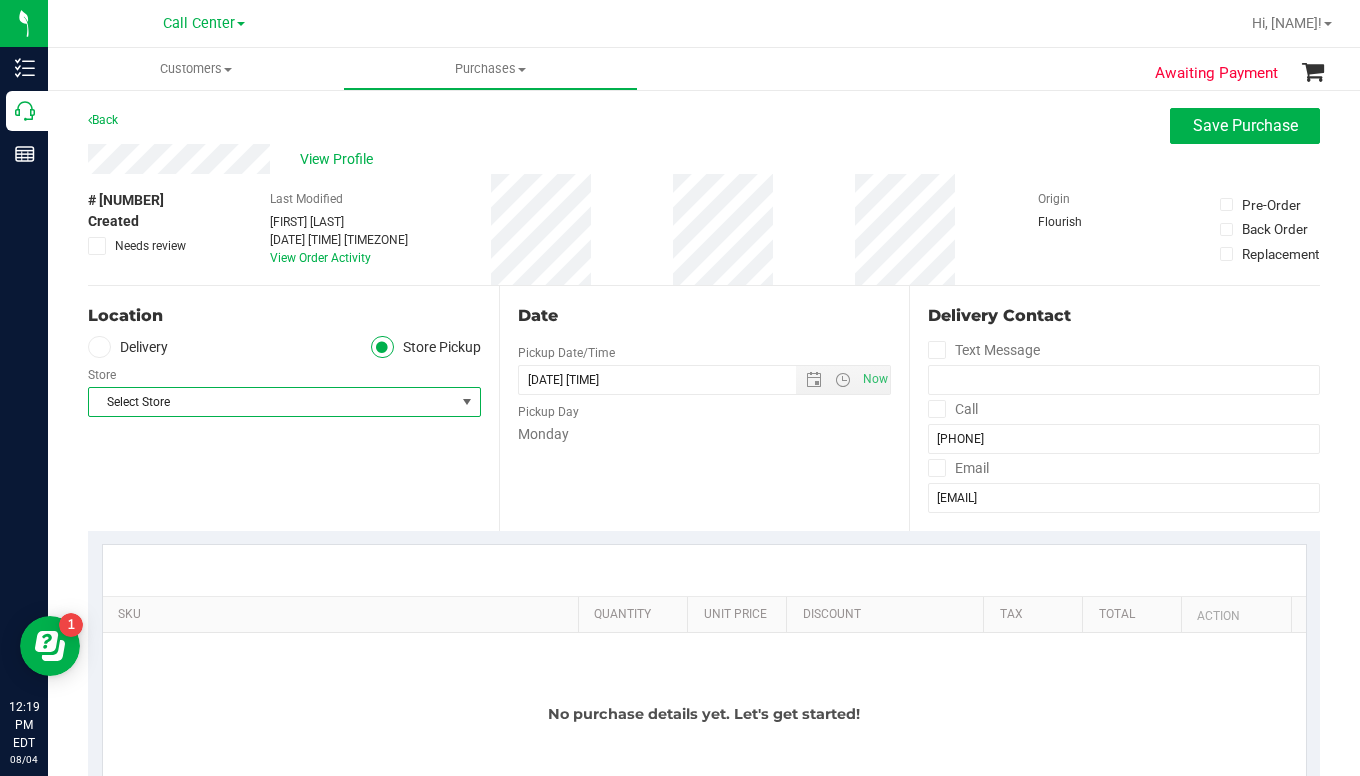 click on "Select Store" at bounding box center (272, 402) 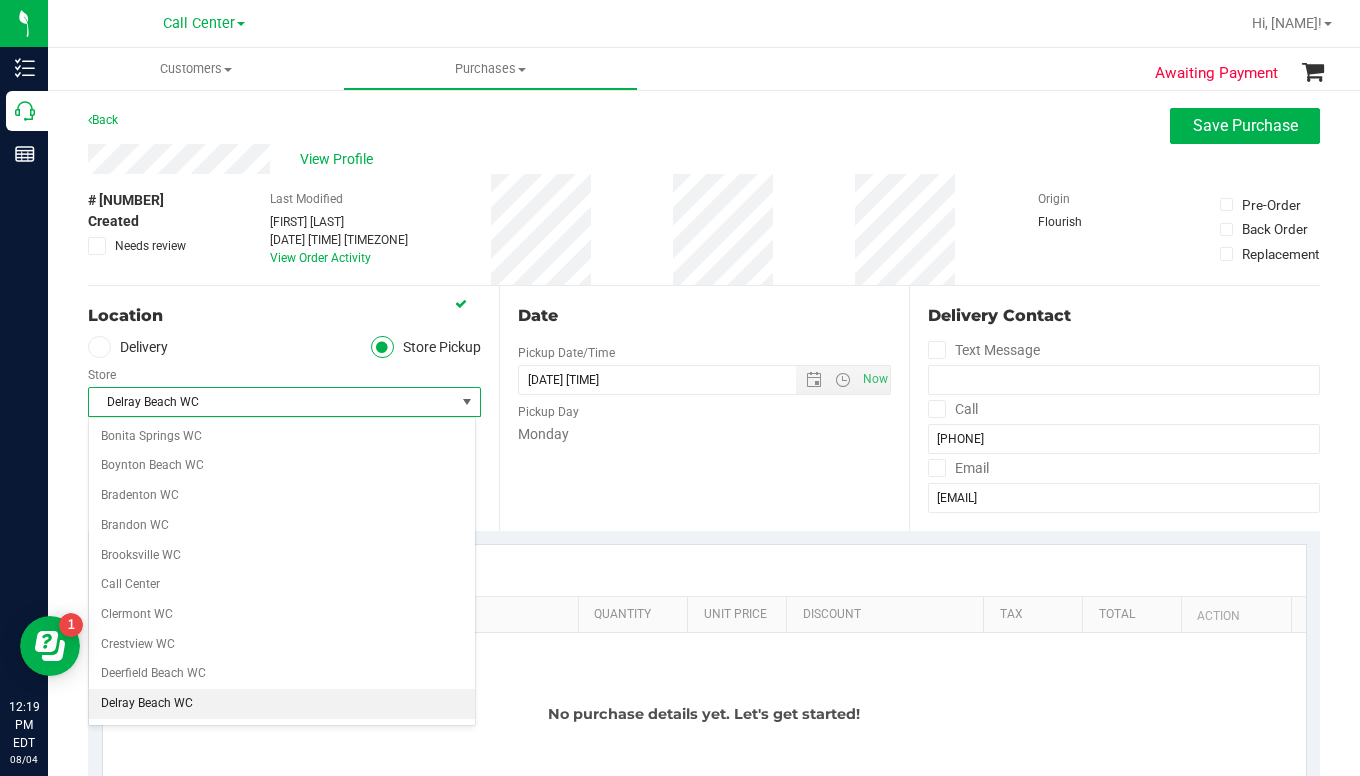 scroll, scrollTop: 27, scrollLeft: 0, axis: vertical 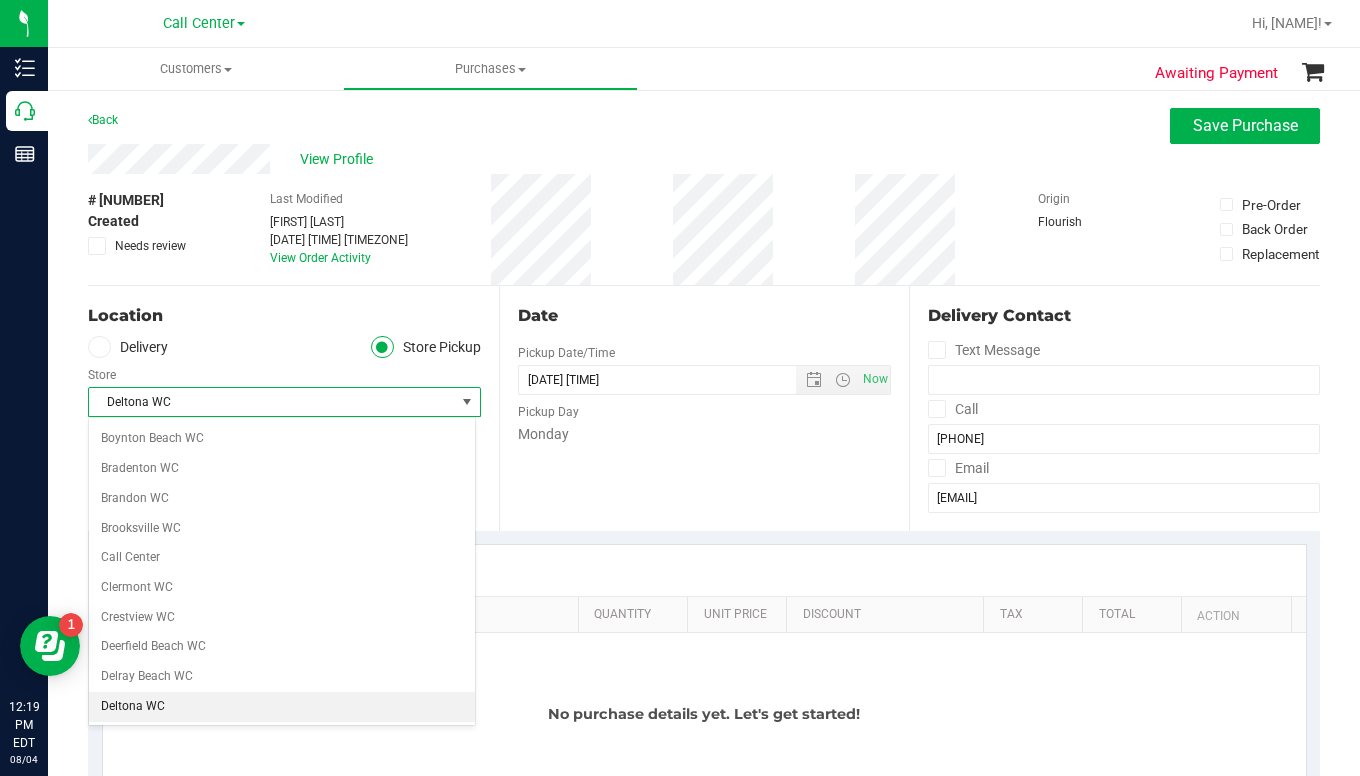 click on "Deltona WC" at bounding box center [282, 707] 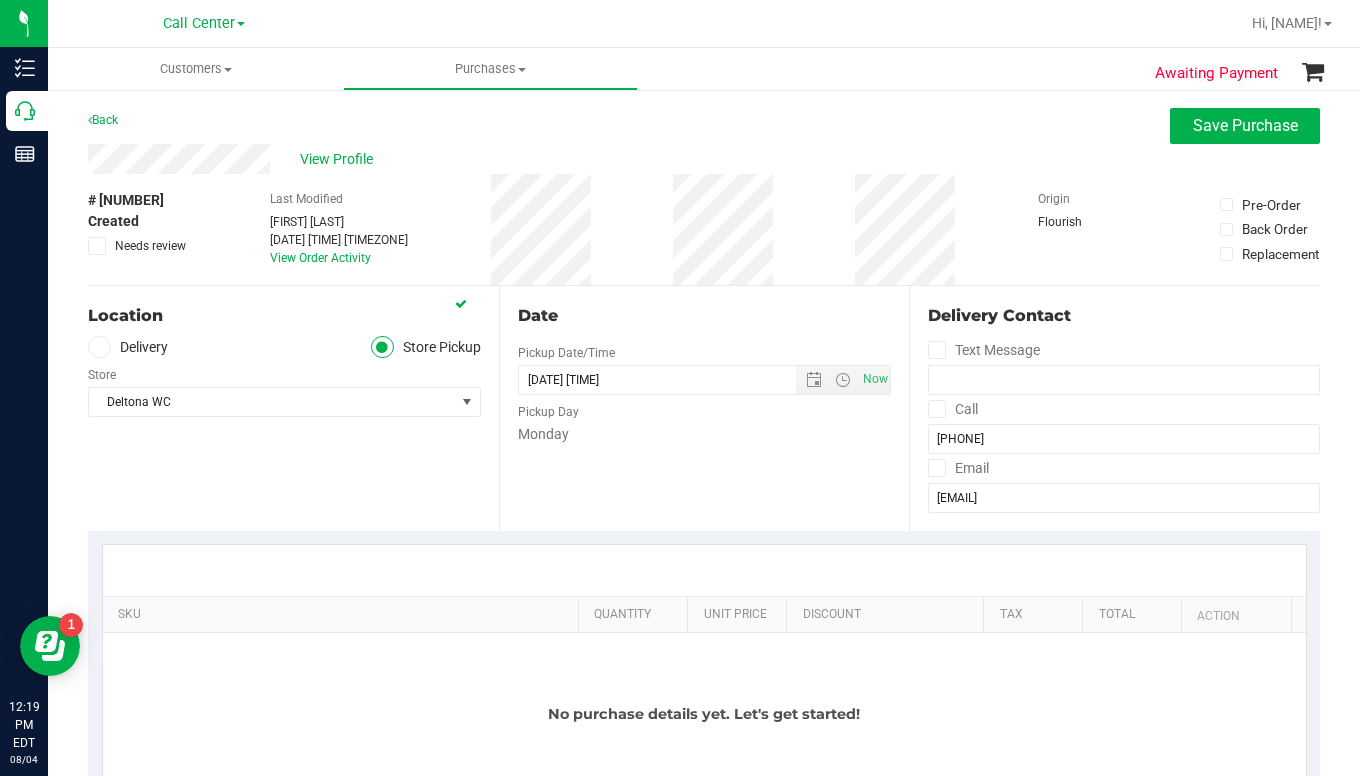 click on "Location
Delivery
Store Pickup
Store
Deltona WC Select Store Bonita Springs WC Boynton Beach WC Bradenton WC Brandon WC Brooksville WC Call Center Clermont WC Crestview WC Deerfield Beach WC Delray Beach WC Deltona WC Ft Walton Beach WC Ft. Lauderdale WC Ft. Myers WC Gainesville WC Jax Atlantic WC JAX DC REP Jax WC Key West WC Lakeland WC Largo WC Lehigh Acres DC REP Merritt Island WC Miami 72nd WC Miami Beach WC Miami Dadeland WC Miramar DC REP New Port Richey WC North Palm Beach WC North Port WC Ocala WC Orange Park WC Orlando Colonial WC Orlando DC REP Orlando WC Oviedo WC Palm Bay WC Palm Coast WC Panama City WC Pensacola WC Port Orange WC" at bounding box center (293, 408) 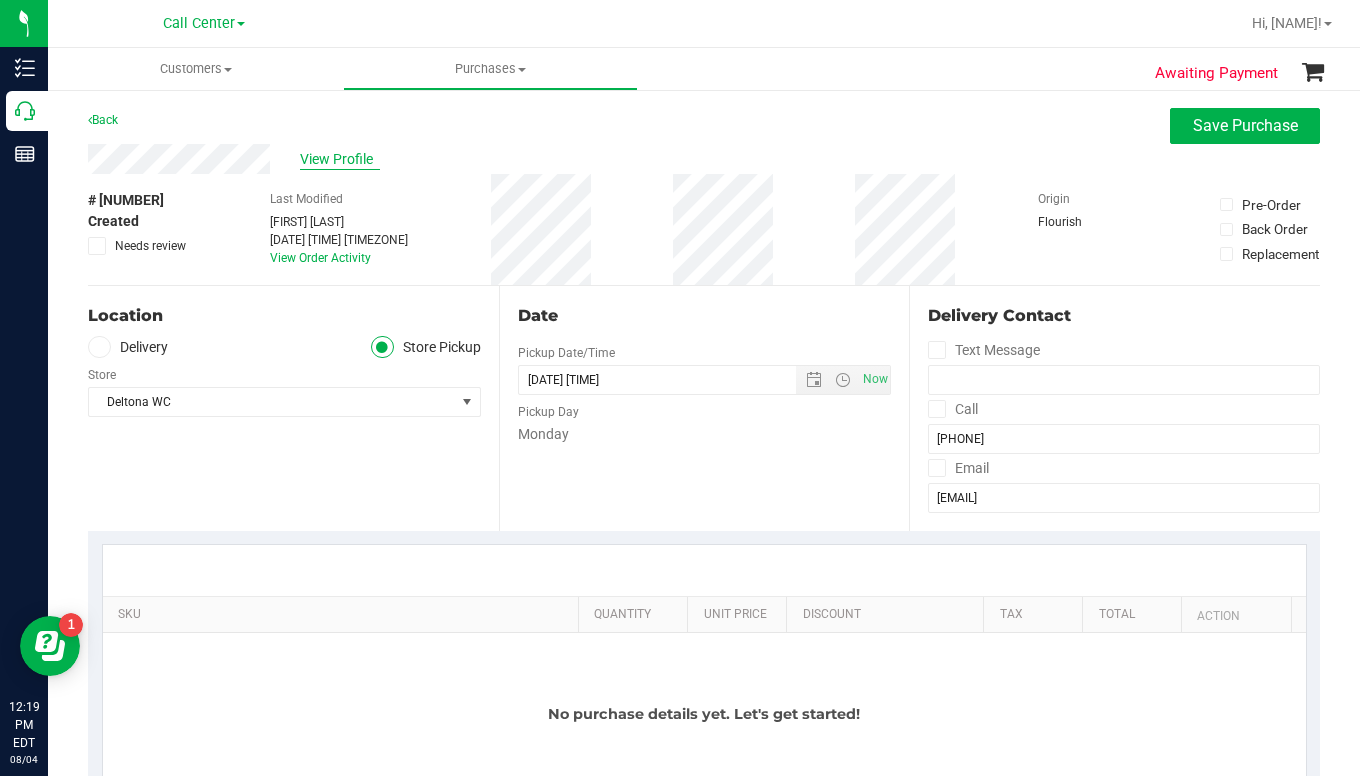 click on "View Profile" at bounding box center (340, 159) 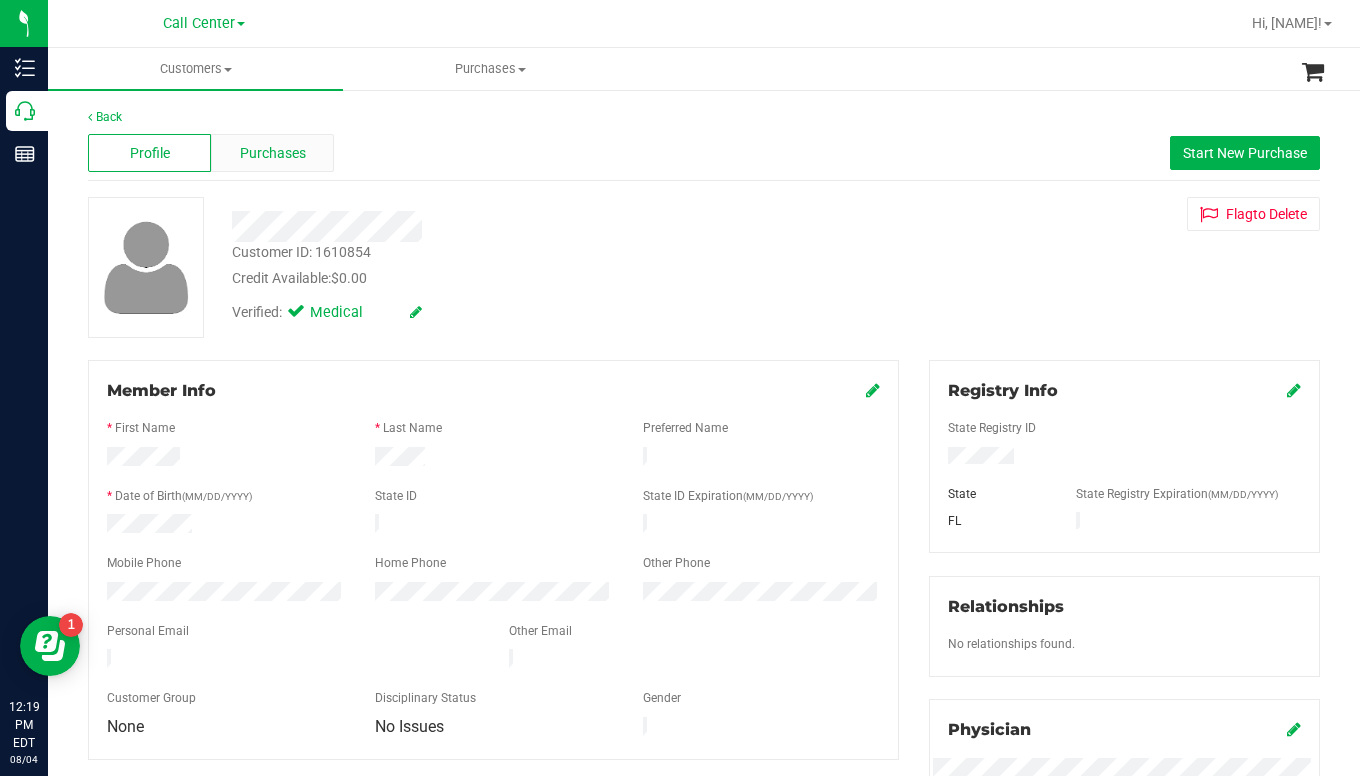 click on "Purchases" at bounding box center (273, 153) 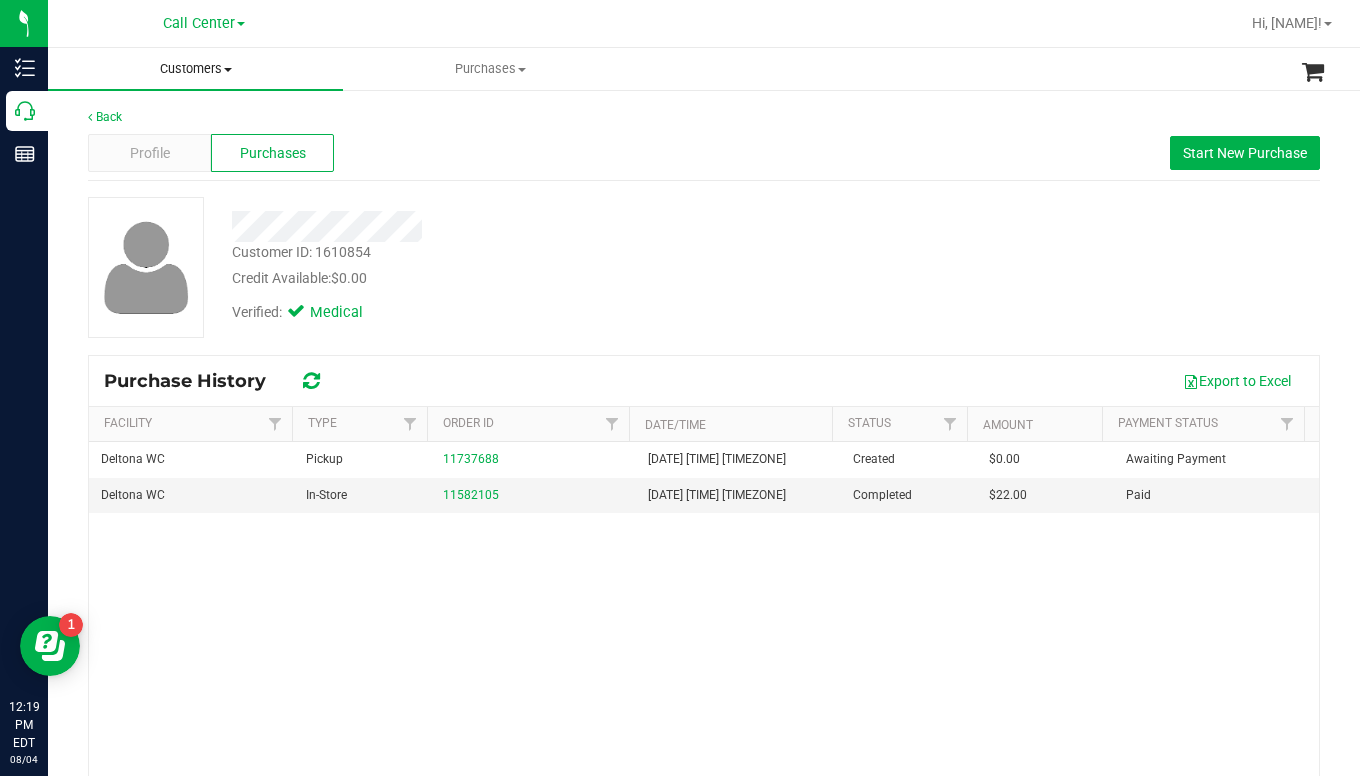 click on "Customers" at bounding box center [195, 69] 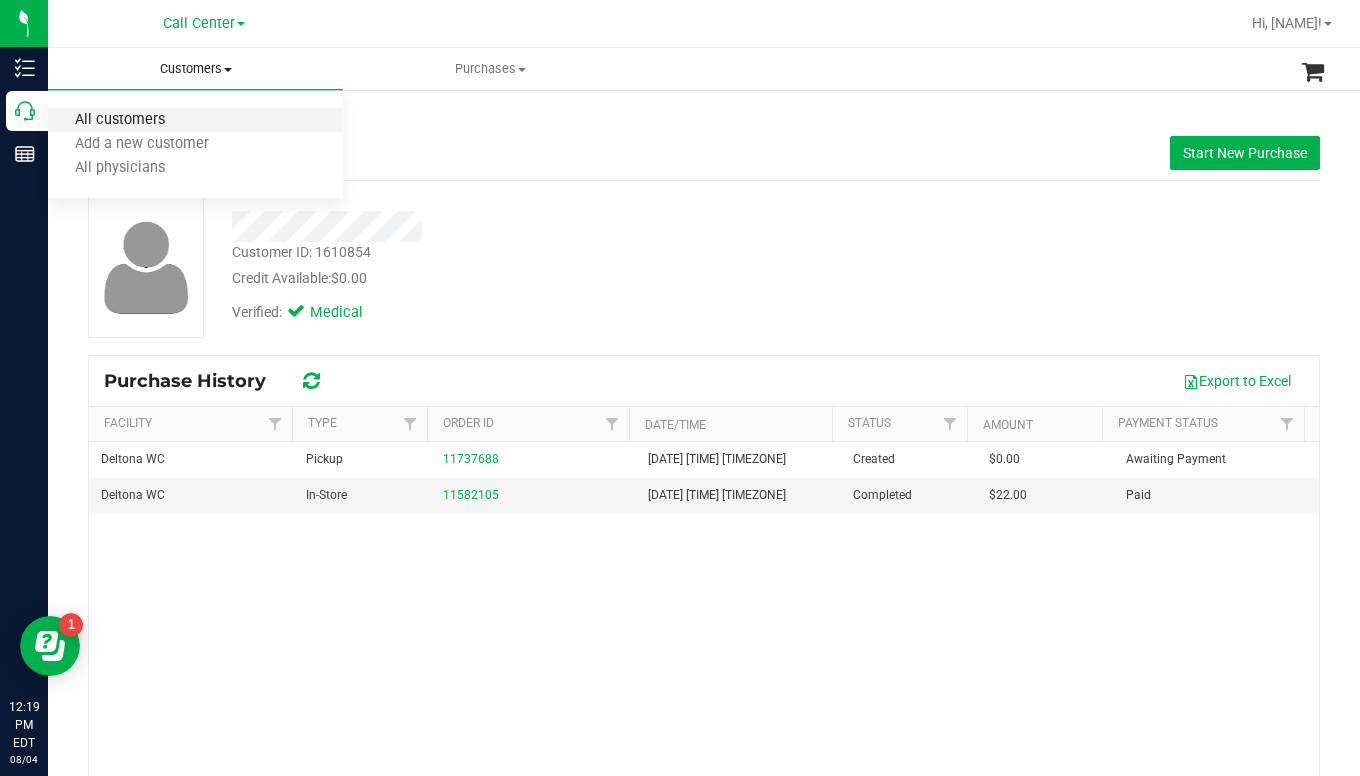 click on "All customers" at bounding box center [120, 120] 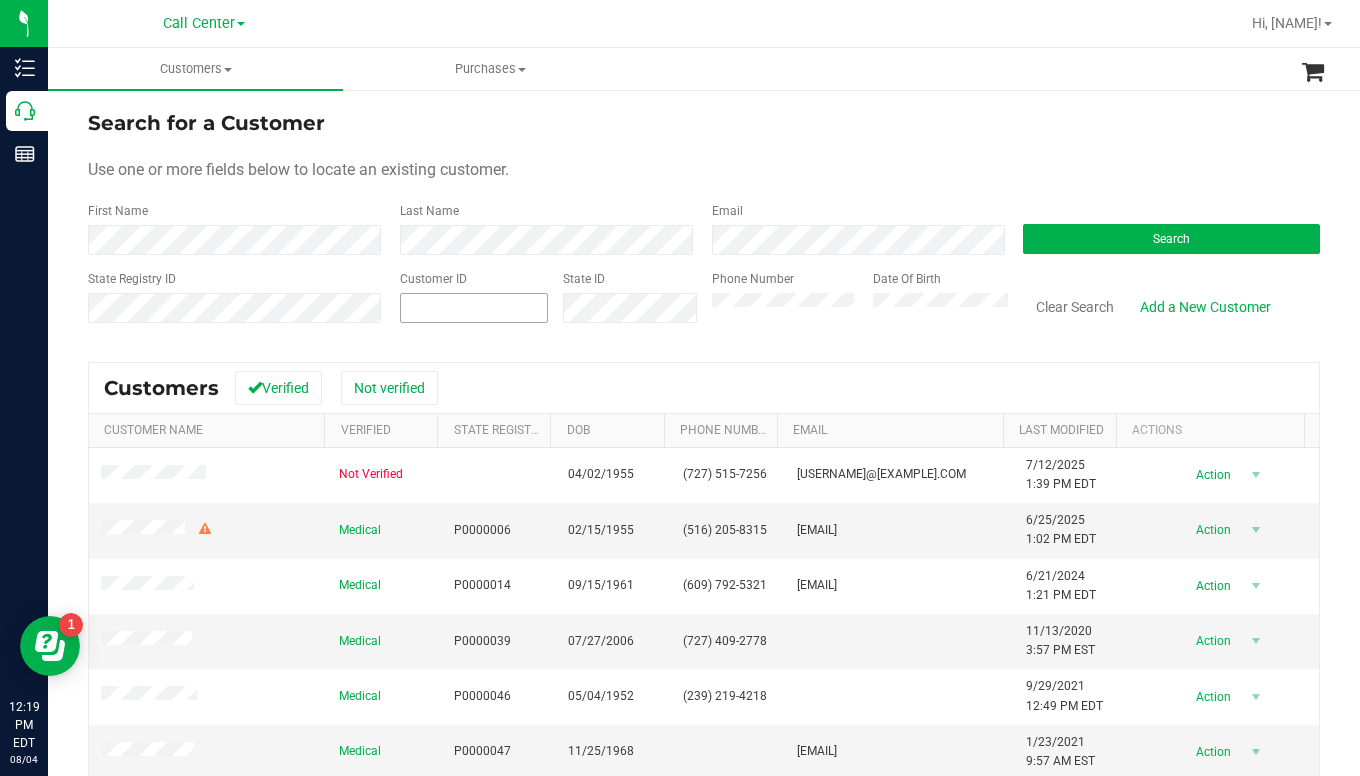 click at bounding box center [474, 308] 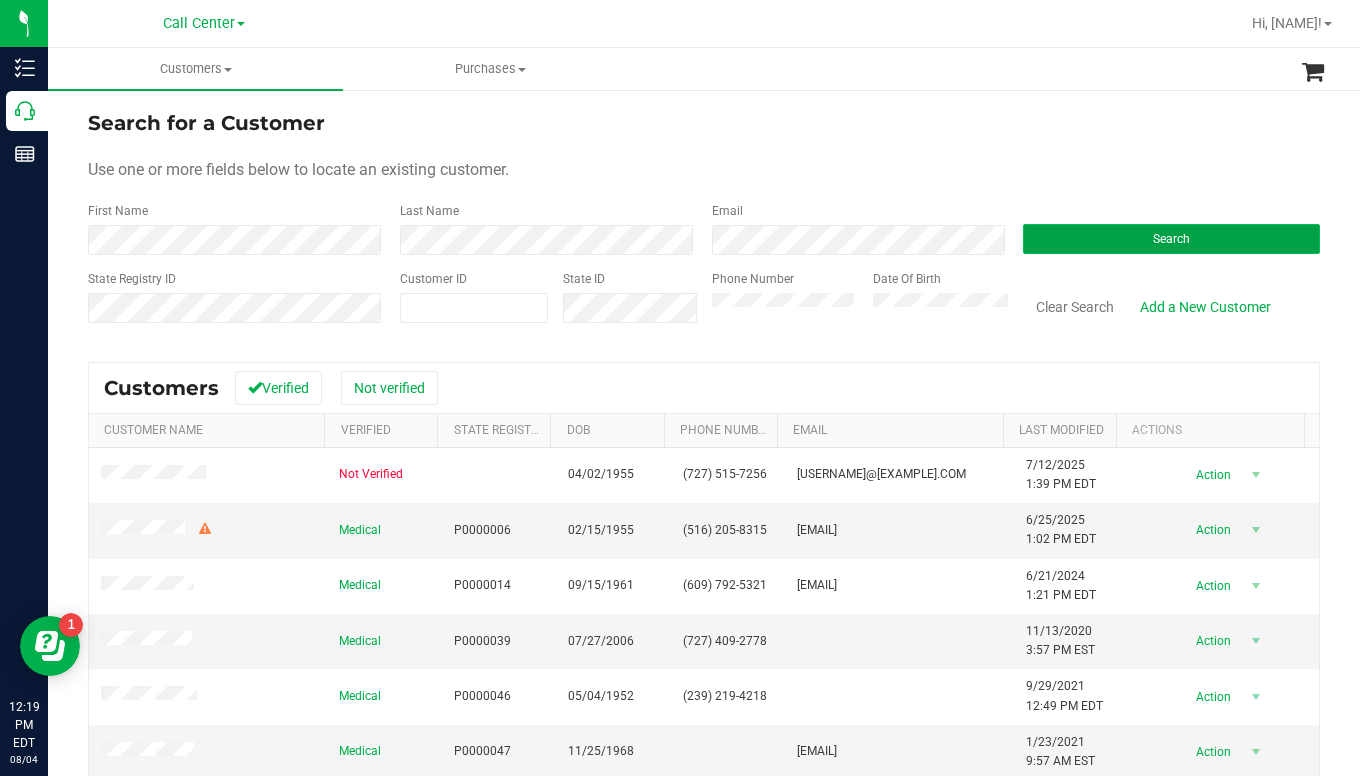 click on "Search" at bounding box center [1171, 239] 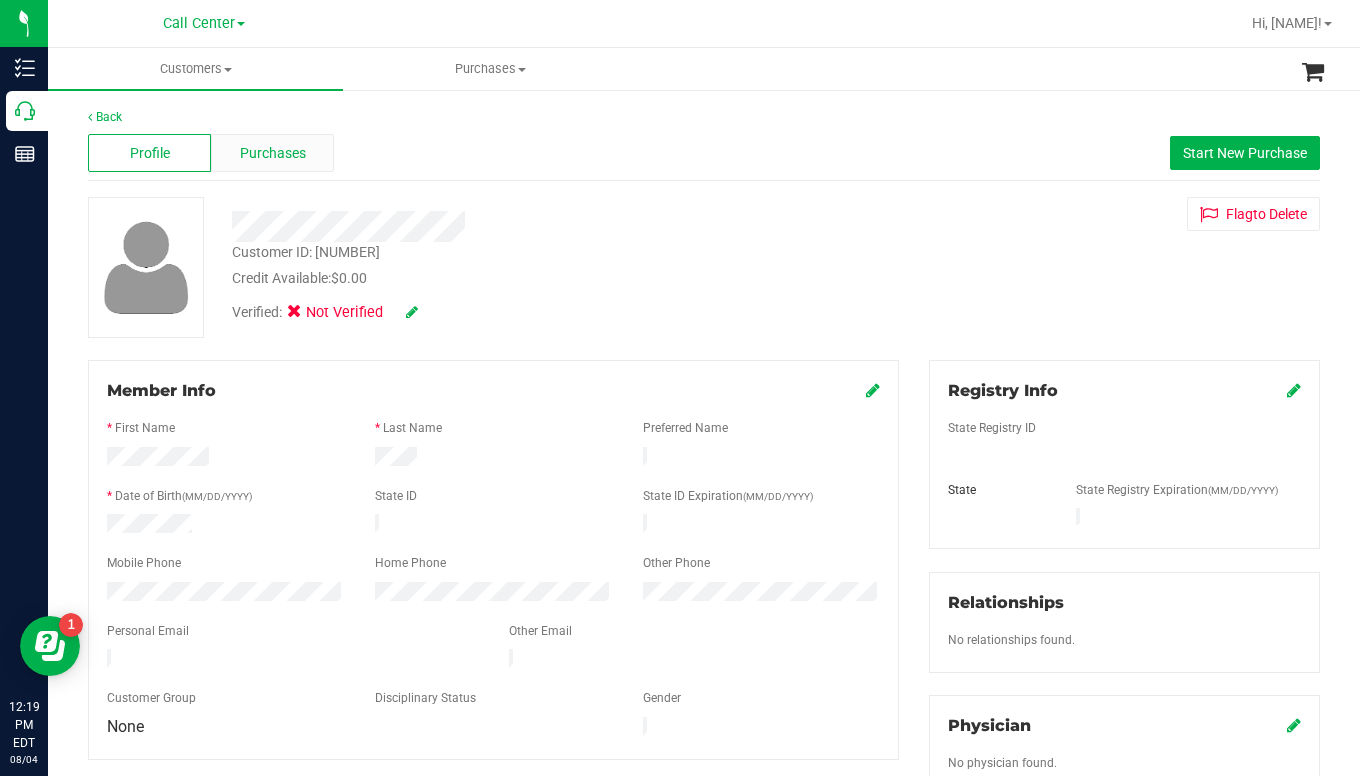 click on "Purchases" at bounding box center (273, 153) 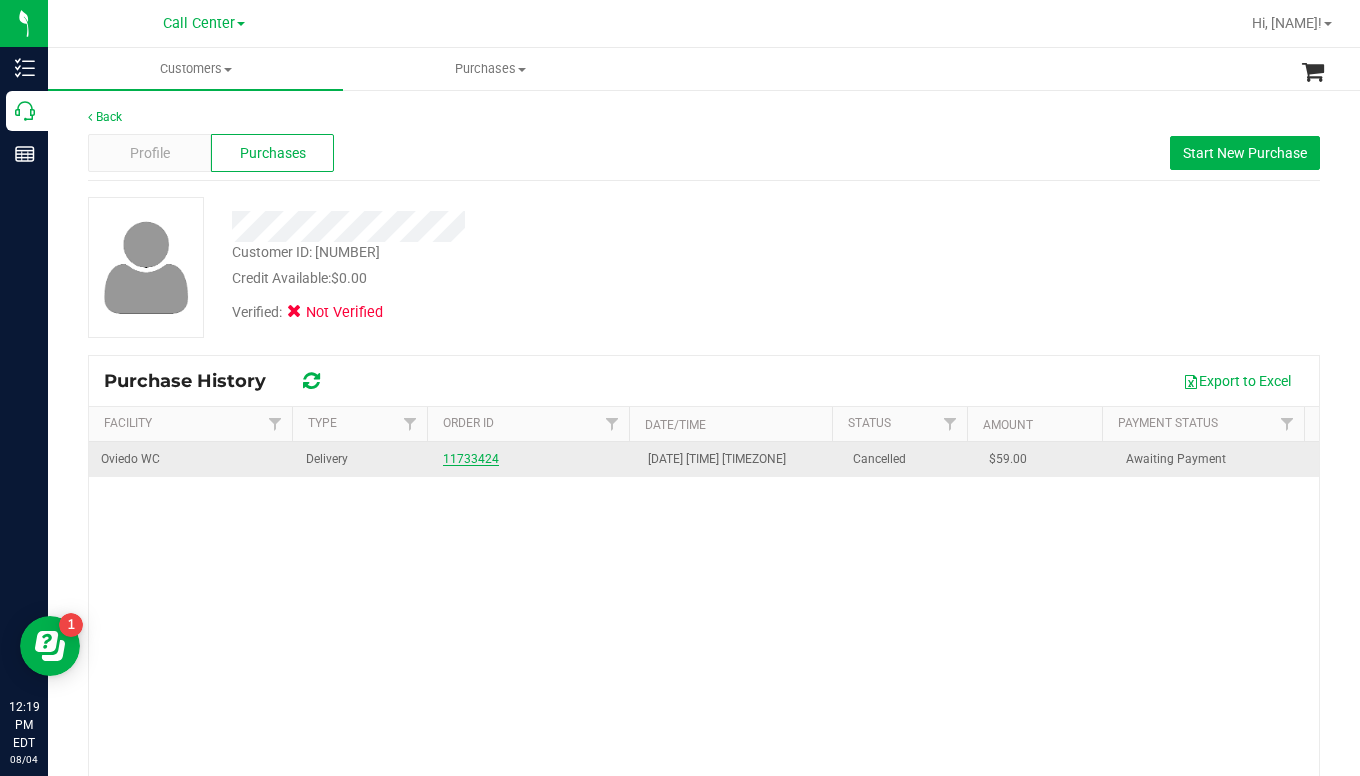 click on "11733424" at bounding box center (471, 459) 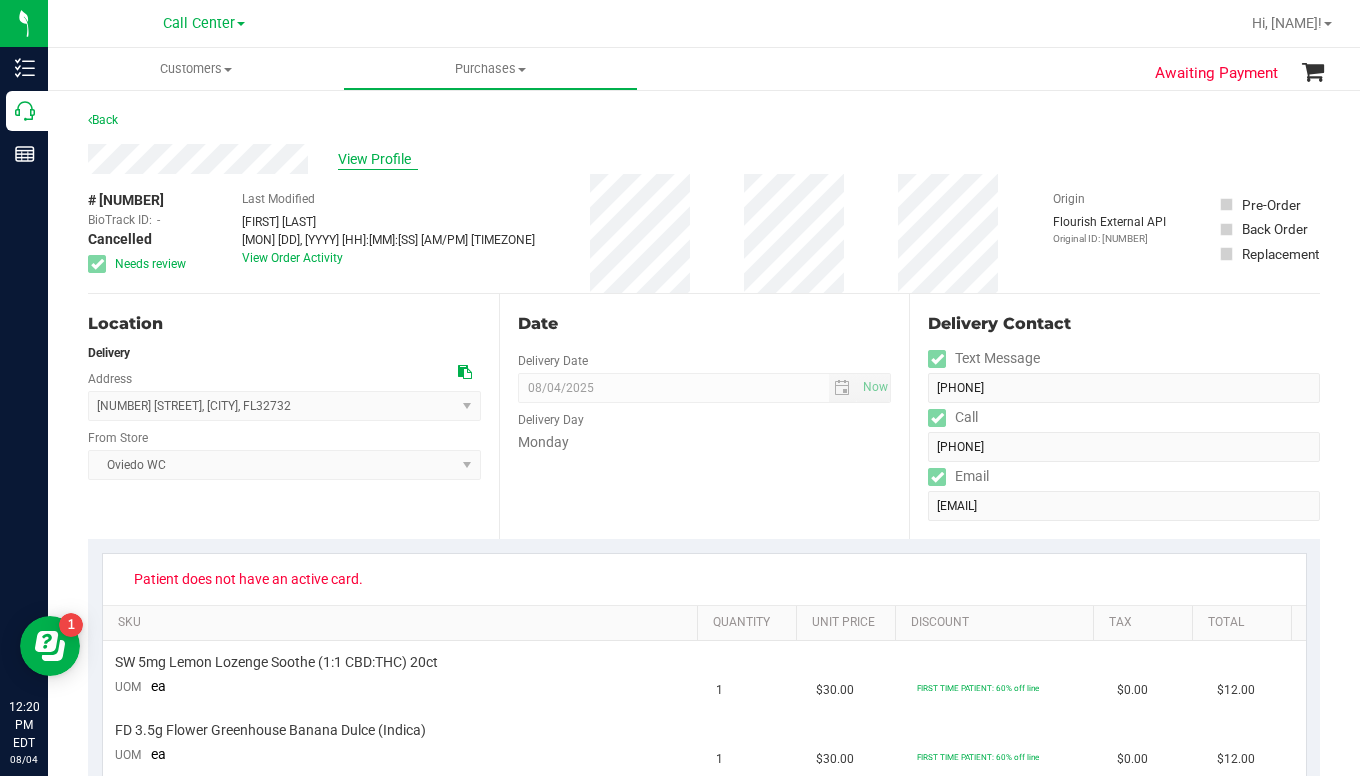 click on "View Profile" at bounding box center (378, 159) 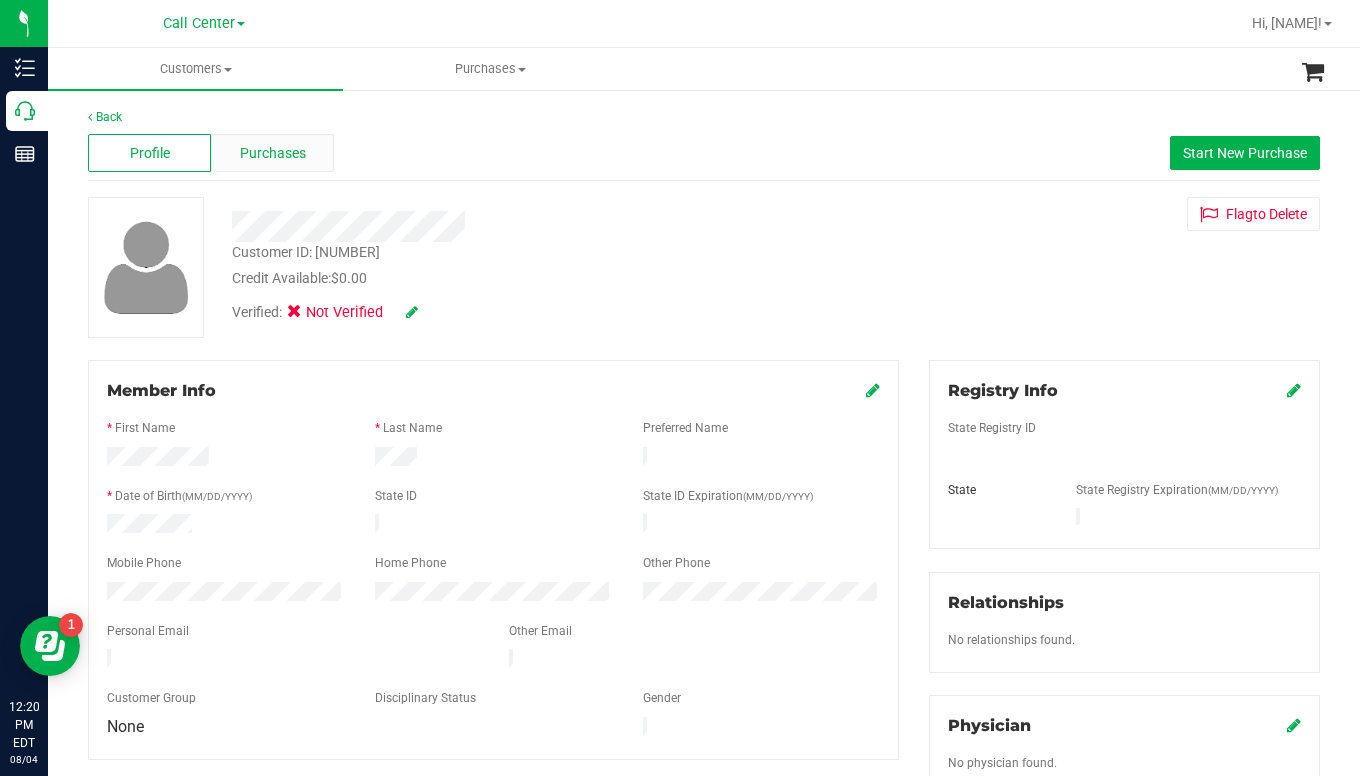 click on "Purchases" at bounding box center (273, 153) 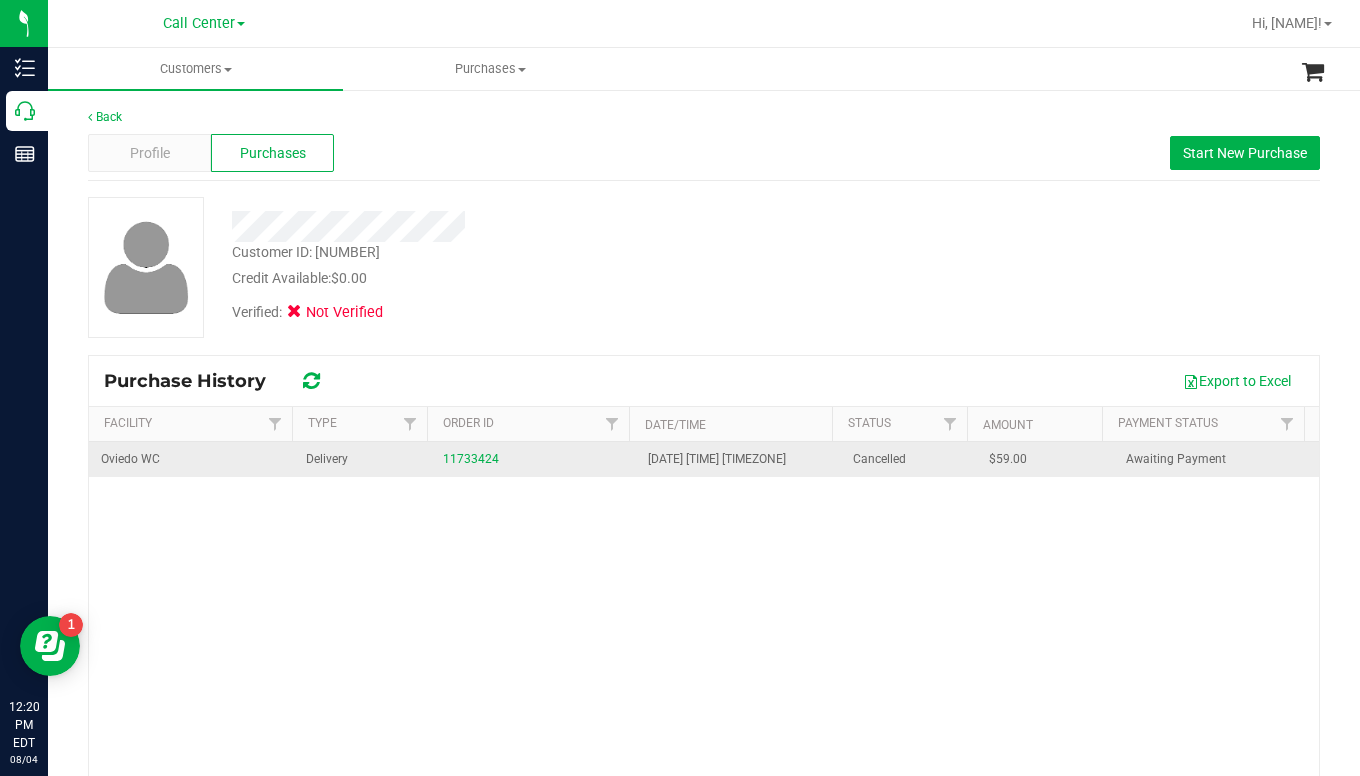 click on "Oviedo WC" at bounding box center (130, 459) 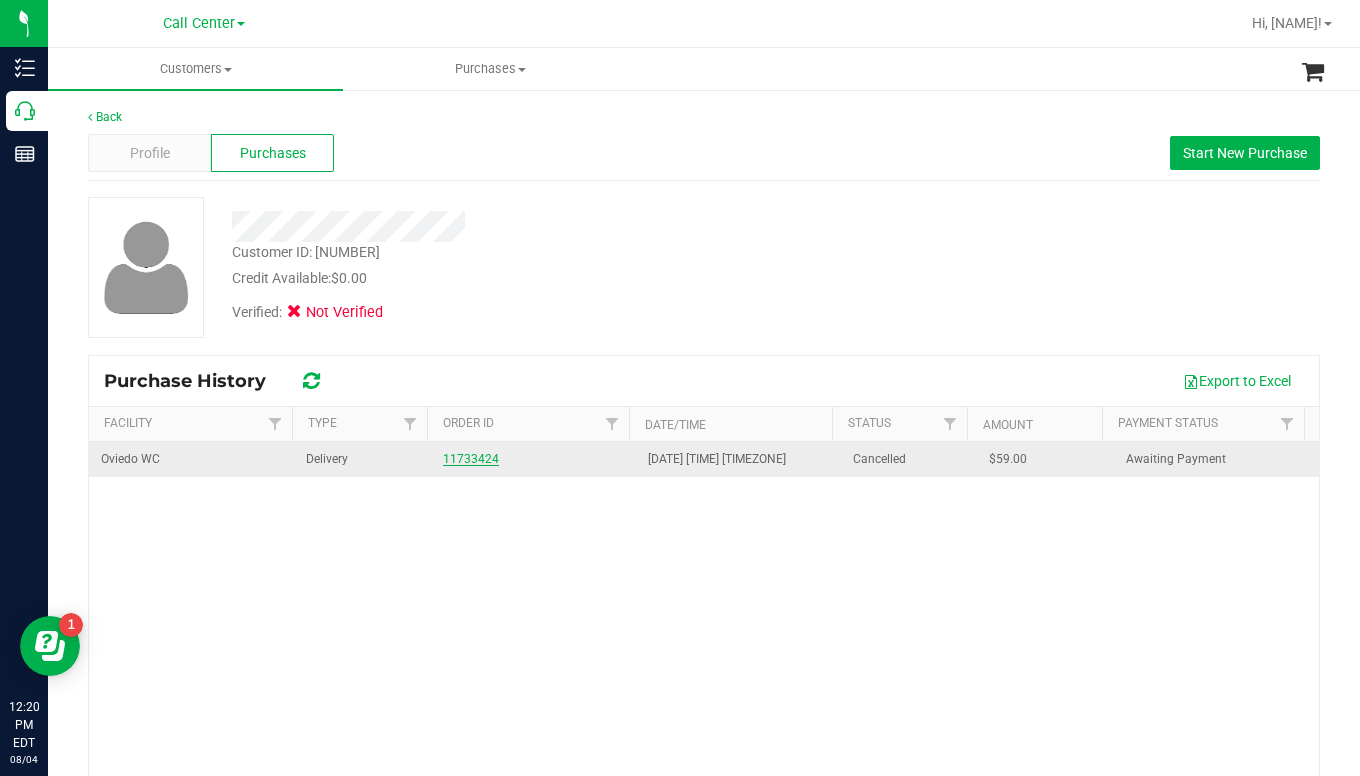 click on "11733424" at bounding box center [471, 459] 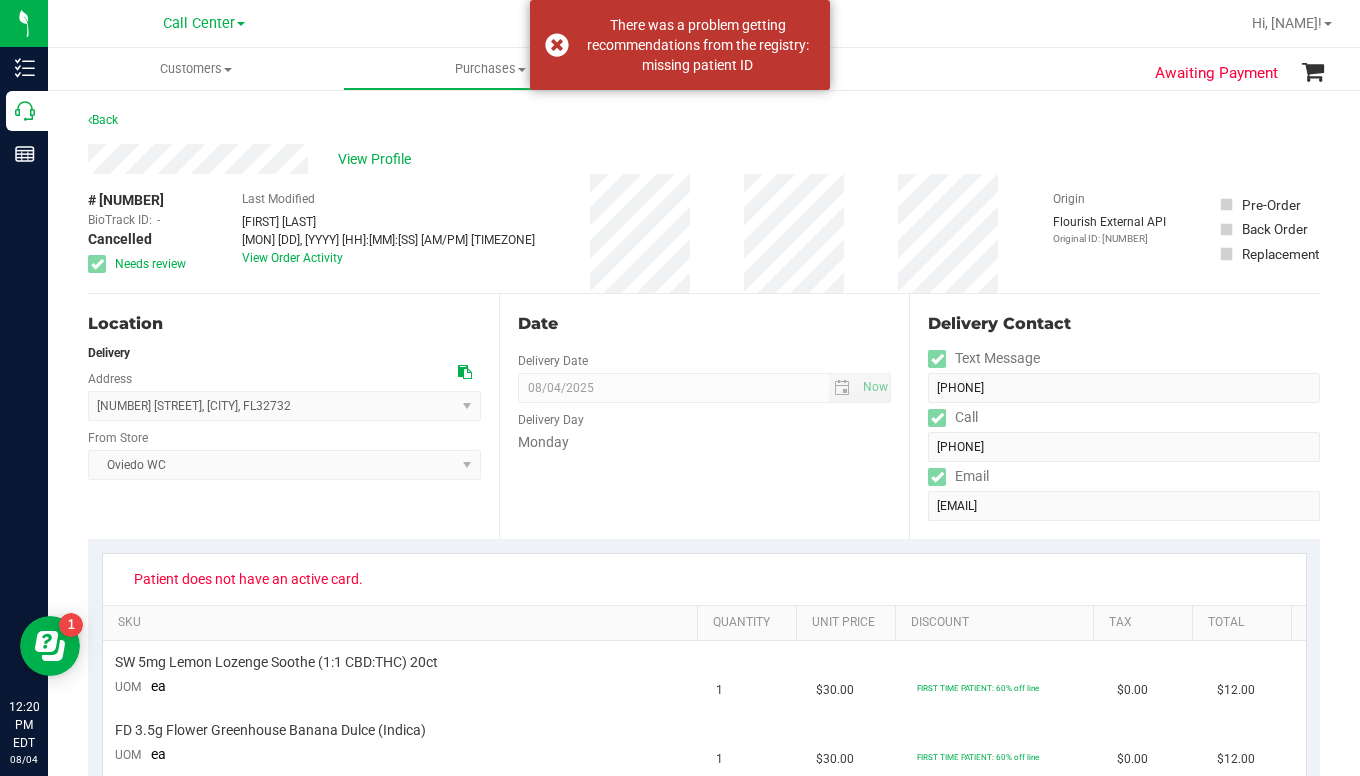 click on "[NUMBER] [STREET]
, [CITY]
, [STATE]
[POSTAL_CODE]
Select address [NUMBER] [STREET]" at bounding box center (284, 406) 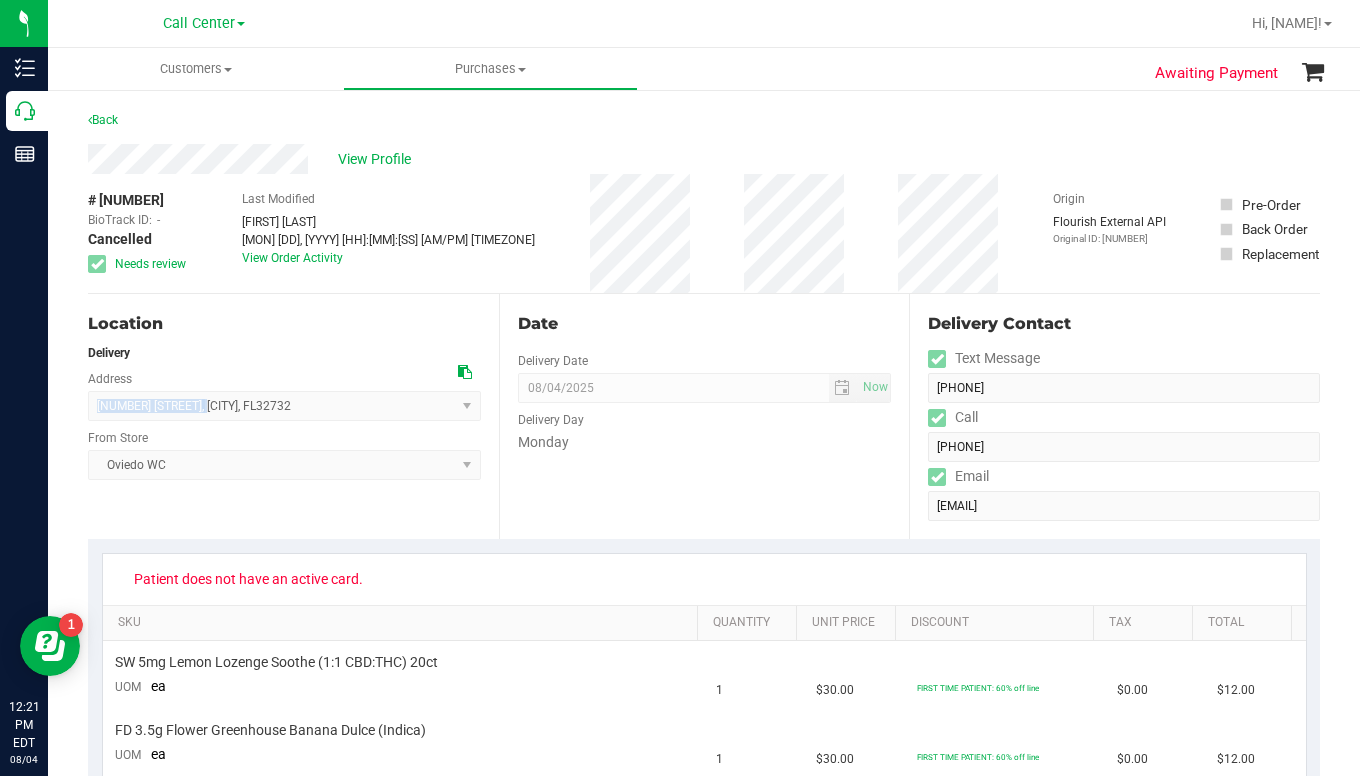 drag, startPoint x: 99, startPoint y: 408, endPoint x: 190, endPoint y: 415, distance: 91.26884 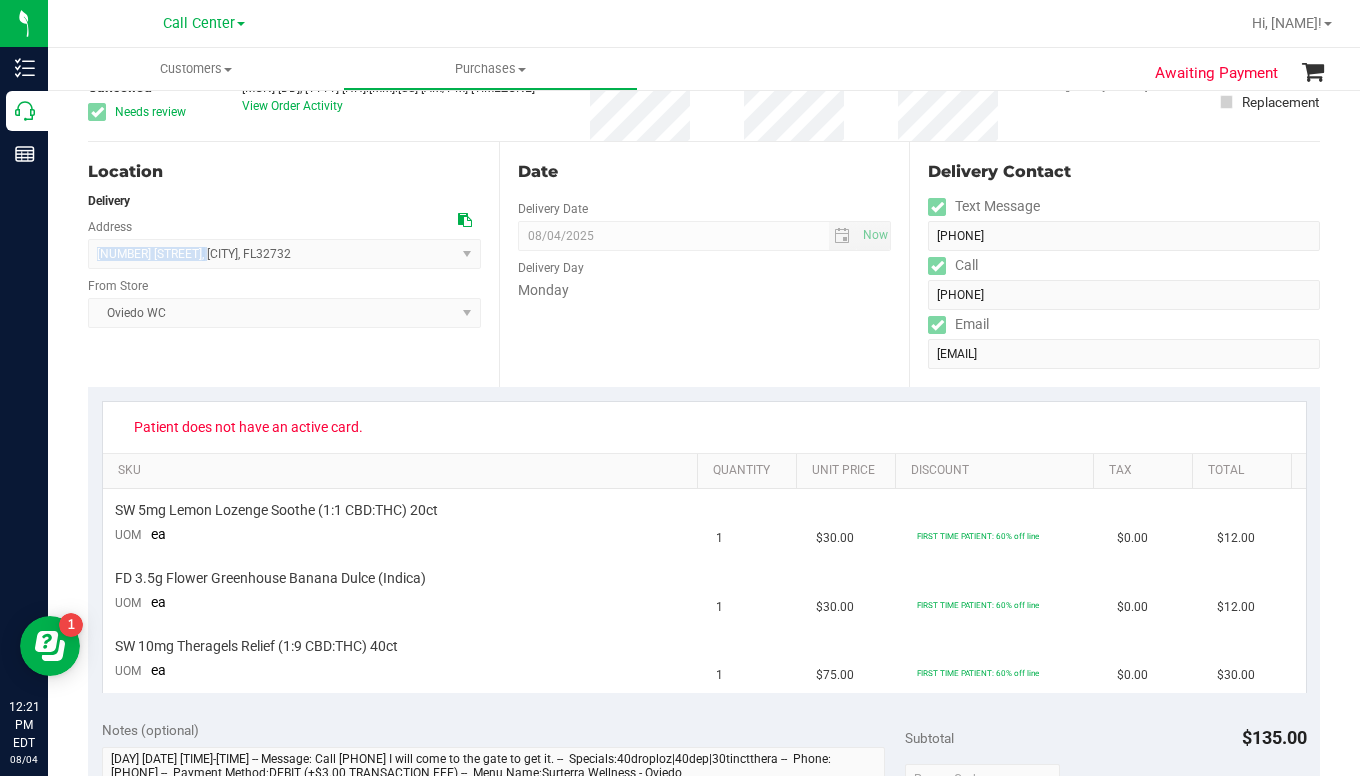 scroll, scrollTop: 0, scrollLeft: 0, axis: both 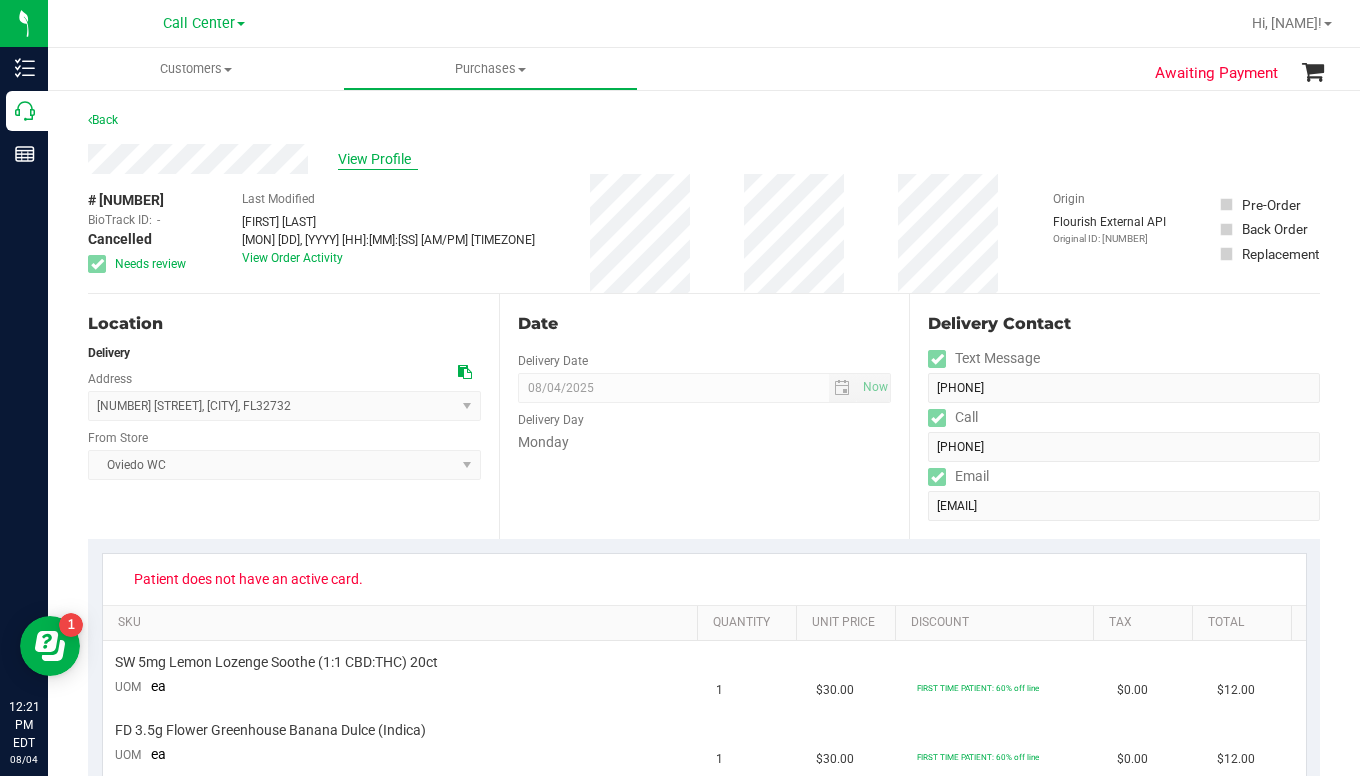 click on "View Profile" at bounding box center (378, 159) 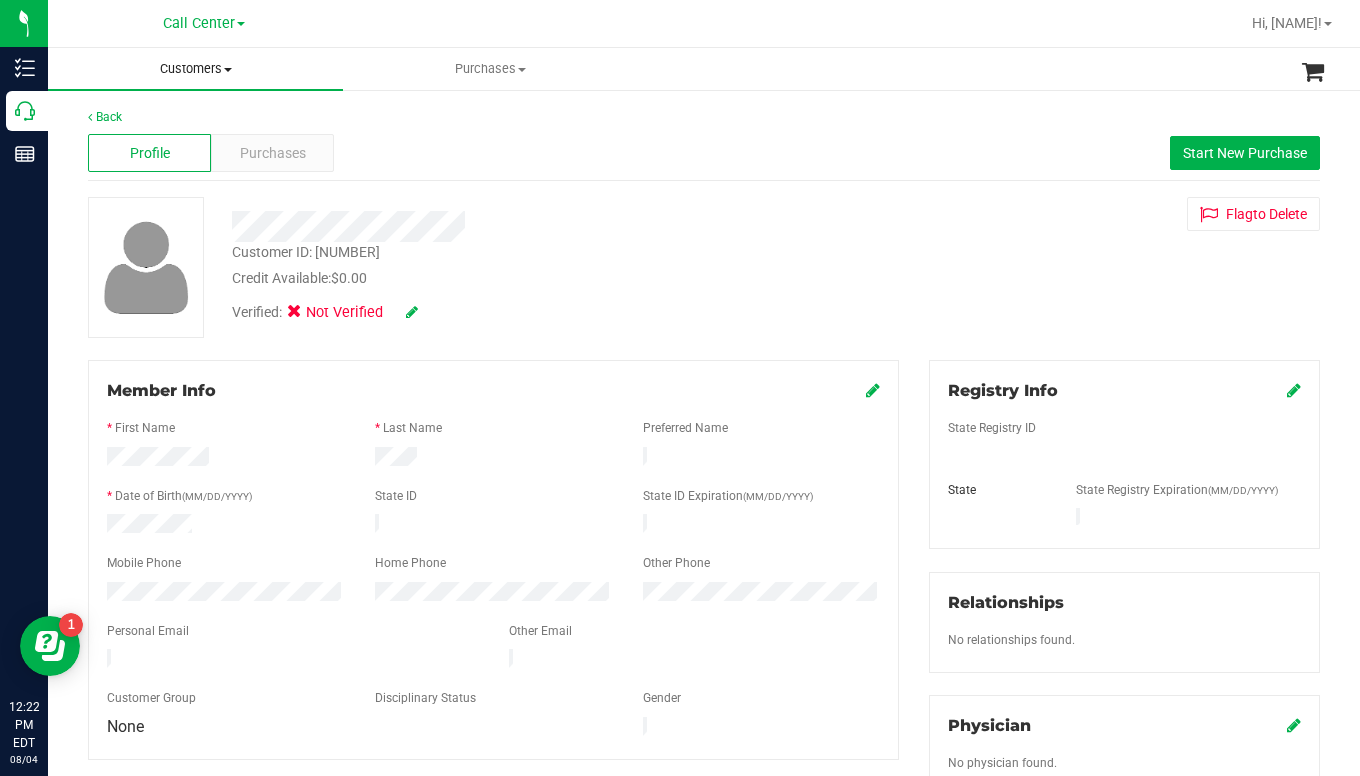 click on "Customers" at bounding box center [195, 69] 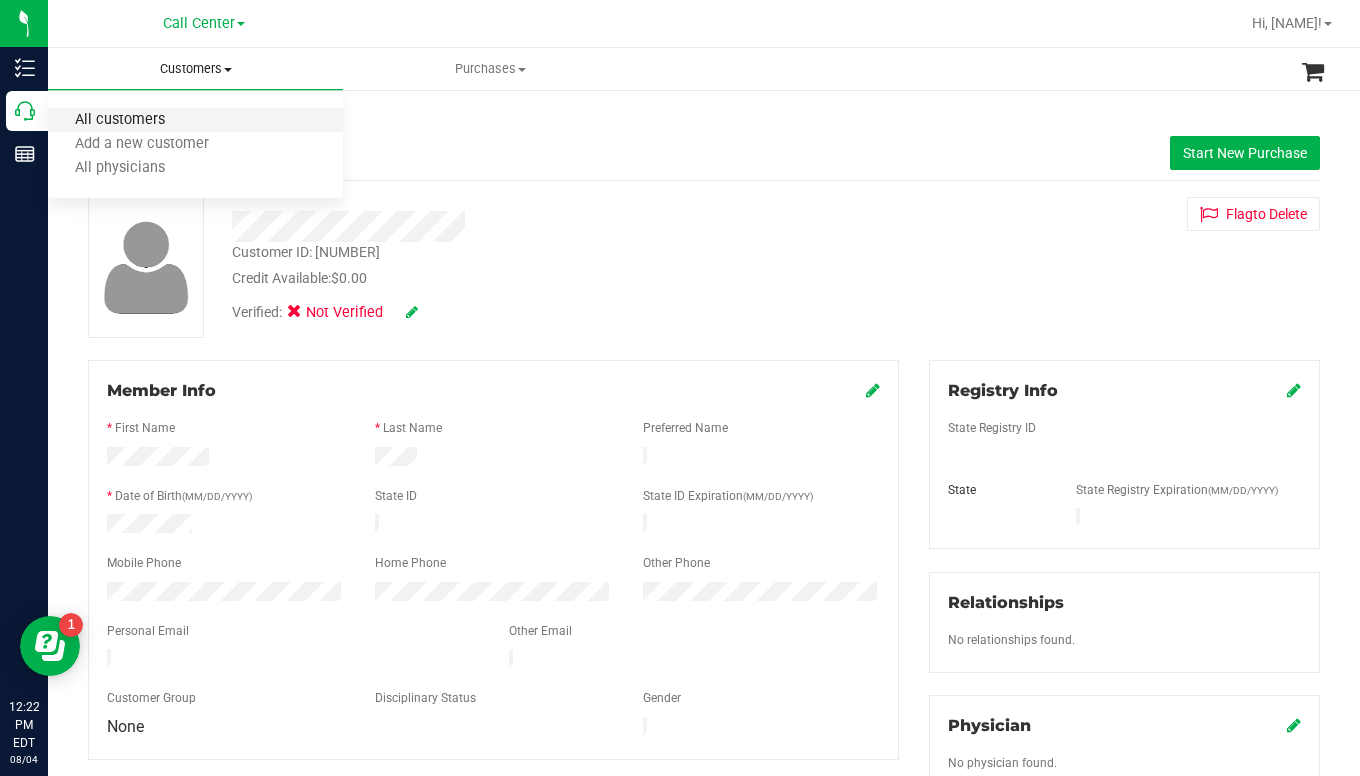 click on "All customers" at bounding box center (120, 120) 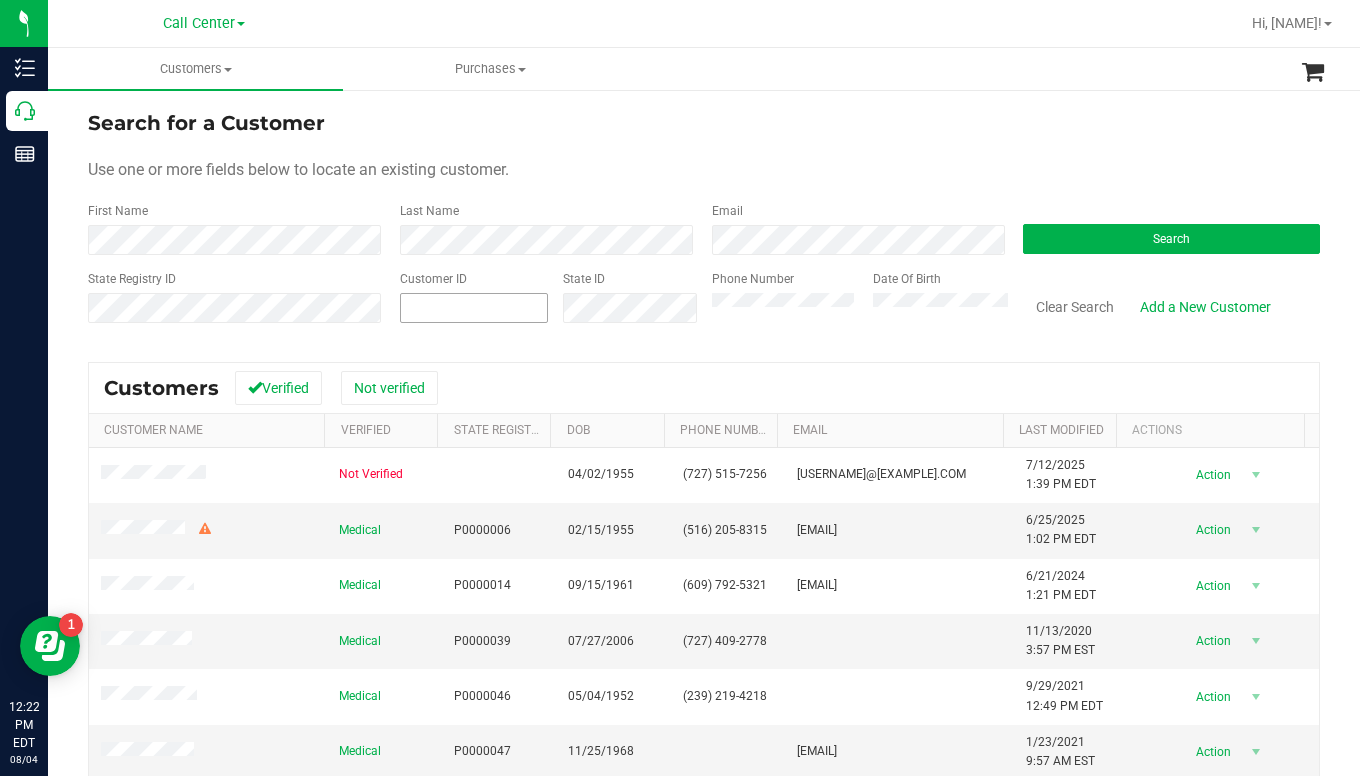 click at bounding box center (474, 308) 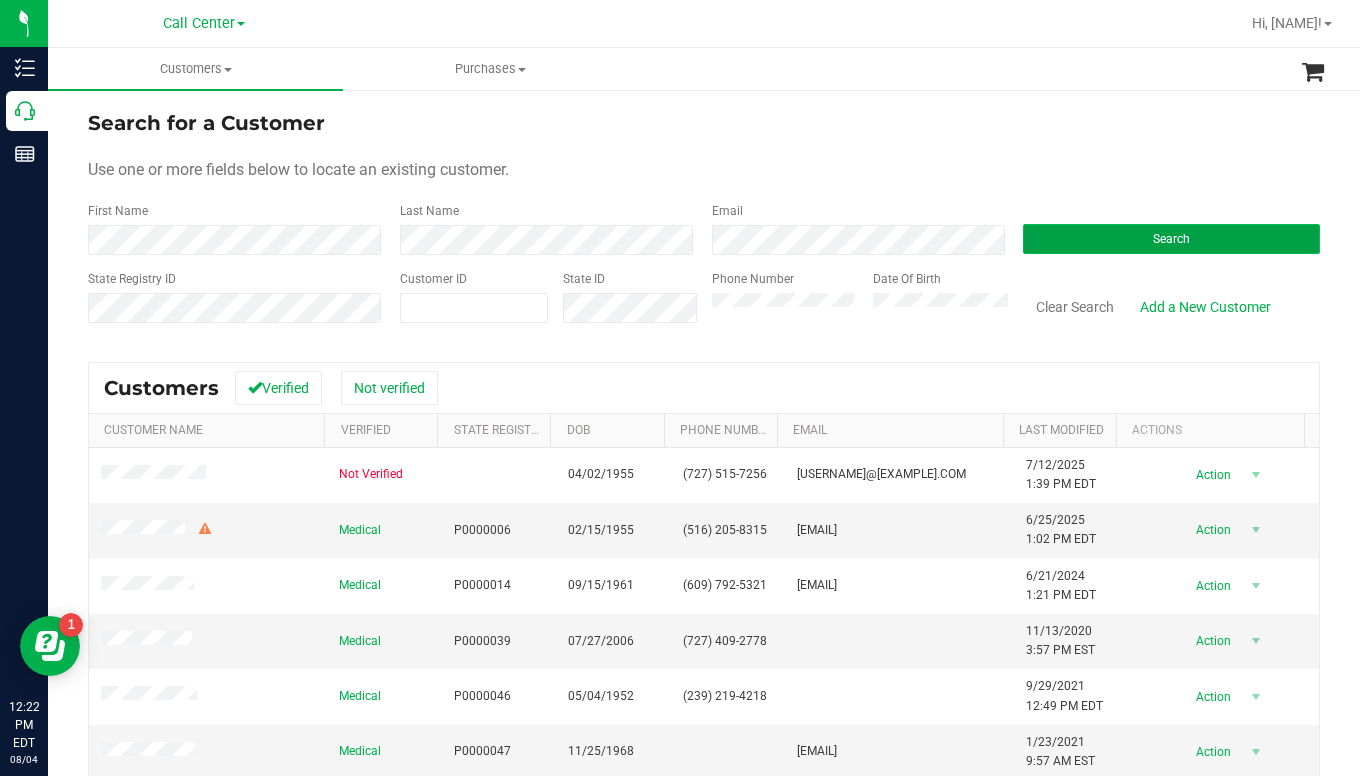 click on "Search" at bounding box center [1171, 239] 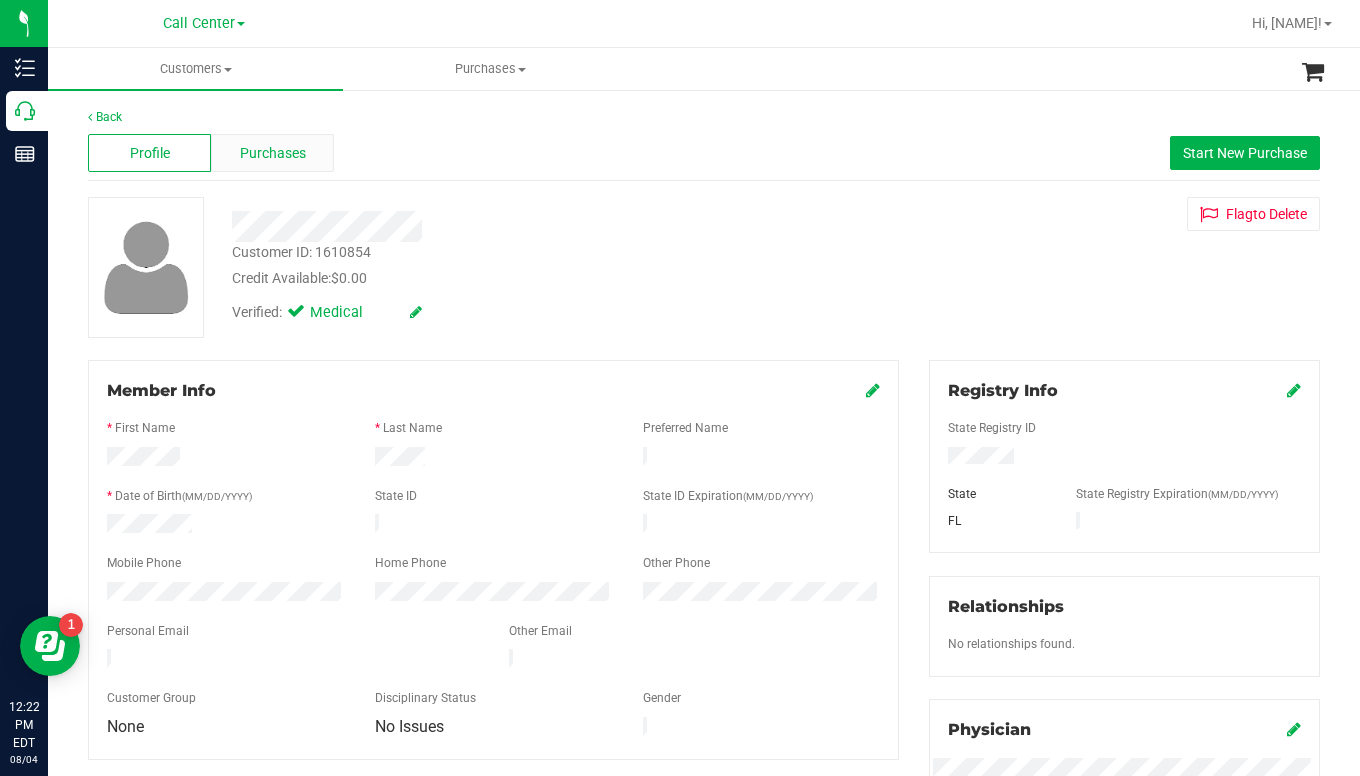 click on "Purchases" at bounding box center (273, 153) 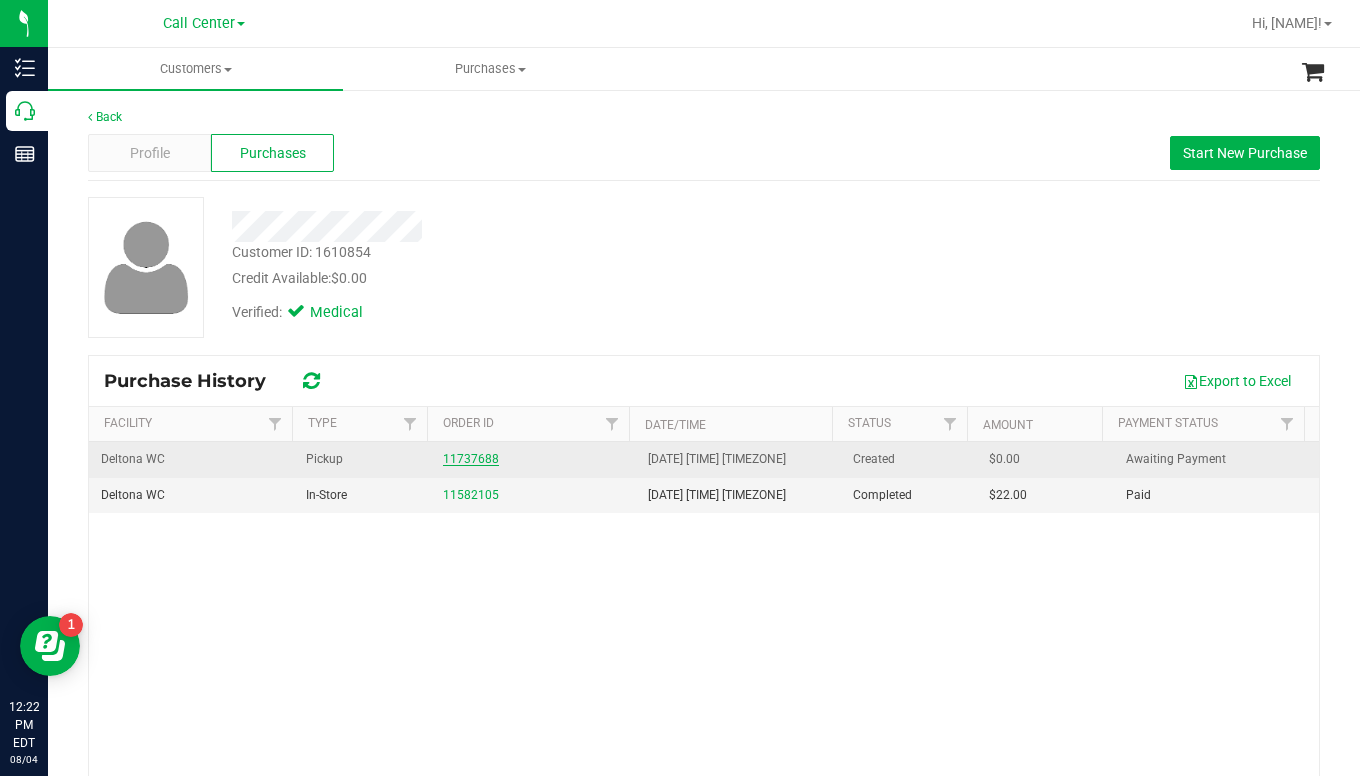 click on "11737688" at bounding box center (471, 459) 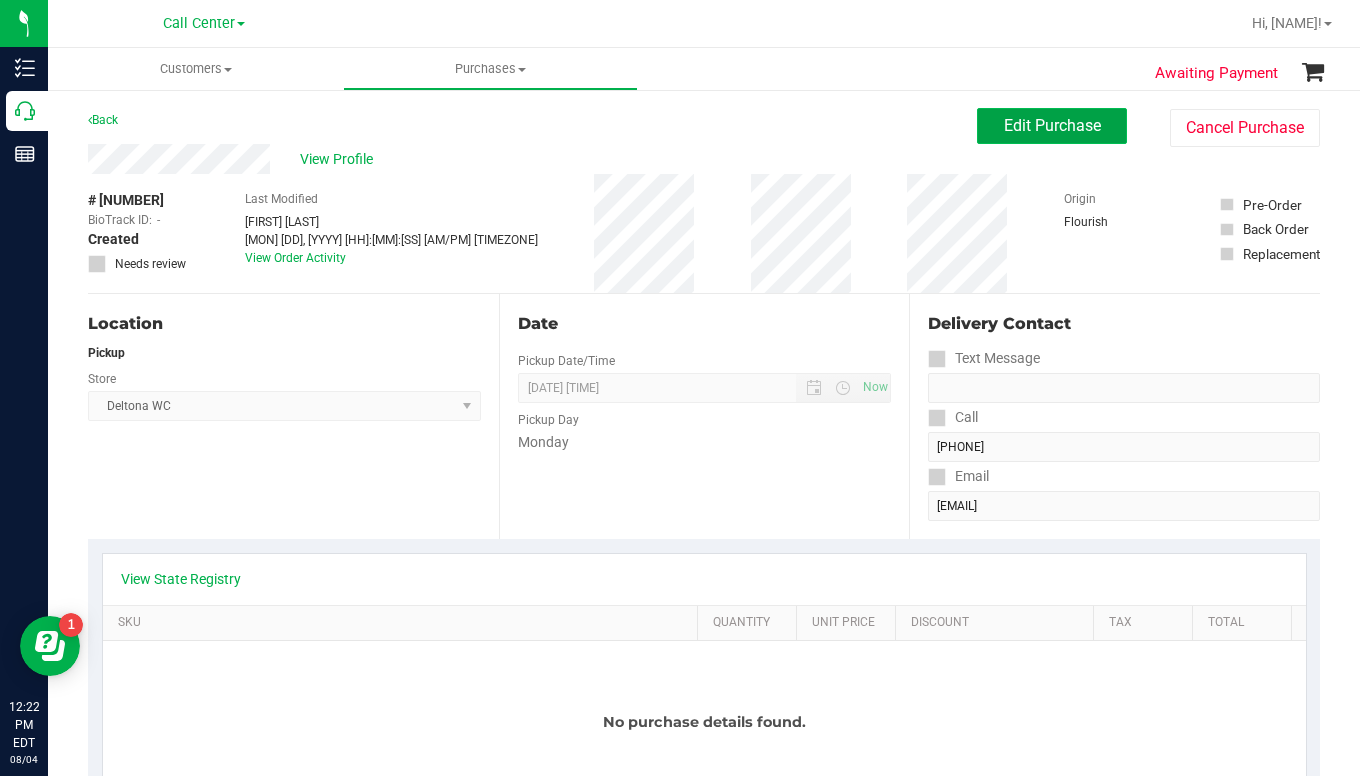 click on "Edit Purchase" at bounding box center [1052, 125] 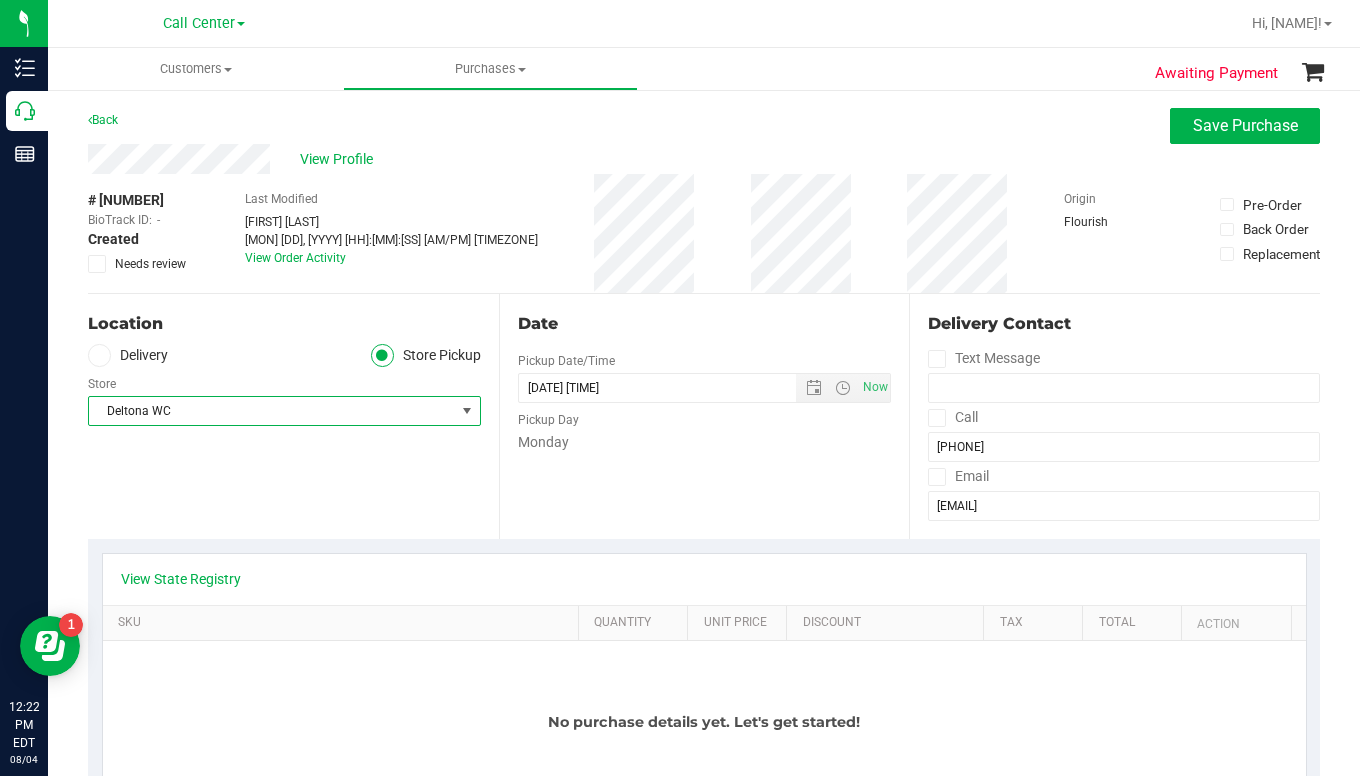 click at bounding box center [467, 411] 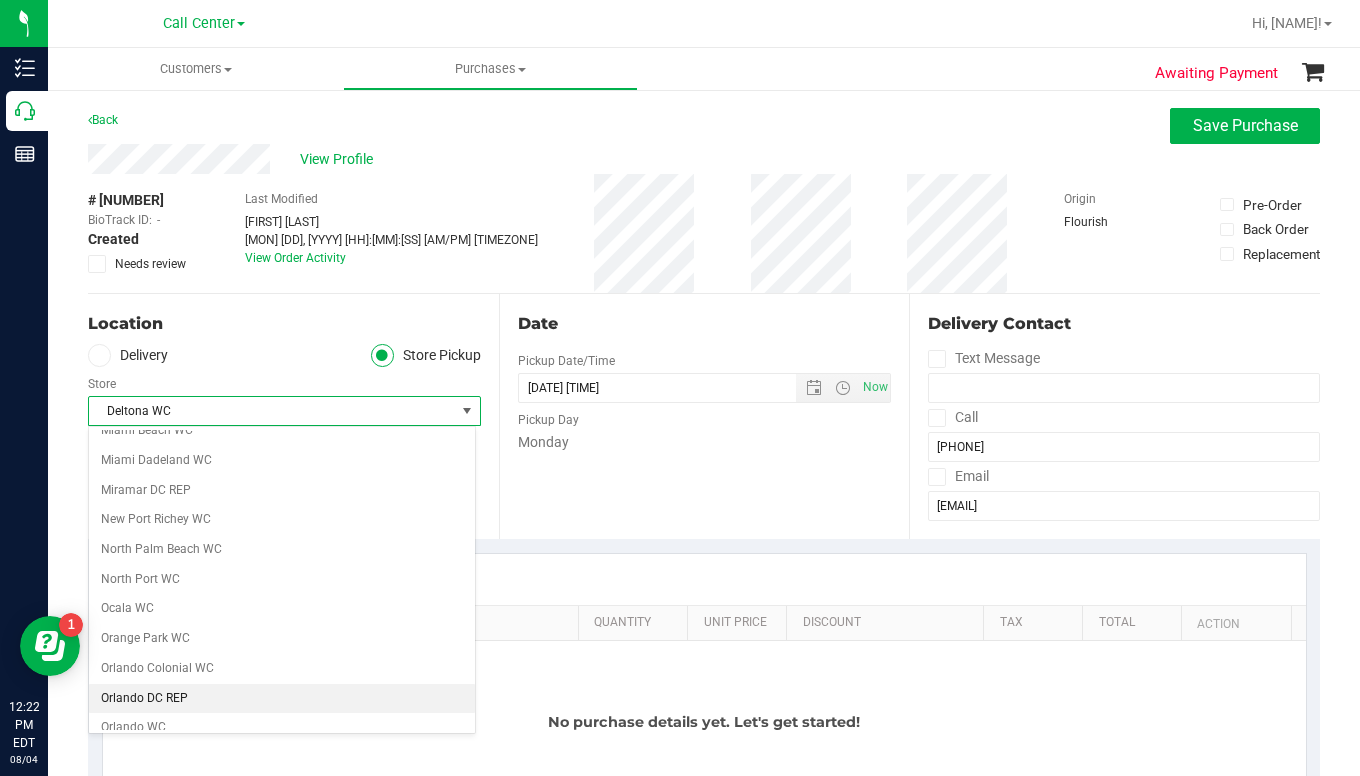 scroll, scrollTop: 827, scrollLeft: 0, axis: vertical 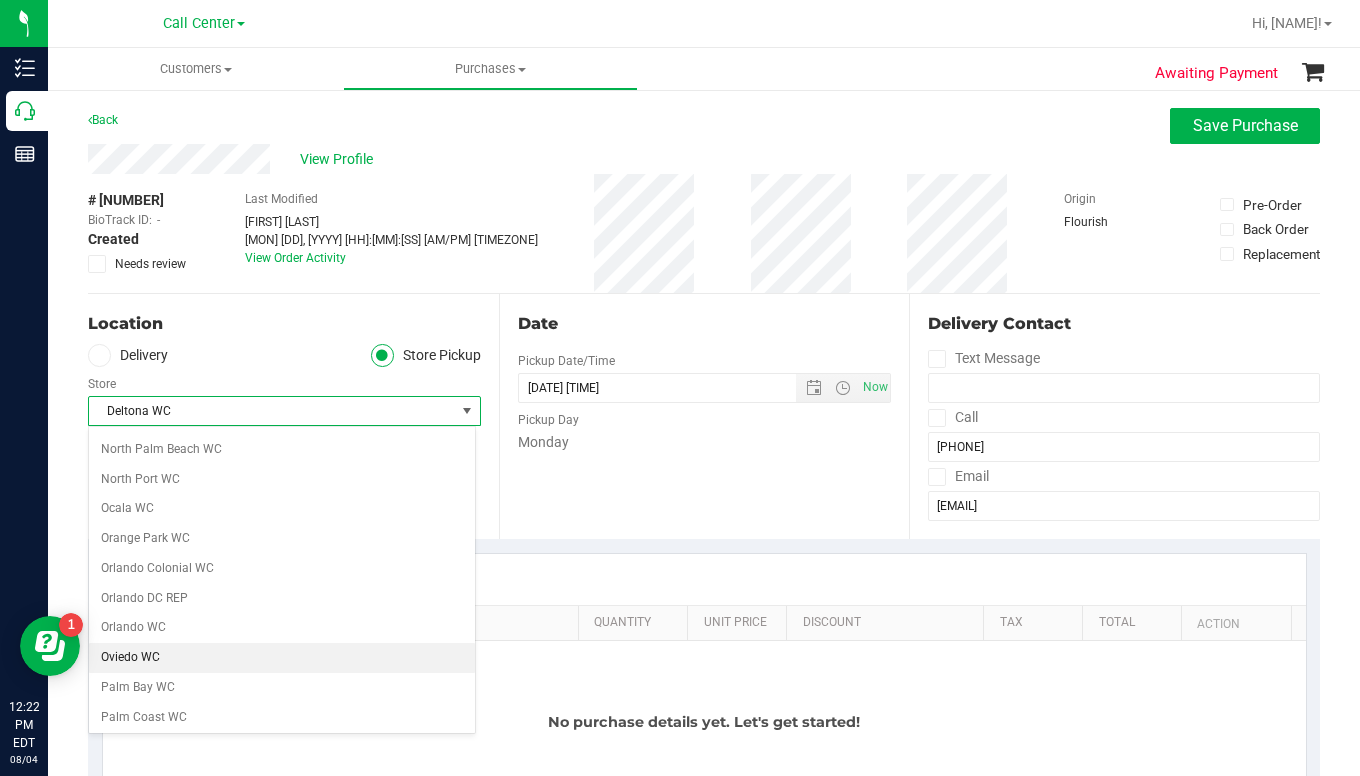 click on "Oviedo WC" at bounding box center (282, 658) 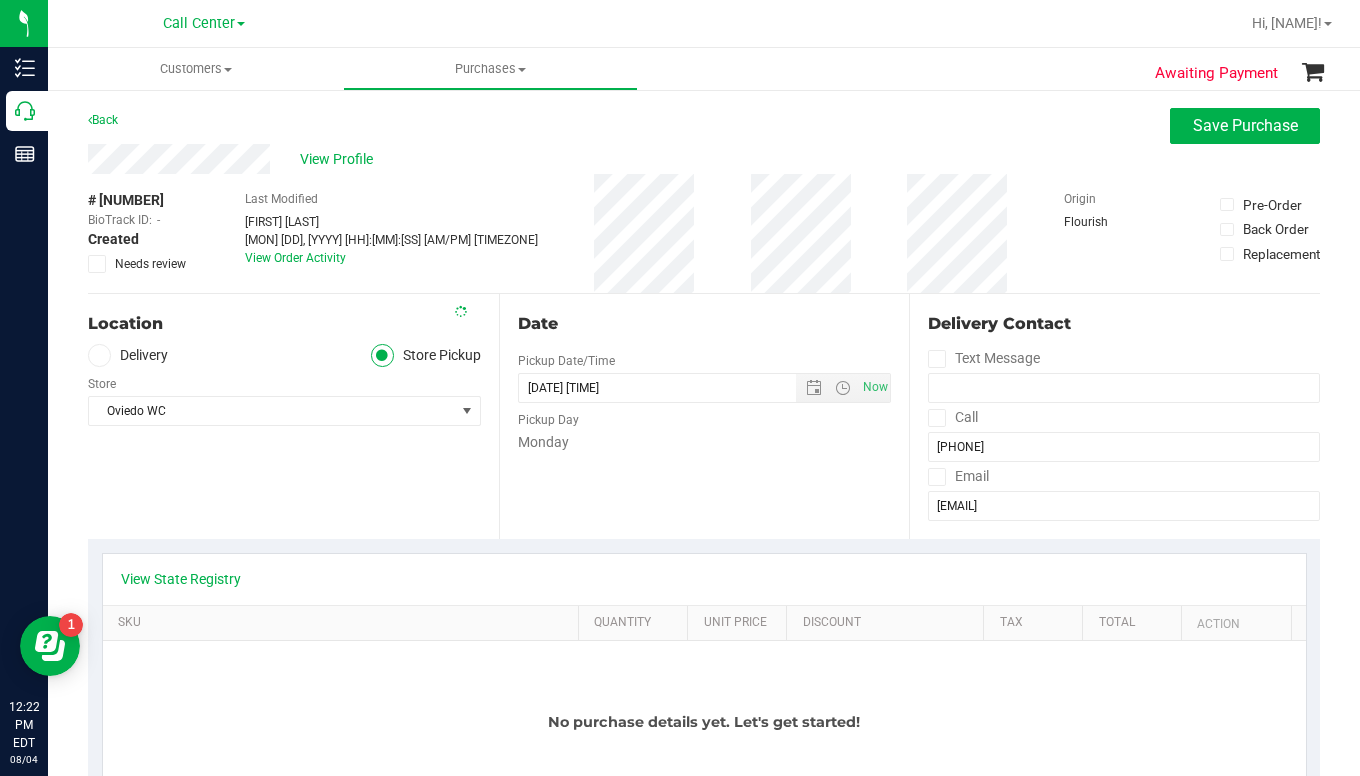 click on "Location
Delivery
Store Pickup
Store
Oviedo WC Select Store Bonita Springs WC Boynton Beach WC Bradenton WC Brandon WC Brooksville WC Call Center Clermont WC Crestview WC Deerfield Beach WC Delray Beach WC Deltona WC Ft Walton Beach WC Ft. Lauderdale WC Ft. Myers WC Gainesville WC Jax Atlantic WC JAX DC REP Jax WC Key West WC Lakeland WC Largo WC Lehigh Acres DC REP Merritt Island WC Miami 72nd WC Miami Beach WC Miami Dadeland WC Miramar DC REP New Port Richey WC North Palm Beach WC North Port WC Ocala WC Orange Park WC Orlando Colonial WC Orlando DC REP Orlando WC Oviedo WC Palm Bay WC Palm Coast WC Panama City WC Pensacola WC Port Orange WC" at bounding box center (293, 416) 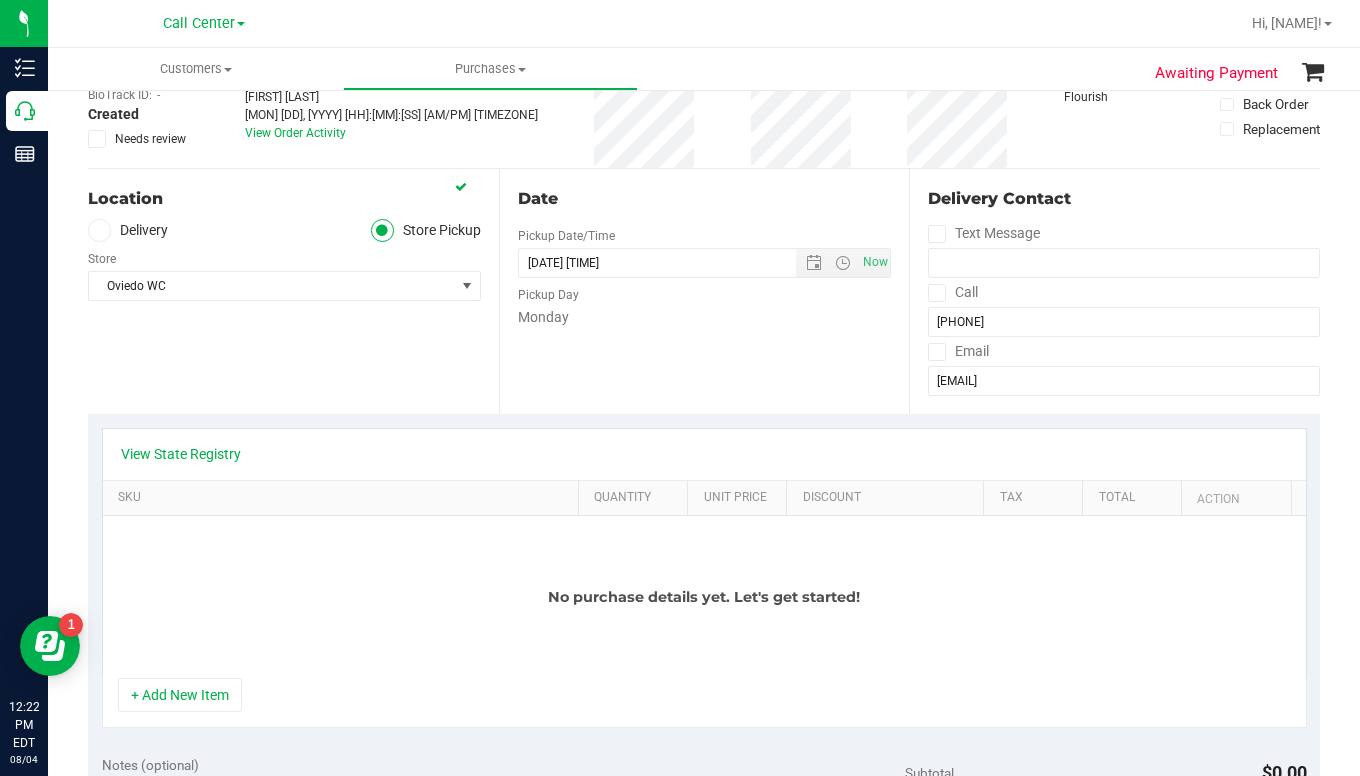 scroll, scrollTop: 300, scrollLeft: 0, axis: vertical 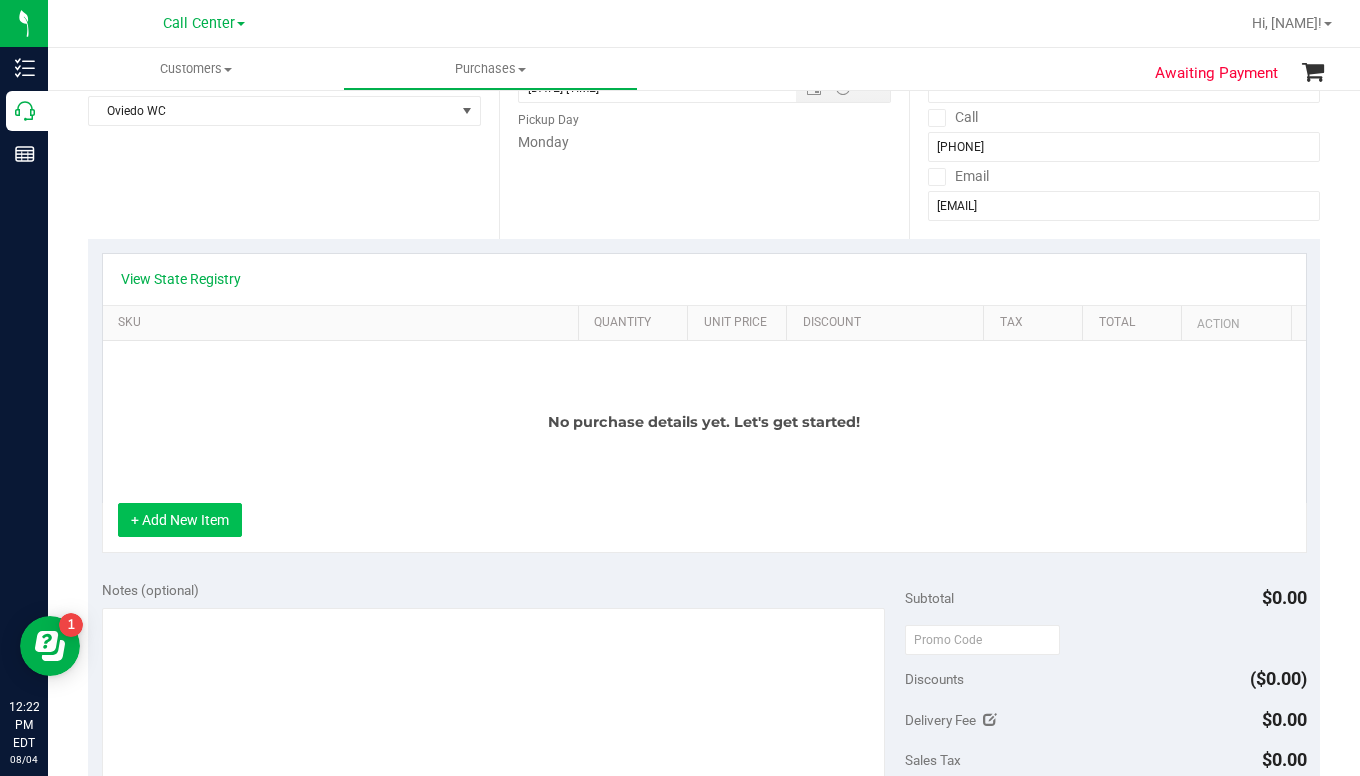 click on "+ Add New Item" at bounding box center (180, 520) 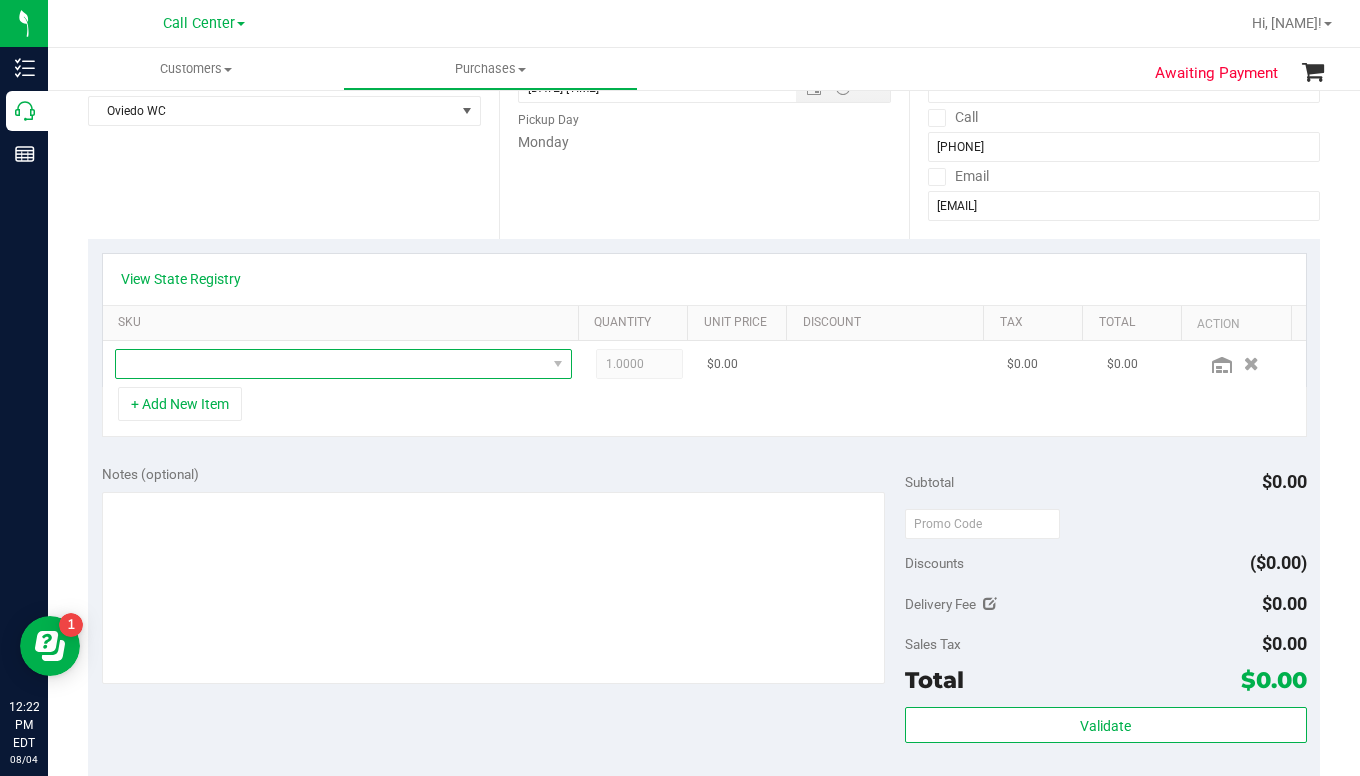 click at bounding box center [331, 364] 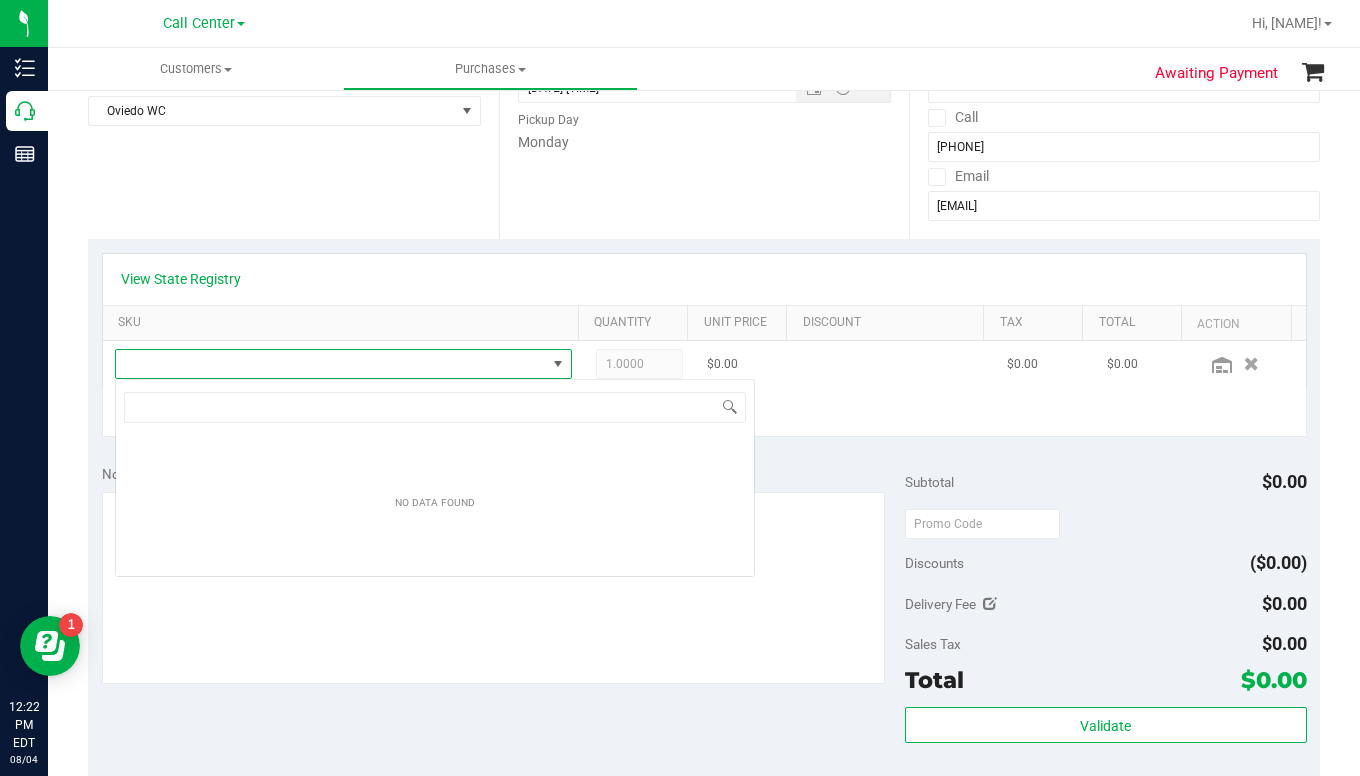 scroll, scrollTop: 99970, scrollLeft: 99555, axis: both 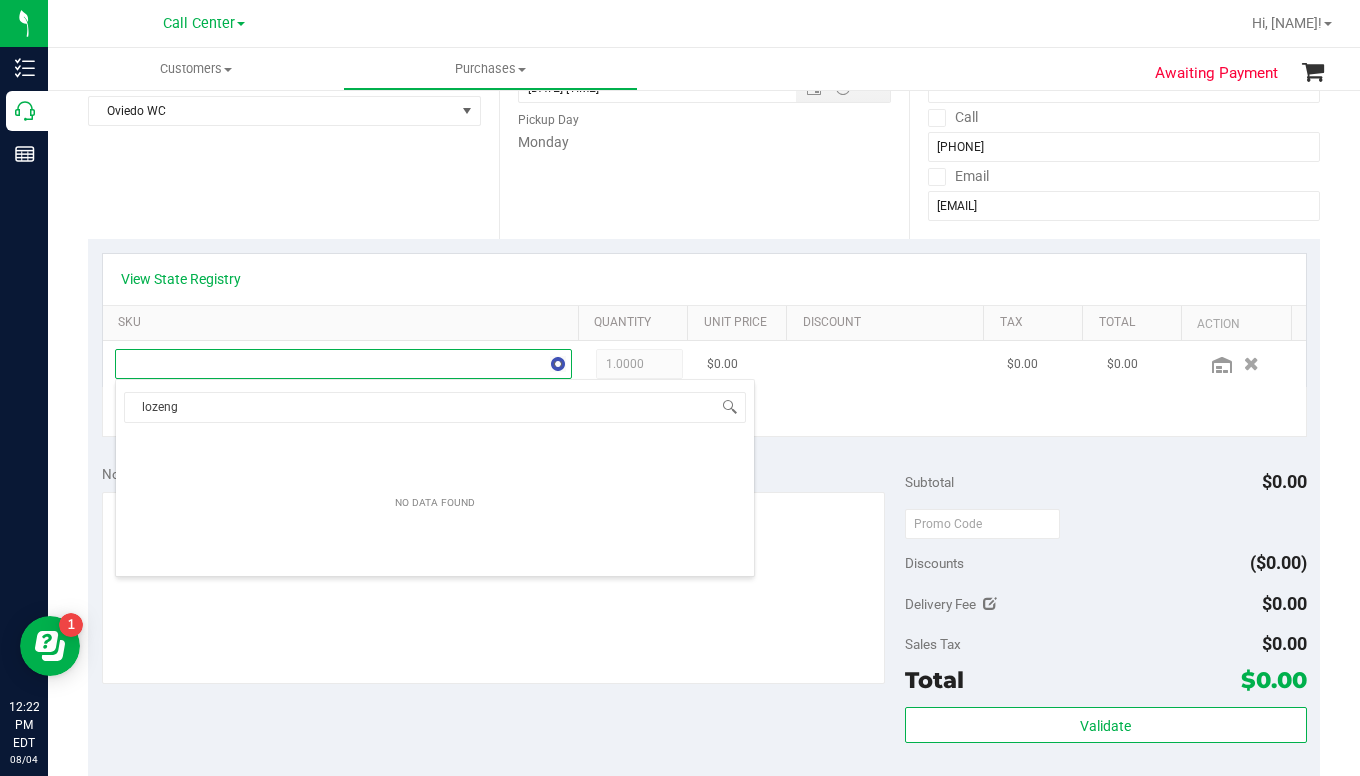 type on "lozenge" 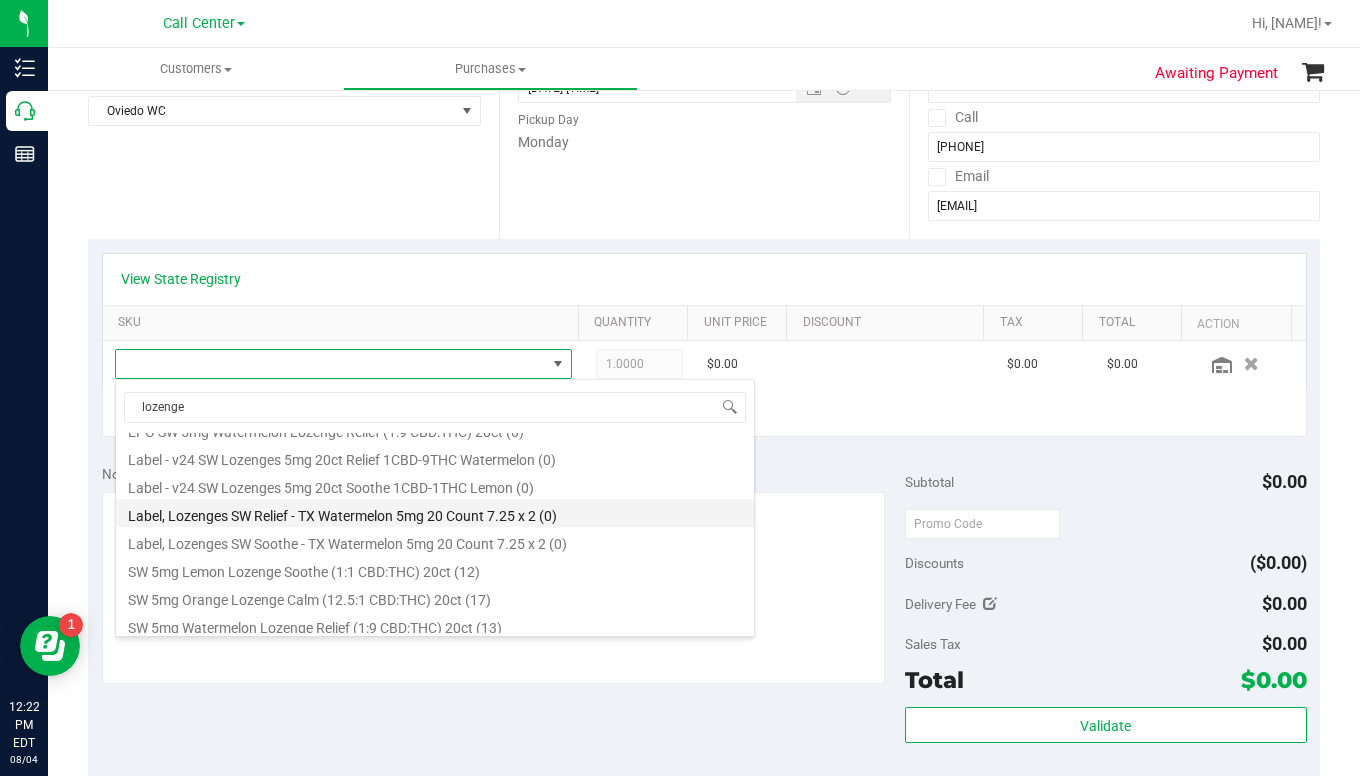 scroll, scrollTop: 192, scrollLeft: 0, axis: vertical 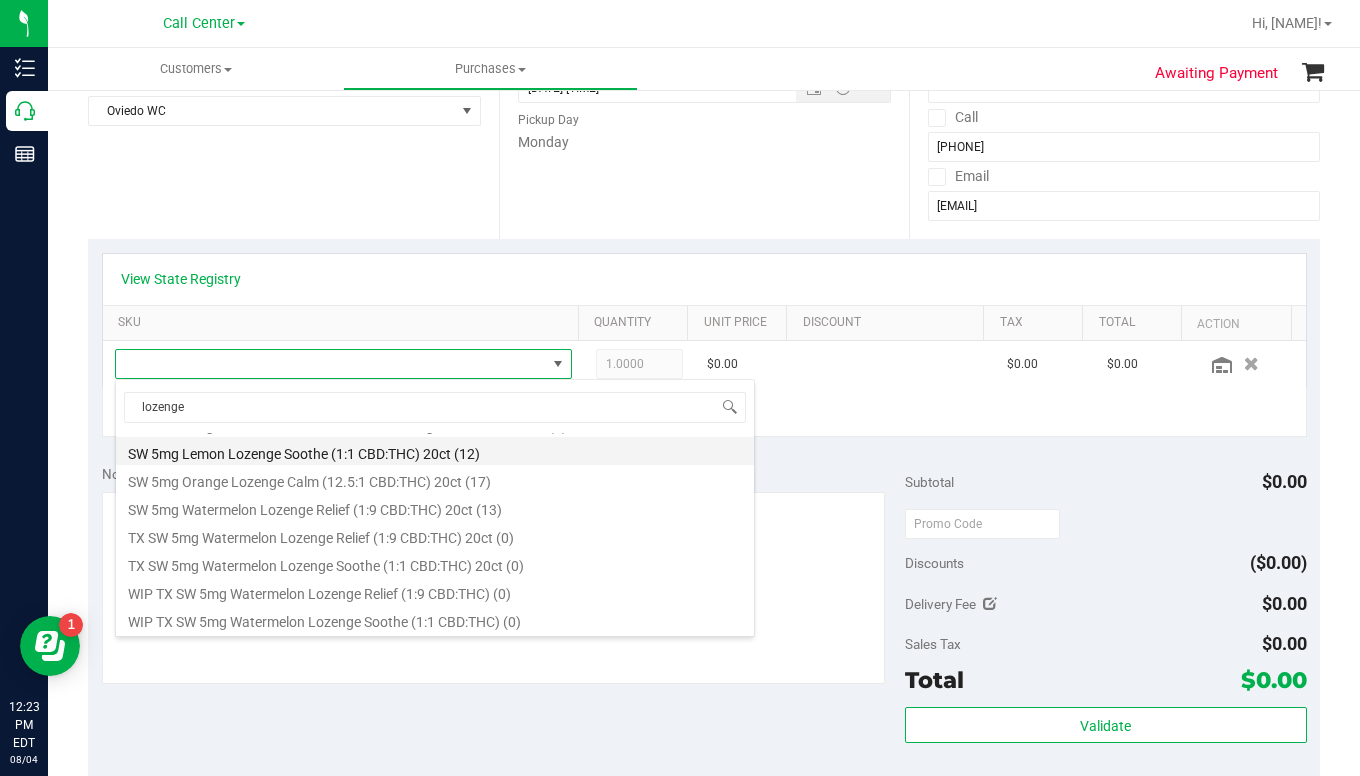 click on "SW 5mg Lemon Lozenge Soothe (1:1 CBD:THC) 20ct (12)" at bounding box center [435, 451] 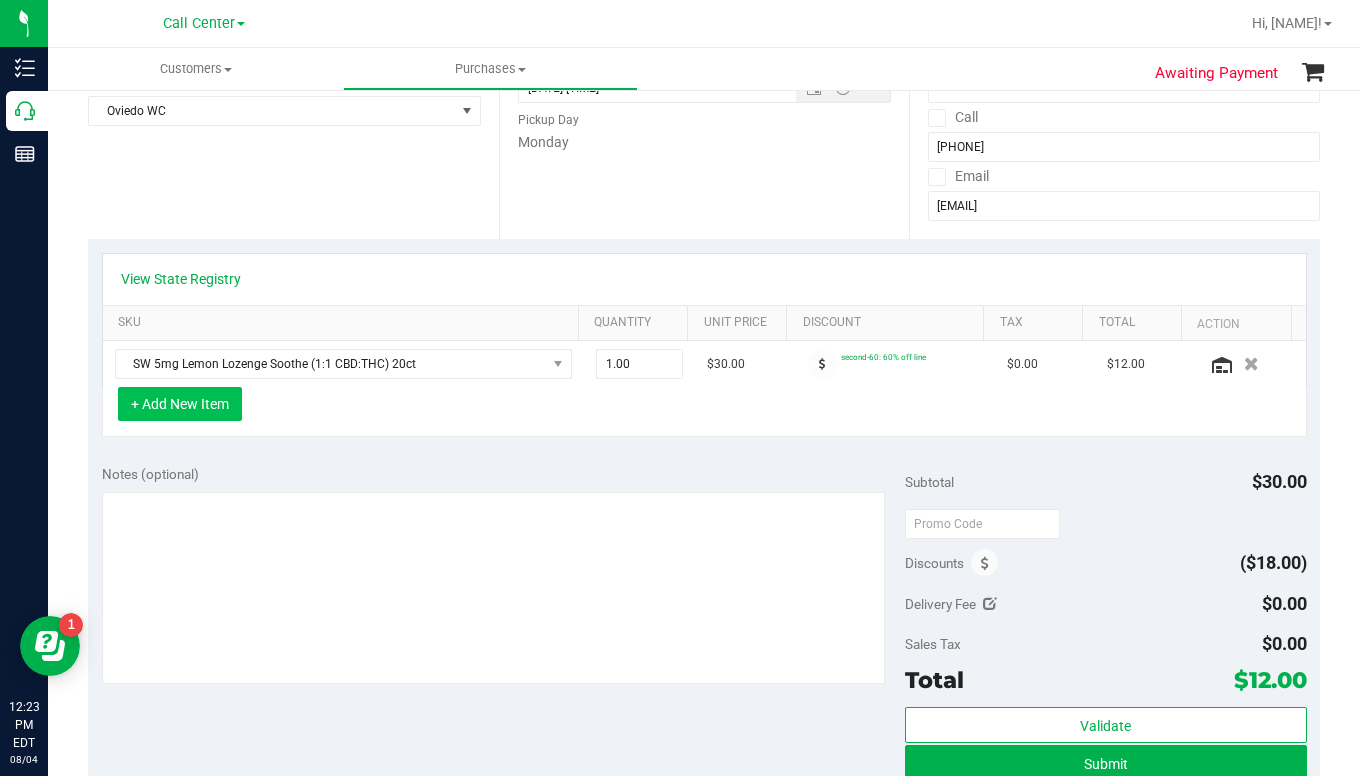 click on "+ Add New Item" at bounding box center (180, 404) 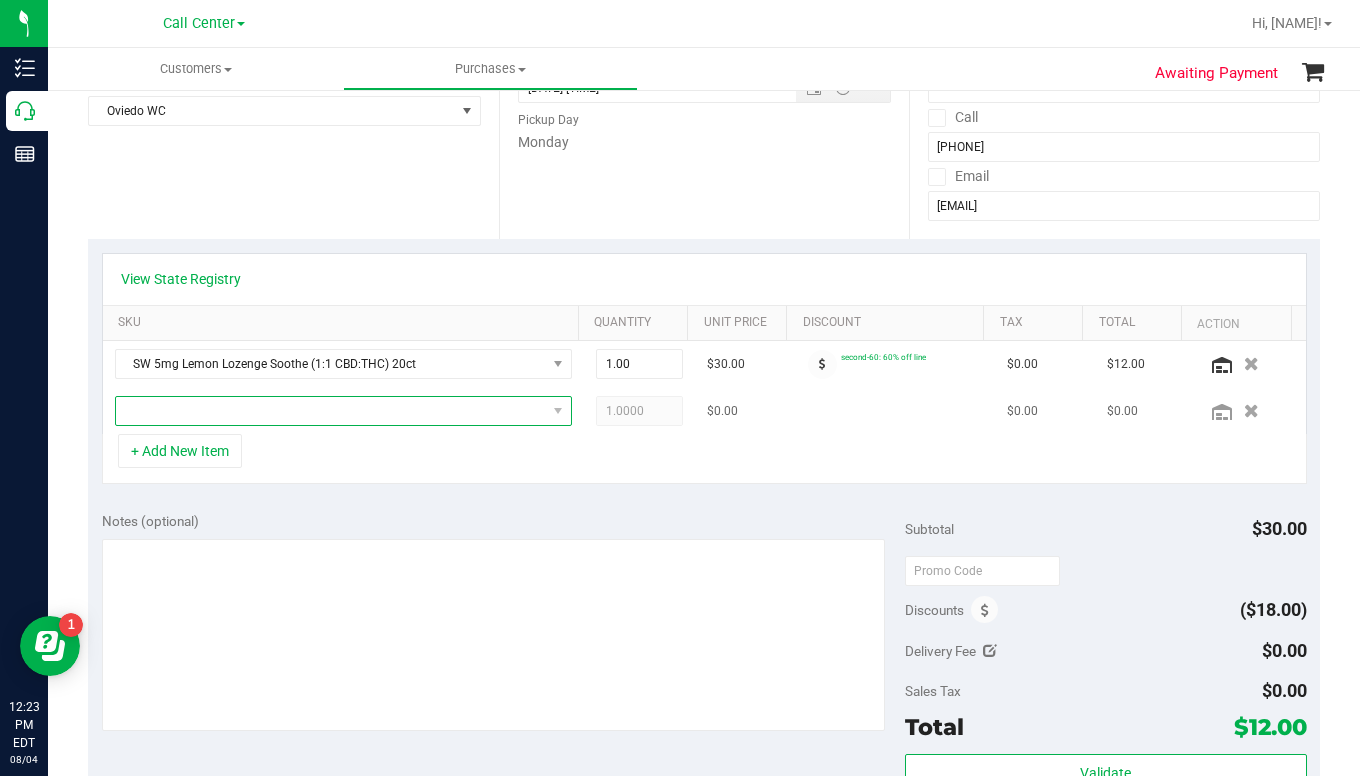 click at bounding box center (331, 411) 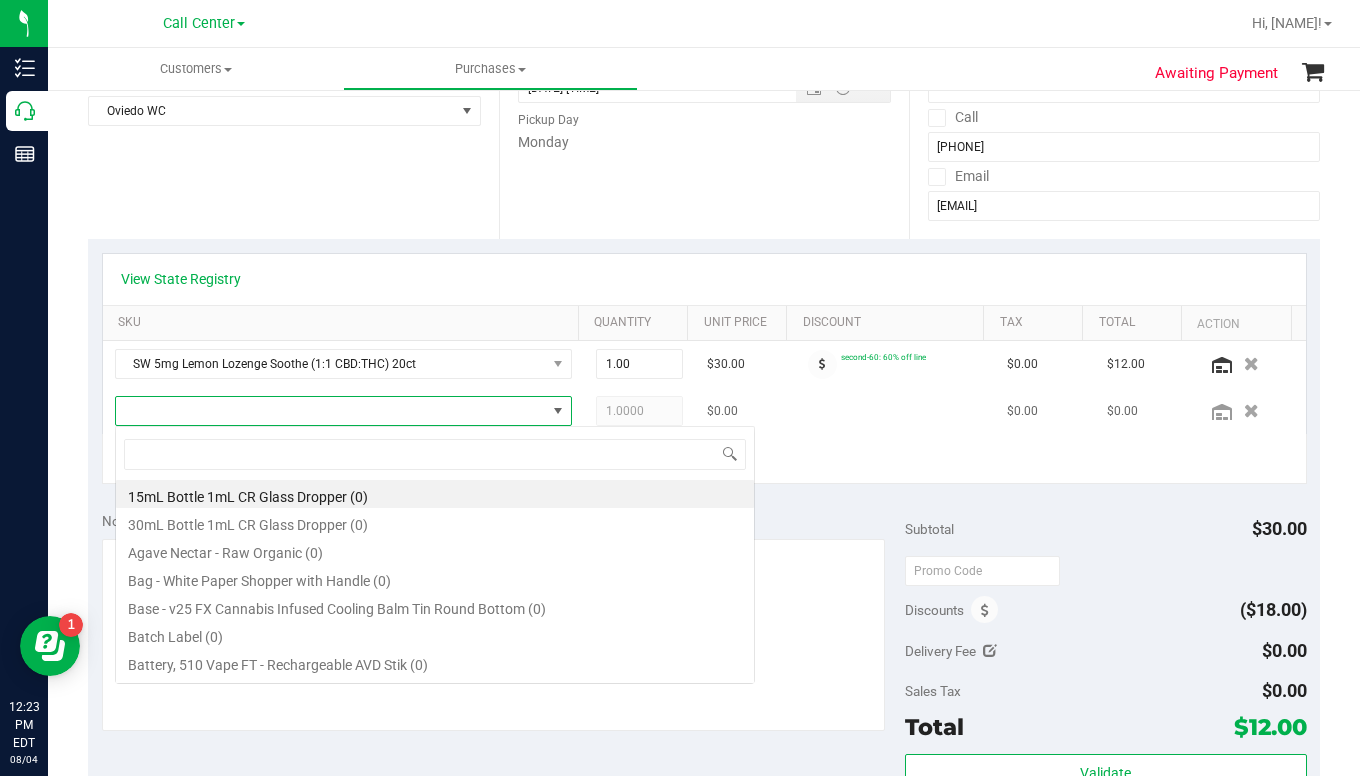 scroll, scrollTop: 99970, scrollLeft: 99555, axis: both 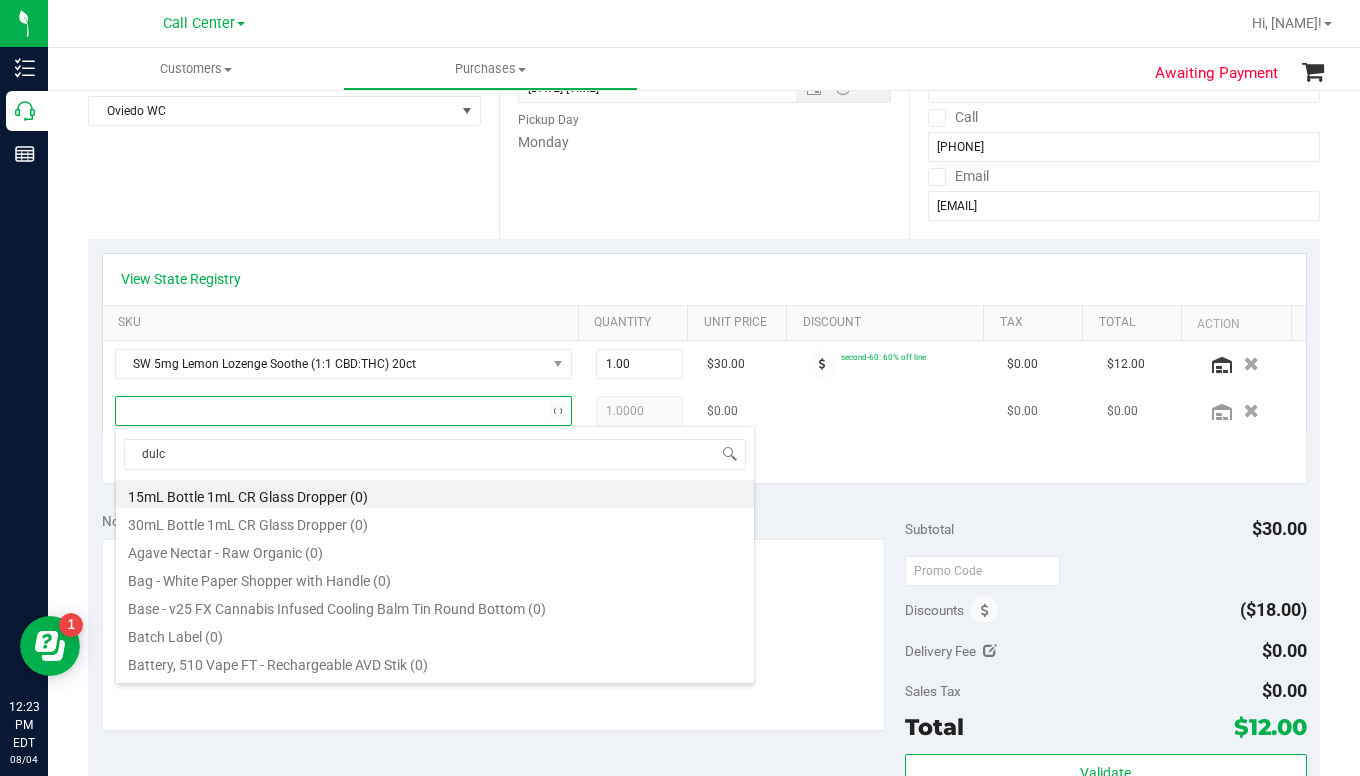 type on "dulce" 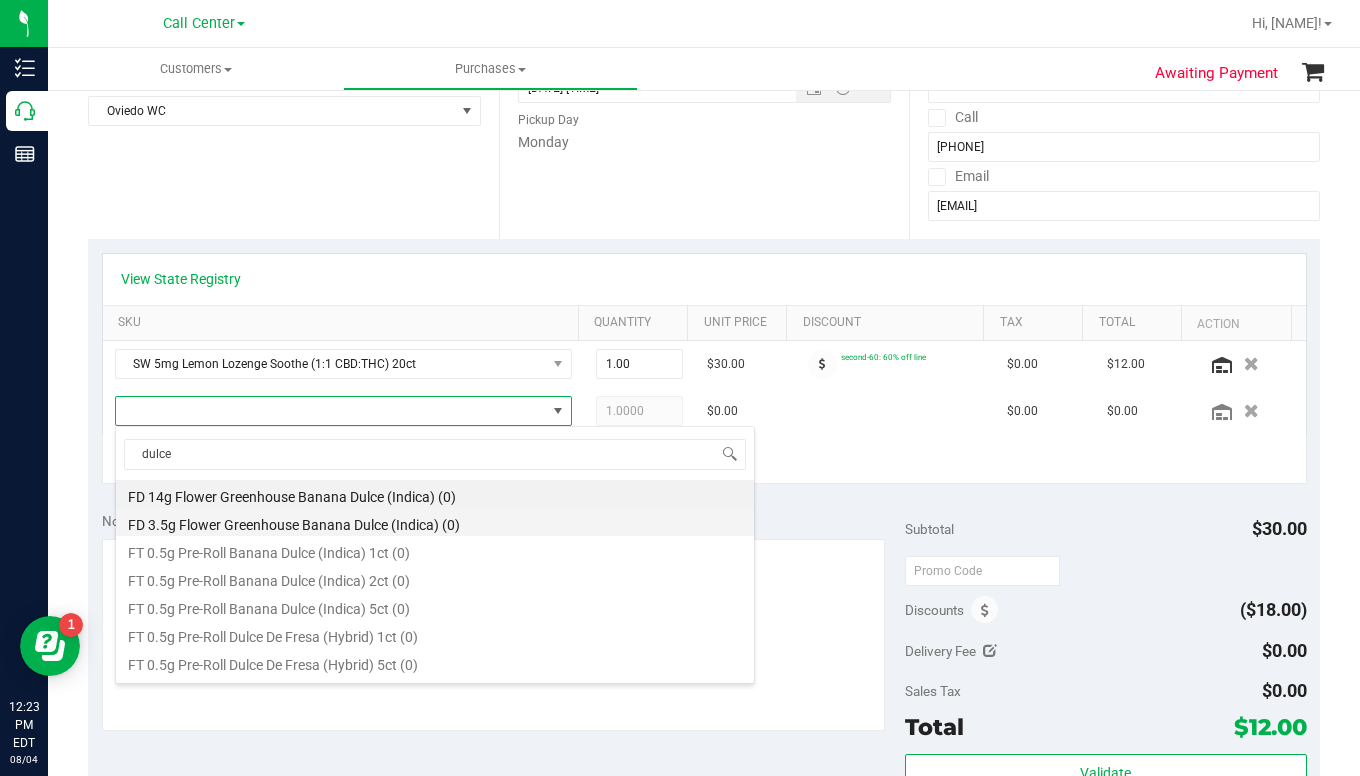 click on "FD 3.5g Flower Greenhouse Banana Dulce (Indica) (0)" at bounding box center [435, 522] 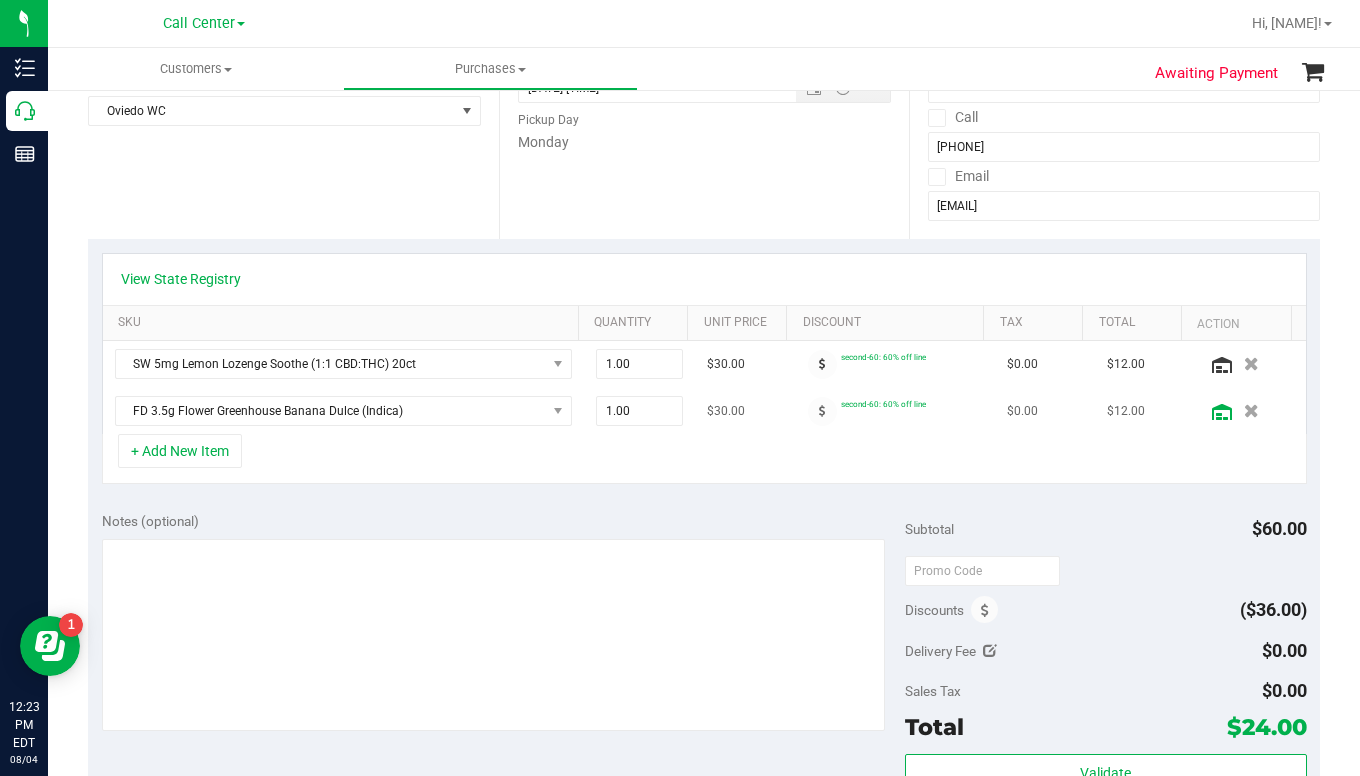 click 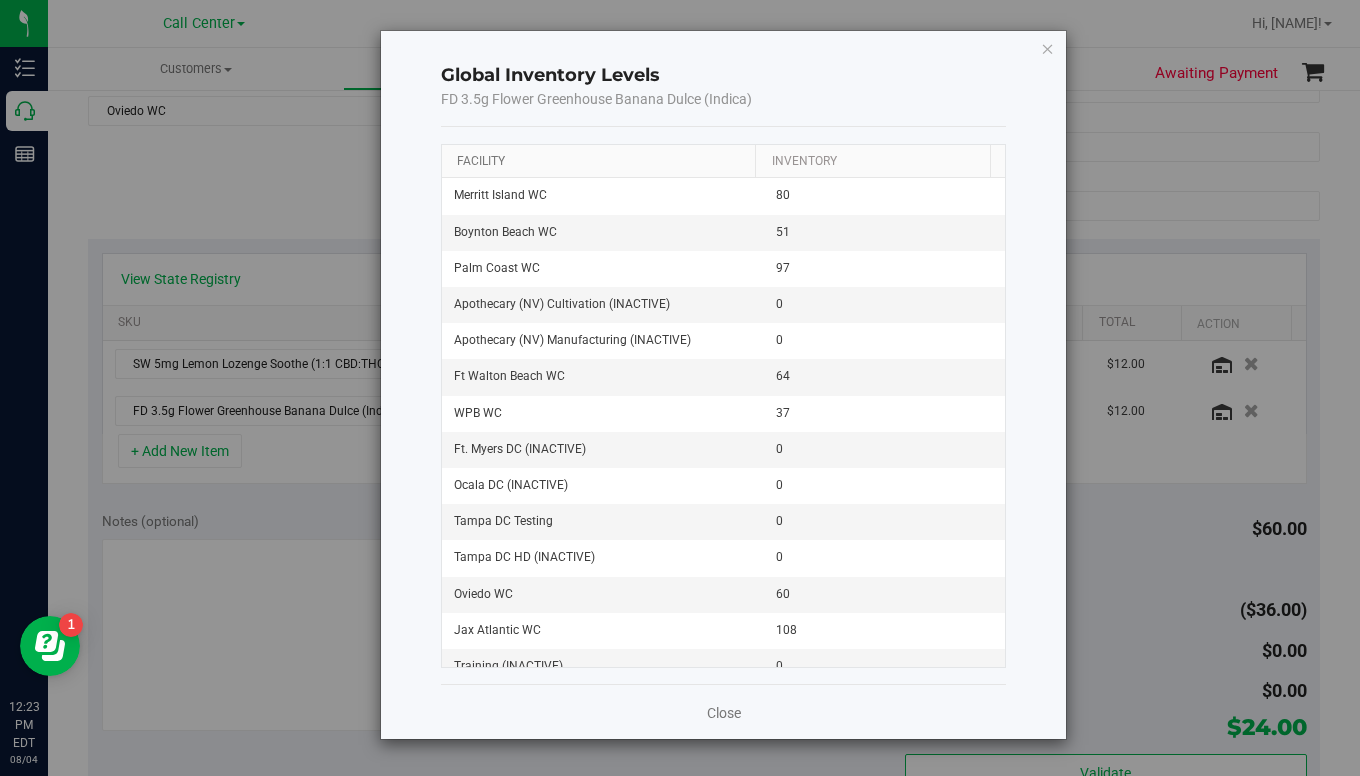 click on "Facility" at bounding box center (481, 161) 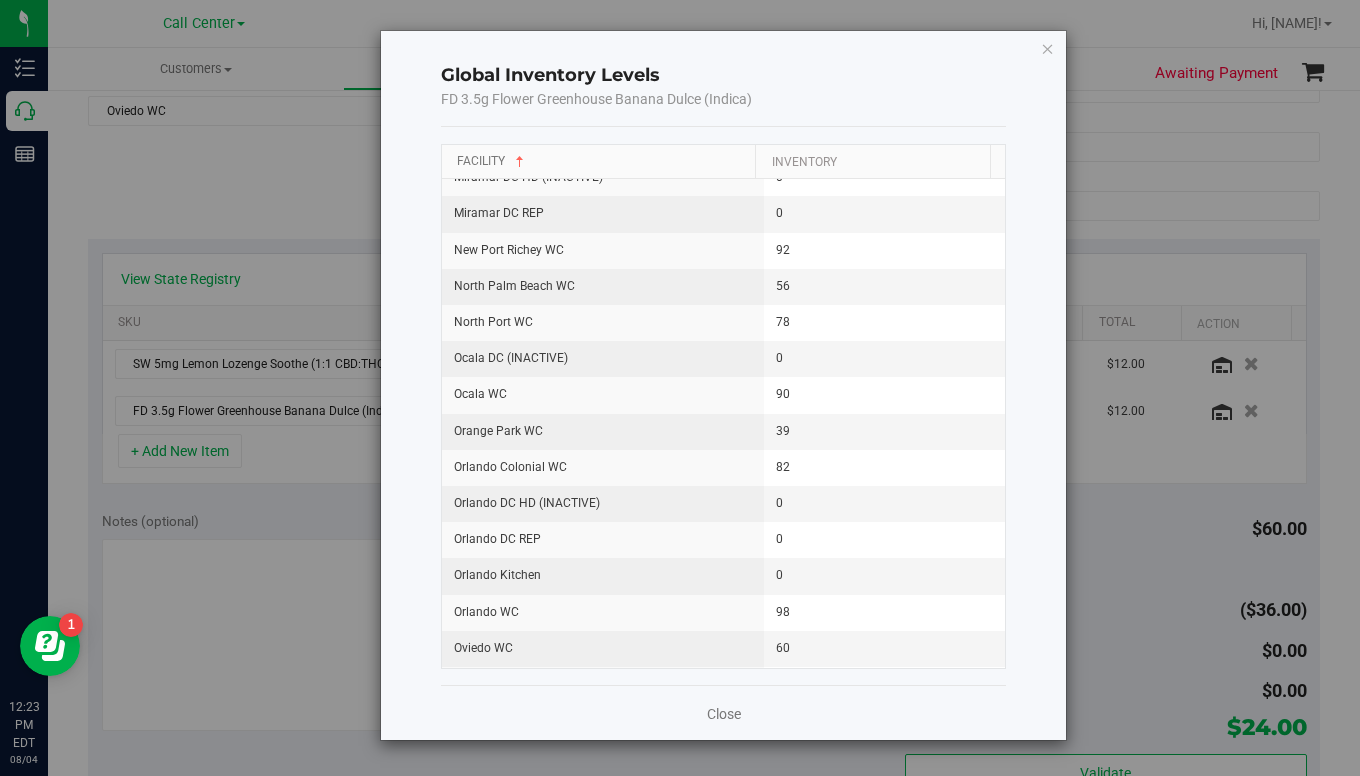 scroll, scrollTop: 1400, scrollLeft: 0, axis: vertical 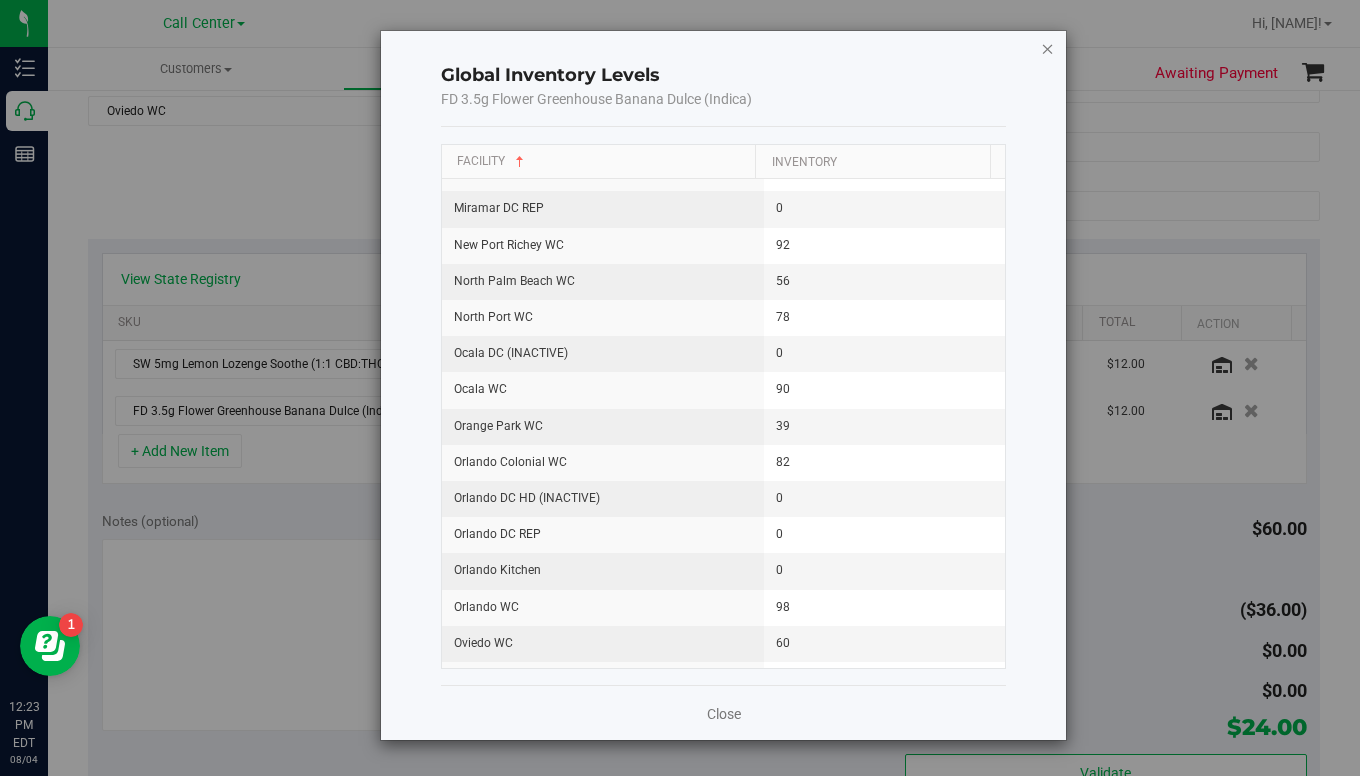 click at bounding box center [1048, 48] 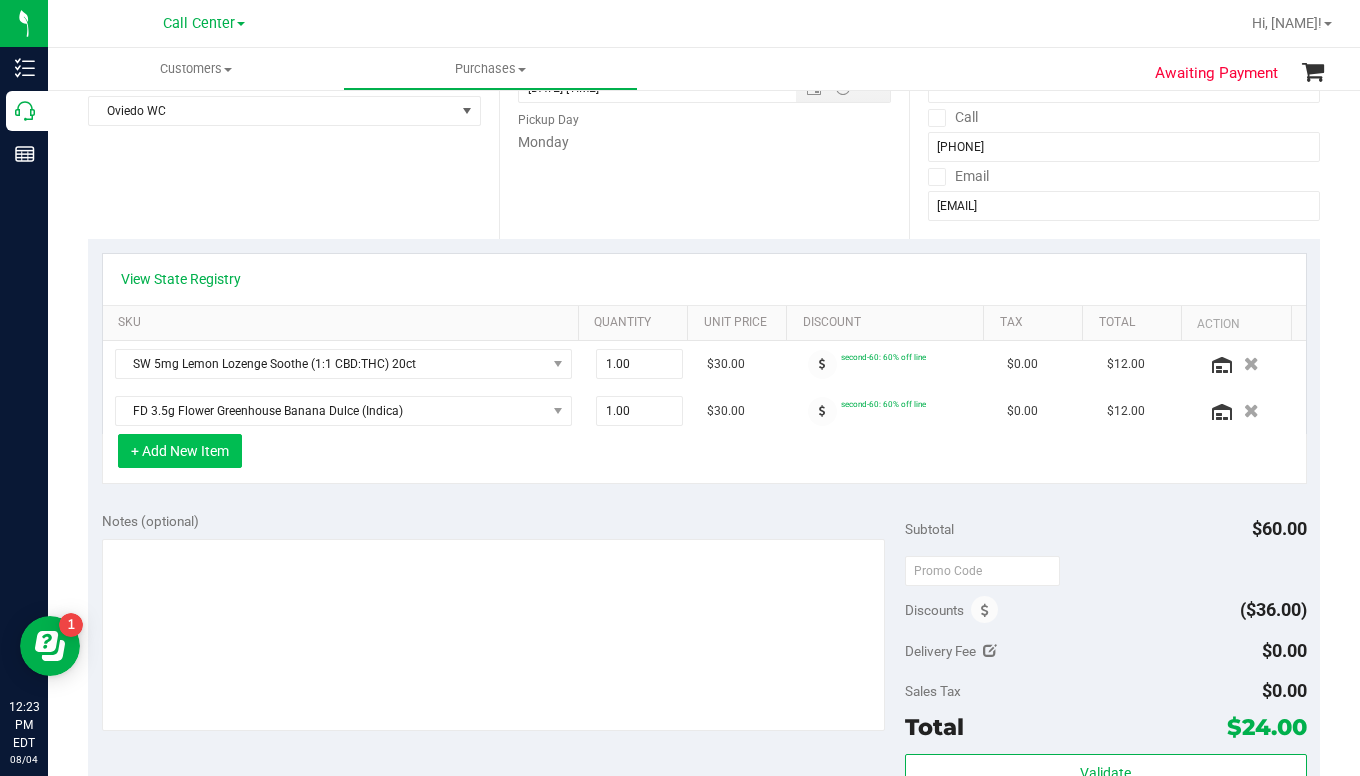 click on "+ Add New Item" at bounding box center (180, 451) 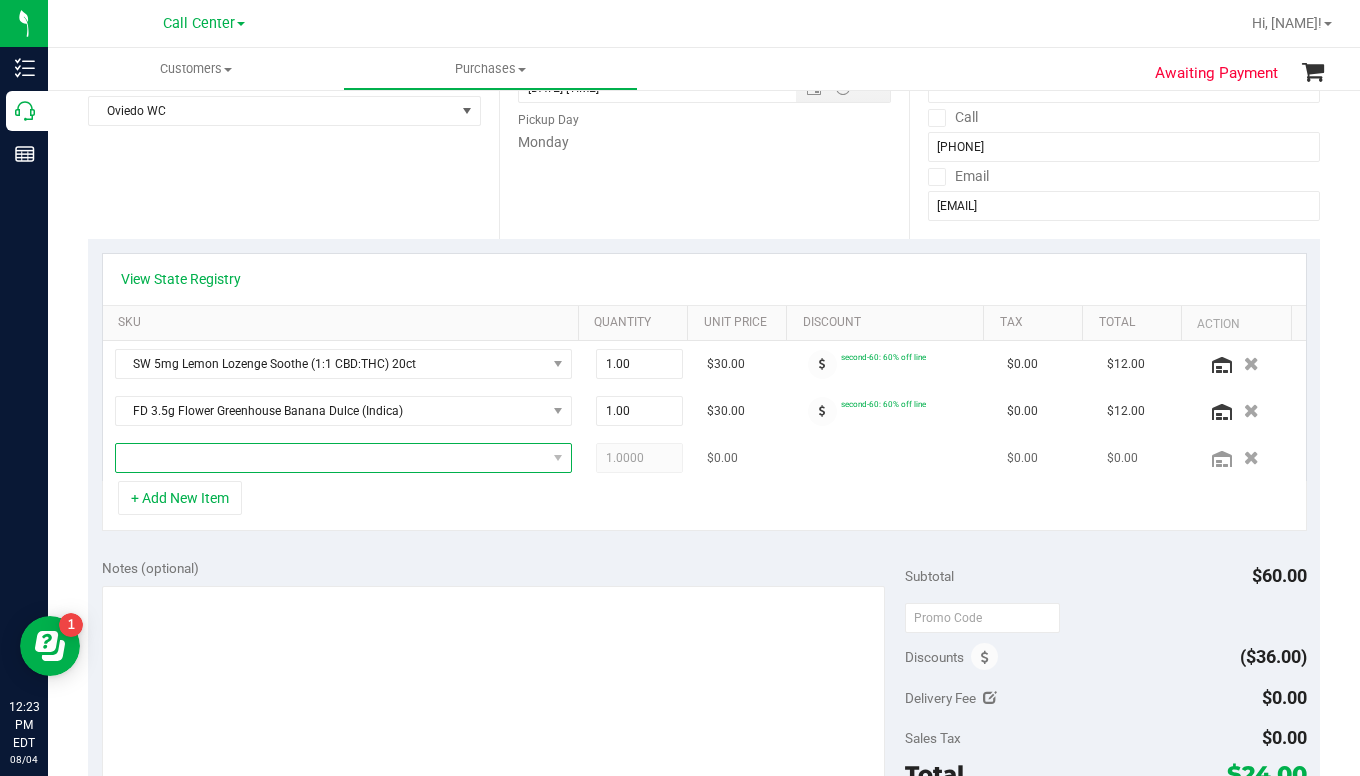 click at bounding box center [331, 458] 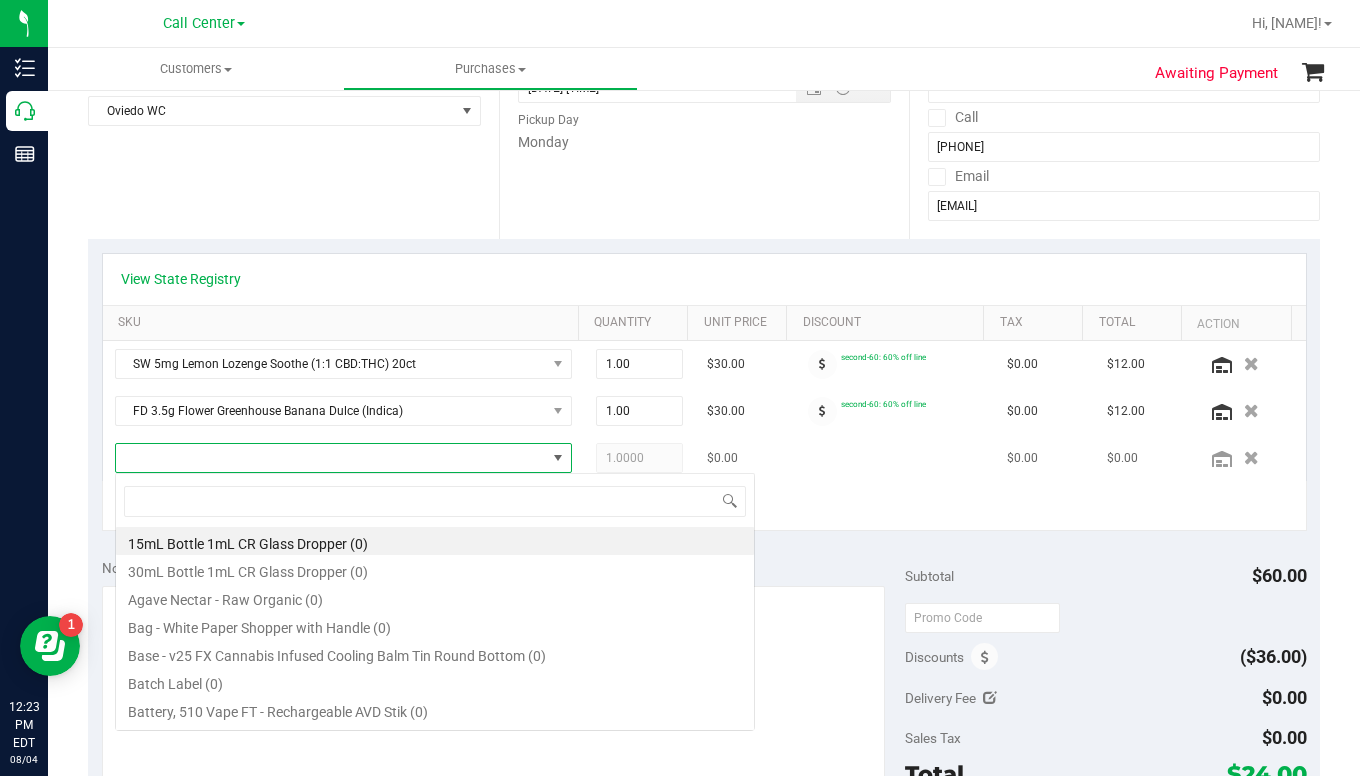 scroll, scrollTop: 99970, scrollLeft: 99555, axis: both 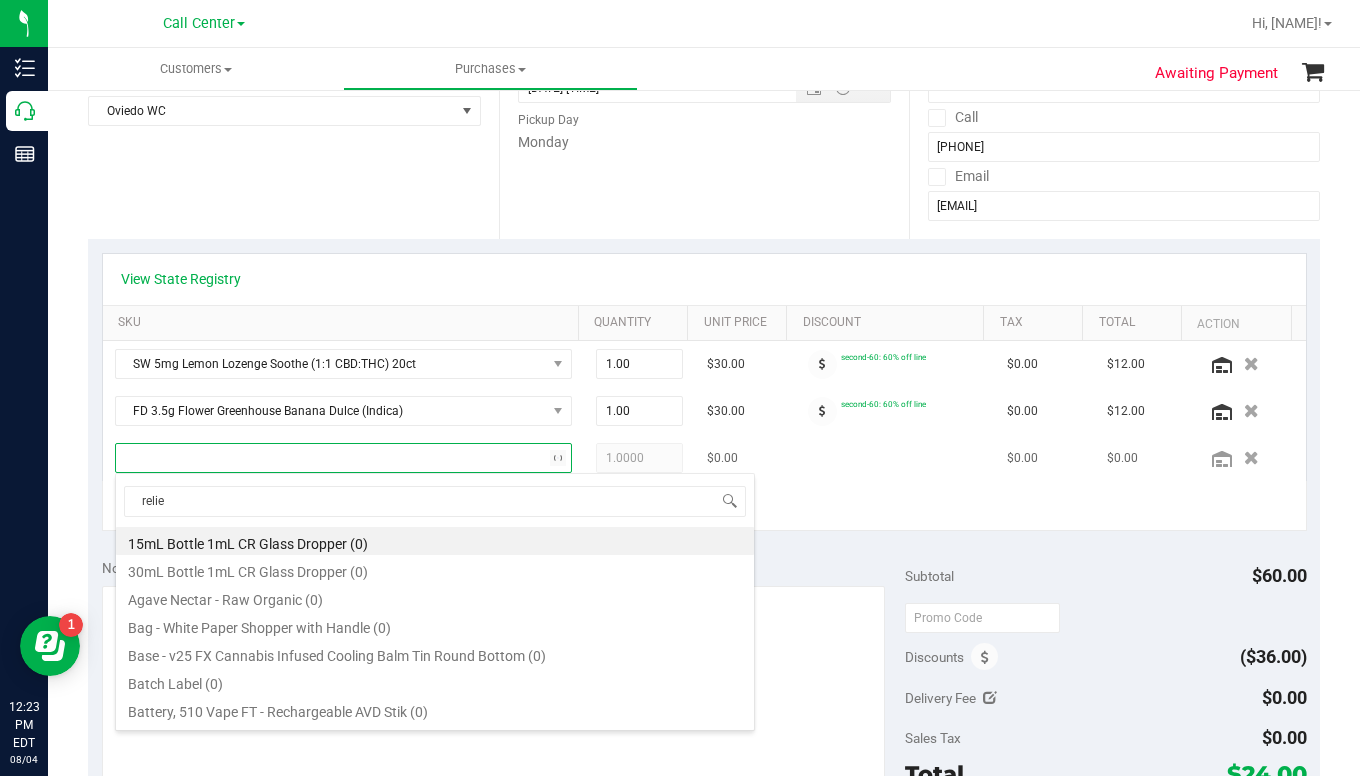type on "relief" 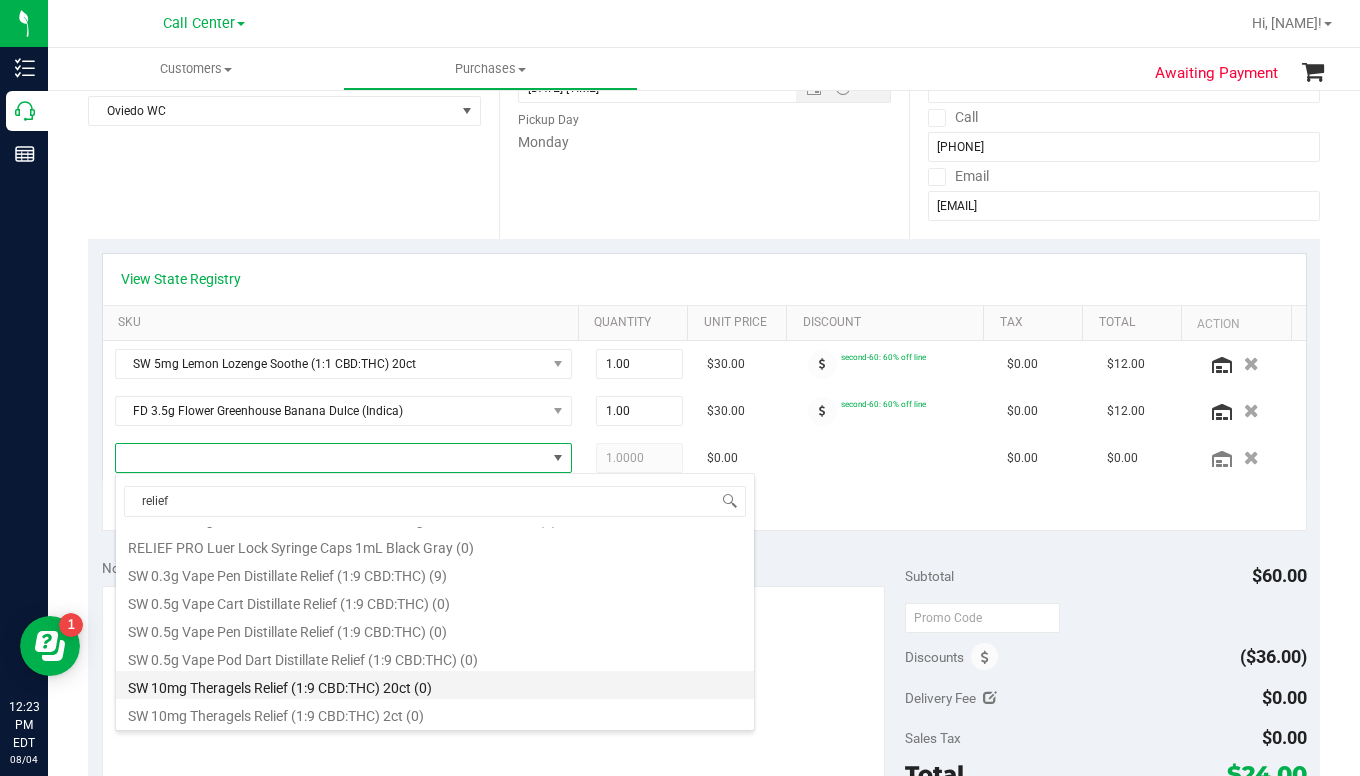 scroll, scrollTop: 600, scrollLeft: 0, axis: vertical 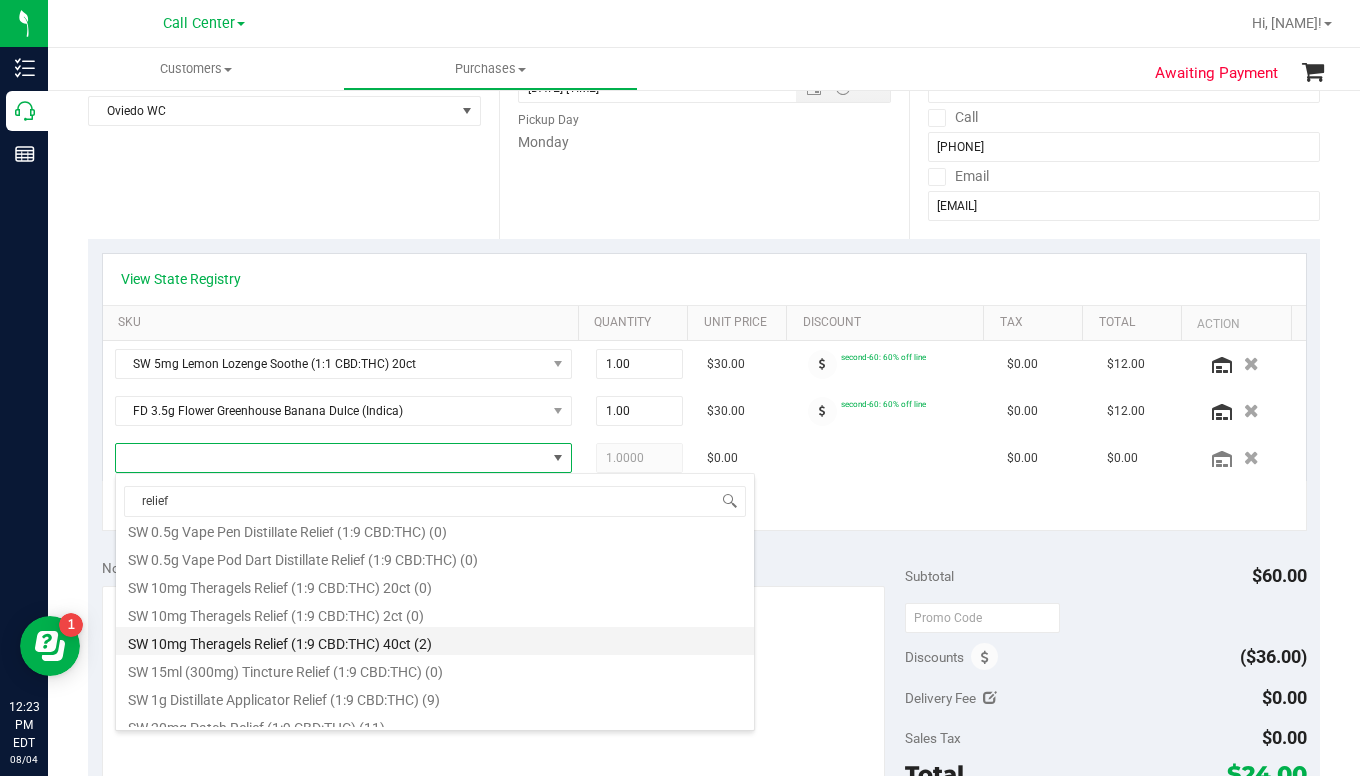 click on "SW 10mg Theragels Relief (1:9 CBD:THC) 40ct (2)" at bounding box center [435, 641] 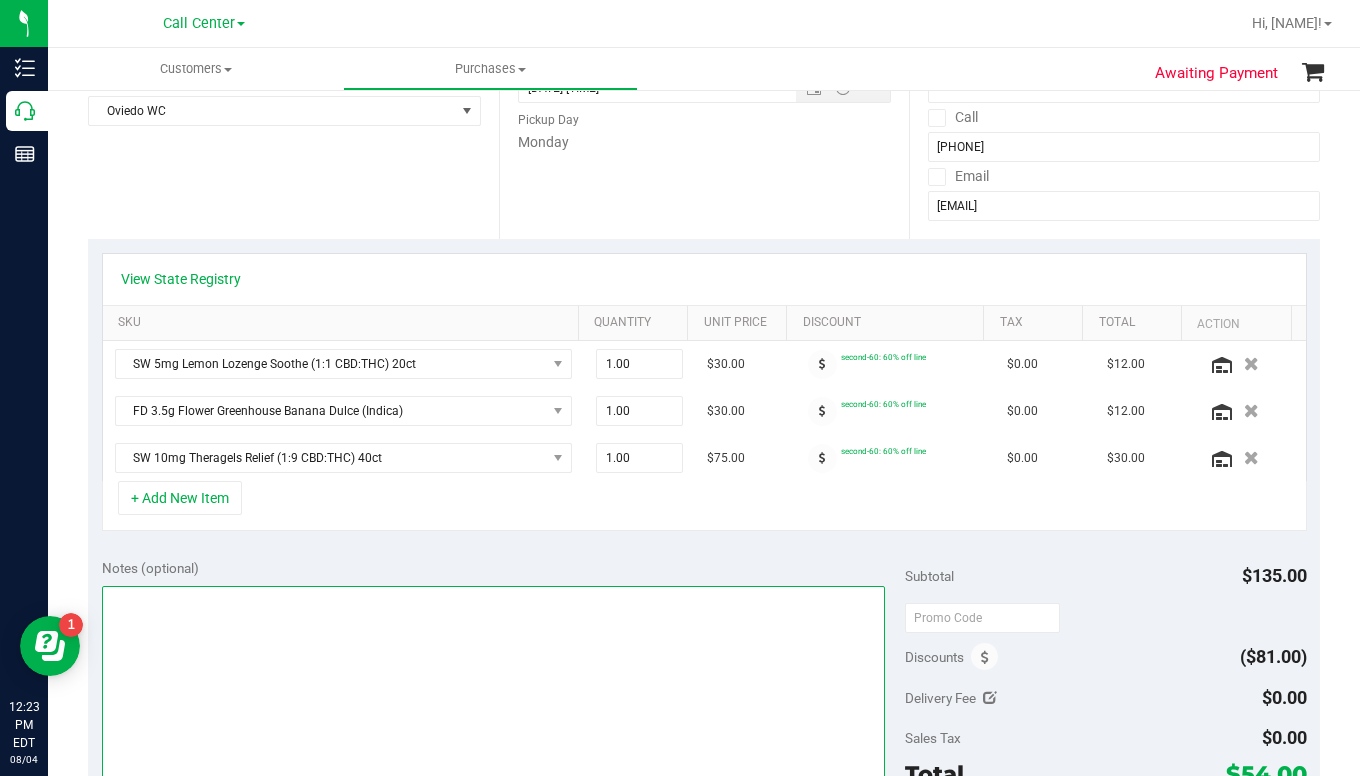 click at bounding box center [493, 682] 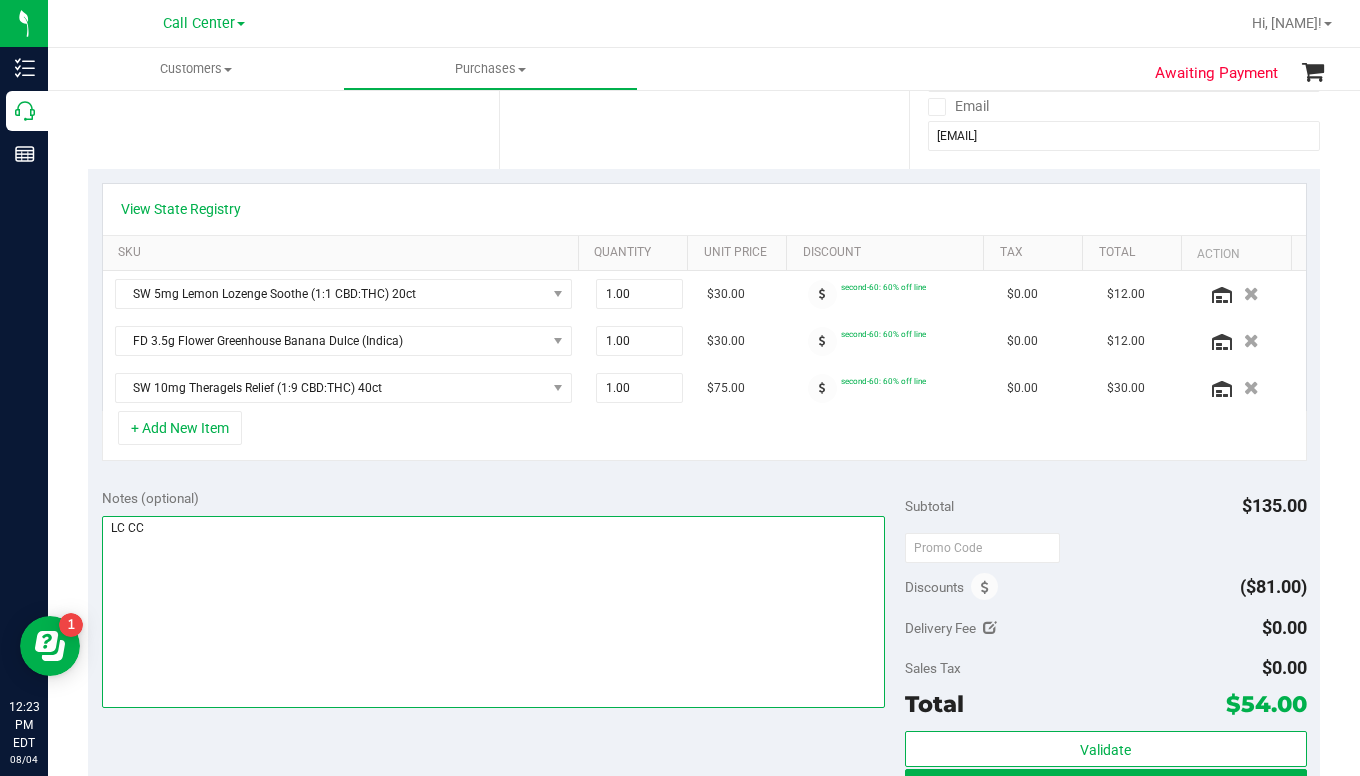 scroll, scrollTop: 400, scrollLeft: 0, axis: vertical 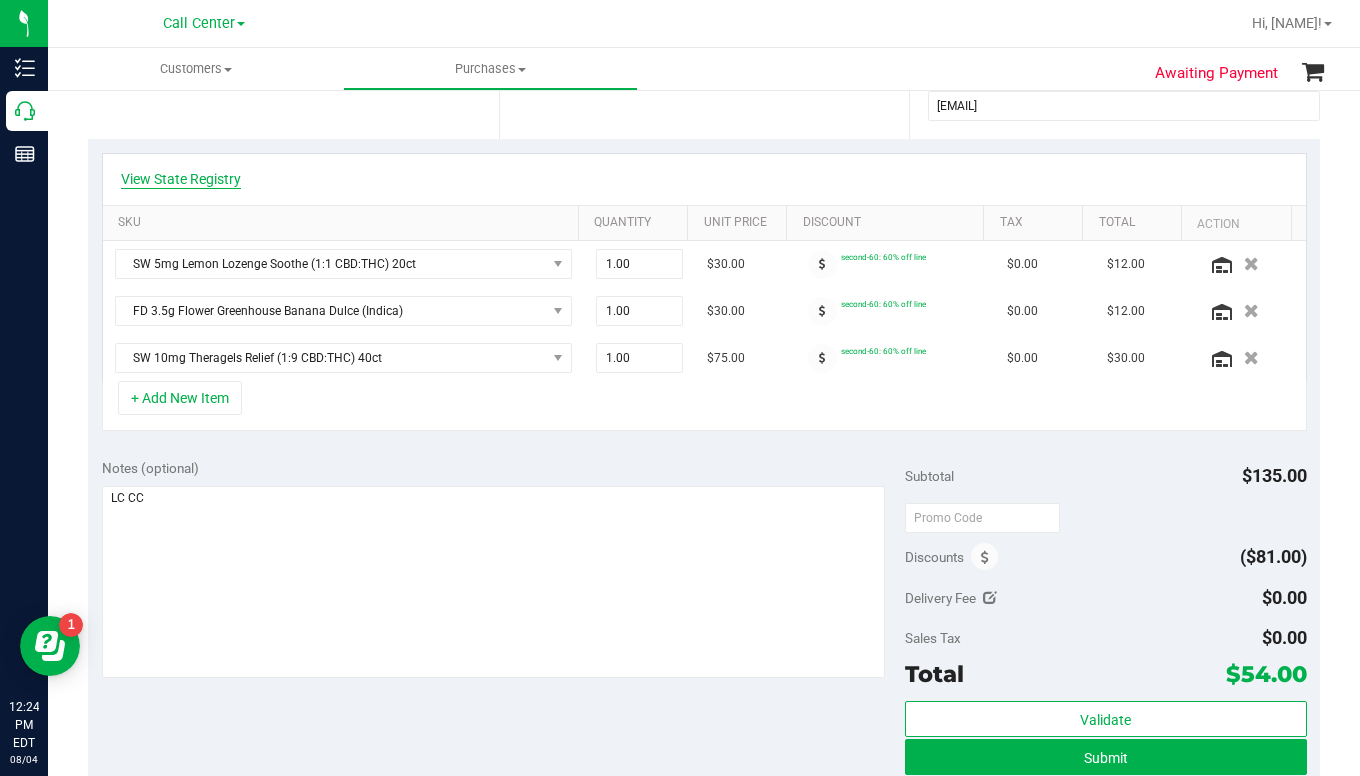 click on "View State Registry" at bounding box center (181, 179) 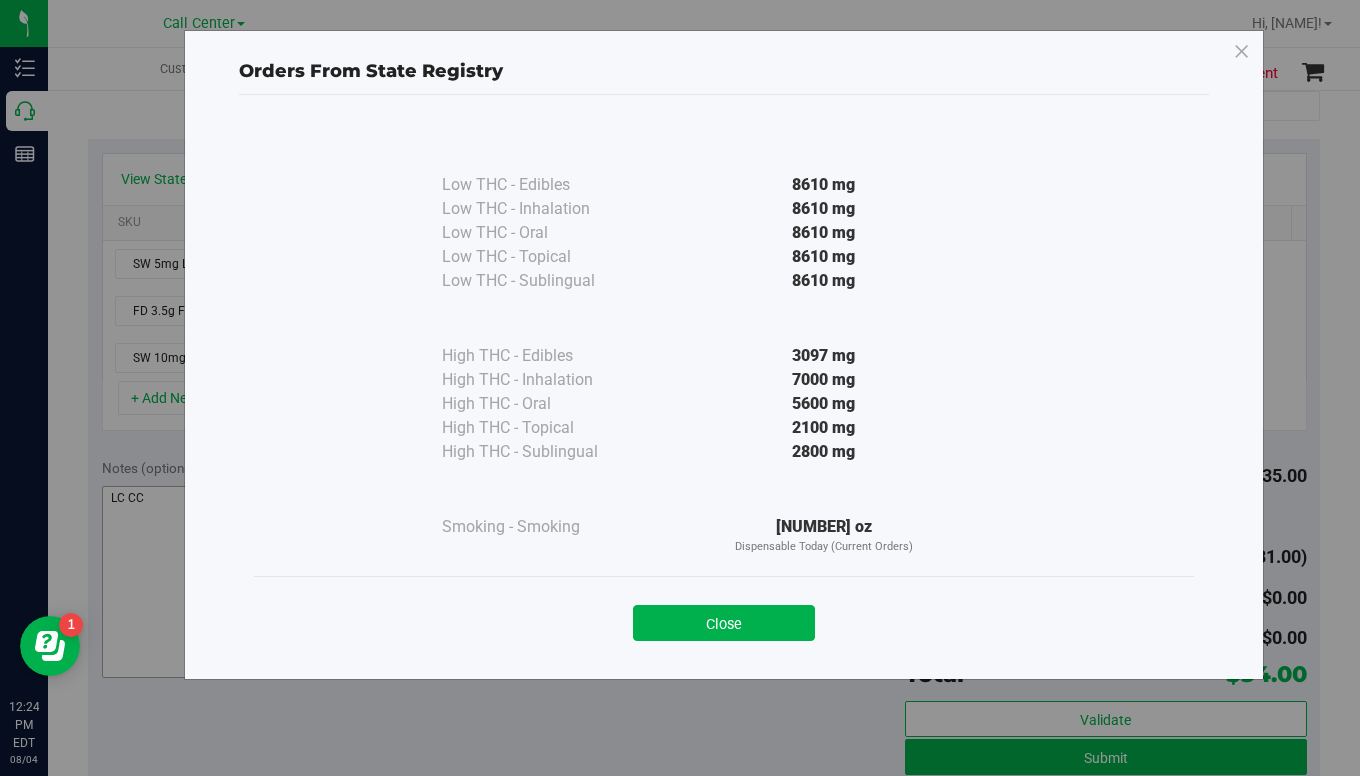 click on "Close" at bounding box center [724, 623] 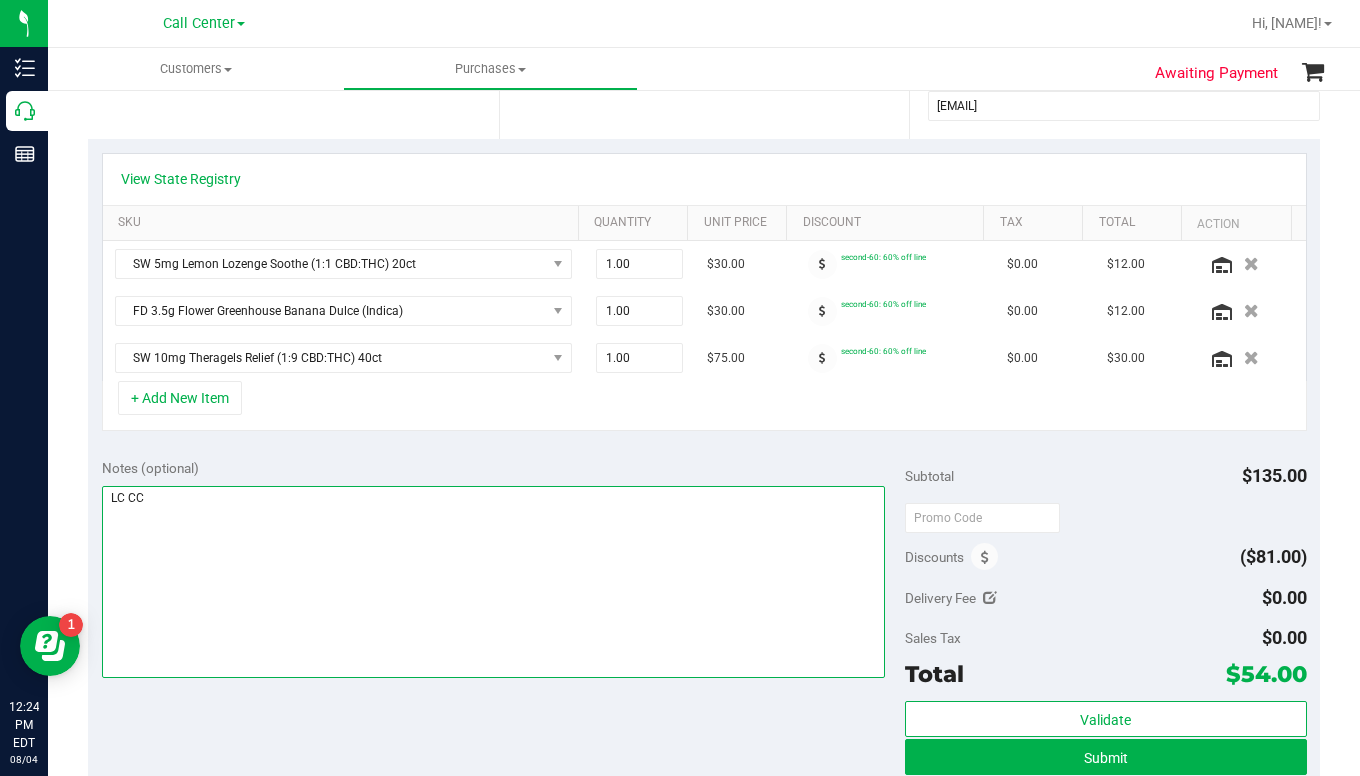 click at bounding box center (493, 582) 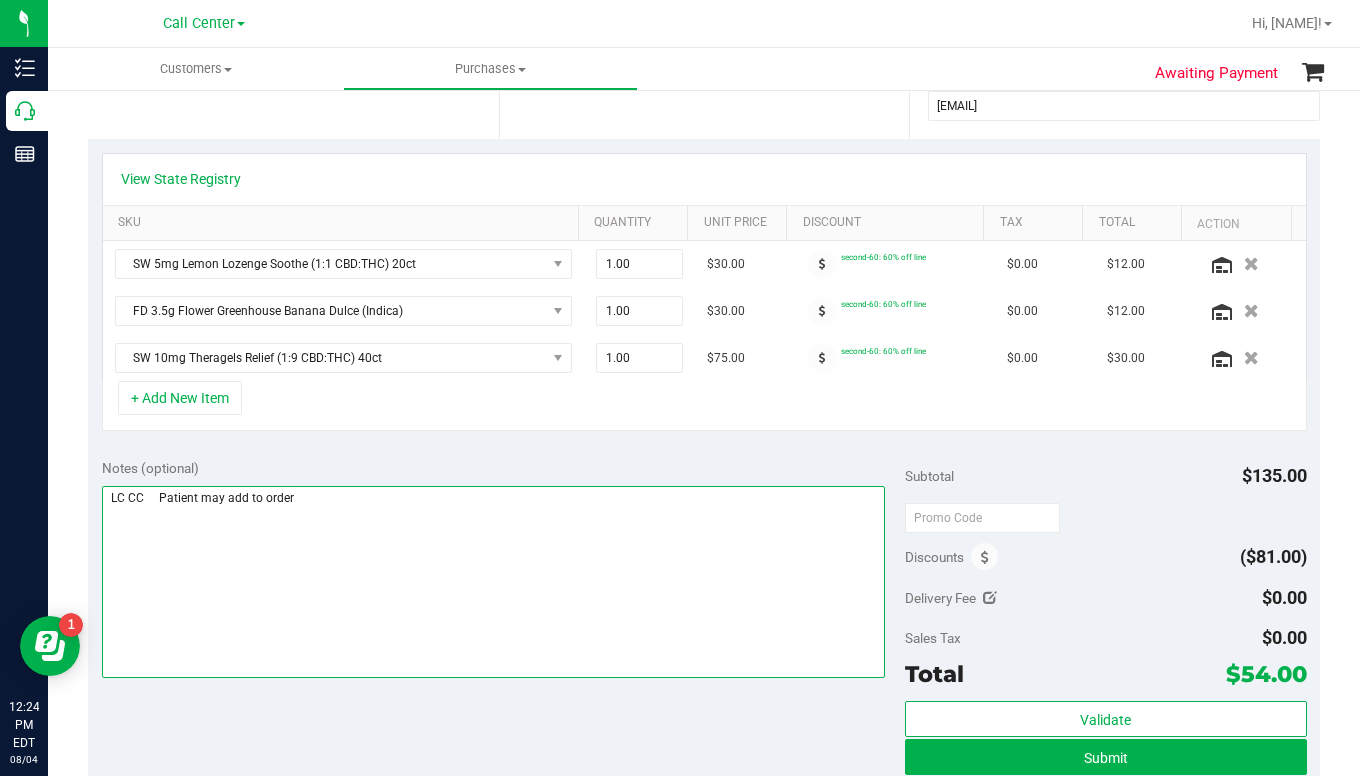 type on "LC CC     Patient may add to order" 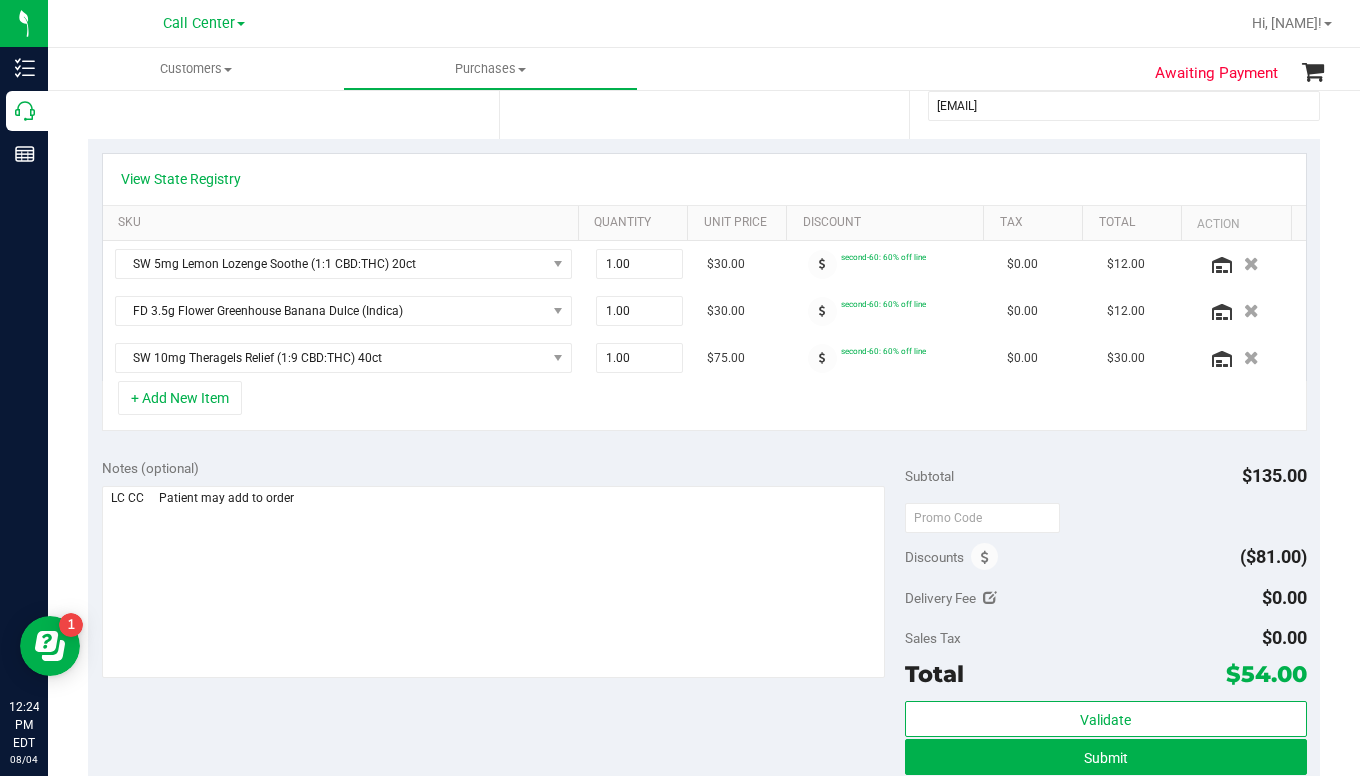 click on "Notes (optional)" at bounding box center (503, 468) 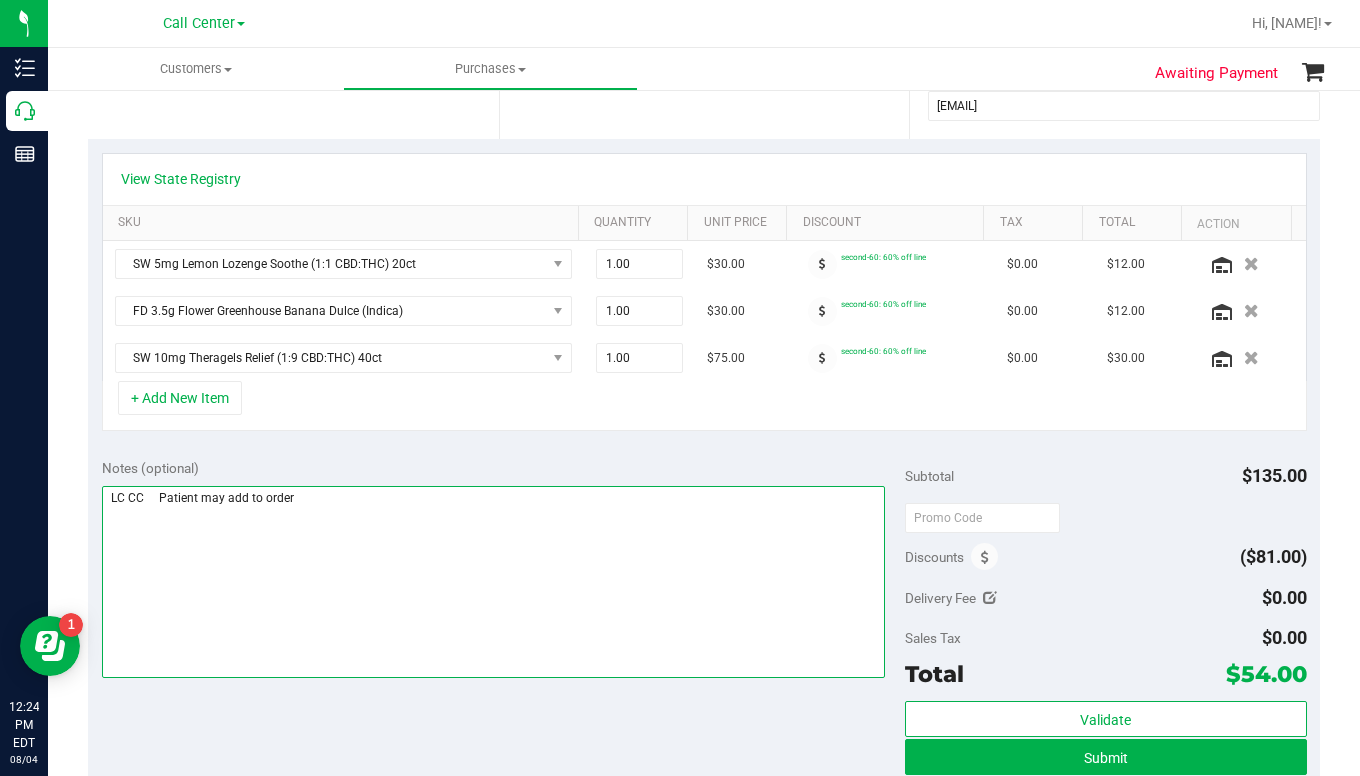click at bounding box center [493, 582] 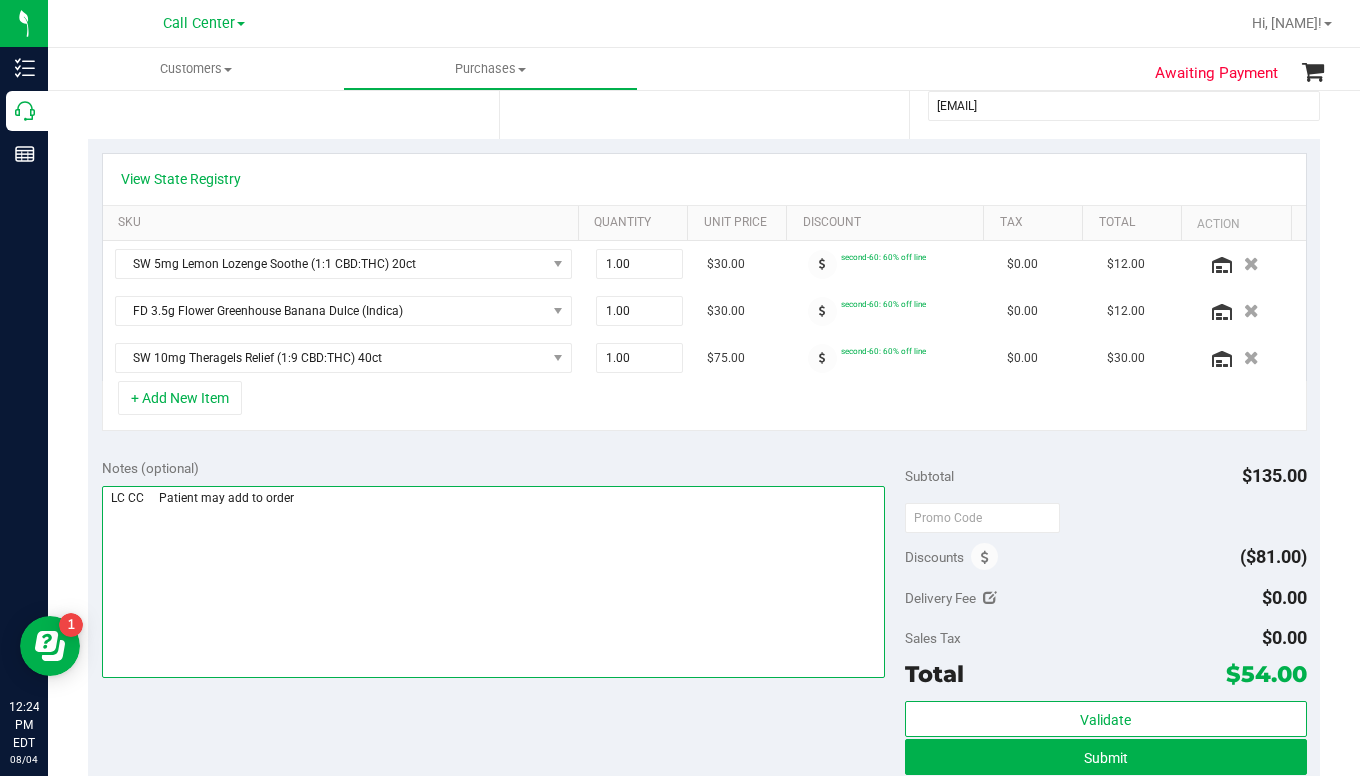 click at bounding box center (493, 582) 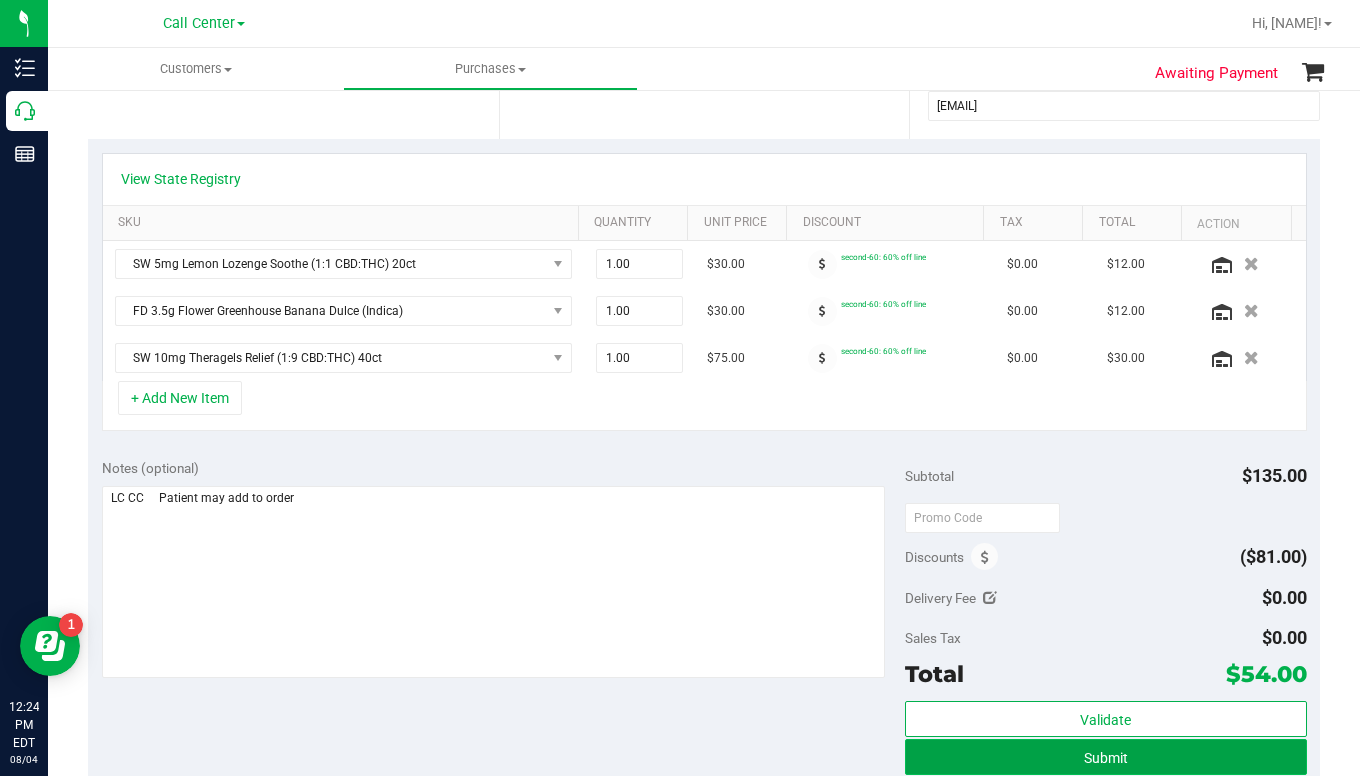 click on "Submit" at bounding box center (1106, 757) 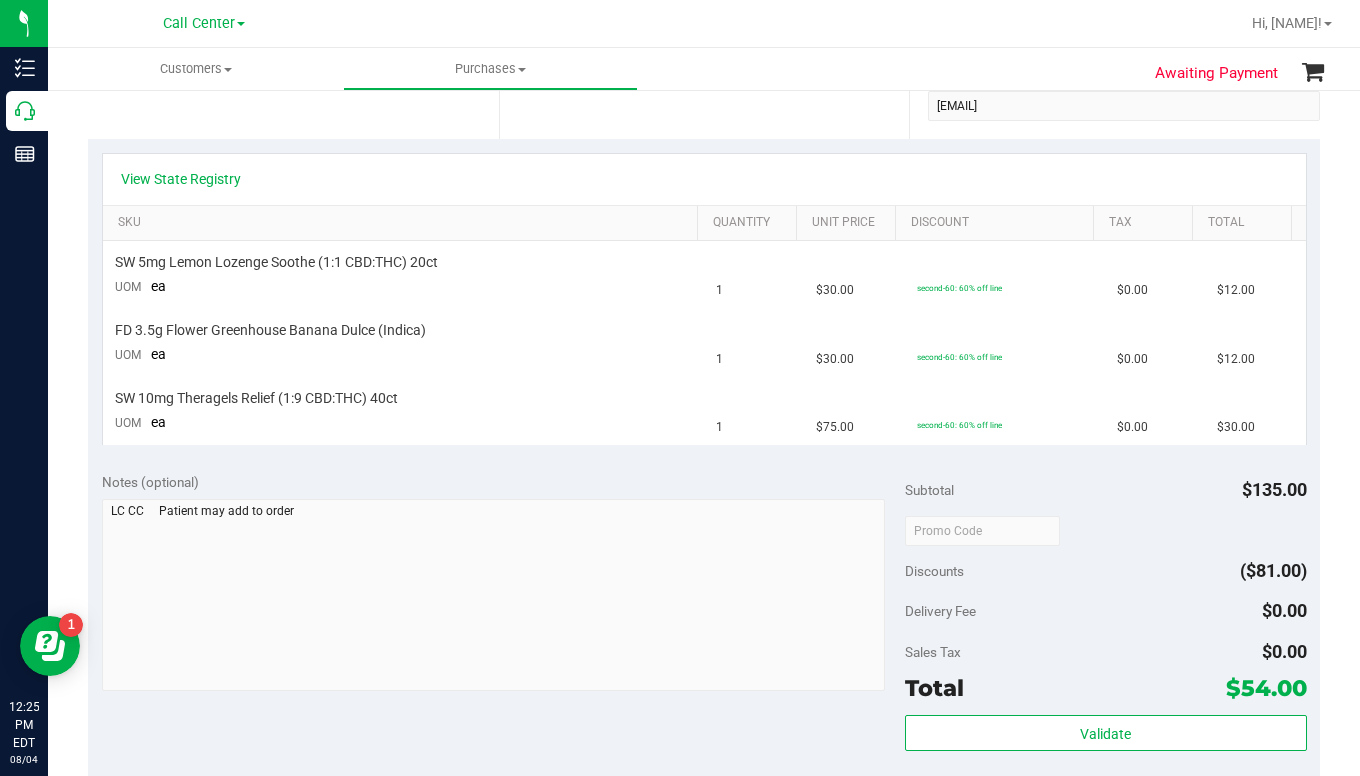 click on "Sales Tax
$0.00" at bounding box center (1106, 652) 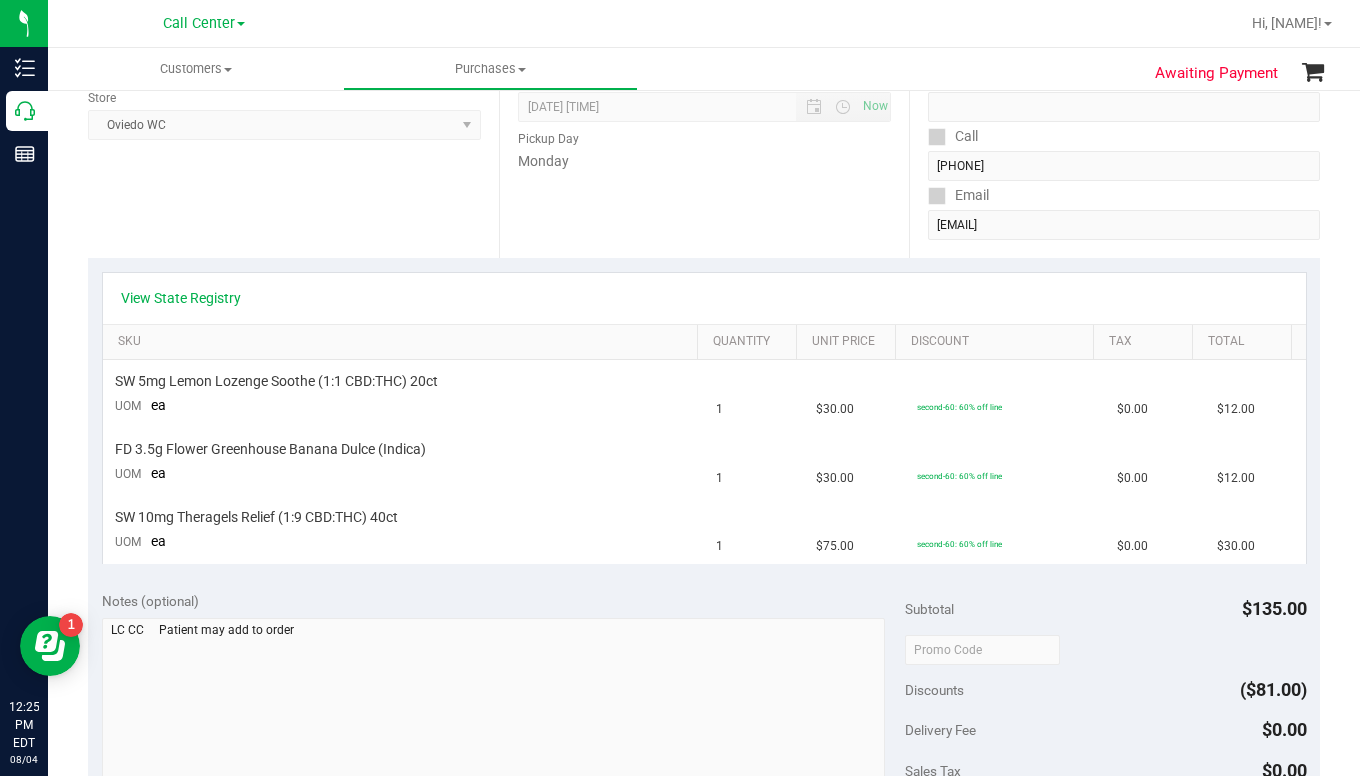 scroll, scrollTop: 0, scrollLeft: 0, axis: both 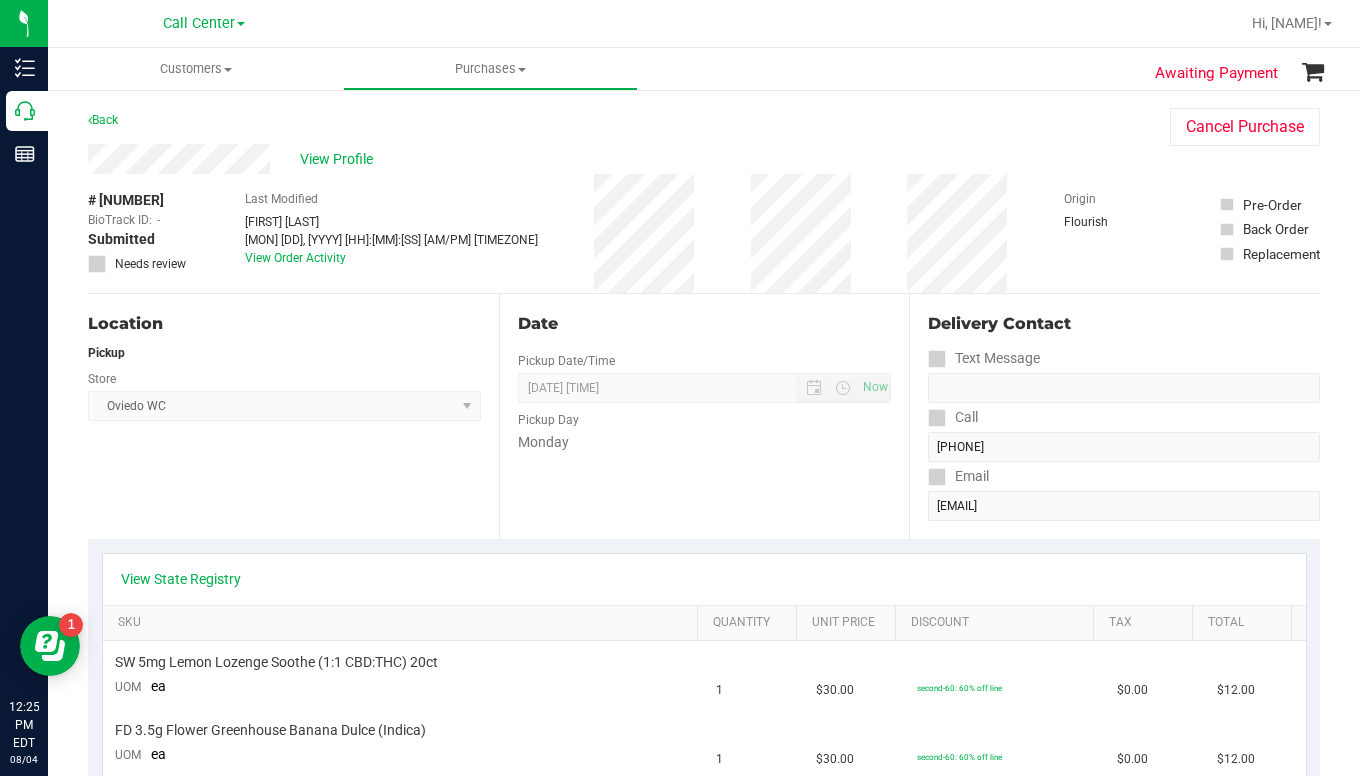 drag, startPoint x: 1093, startPoint y: 247, endPoint x: 1079, endPoint y: 254, distance: 15.652476 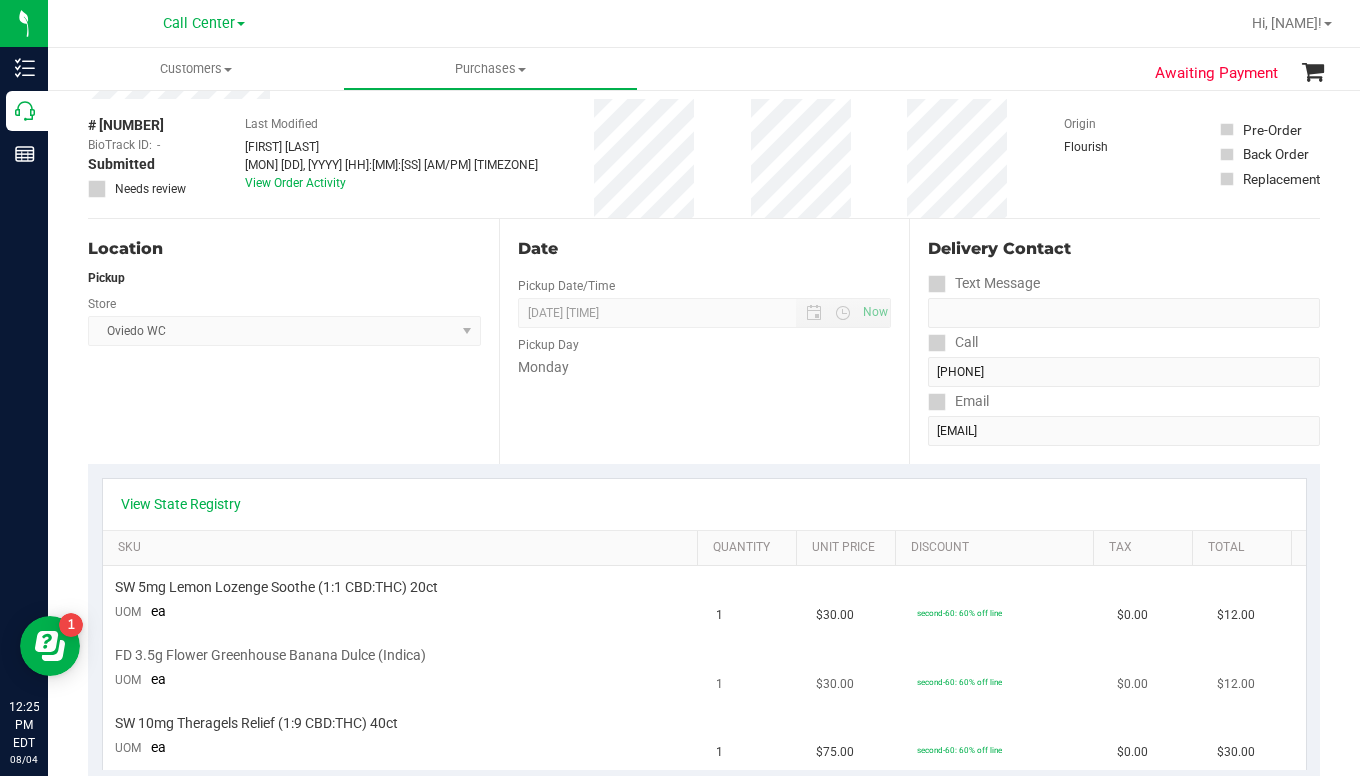 scroll, scrollTop: 0, scrollLeft: 0, axis: both 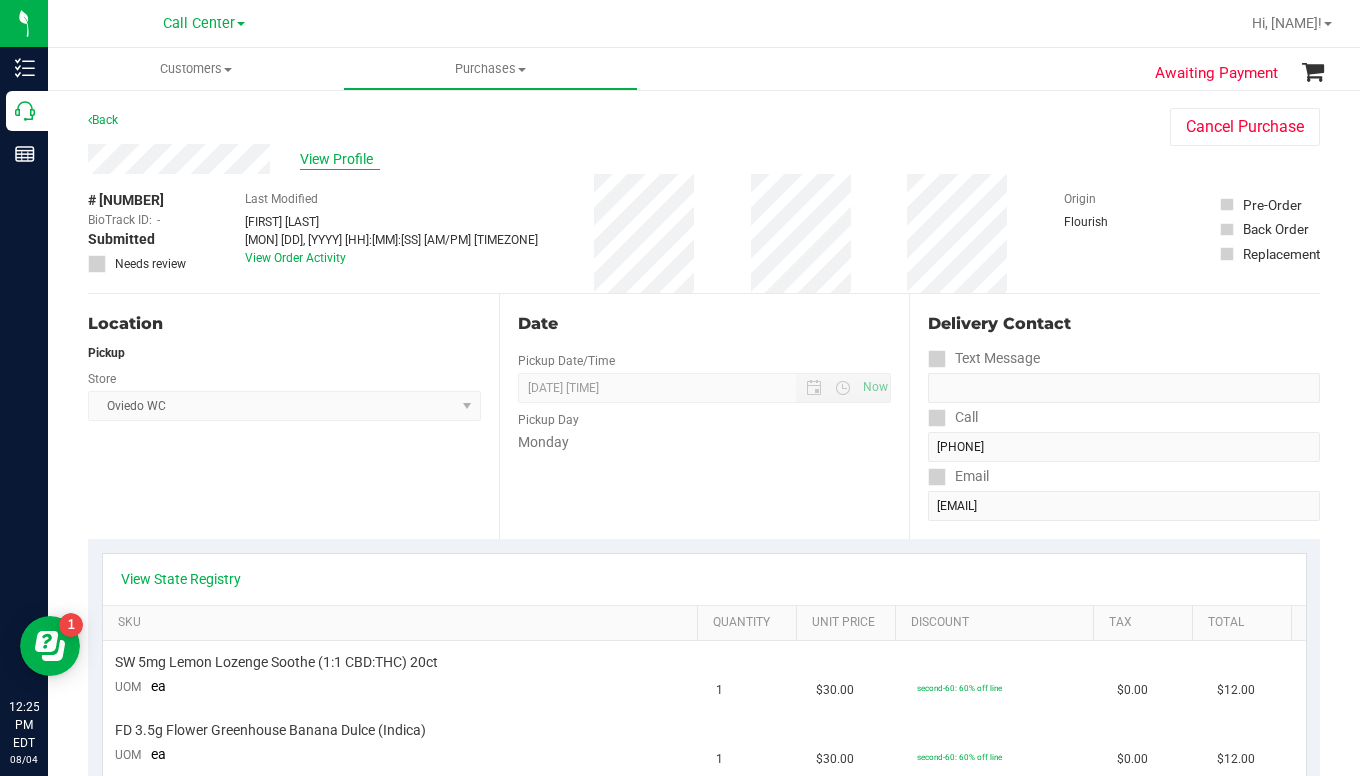 click on "View Profile" at bounding box center [340, 159] 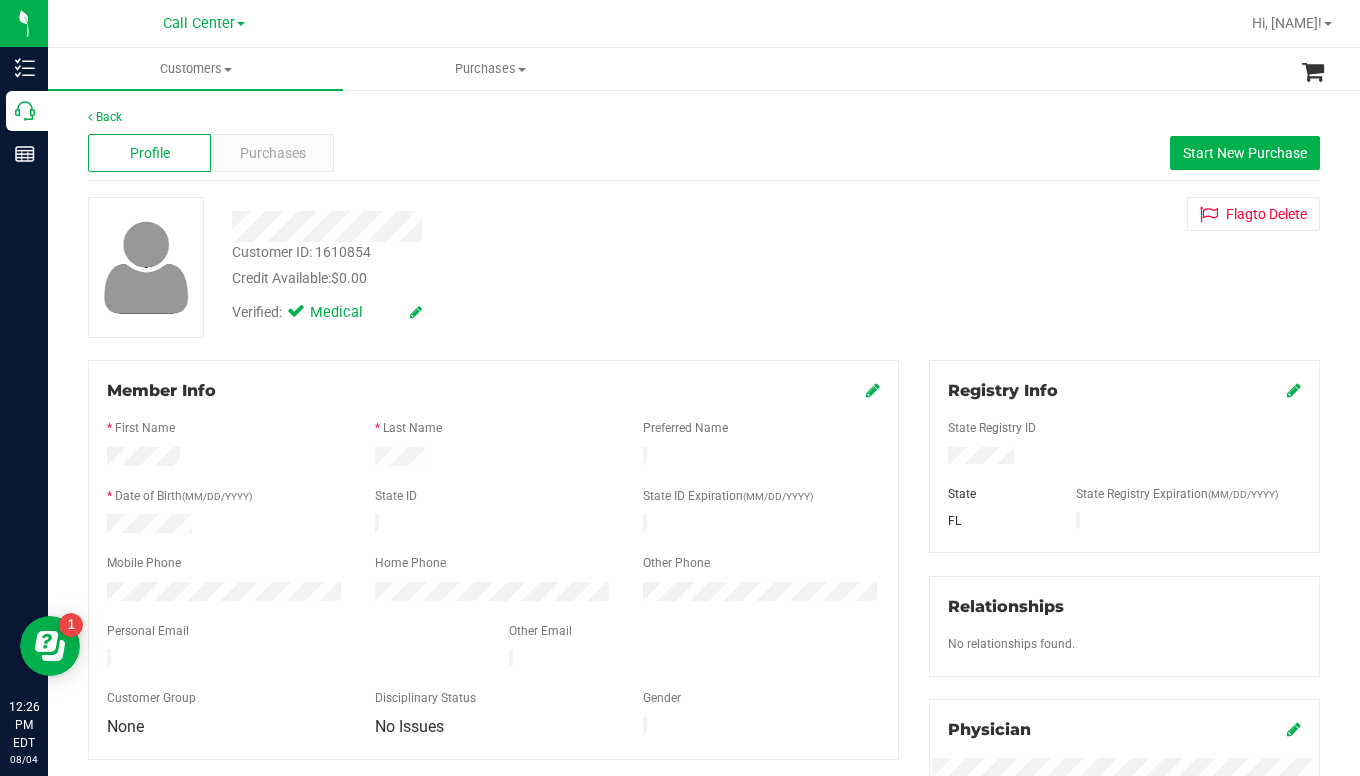 click on "Back
Profile
Purchases
Start New Purchase
Customer ID: [CUSTOMER_ID]
Credit Available:
$0.00
Verified:
Medical" at bounding box center [704, 745] 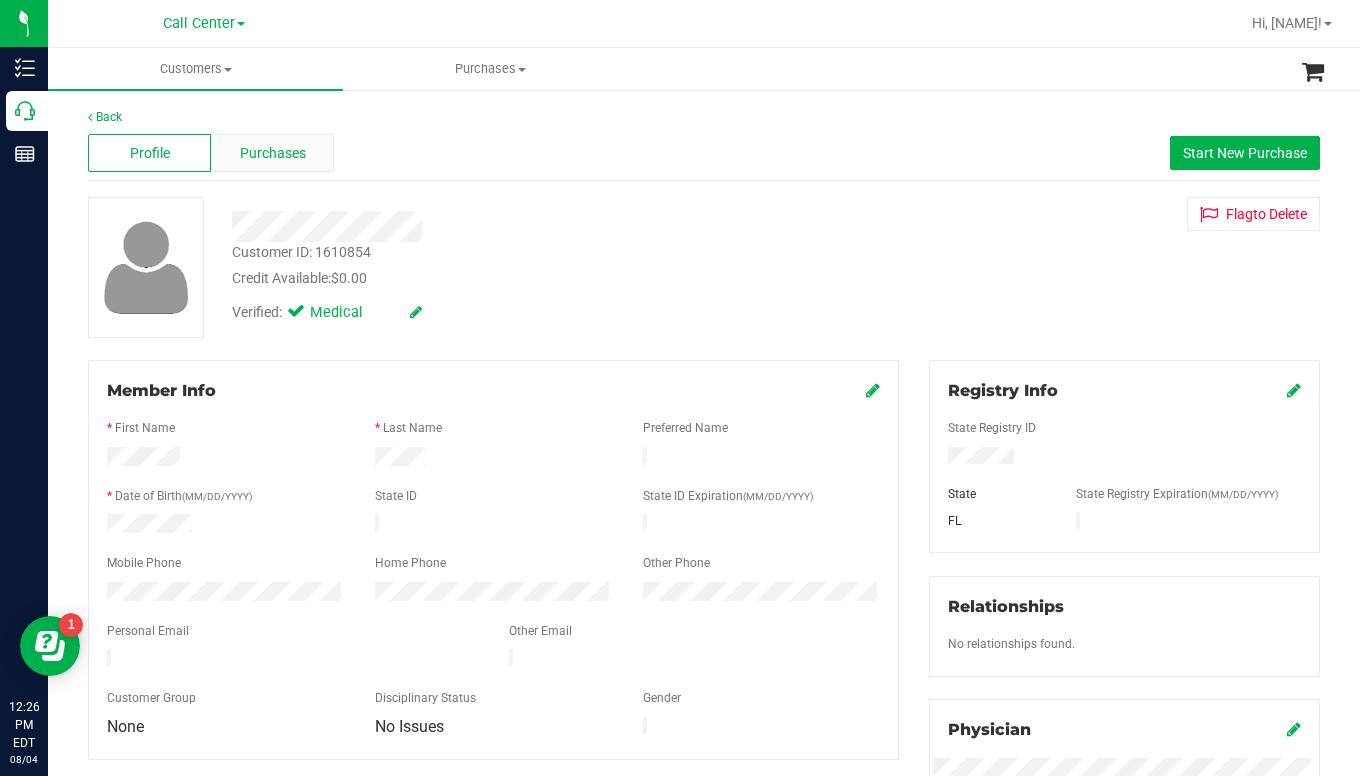 click on "Purchases" at bounding box center [273, 153] 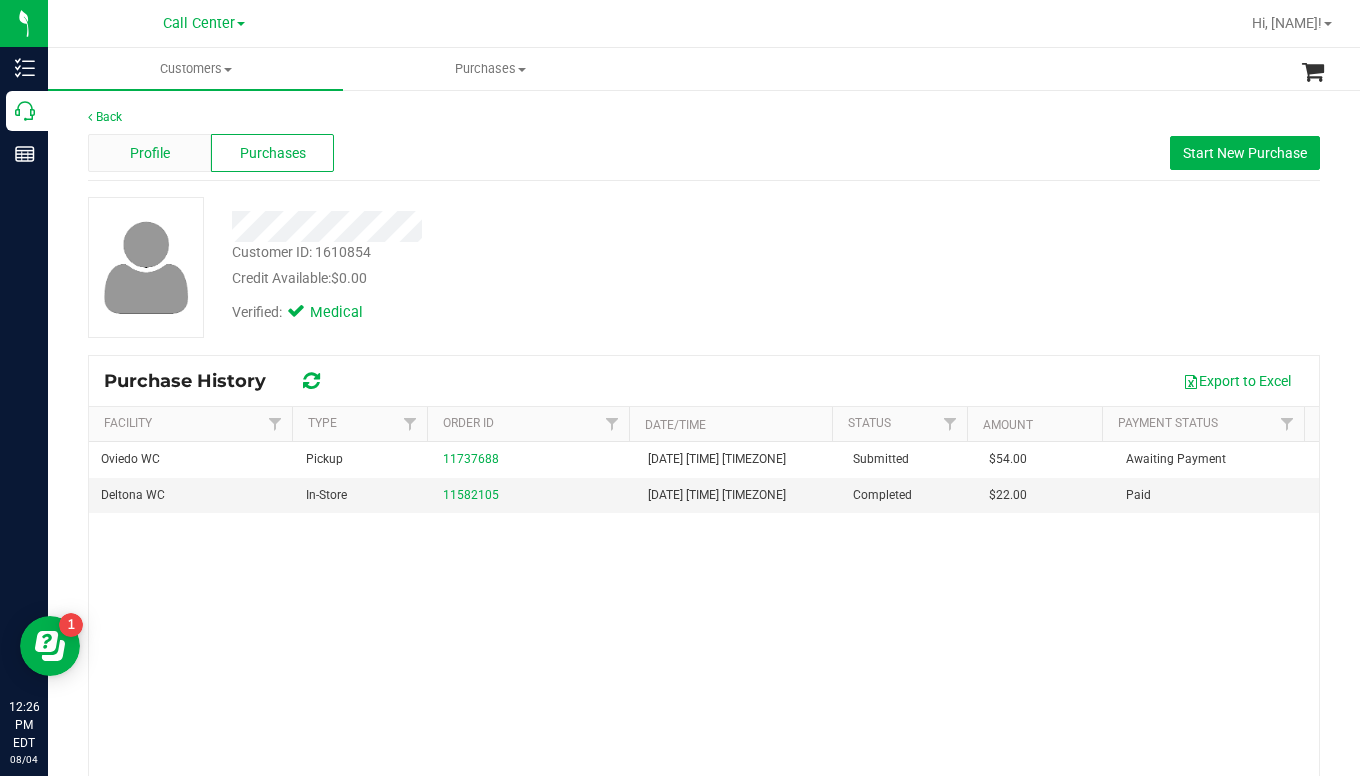 click on "Profile" at bounding box center (150, 153) 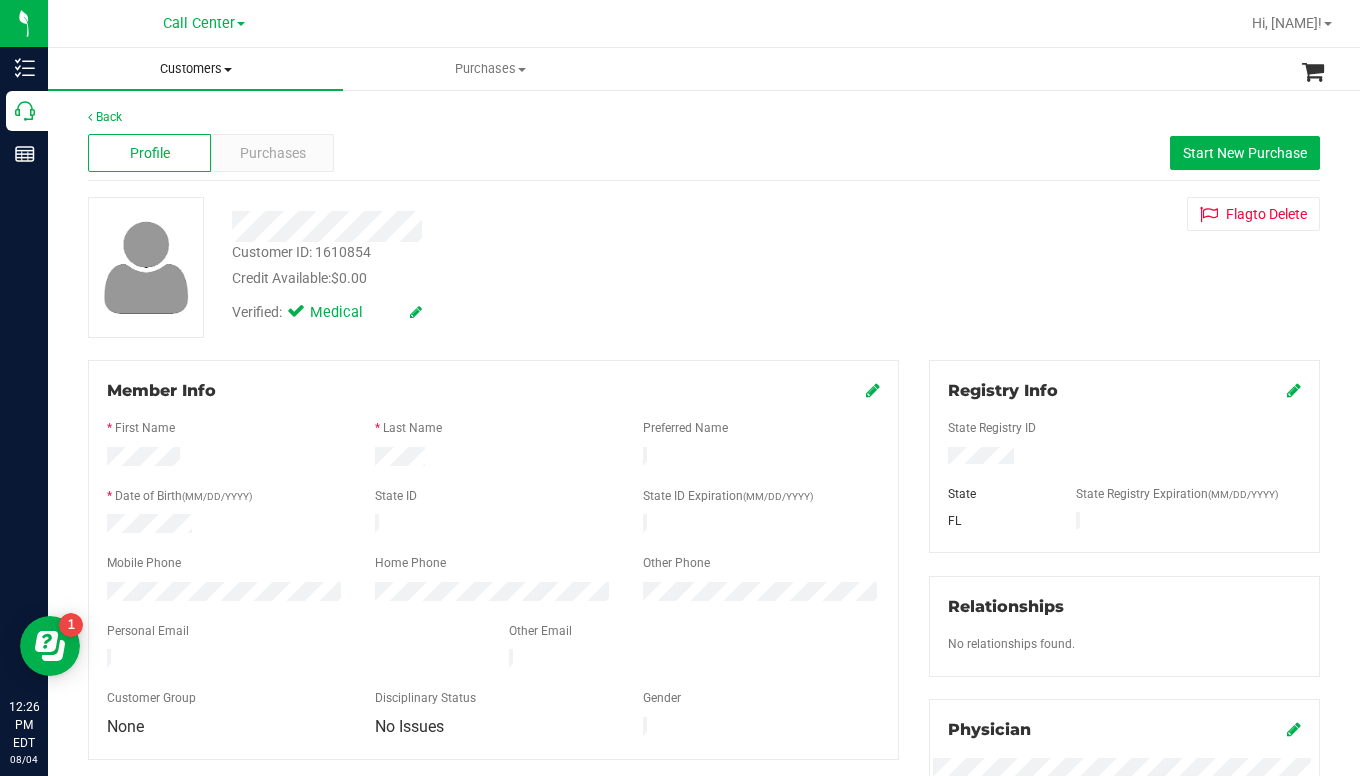 click at bounding box center (228, 70) 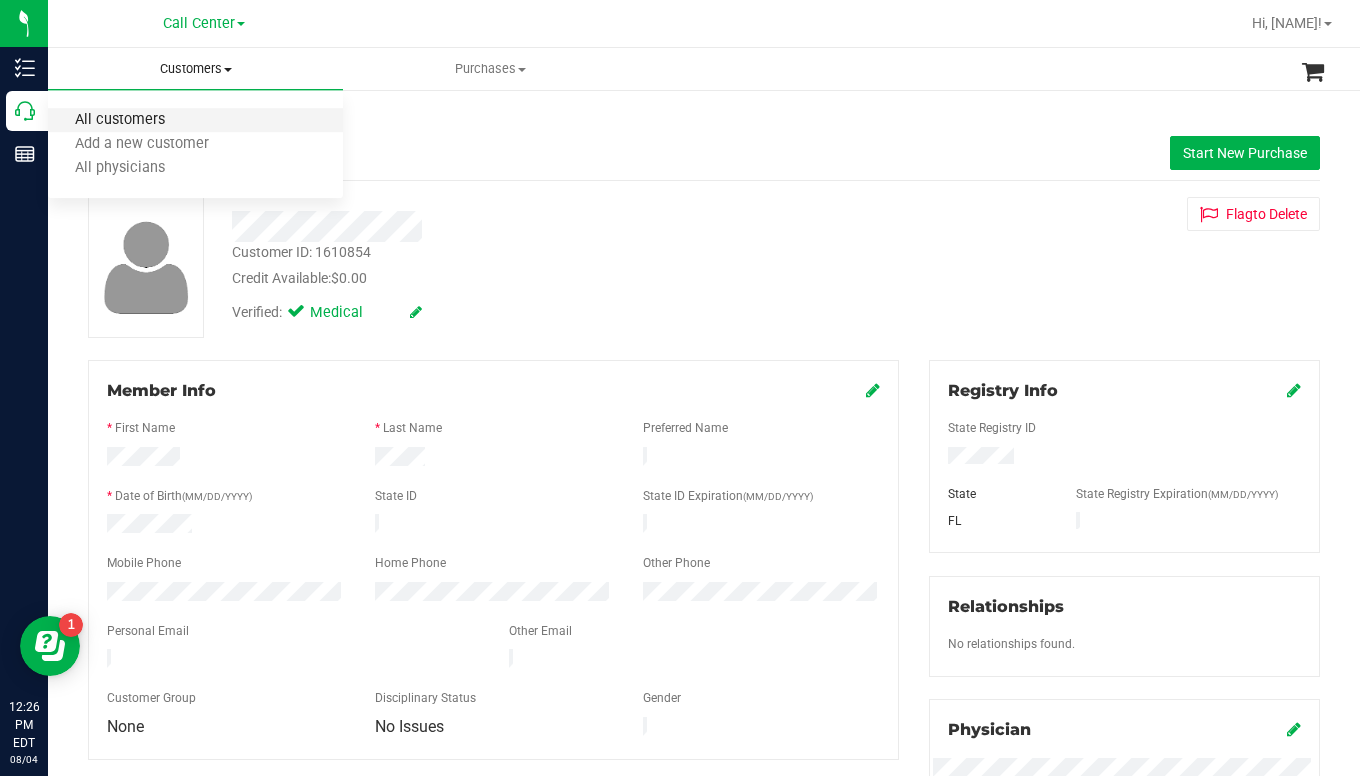 click on "All customers" at bounding box center (120, 120) 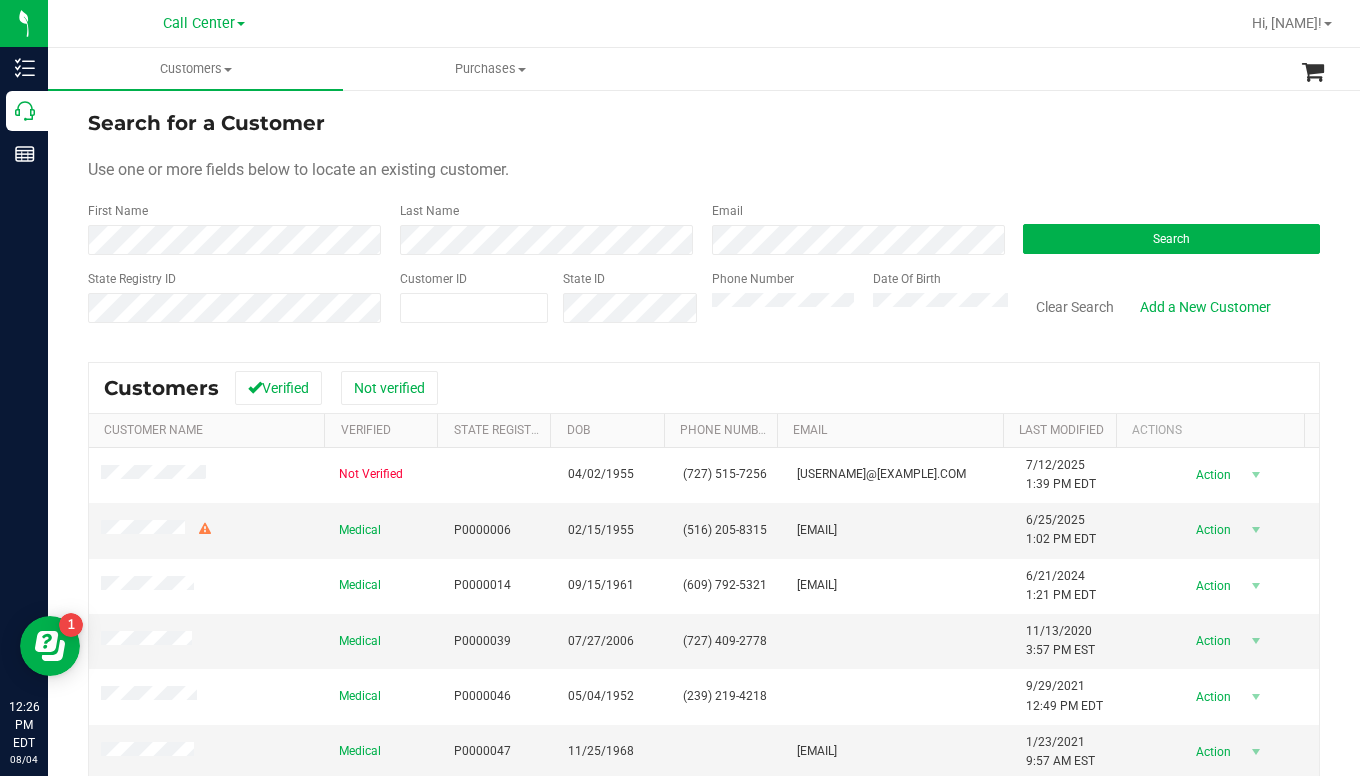 click on "Use one or more fields below to locate an existing customer." at bounding box center [704, 170] 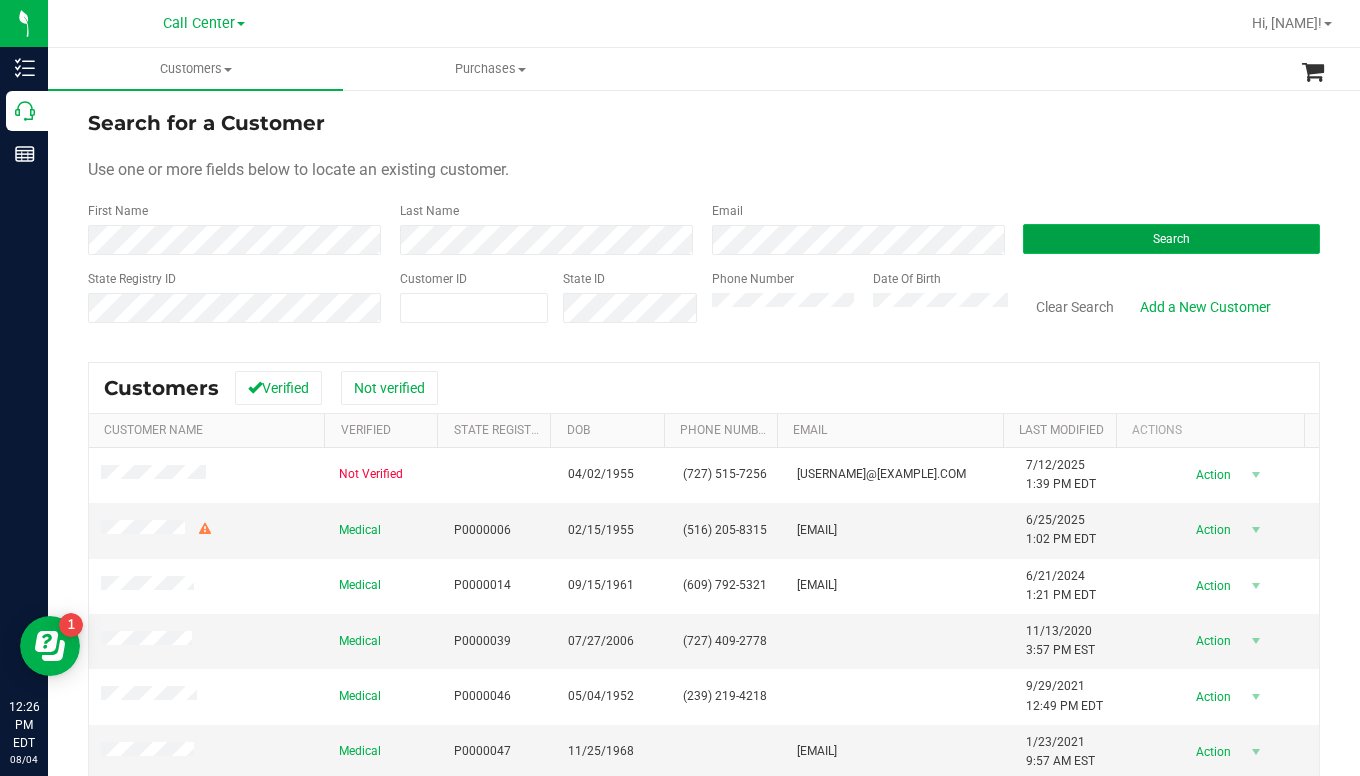 click on "Search" at bounding box center (1171, 239) 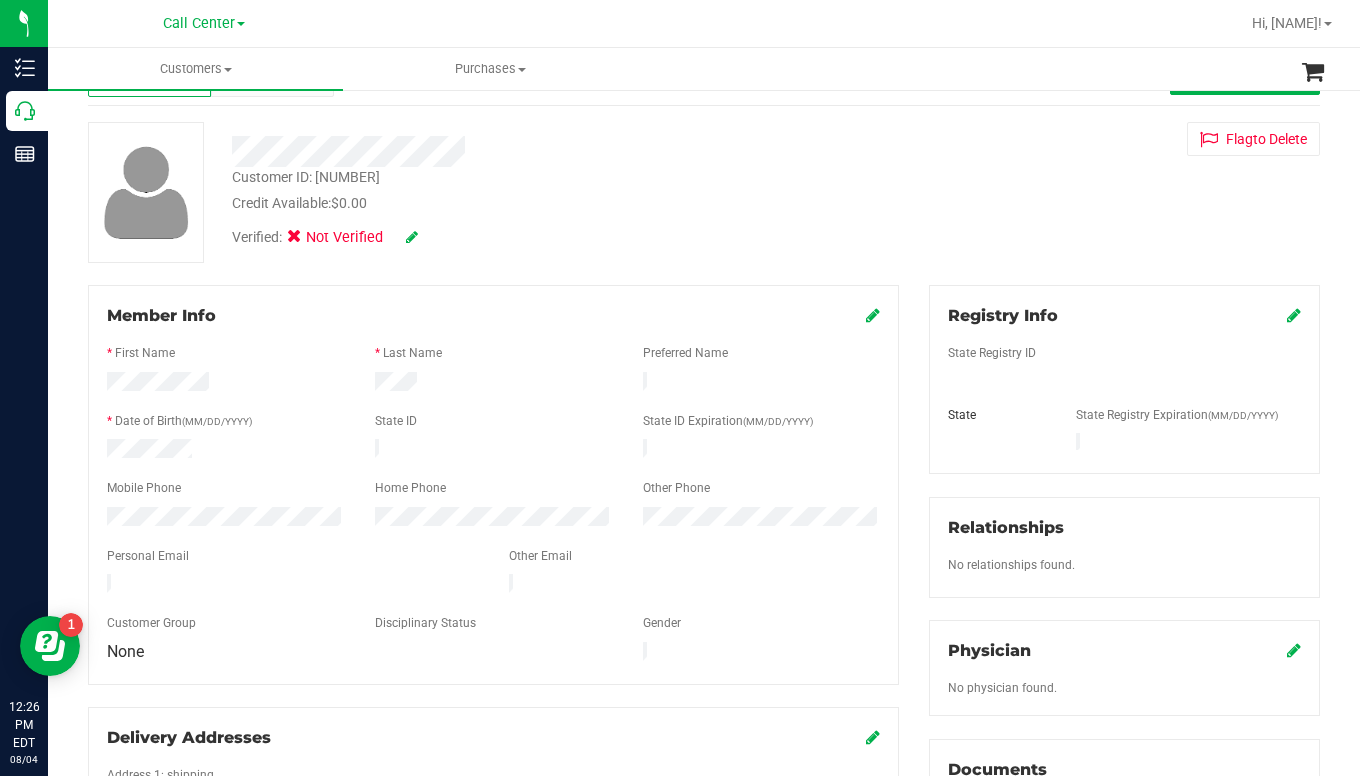 scroll, scrollTop: 0, scrollLeft: 0, axis: both 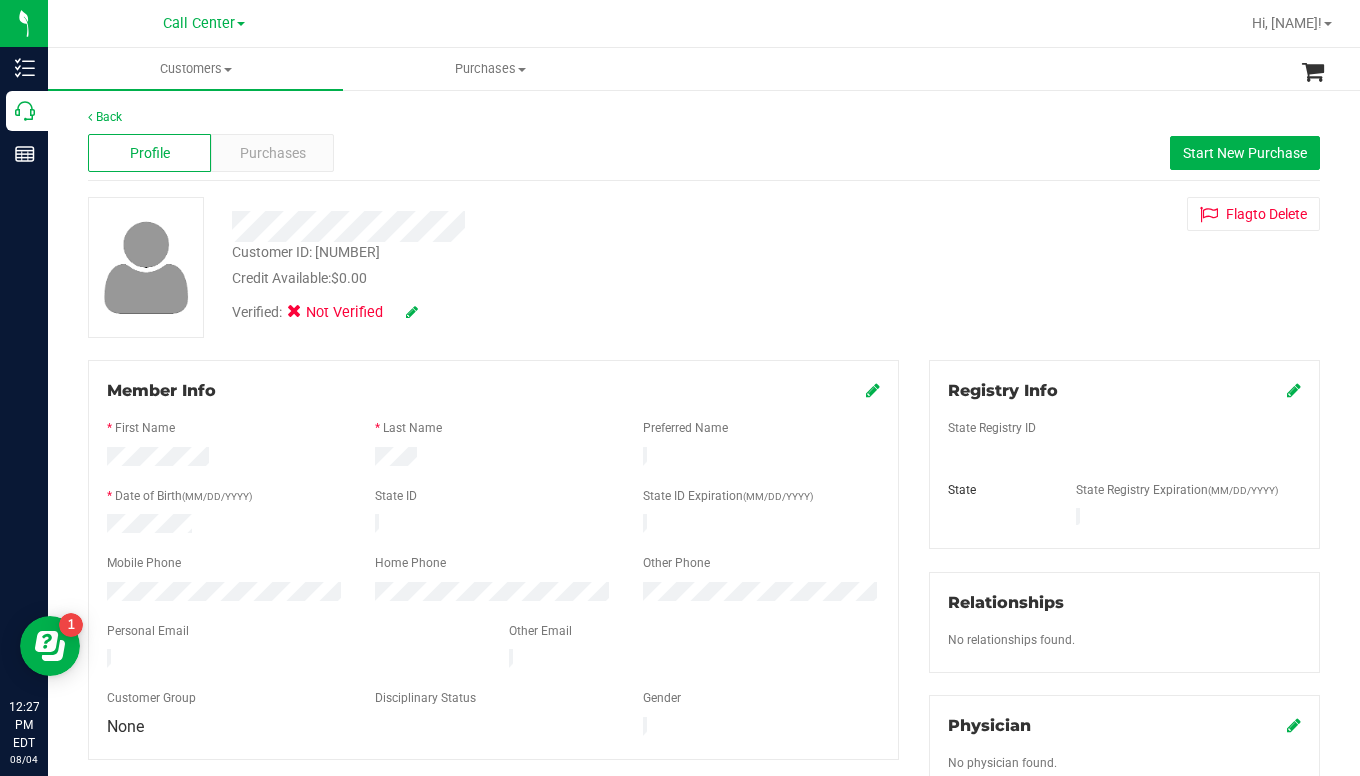 click at bounding box center (873, 390) 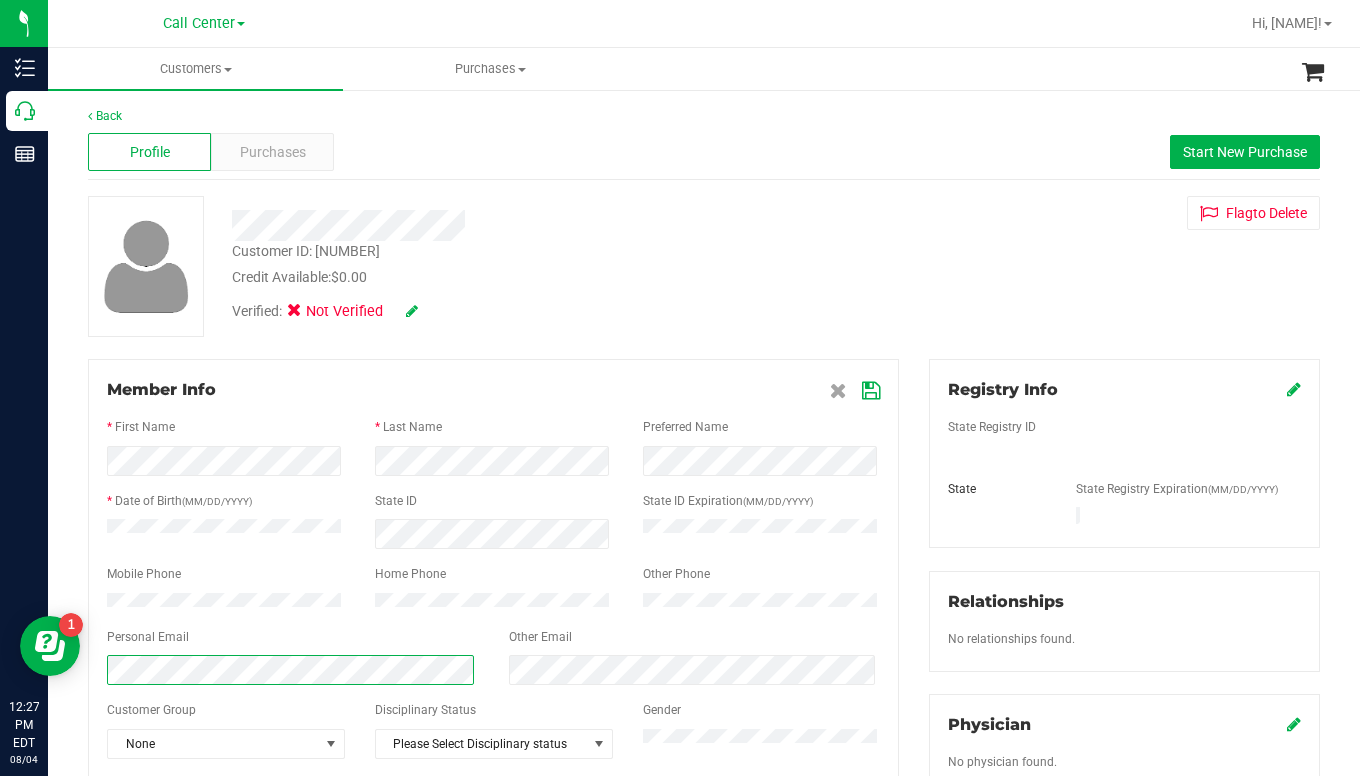 scroll, scrollTop: 0, scrollLeft: 0, axis: both 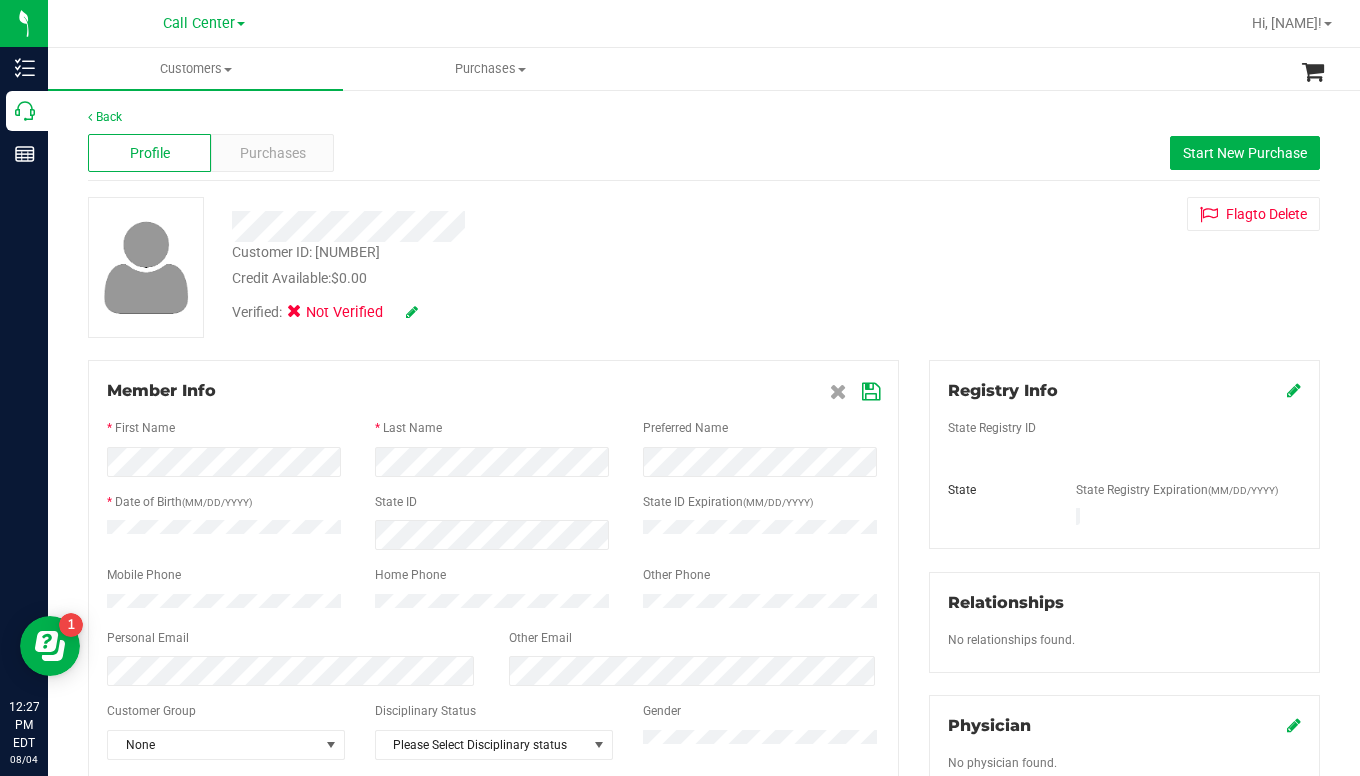 click at bounding box center [871, 392] 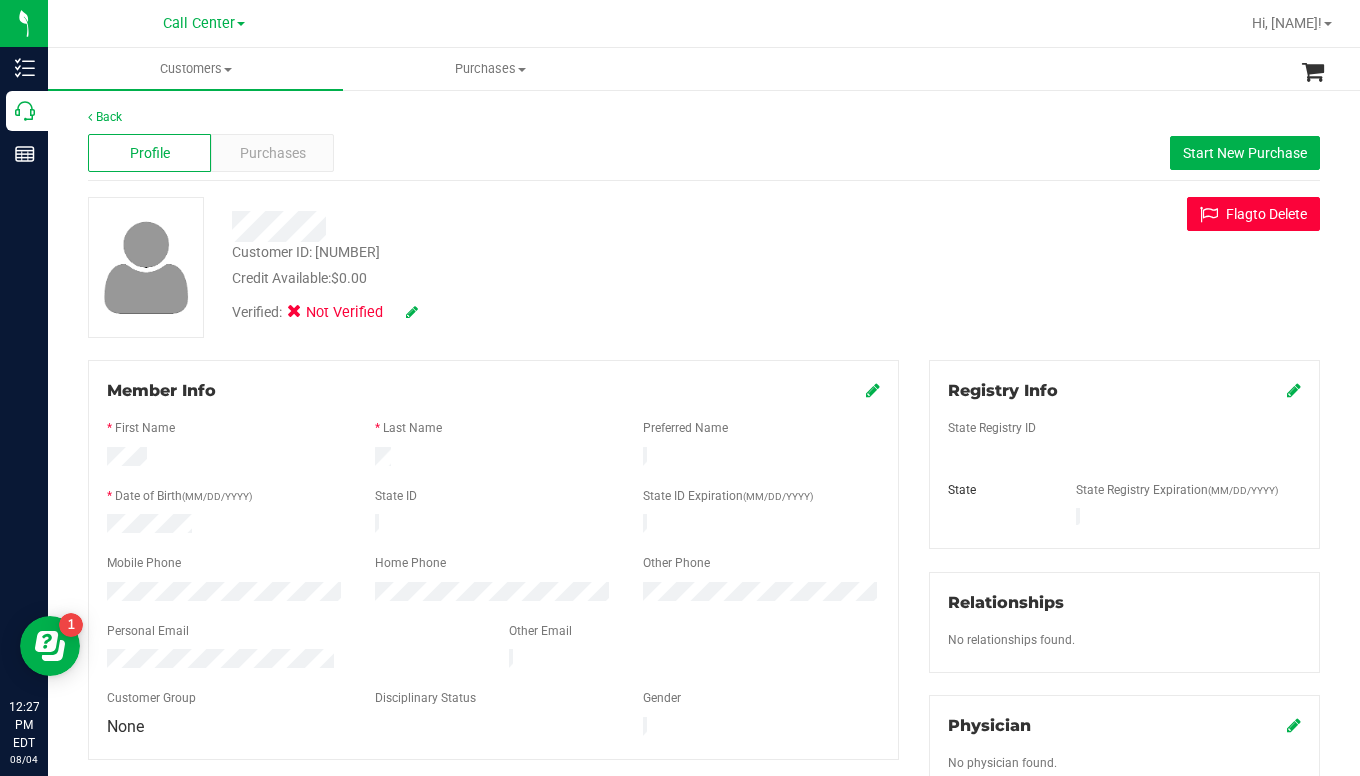 click on "Flag  to Delete" at bounding box center (1253, 214) 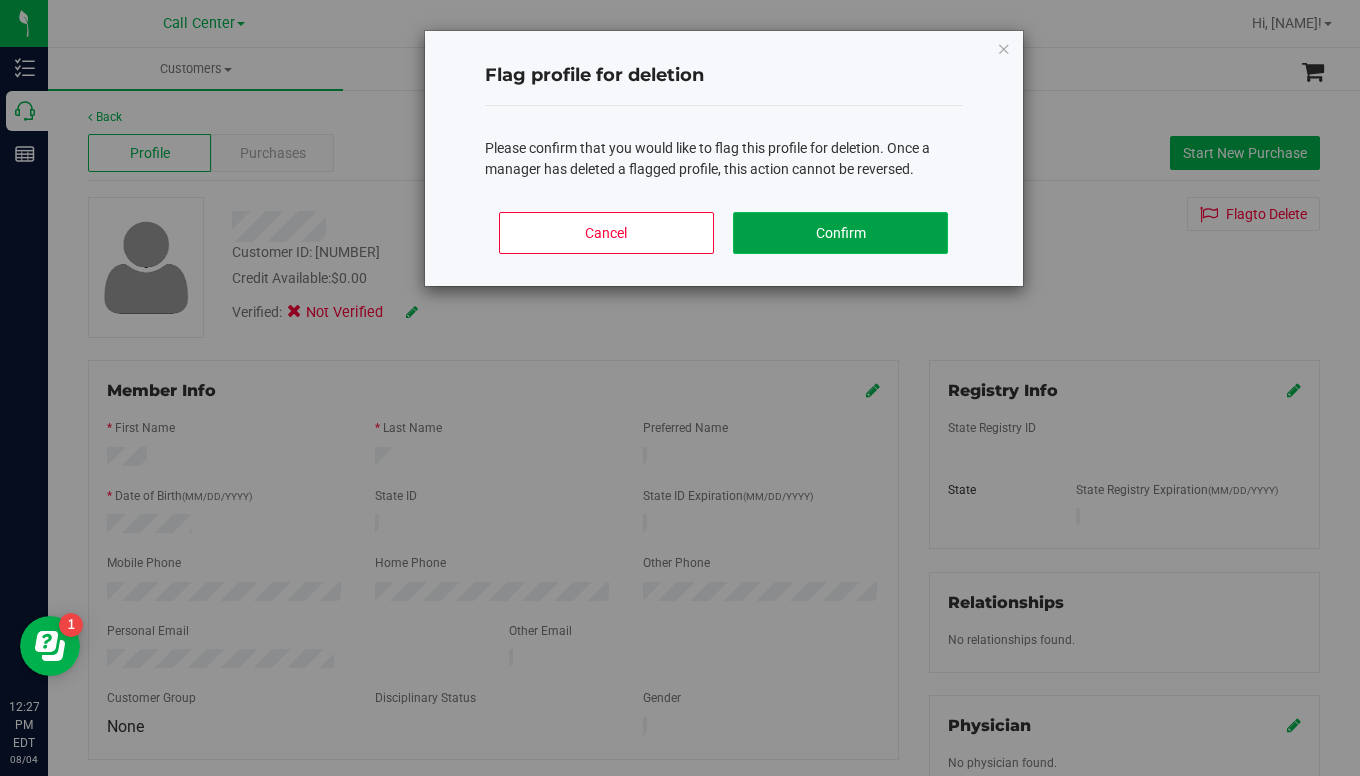 click on "Confirm" at bounding box center [840, 233] 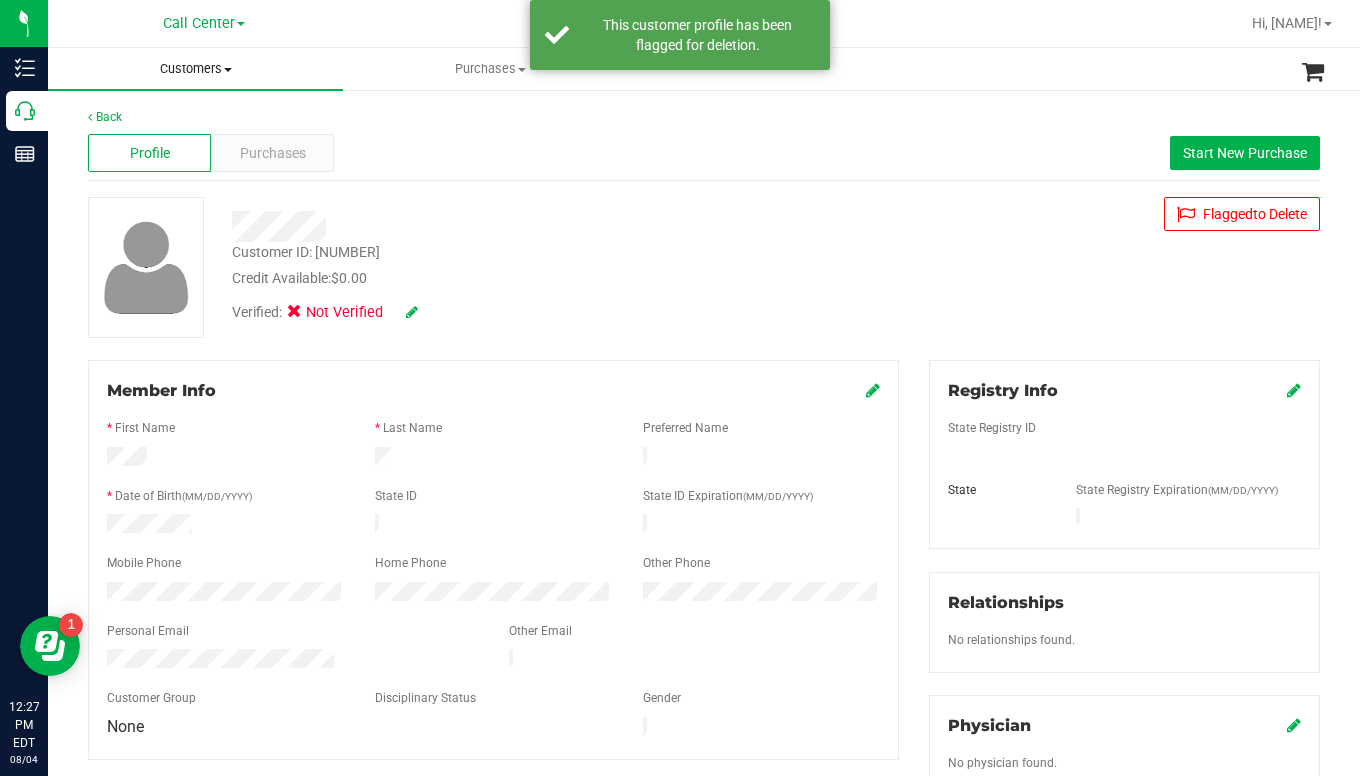 click at bounding box center [228, 70] 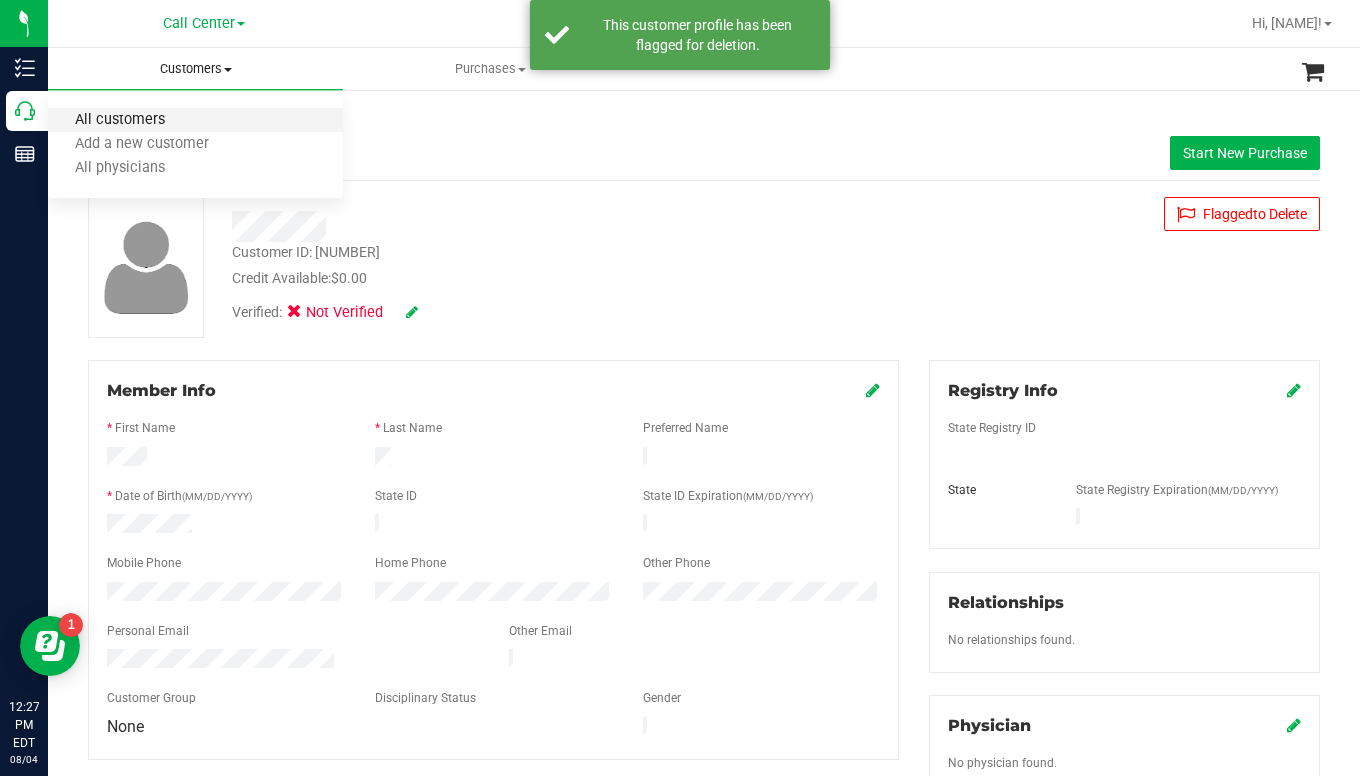click on "All customers" at bounding box center (120, 120) 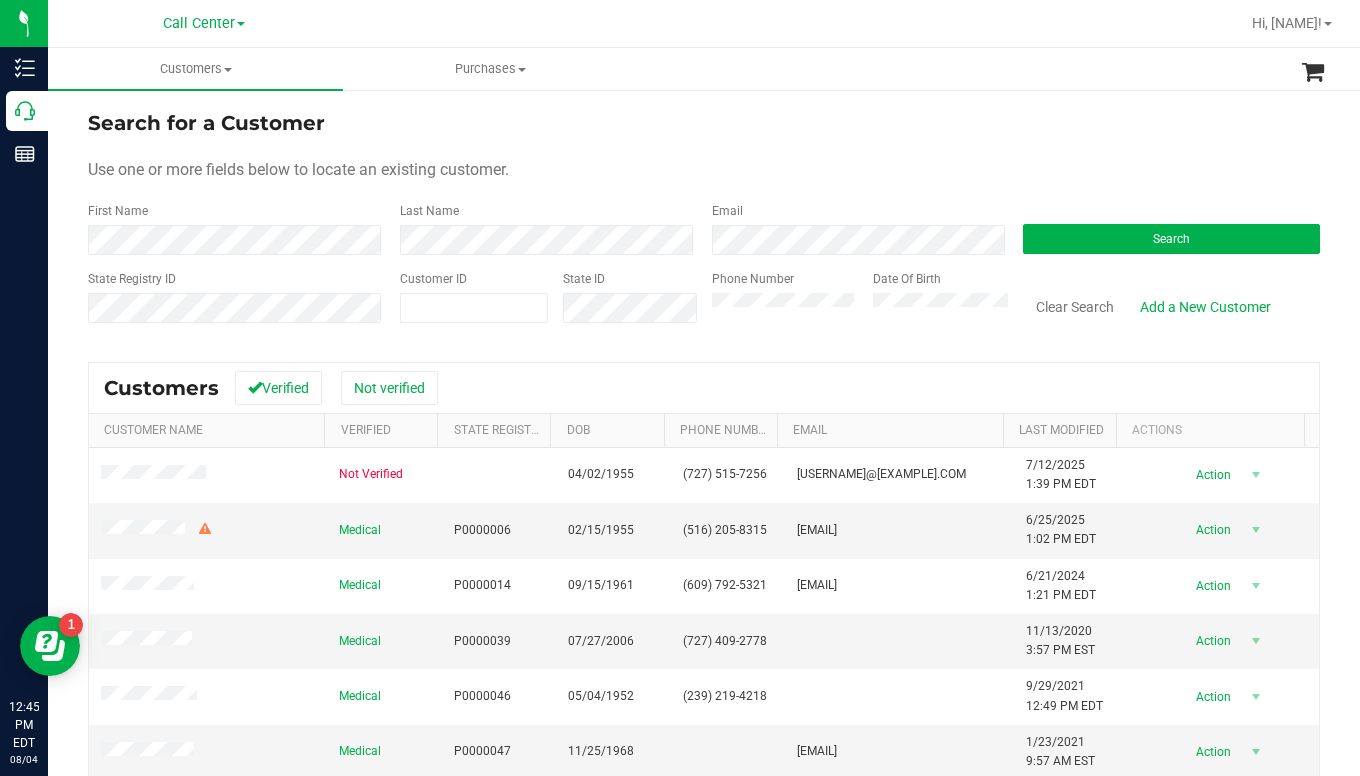 click on "Use one or more fields below to locate an existing customer." at bounding box center (704, 170) 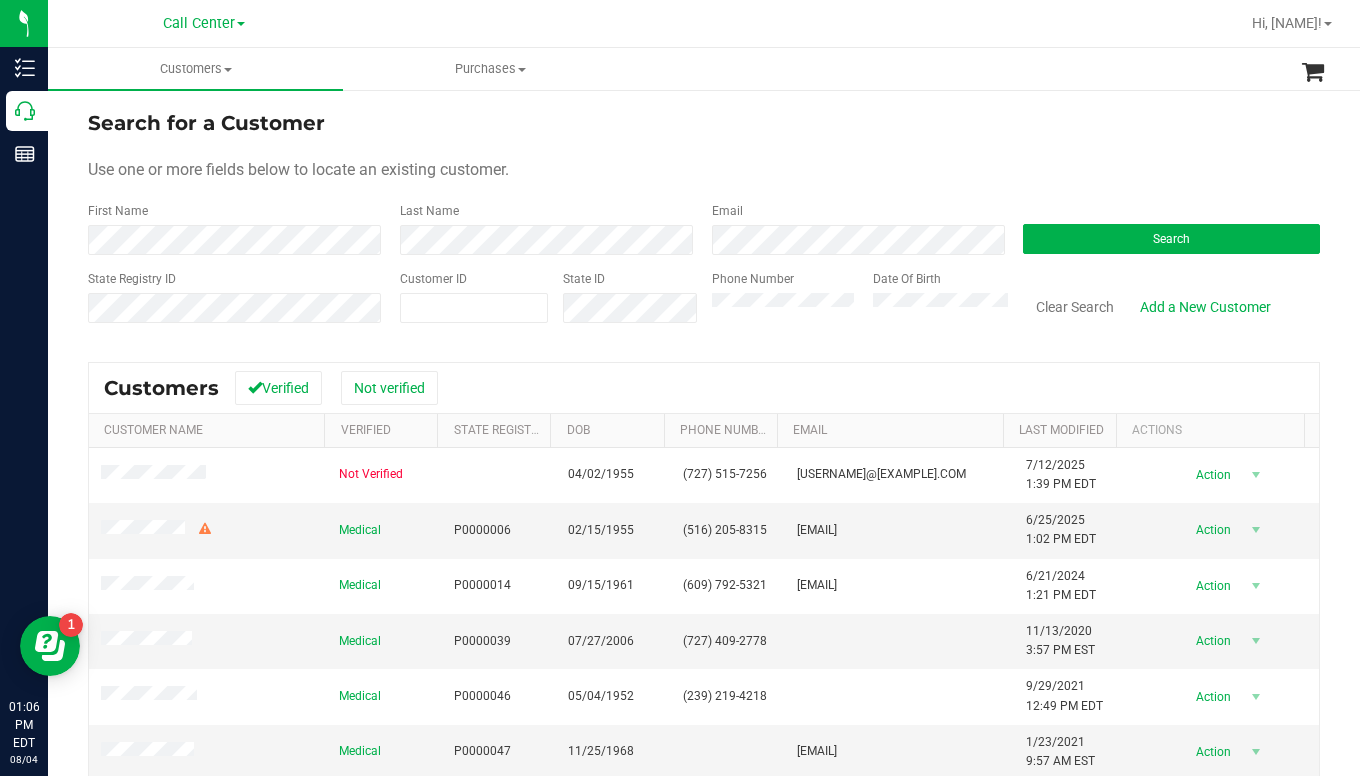 click on "Search for a Customer
Use one or more fields below to locate an existing customer.
First Name
Last Name
Email
Search
State Registry ID
Customer ID
State ID
Phone Number
Date Of Birth" at bounding box center (704, 224) 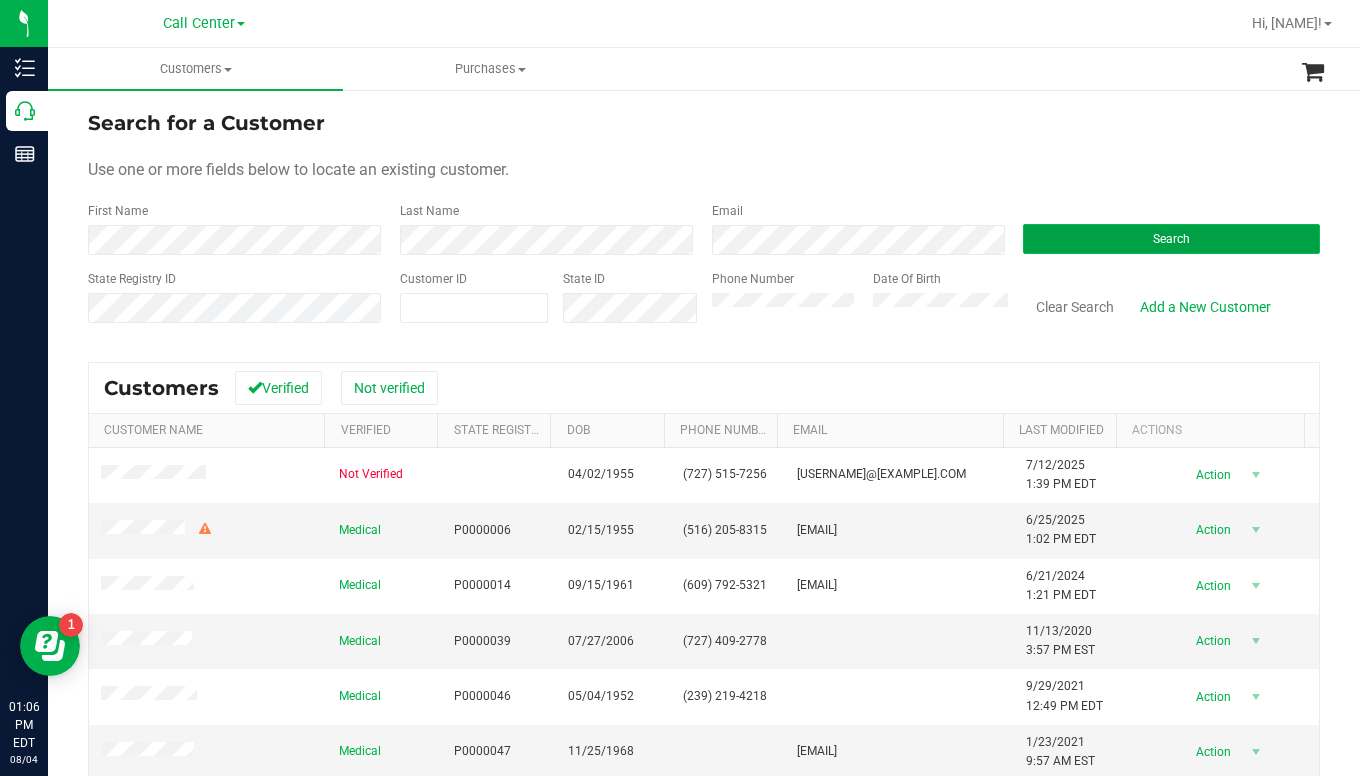 click on "Search" at bounding box center (1171, 239) 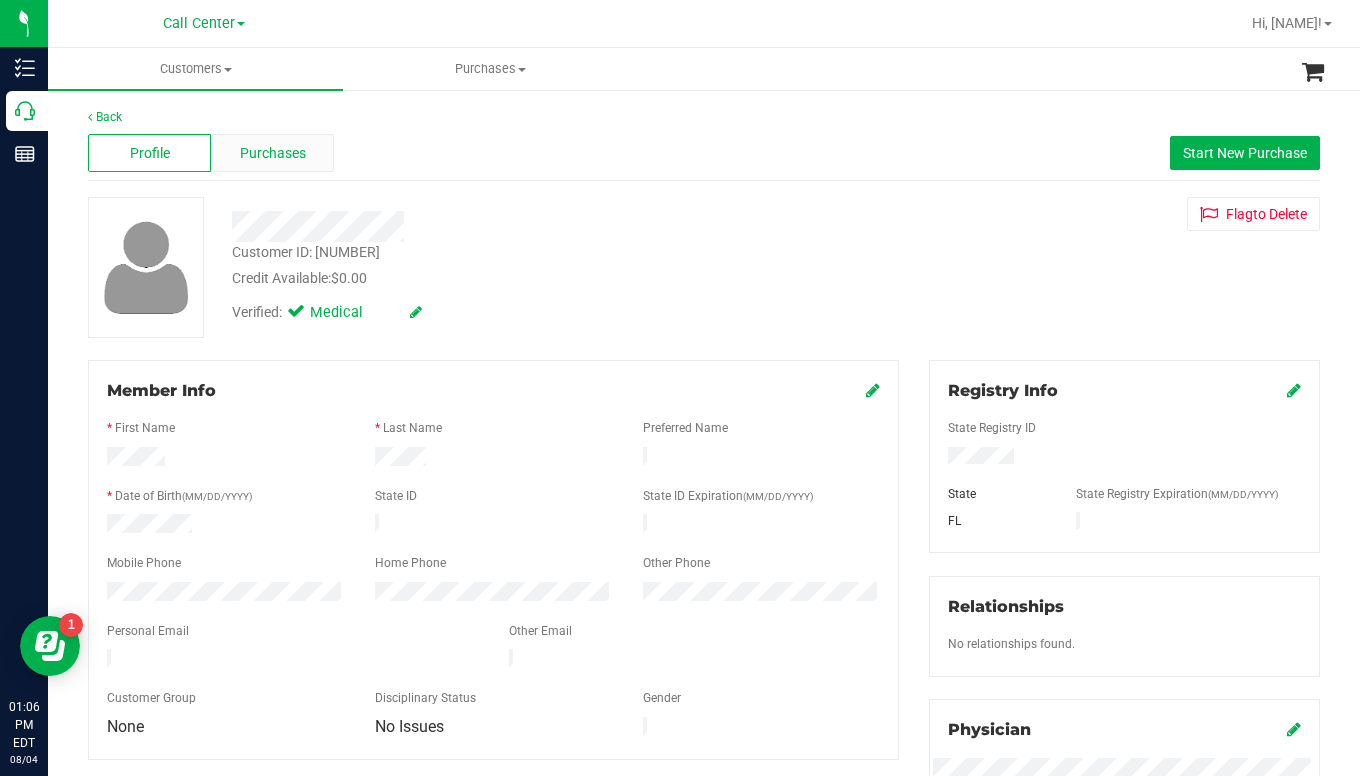 click on "Purchases" at bounding box center (273, 153) 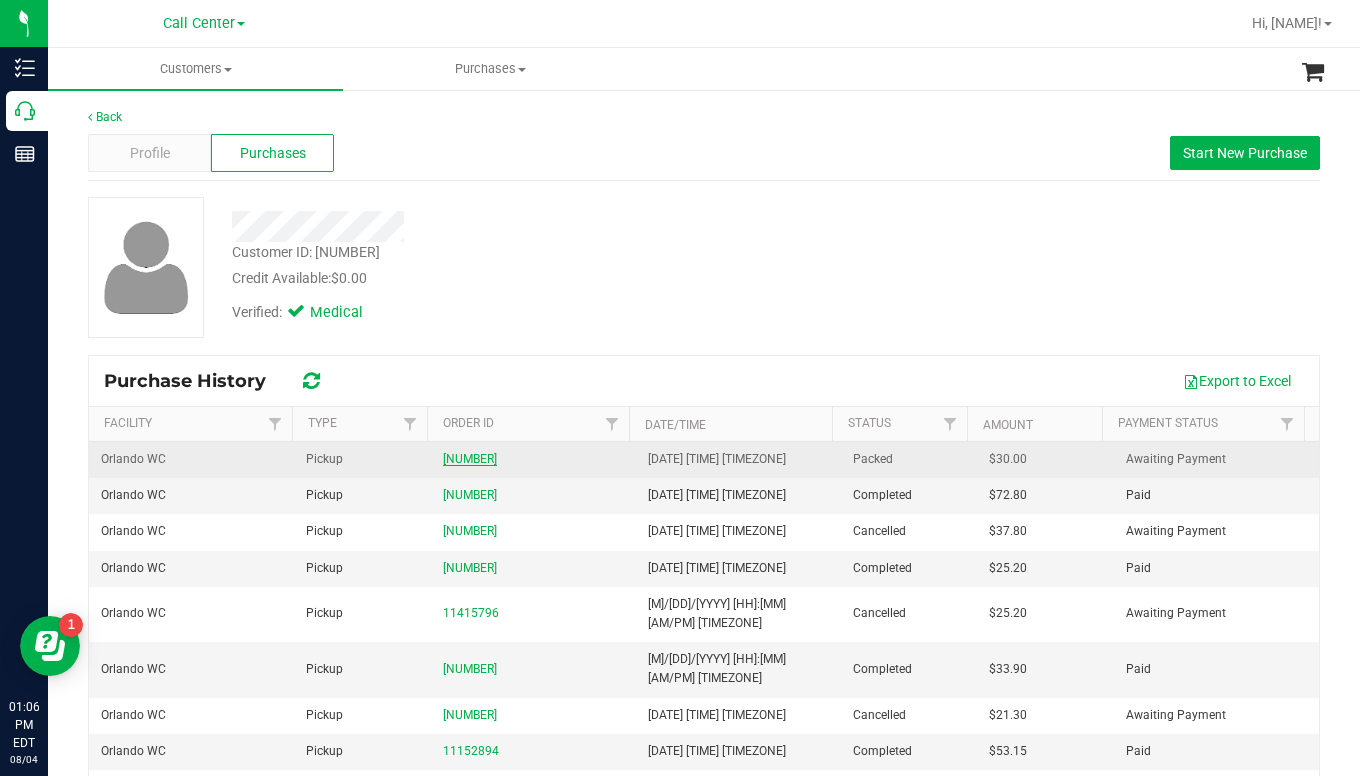 click on "[NUMBER]" at bounding box center [470, 459] 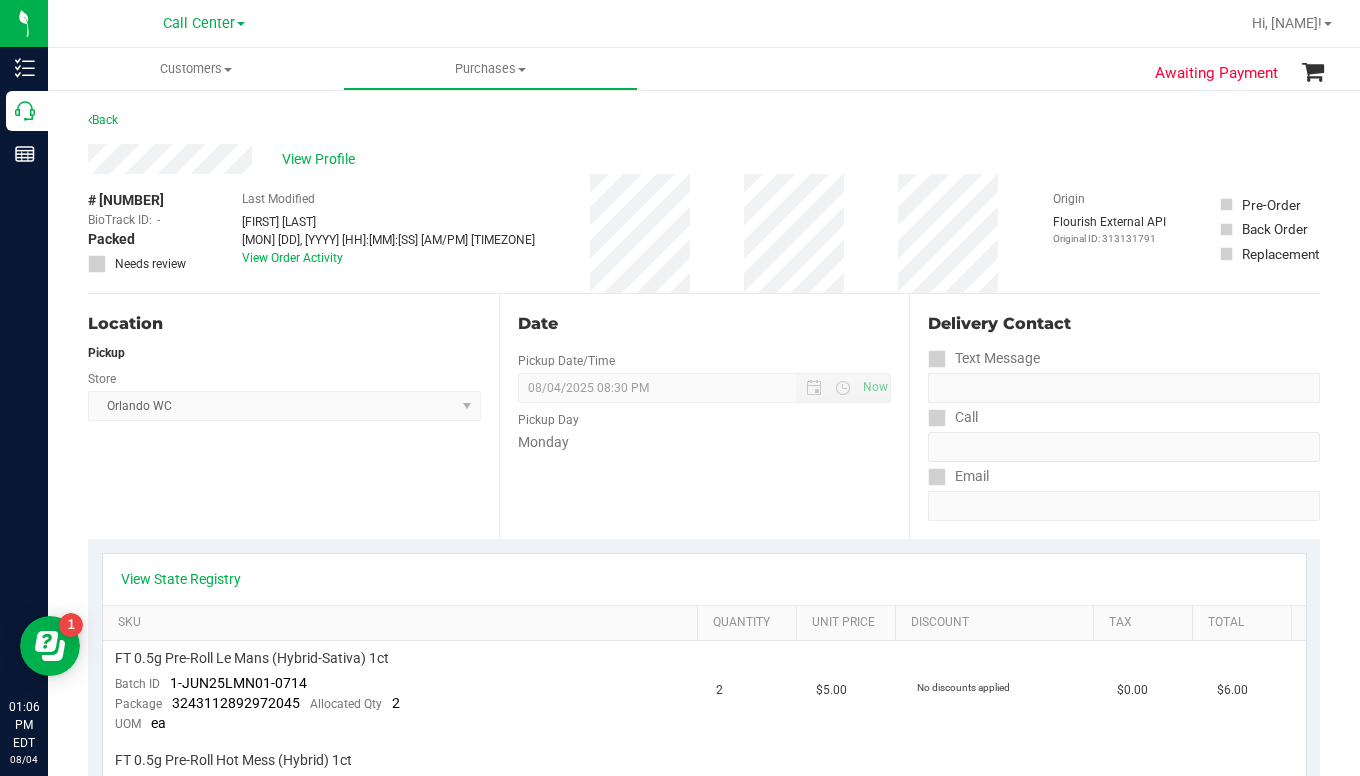 click on "Location
Pickup
Store
Orlando WC Select Store Bonita Springs WC Boynton Beach WC Bradenton WC Brandon WC Brooksville WC Call Center Clermont WC Crestview WC Deerfield Beach WC Delray Beach WC Deltona WC Ft Walton Beach WC Ft. Lauderdale WC Ft. Myers WC Gainesville WC Jax Atlantic WC JAX DC REP Jax WC Key West WC Lakeland WC Largo WC Lehigh Acres DC REP Merritt Island WC Miami 72nd WC Miami Beach WC Miami Dadeland WC Miramar DC REP New Port Richey WC North Palm Beach WC North Port WC Ocala WC Orange Park WC Orlando Colonial WC Orlando DC REP Orlando WC Oviedo WC Palm Bay WC Palm Coast WC Panama City WC Pensacola WC Port Orange WC Port St. Lucie WC Sebring WC South Tampa WC St. Pete WC Summerfield WC Tallahassee DC REP Tallahassee WC Tampa DC Testing Tampa Warehouse Tampa WC TX Austin DC TX Plano Retail Winter Haven WC" at bounding box center [293, 416] 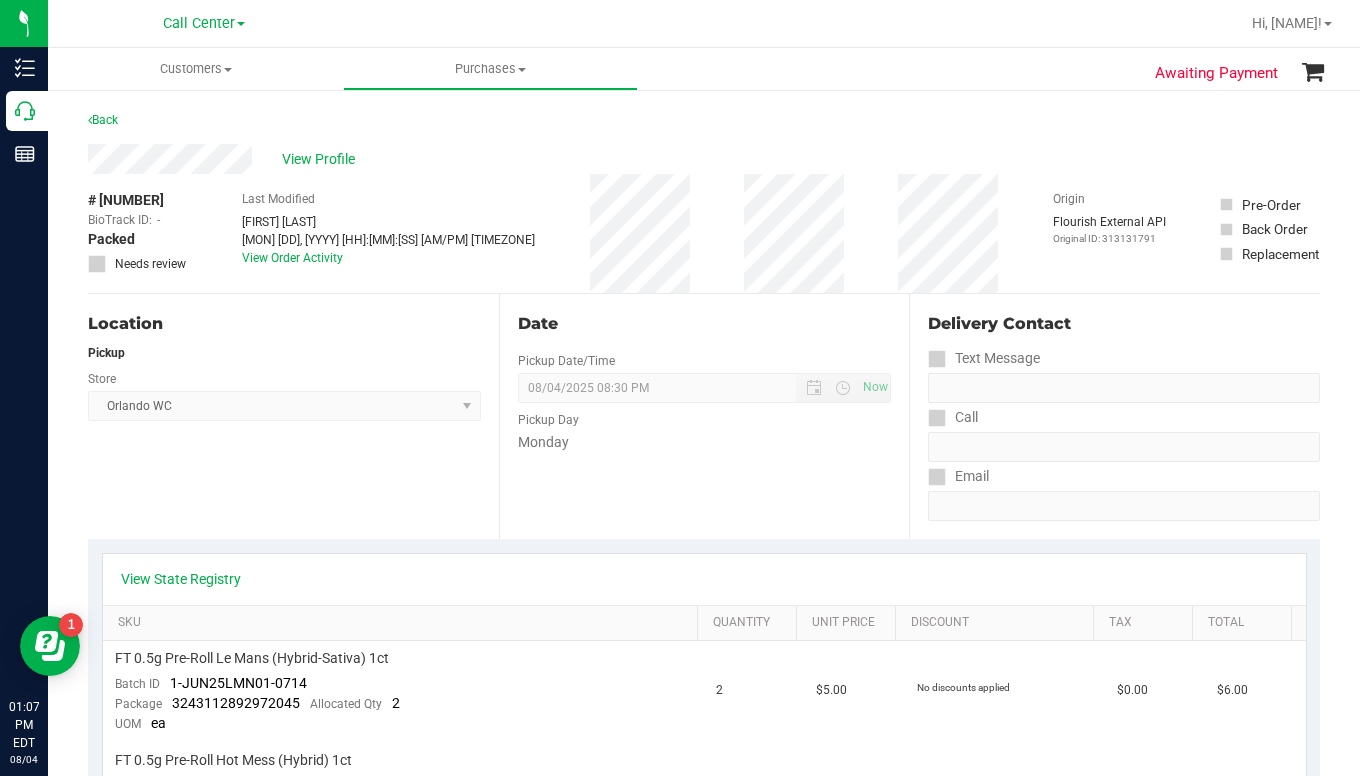 click on "Location
Pickup
Store
Orlando WC Select Store Bonita Springs WC Boynton Beach WC Bradenton WC Brandon WC Brooksville WC Call Center Clermont WC Crestview WC Deerfield Beach WC Delray Beach WC Deltona WC Ft Walton Beach WC Ft. Lauderdale WC Ft. Myers WC Gainesville WC Jax Atlantic WC JAX DC REP Jax WC Key West WC Lakeland WC Largo WC Lehigh Acres DC REP Merritt Island WC Miami 72nd WC Miami Beach WC Miami Dadeland WC Miramar DC REP New Port Richey WC North Palm Beach WC North Port WC Ocala WC Orange Park WC Orlando Colonial WC Orlando DC REP Orlando WC Oviedo WC Palm Bay WC Palm Coast WC Panama City WC Pensacola WC Port Orange WC Port St. Lucie WC Sebring WC South Tampa WC St. Pete WC Summerfield WC Tallahassee DC REP Tallahassee WC Tampa DC Testing Tampa Warehouse Tampa WC TX Austin DC TX Plano Retail Winter Haven WC" at bounding box center (293, 416) 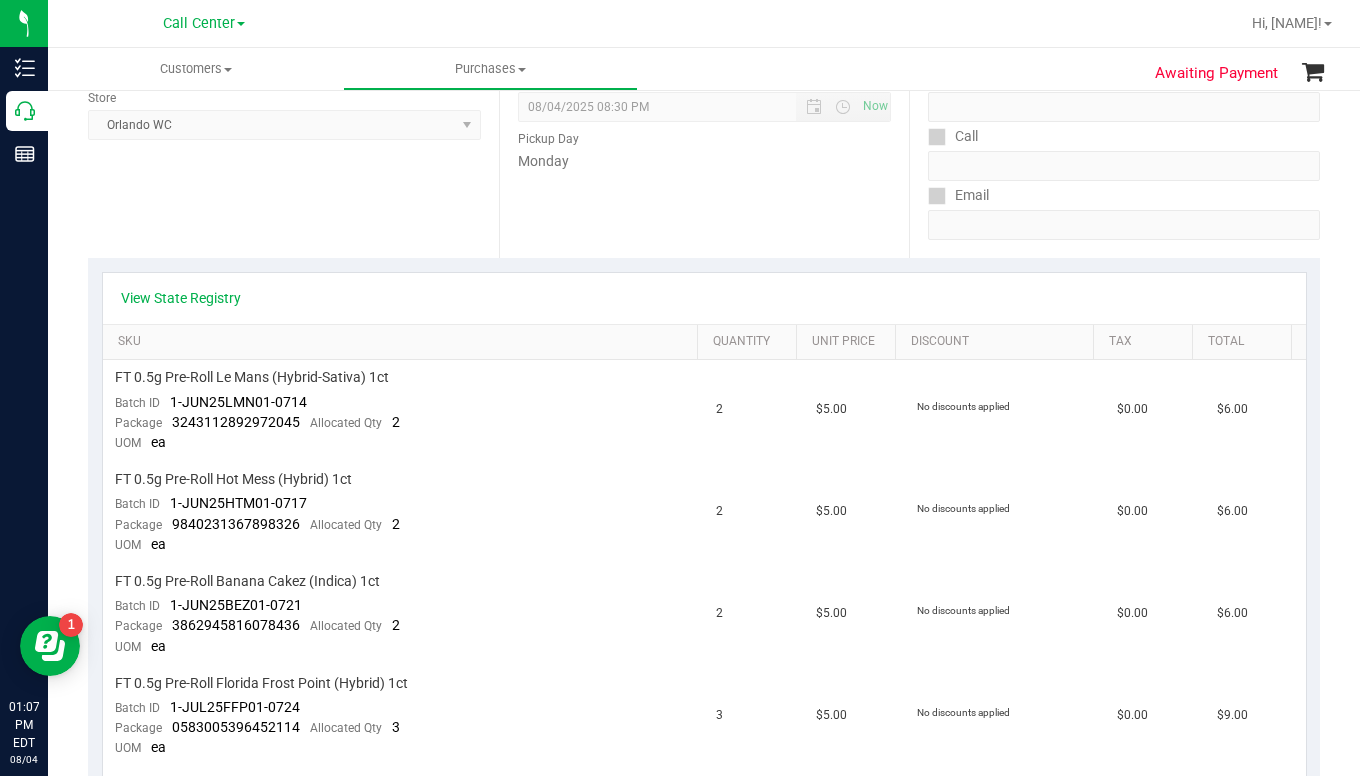 scroll, scrollTop: 100, scrollLeft: 0, axis: vertical 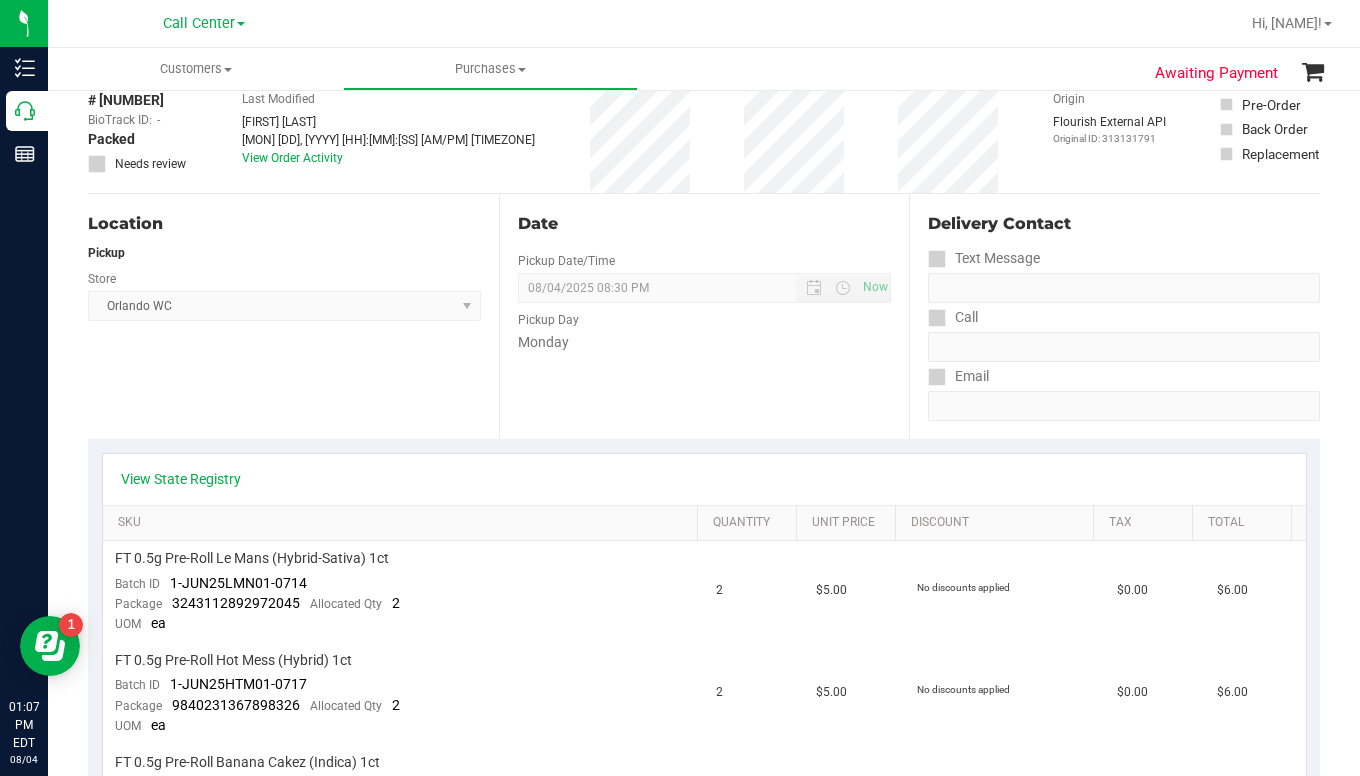 click on "Location
Pickup
Store
Orlando WC Select Store Bonita Springs WC Boynton Beach WC Bradenton WC Brandon WC Brooksville WC Call Center Clermont WC Crestview WC Deerfield Beach WC Delray Beach WC Deltona WC Ft Walton Beach WC Ft. Lauderdale WC Ft. Myers WC Gainesville WC Jax Atlantic WC JAX DC REP Jax WC Key West WC Lakeland WC Largo WC Lehigh Acres DC REP Merritt Island WC Miami 72nd WC Miami Beach WC Miami Dadeland WC Miramar DC REP New Port Richey WC North Palm Beach WC North Port WC Ocala WC Orange Park WC Orlando Colonial WC Orlando DC REP Orlando WC Oviedo WC Palm Bay WC Palm Coast WC Panama City WC Pensacola WC Port Orange WC Port St. Lucie WC Sebring WC South Tampa WC St. Pete WC Summerfield WC Tallahassee DC REP Tallahassee WC Tampa DC Testing Tampa Warehouse Tampa WC TX Austin DC TX Plano Retail Winter Haven WC" at bounding box center [293, 316] 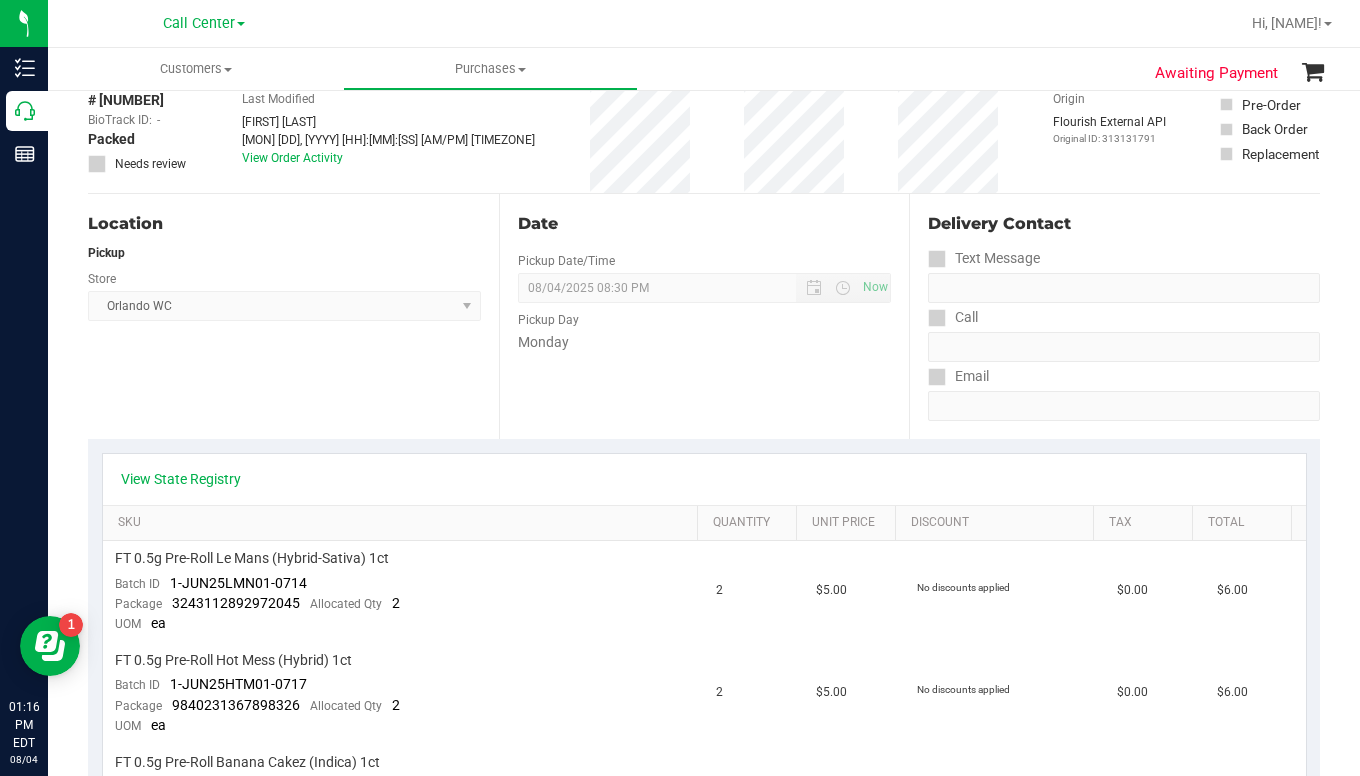 click on "Call" at bounding box center [1124, 317] 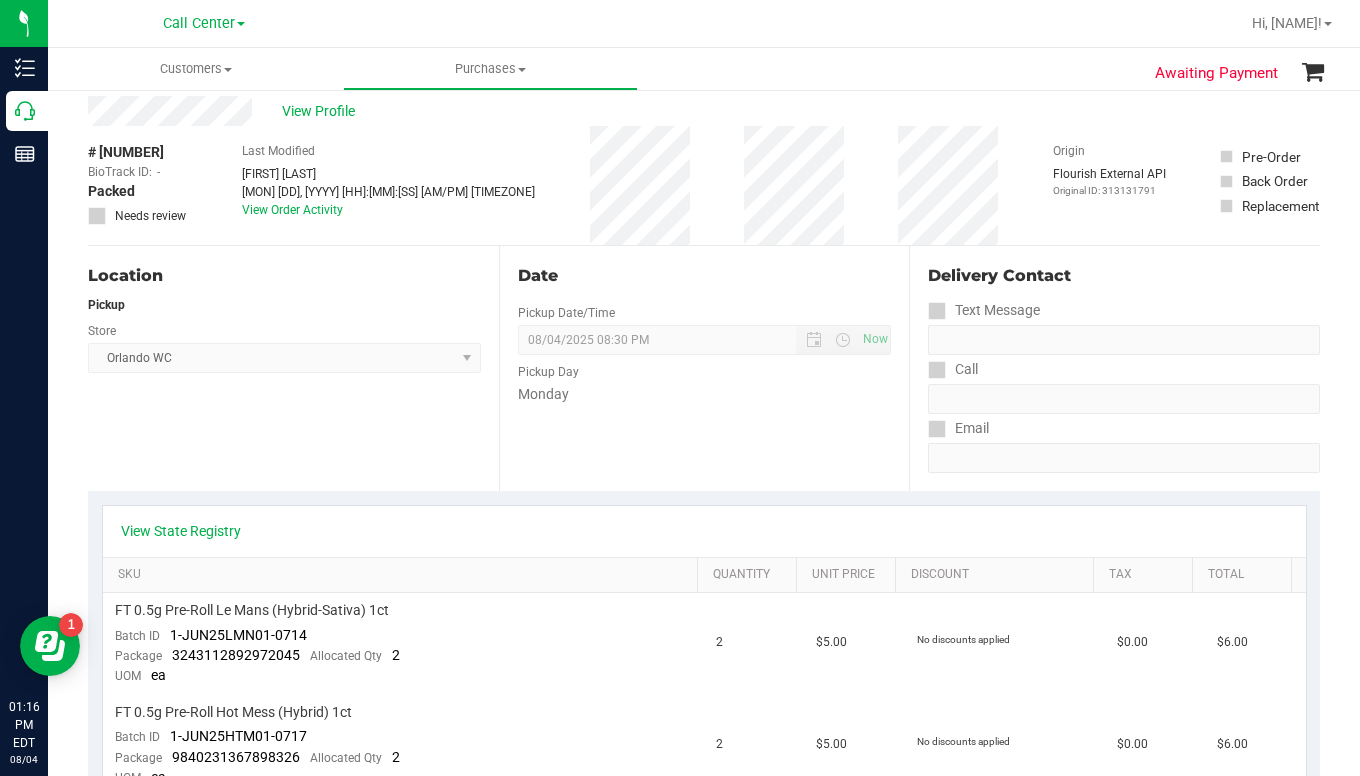 scroll, scrollTop: 0, scrollLeft: 0, axis: both 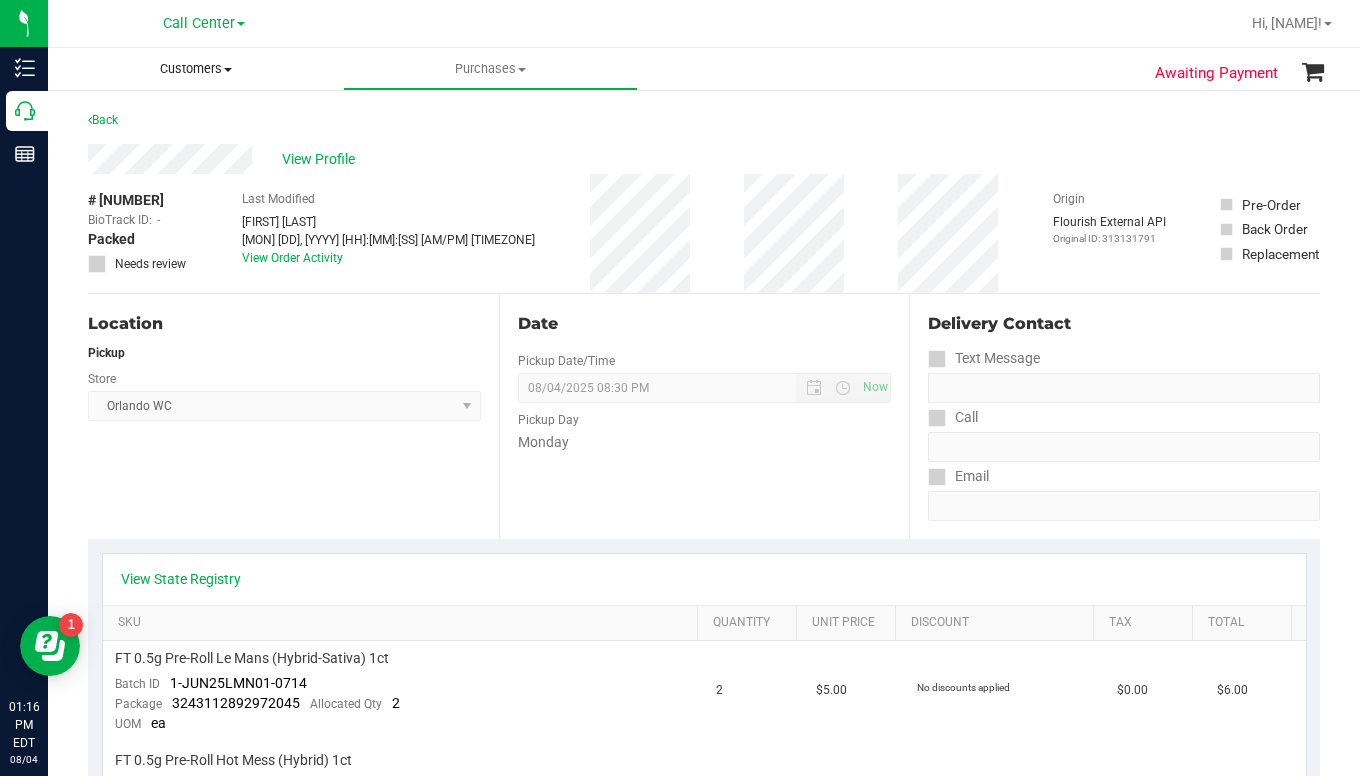 click on "Customers" at bounding box center (195, 69) 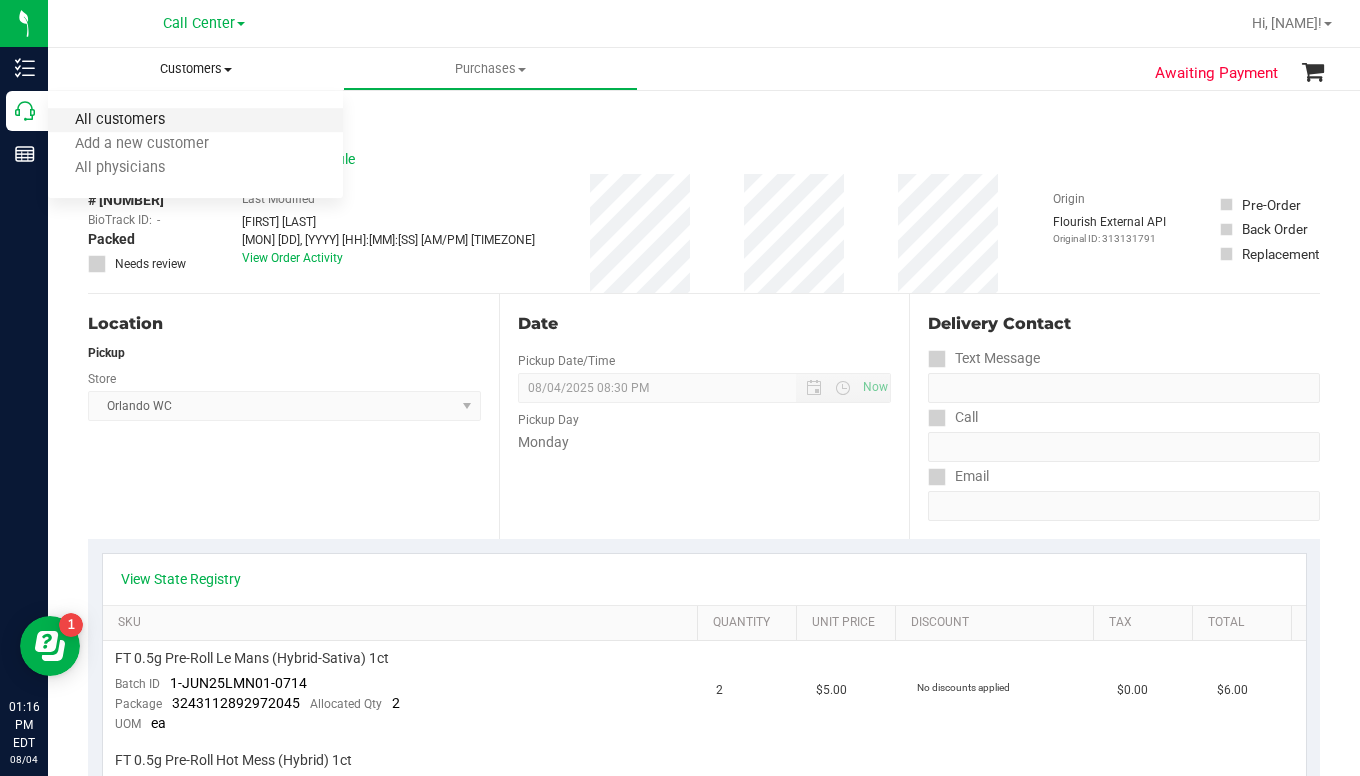 click on "All customers" at bounding box center (120, 120) 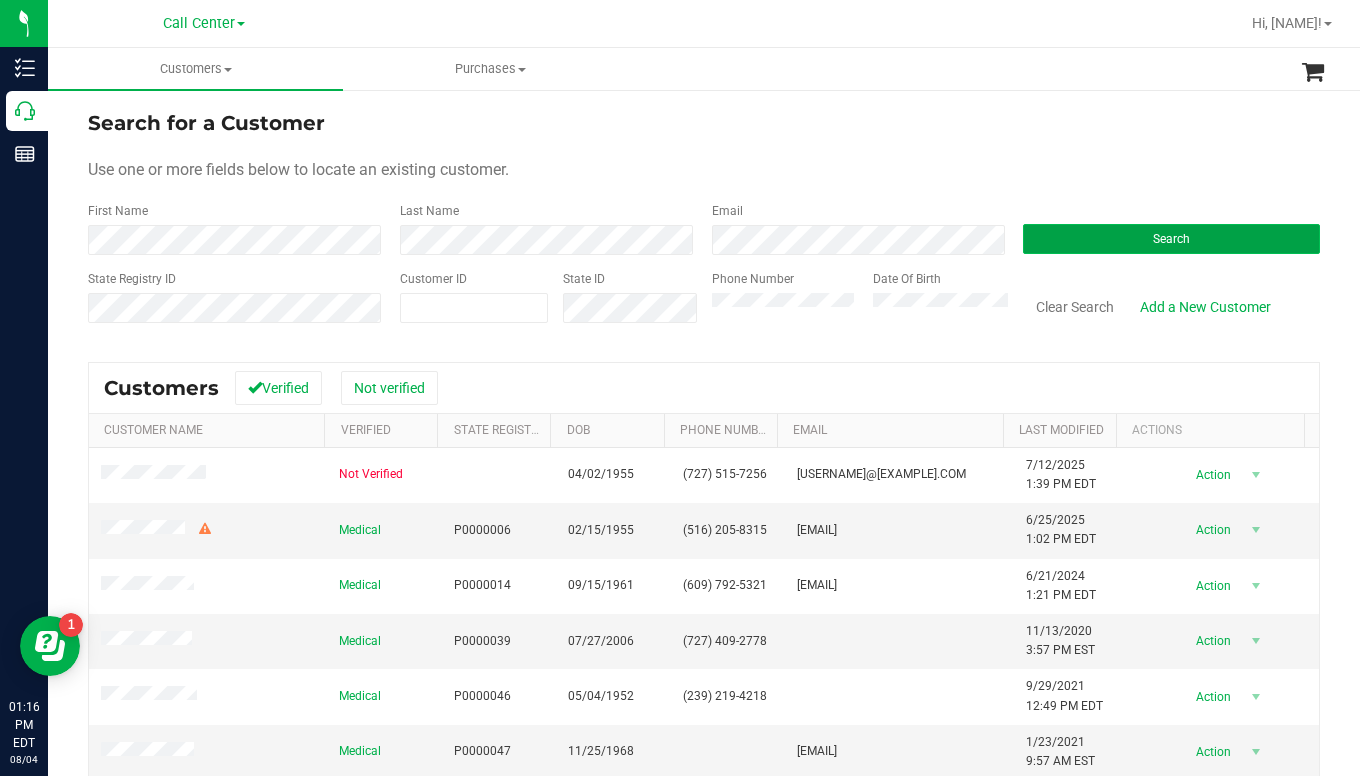 click on "Search" at bounding box center [1171, 239] 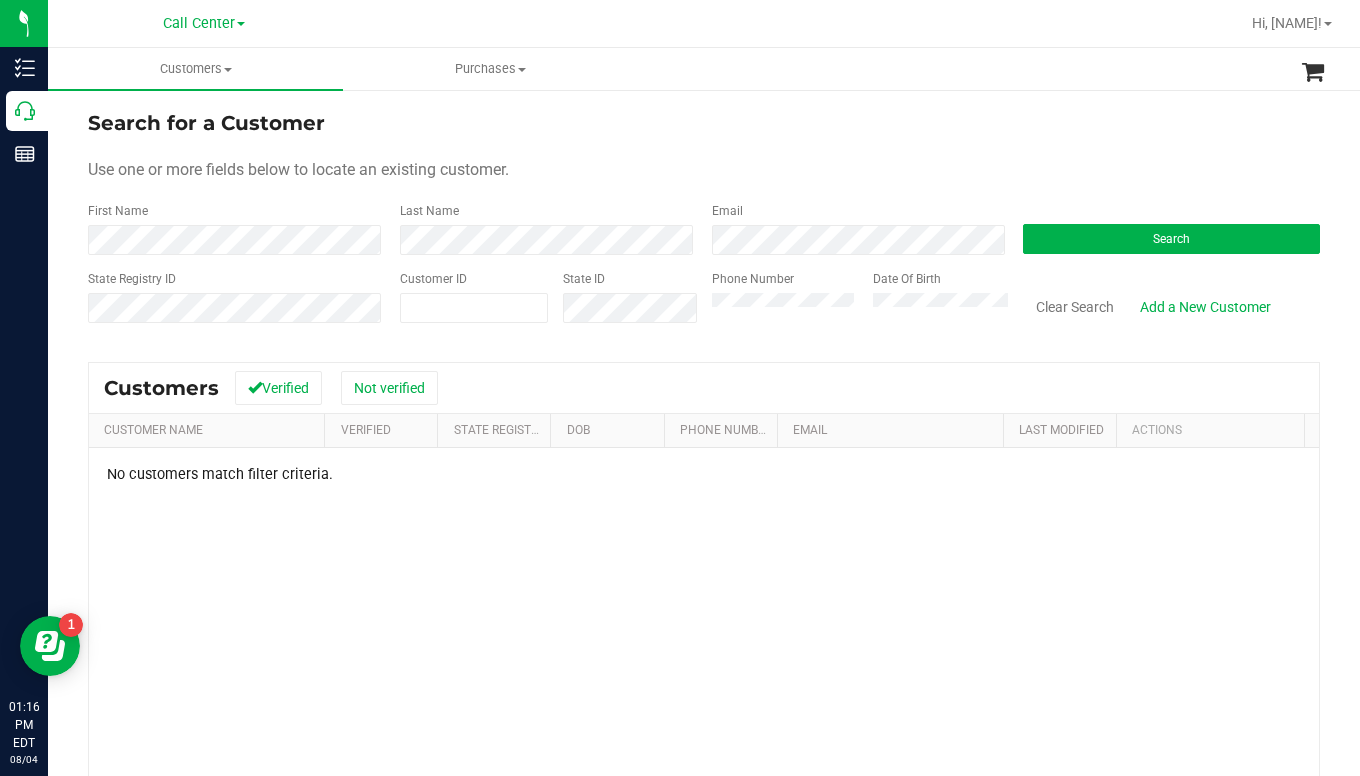click on "Search for a Customer
Use one or more fields below to locate an existing customer.
First Name
Last Name
Email
Search
State Registry ID
Customer ID
State ID
Phone Number
Date Of Birth" at bounding box center [704, 224] 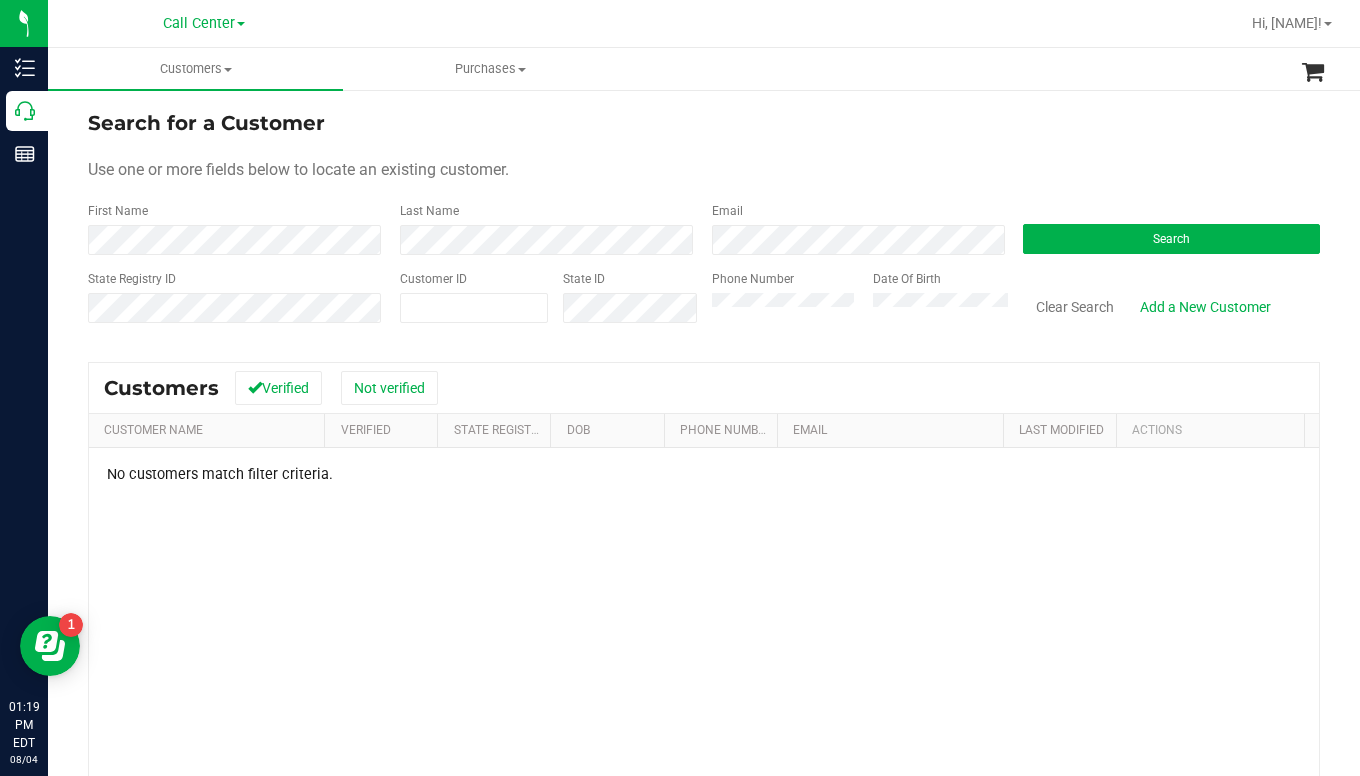 click on "Search for a Customer
Use one or more fields below to locate an existing customer.
First Name
Last Name
Email
Search
State Registry ID
Customer ID
State ID
Phone Number
Date Of Birth" at bounding box center (704, 224) 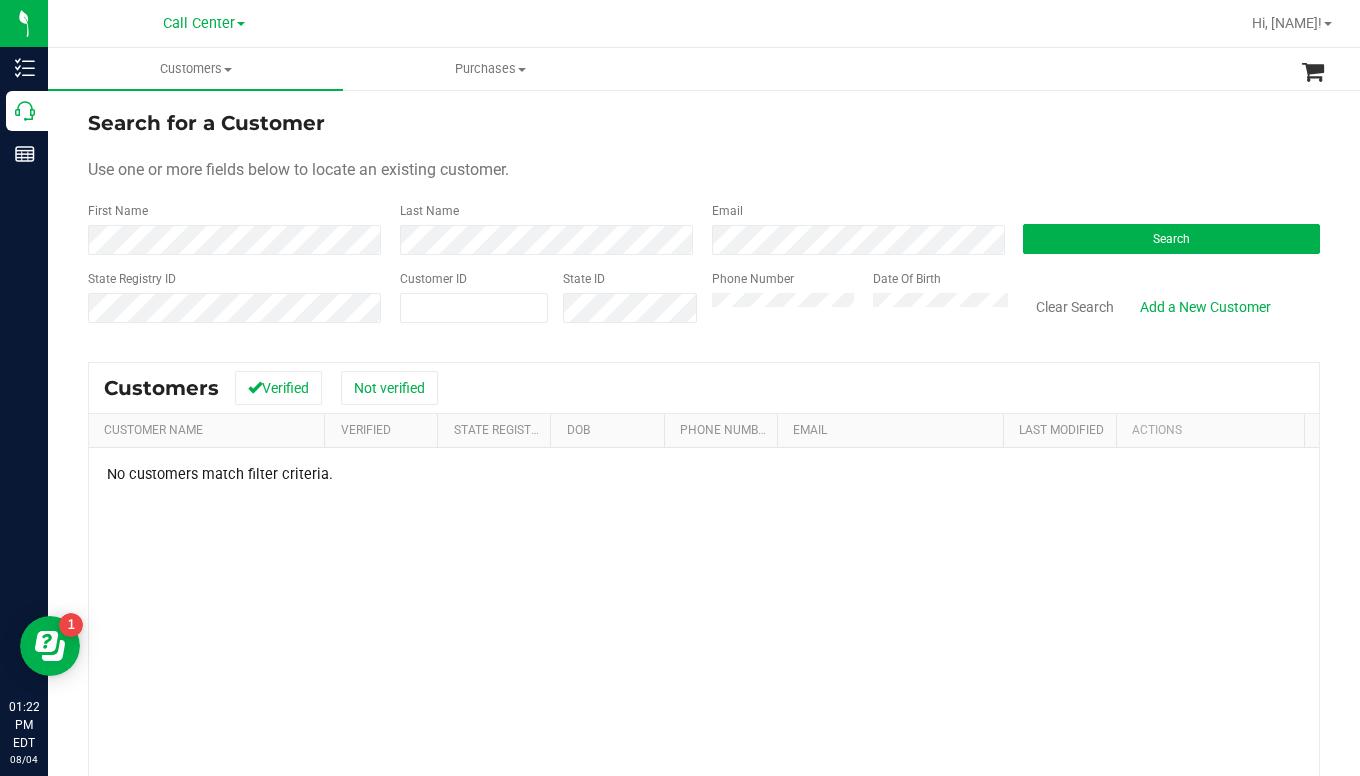 click on "Search for a Customer
Use one or more fields below to locate an existing customer.
First Name
Last Name
Email
Search
State Registry ID
Customer ID
State ID
Phone Number
Date Of Birth" at bounding box center (704, 224) 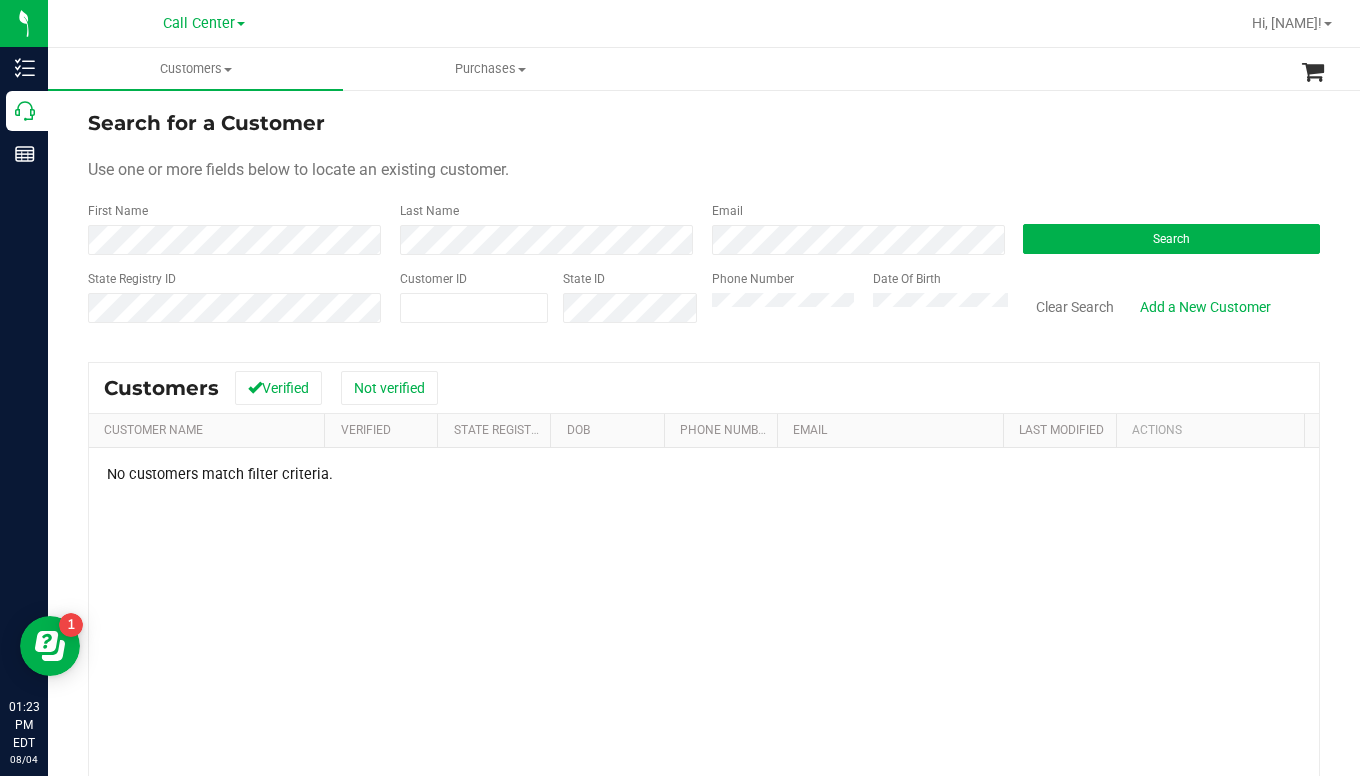 click on "Search for a Customer
Use one or more fields below to locate an existing customer.
First Name
Last Name
Email
Search
State Registry ID
Customer ID
State ID
Phone Number
Date Of Birth" at bounding box center [704, 224] 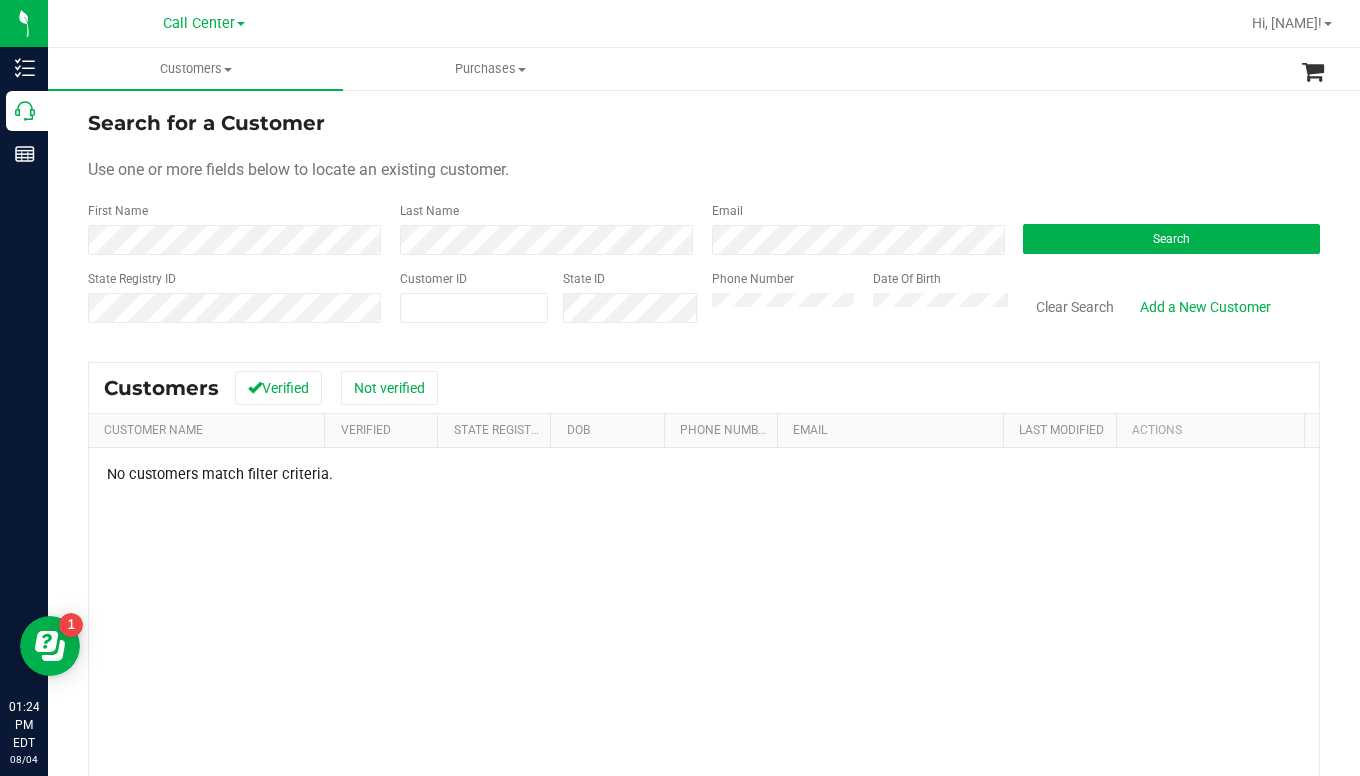 click on "Search for a Customer
Use one or more fields below to locate an existing customer.
First Name
Last Name
Email
Search
State Registry ID
Customer ID
State ID
Phone Number
Date Of Birth" at bounding box center [704, 224] 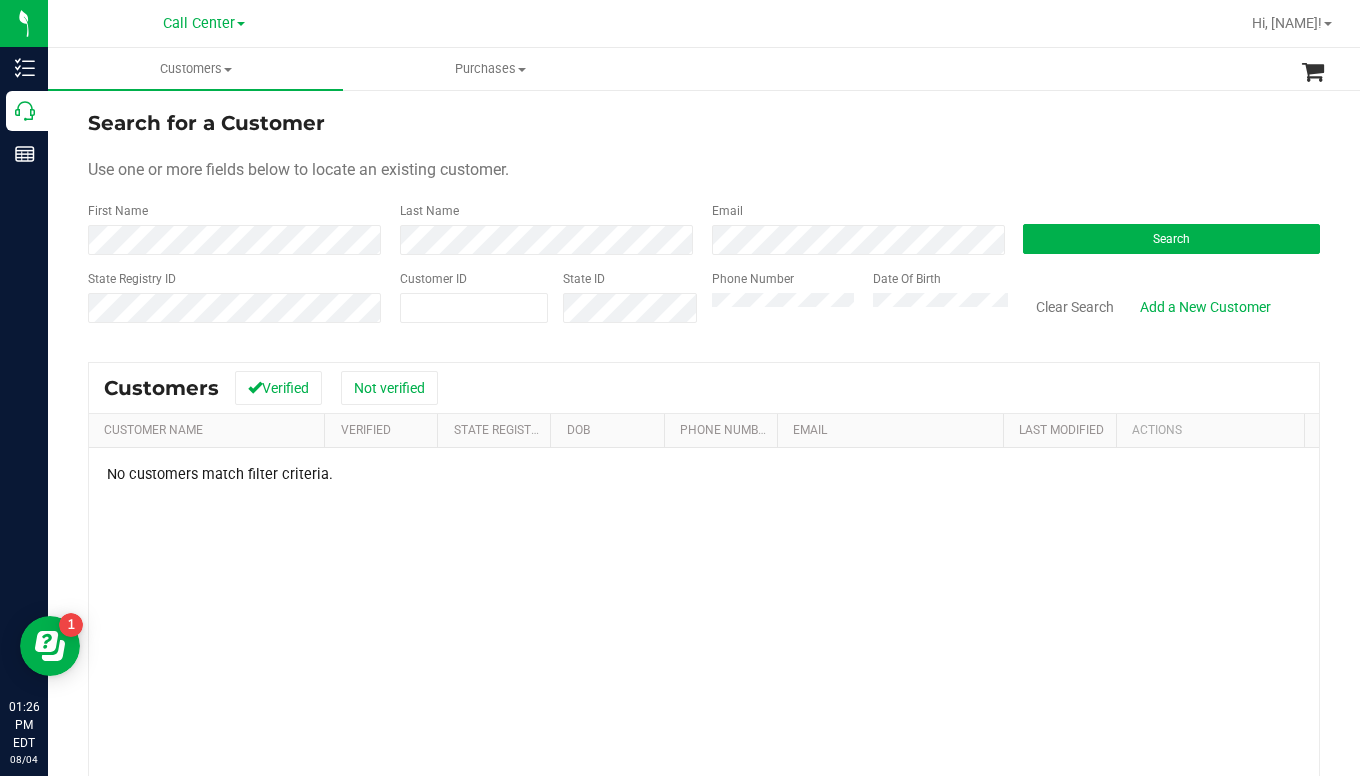click on "Use one or more fields below to locate an existing customer." at bounding box center [704, 170] 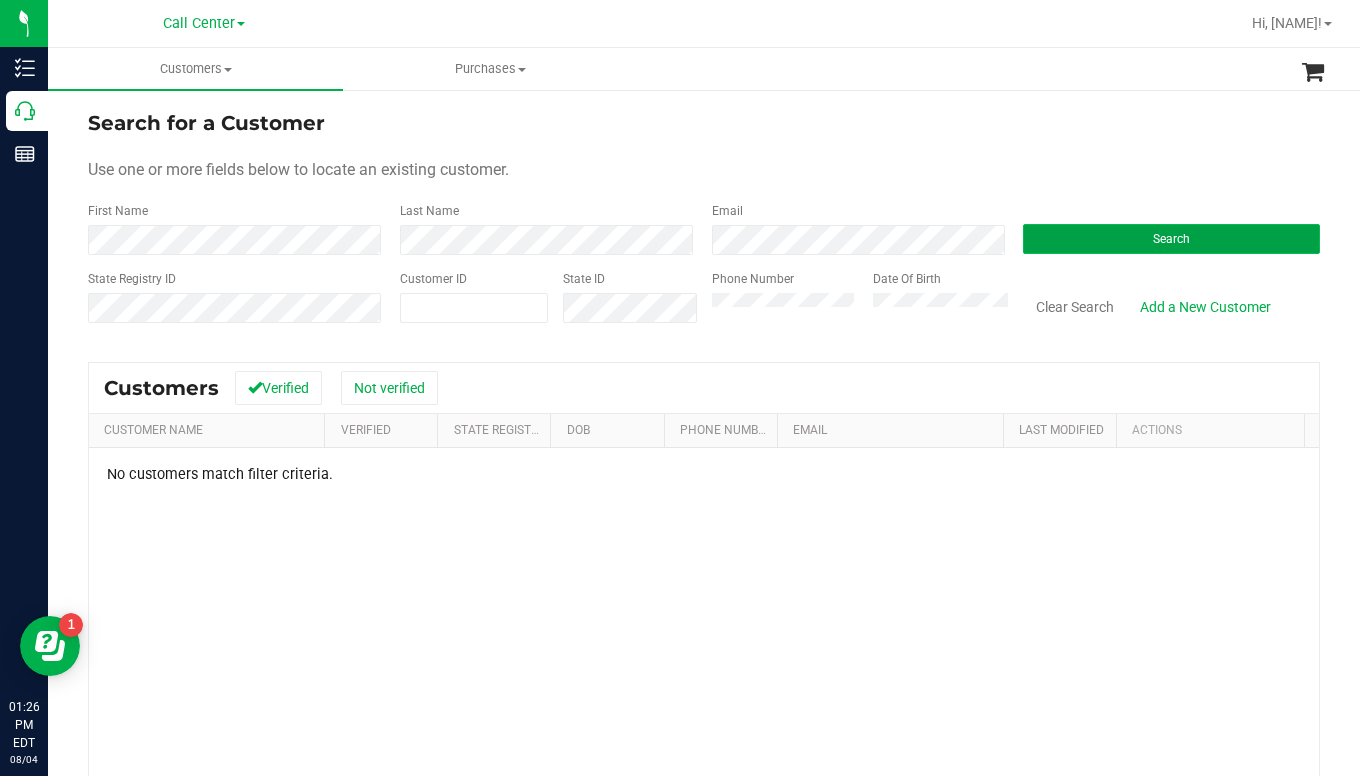 click on "Search" at bounding box center (1171, 239) 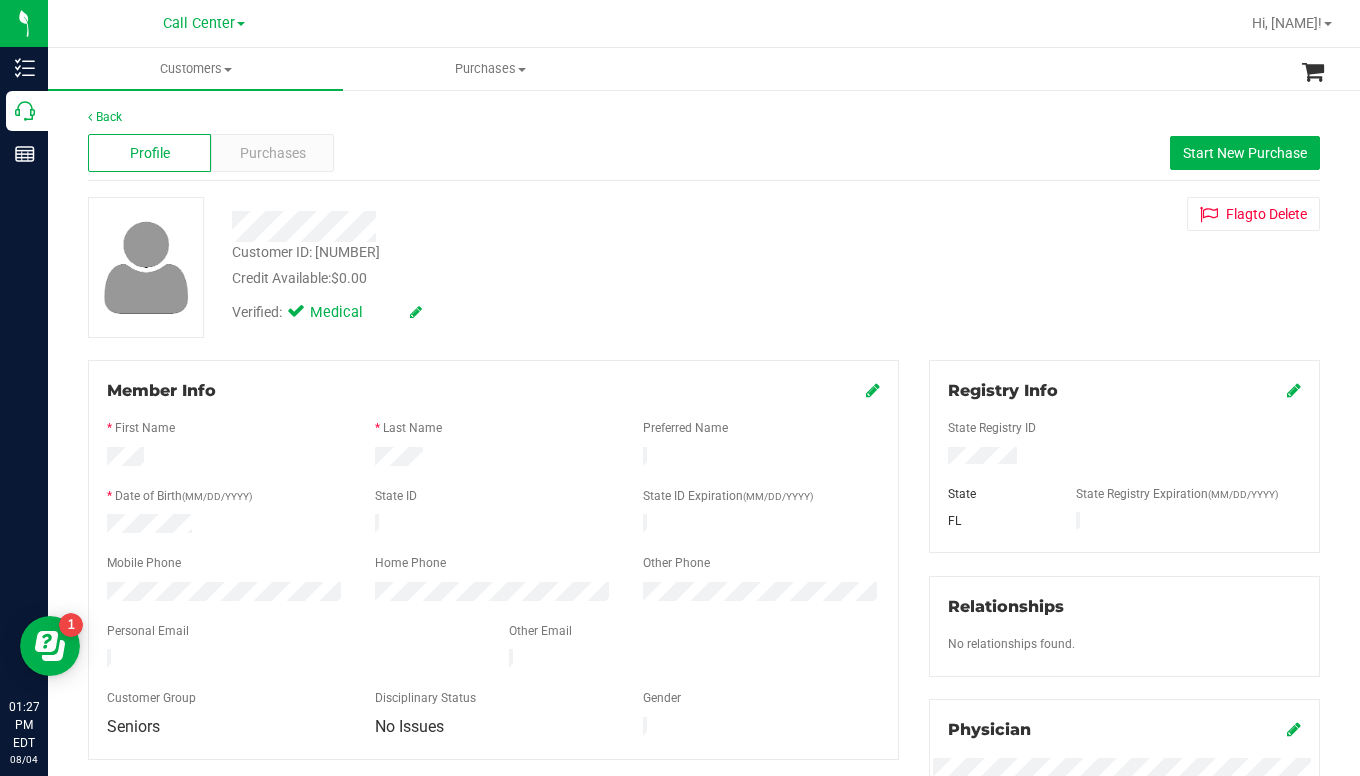 click on "Verified:
Medical" at bounding box center [532, 311] 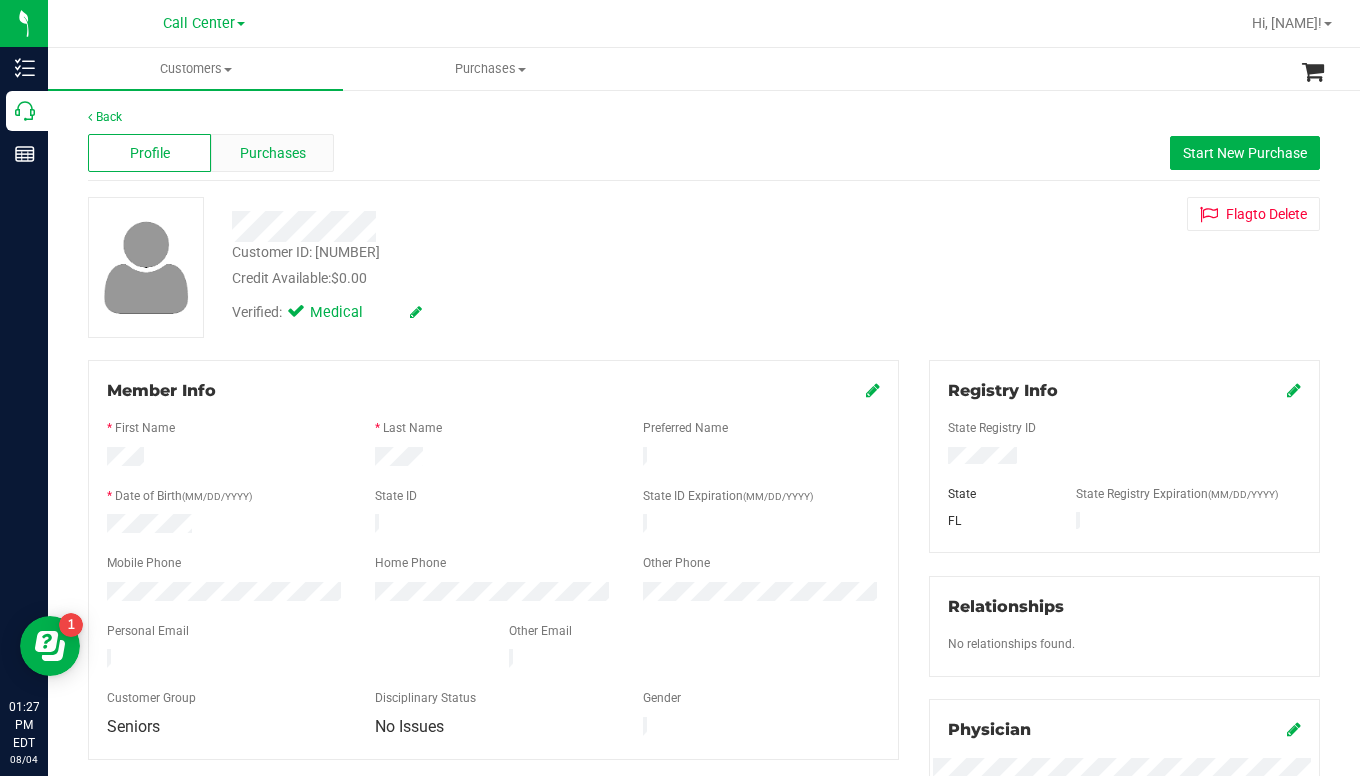 click on "Purchases" at bounding box center (273, 153) 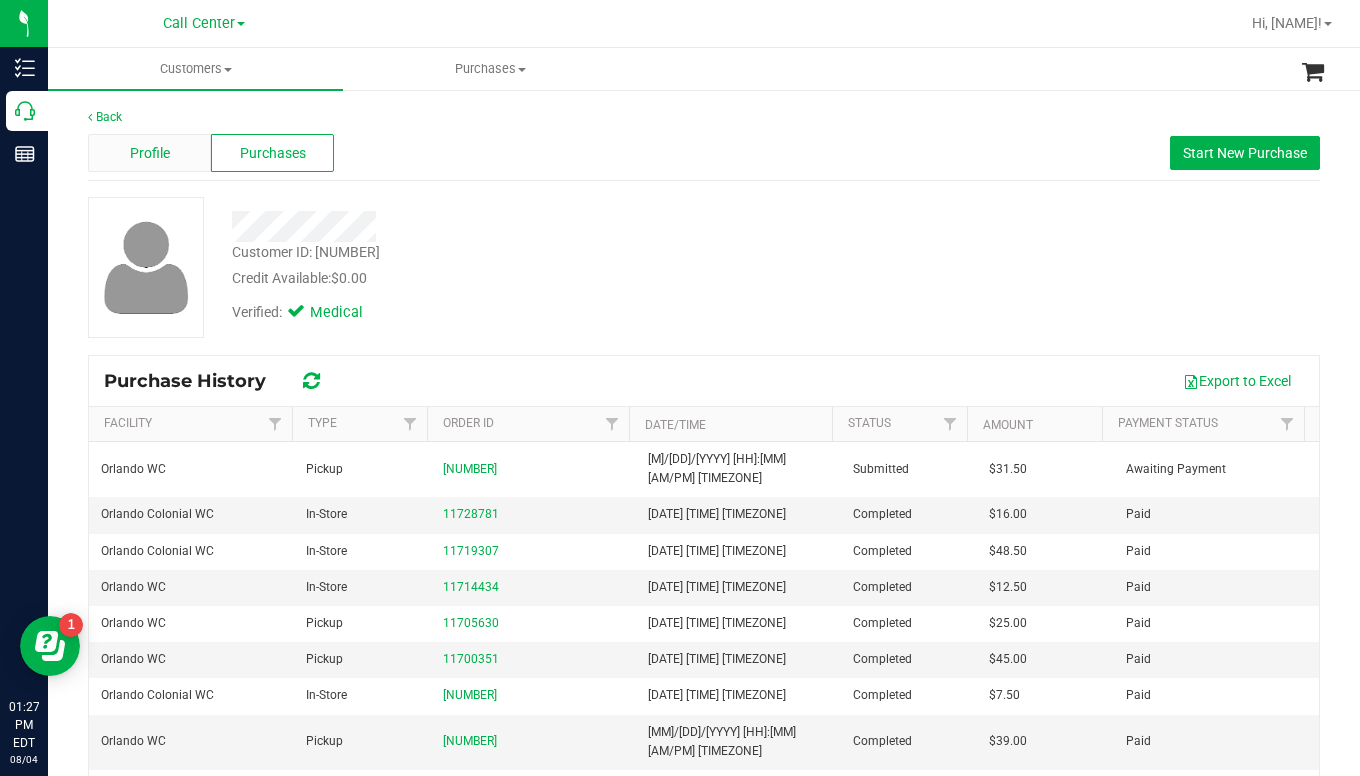 click on "Profile" at bounding box center (150, 153) 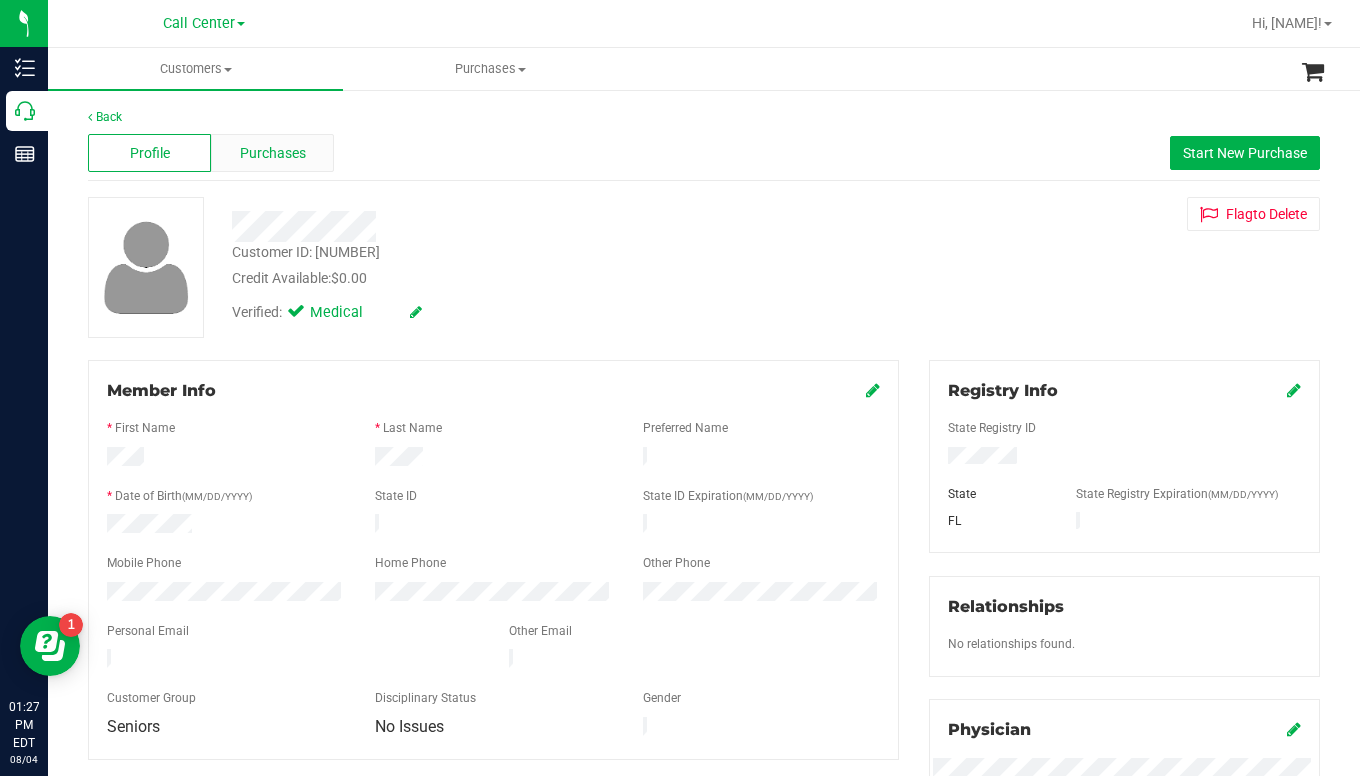click on "Purchases" at bounding box center (273, 153) 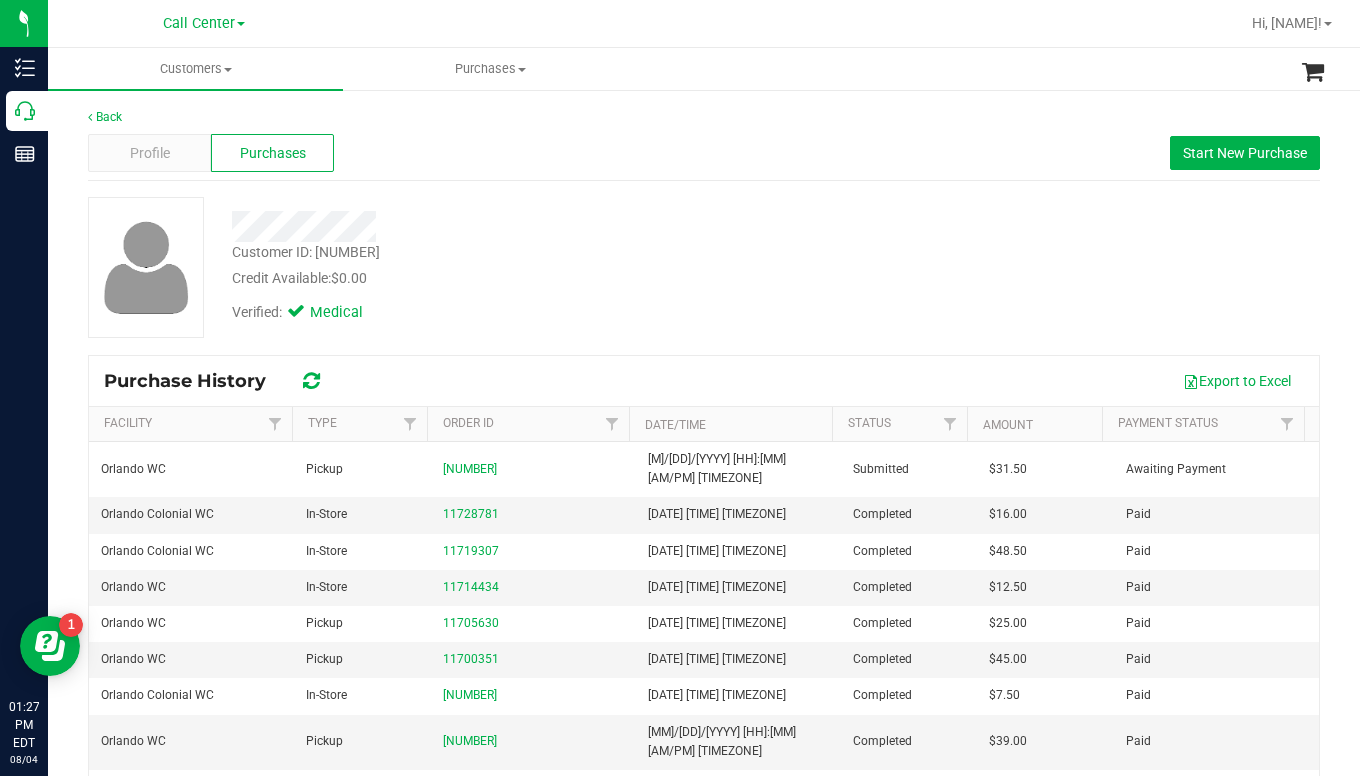 click on "Verified:
Medical" at bounding box center [532, 311] 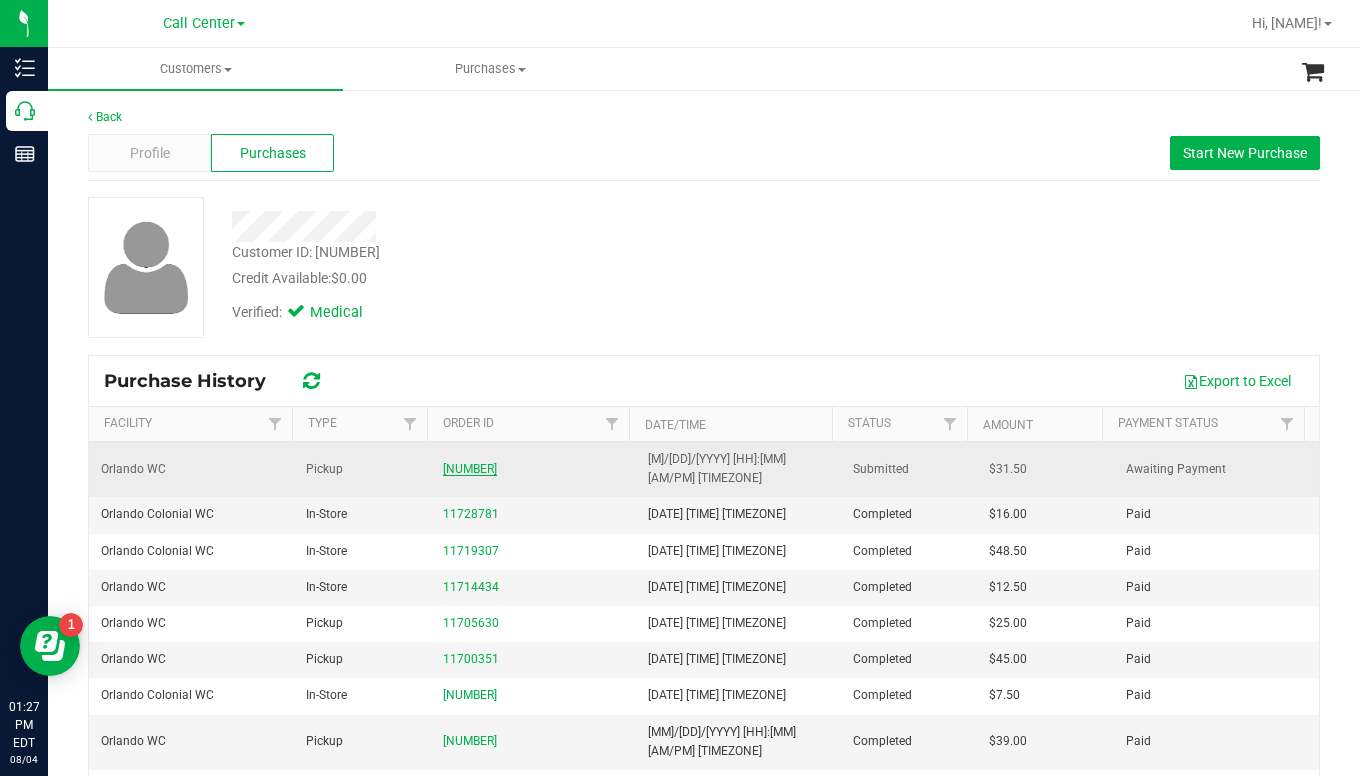 click on "[NUMBER]" at bounding box center [470, 469] 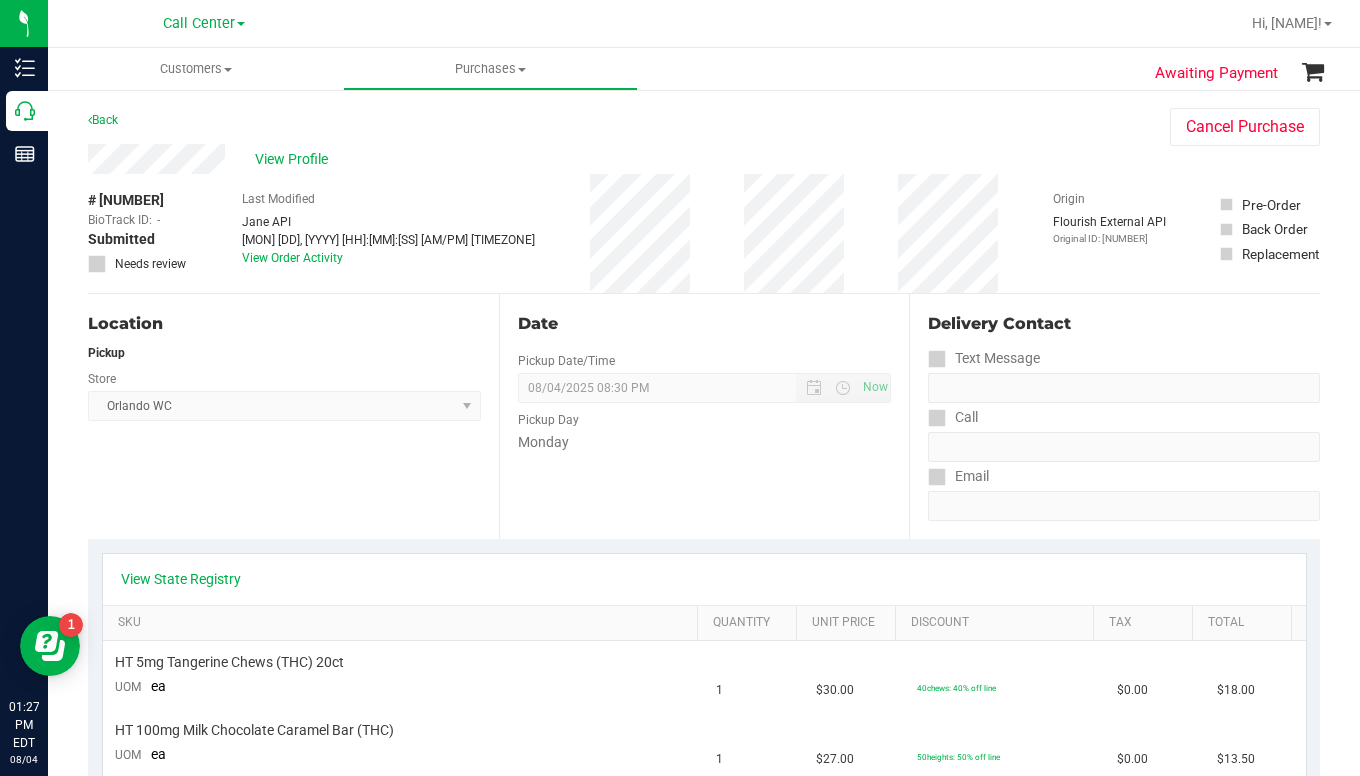 click on "Location
Pickup
Store
Orlando WC Select Store Bonita Springs WC Boynton Beach WC Bradenton WC Brandon WC Brooksville WC Call Center Clermont WC Crestview WC Deerfield Beach WC Delray Beach WC Deltona WC Ft Walton Beach WC Ft. Lauderdale WC Ft. Myers WC Gainesville WC Jax Atlantic WC JAX DC REP Jax WC Key West WC Lakeland WC Largo WC Lehigh Acres DC REP Merritt Island WC Miami 72nd WC Miami Beach WC Miami Dadeland WC Miramar DC REP New Port Richey WC North Palm Beach WC North Port WC Ocala WC Orange Park WC Orlando Colonial WC Orlando DC REP Orlando WC Oviedo WC Palm Bay WC Palm Coast WC Panama City WC Pensacola WC Port Orange WC Port St. Lucie WC Sebring WC South Tampa WC St. Pete WC Summerfield WC Tallahassee DC REP Tallahassee WC Tampa DC Testing Tampa Warehouse Tampa WC TX Austin DC TX Plano Retail Winter Haven WC" at bounding box center [293, 416] 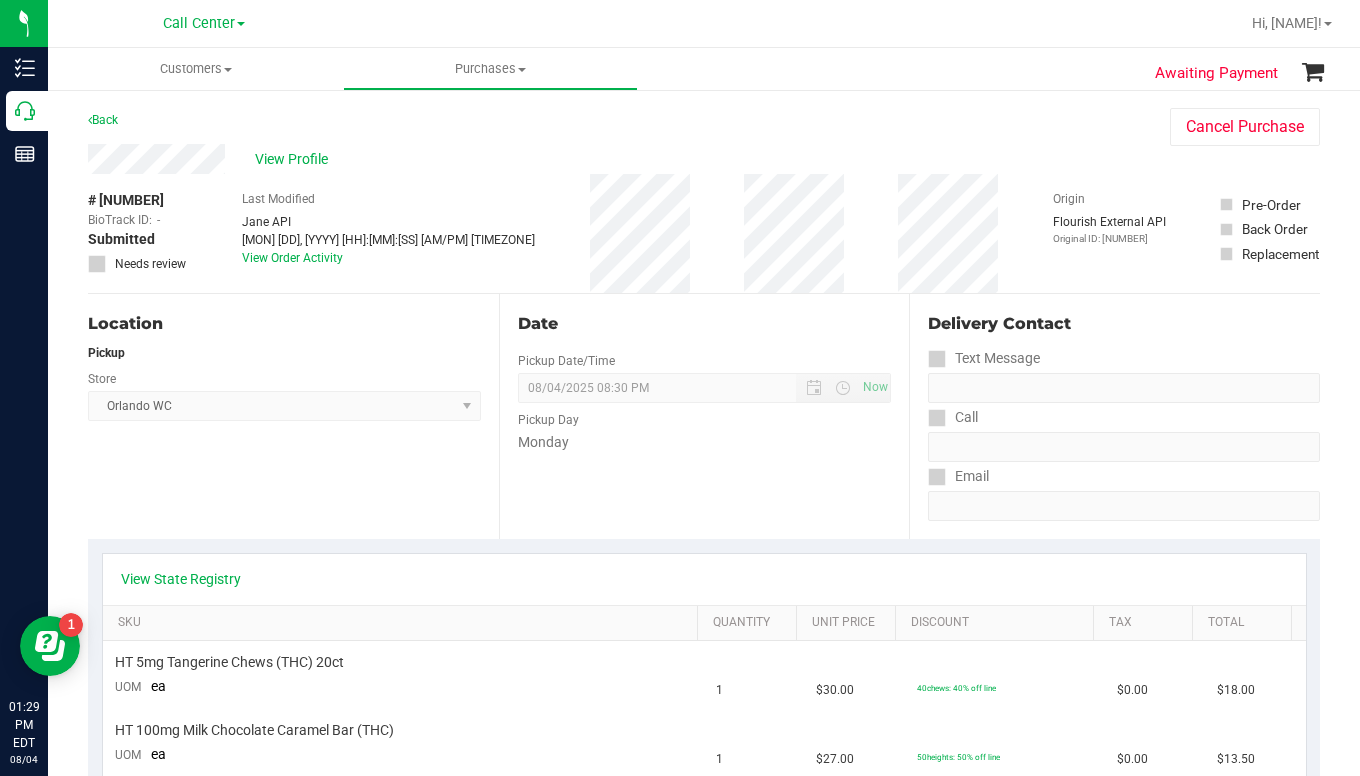 click on "Location
Pickup
Store
Orlando WC Select Store Bonita Springs WC Boynton Beach WC Bradenton WC Brandon WC Brooksville WC Call Center Clermont WC Crestview WC Deerfield Beach WC Delray Beach WC Deltona WC Ft Walton Beach WC Ft. Lauderdale WC Ft. Myers WC Gainesville WC Jax Atlantic WC JAX DC REP Jax WC Key West WC Lakeland WC Largo WC Lehigh Acres DC REP Merritt Island WC Miami 72nd WC Miami Beach WC Miami Dadeland WC Miramar DC REP New Port Richey WC North Palm Beach WC North Port WC Ocala WC Orange Park WC Orlando Colonial WC Orlando DC REP Orlando WC Oviedo WC Palm Bay WC Palm Coast WC Panama City WC Pensacola WC Port Orange WC Port St. Lucie WC Sebring WC South Tampa WC St. Pete WC Summerfield WC Tallahassee DC REP Tallahassee WC Tampa DC Testing Tampa Warehouse Tampa WC TX Austin DC TX Plano Retail Winter Haven WC" at bounding box center (293, 416) 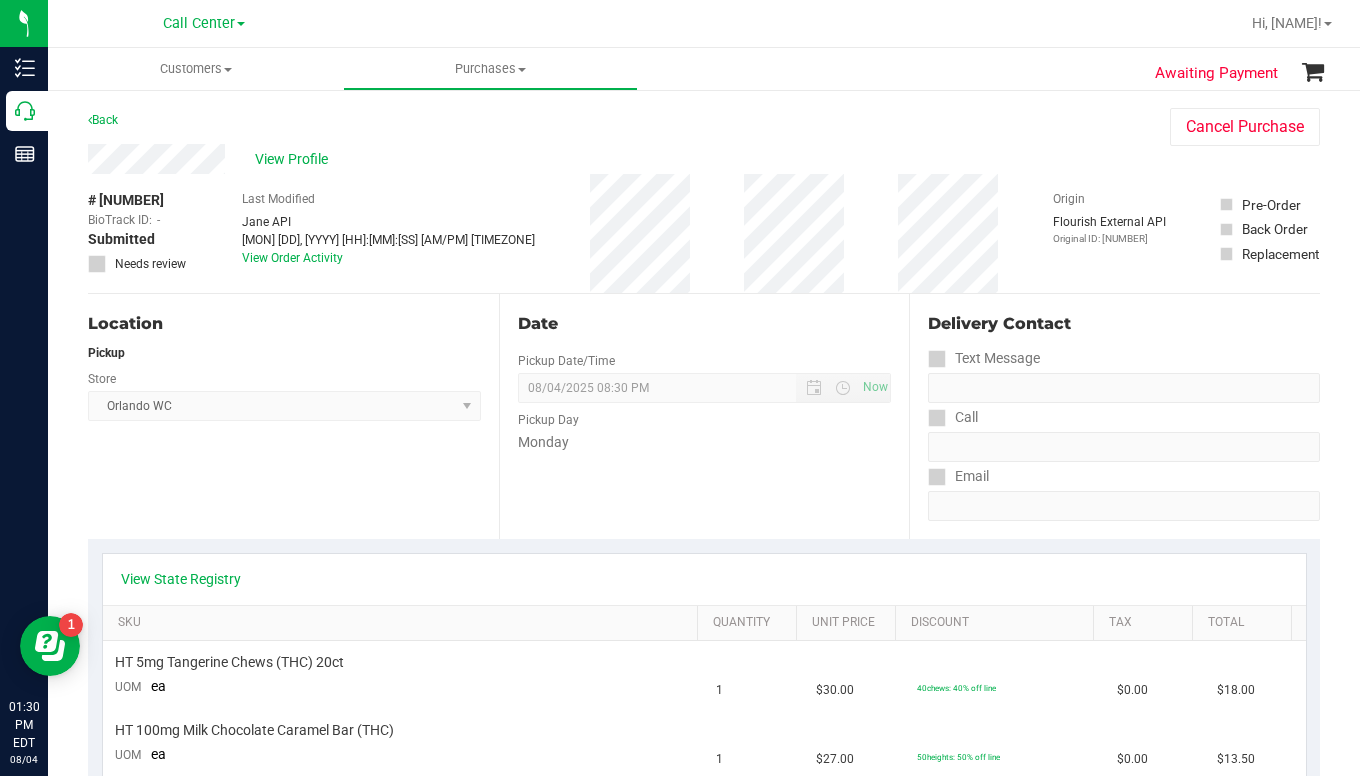 click on "Delivery Contact" at bounding box center (1124, 324) 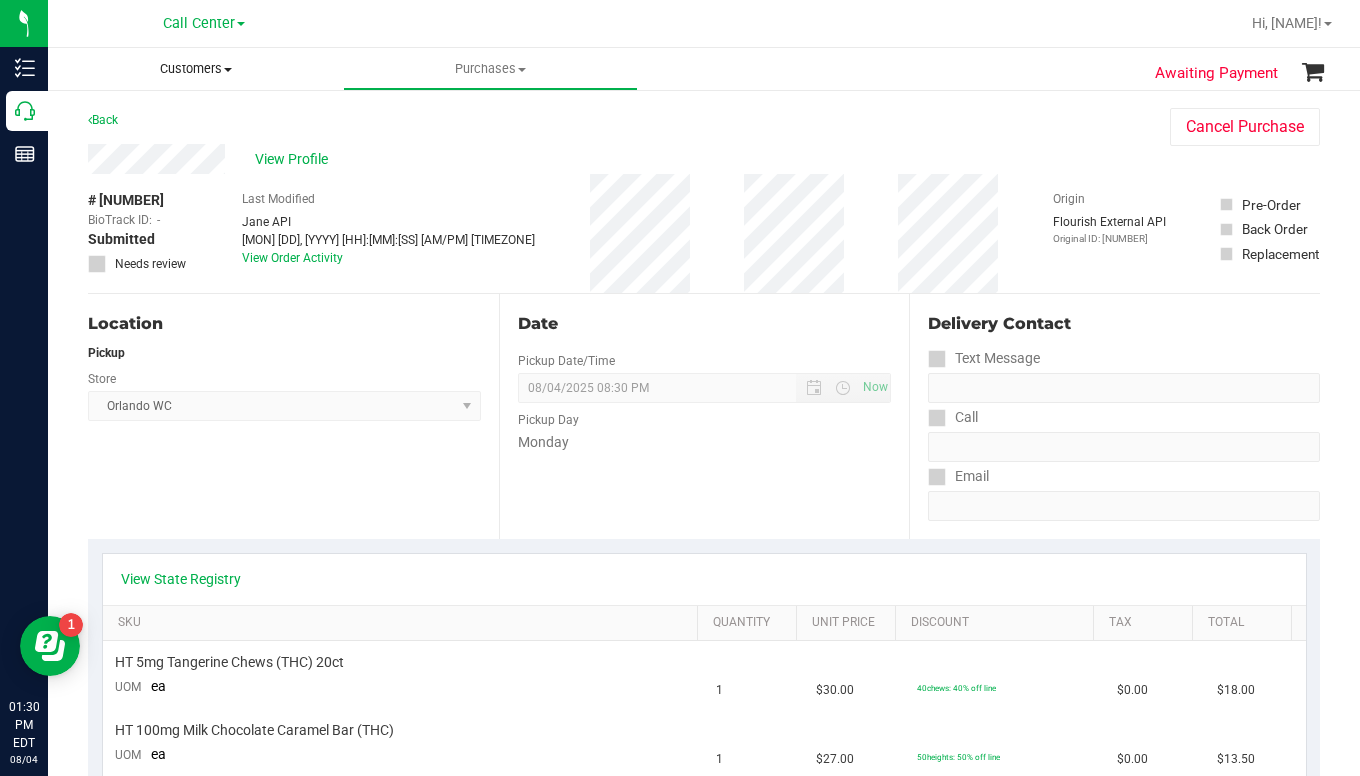 click at bounding box center [228, 70] 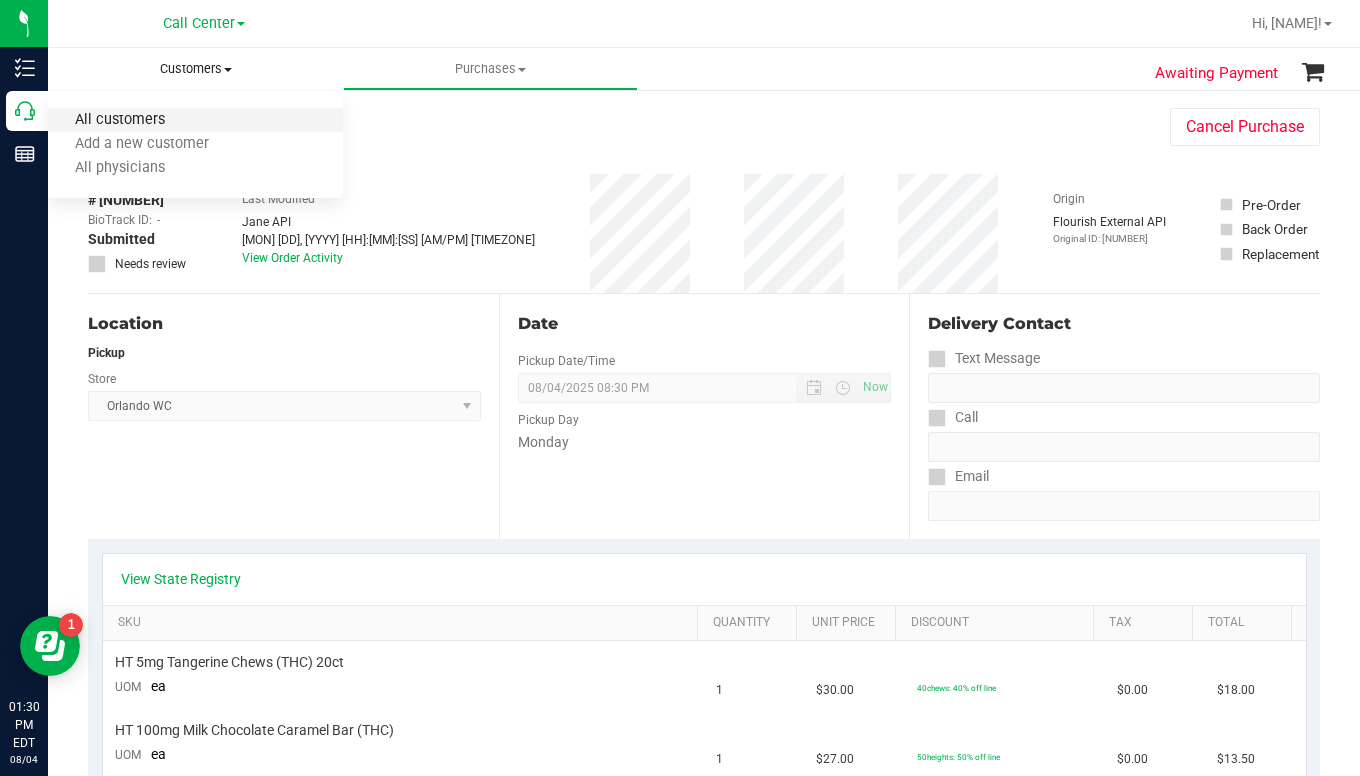 click on "All customers" at bounding box center (120, 120) 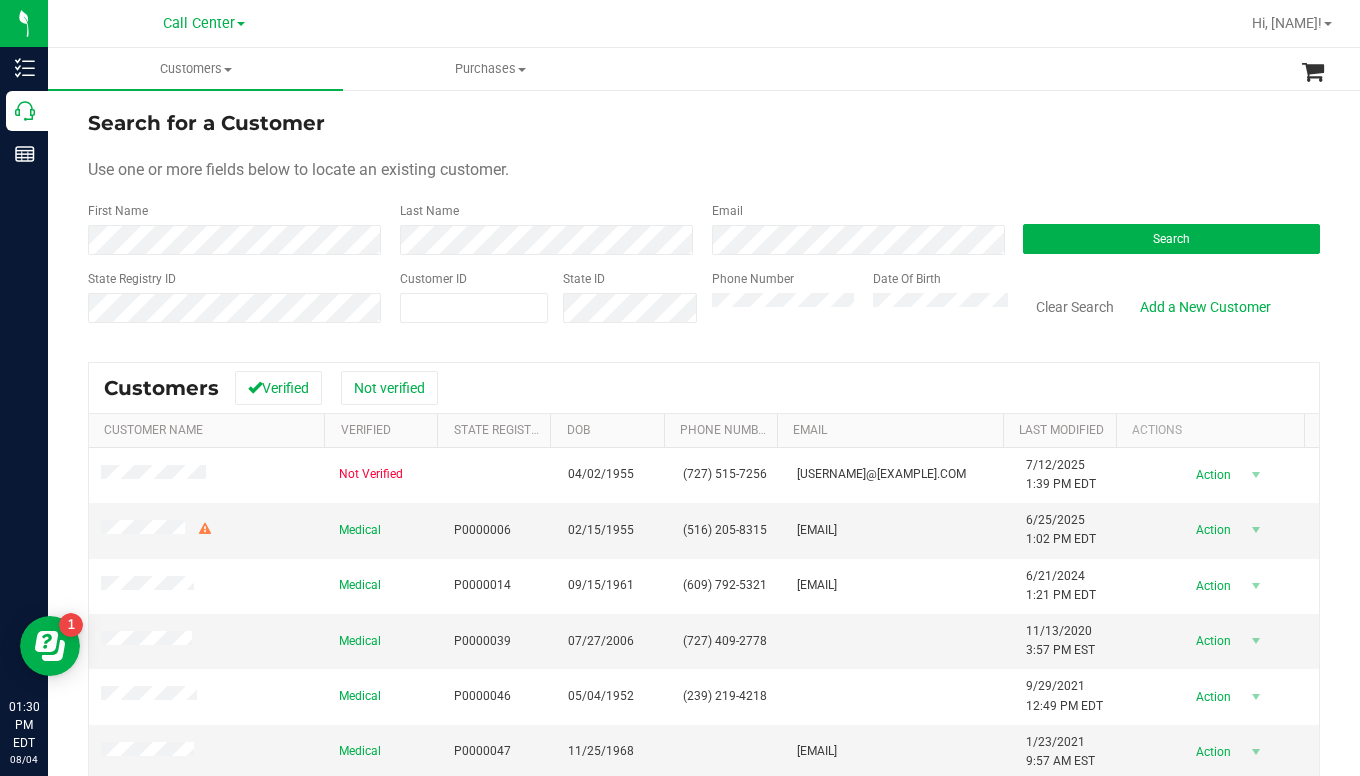click on "Search for a Customer
Use one or more fields below to locate an existing customer.
First Name
Last Name
Email
Search
State Registry ID
Customer ID
State ID
Phone Number
Date Of Birth" at bounding box center [704, 224] 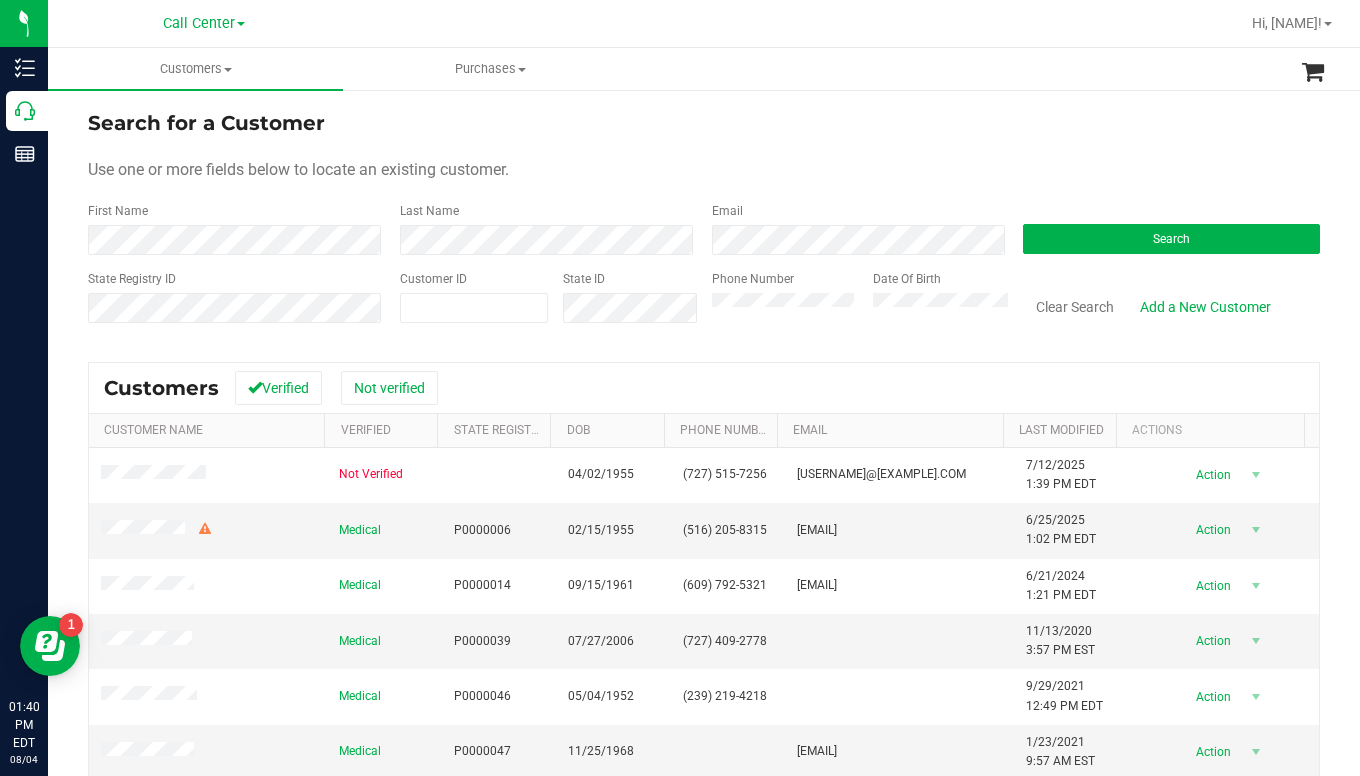 click on "Search for a Customer
Use one or more fields below to locate an existing customer.
First Name
Last Name
Email
Search
State Registry ID
Customer ID
State ID
Phone Number
Date Of Birth" at bounding box center (704, 224) 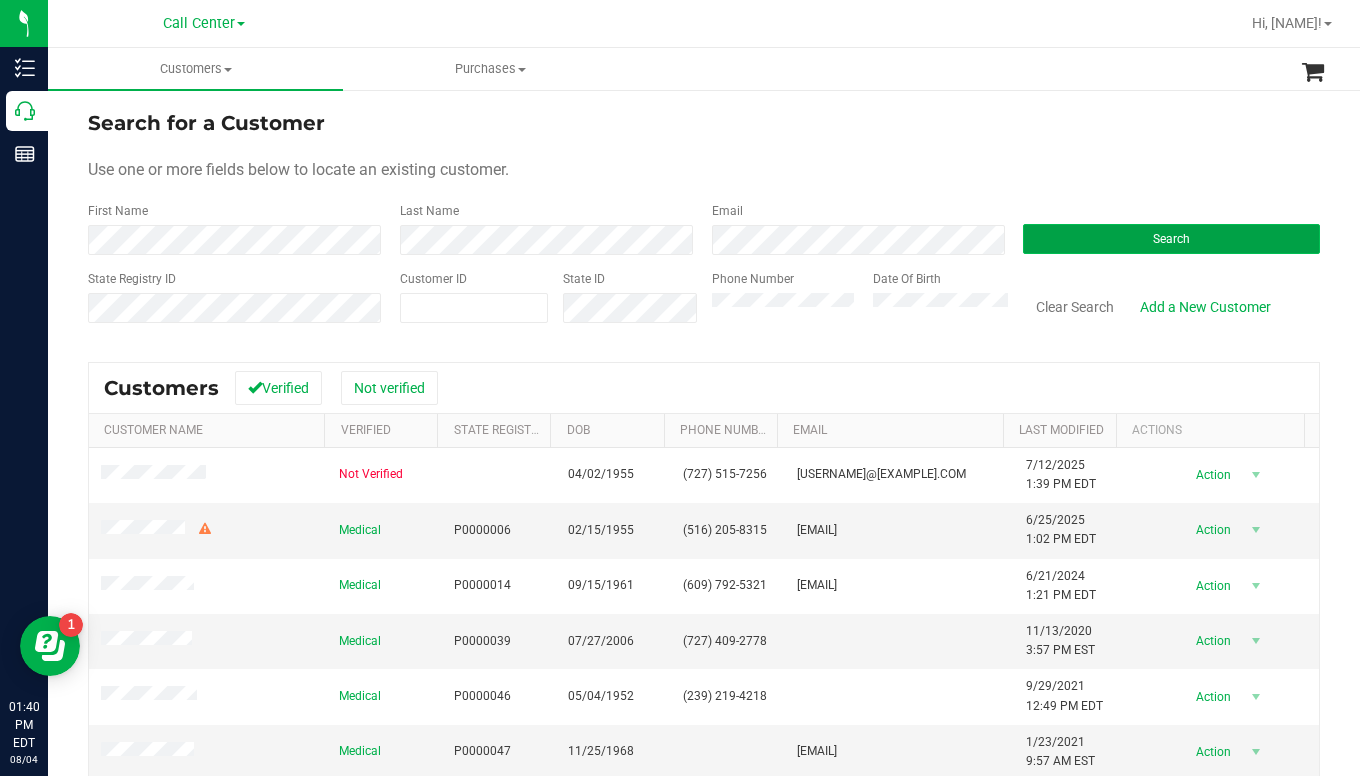 click on "Search" at bounding box center (1171, 239) 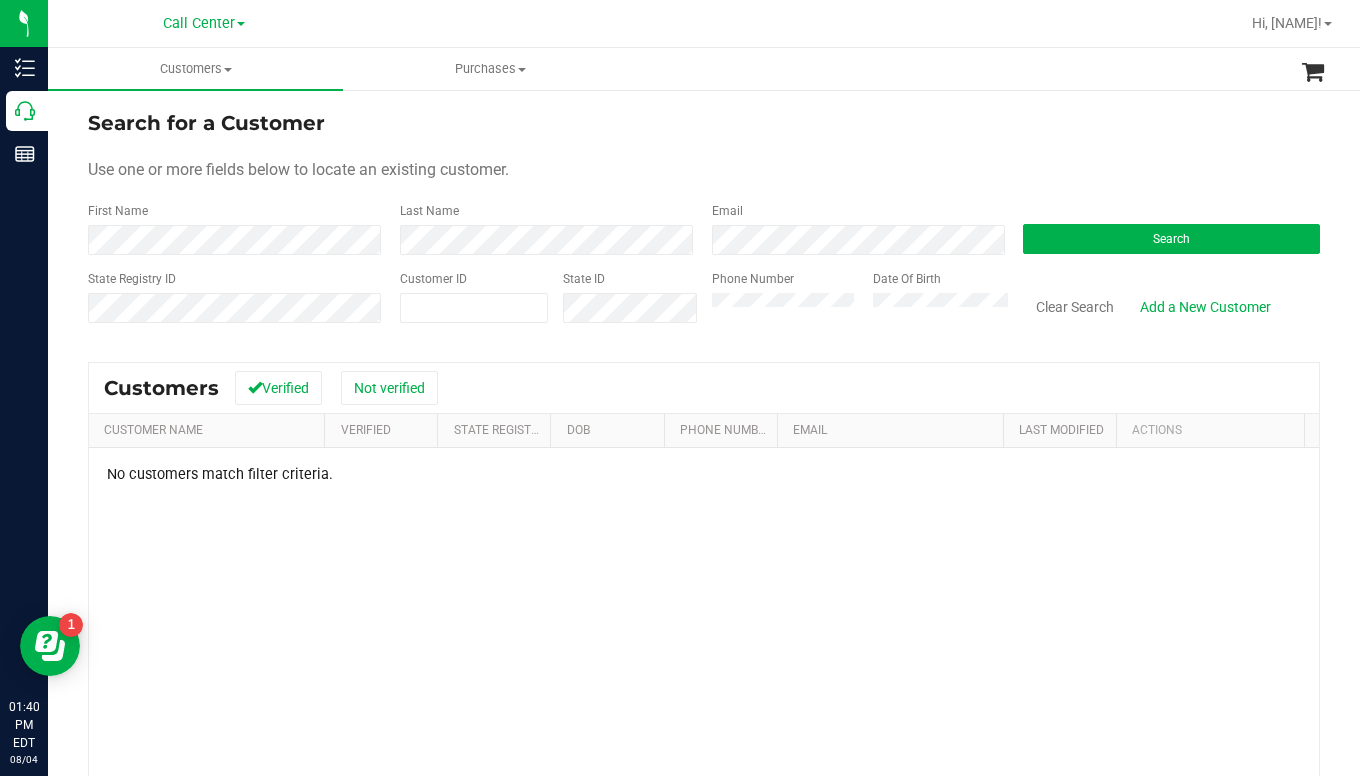 click on "Search for a Customer
Use one or more fields below to locate an existing customer.
First Name
Last Name
Email
Search
State Registry ID
Customer ID
State ID
Phone Number
Date Of Birth" at bounding box center (704, 224) 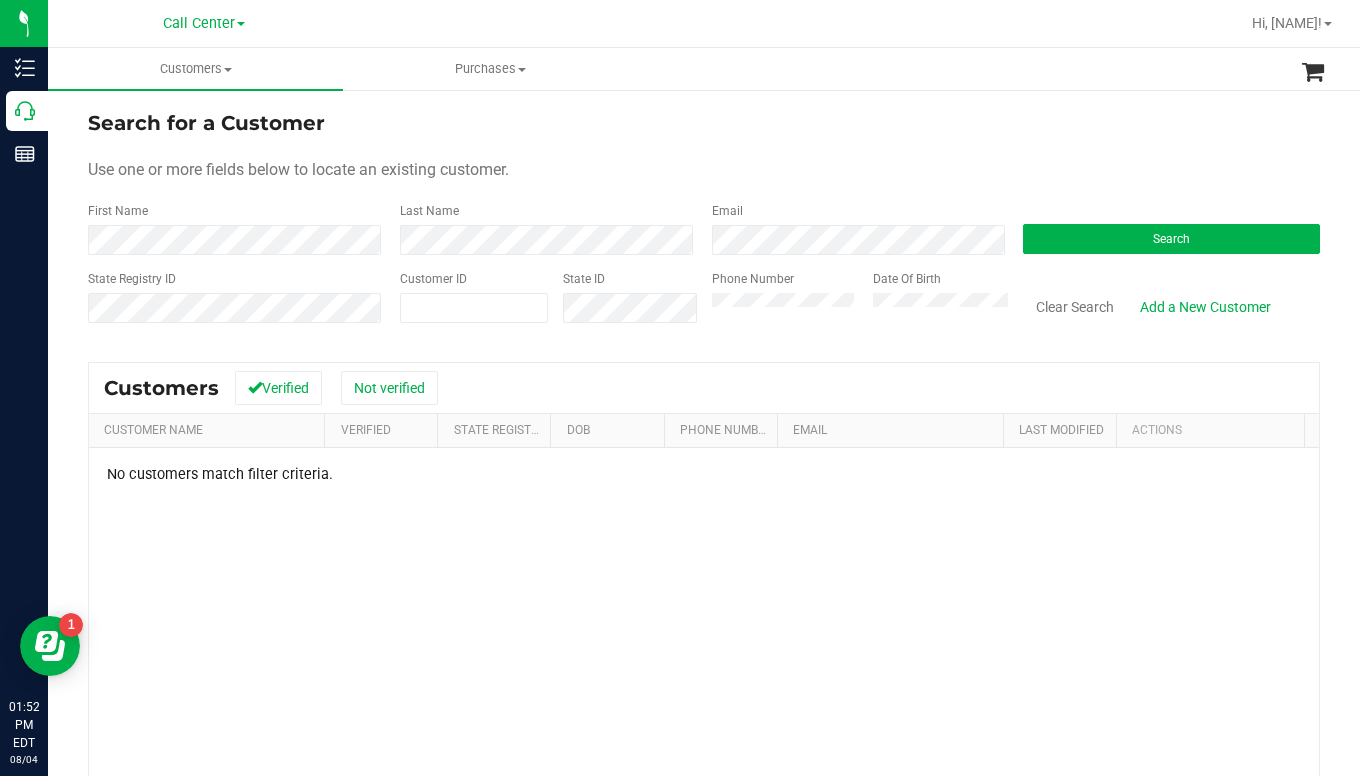 click on "Search for a Customer" at bounding box center [704, 123] 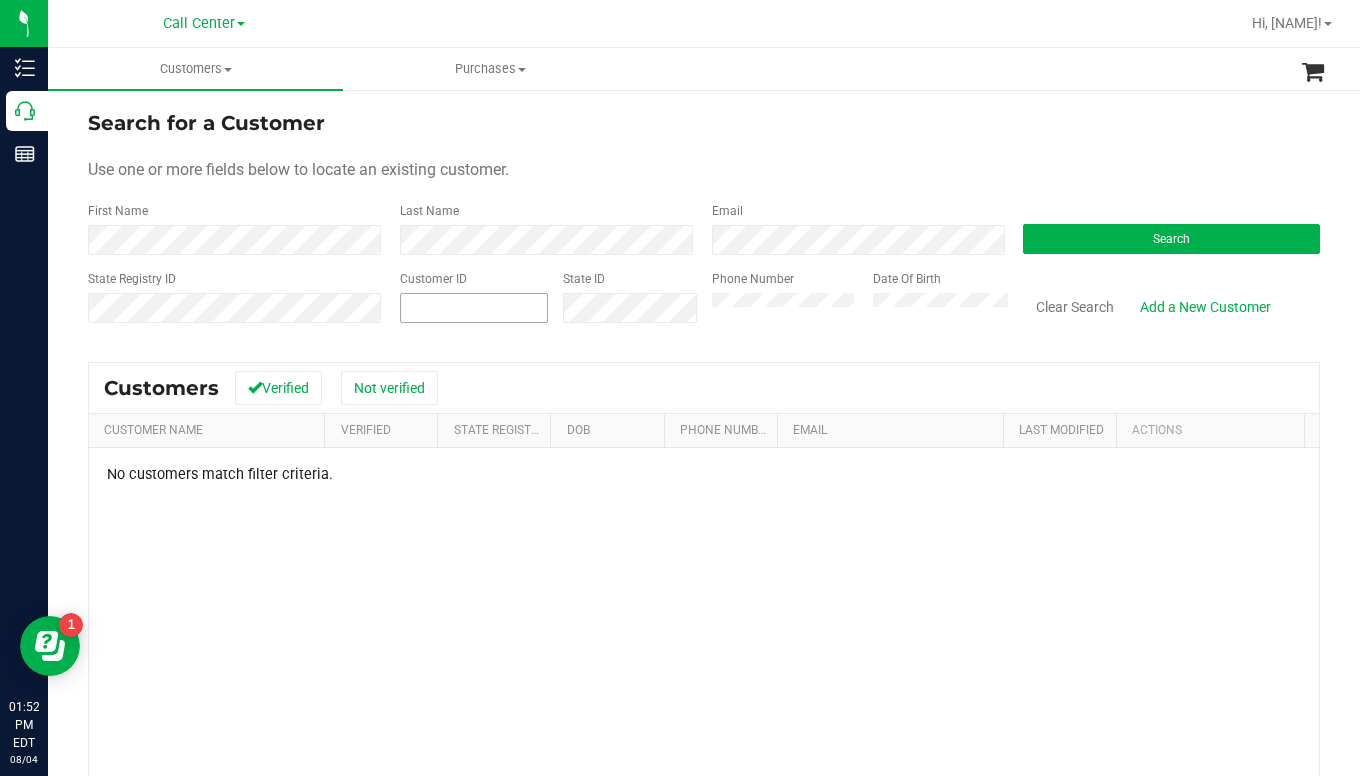 click at bounding box center [474, 308] 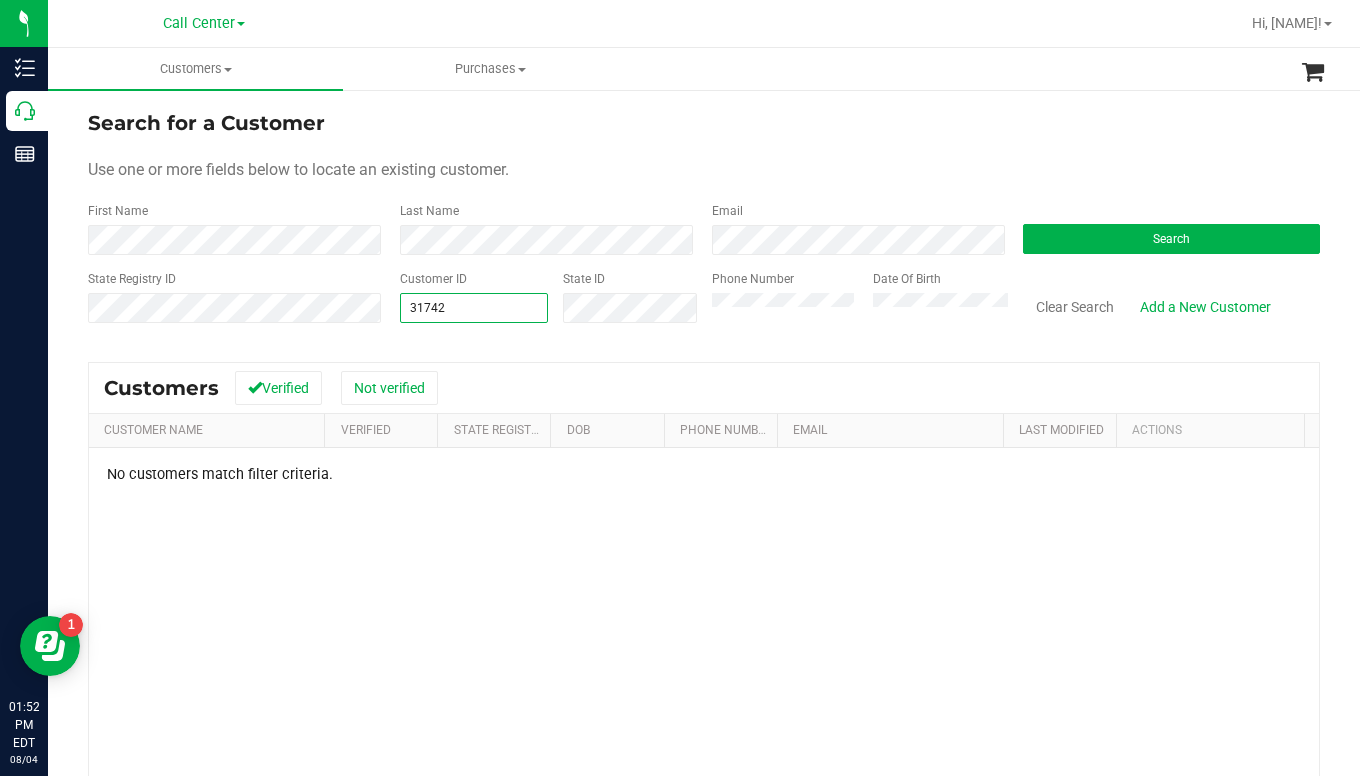 type on "[NUMBER]" 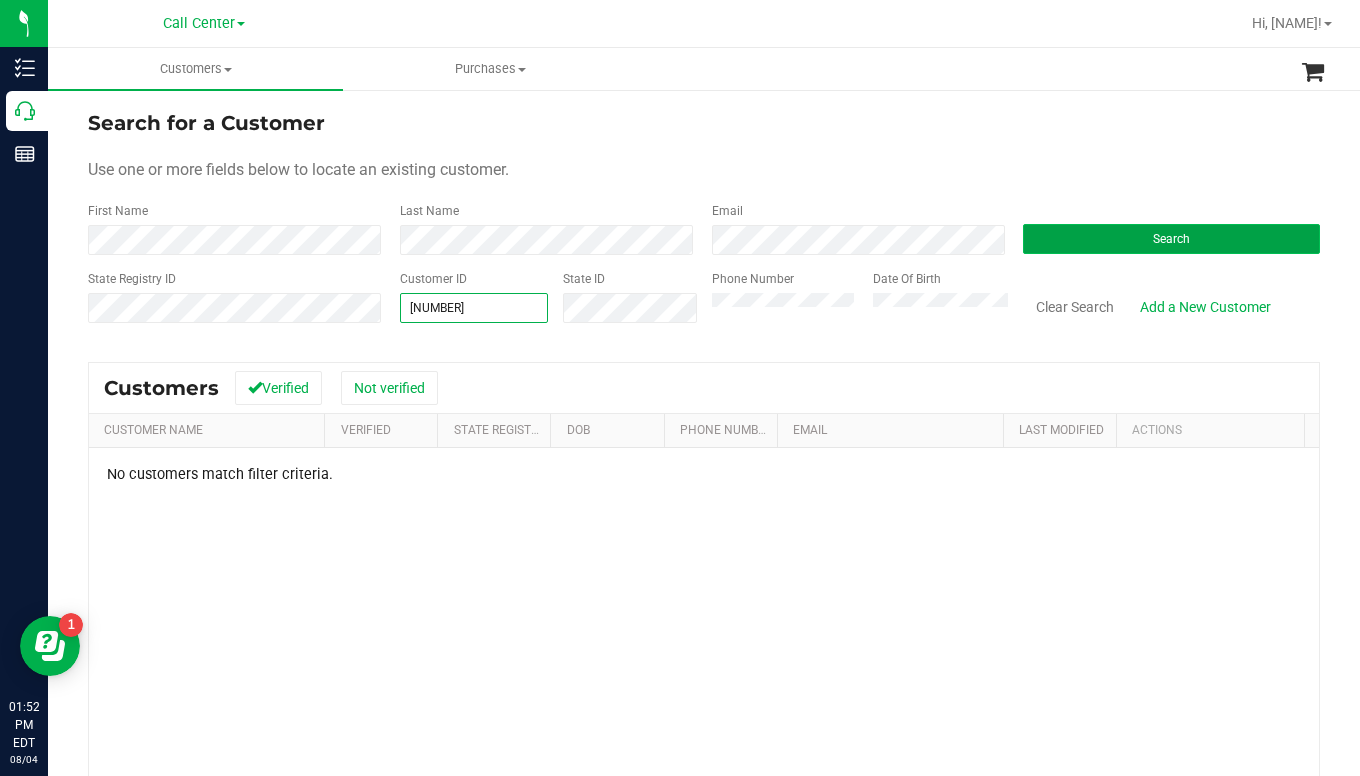 type on "[NUMBER]" 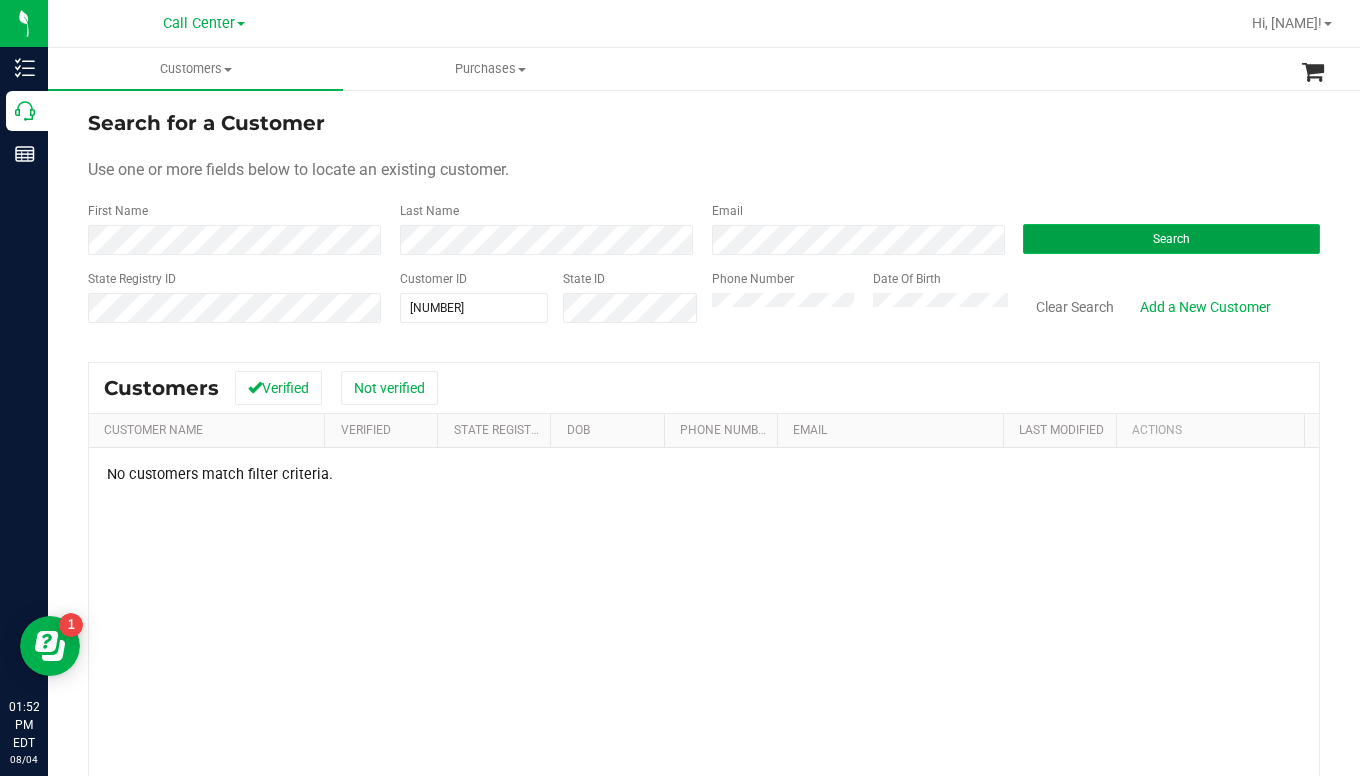 click on "Search" at bounding box center (1171, 239) 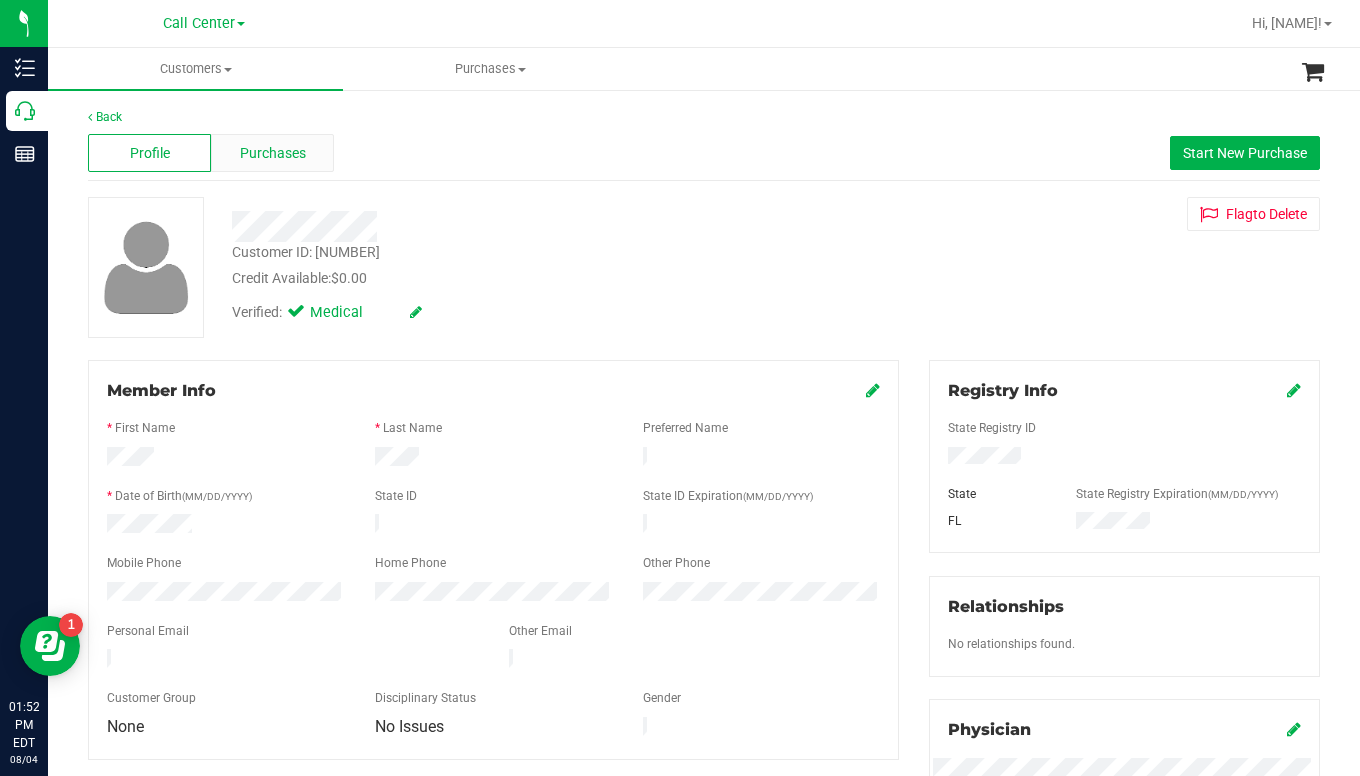 click on "Purchases" at bounding box center (273, 153) 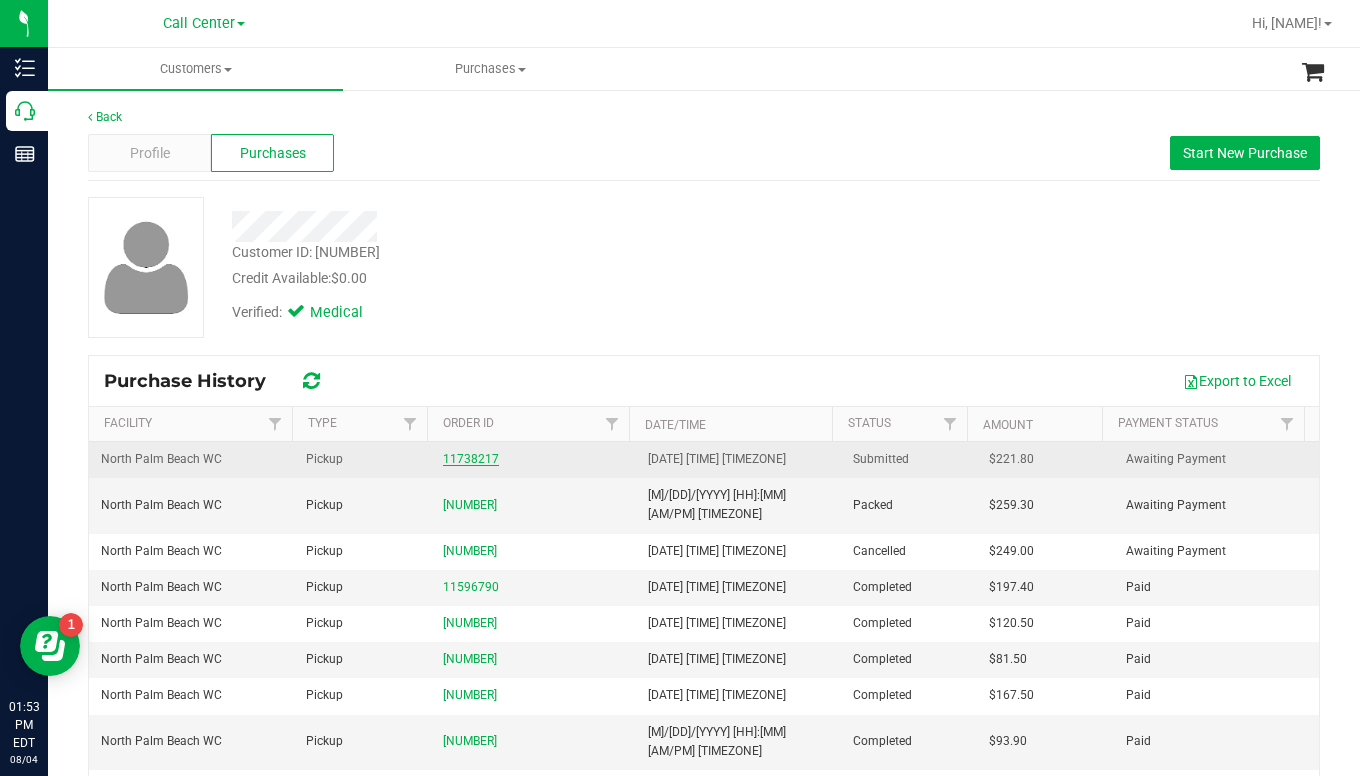 click on "11738217" at bounding box center (471, 459) 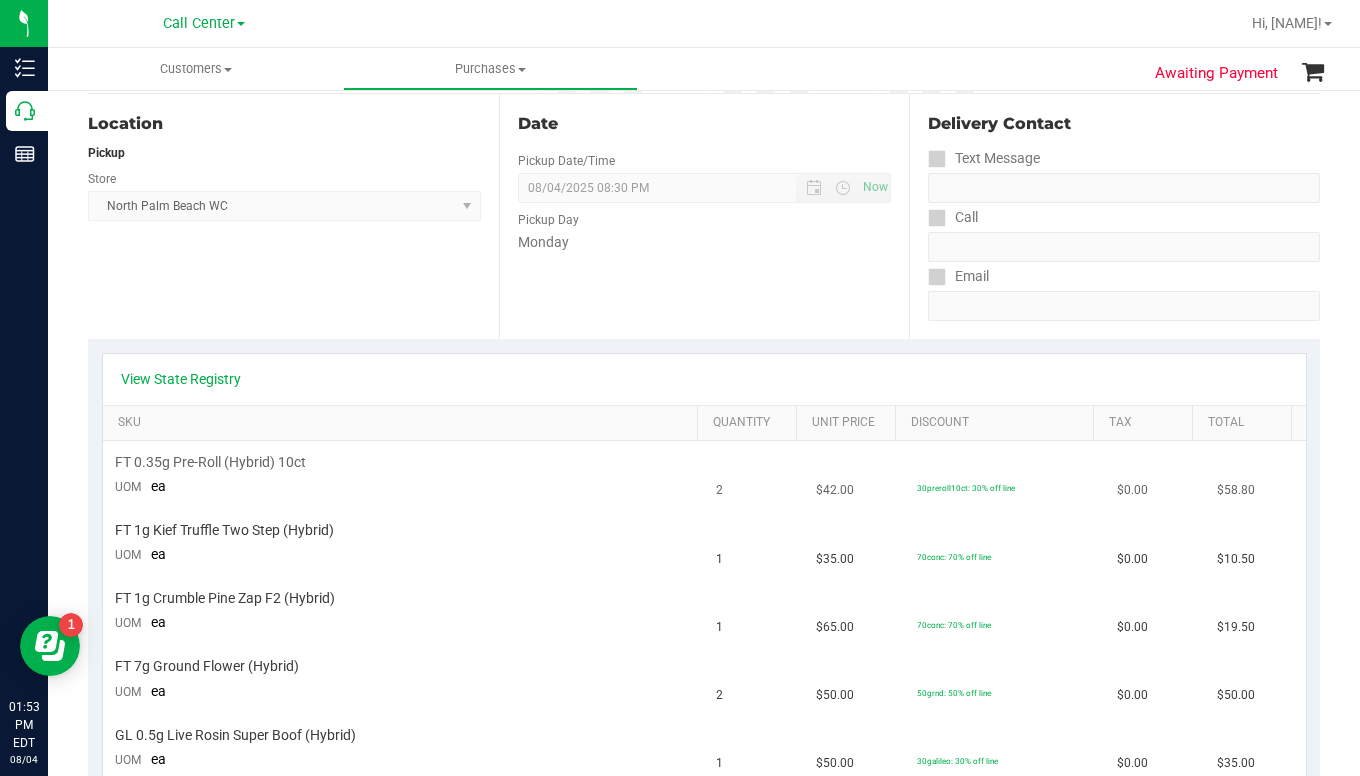 scroll, scrollTop: 0, scrollLeft: 0, axis: both 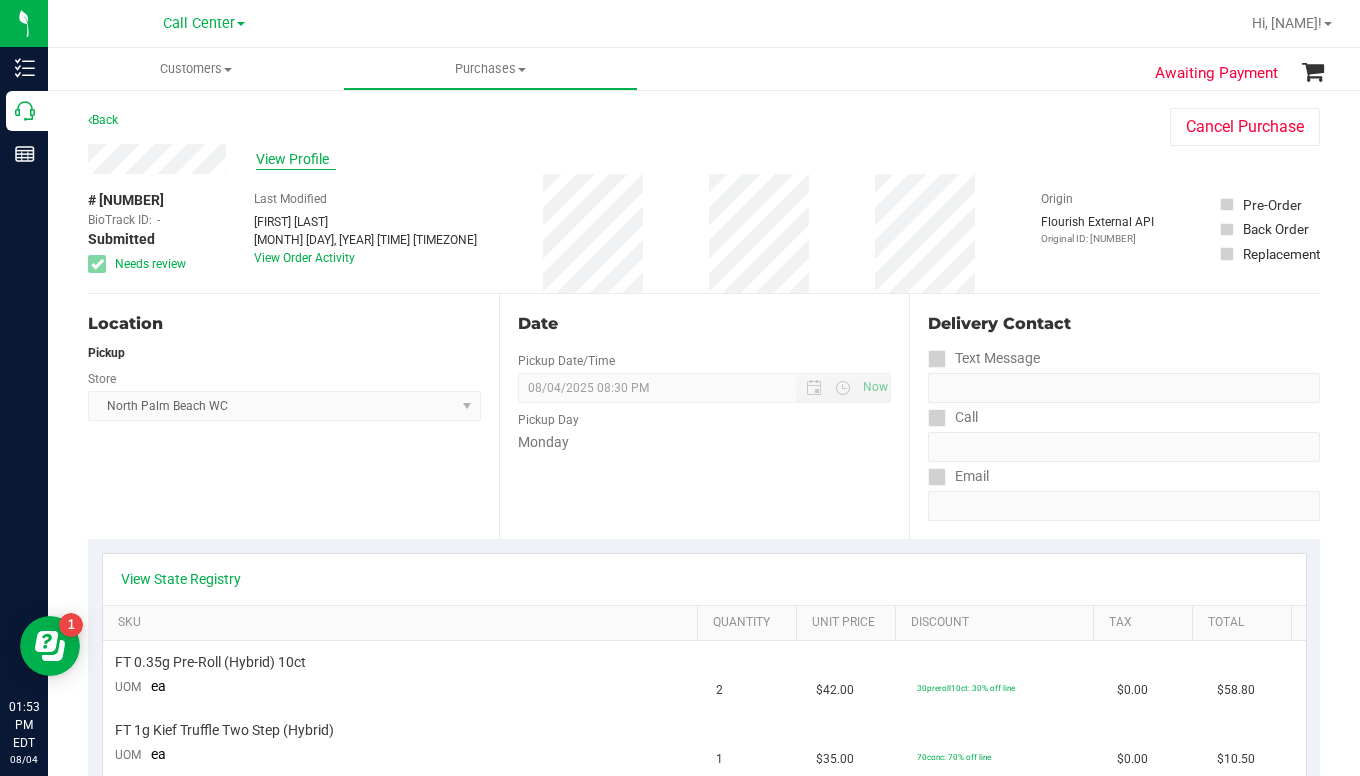 click on "View Profile" at bounding box center [296, 159] 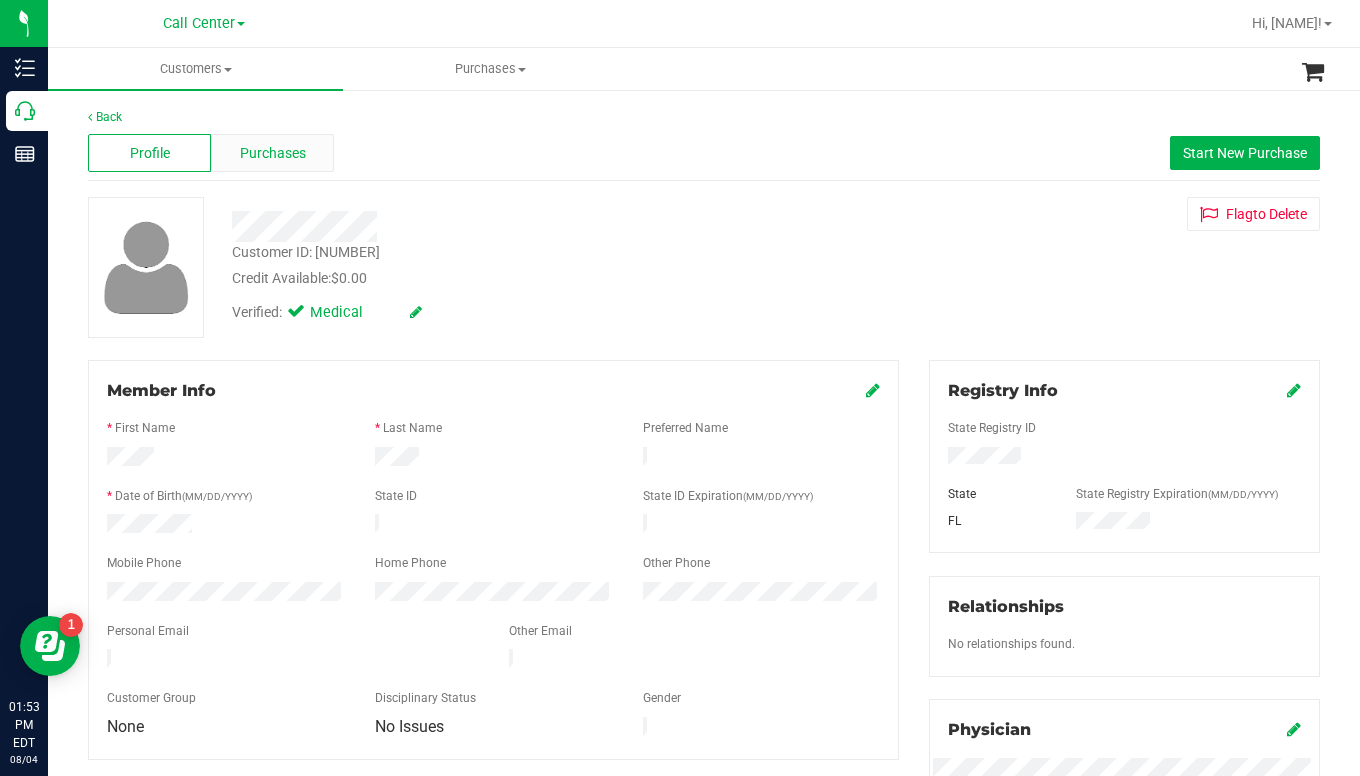 click on "Purchases" at bounding box center [273, 153] 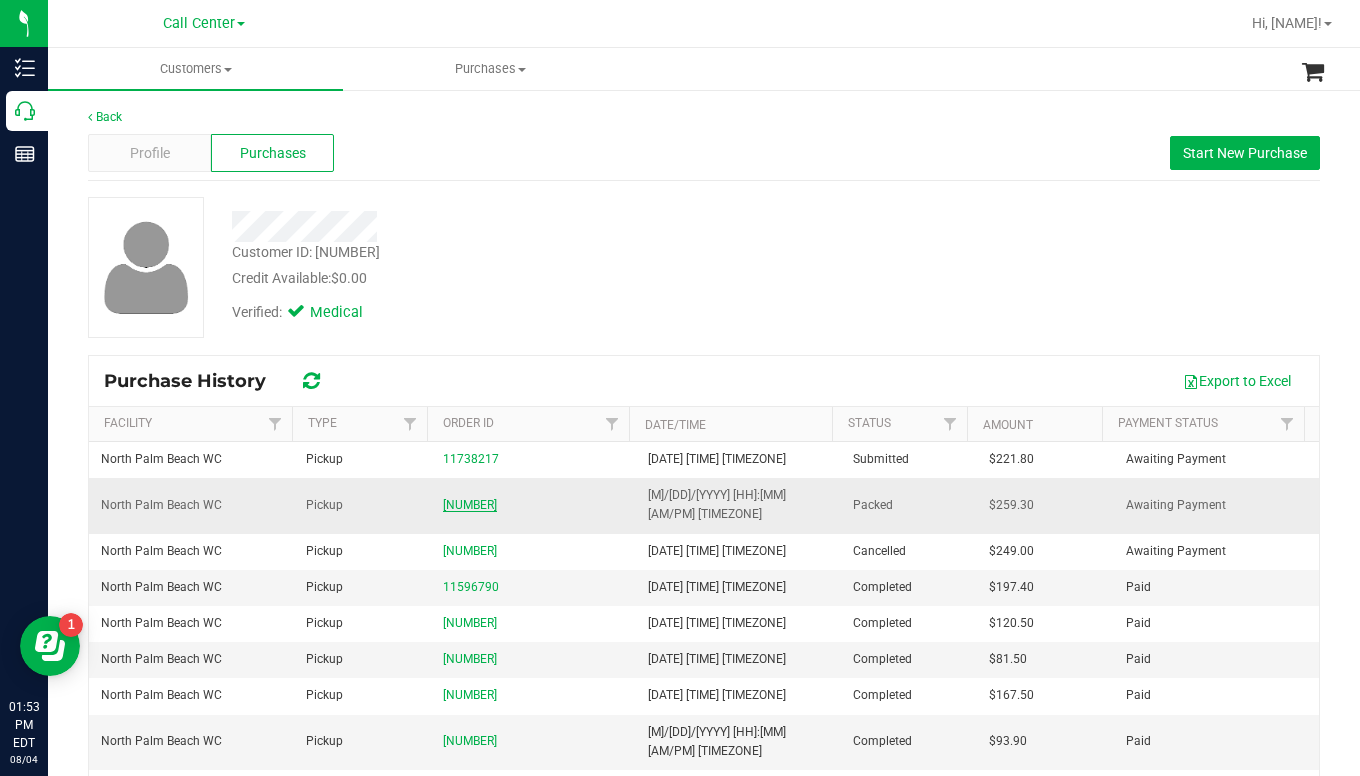 click on "[NUMBER]" at bounding box center [470, 505] 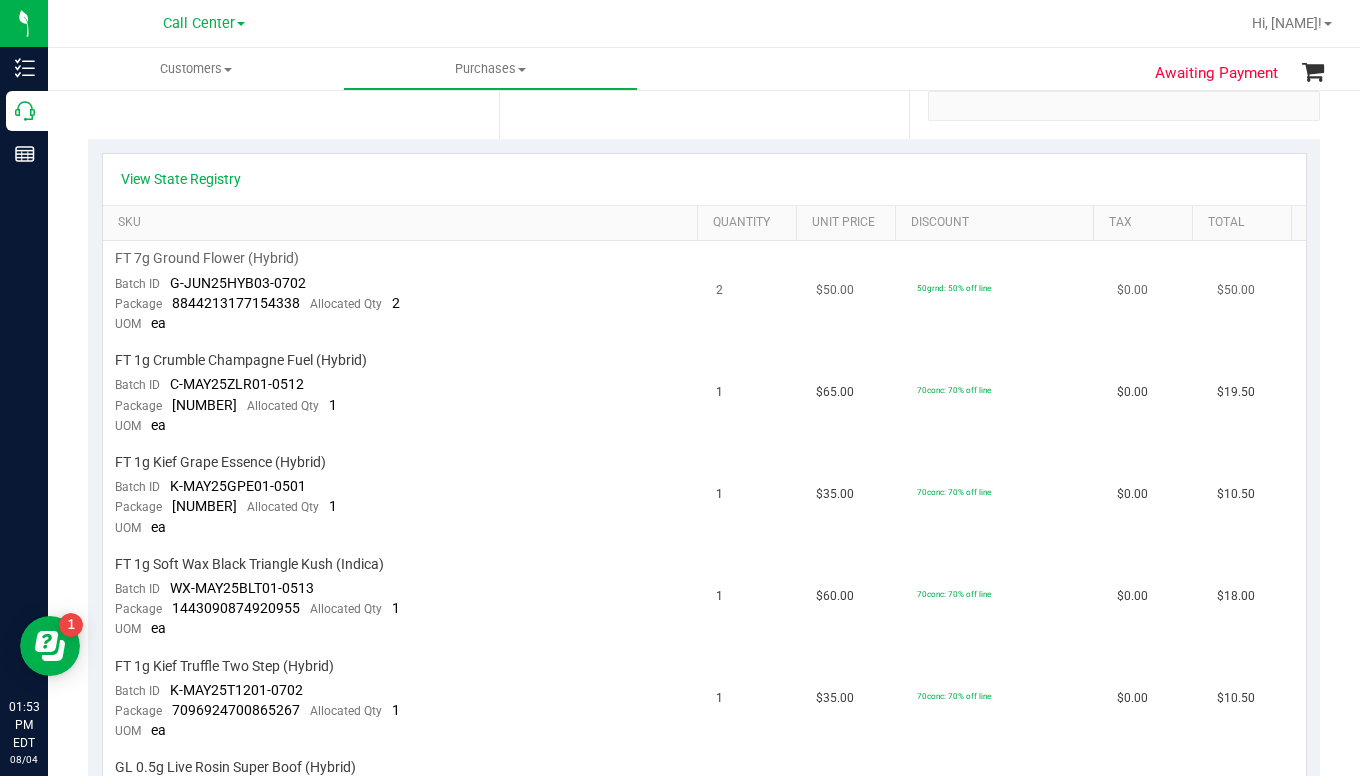 scroll, scrollTop: 0, scrollLeft: 0, axis: both 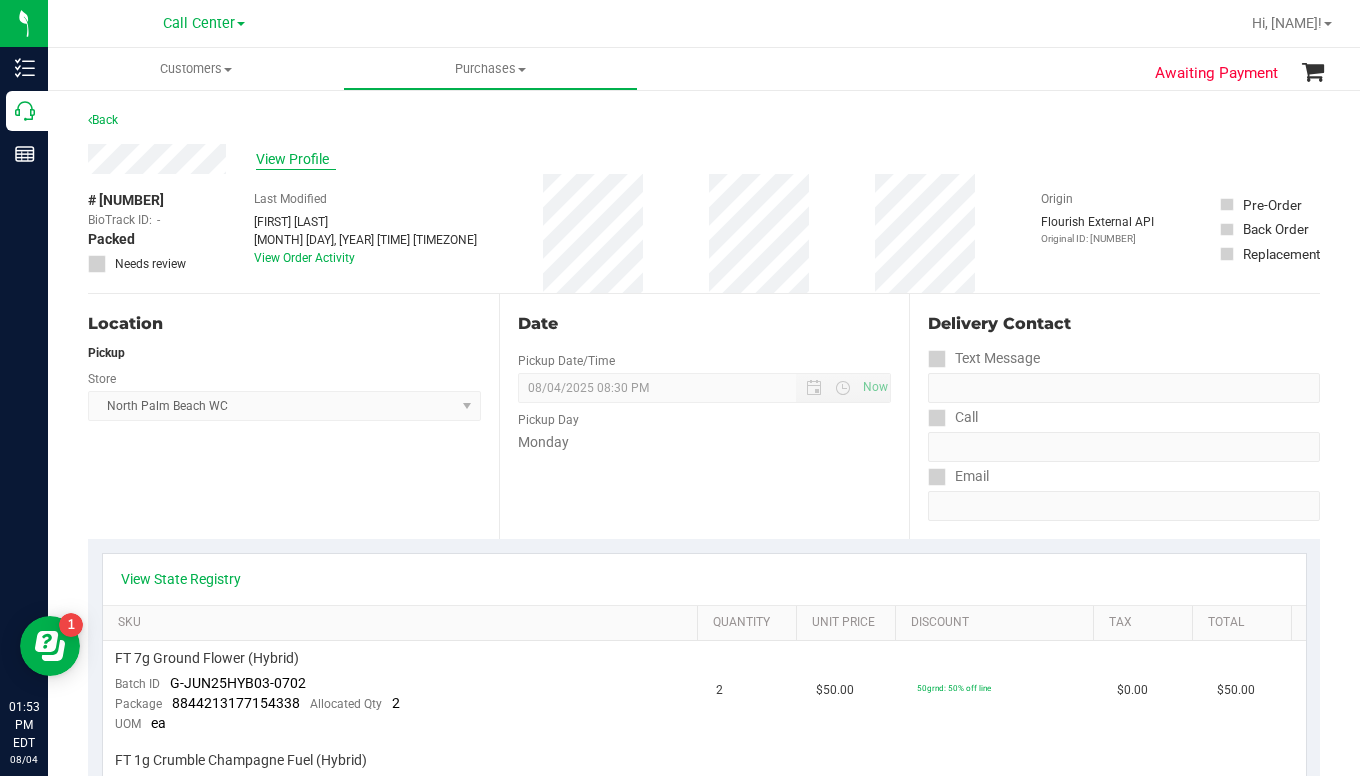 click on "View Profile" at bounding box center (296, 159) 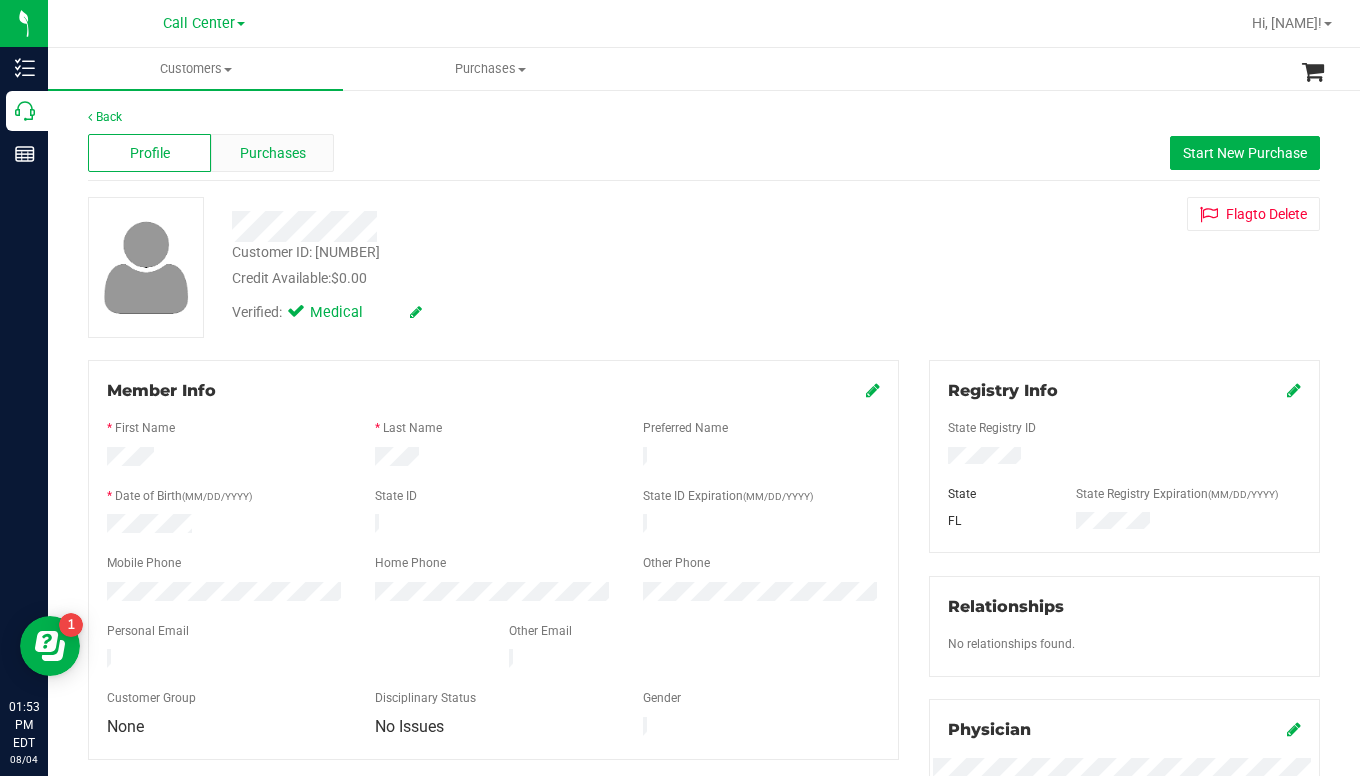 click on "Purchases" at bounding box center (273, 153) 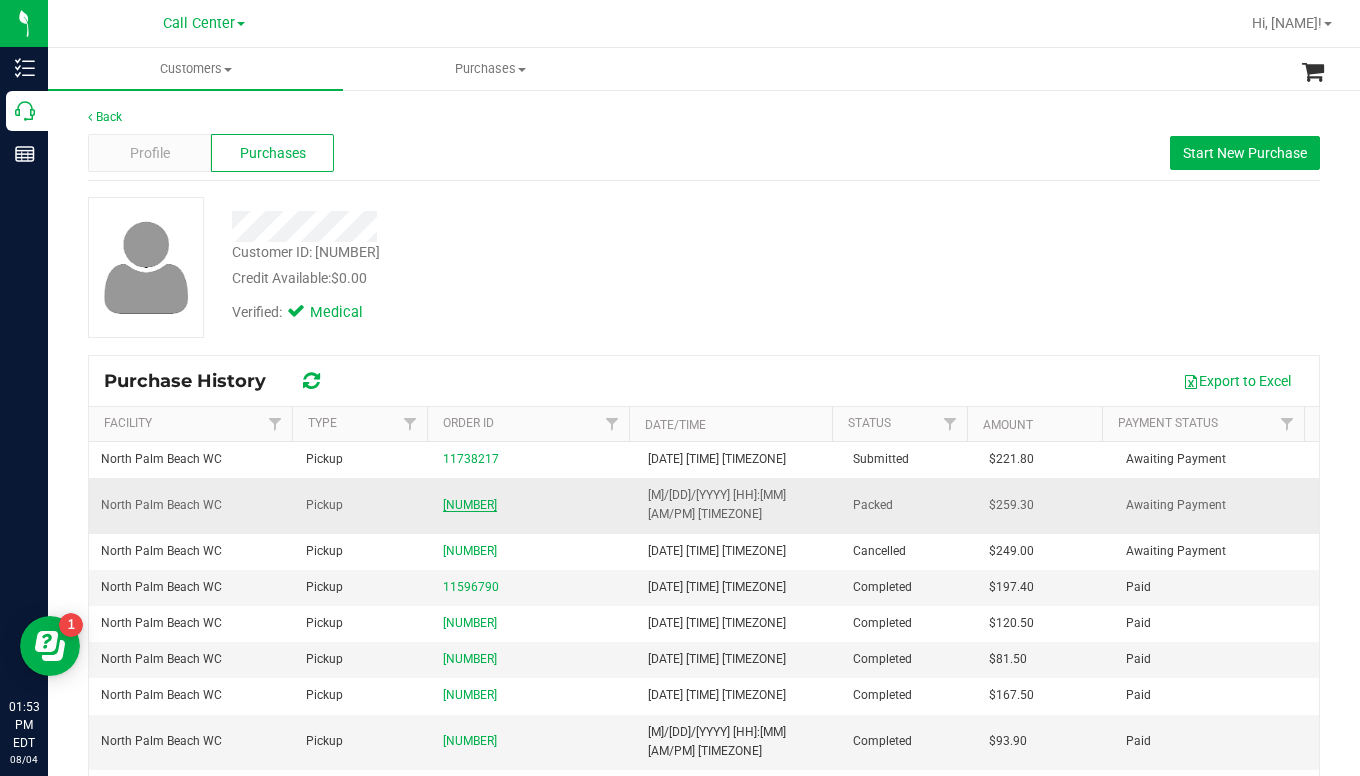 click on "[NUMBER]" at bounding box center [470, 505] 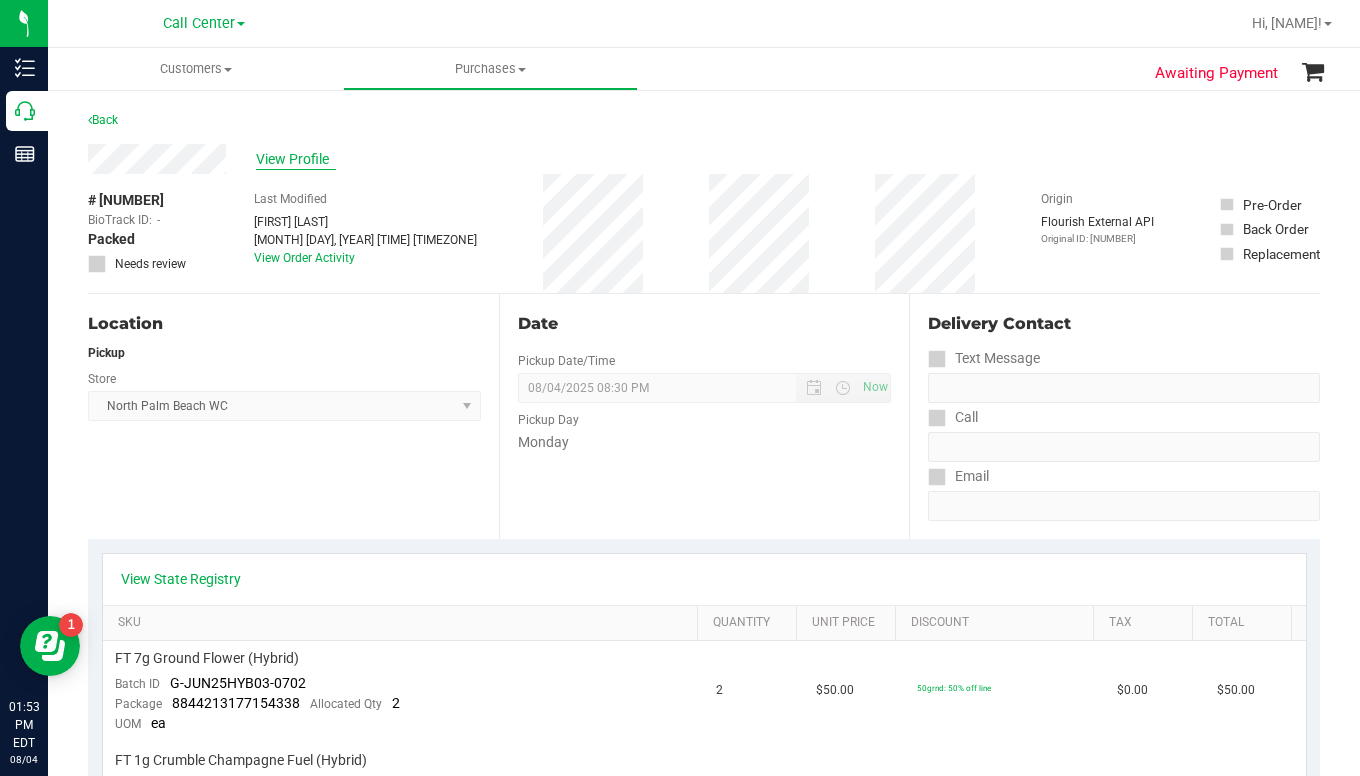 click on "View Profile" at bounding box center (296, 159) 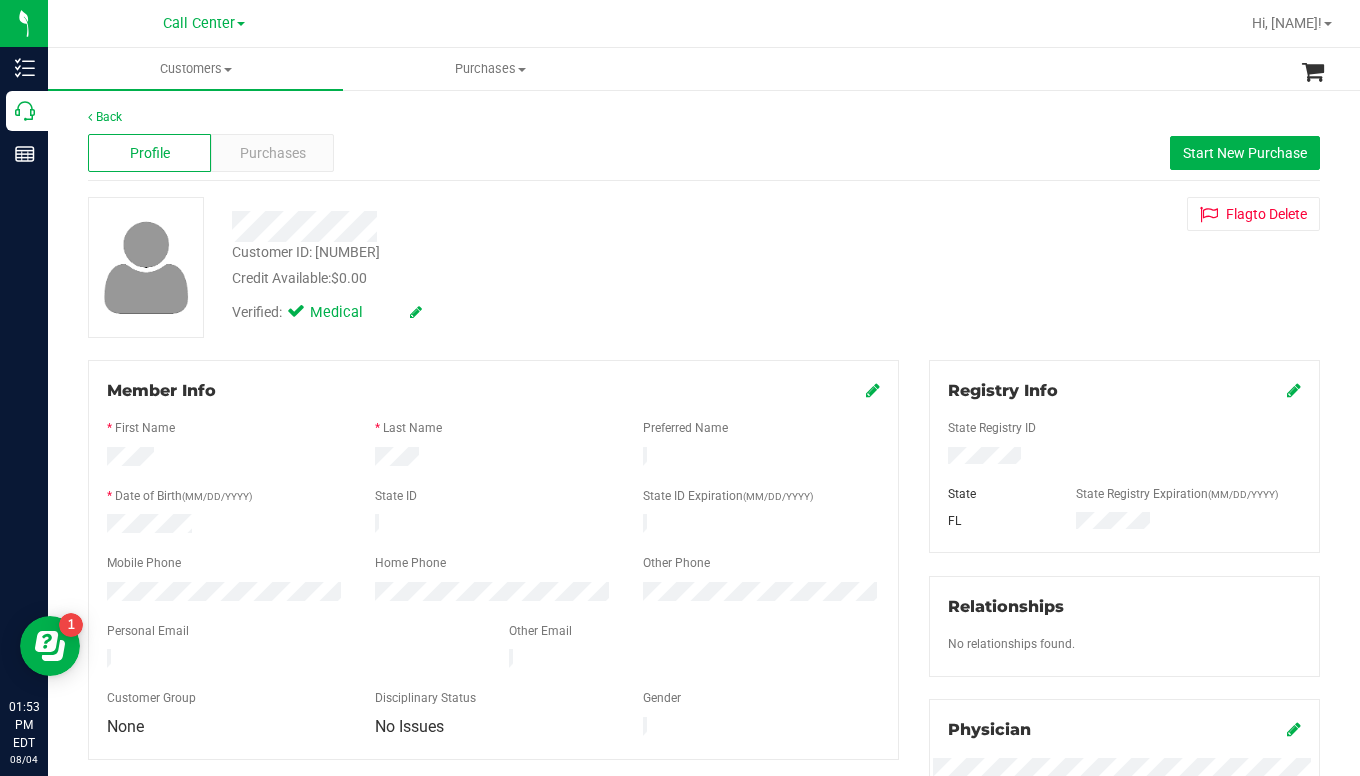 click on "Customer ID: [NUMBER]" at bounding box center [704, 267] 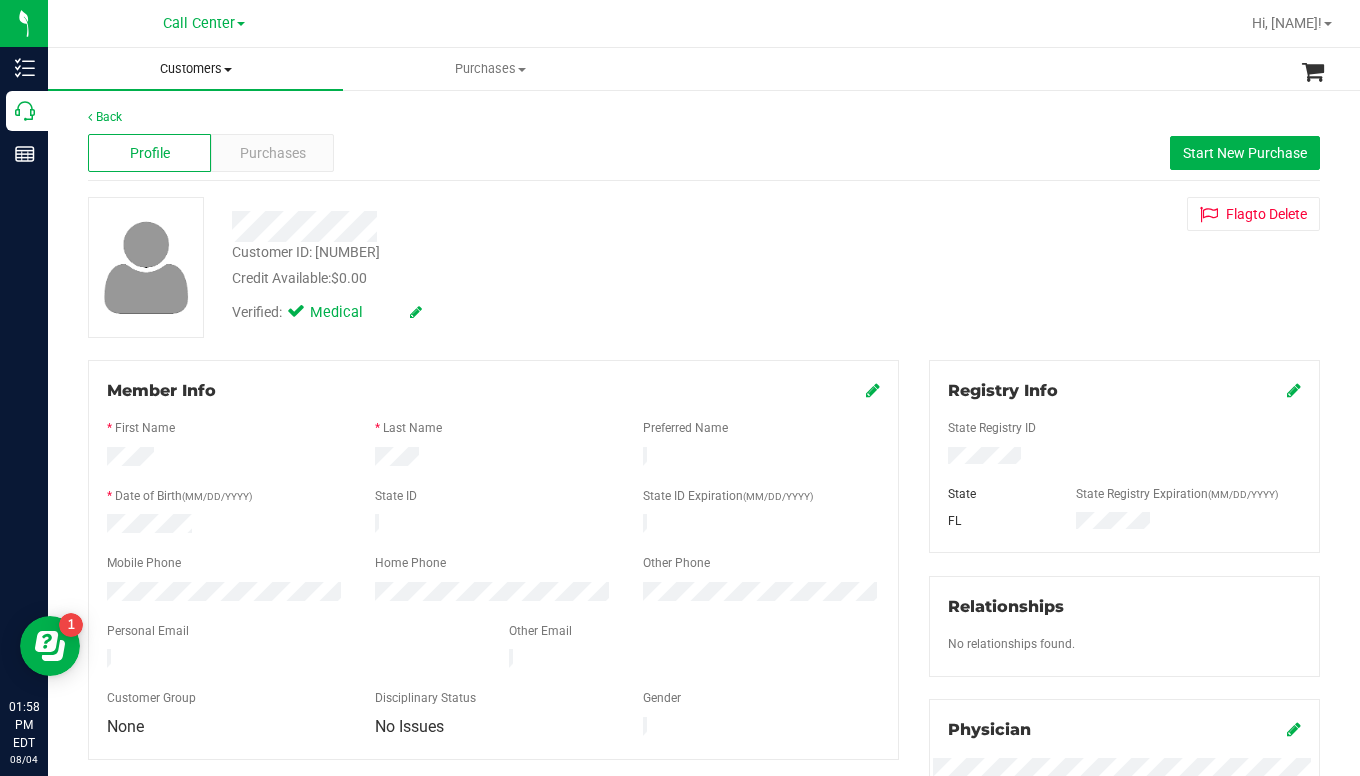click on "Customers" at bounding box center [195, 69] 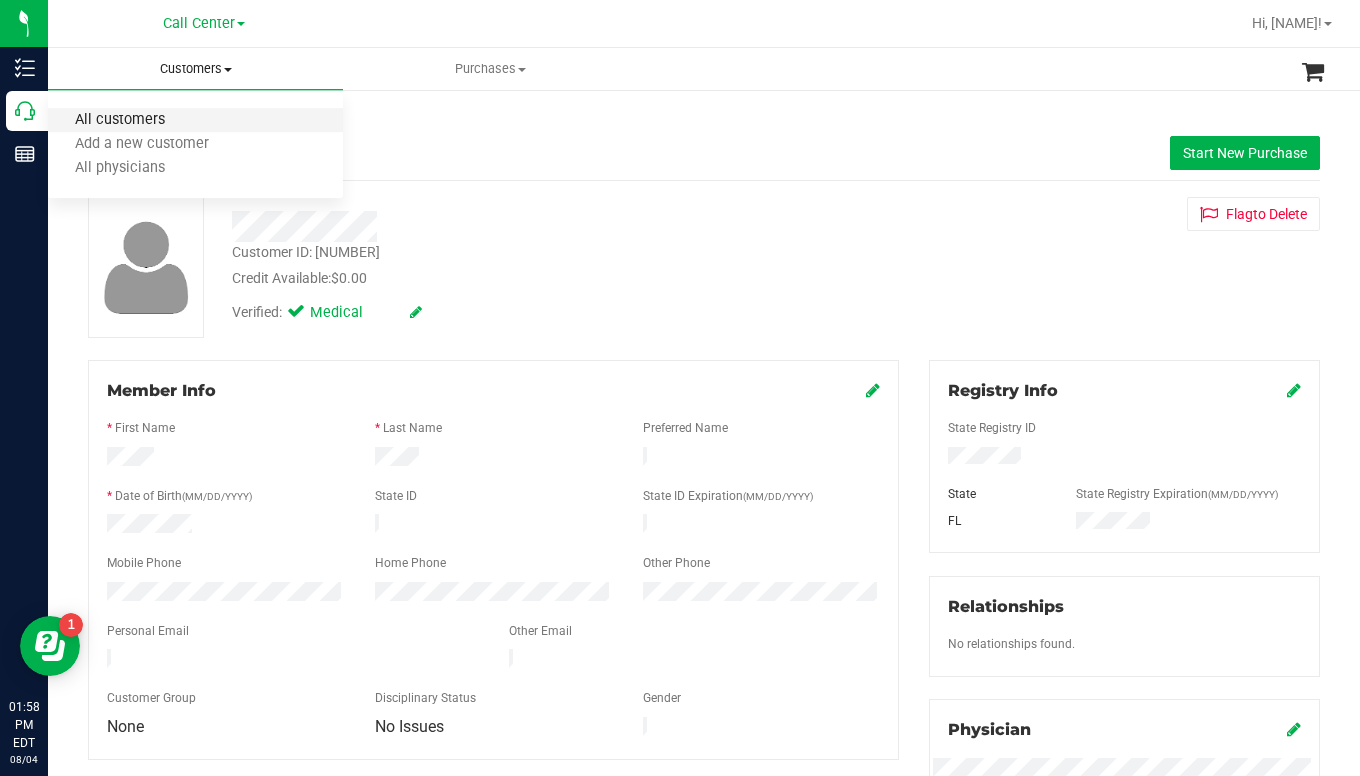click on "All customers" at bounding box center [120, 120] 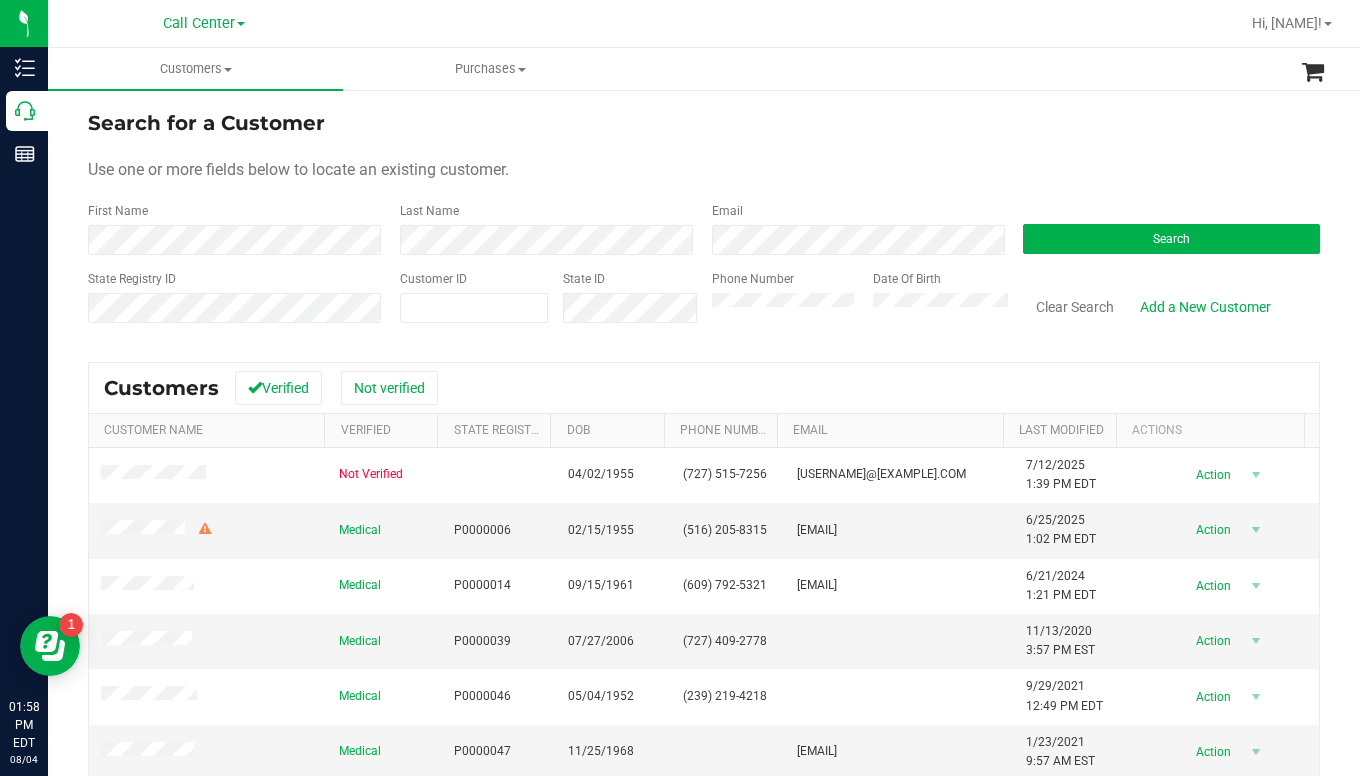 click on "Last Name" at bounding box center [541, 228] 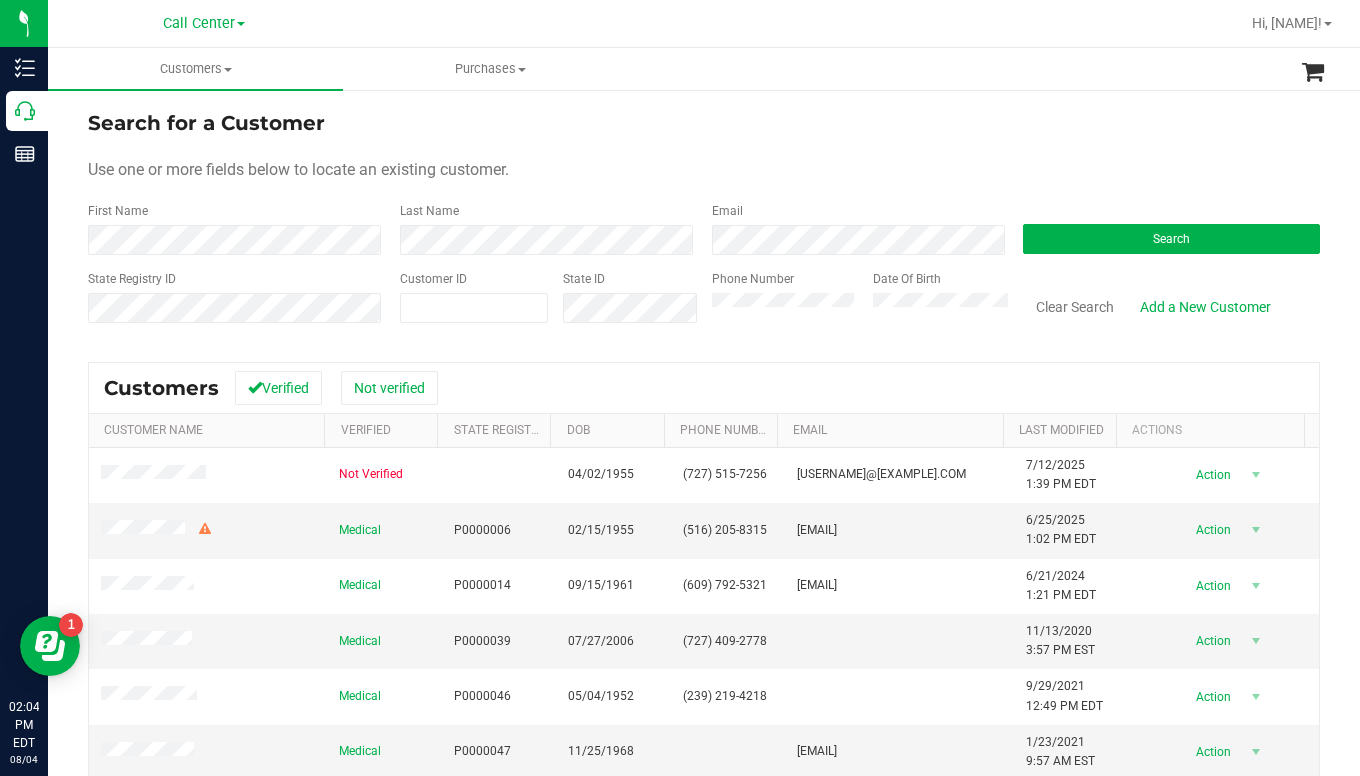click on "Search for a Customer
Use one or more fields below to locate an existing customer.
First Name
Last Name
Email
Search
State Registry ID
Customer ID
State ID
Phone Number
Date Of Birth" at bounding box center [704, 224] 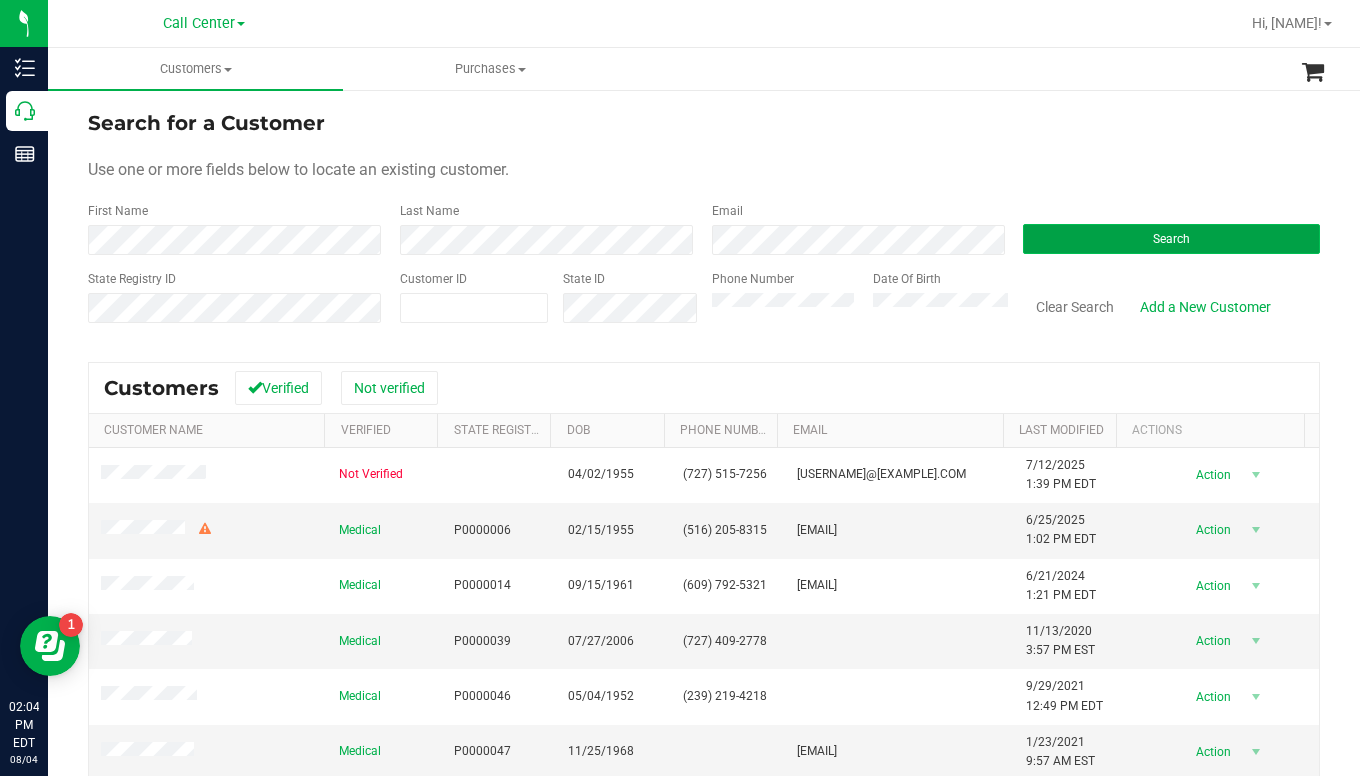 click on "Search" at bounding box center (1171, 239) 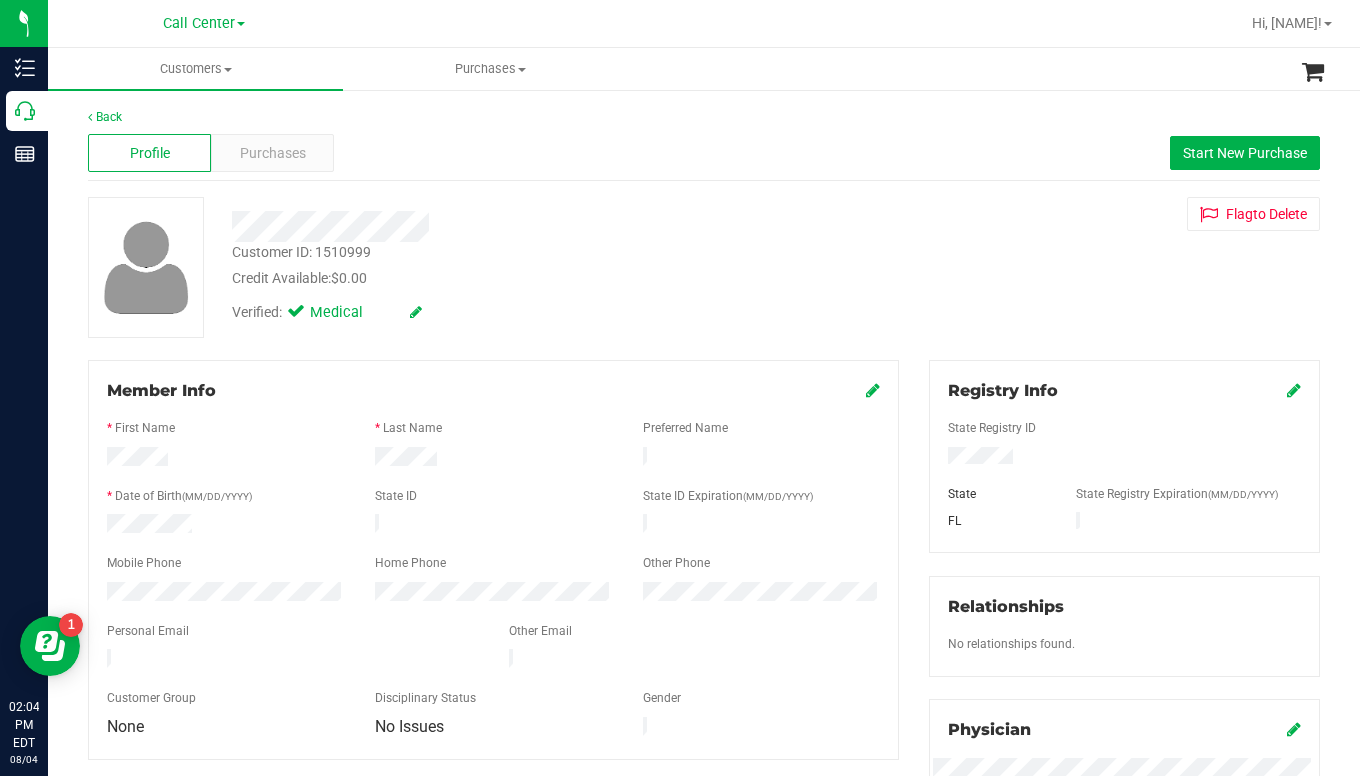 click on "Verified:
Medical" at bounding box center (532, 311) 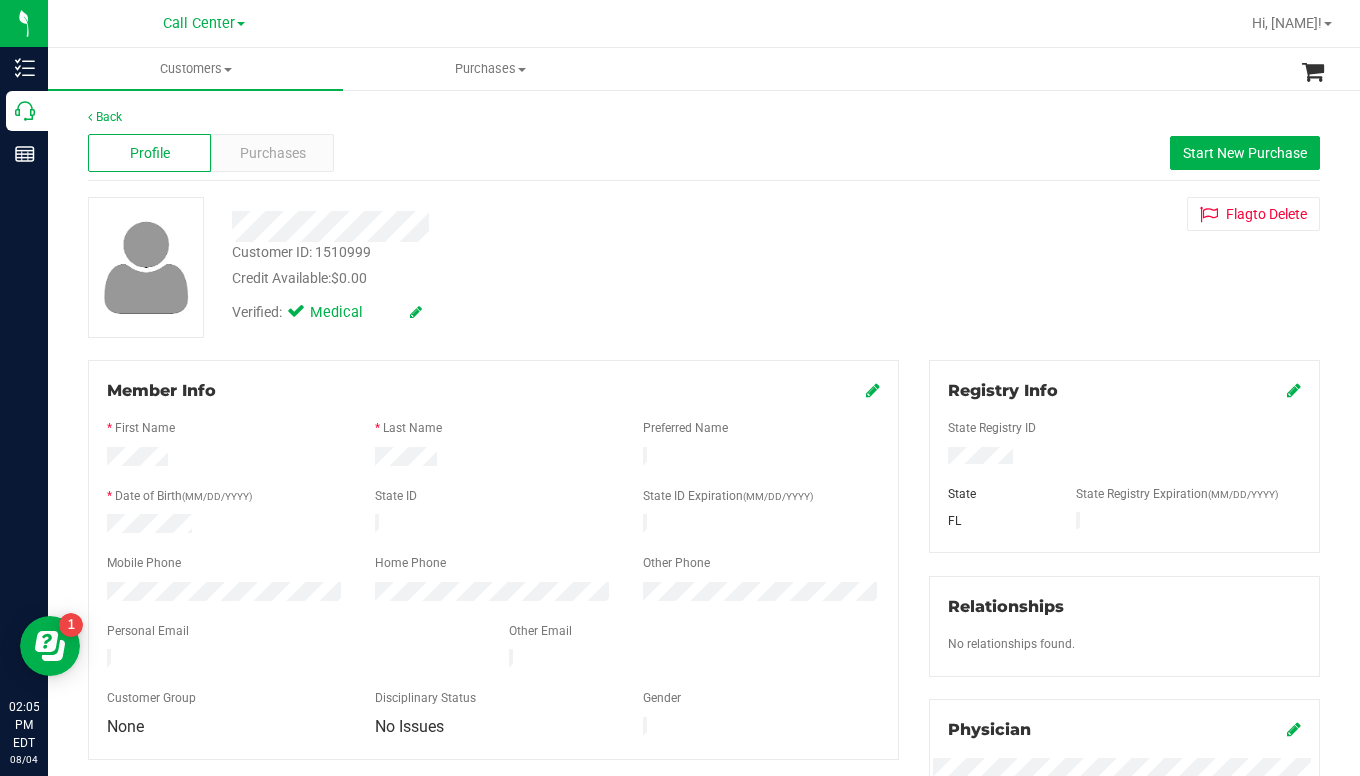 drag, startPoint x: 1163, startPoint y: 308, endPoint x: 1129, endPoint y: 314, distance: 34.525352 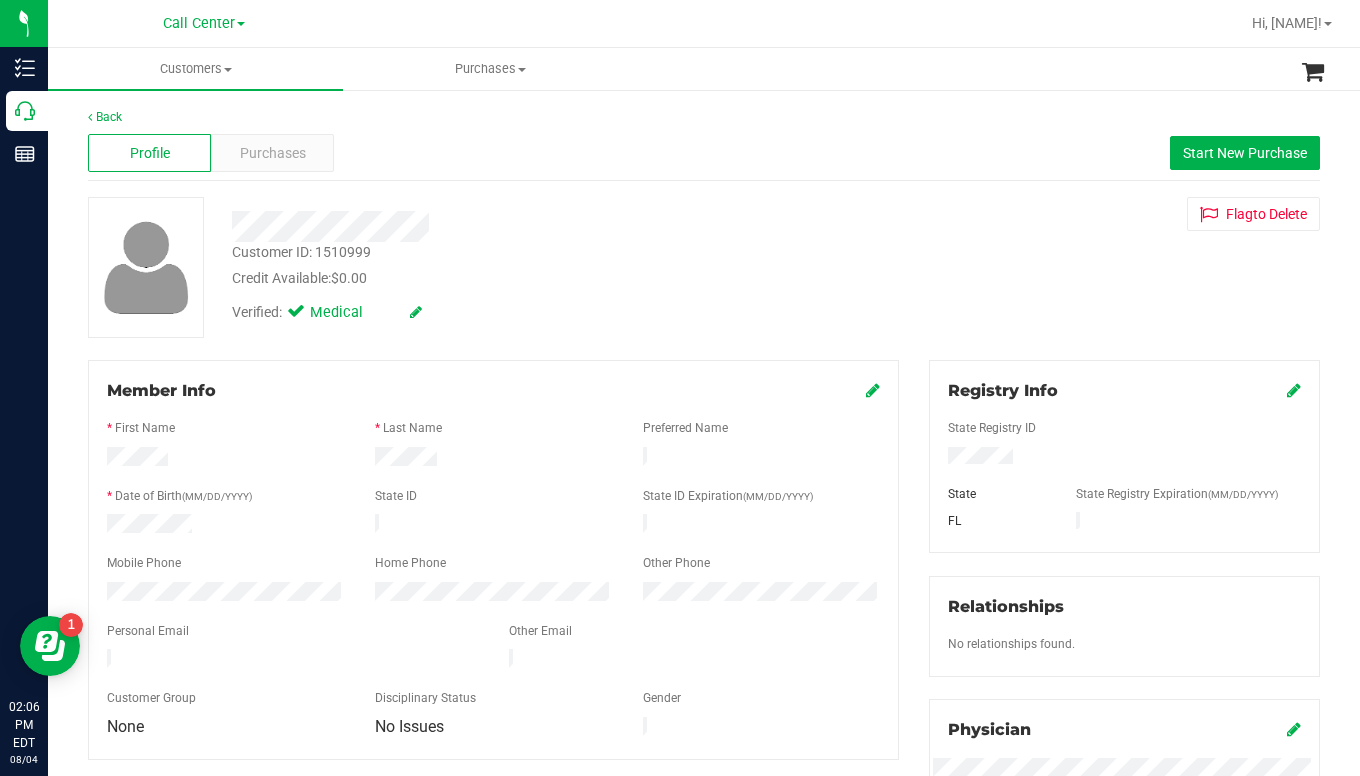 drag, startPoint x: 1085, startPoint y: 341, endPoint x: 936, endPoint y: 320, distance: 150.4726 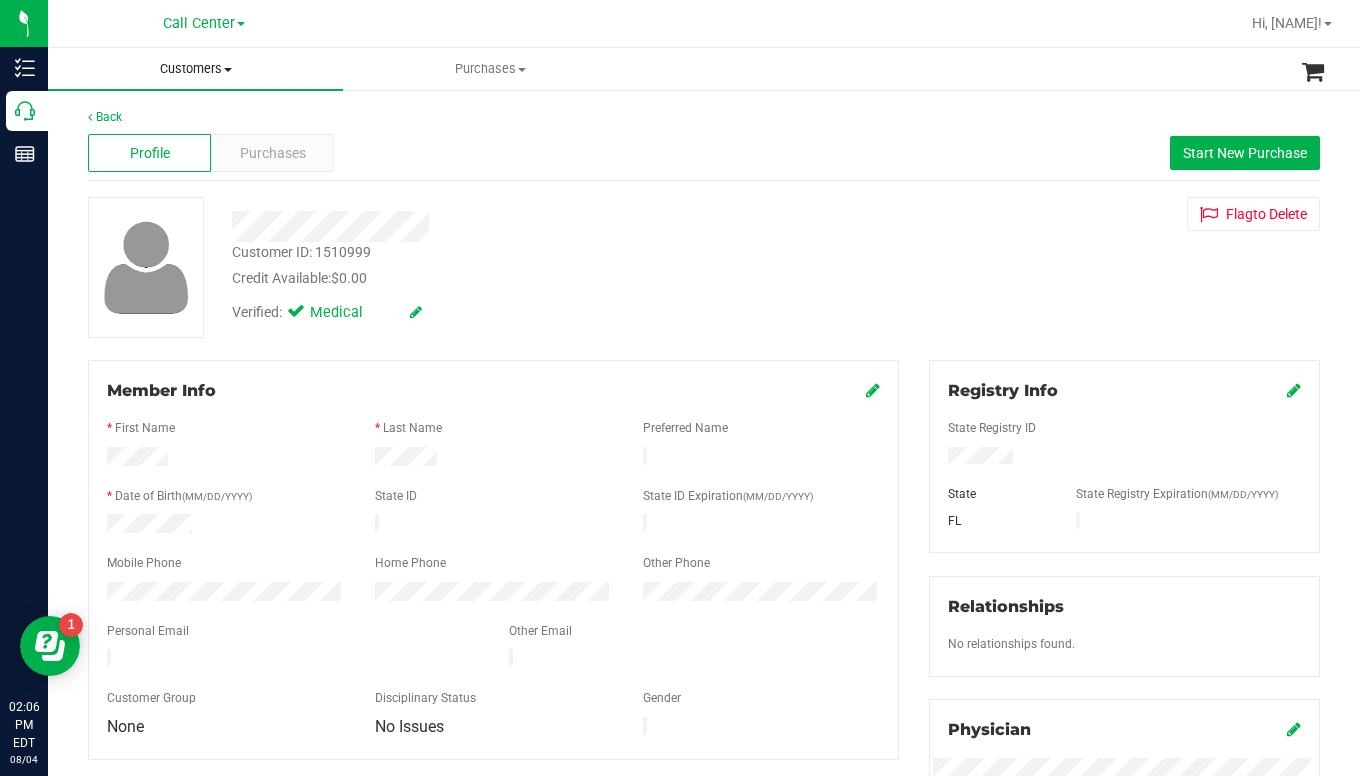 click on "Customers" at bounding box center [195, 69] 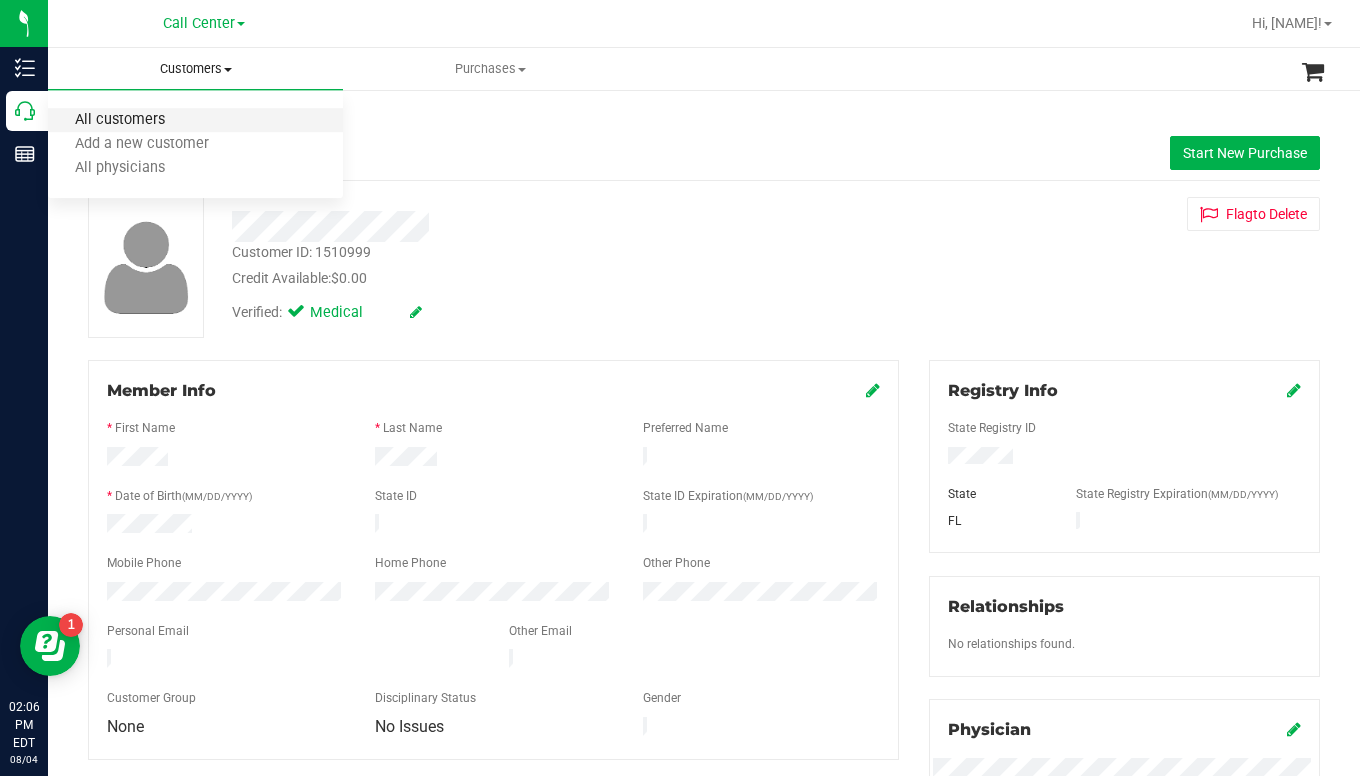 click on "All customers" at bounding box center [120, 120] 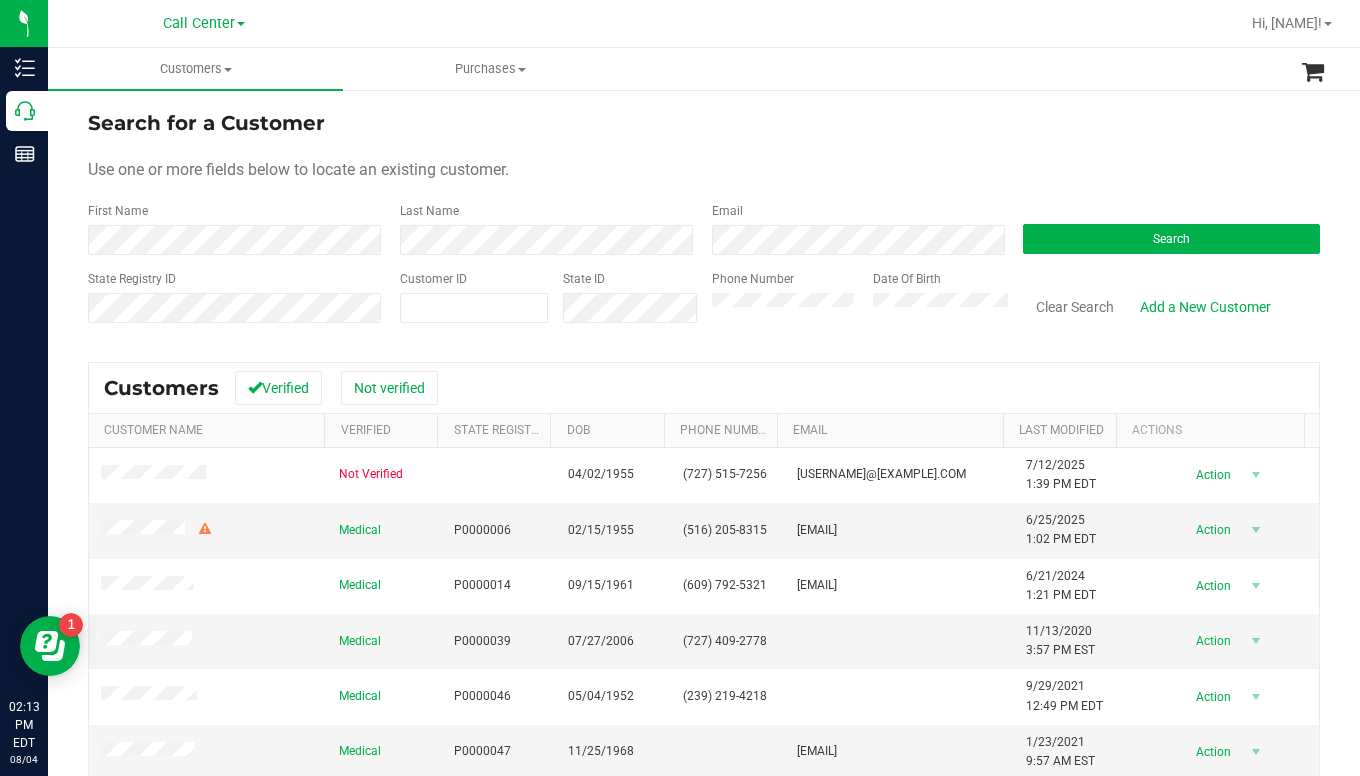 click on "Use one or more fields below to locate an existing customer." at bounding box center [704, 170] 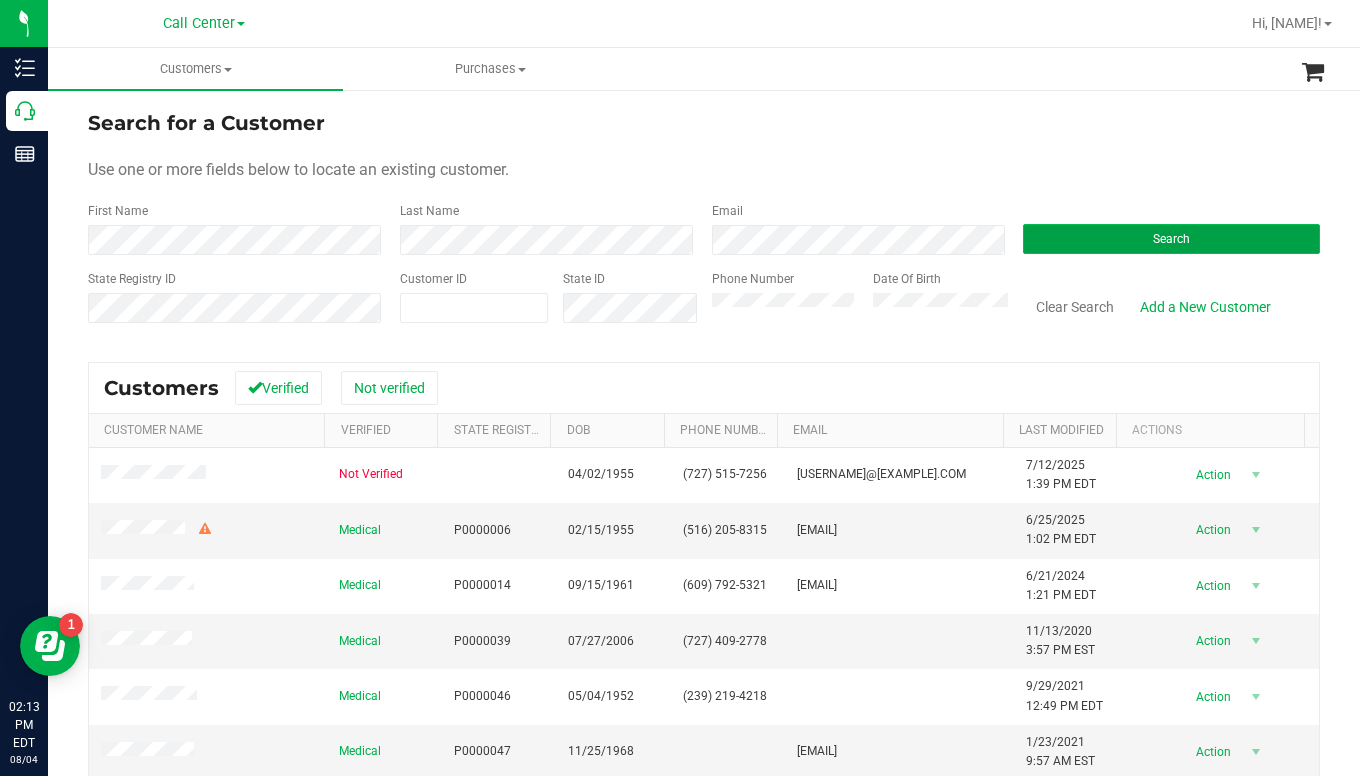 click on "Search" at bounding box center [1171, 239] 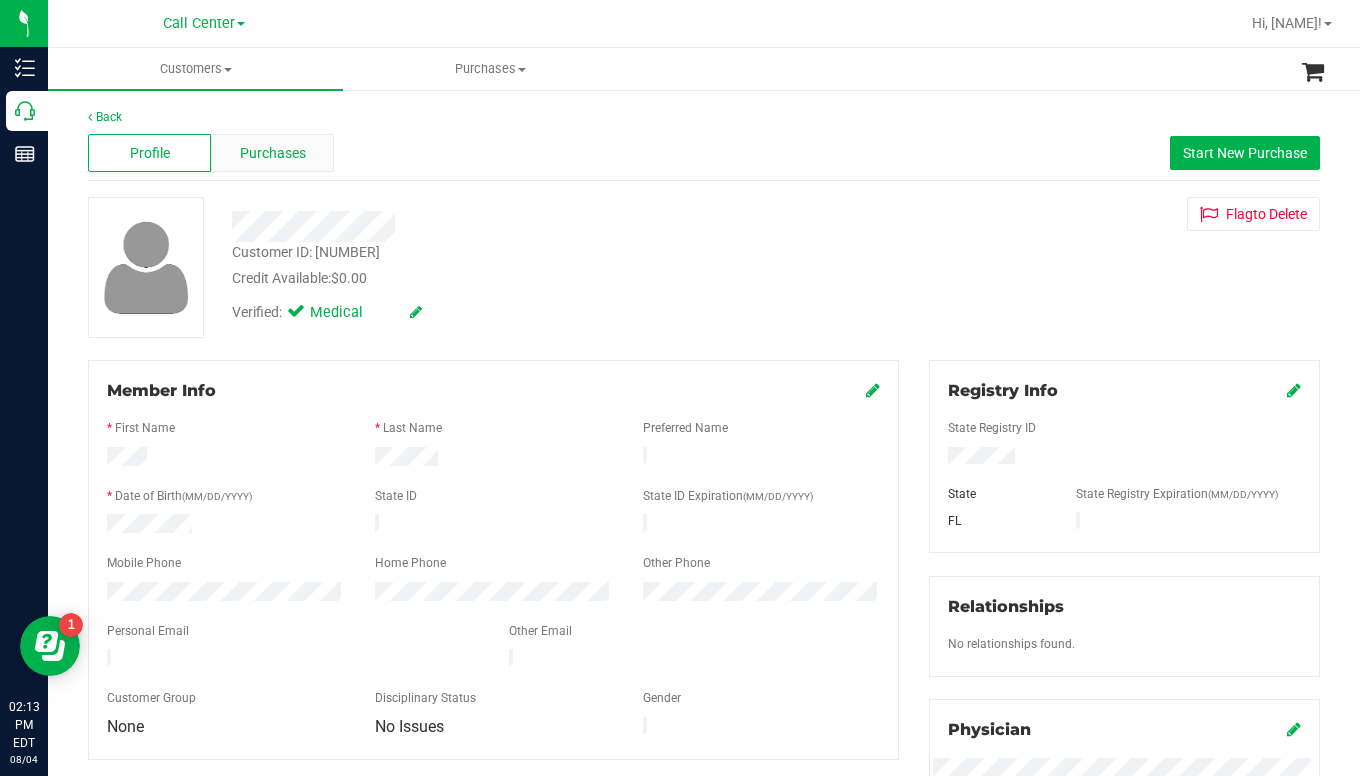 click on "Purchases" at bounding box center [273, 153] 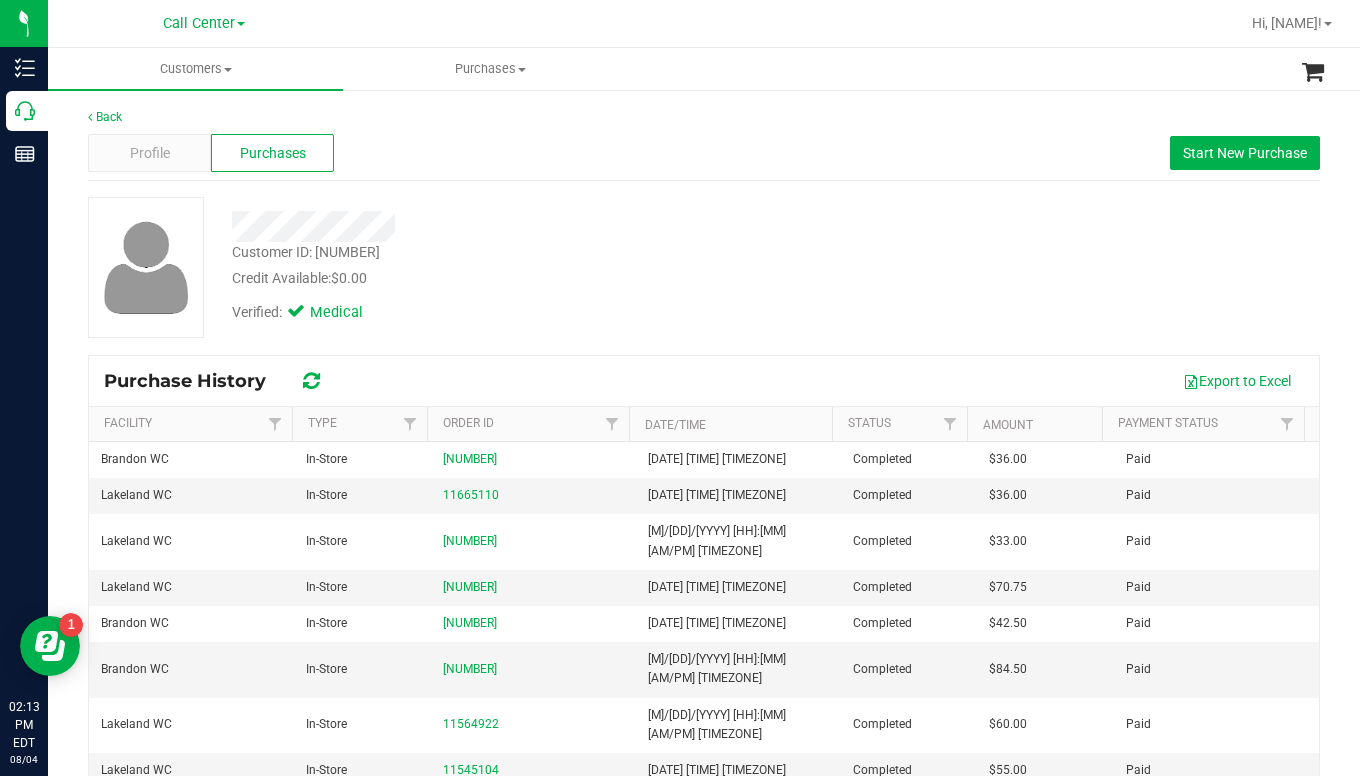 click on "Verified:
Medical" at bounding box center [532, 311] 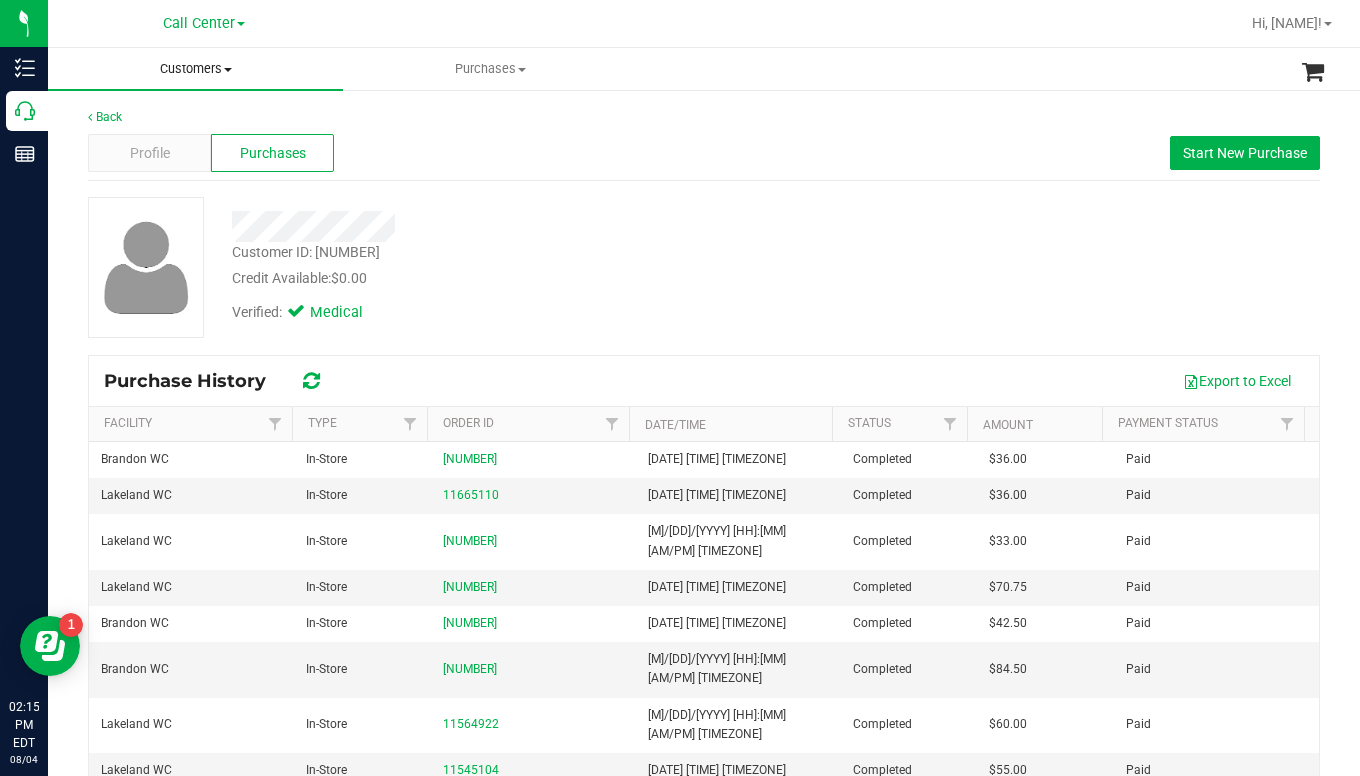 click at bounding box center (228, 70) 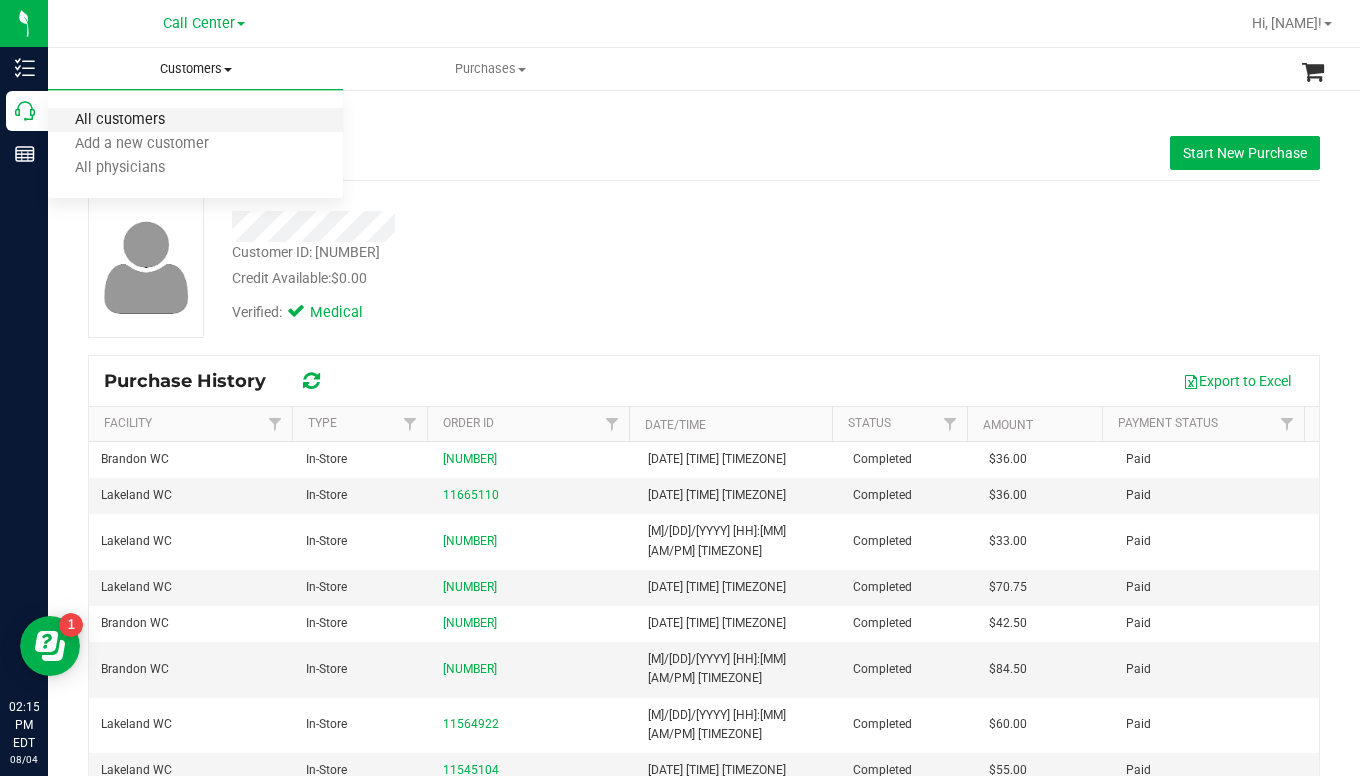 click on "All customers" at bounding box center [120, 120] 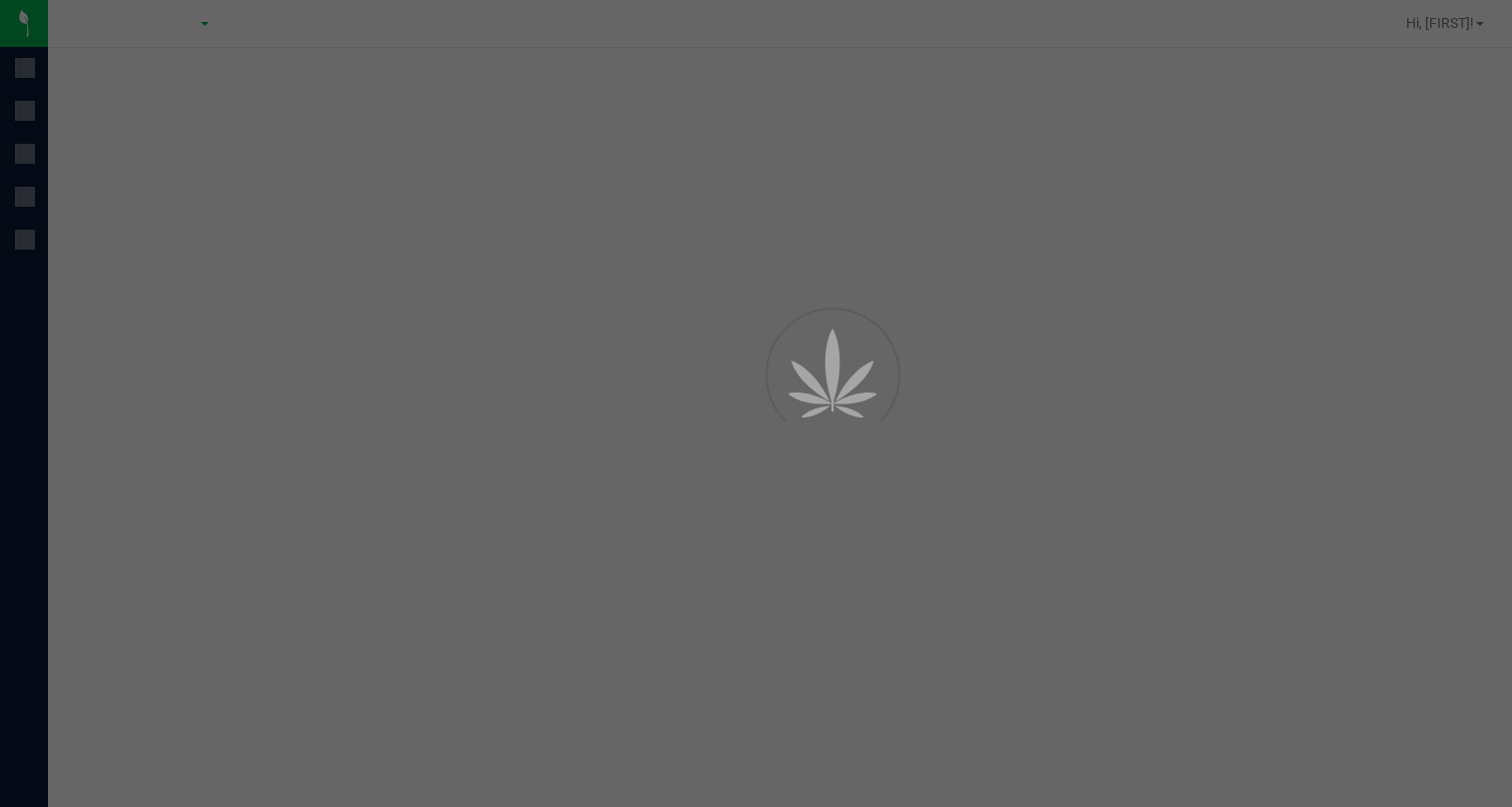scroll, scrollTop: 0, scrollLeft: 0, axis: both 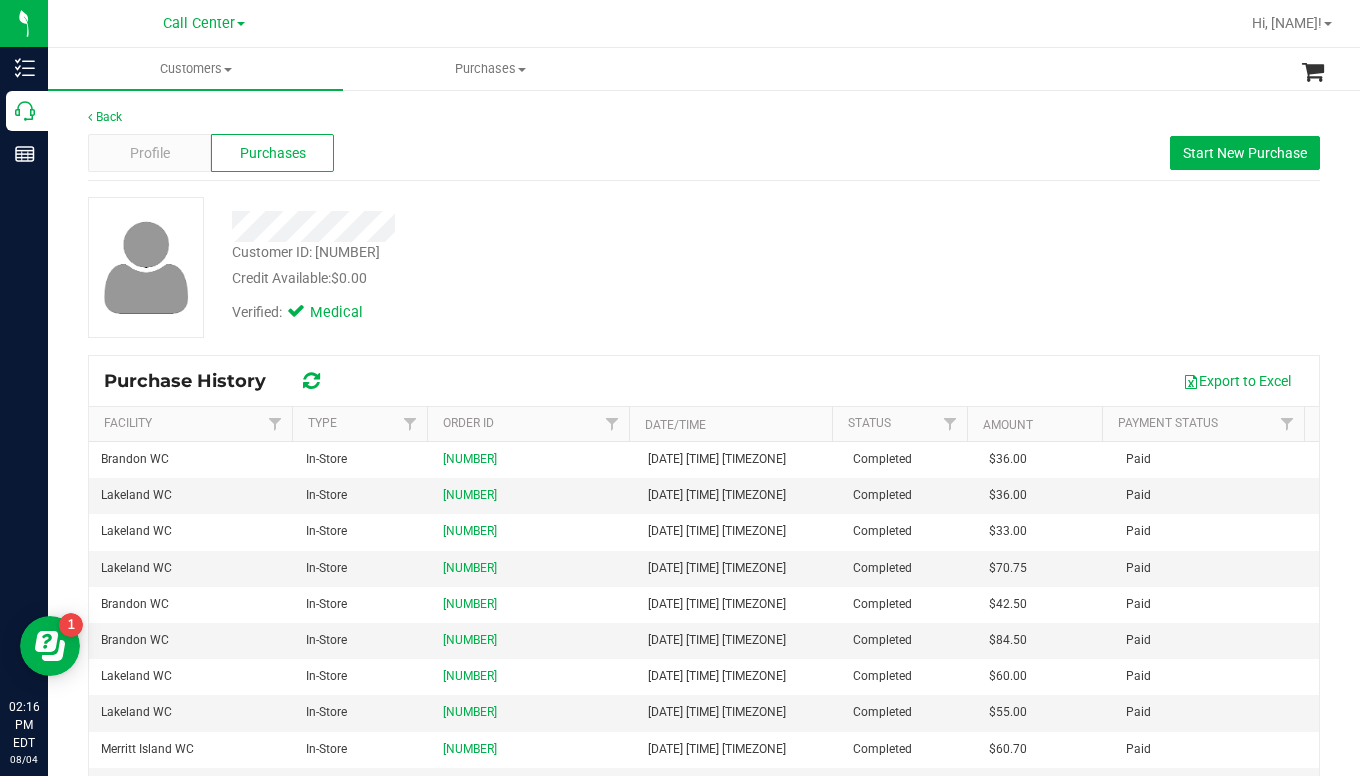 click on "Customer ID: [NUMBER]
Credit Available:
$0.00
Verified:
Medical" at bounding box center [704, 267] 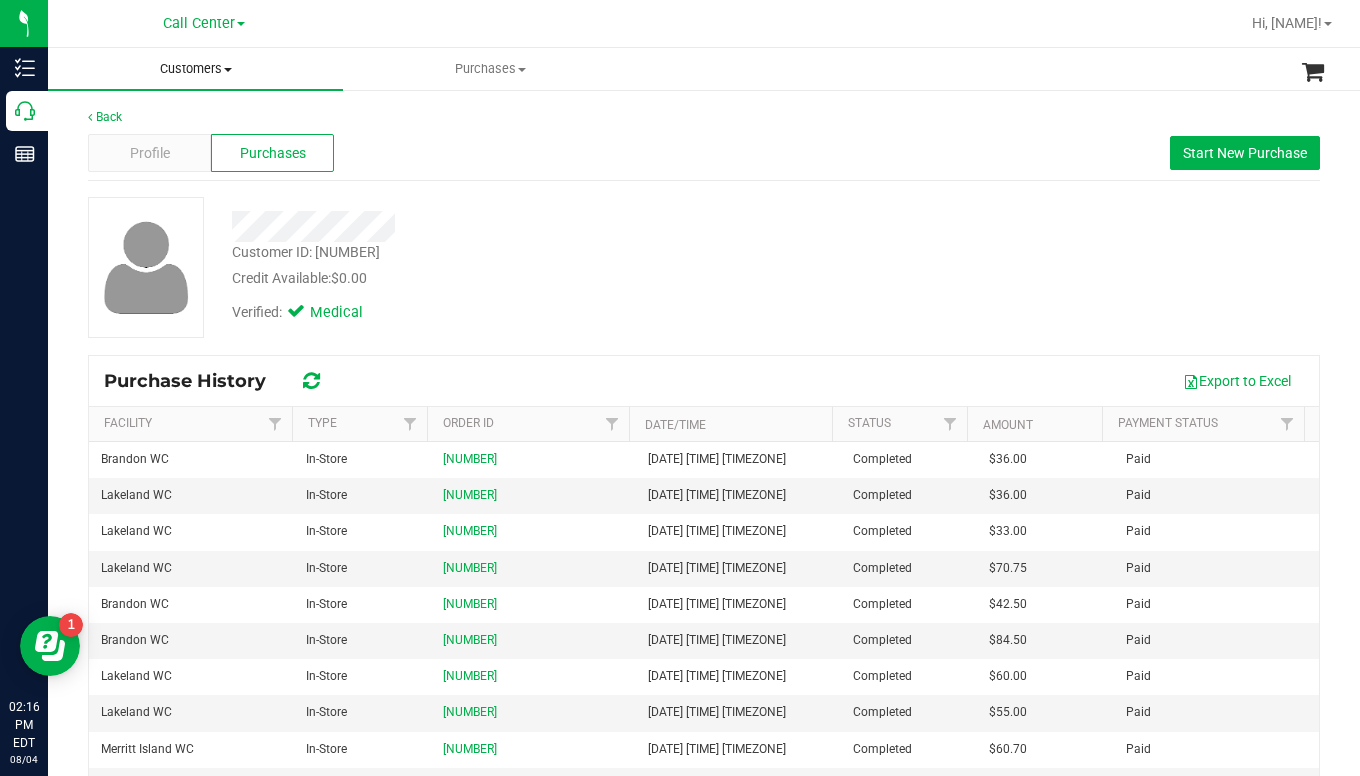 click at bounding box center [228, 70] 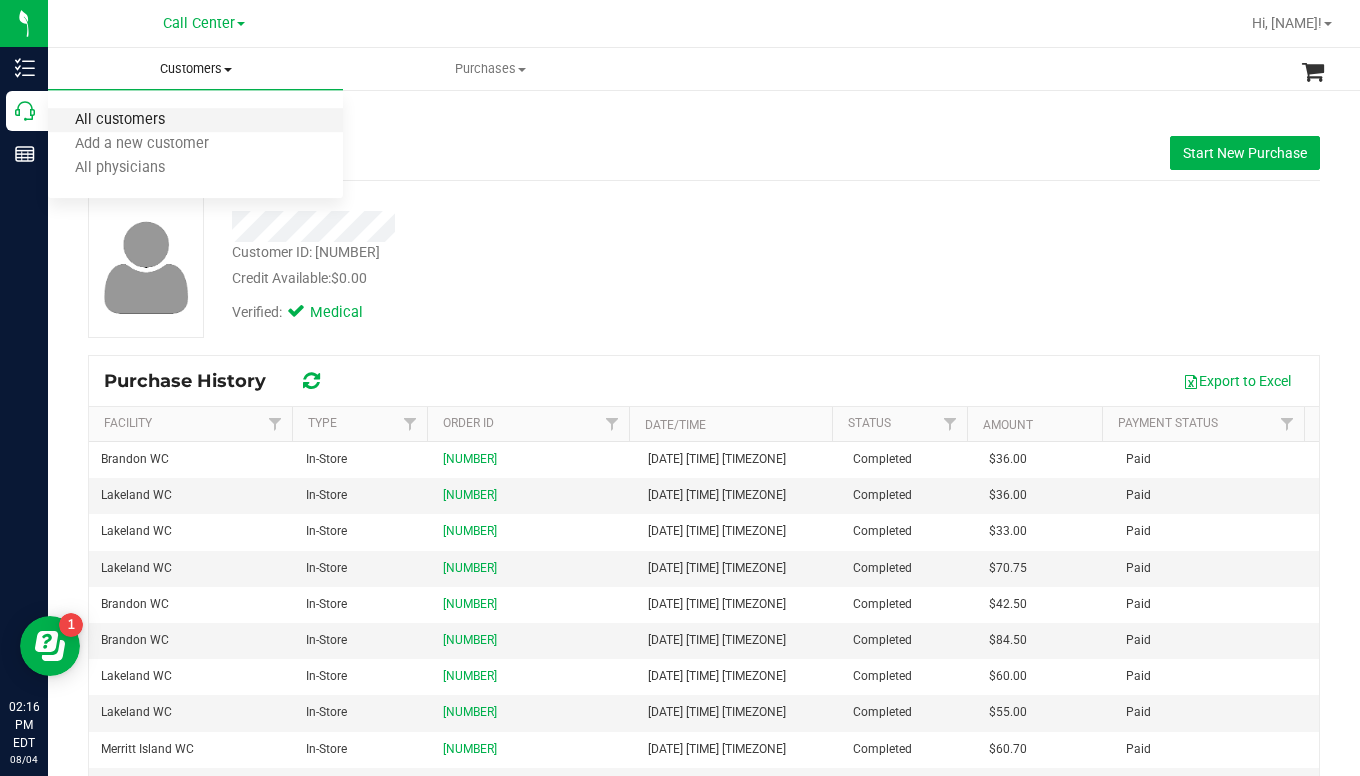 click on "All customers" at bounding box center (120, 120) 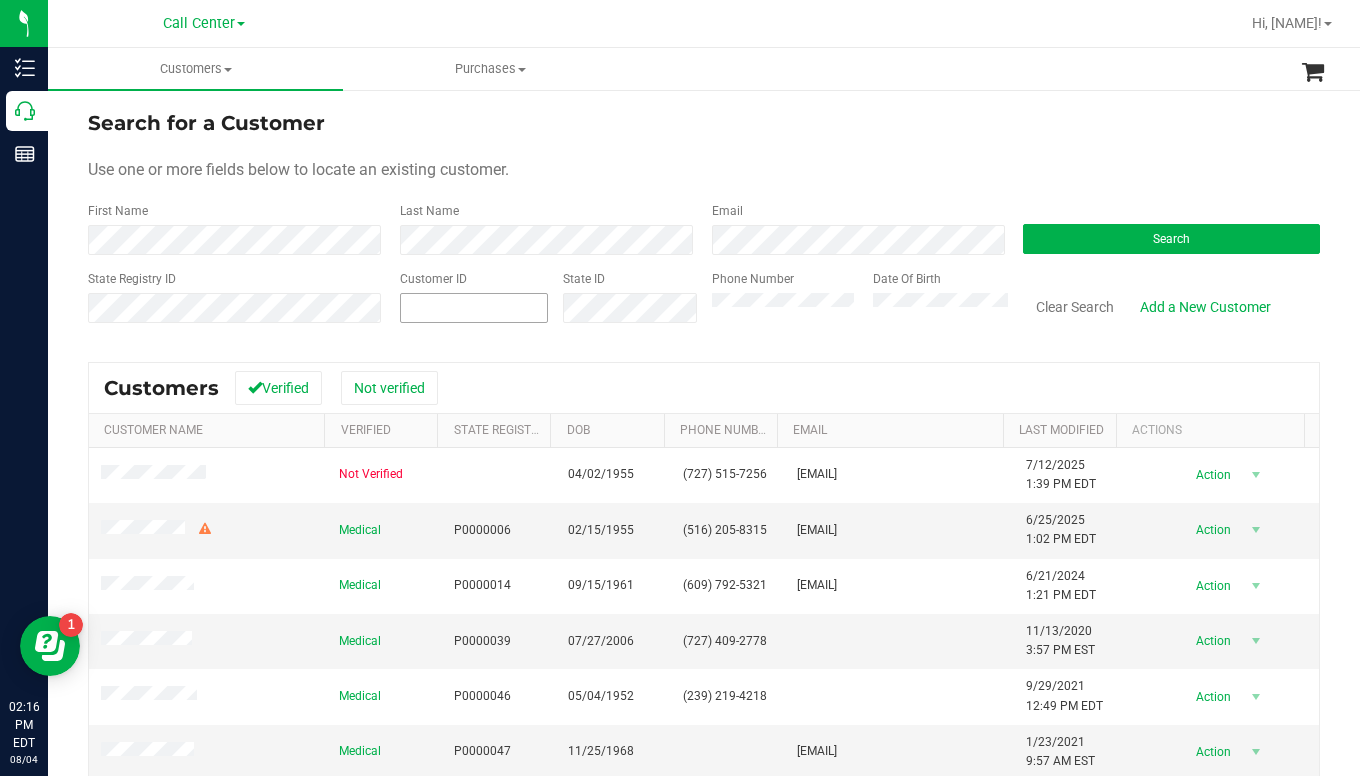 click at bounding box center (474, 308) 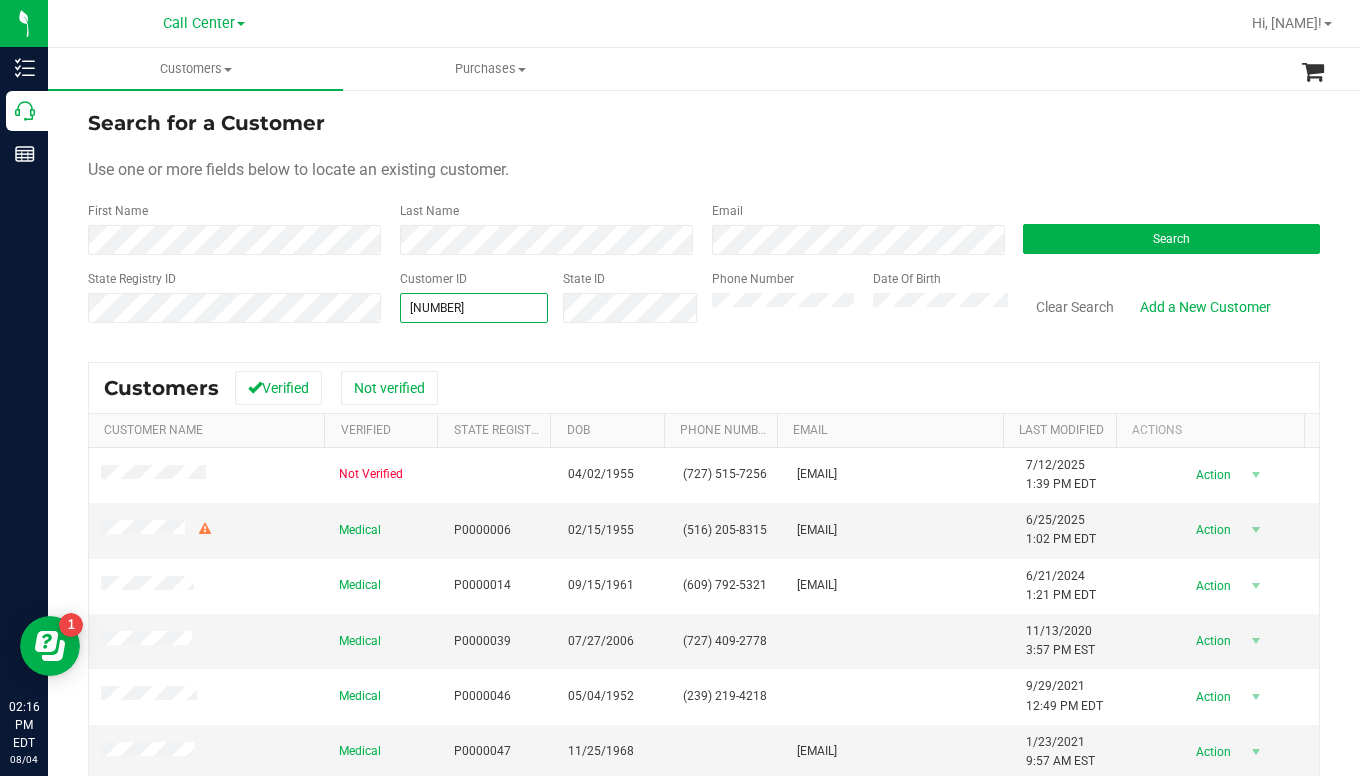 type on "[NUMBER]" 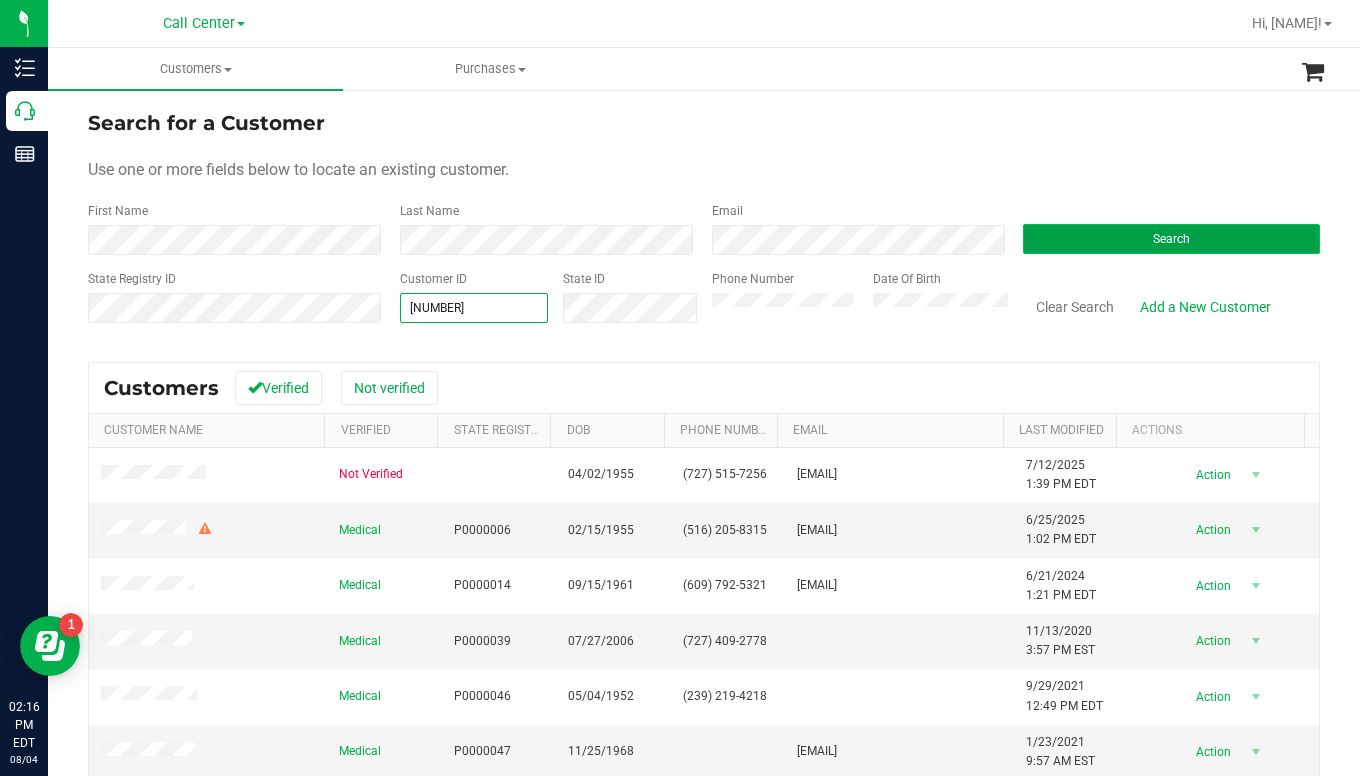 type on "[NUMBER]" 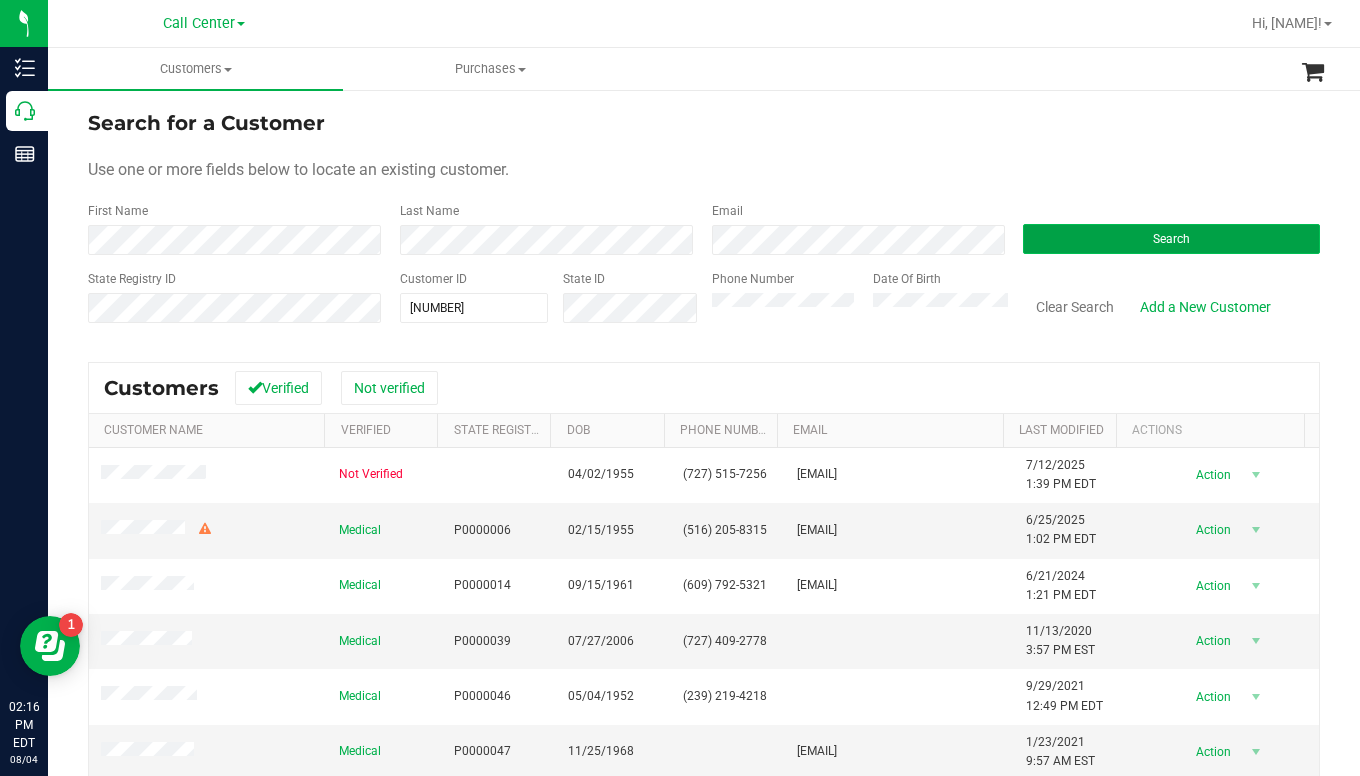 click on "Search" at bounding box center [1171, 239] 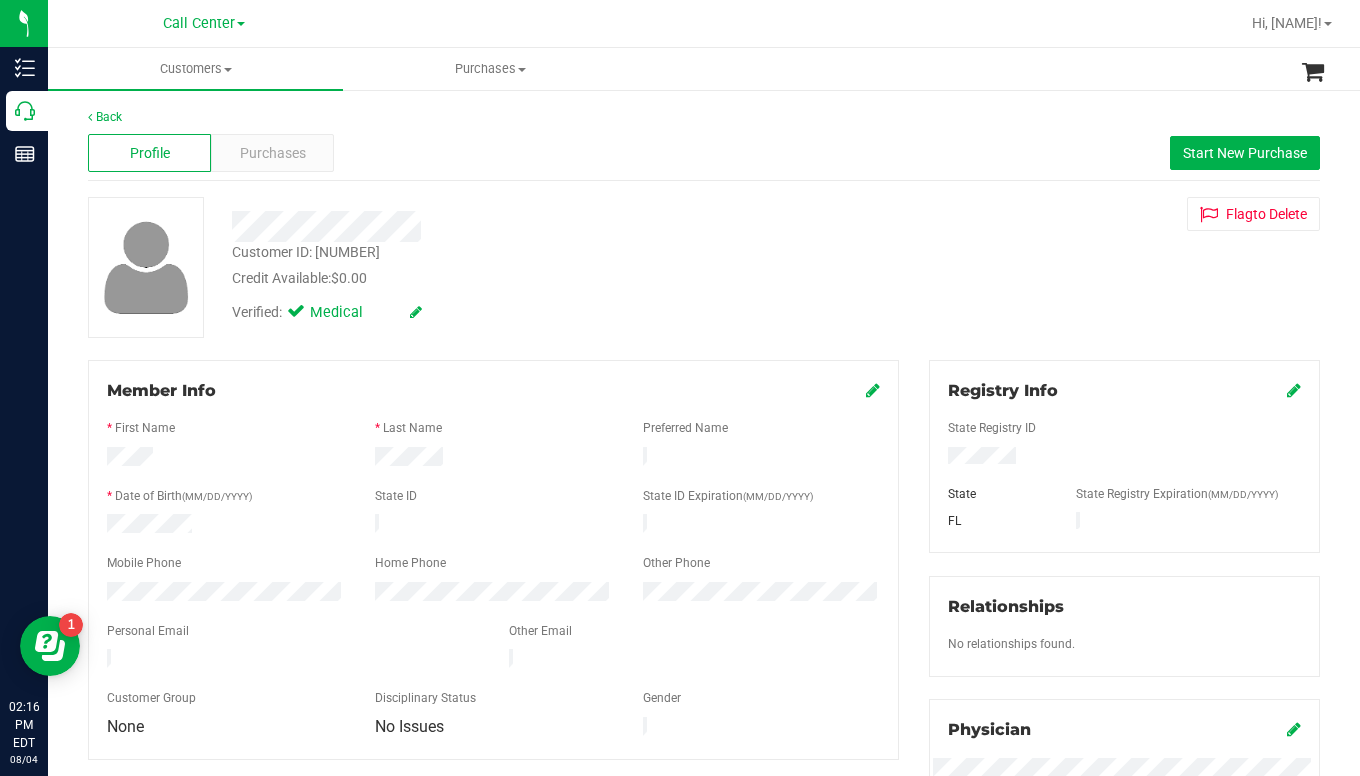 click on "Customer ID: 1588561
Credit Available:
$0.00
Verified:
Medical
Flag  to Delete" at bounding box center (704, 267) 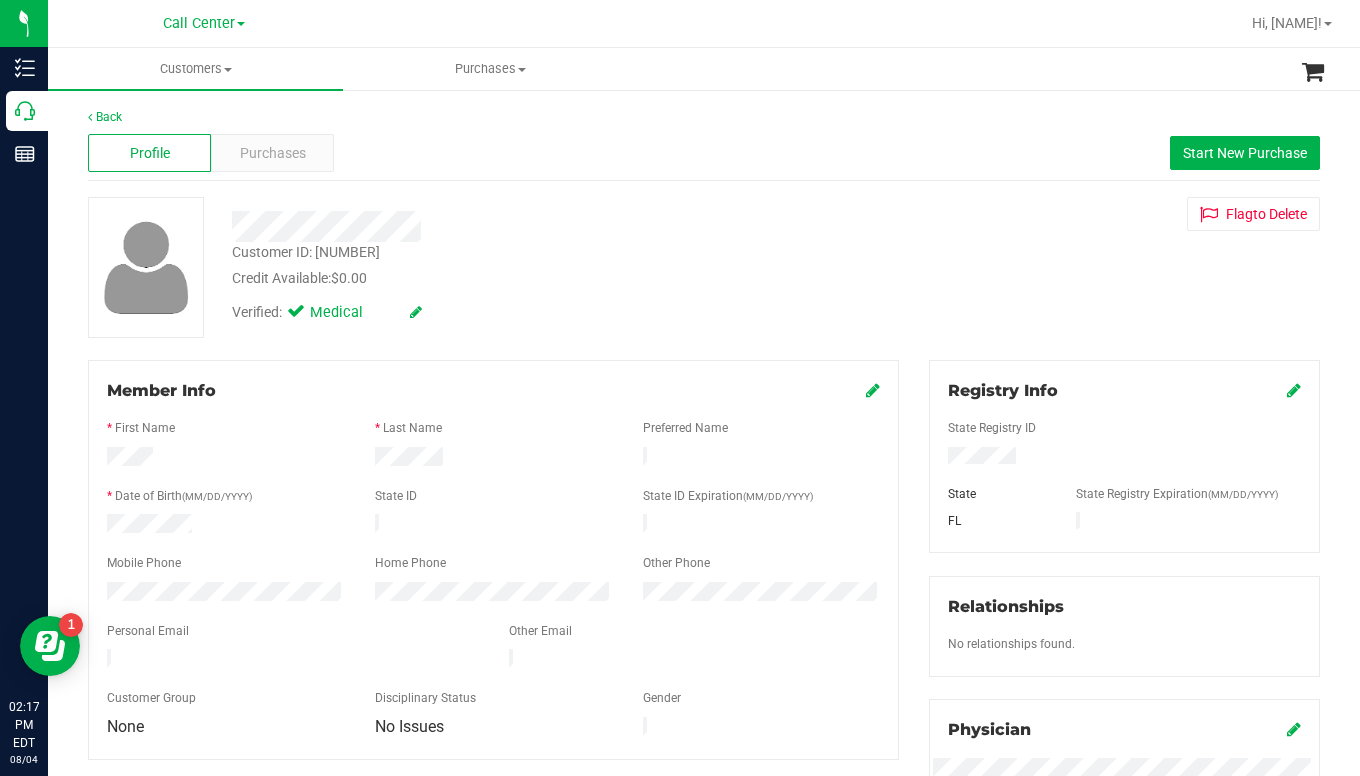 click on "Customer ID: 1588561
Credit Available:
$0.00
Verified:
Medical
Flag  to Delete" at bounding box center (704, 267) 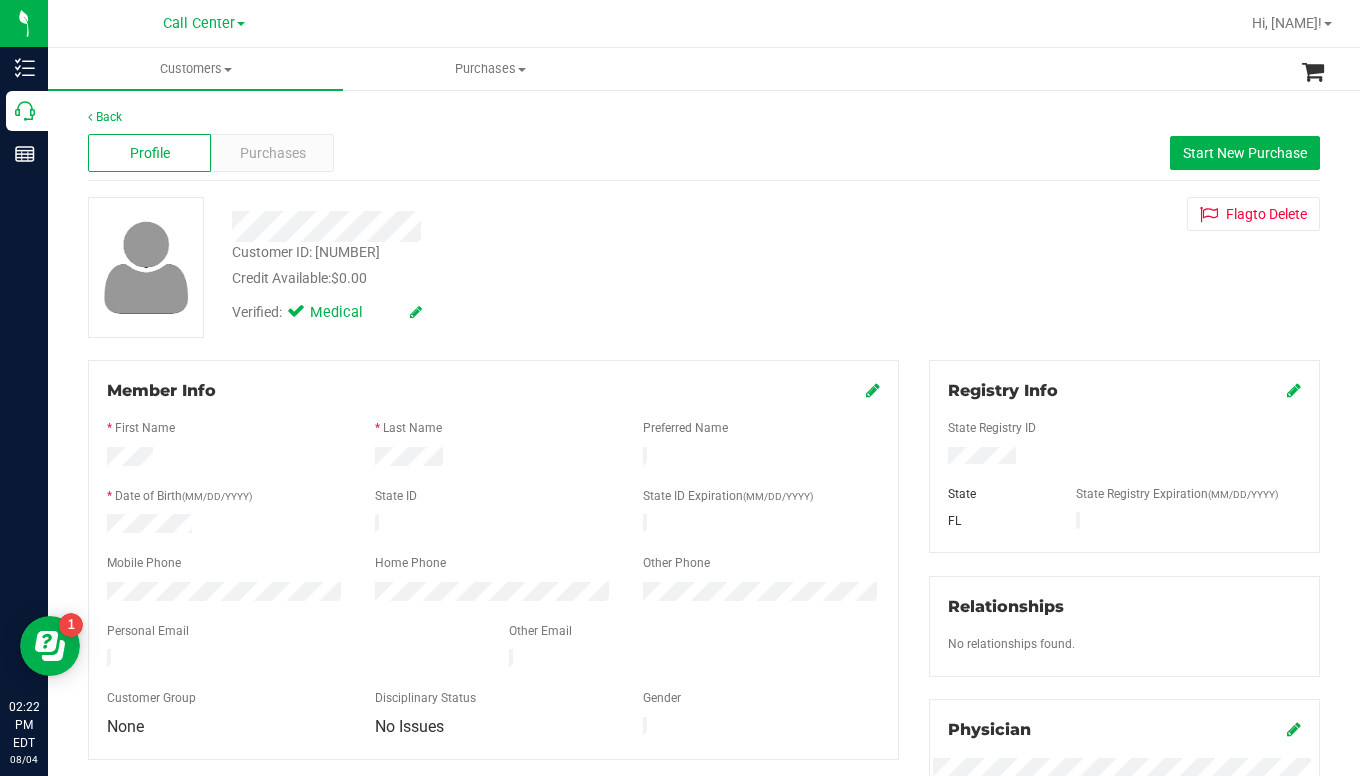 click on "Customer ID: 1588561
Credit Available:
$0.00
Verified:
Medical
Flag  to Delete" at bounding box center [704, 267] 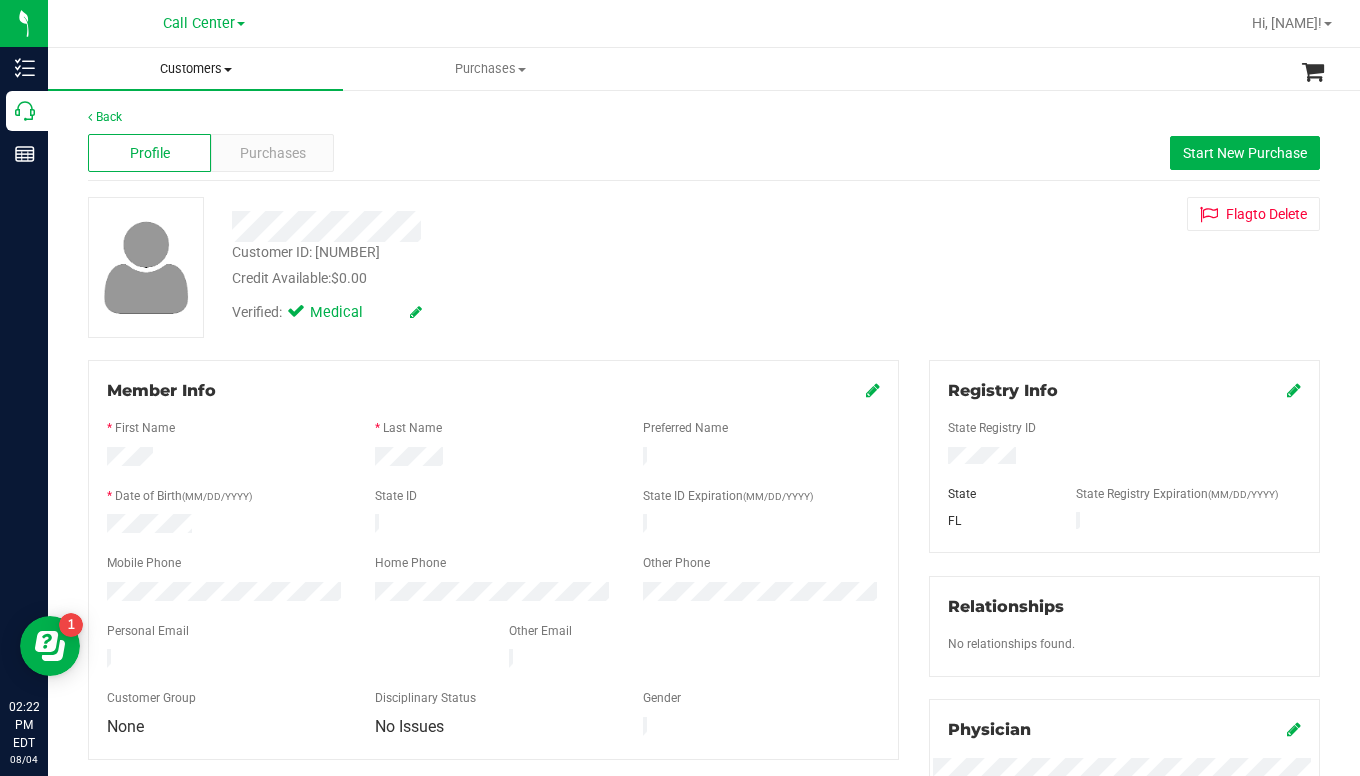 click at bounding box center [228, 70] 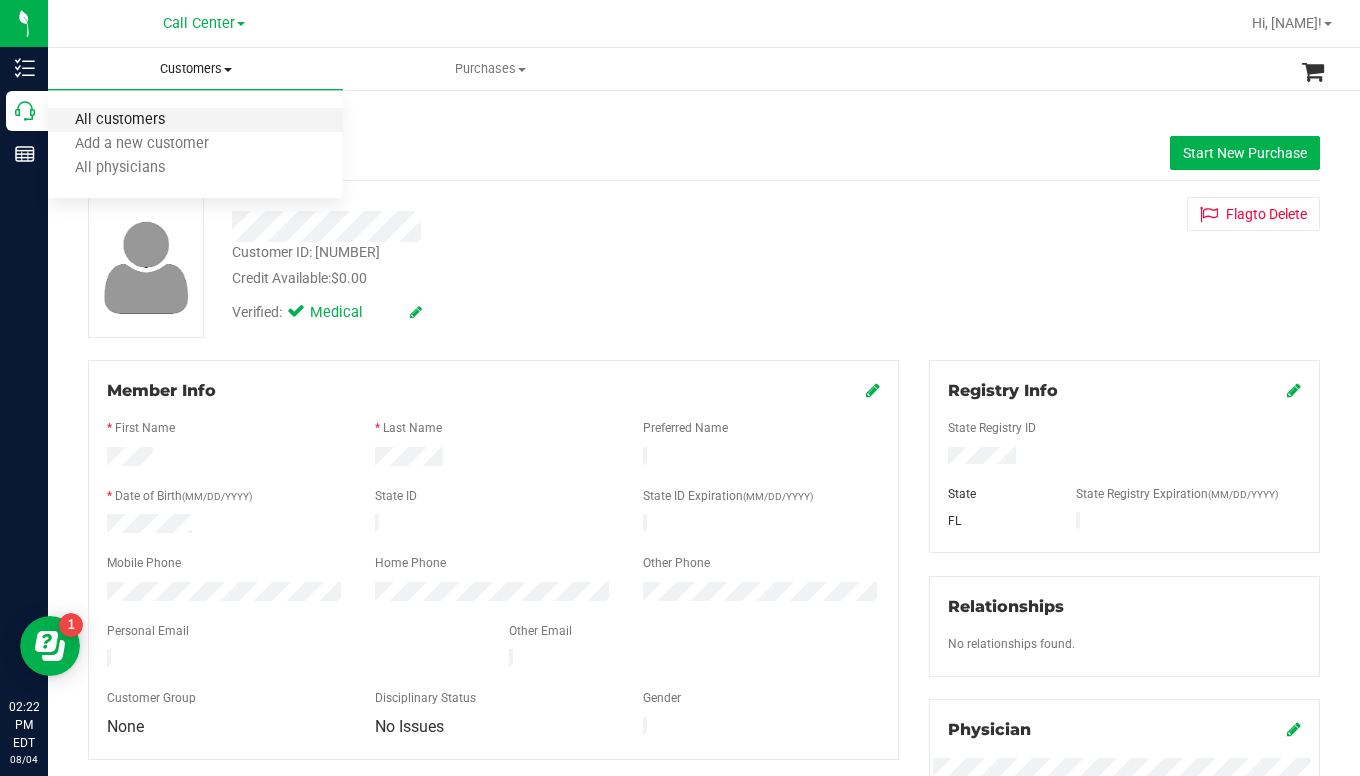 click on "All customers" at bounding box center [120, 120] 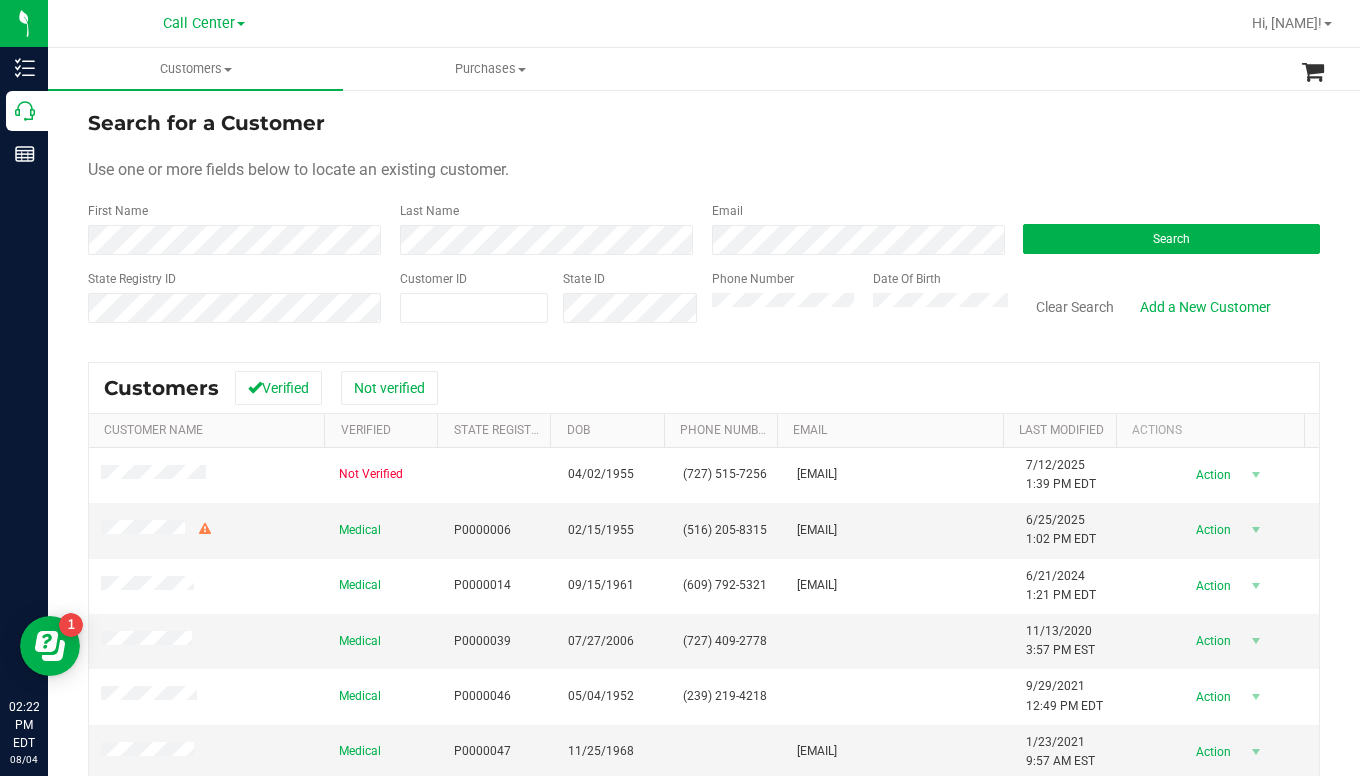 click on "Use one or more fields below to locate an existing customer." at bounding box center [704, 170] 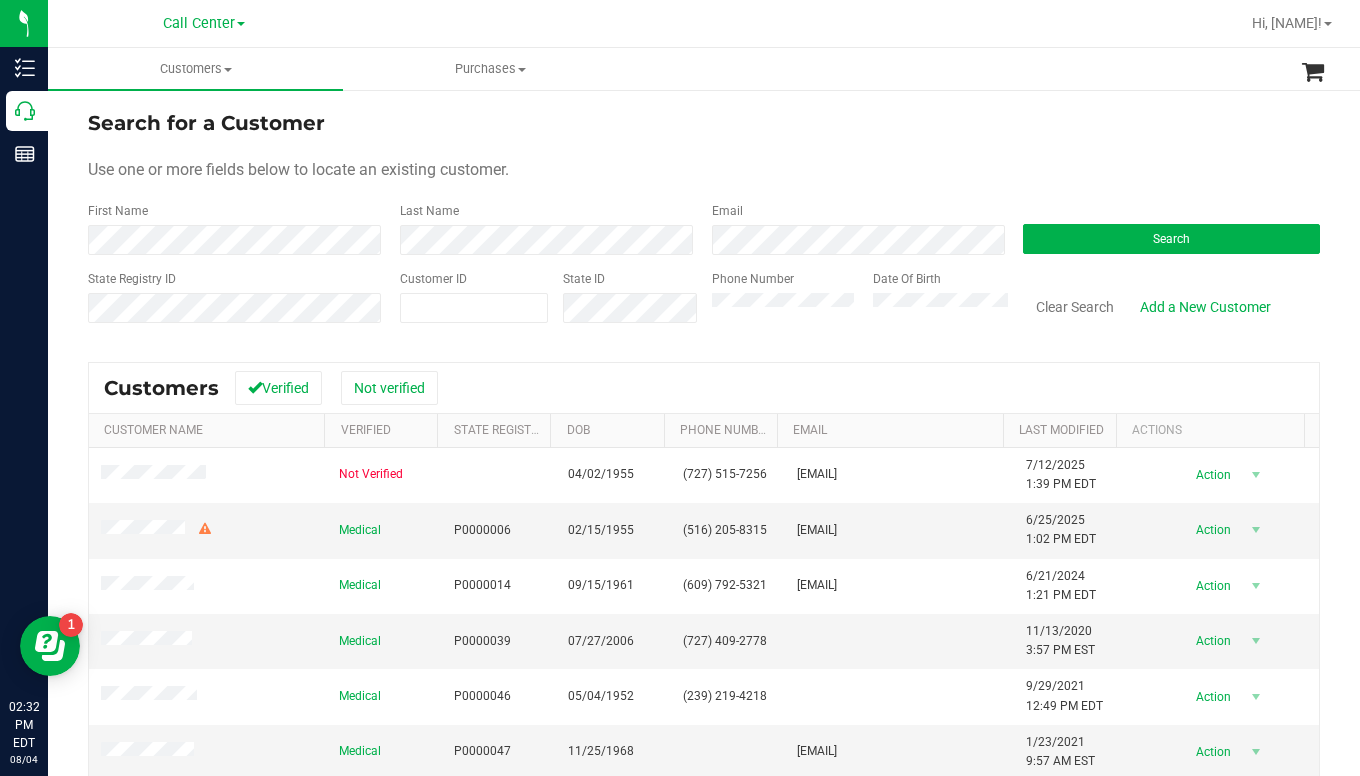 click on "Use one or more fields below to locate an existing customer." at bounding box center [704, 170] 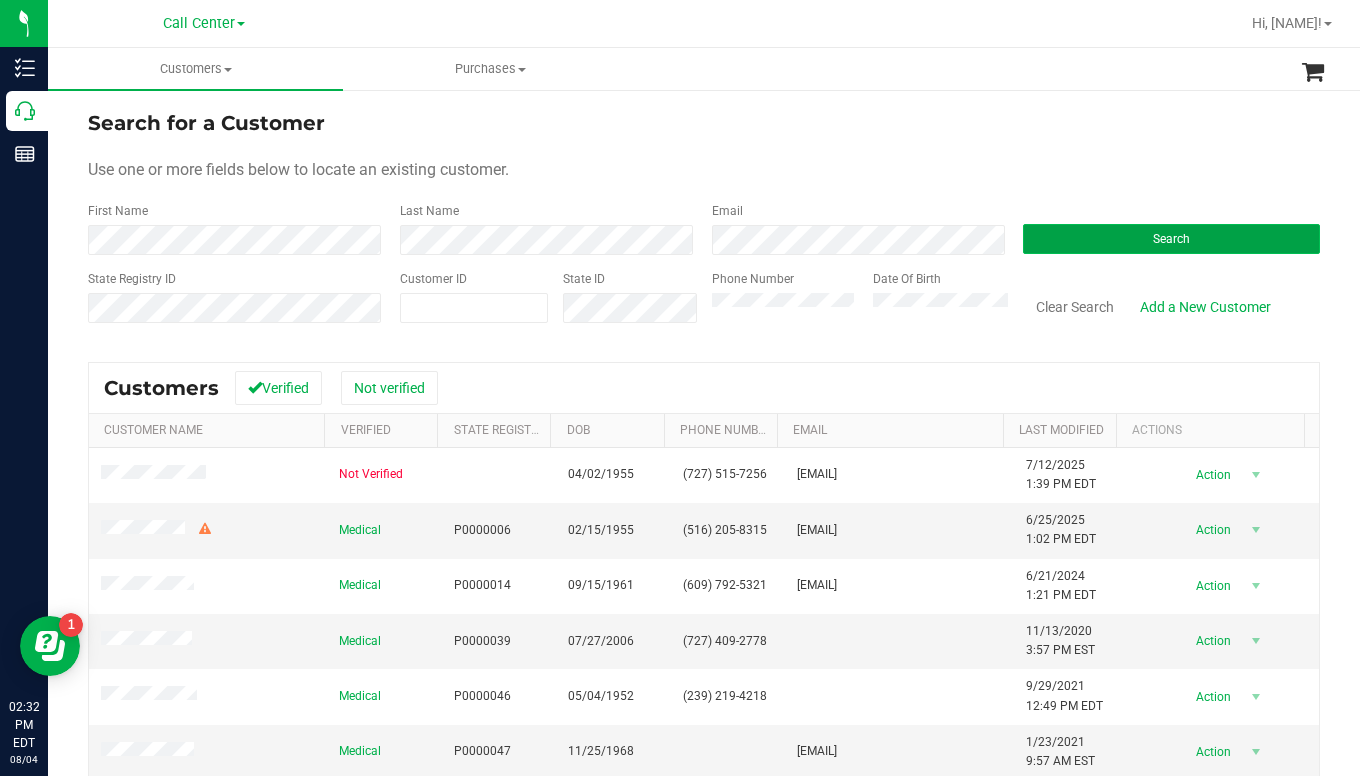 click on "Search" at bounding box center (1171, 239) 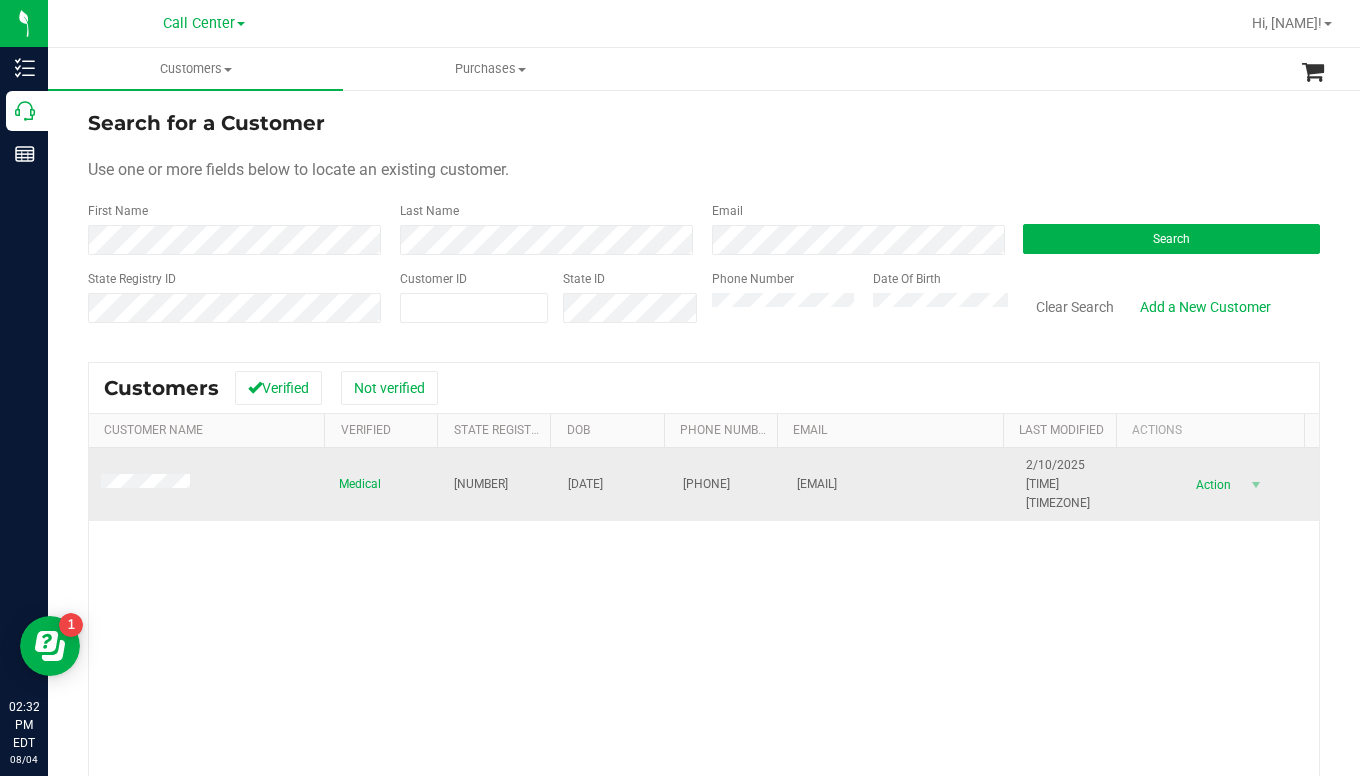 click at bounding box center (208, 485) 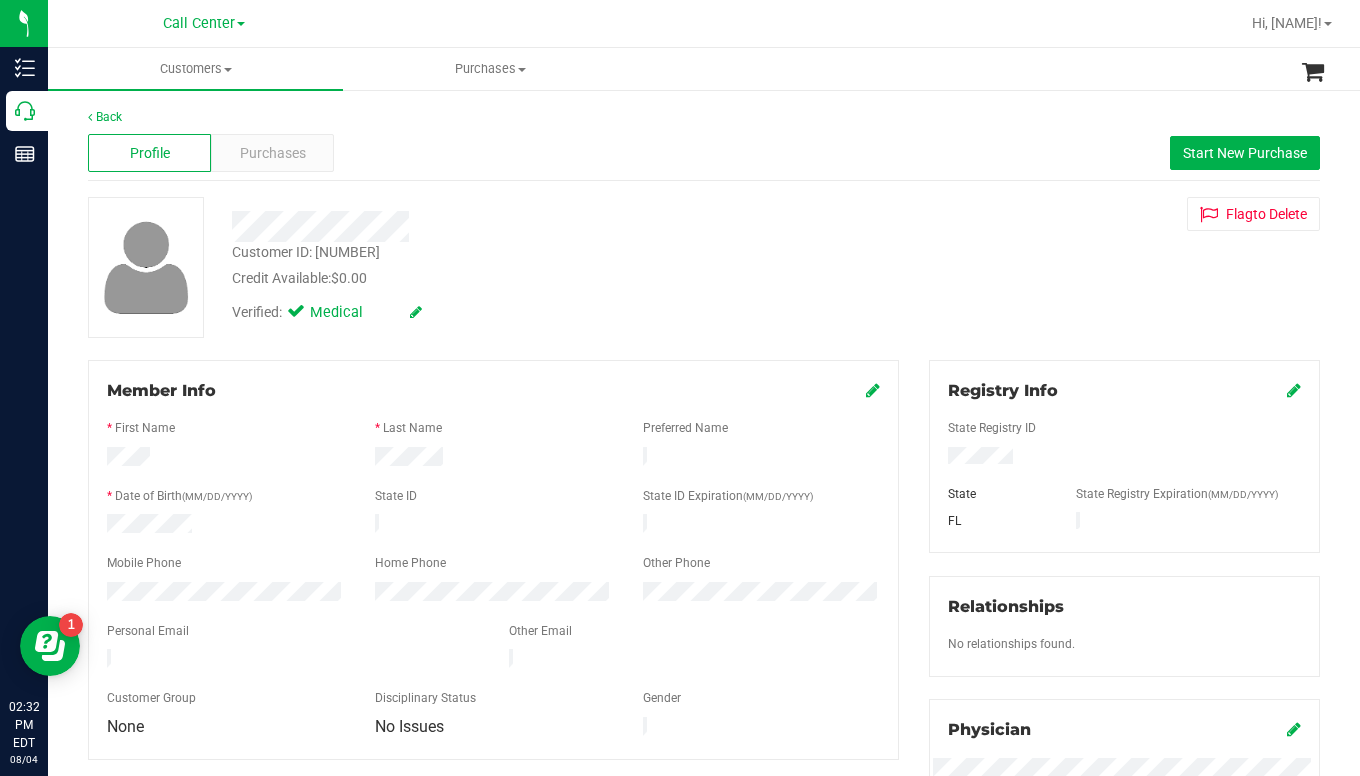 click on "Verified:
Medical" at bounding box center [532, 311] 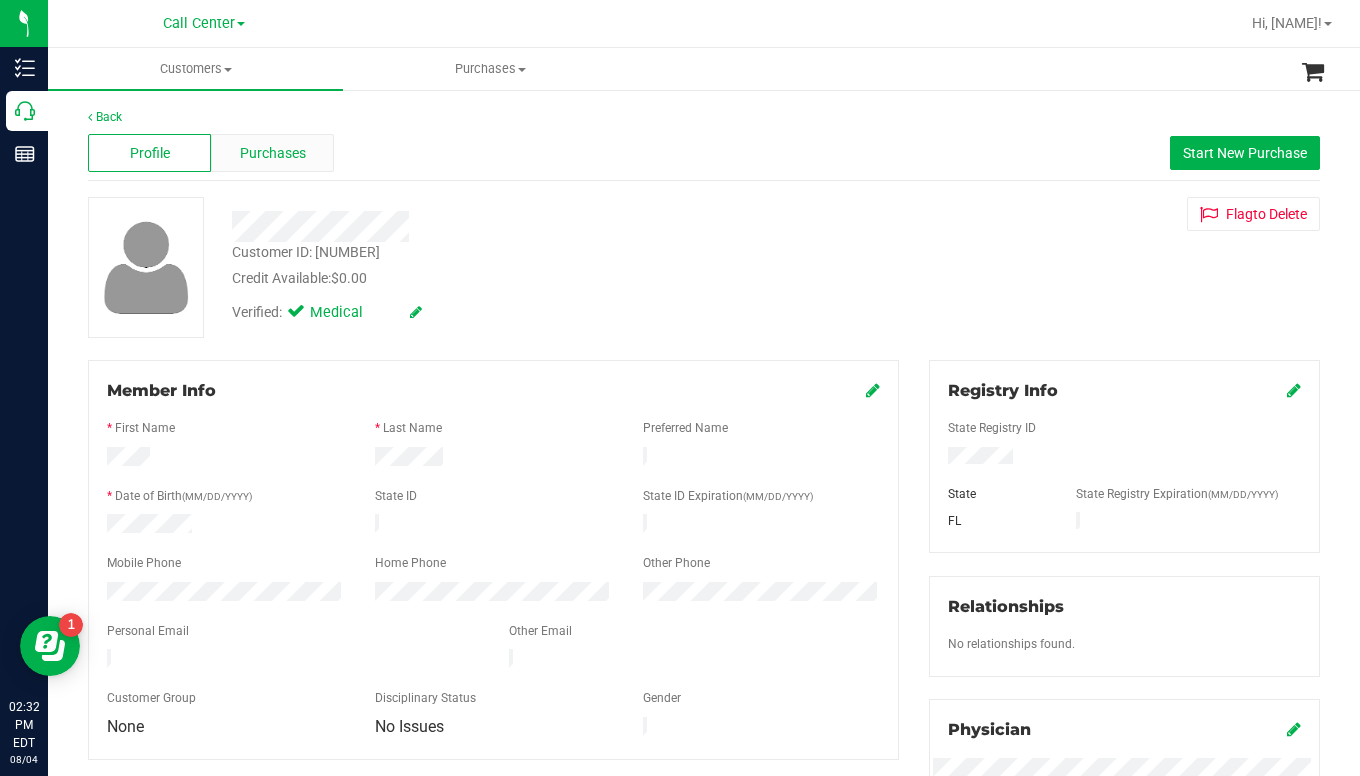 click on "Purchases" at bounding box center (273, 153) 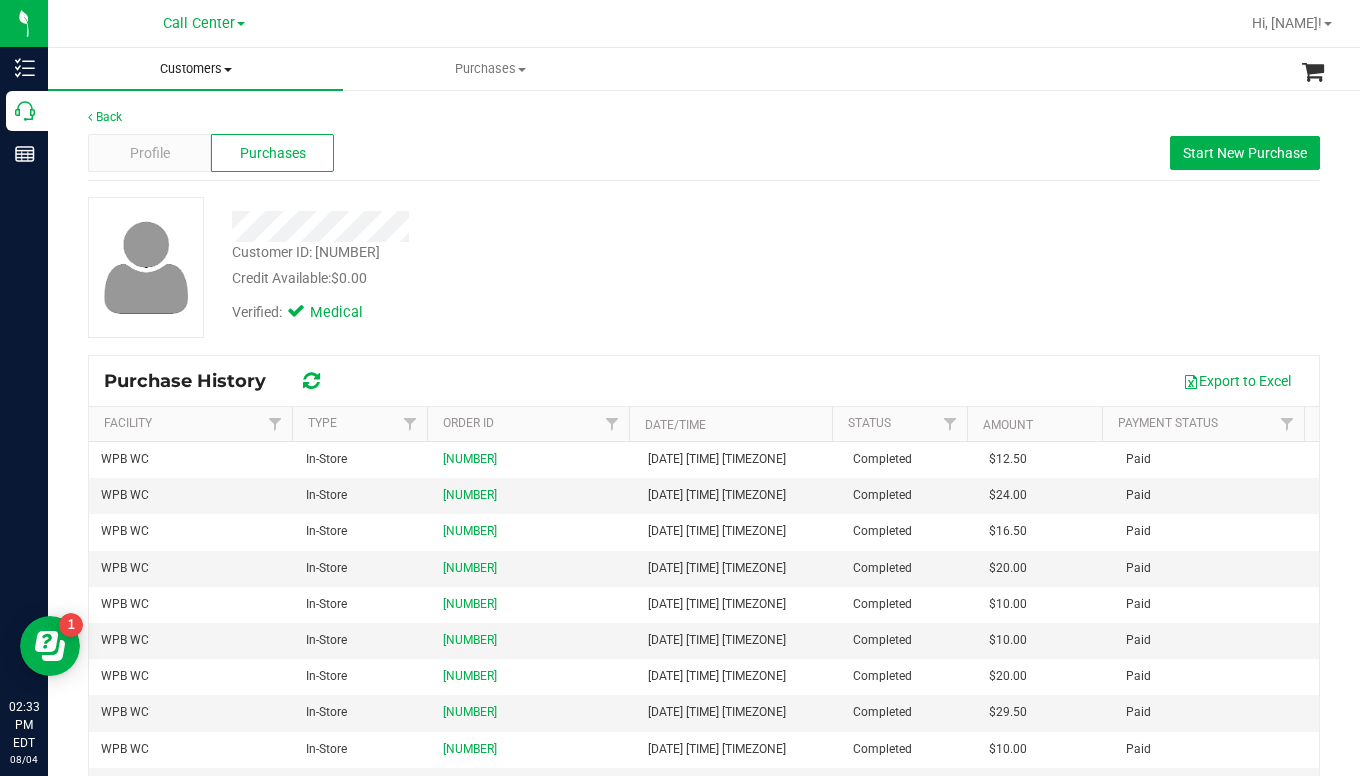 click on "Customers" at bounding box center [195, 69] 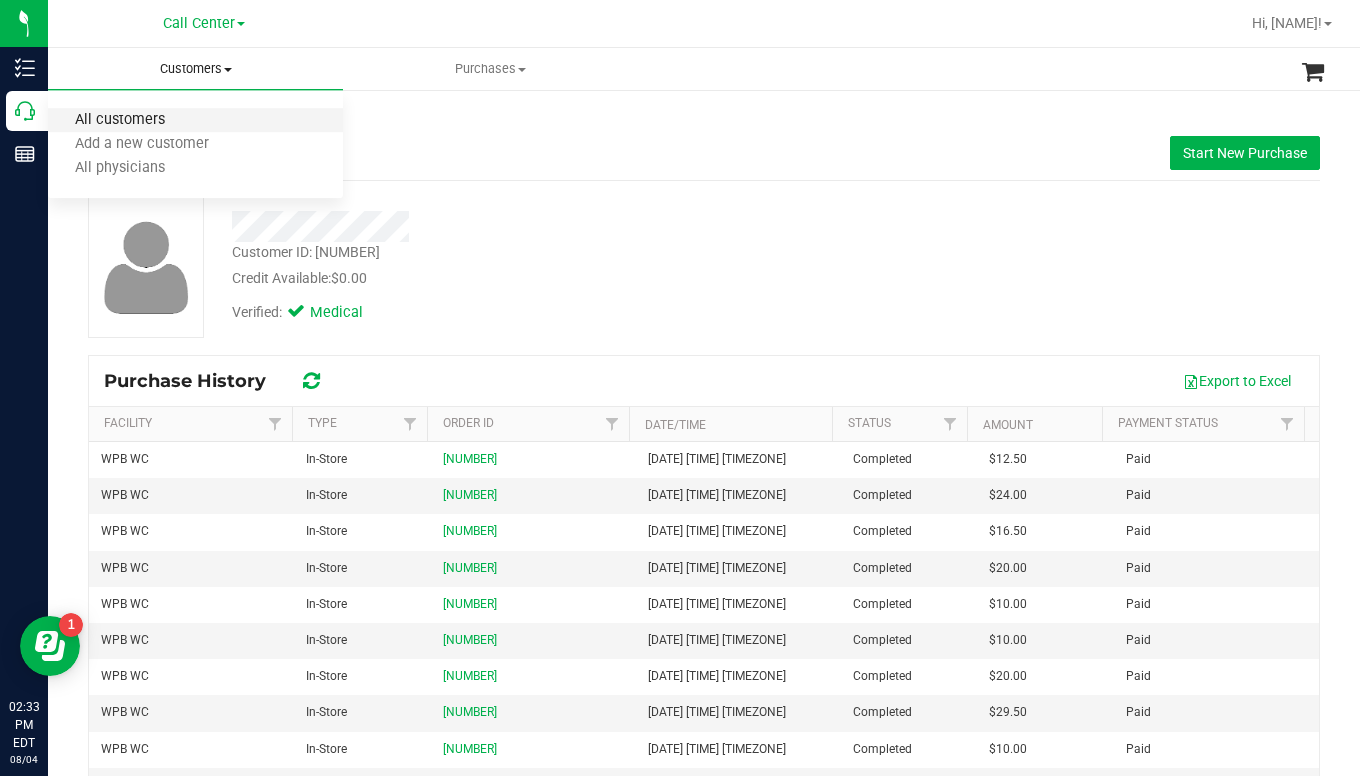 click on "All customers" at bounding box center (120, 120) 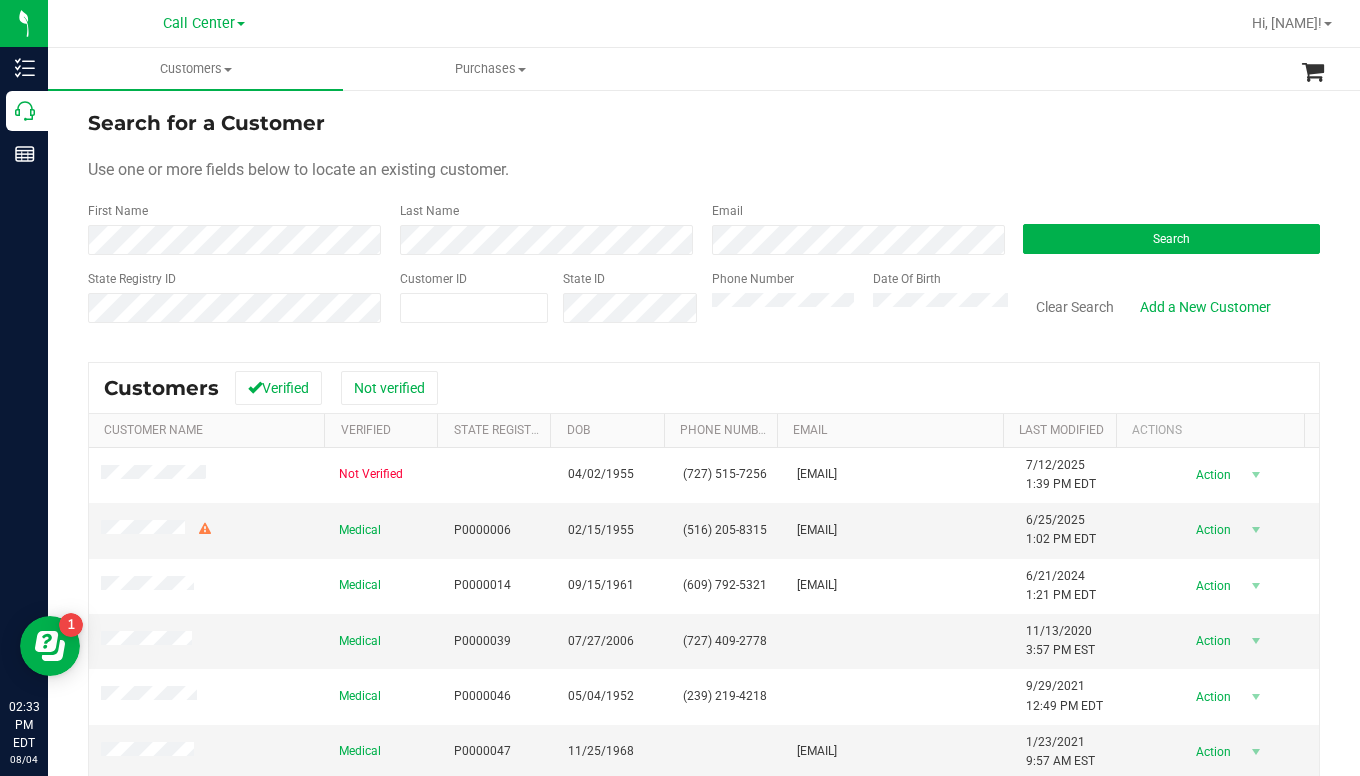 click on "Search for a Customer
Use one or more fields below to locate an existing customer.
First Name
Last Name
Email
Search
State Registry ID
Customer ID
State ID
Phone Number
Date Of Birth" at bounding box center [704, 224] 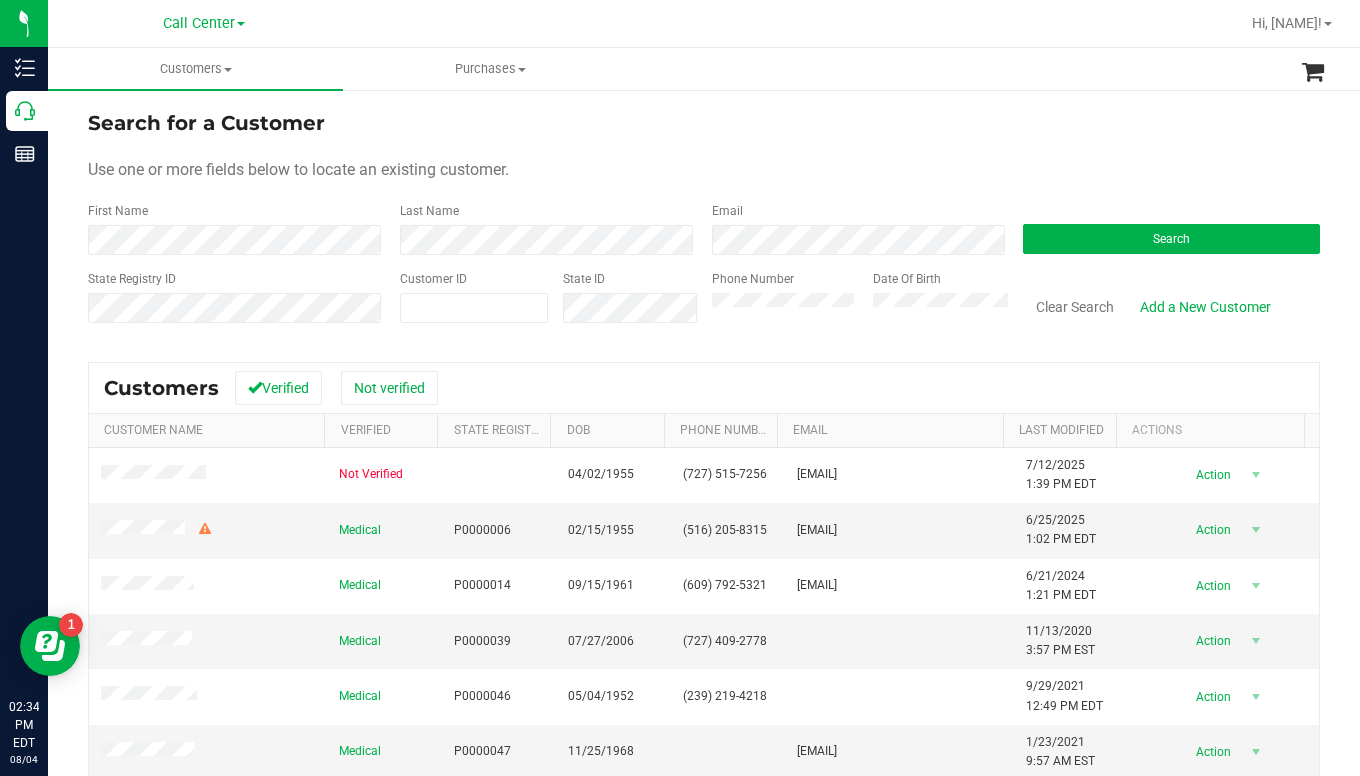 click on "Search for a Customer
Use one or more fields below to locate an existing customer.
First Name
Last Name
Email
Search
State Registry ID
Customer ID
State ID
Phone Number
Date Of Birth" at bounding box center (704, 224) 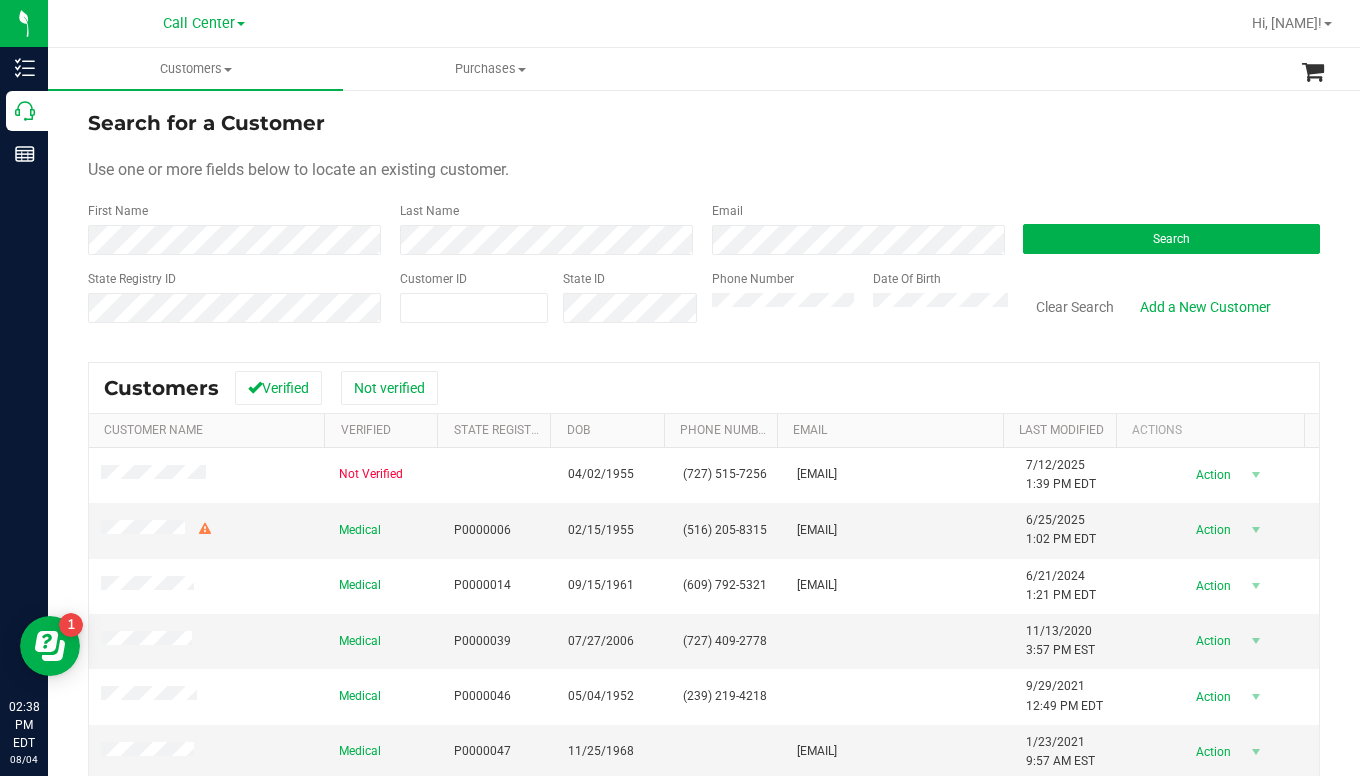 click on "Use one or more fields below to locate an existing customer." at bounding box center [704, 170] 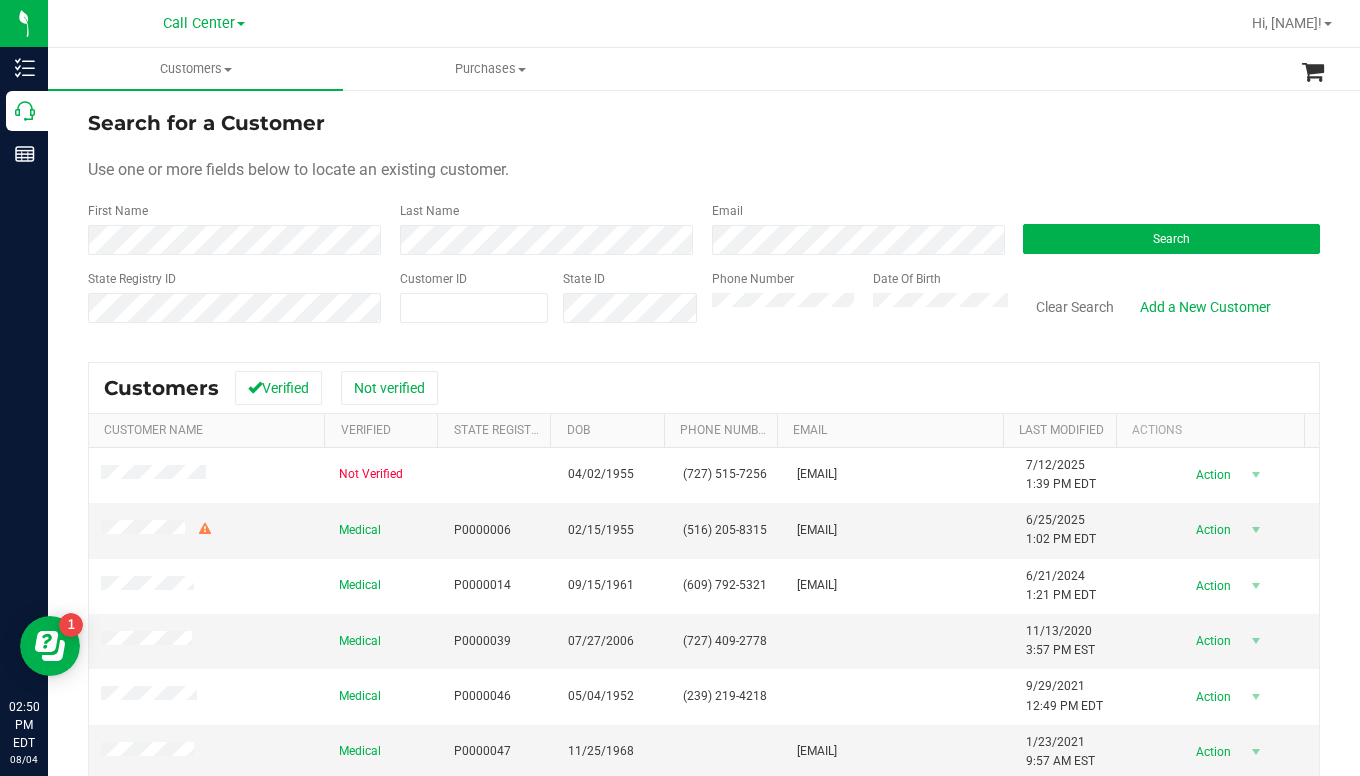 click on "Use one or more fields below to locate an existing customer." at bounding box center [704, 170] 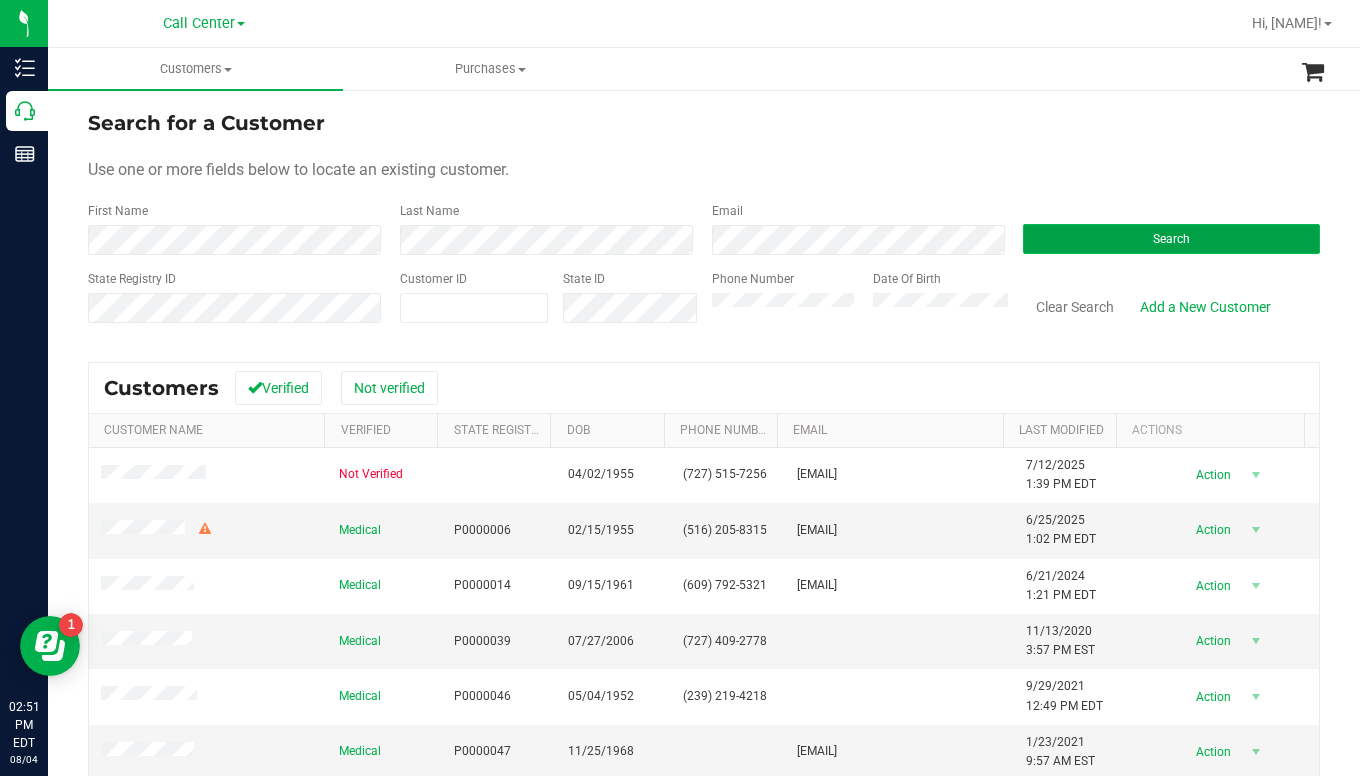 click on "Search" at bounding box center (1171, 239) 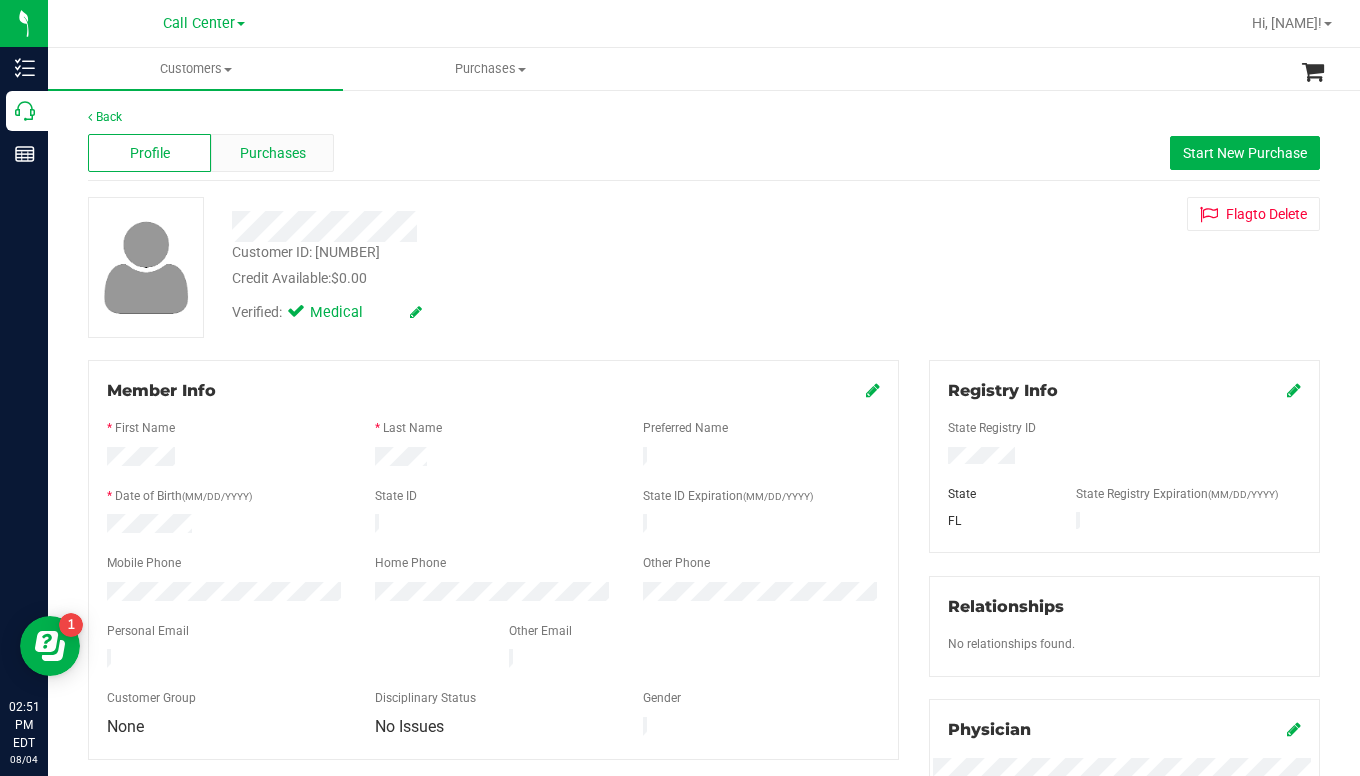 click on "Purchases" at bounding box center (273, 153) 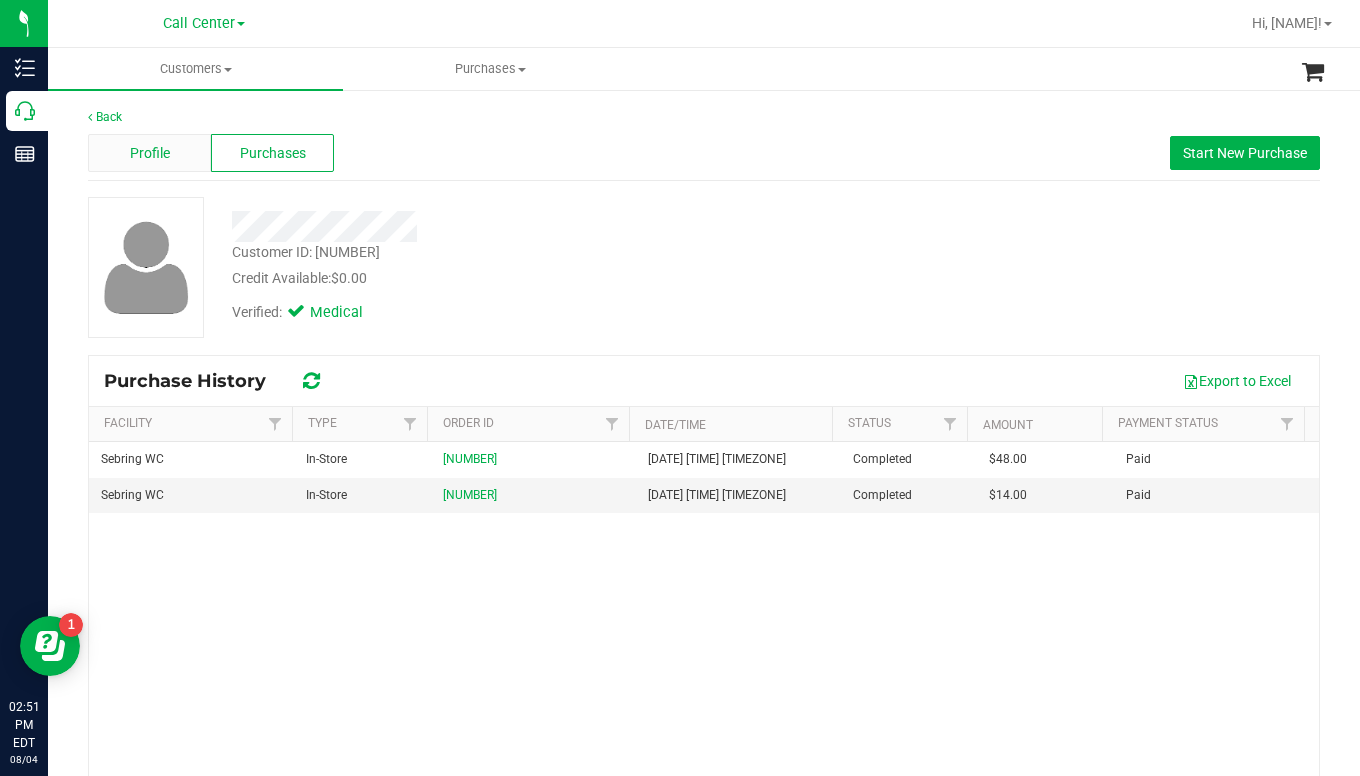 click on "Profile" at bounding box center (150, 153) 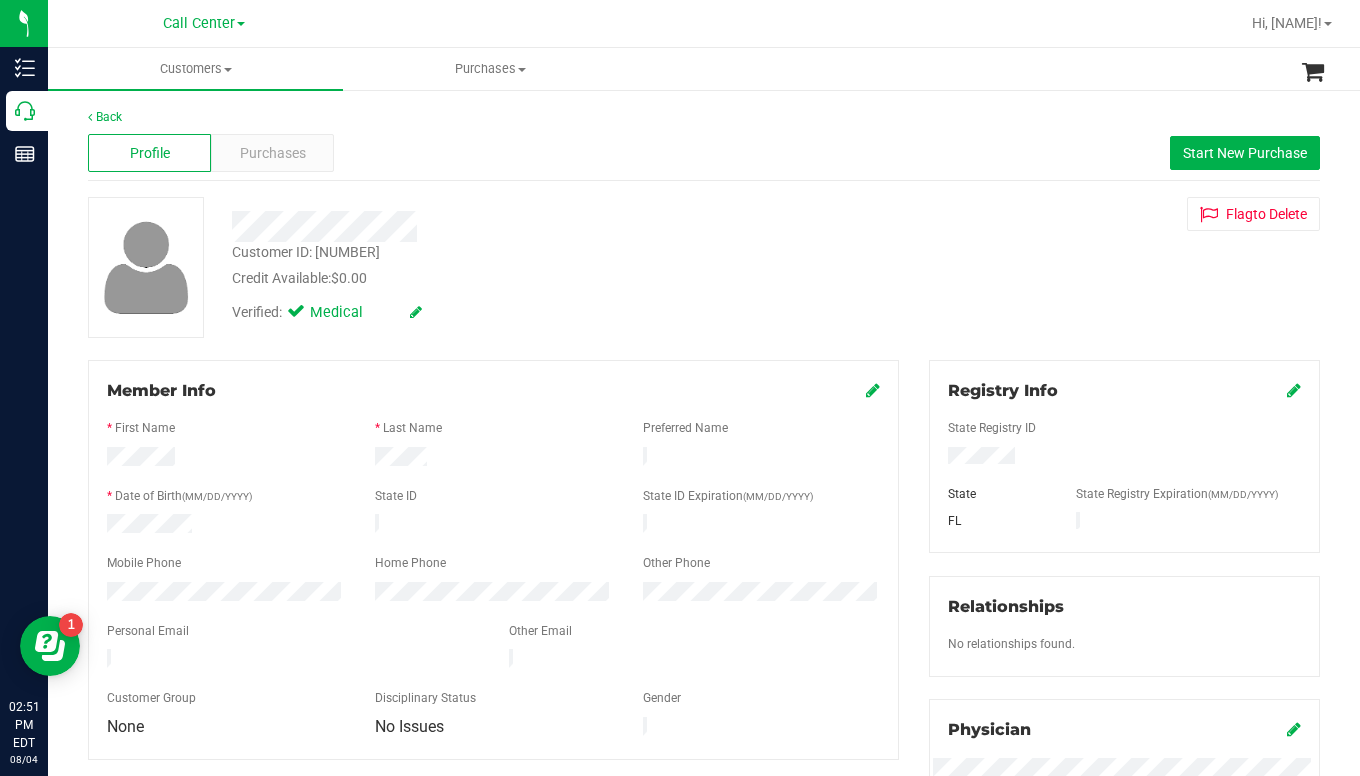 click on "Verified:
Medical" at bounding box center [532, 311] 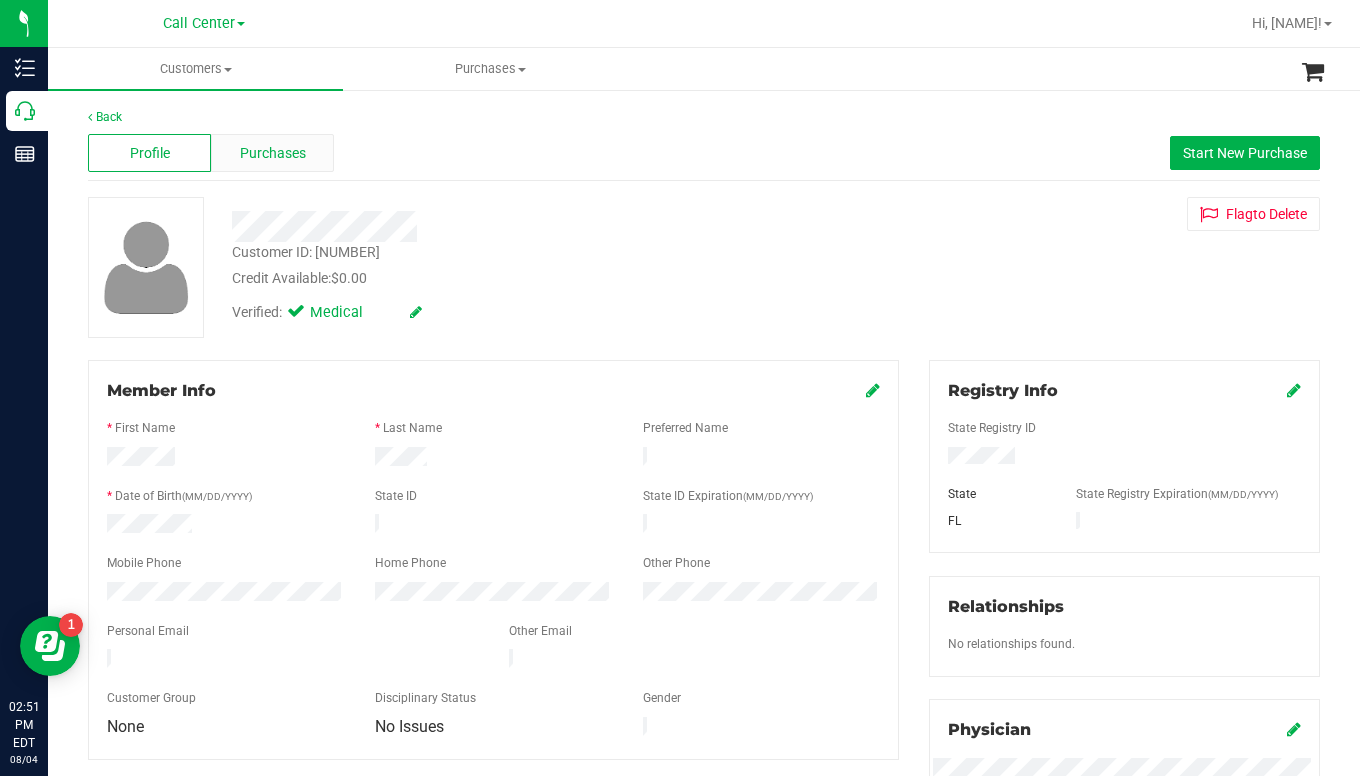 click on "Purchases" at bounding box center (273, 153) 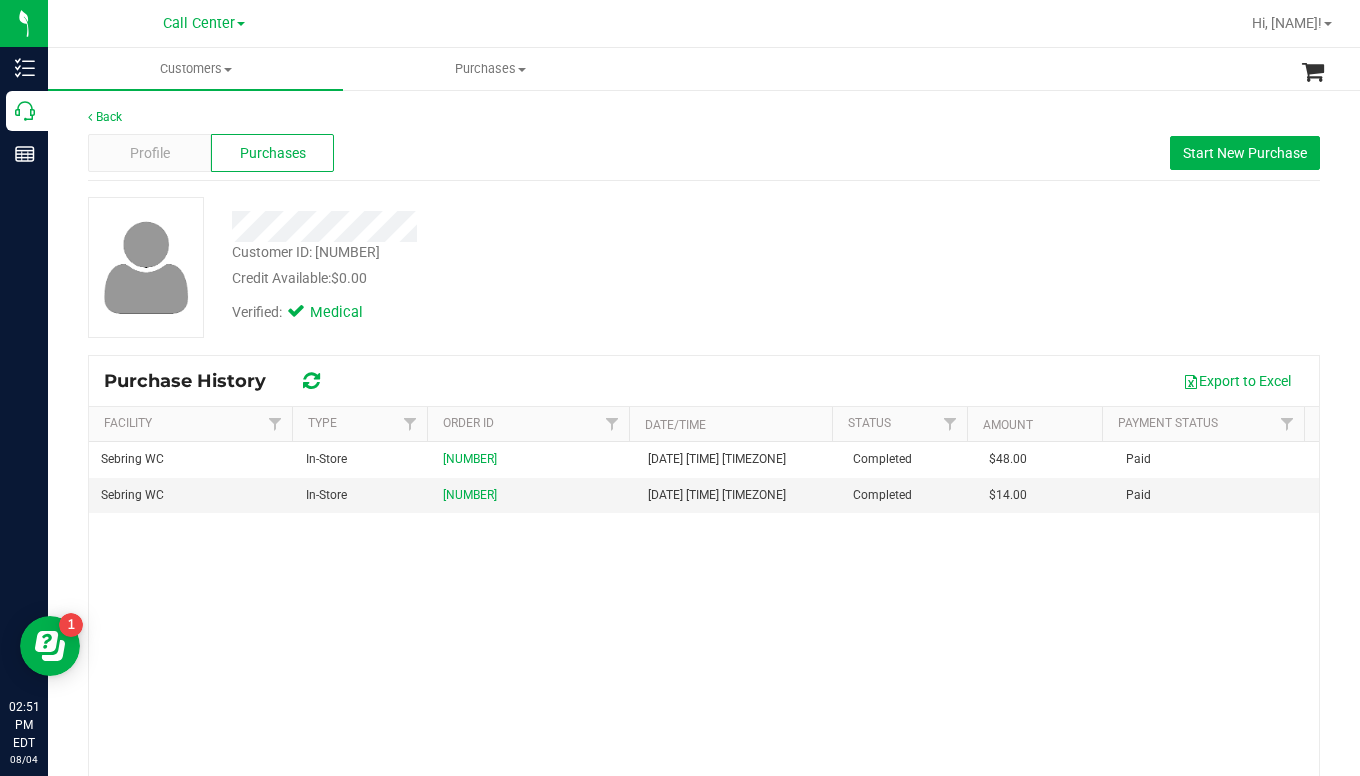 click on "Verified:
Medical" at bounding box center [532, 311] 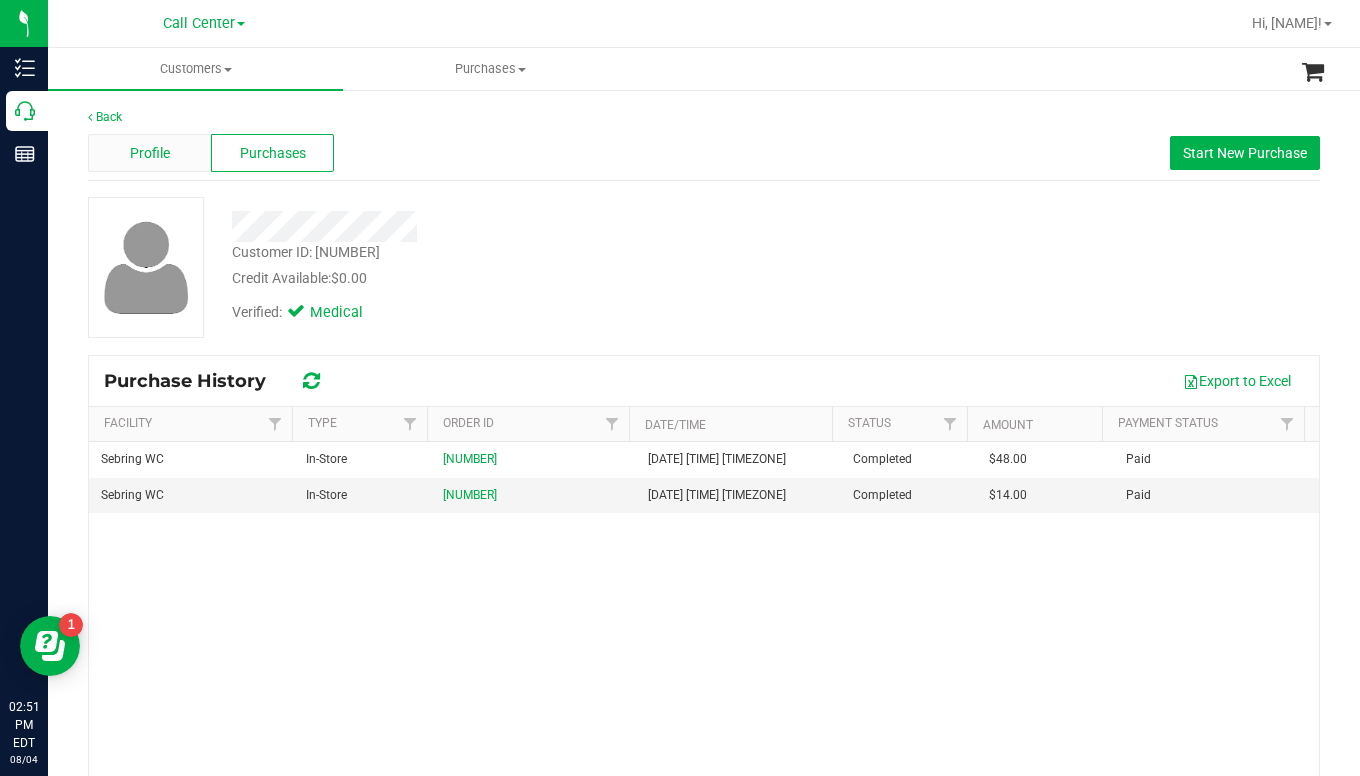 click on "Profile" at bounding box center (150, 153) 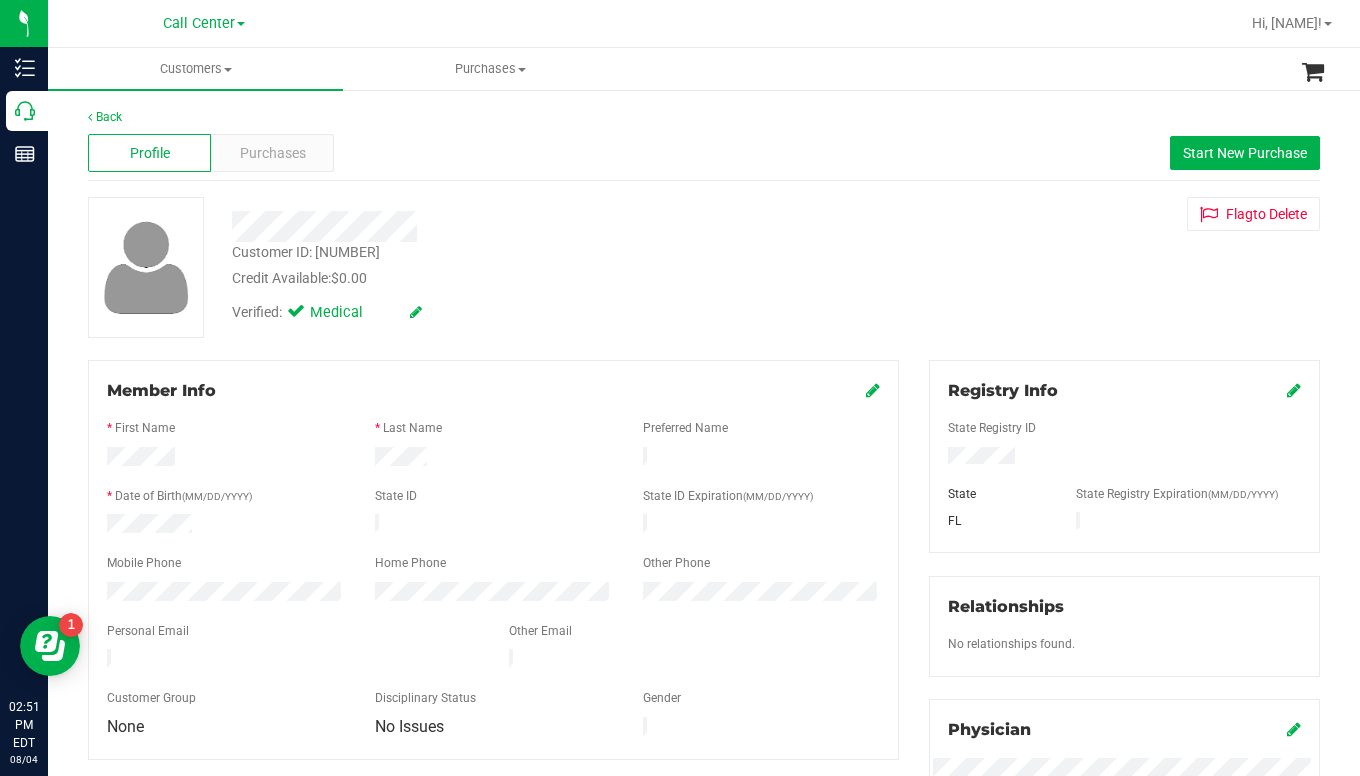 drag, startPoint x: 588, startPoint y: 279, endPoint x: 588, endPoint y: 291, distance: 12 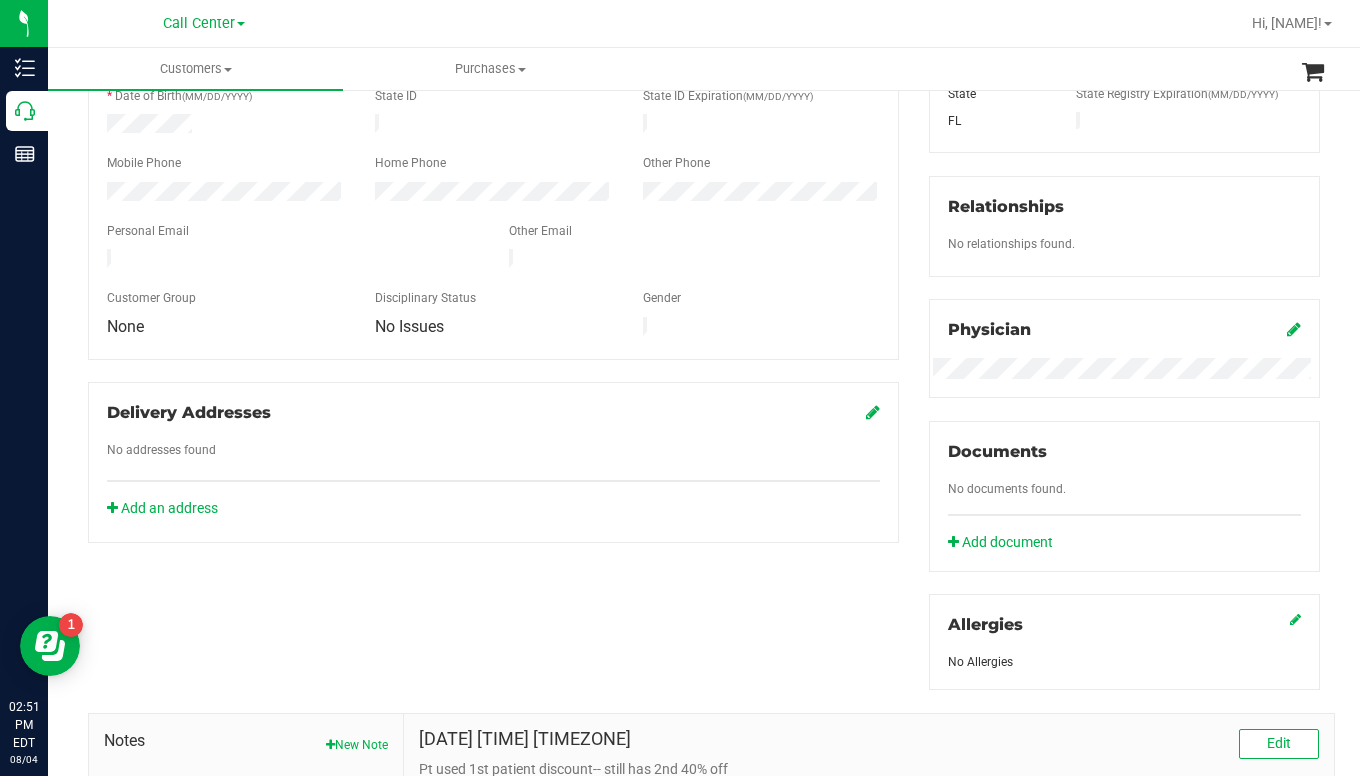 scroll, scrollTop: 670, scrollLeft: 0, axis: vertical 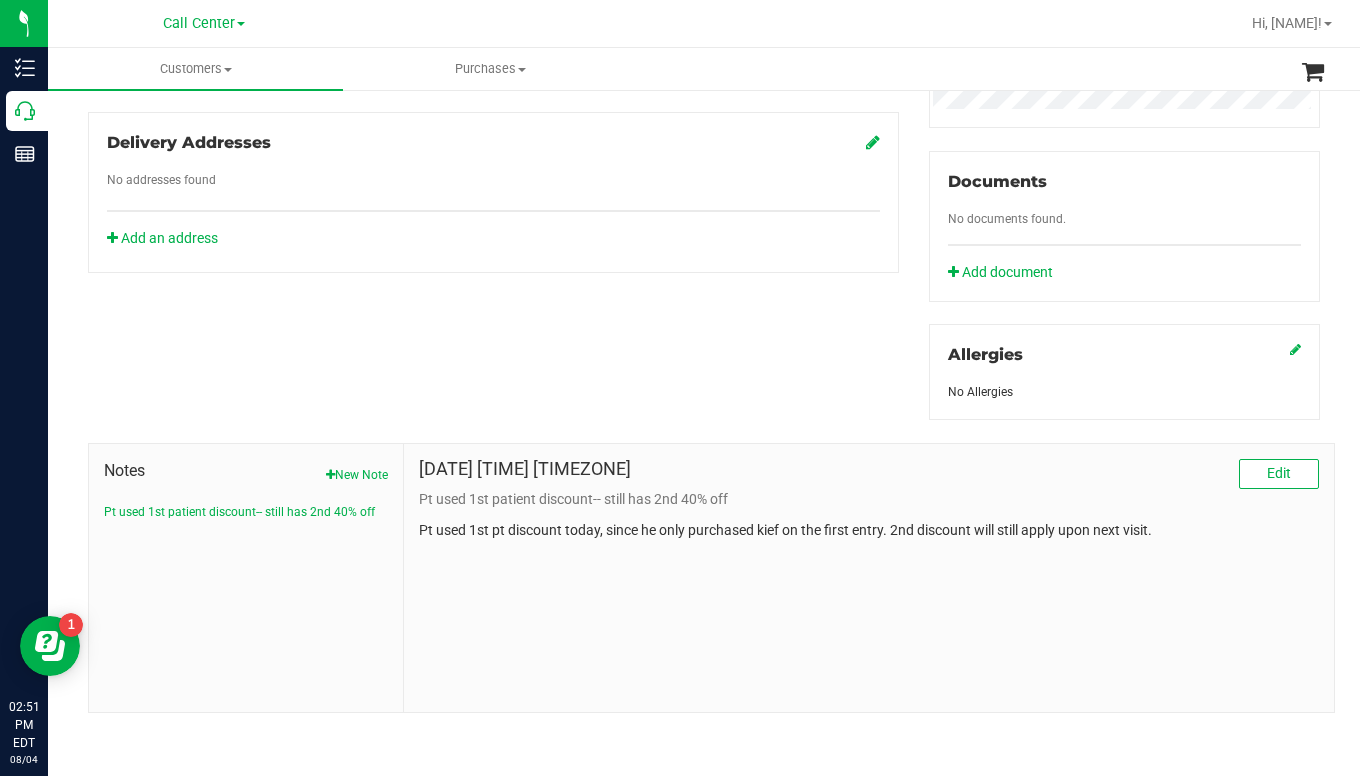click on "Member Info
*
First Name
*
Last Name
Preferred Name
*
Date of Birth
(MM/DD/YYYY)
State ID
State ID Expiration
(MM/DD/YYYY)" at bounding box center [704, 201] 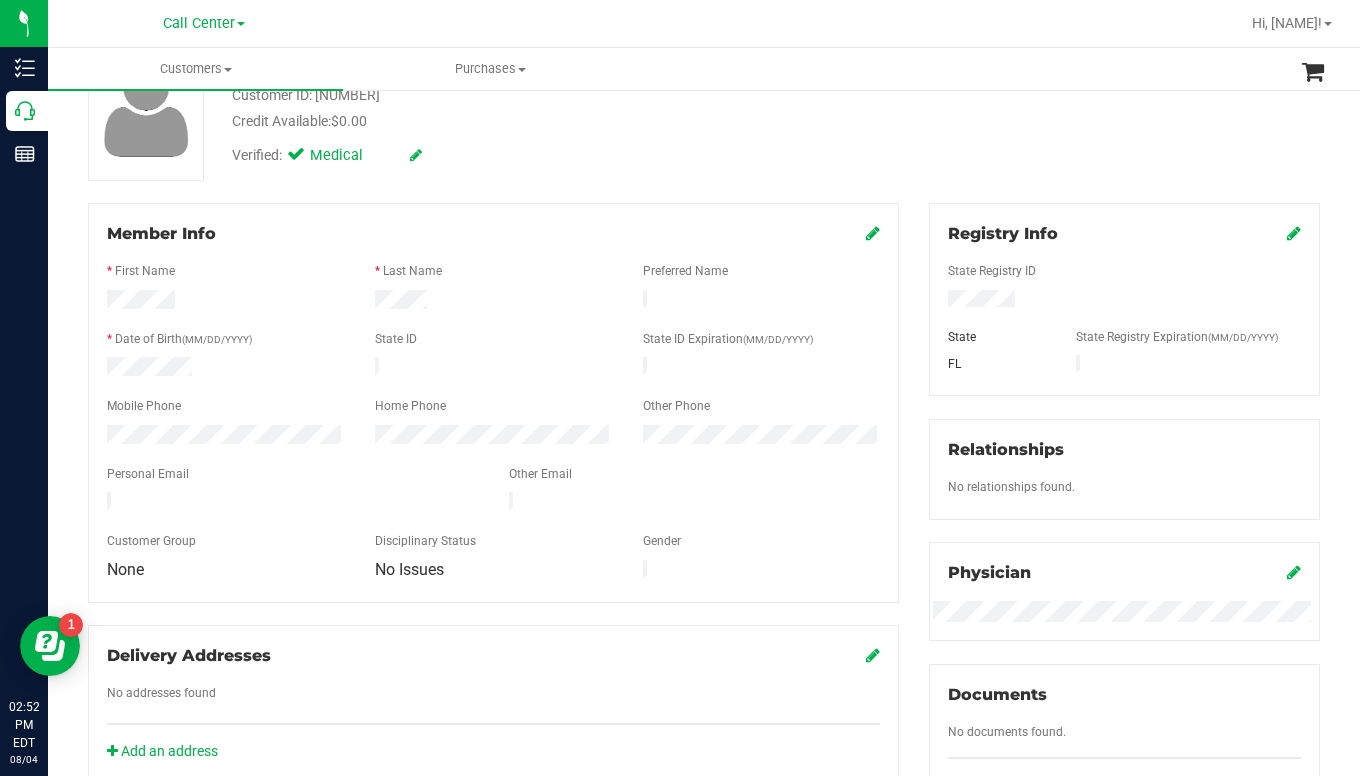 scroll, scrollTop: 0, scrollLeft: 0, axis: both 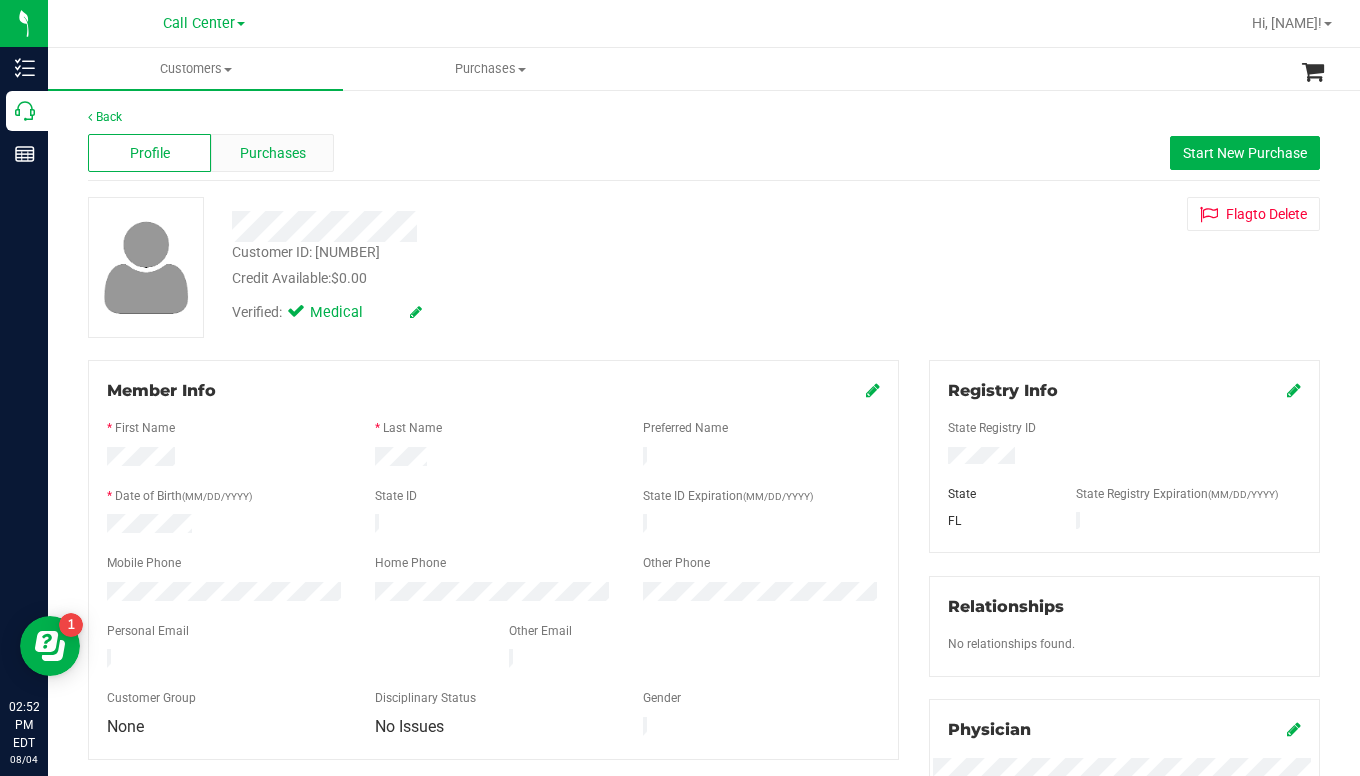click on "Purchases" at bounding box center [273, 153] 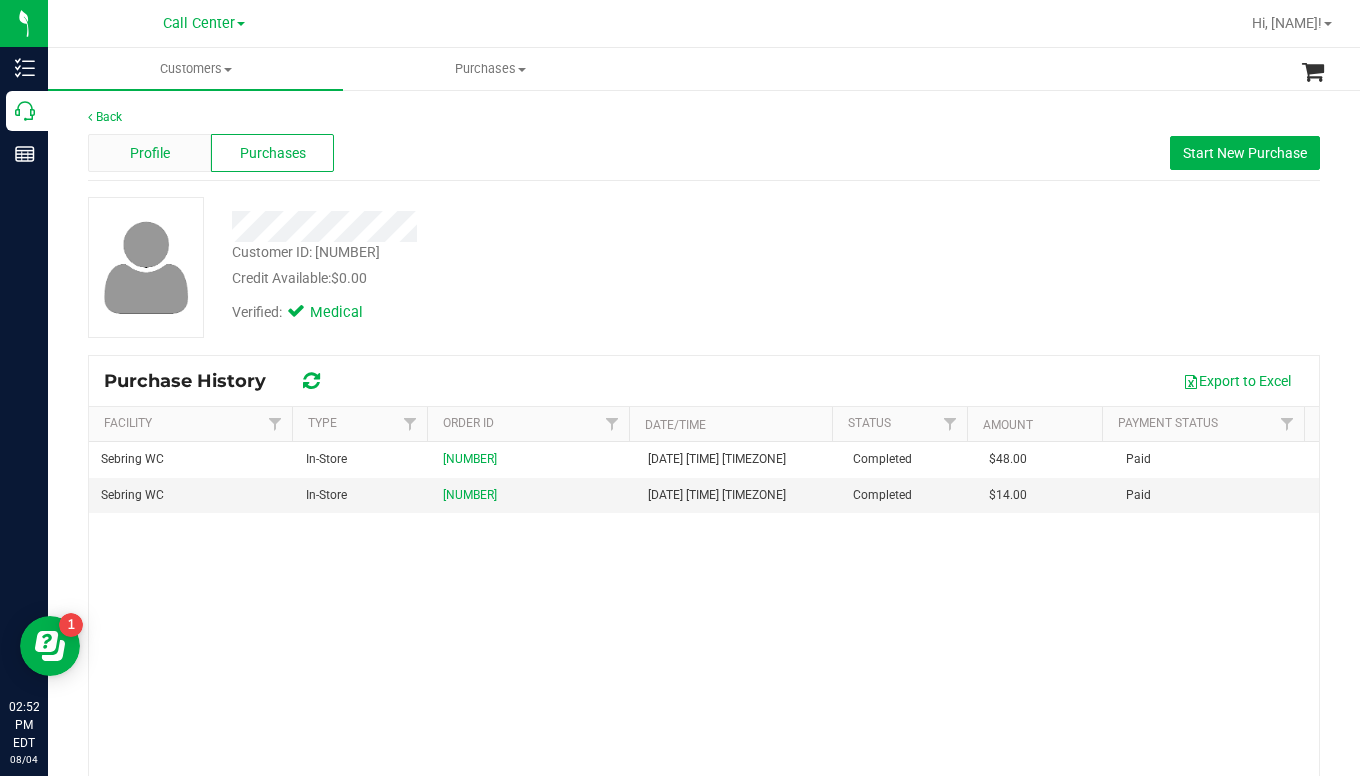 click on "Profile" at bounding box center (149, 153) 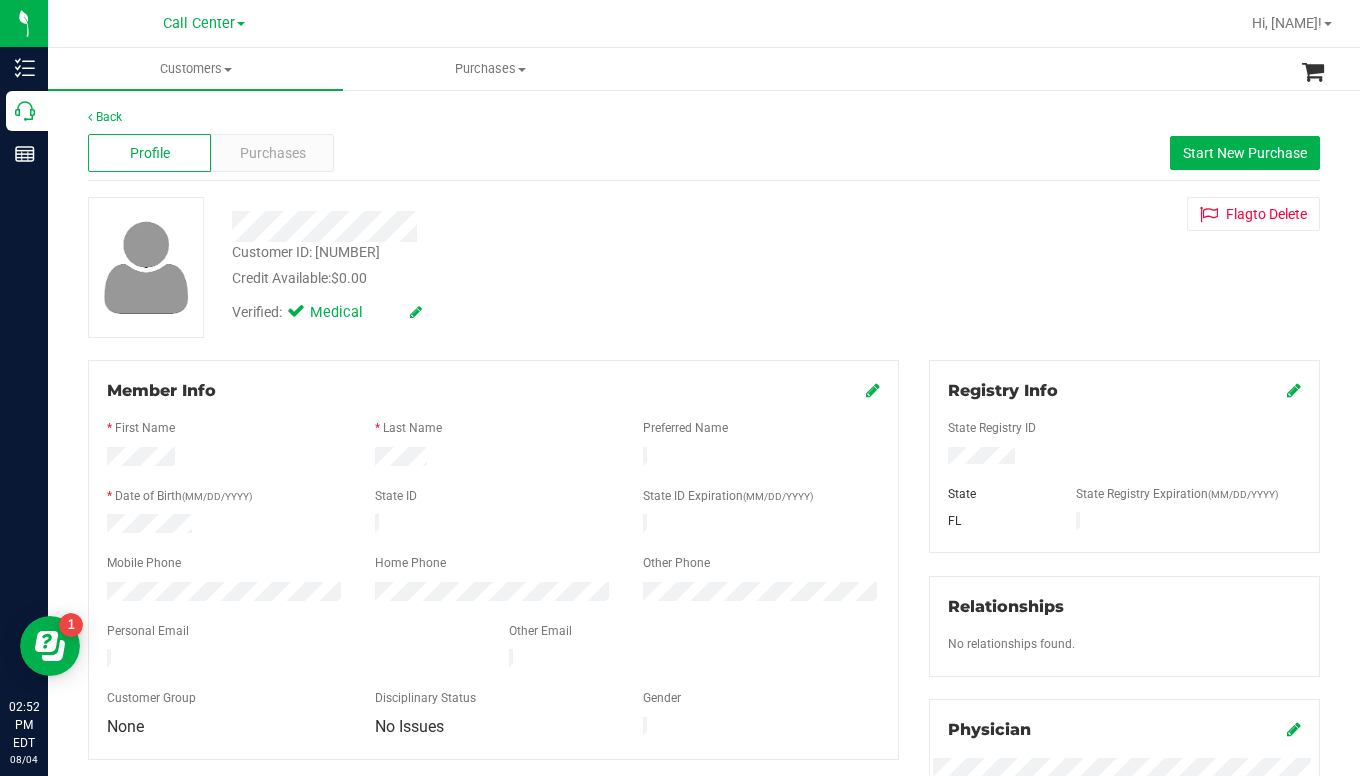 click on "Verified:
Medical" at bounding box center [532, 311] 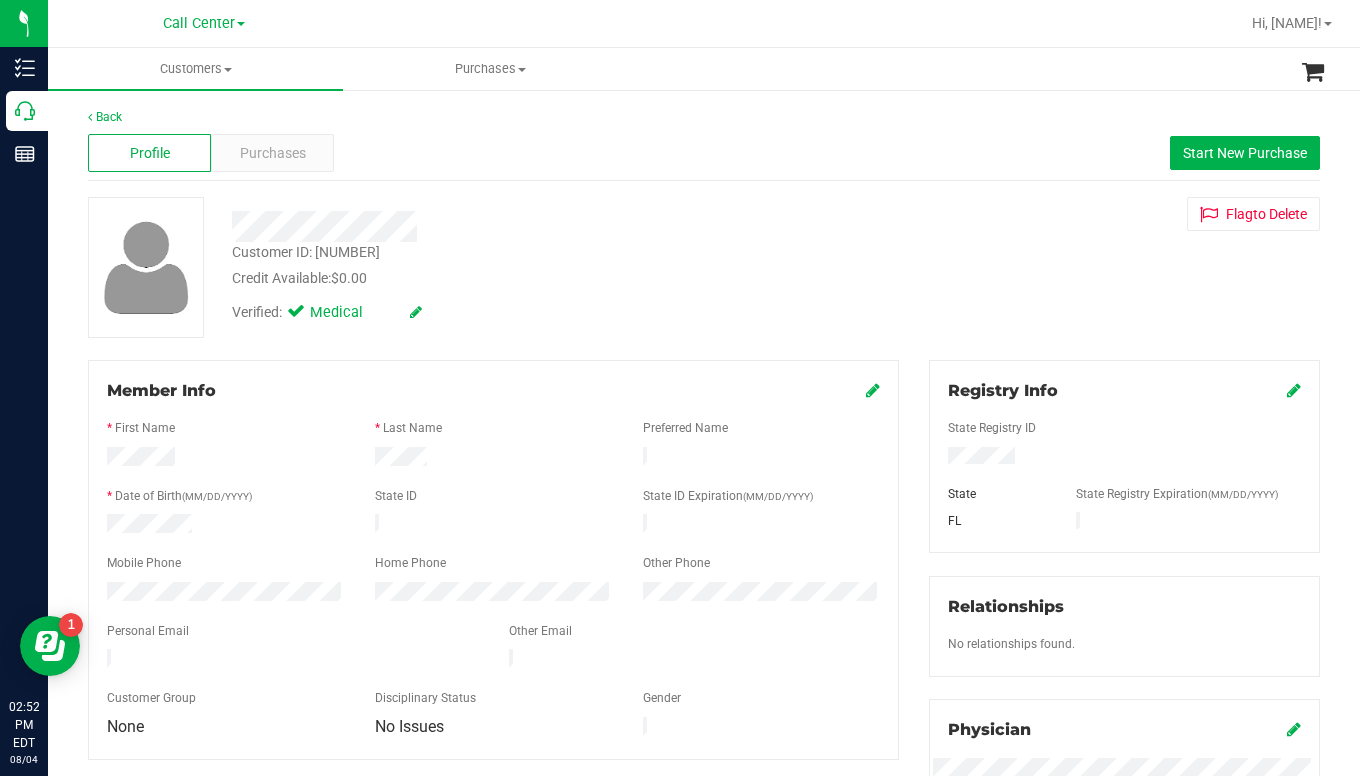 click on "Credit Available:
$0.00" at bounding box center [532, 278] 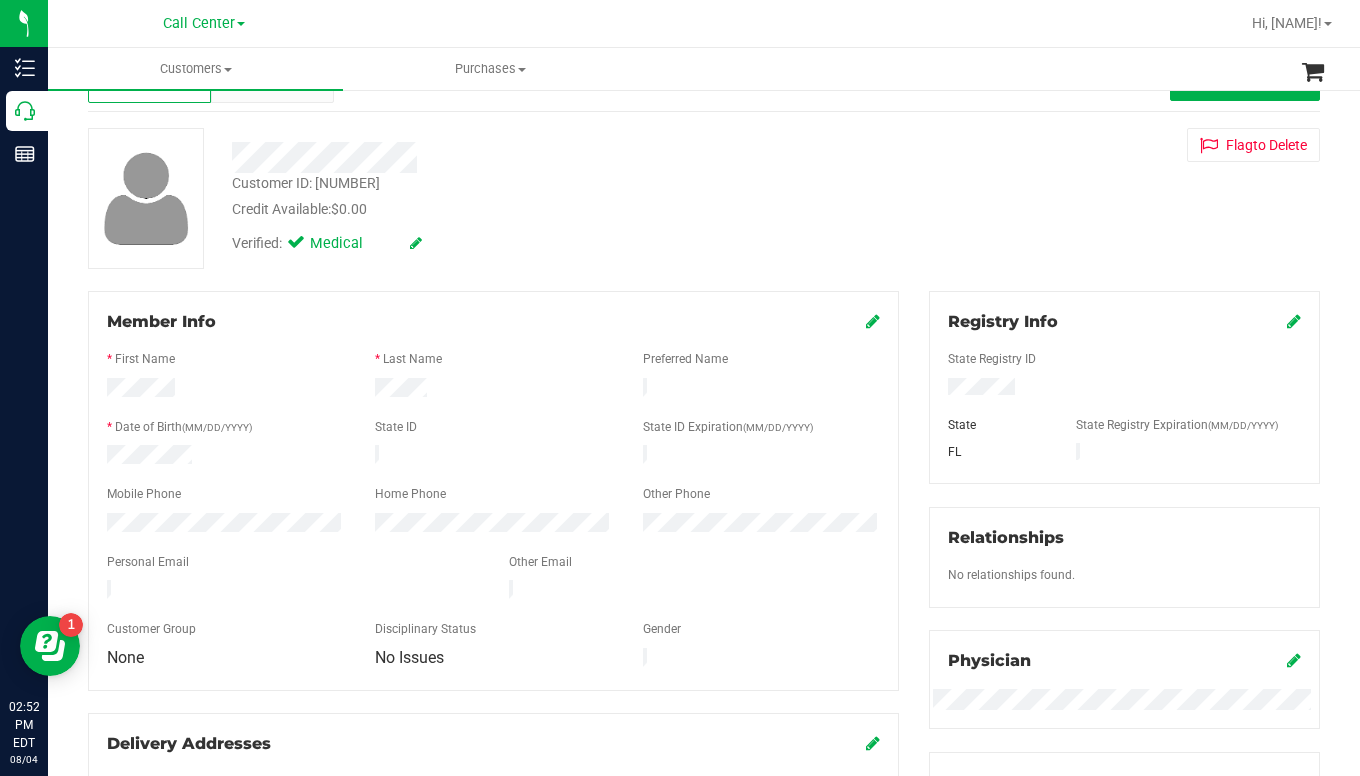 scroll, scrollTop: 0, scrollLeft: 0, axis: both 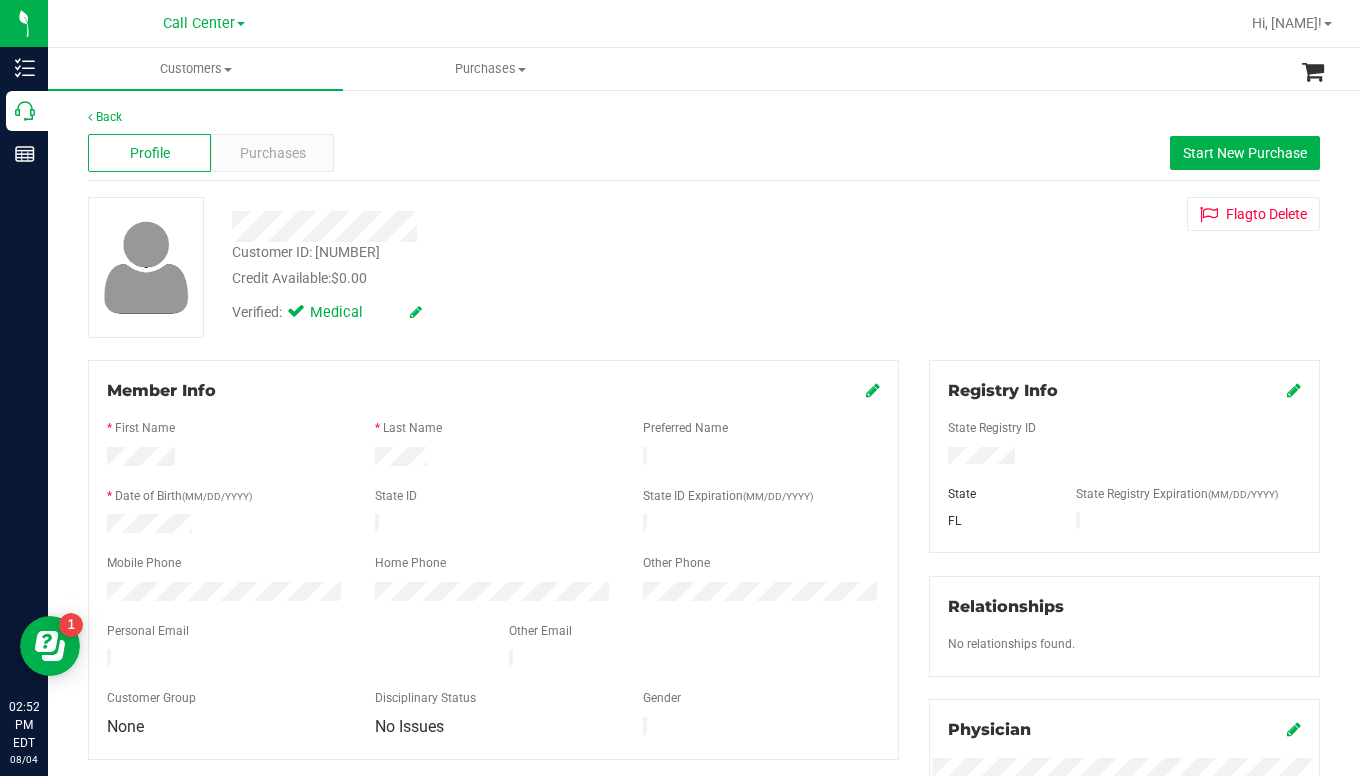 click on "Verified:
Medical" at bounding box center [532, 311] 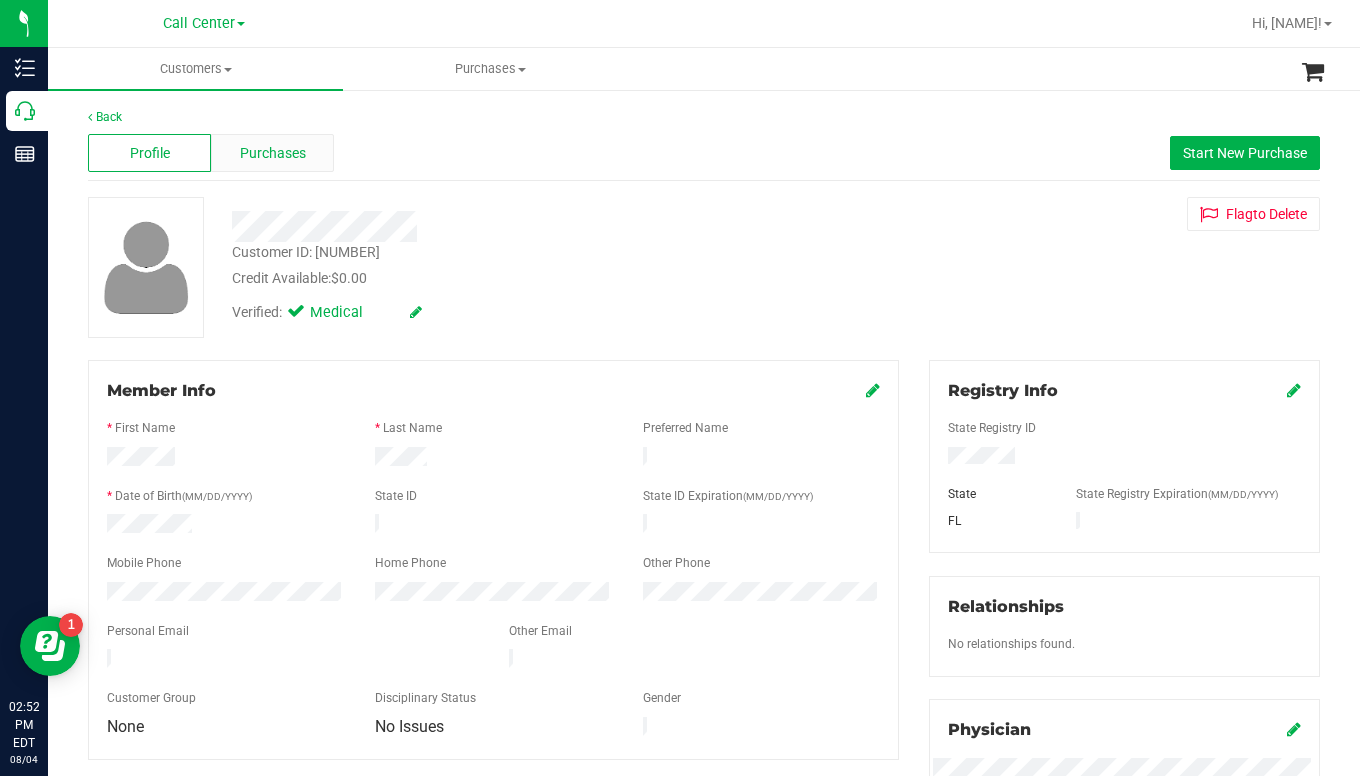 click on "Purchases" at bounding box center [273, 153] 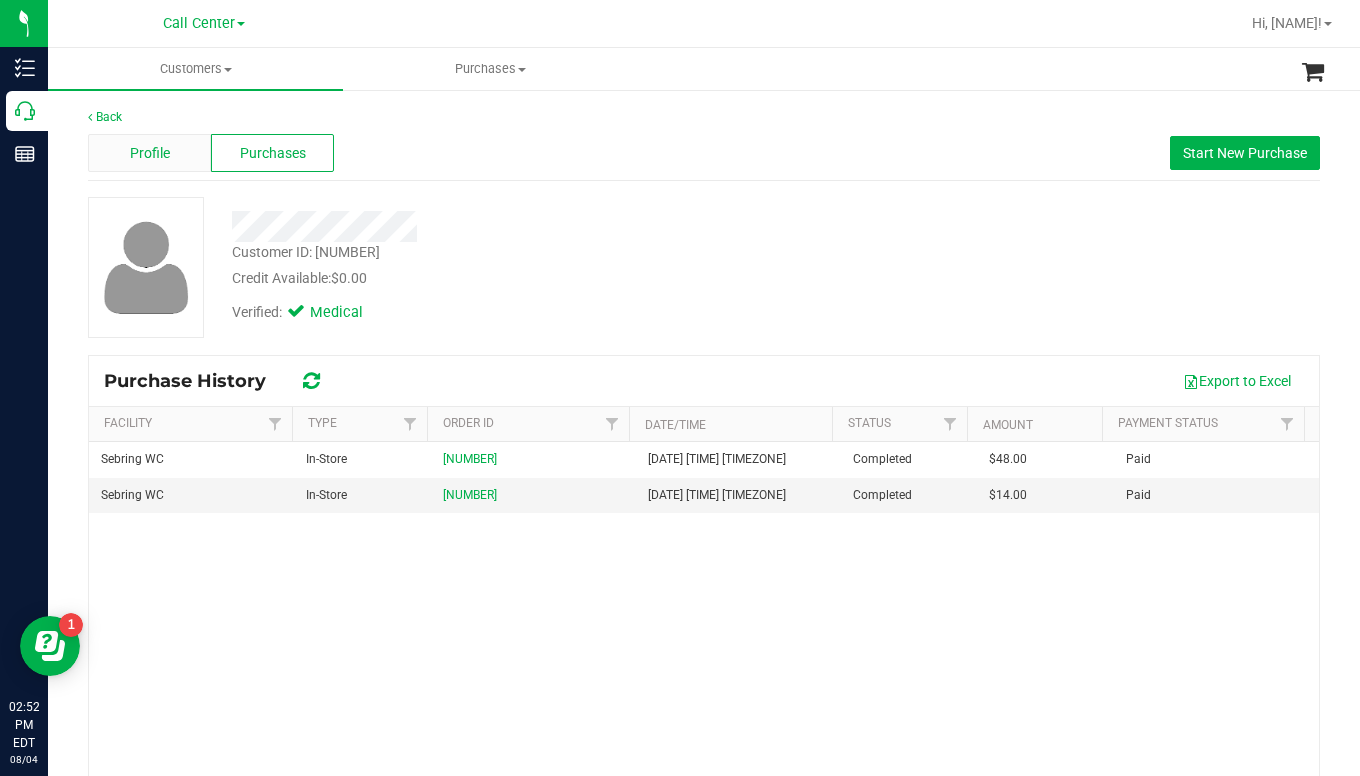 click on "Profile" at bounding box center [149, 153] 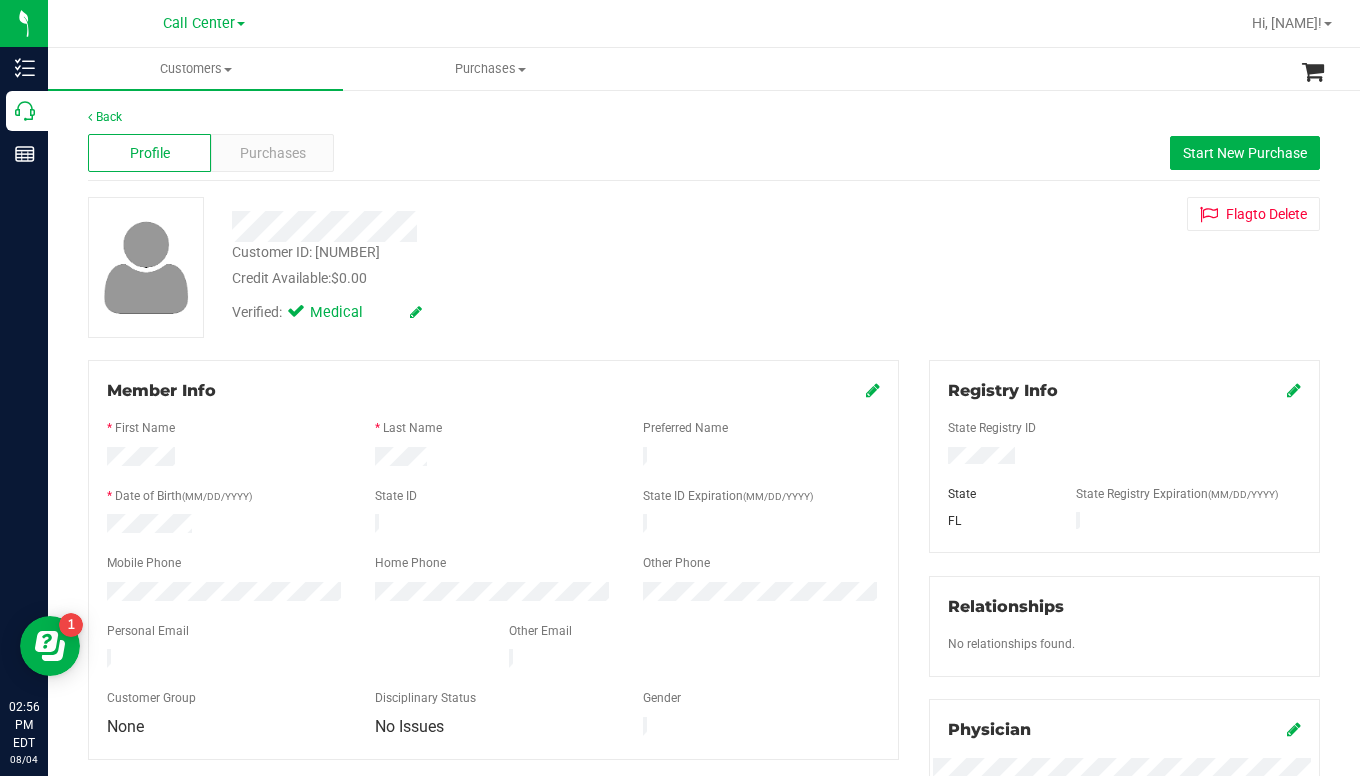 click on "Customer ID: 1609284
Credit Available:
$0.00
Verified:
Medical
Flag  to Delete" at bounding box center (704, 267) 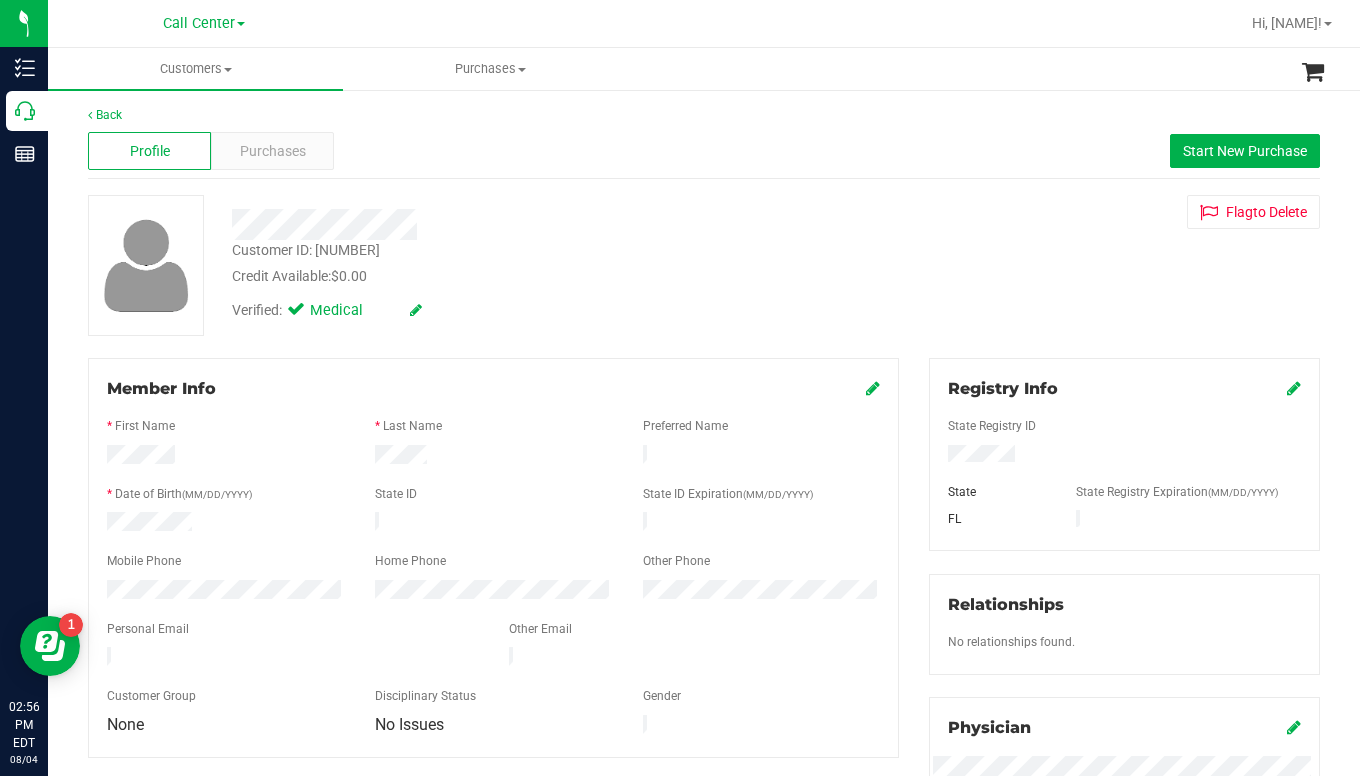 scroll, scrollTop: 0, scrollLeft: 0, axis: both 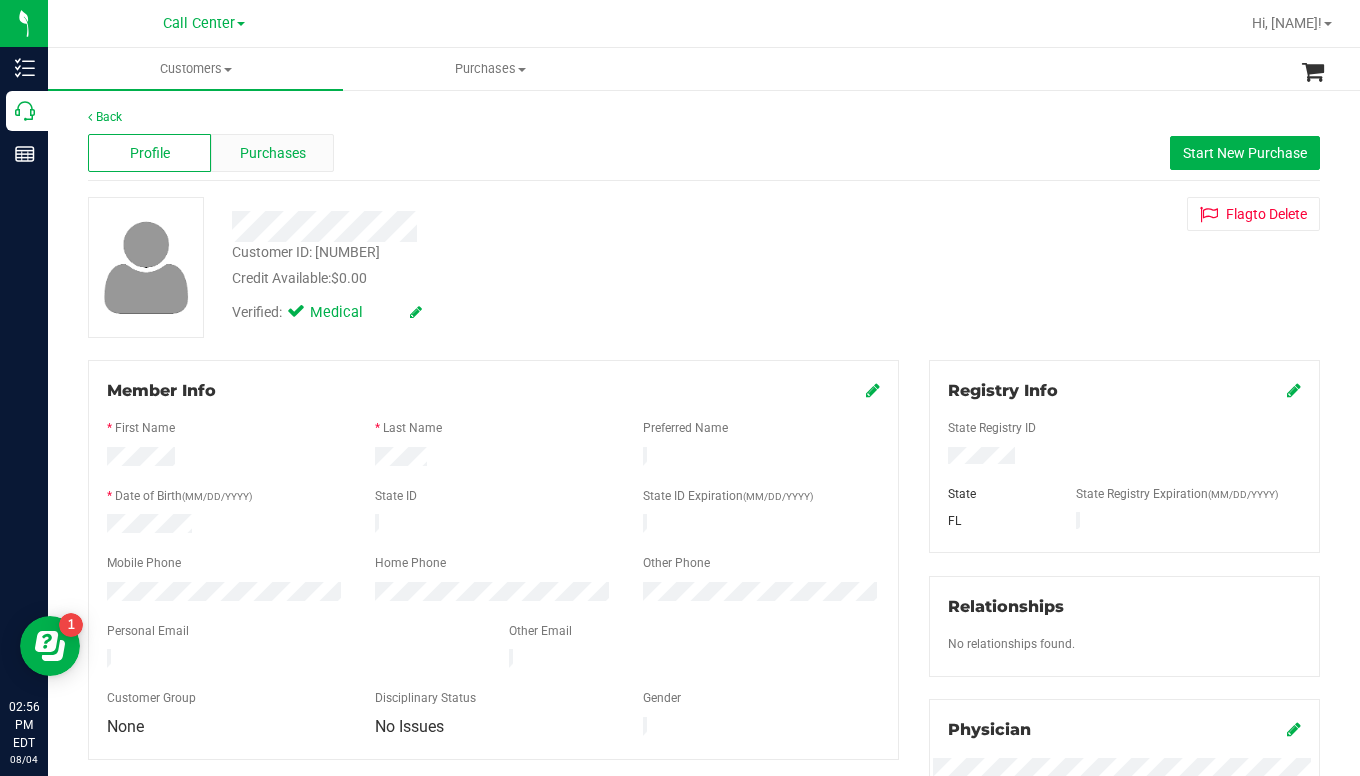 click on "Purchases" at bounding box center [273, 153] 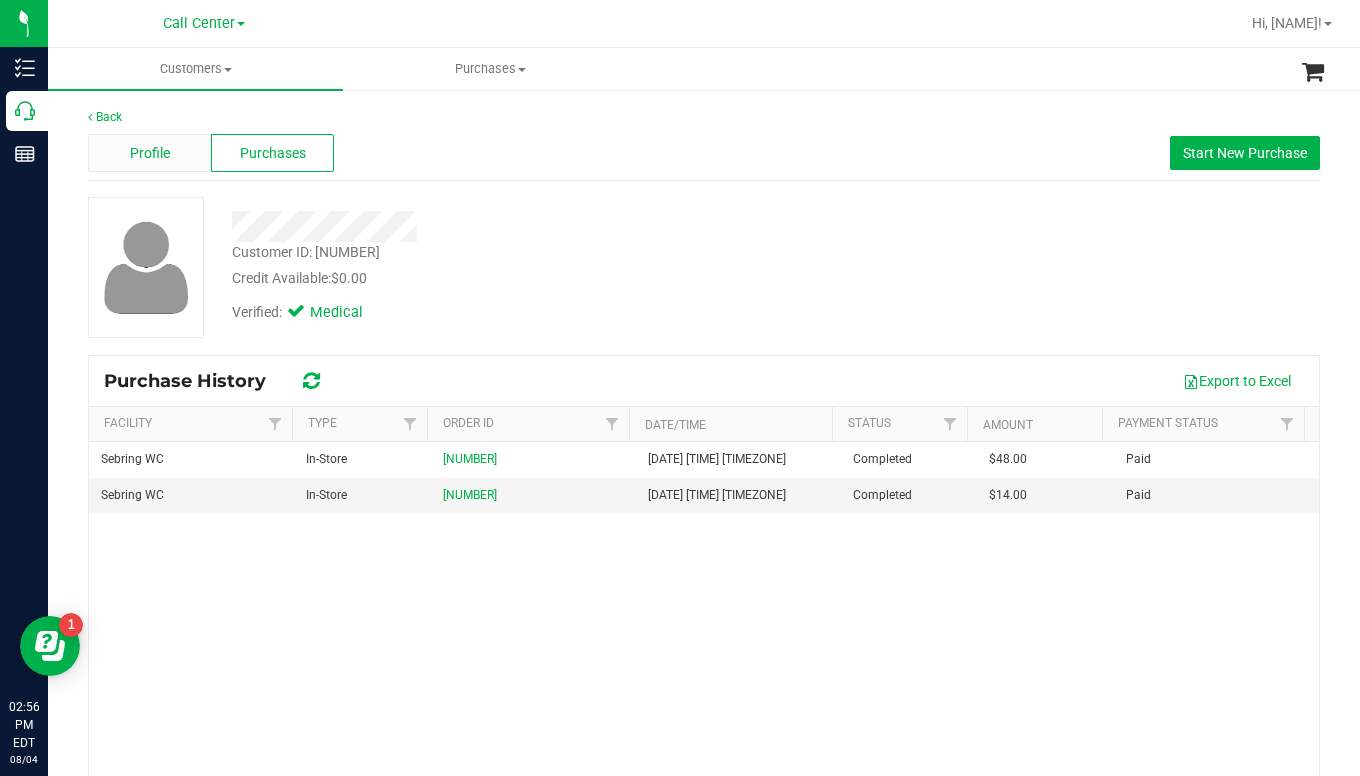 click on "Profile" at bounding box center [149, 153] 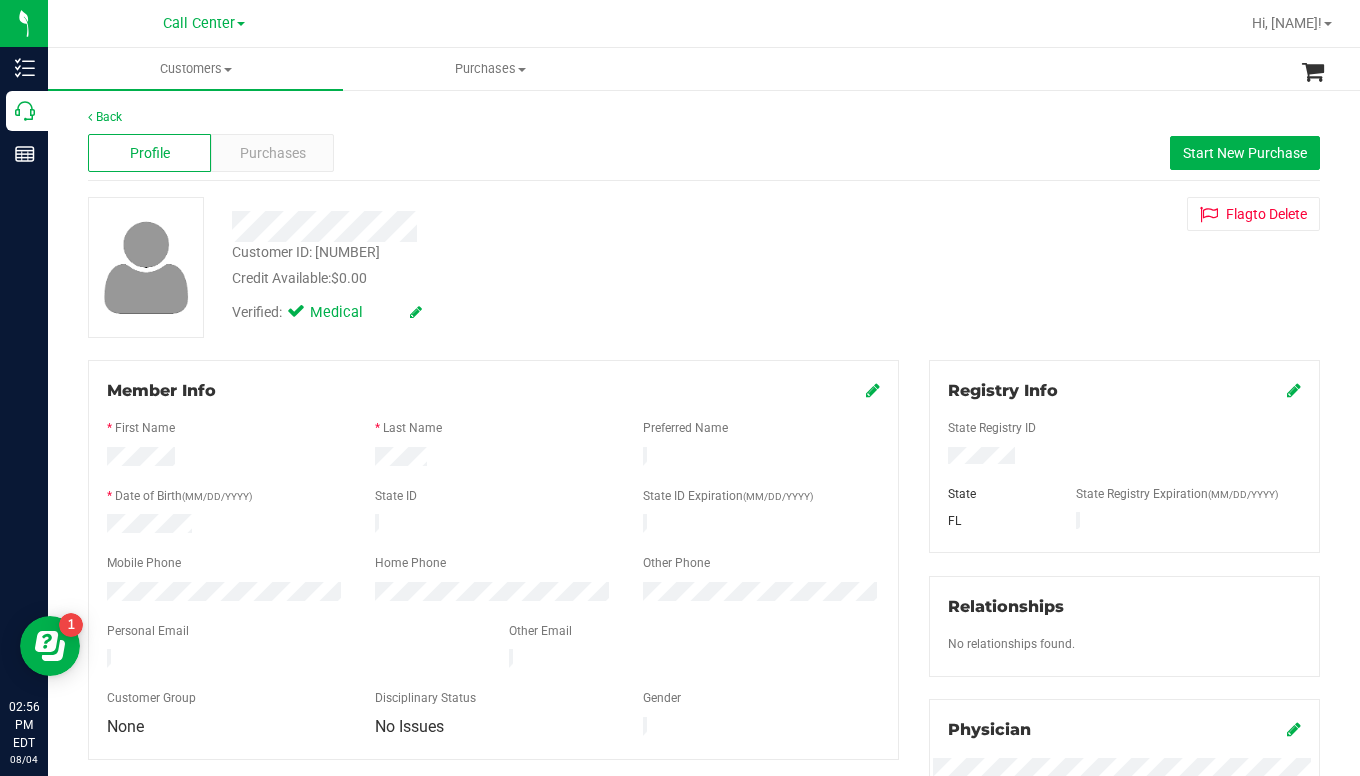 click on "Customer ID: 1609284
Credit Available:
$0.00
Verified:
Medical
Flag  to Delete" at bounding box center [704, 267] 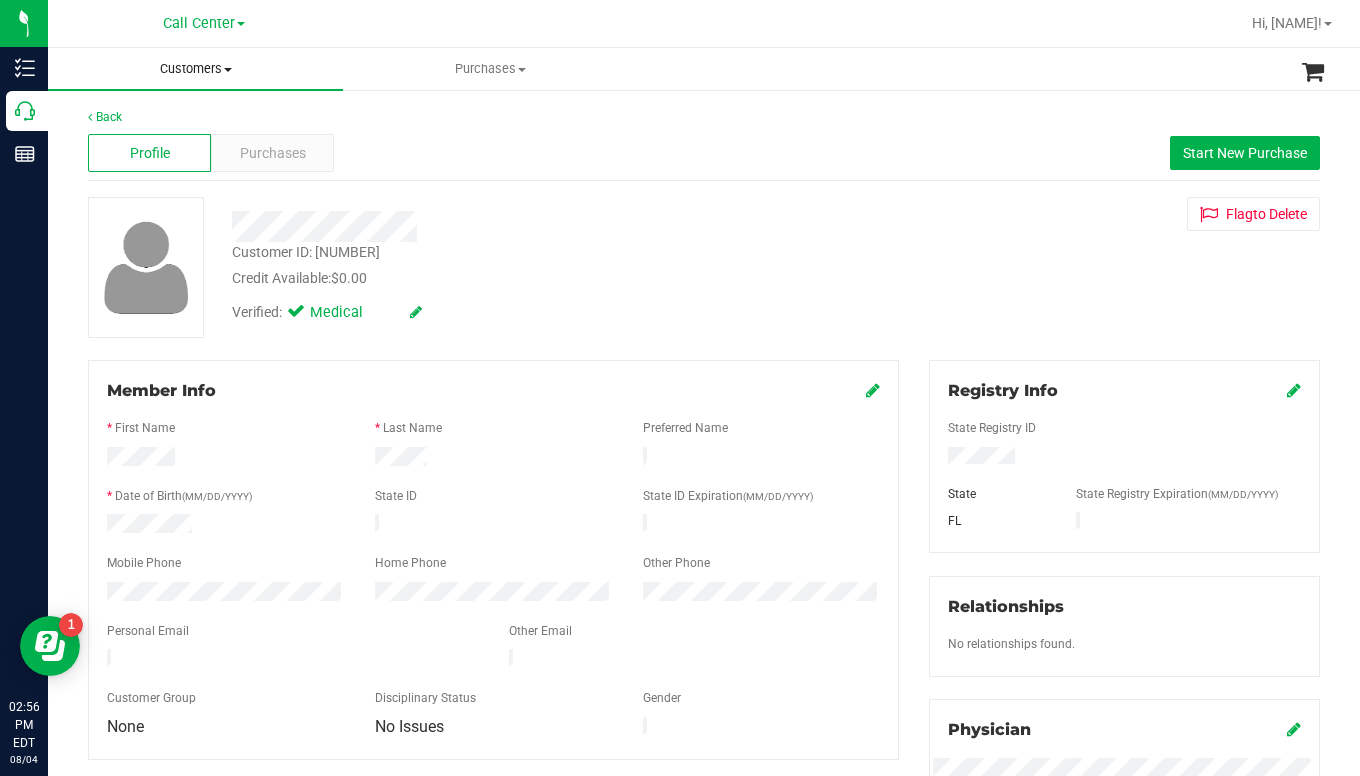 click at bounding box center [228, 70] 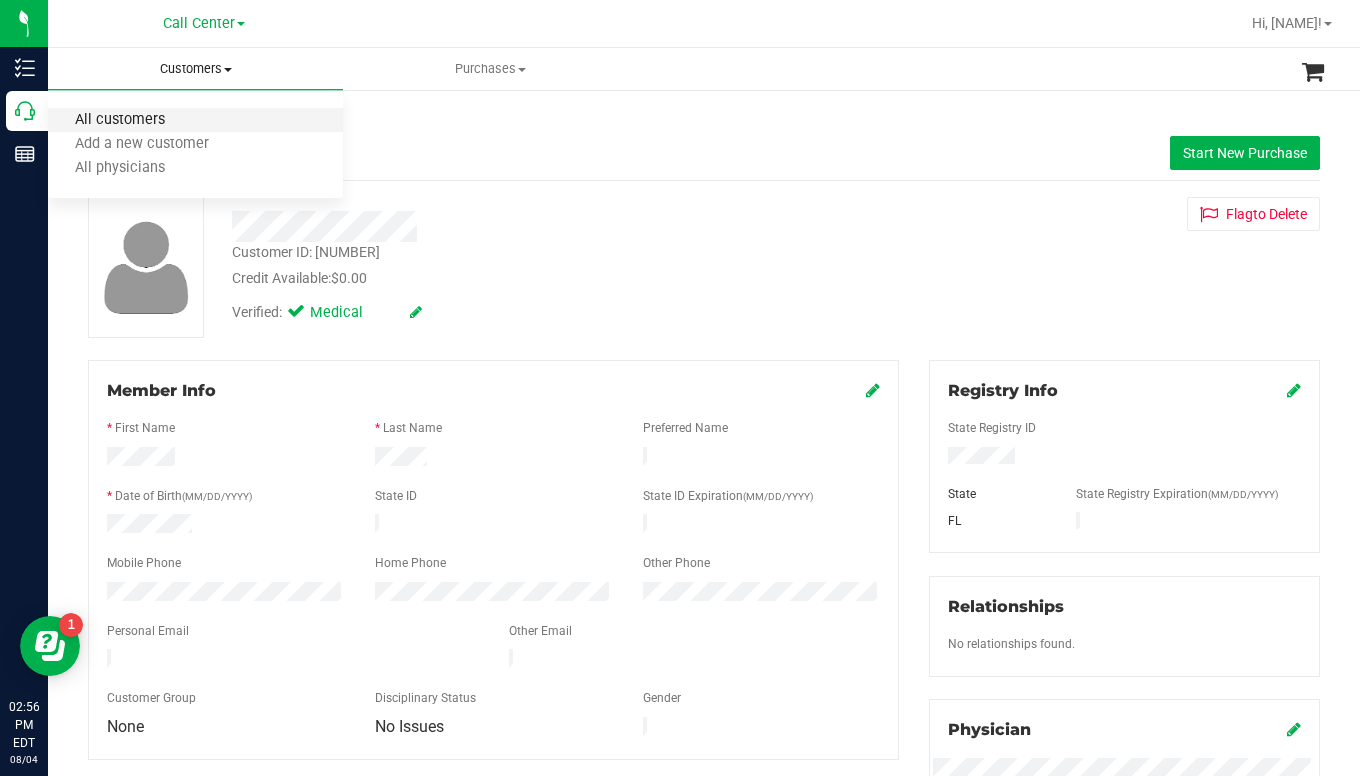 click on "All customers" at bounding box center (120, 120) 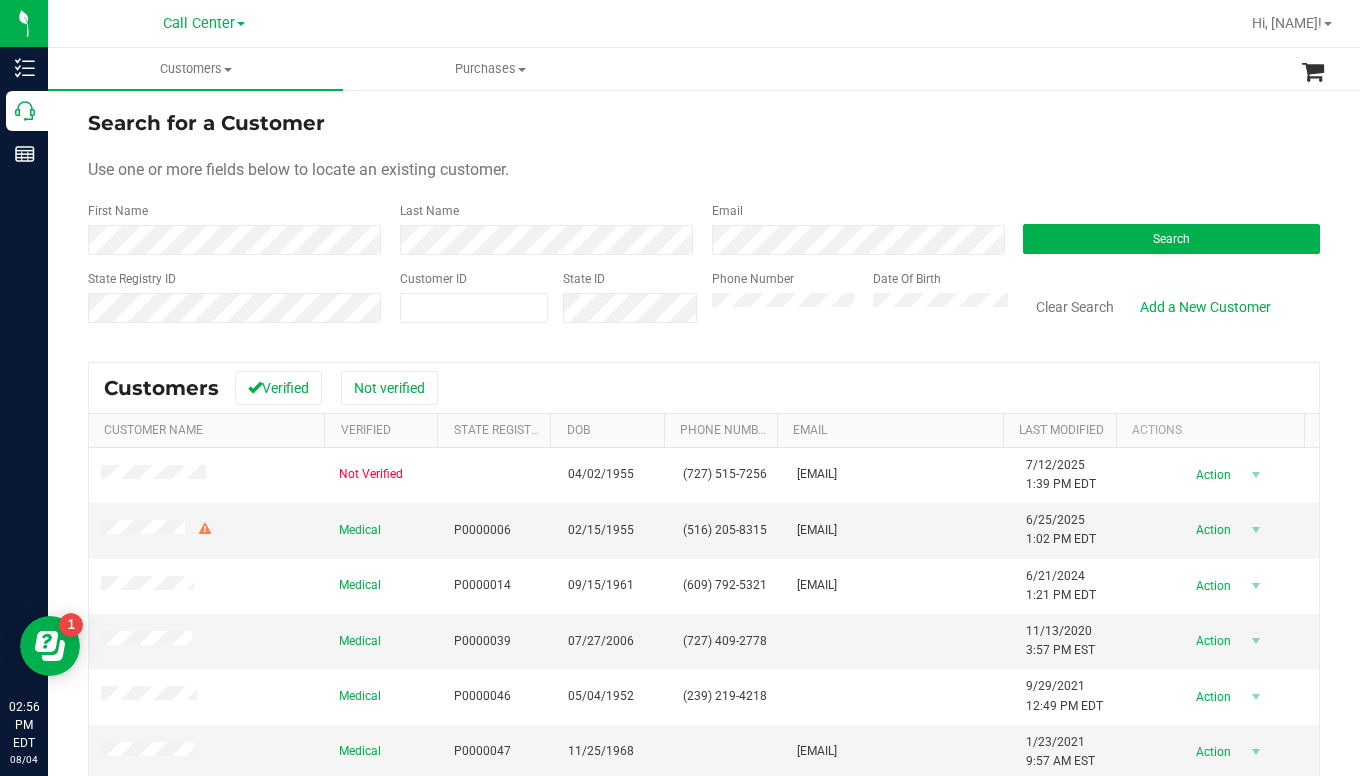 click on "Search for a Customer
Use one or more fields below to locate an existing customer.
First Name
Last Name
Email
Search
State Registry ID
Customer ID
State ID
Phone Number
Date Of Birth" at bounding box center (704, 224) 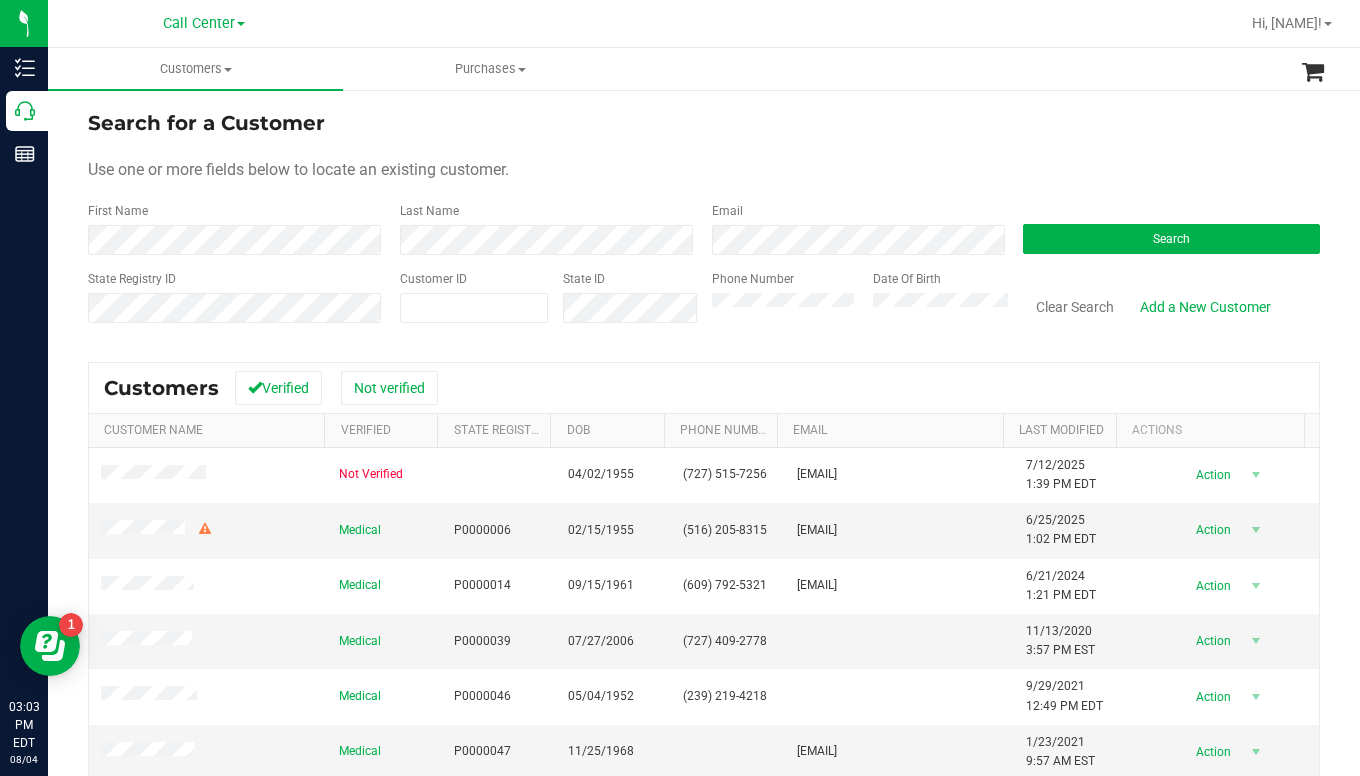 click on "Use one or more fields below to locate an existing customer." at bounding box center (704, 170) 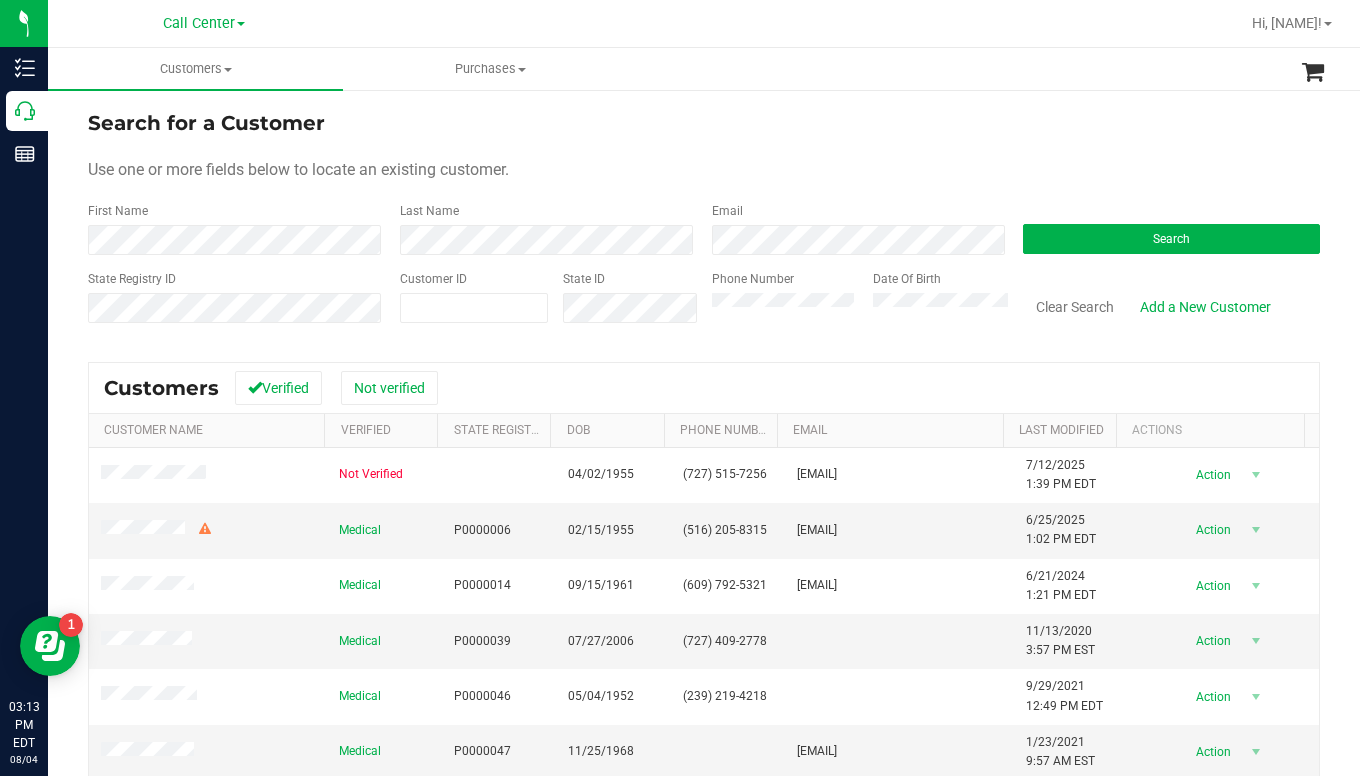 click on "Use one or more fields below to locate an existing customer." at bounding box center (704, 170) 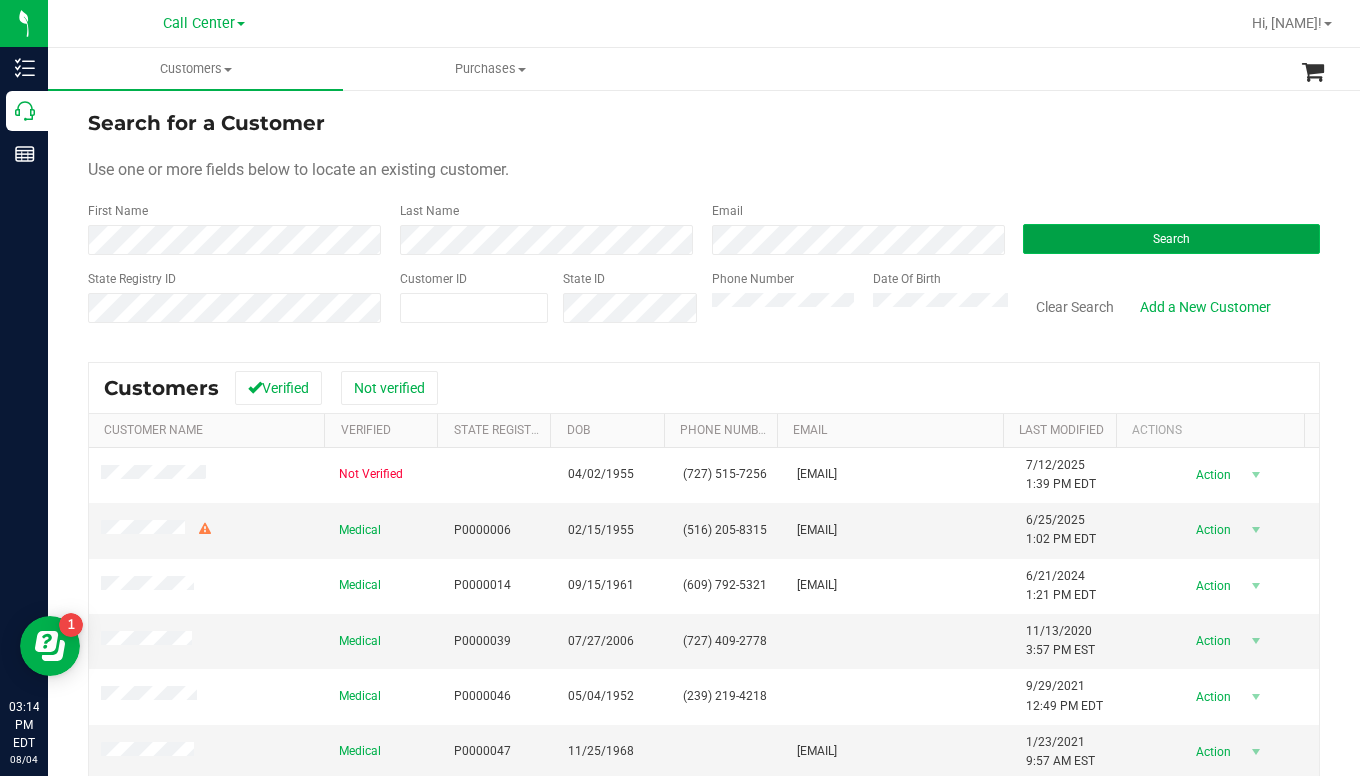 click on "Search" at bounding box center (1171, 239) 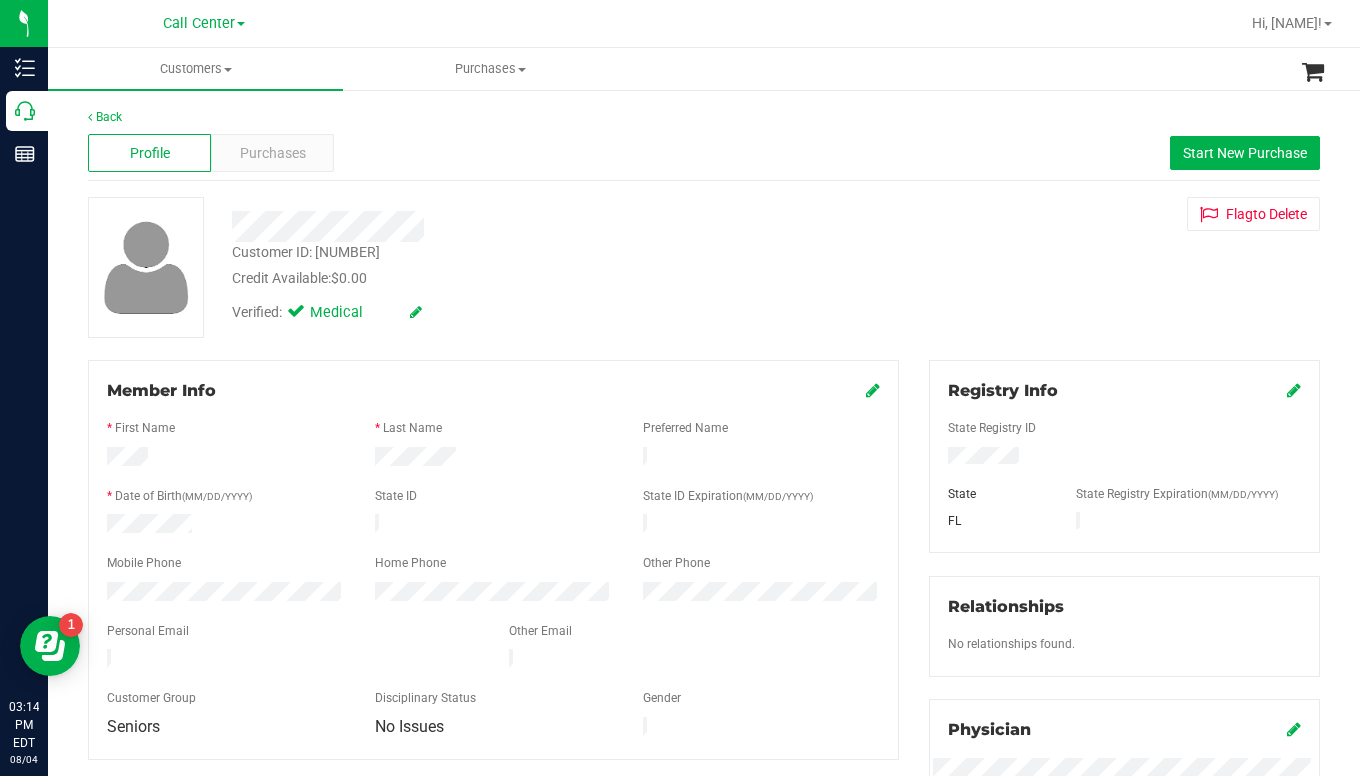 click on "Verified:
Medical" at bounding box center (532, 311) 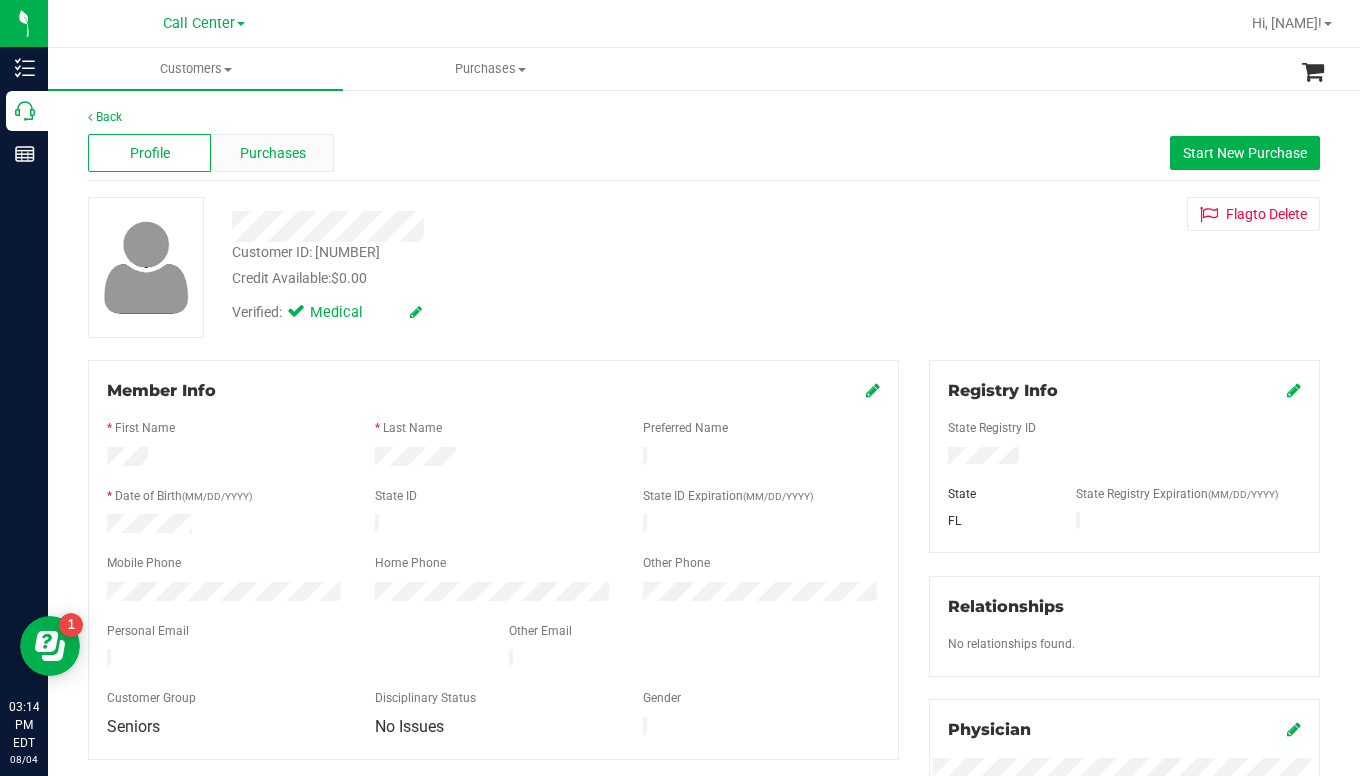 click on "Purchases" at bounding box center (273, 153) 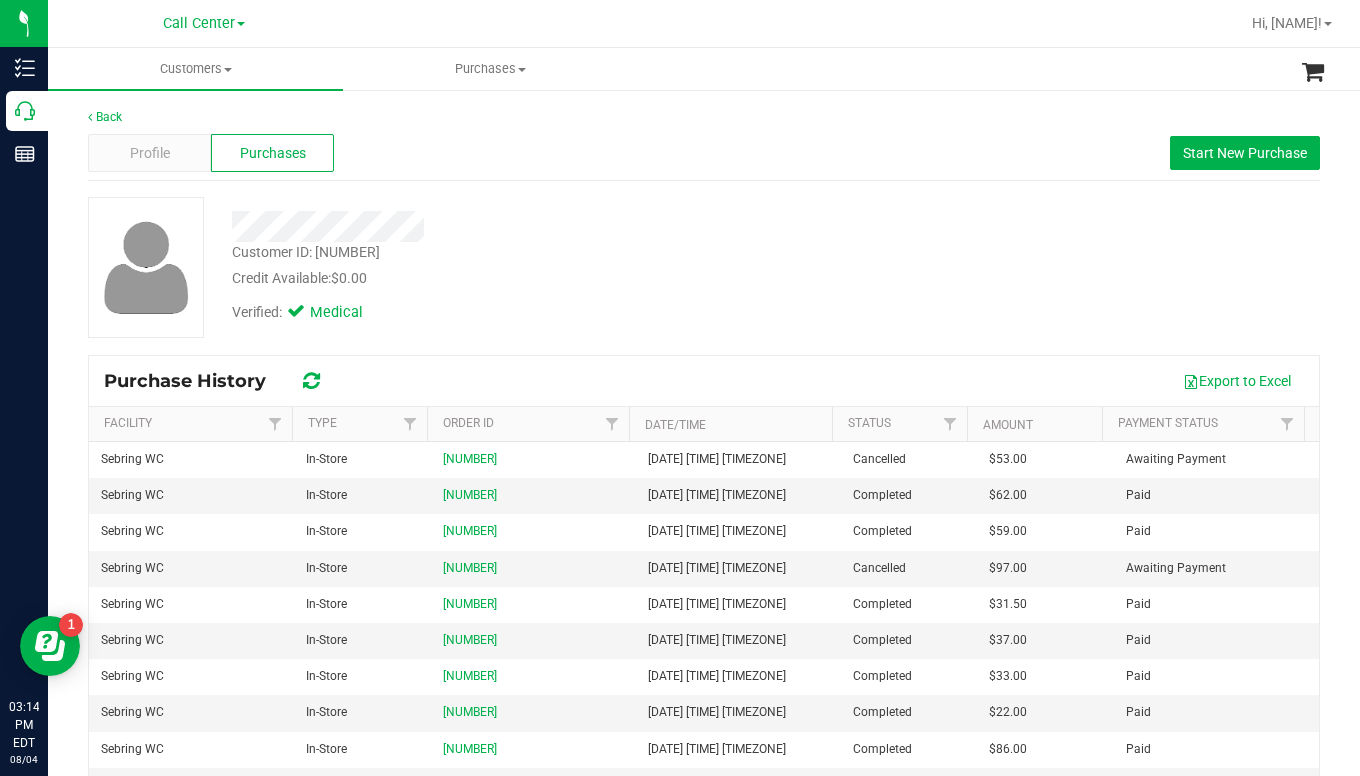 click on "Purchase History
Export to Excel" at bounding box center (704, 381) 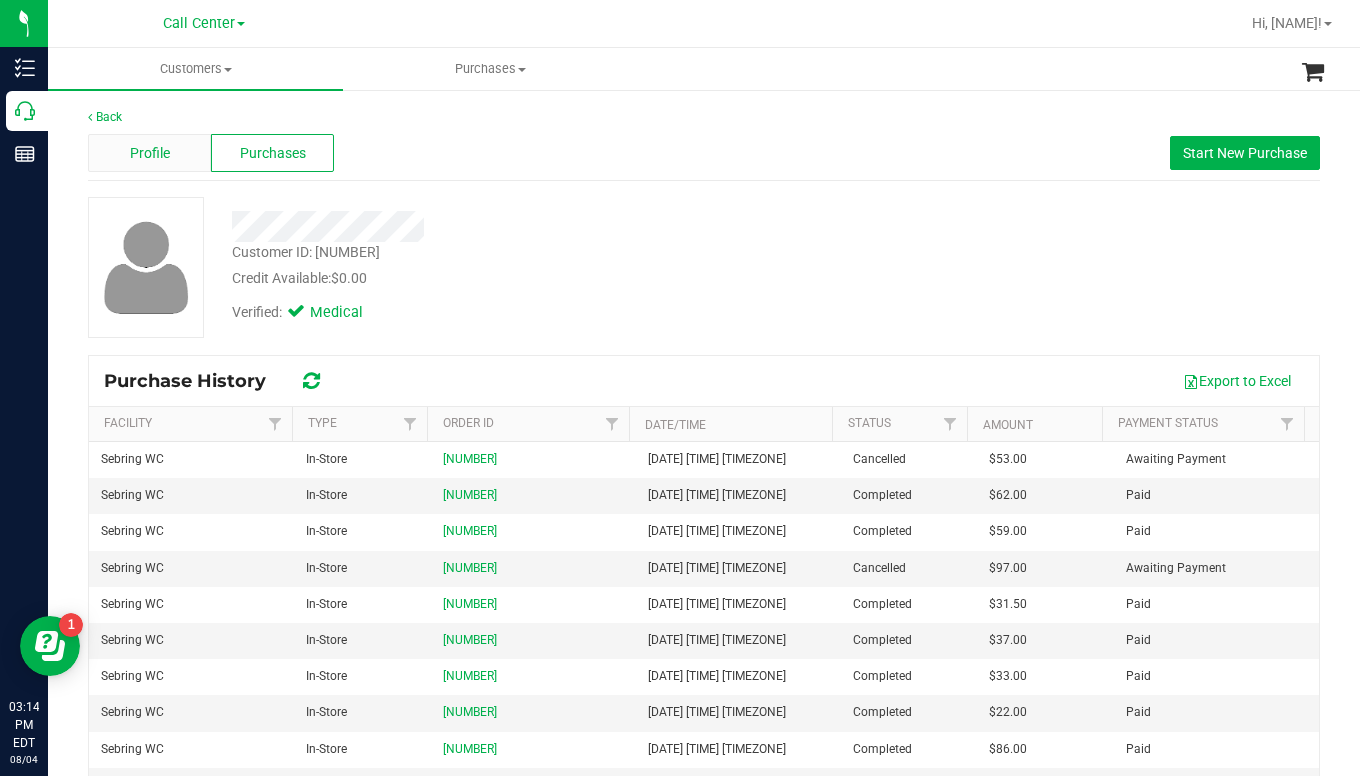 click on "Profile" at bounding box center (150, 153) 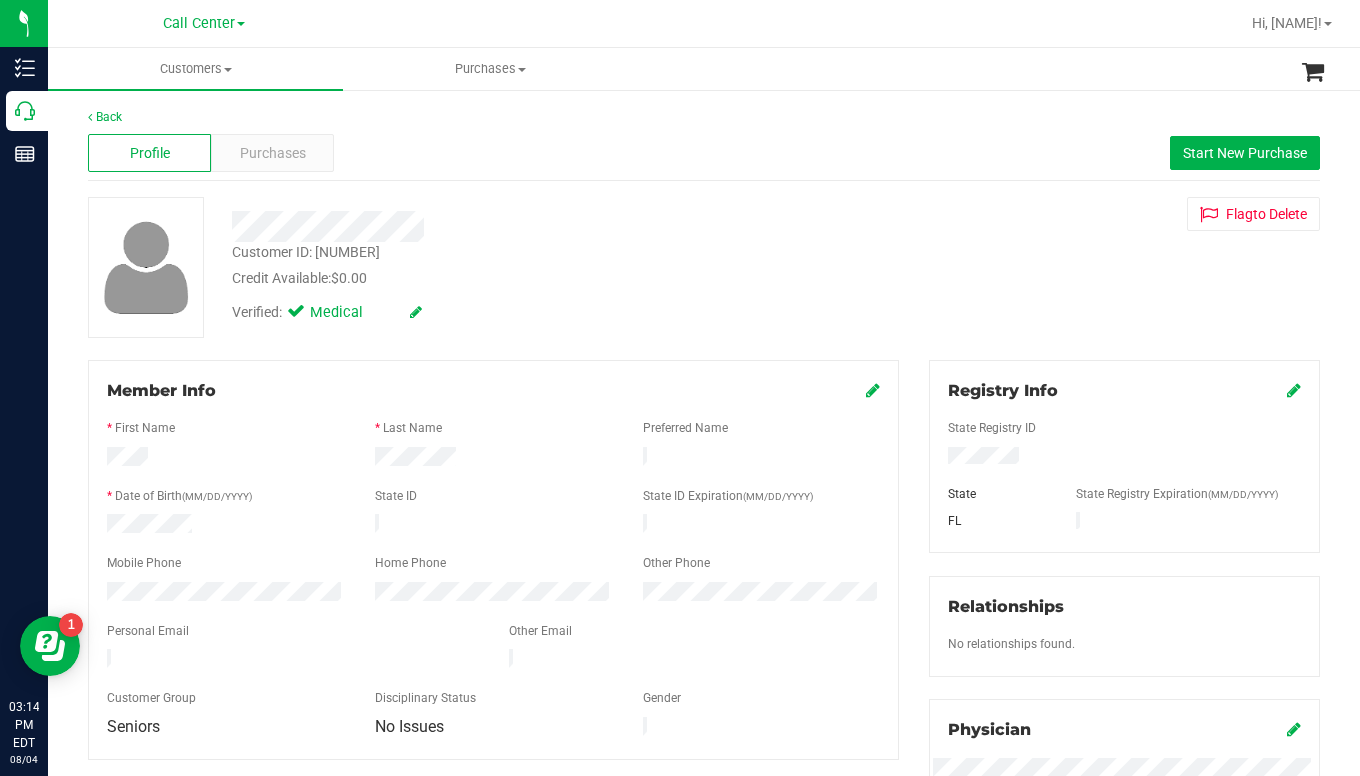 click on "Customer ID: 1575448
Credit Available:
$0.00
Verified:
Medical
Flag  to Delete" at bounding box center (704, 267) 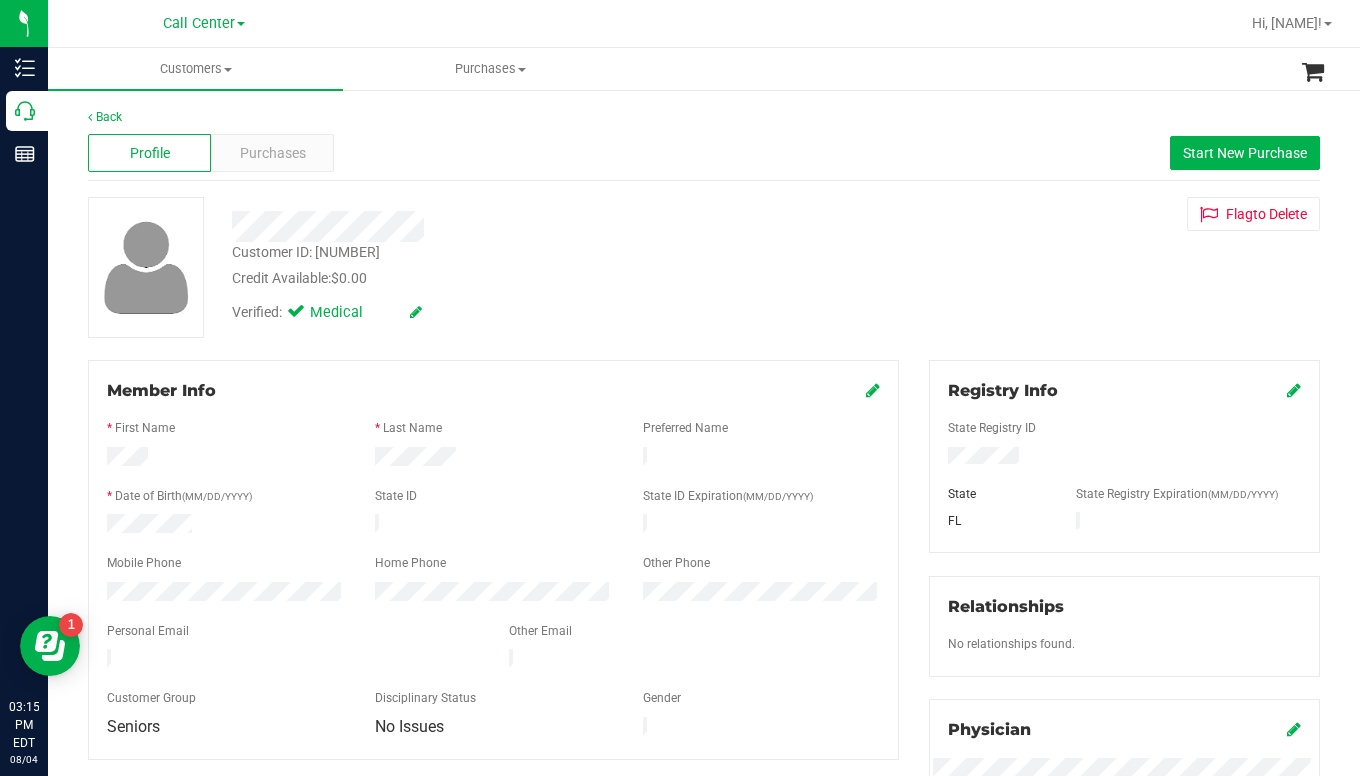 click on "Customer ID: 1575448
Credit Available:
$0.00
Verified:
Medical
Flag  to Delete" at bounding box center [704, 267] 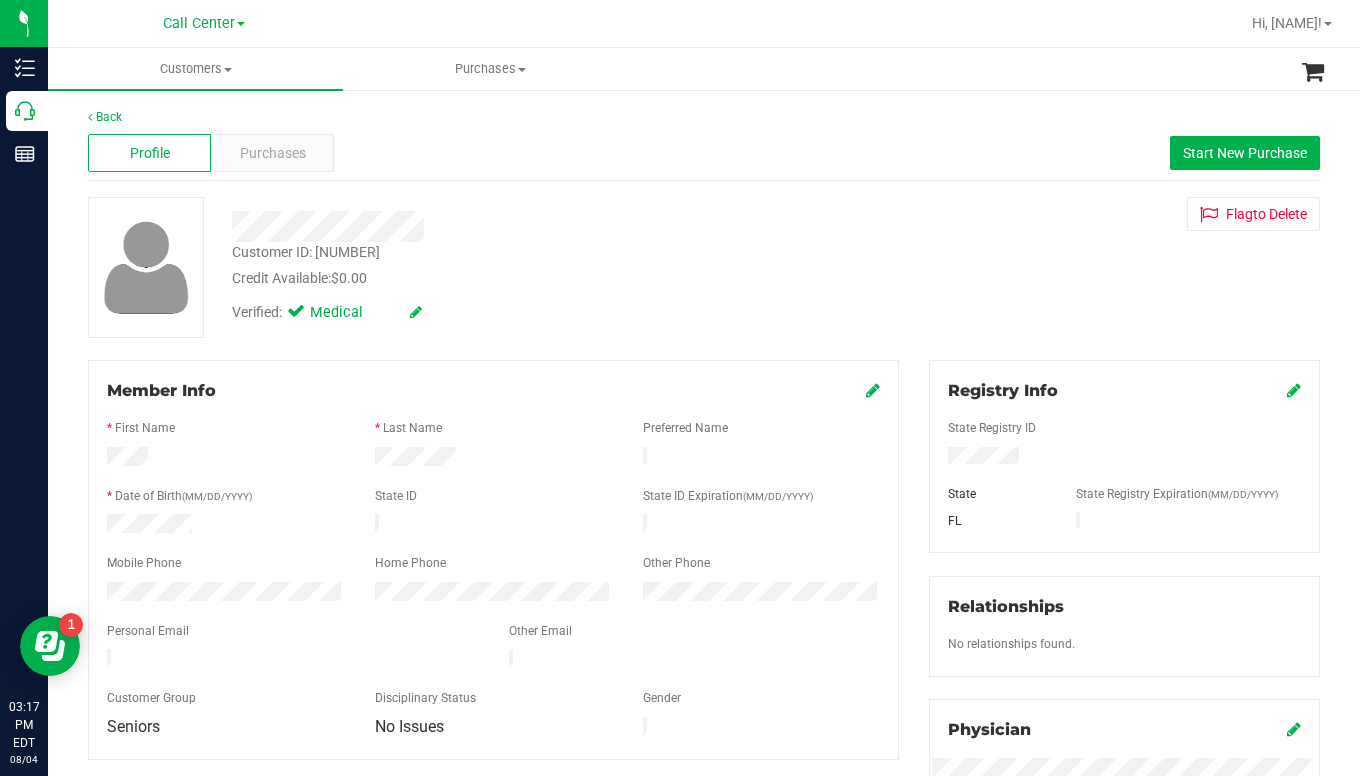 click on "Customer ID: 1575448
Credit Available:
$0.00
Verified:
Medical
Flag  to Delete" at bounding box center (704, 267) 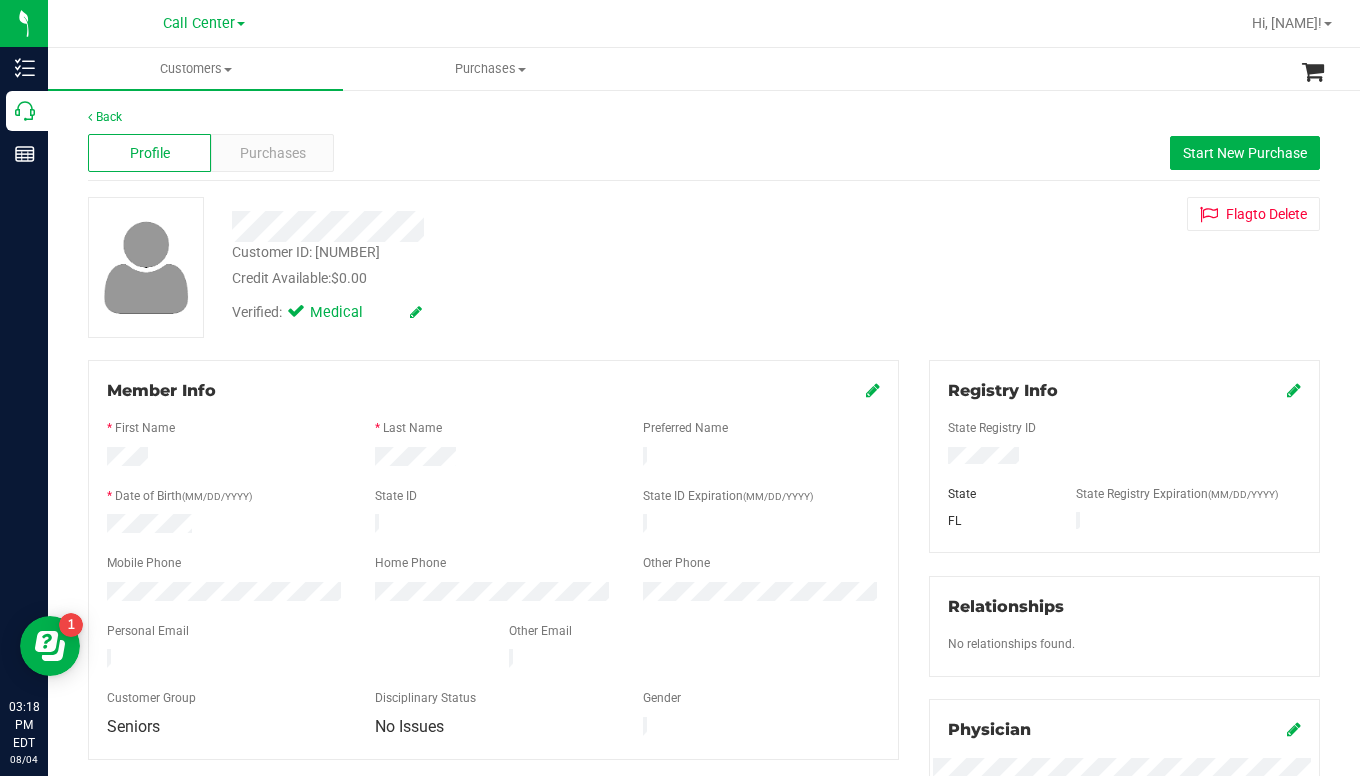 click on "Customer ID: 1575448
Credit Available:
$0.00
Verified:
Medical
Flag  to Delete" at bounding box center [704, 267] 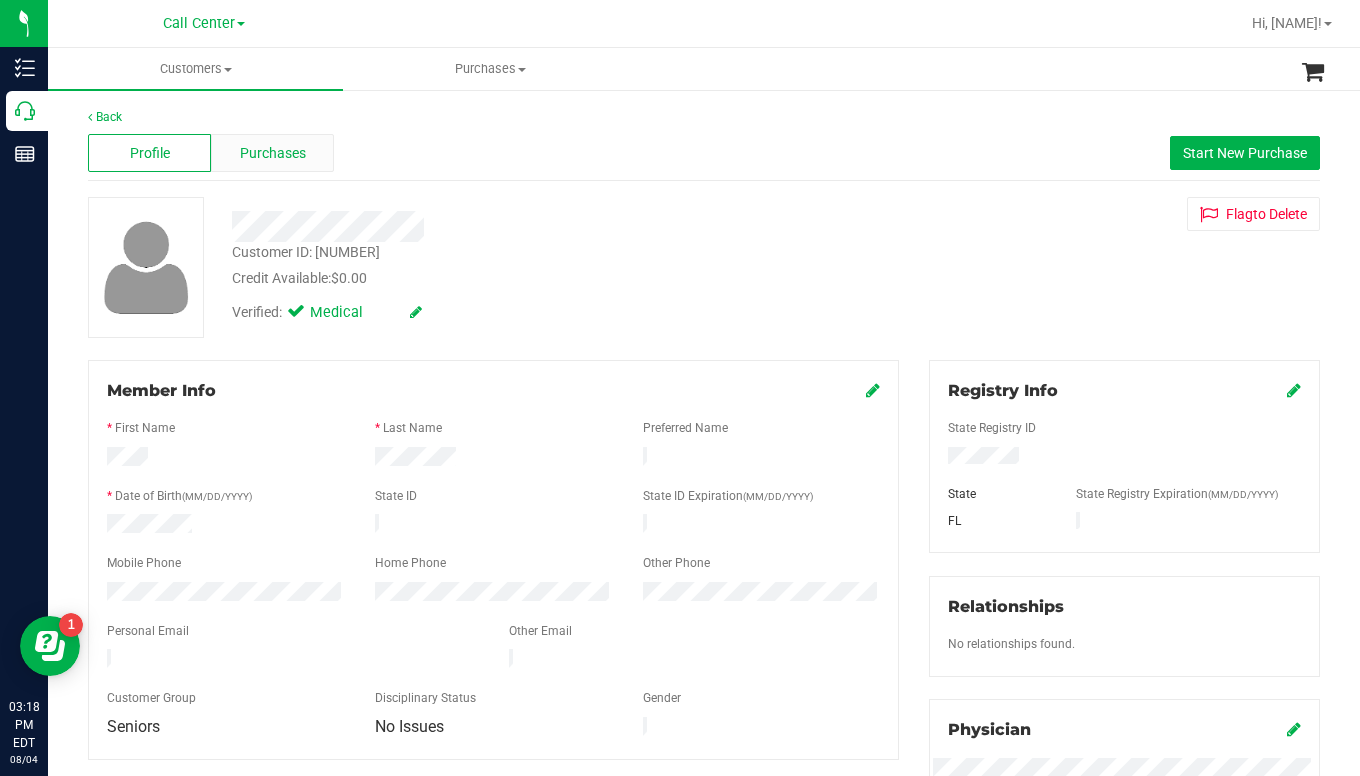 click on "Purchases" at bounding box center [273, 153] 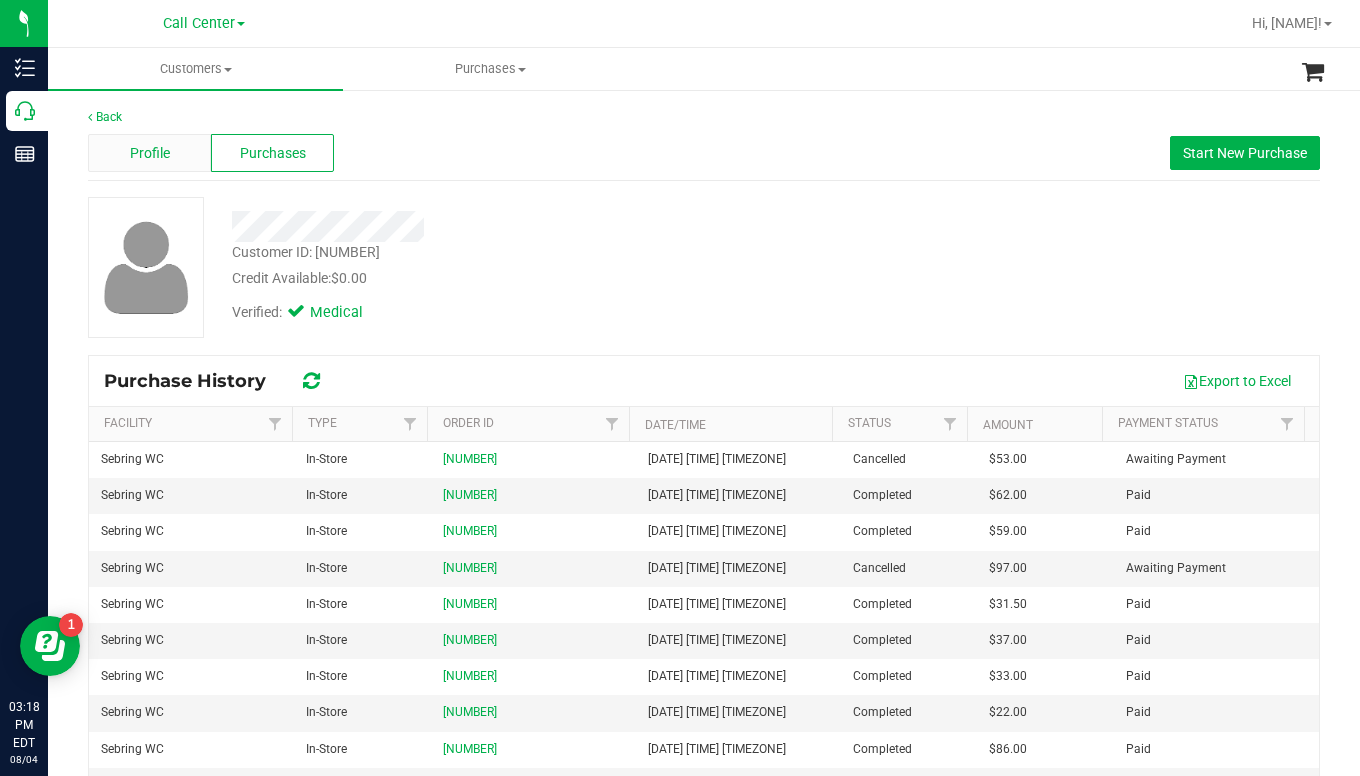 click on "Profile" at bounding box center [150, 153] 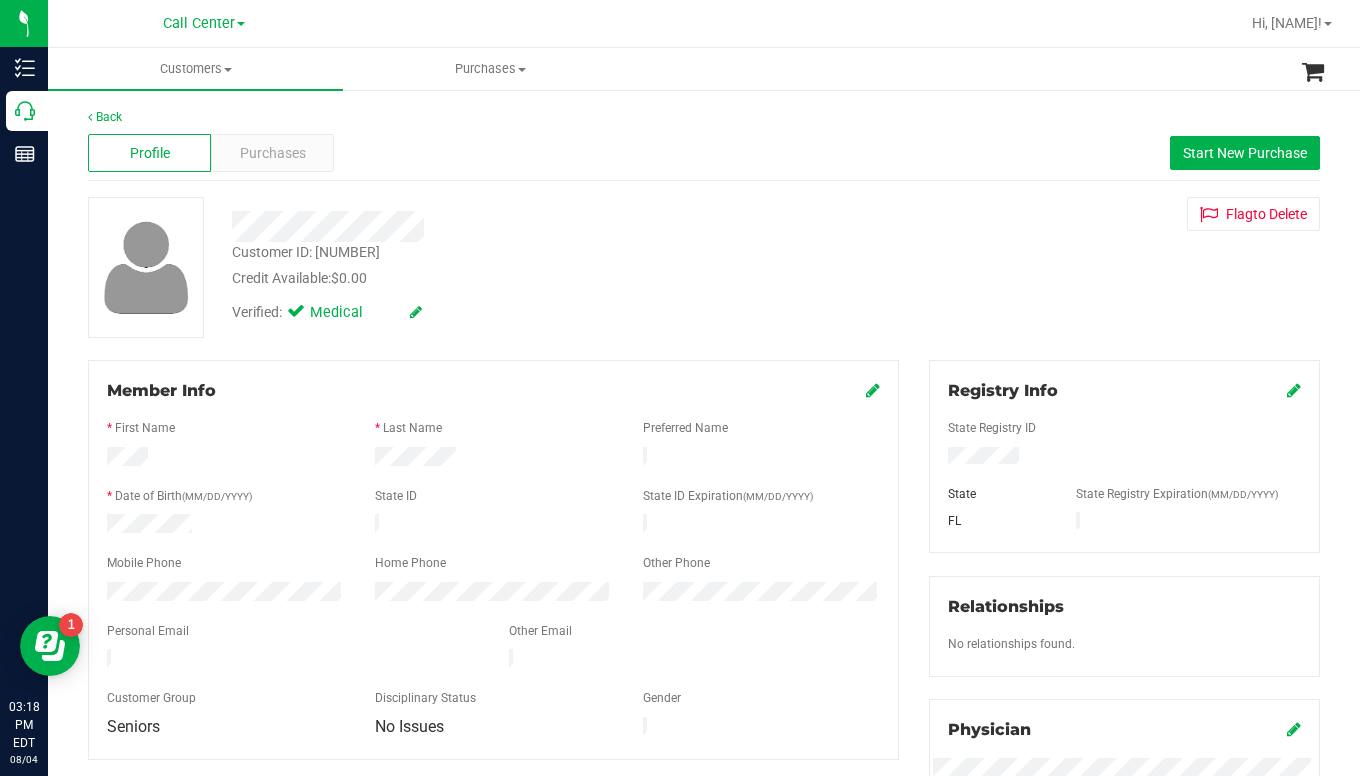 click on "Verified:
Medical" at bounding box center [532, 311] 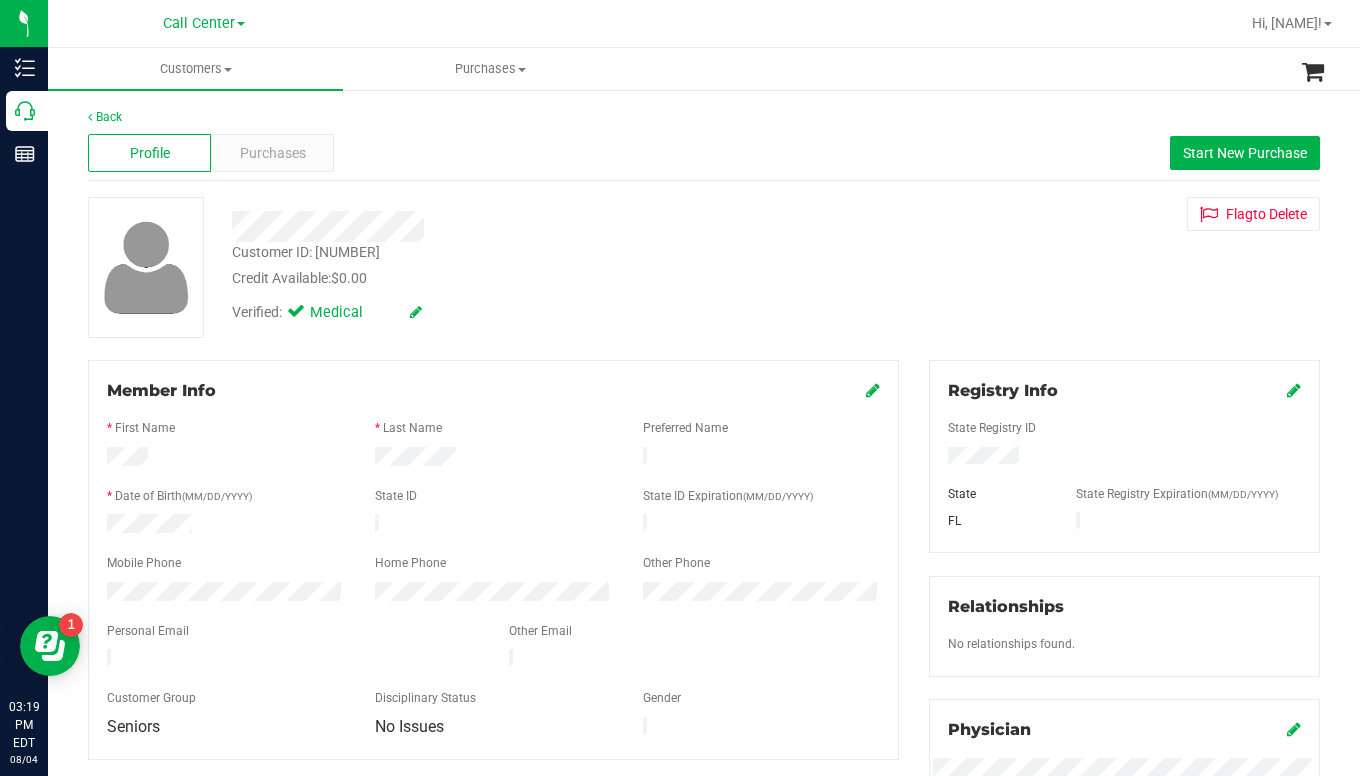 click on "Customer ID: 1575448
Credit Available:
$0.00
Verified:
Medical
Flag  to Delete" at bounding box center (704, 267) 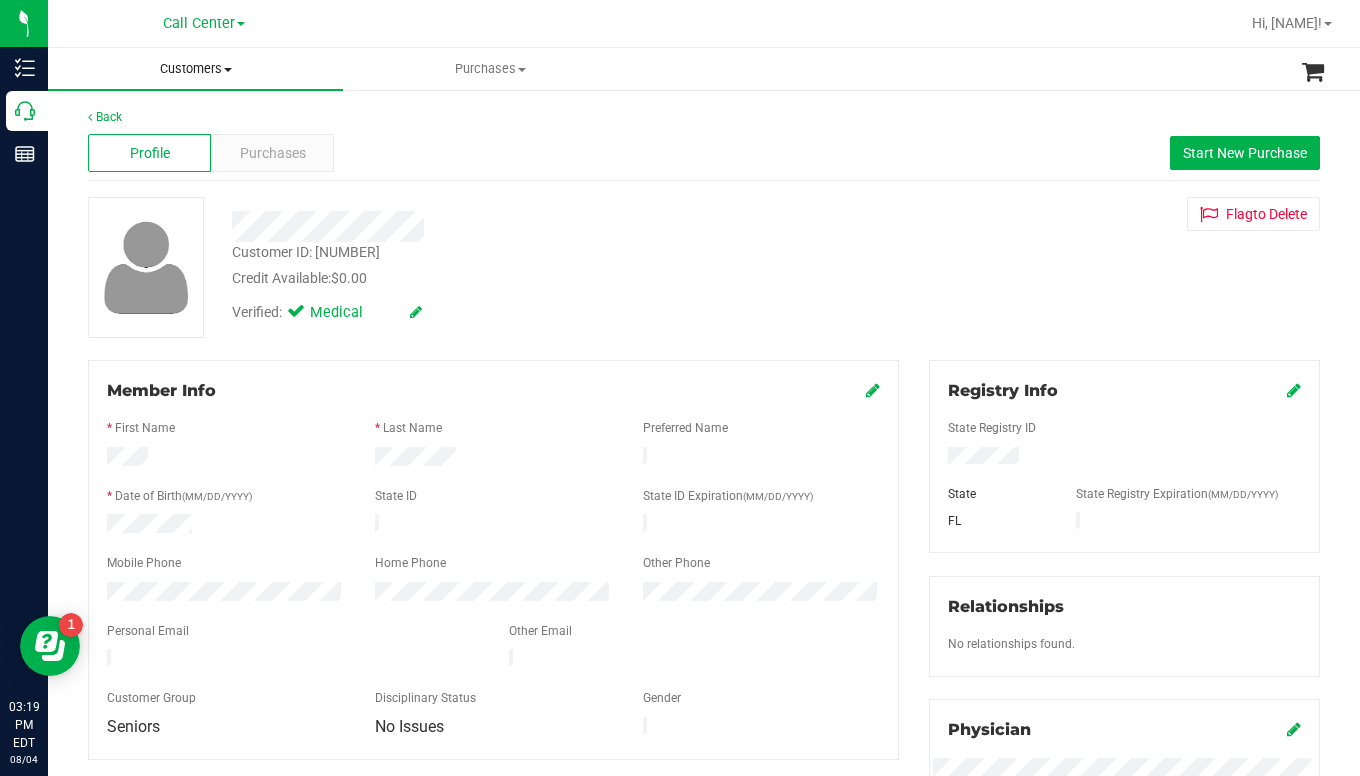 click on "Customers" at bounding box center [195, 69] 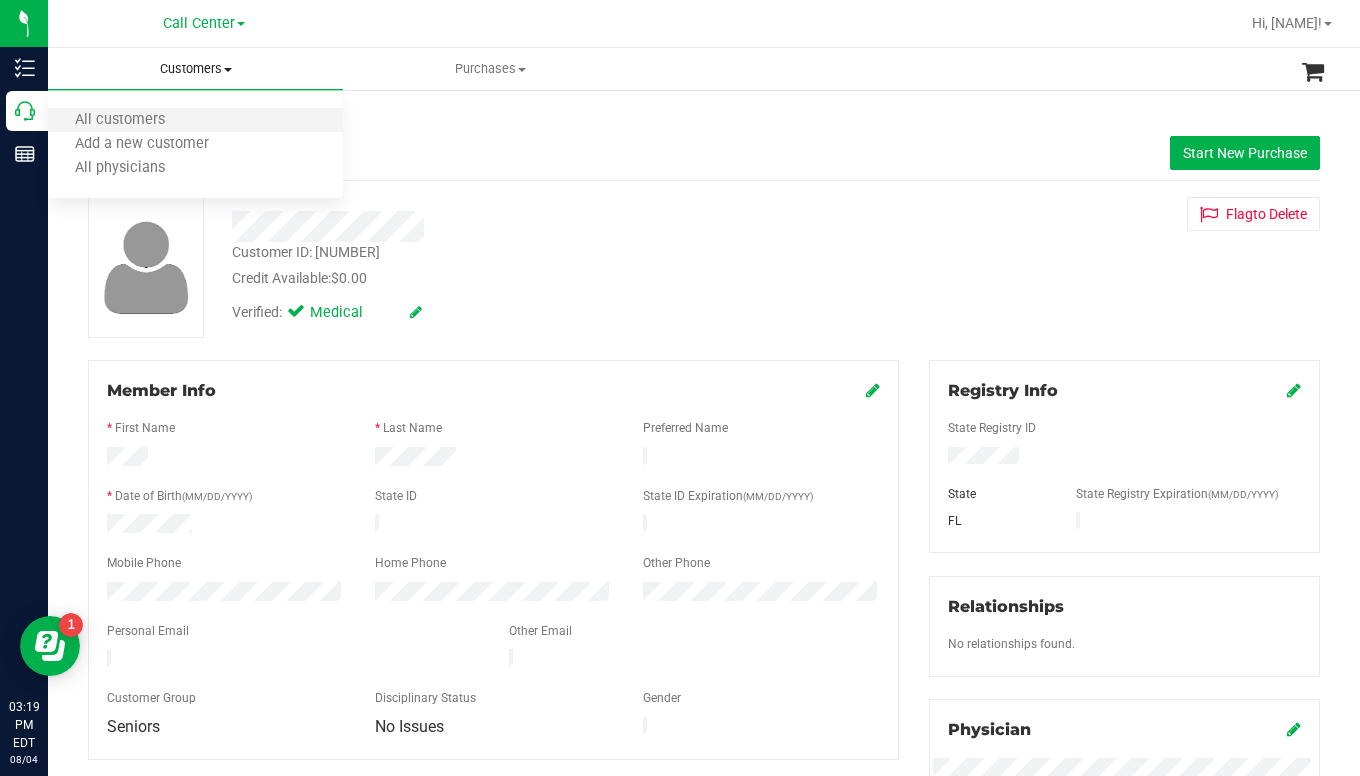 click on "All customers" at bounding box center (195, 121) 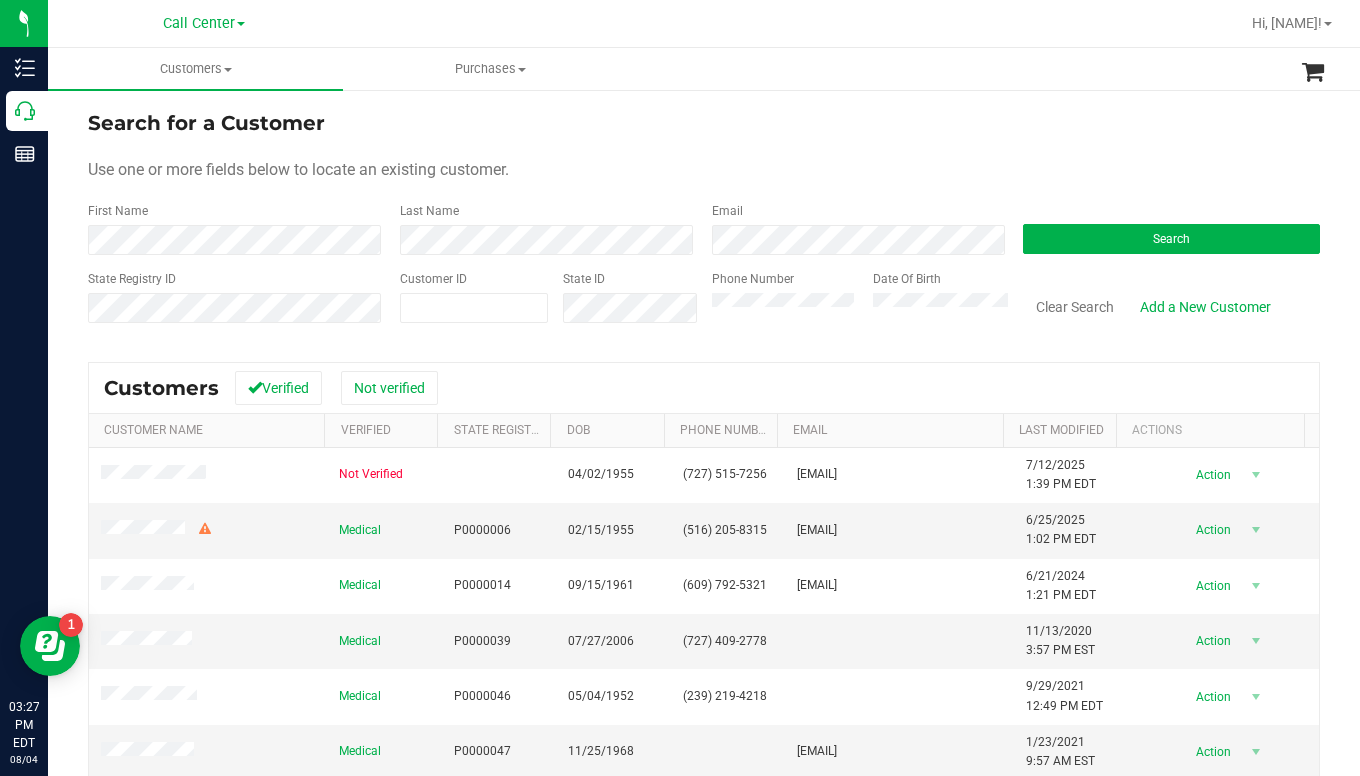 click on "Search for a Customer
Use one or more fields below to locate an existing customer.
First Name
Last Name
Email
Search
State Registry ID
Customer ID
State ID
Phone Number
Date Of Birth" at bounding box center [704, 224] 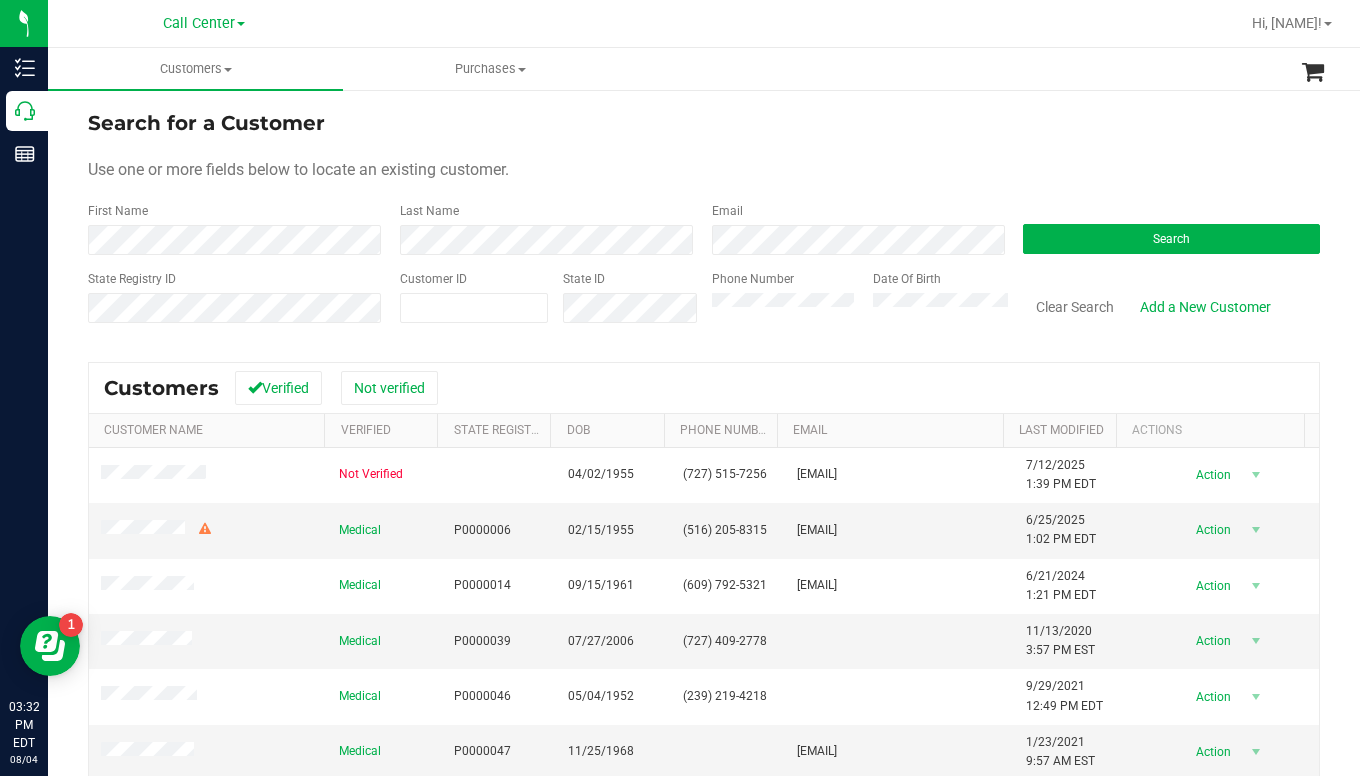 click on "Search for a Customer
Use one or more fields below to locate an existing customer.
First Name
Last Name
Email
Search
State Registry ID
Customer ID
State ID
Phone Number
Date Of Birth" at bounding box center [704, 224] 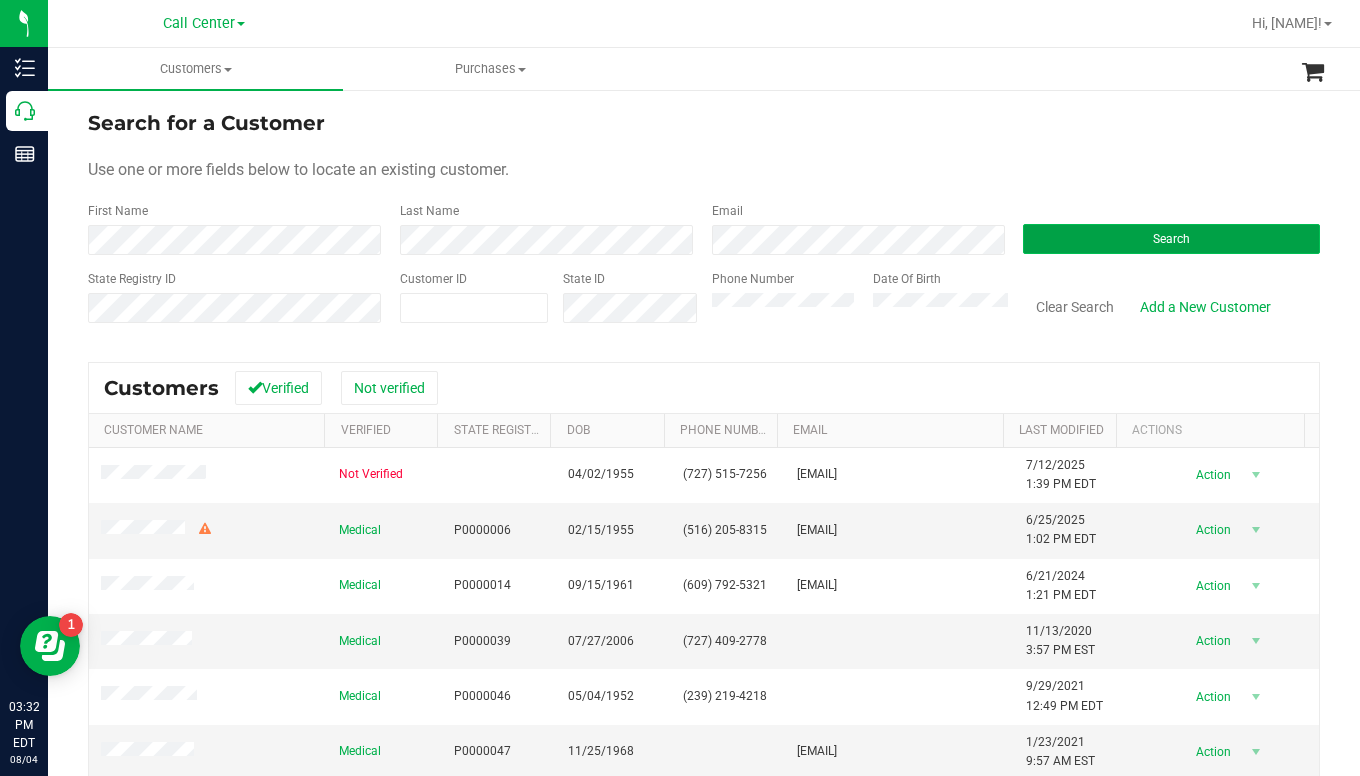 click on "Search" at bounding box center [1171, 239] 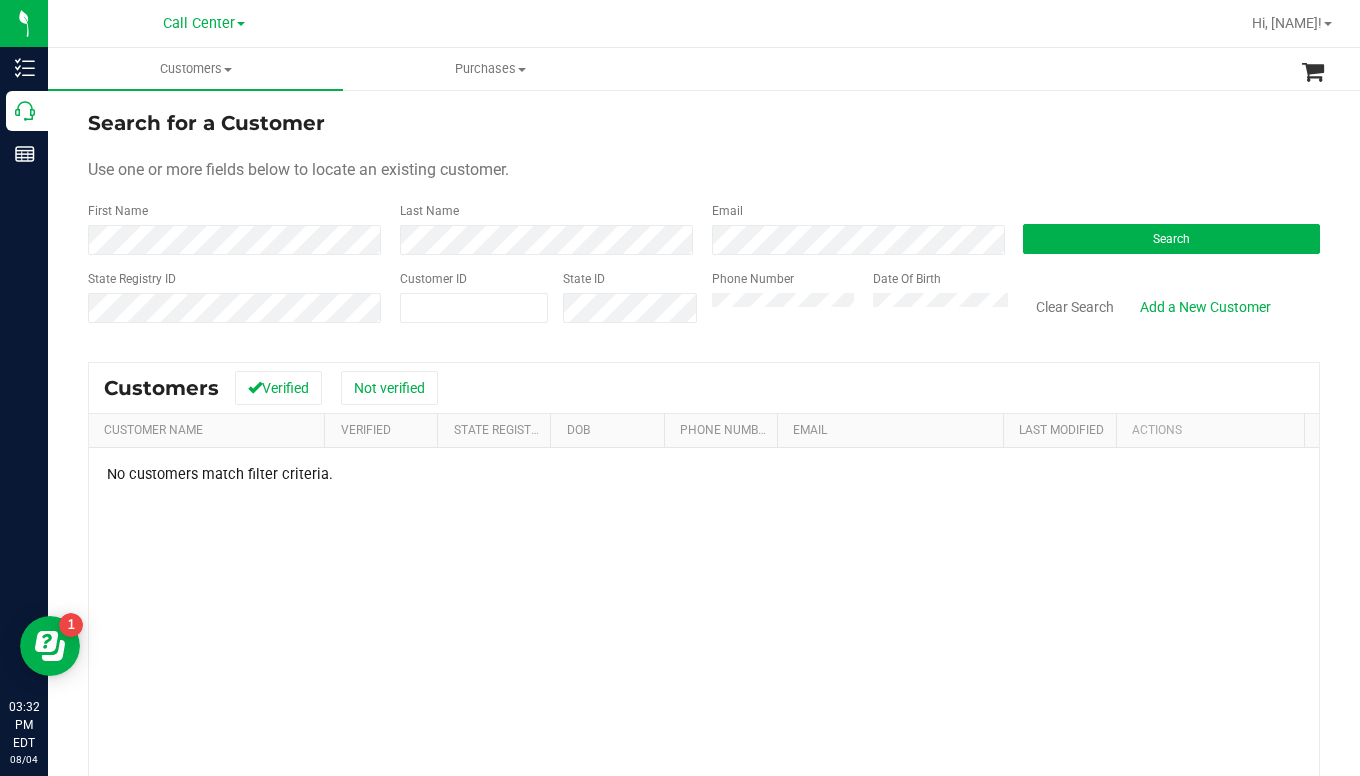 click on "Use one or more fields below to locate an existing customer." at bounding box center (704, 170) 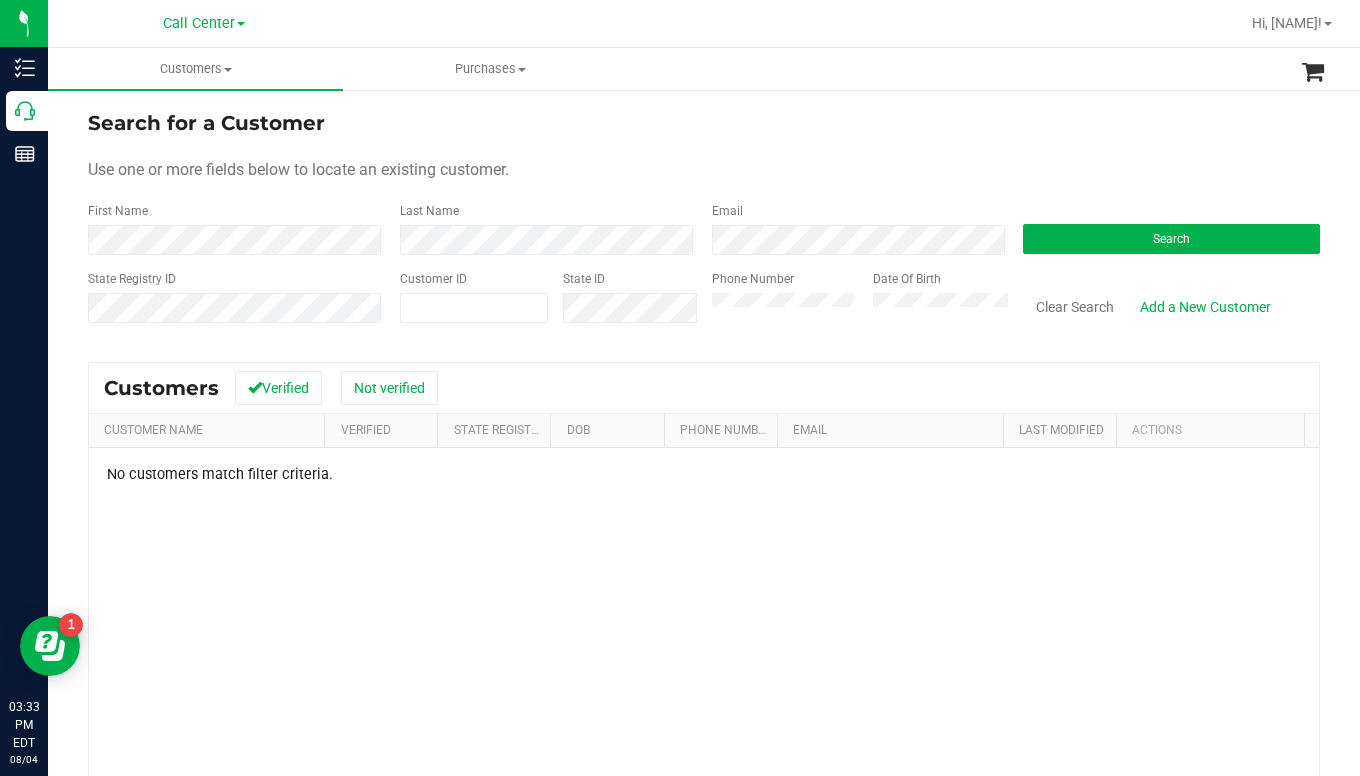 drag, startPoint x: 1097, startPoint y: 163, endPoint x: 1085, endPoint y: 149, distance: 18.439089 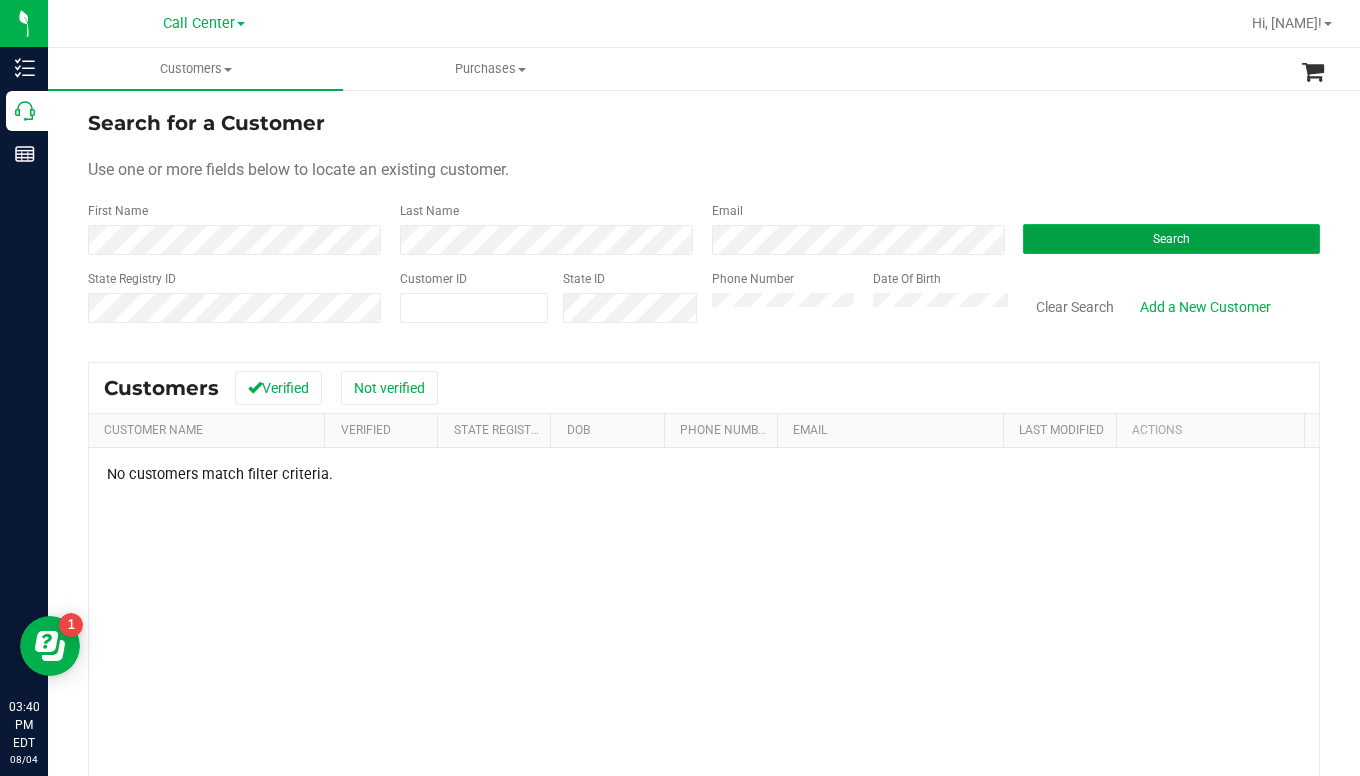 click on "Search" at bounding box center [1171, 239] 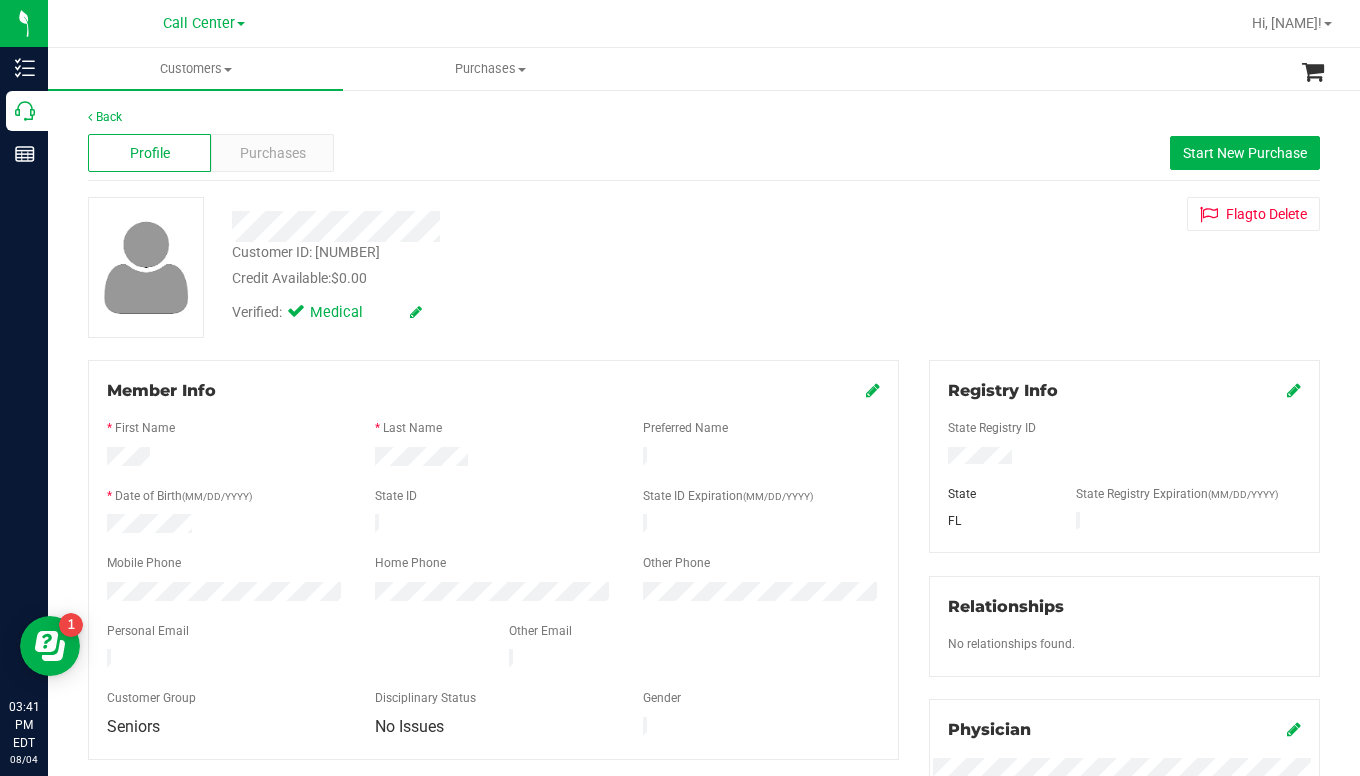 click on "Credit Available:
$0.00" at bounding box center [532, 278] 